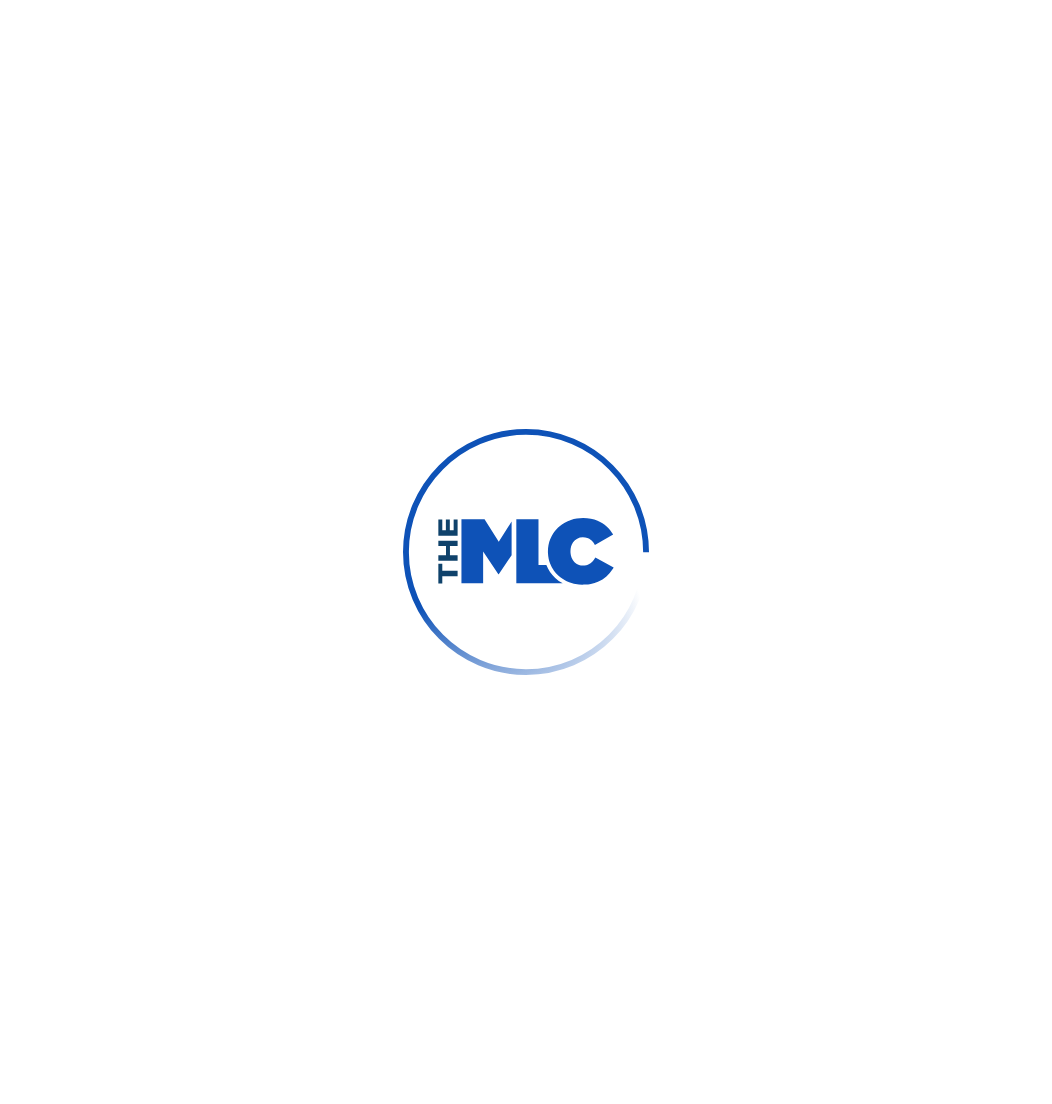 scroll, scrollTop: 0, scrollLeft: 0, axis: both 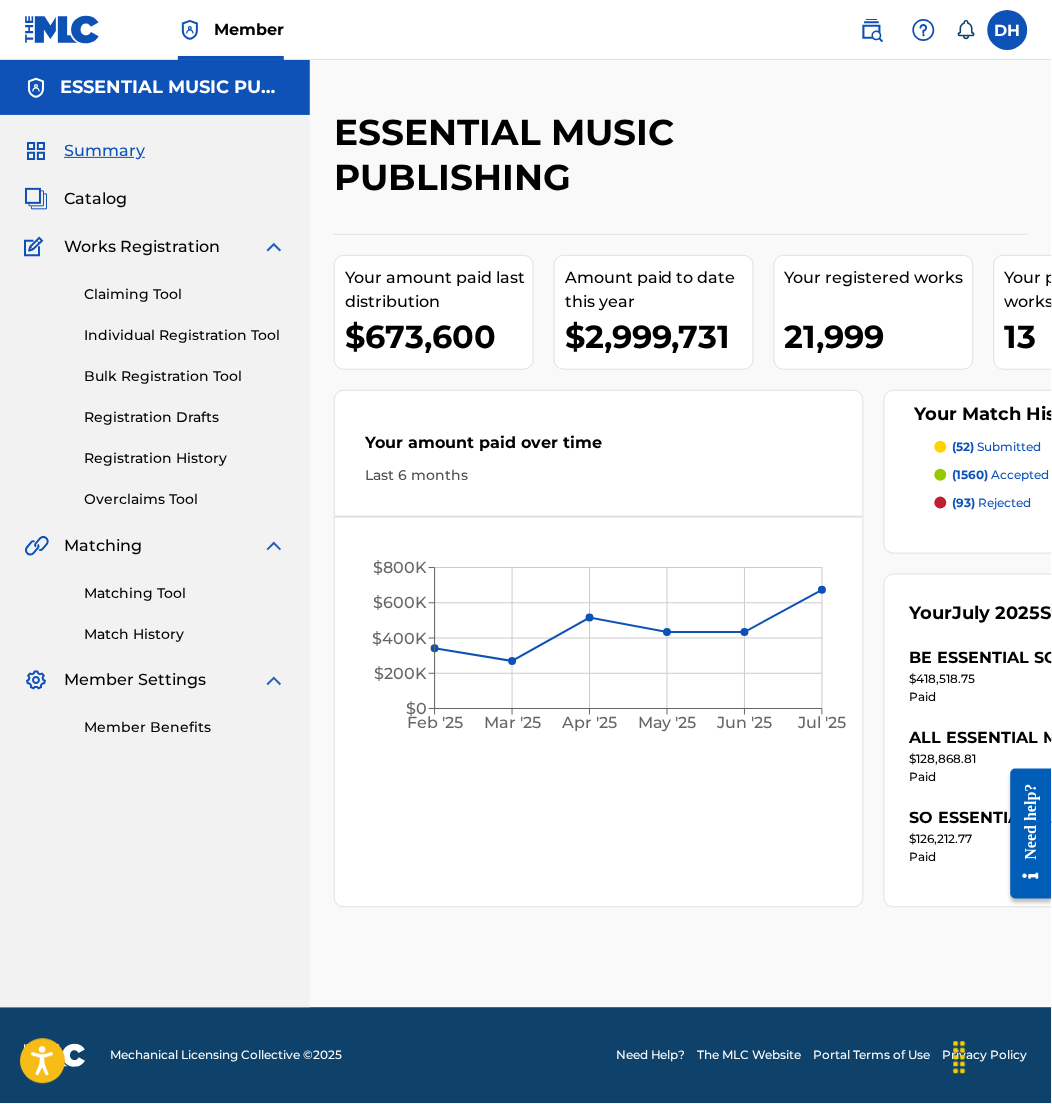 click on "ESSENTIAL MUSIC PUBLISHING" at bounding box center [601, 162] 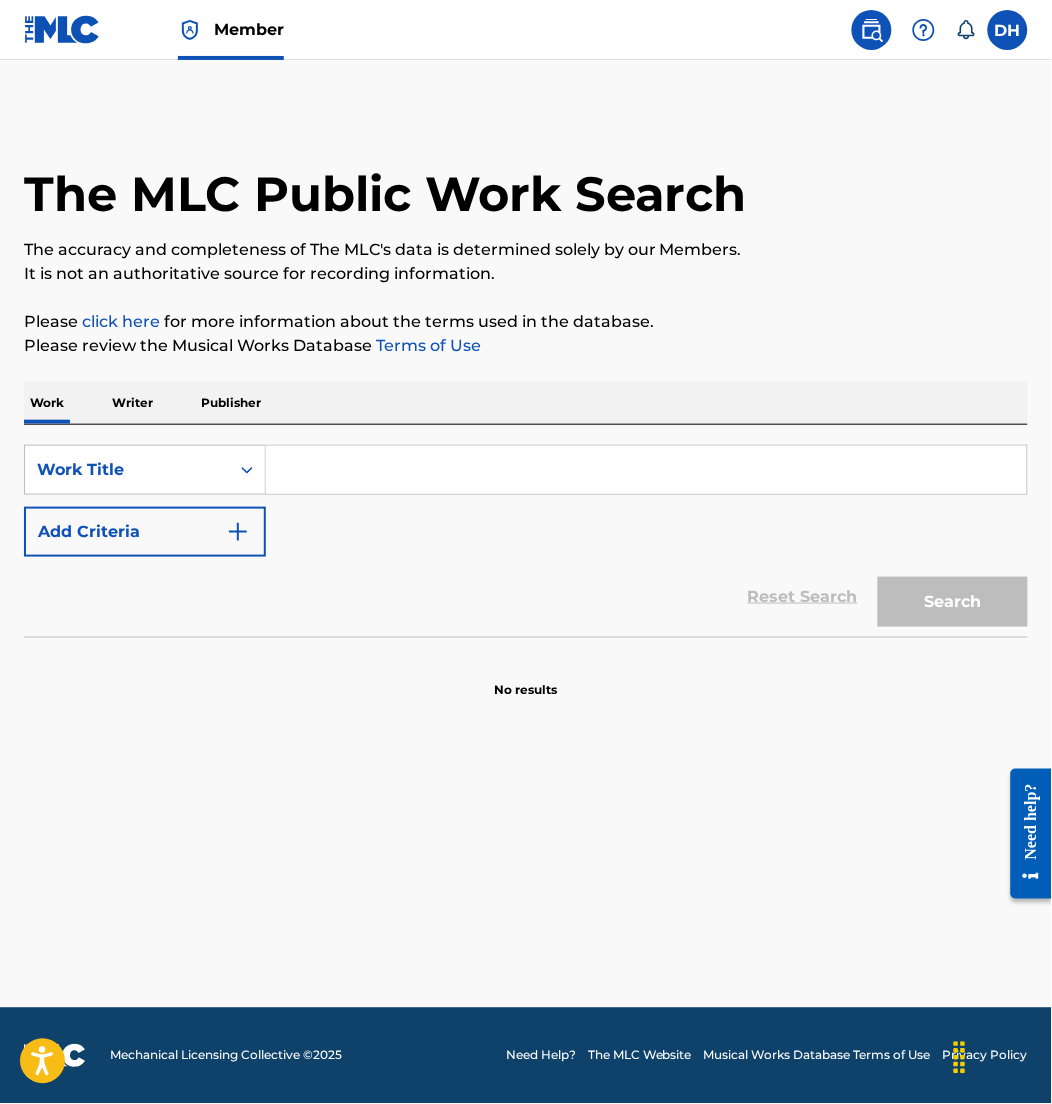 click at bounding box center [646, 470] 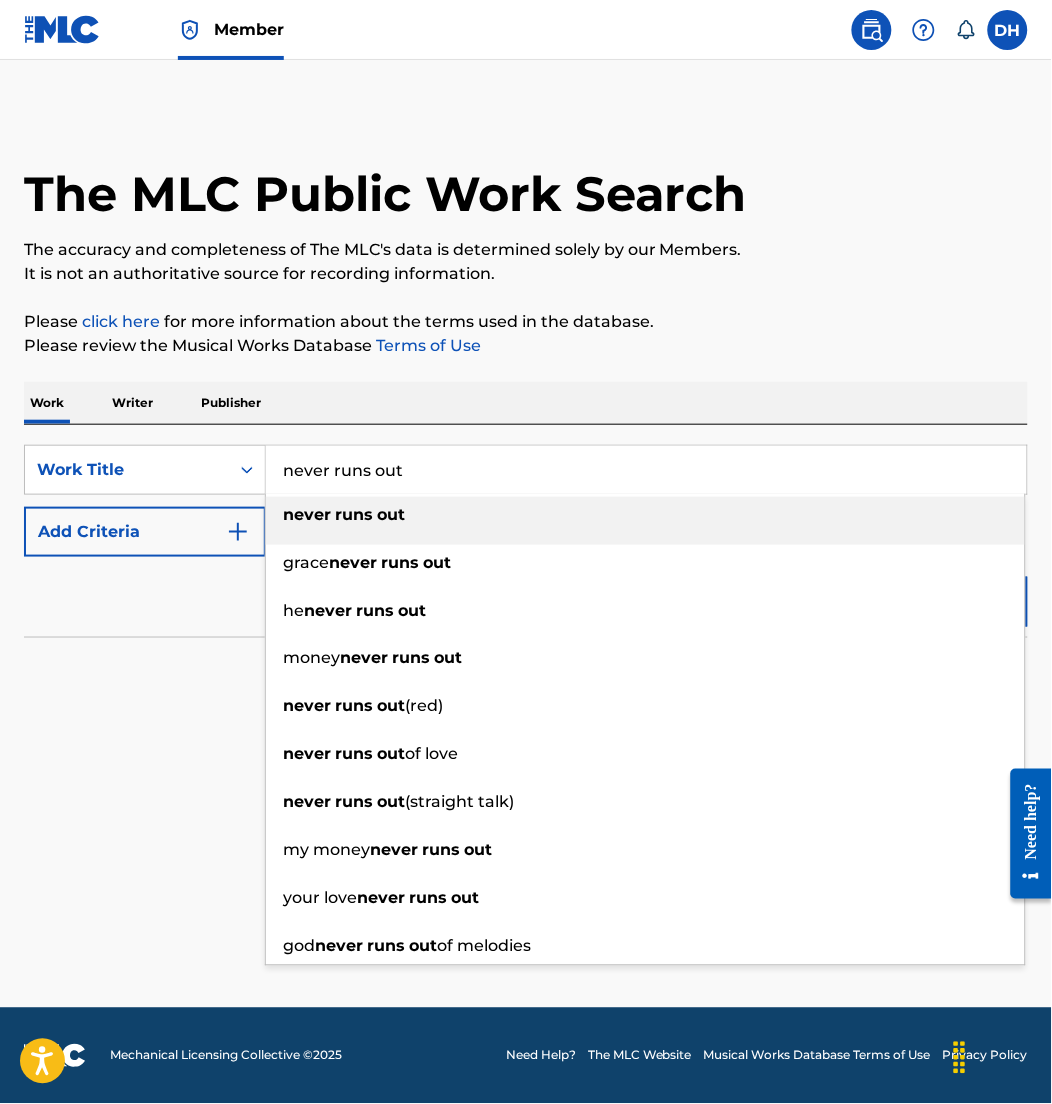 type on "never runs out" 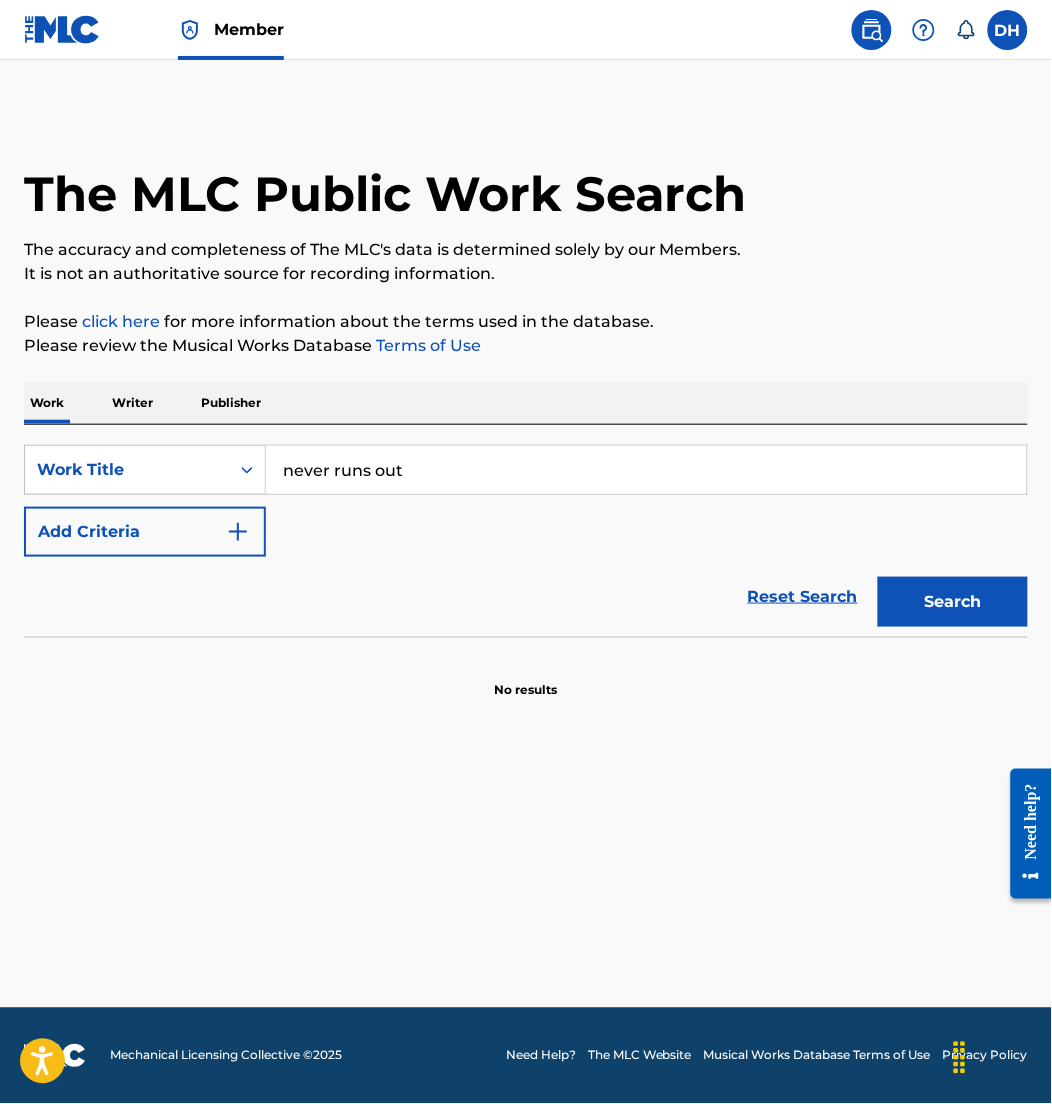 click on "Add Criteria" at bounding box center [145, 532] 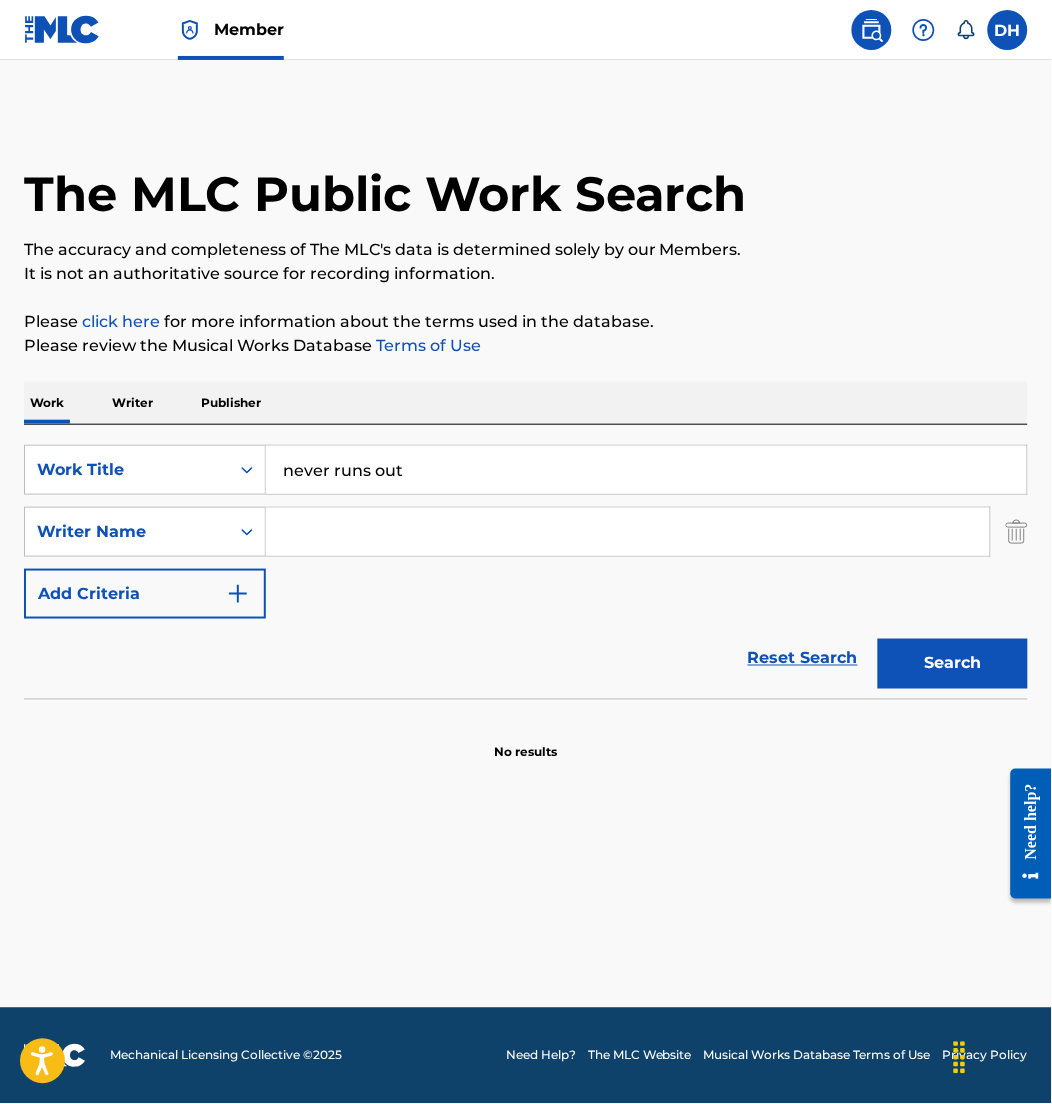 click at bounding box center [628, 532] 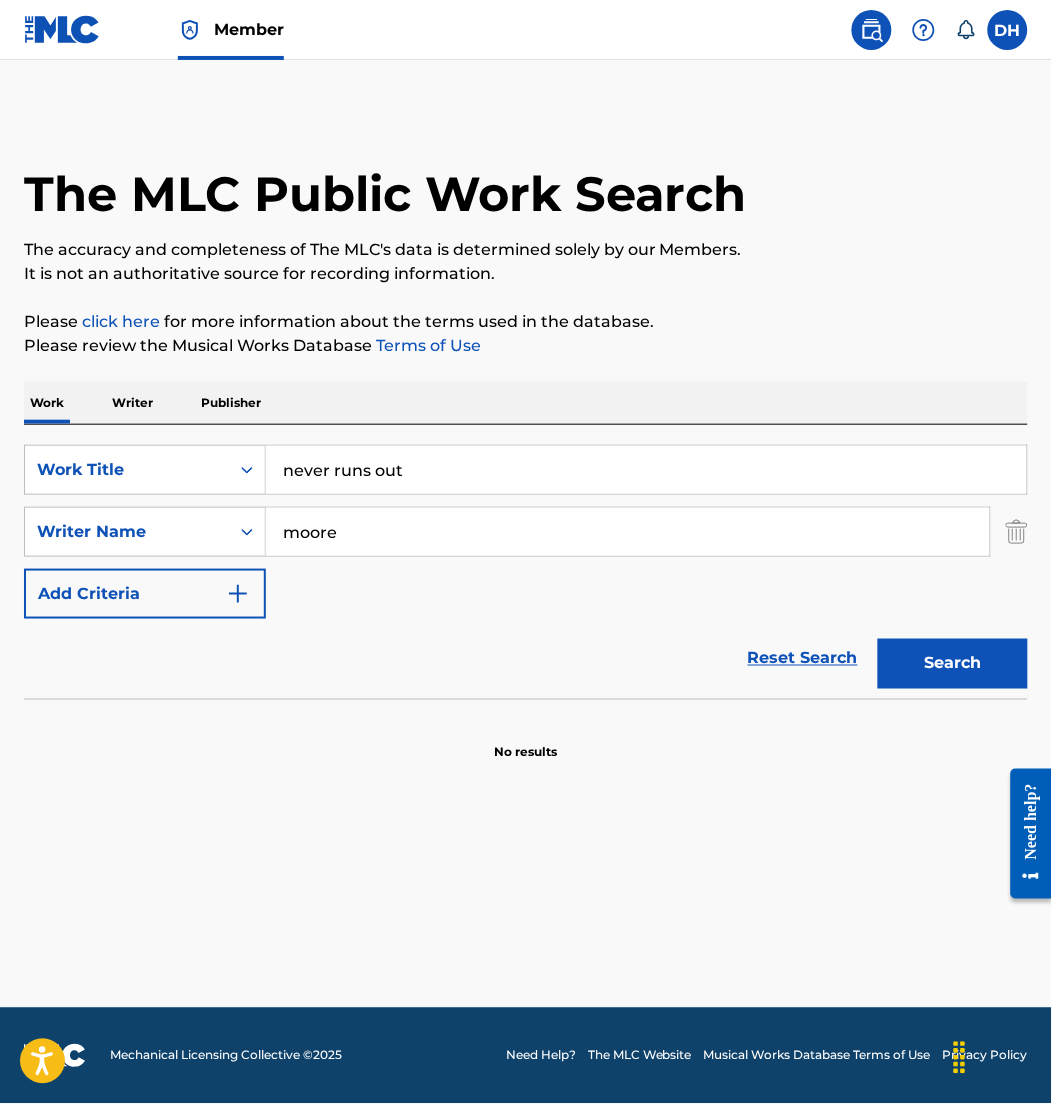 type on "moore" 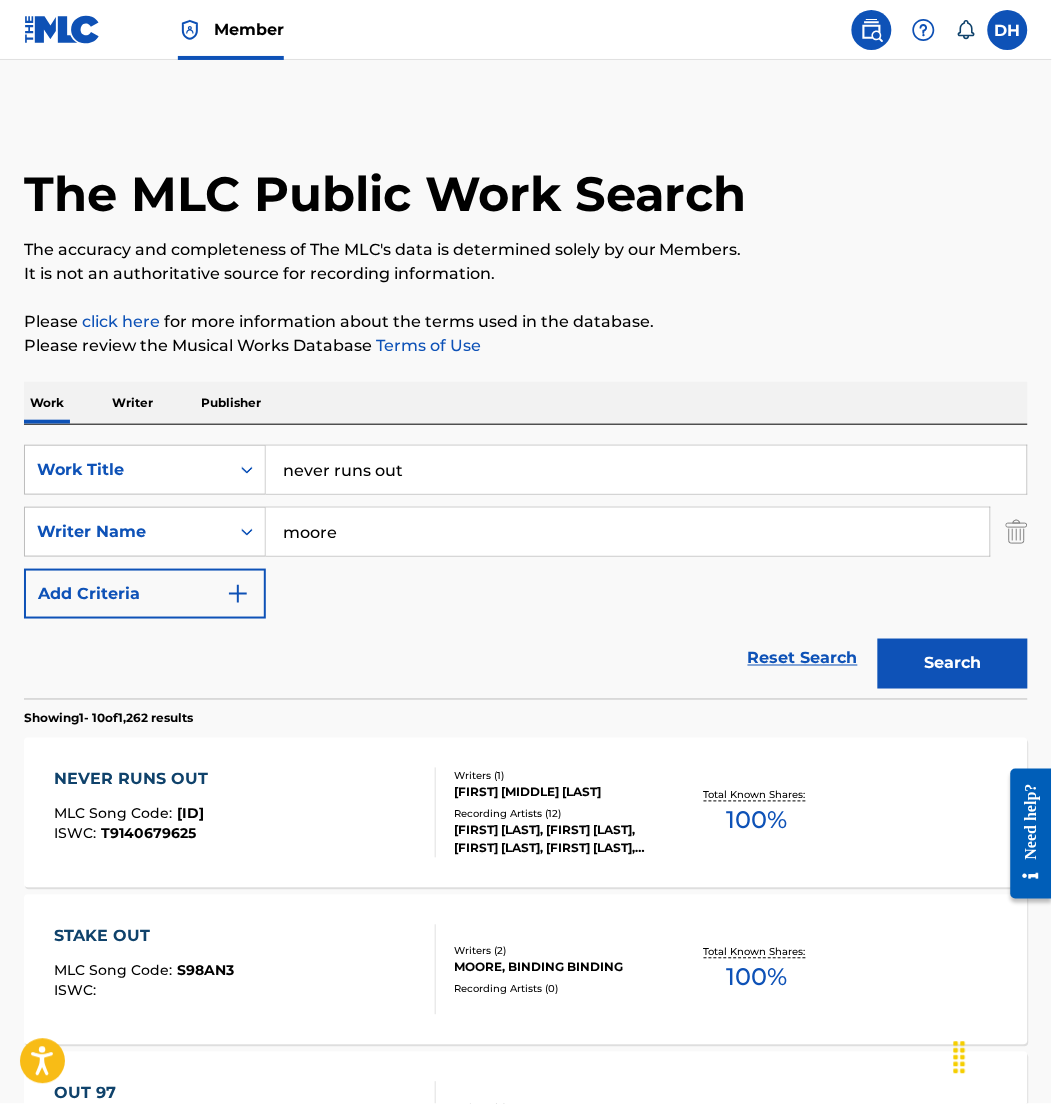click on "NEVER RUNS OUT" at bounding box center [136, 780] 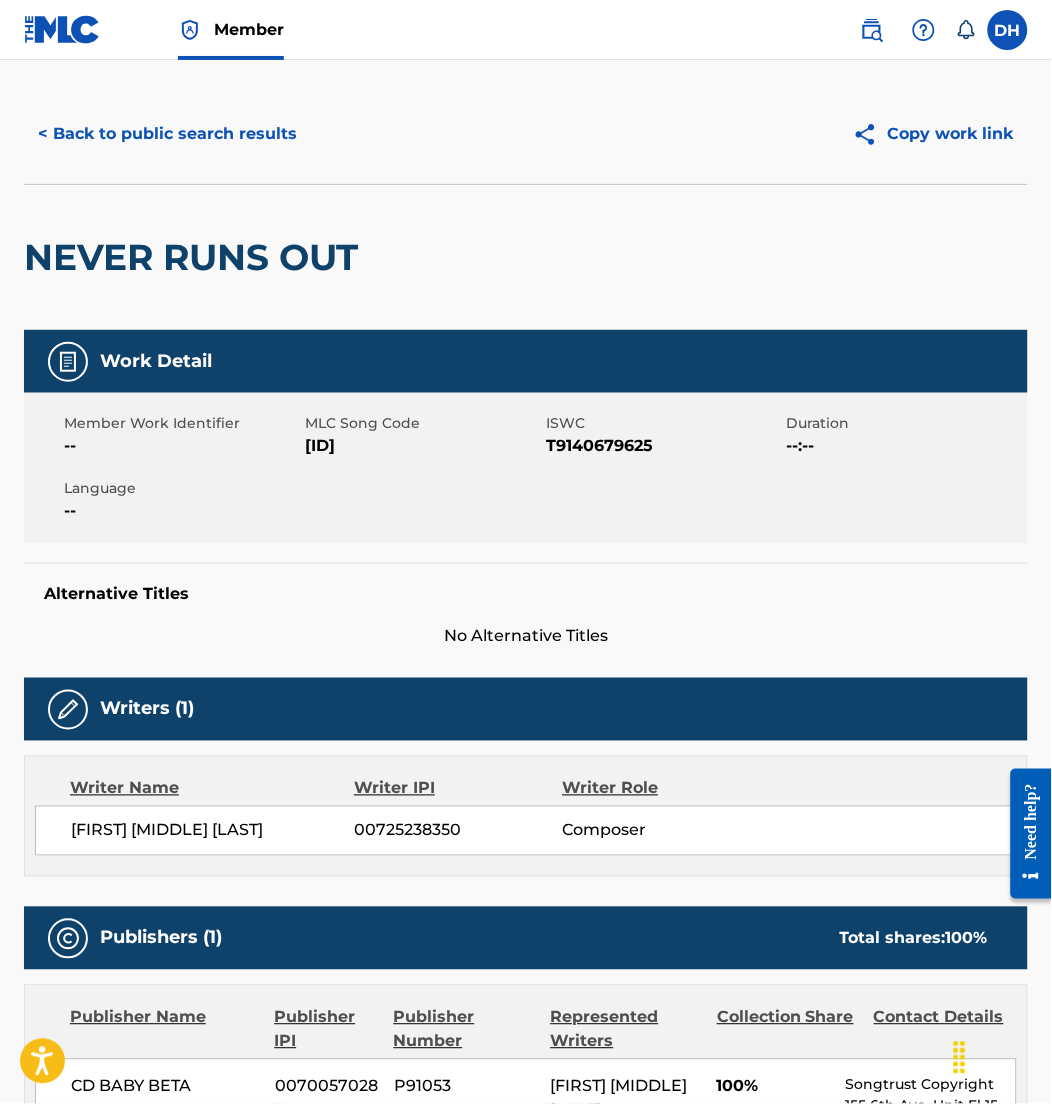 scroll, scrollTop: 0, scrollLeft: 0, axis: both 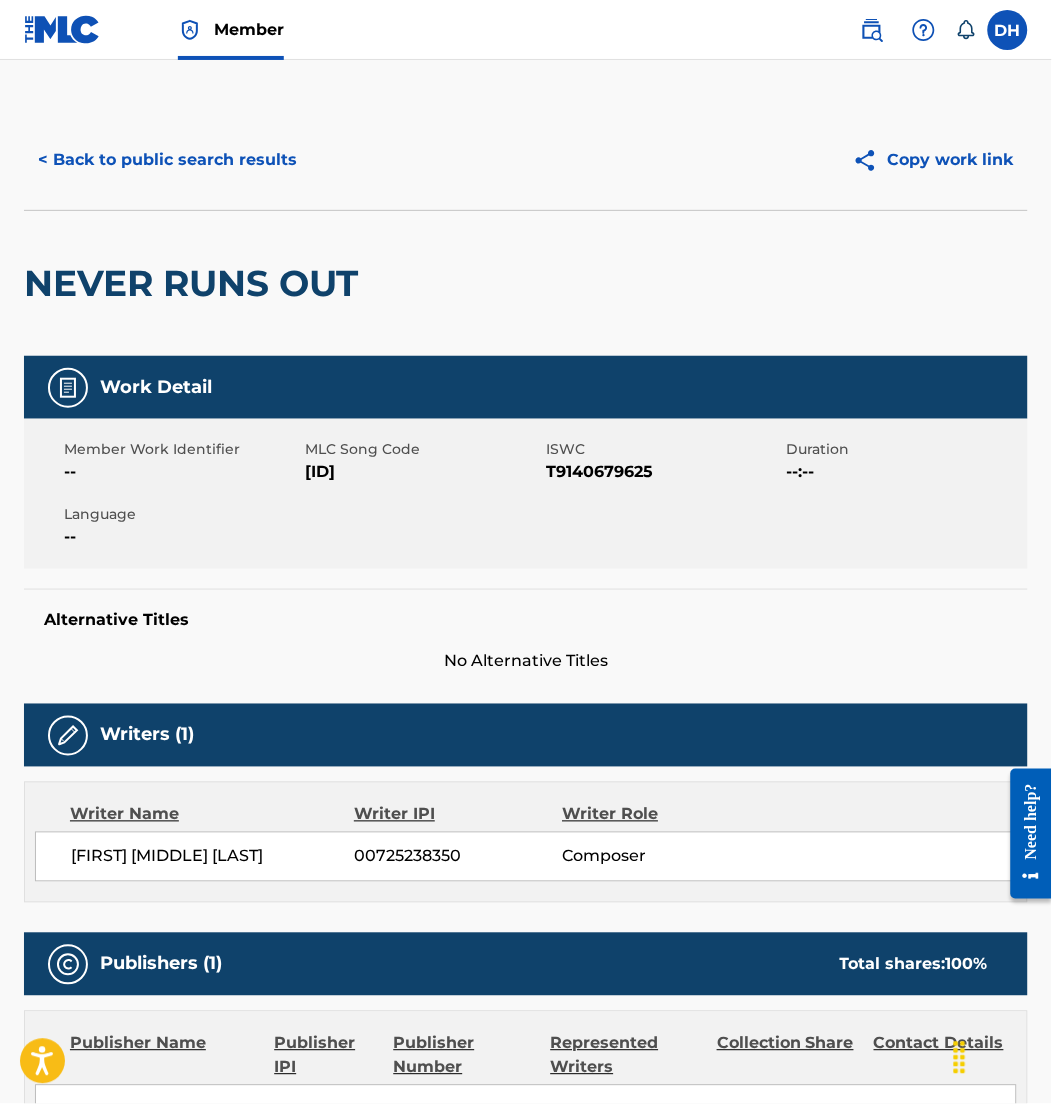 drag, startPoint x: 306, startPoint y: 466, endPoint x: 440, endPoint y: 474, distance: 134.23859 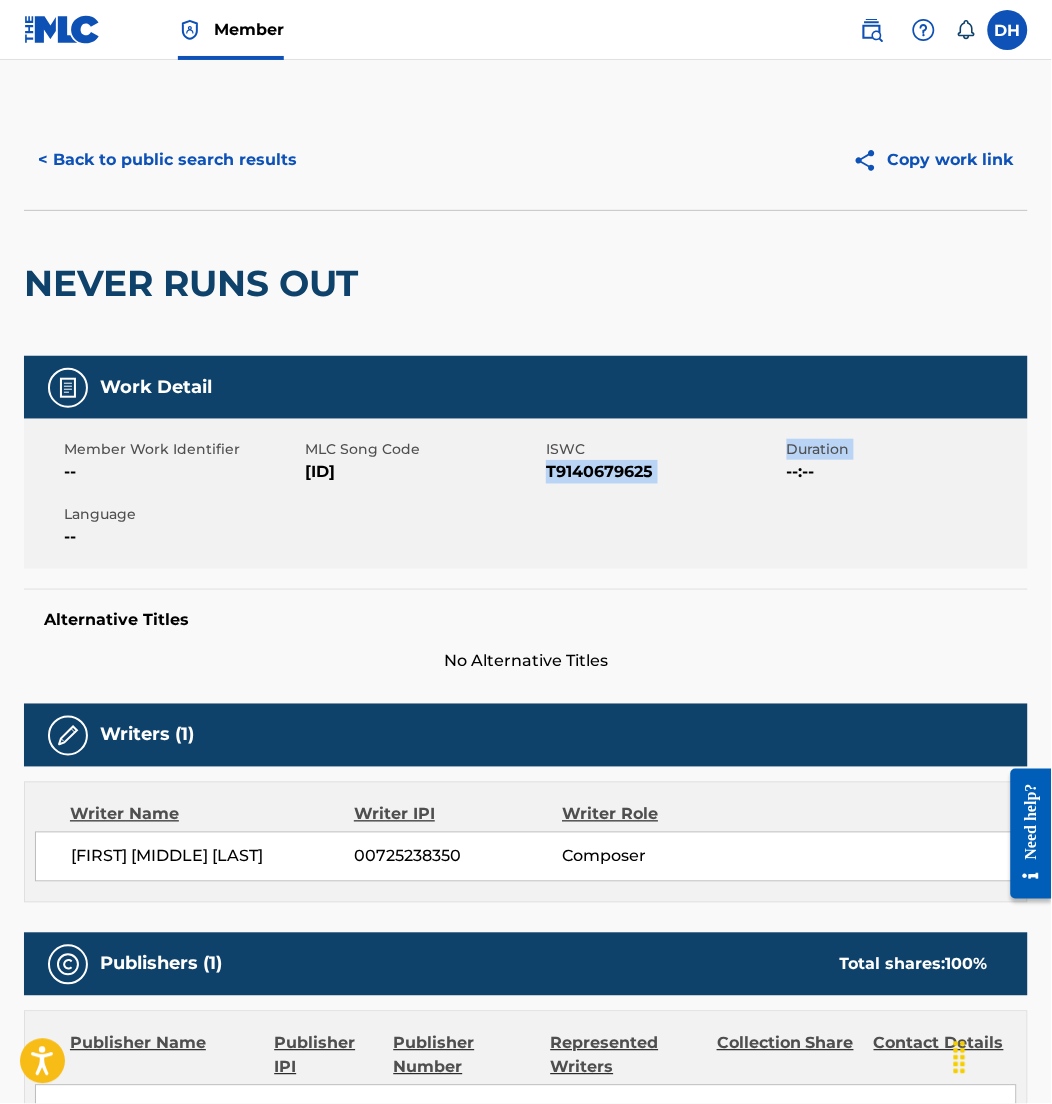 drag, startPoint x: 547, startPoint y: 468, endPoint x: 788, endPoint y: 495, distance: 242.50774 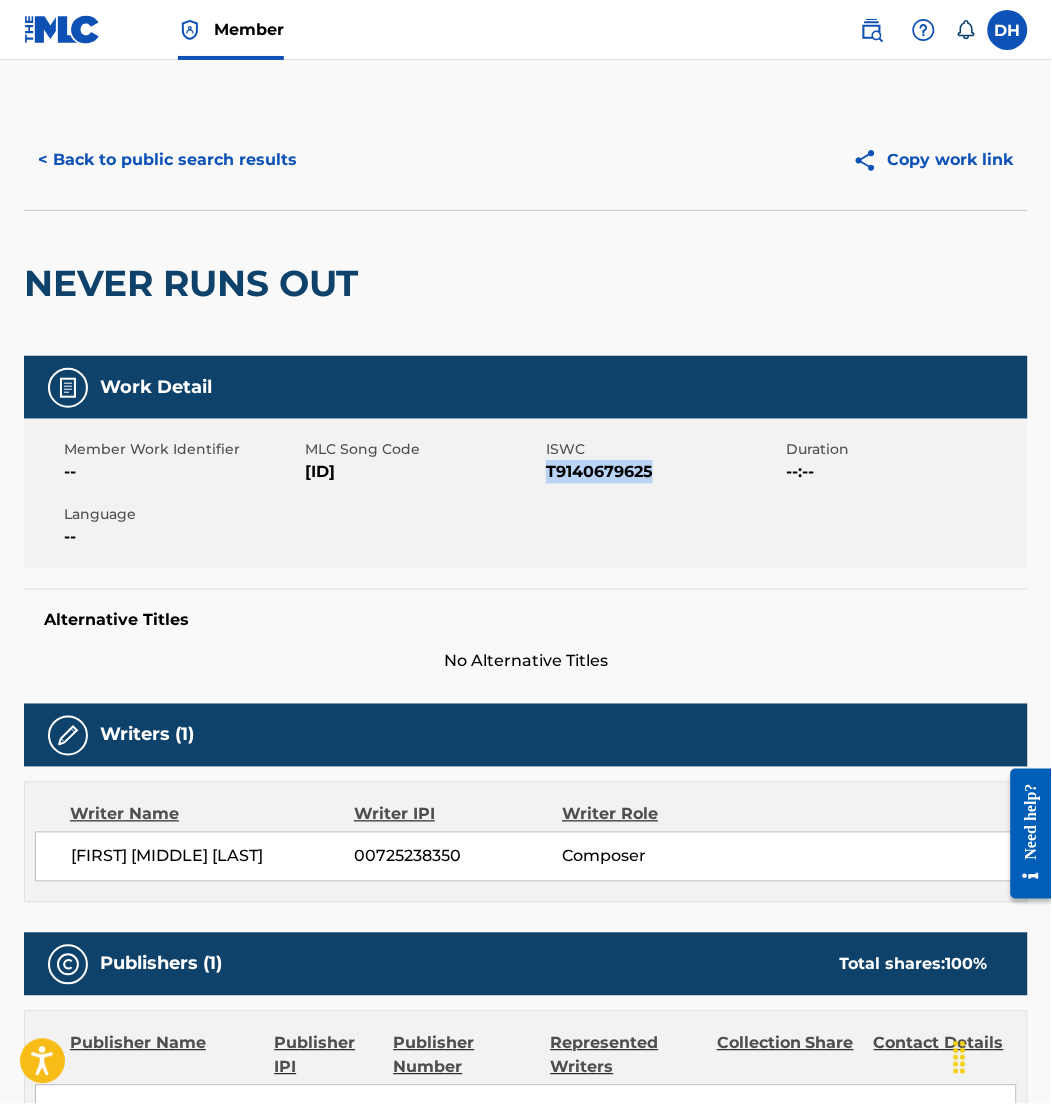 drag, startPoint x: 547, startPoint y: 471, endPoint x: 656, endPoint y: 488, distance: 110.317726 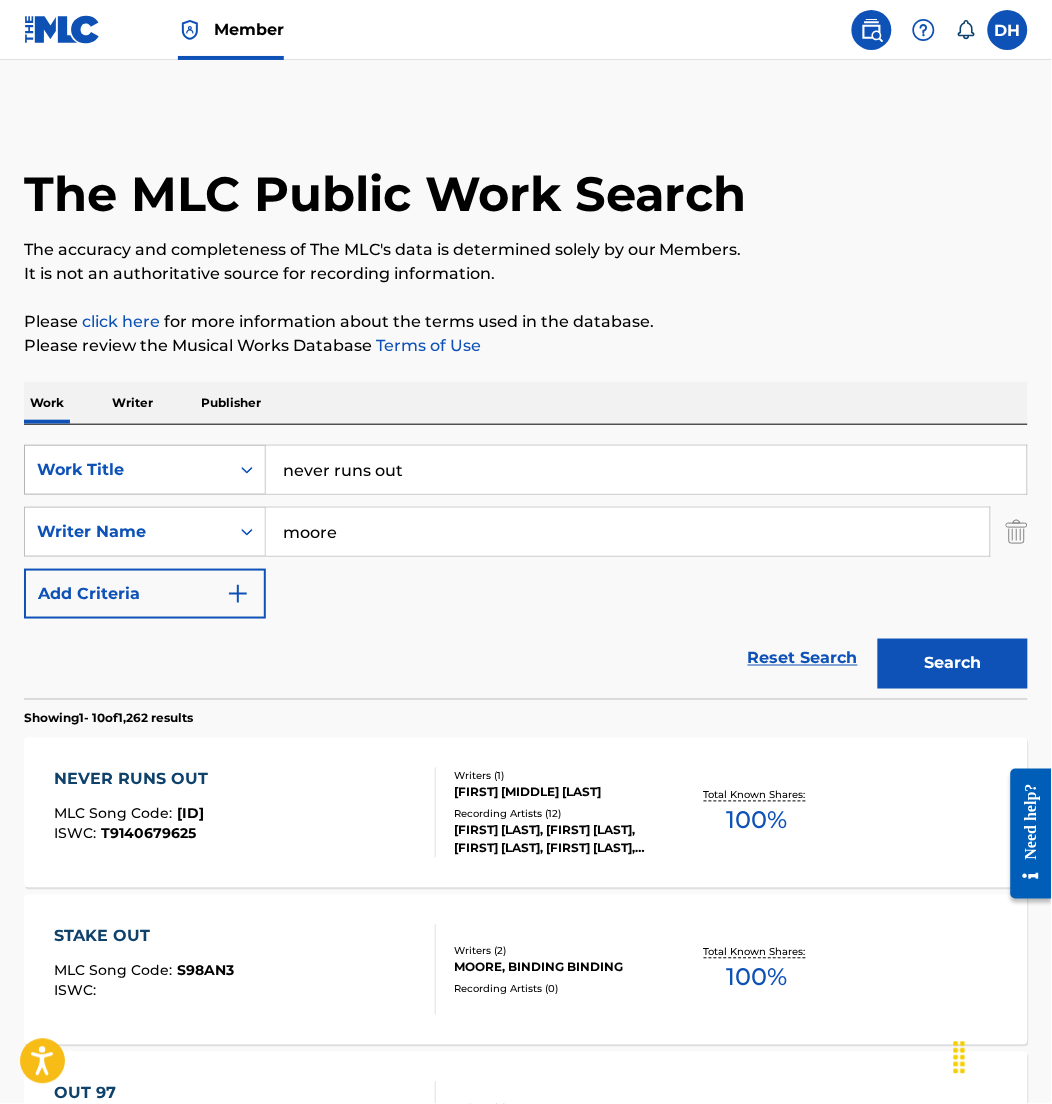 drag, startPoint x: 456, startPoint y: 473, endPoint x: 187, endPoint y: 472, distance: 269.00186 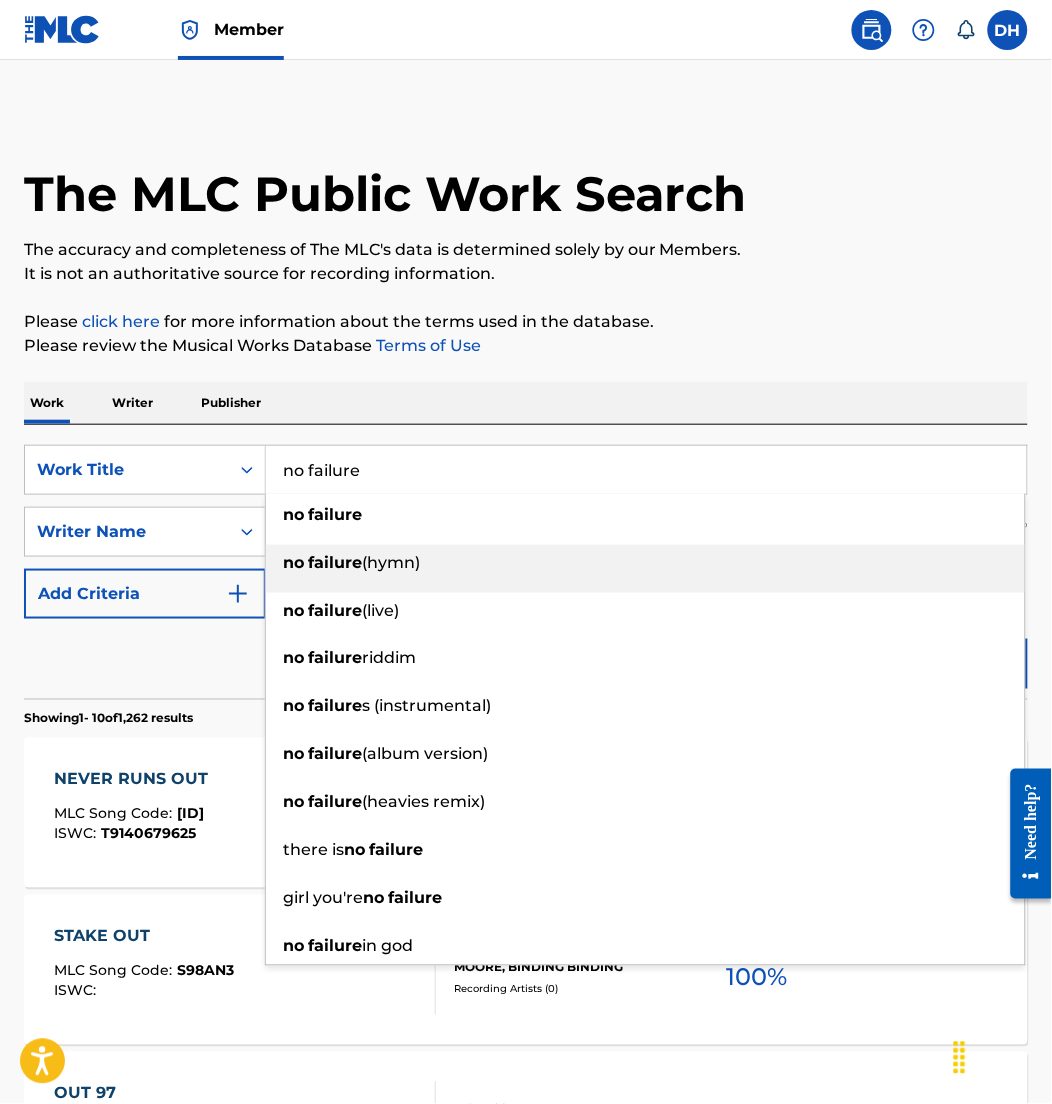 click on "no   failure  (hymn)" at bounding box center (645, 563) 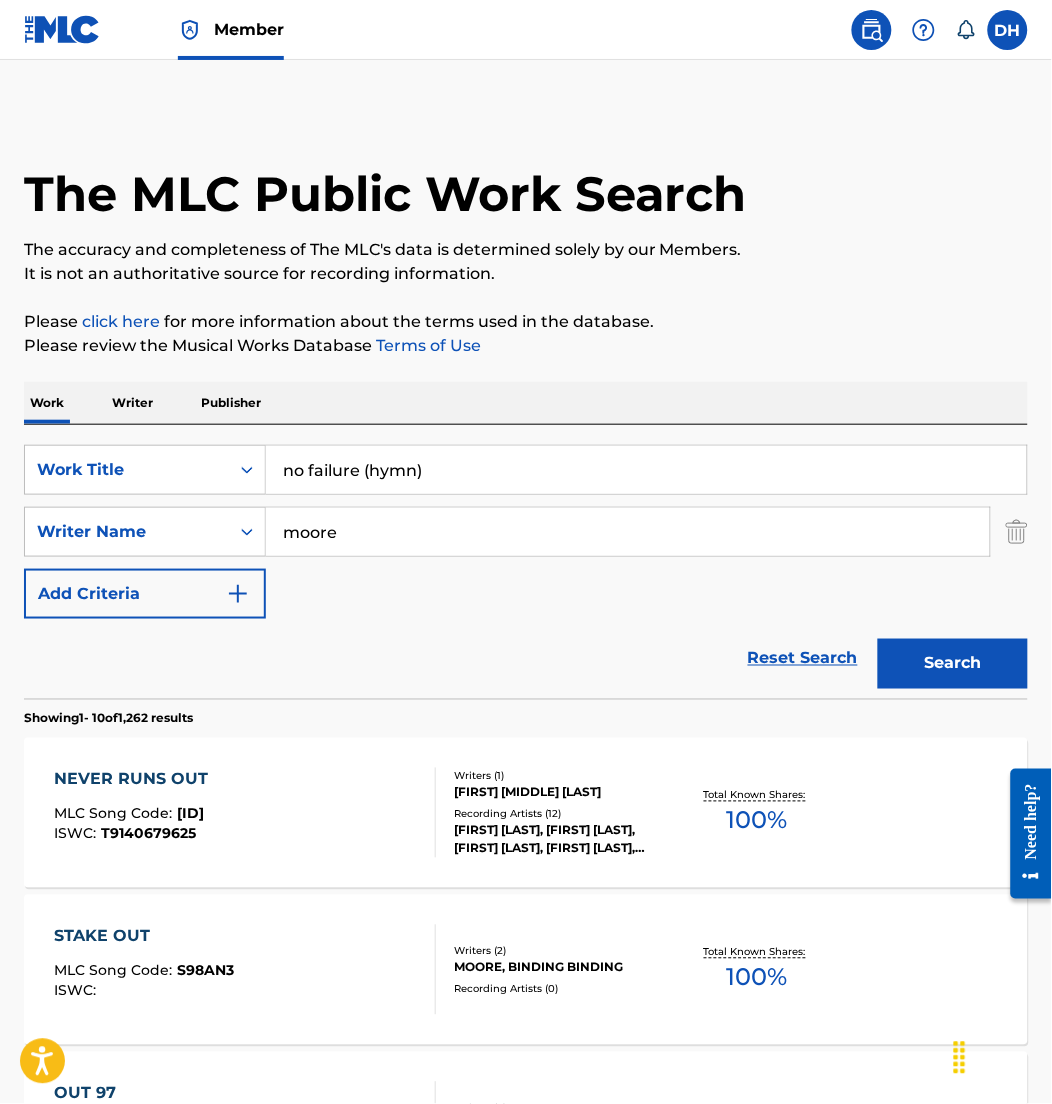 click on "Search" at bounding box center (953, 664) 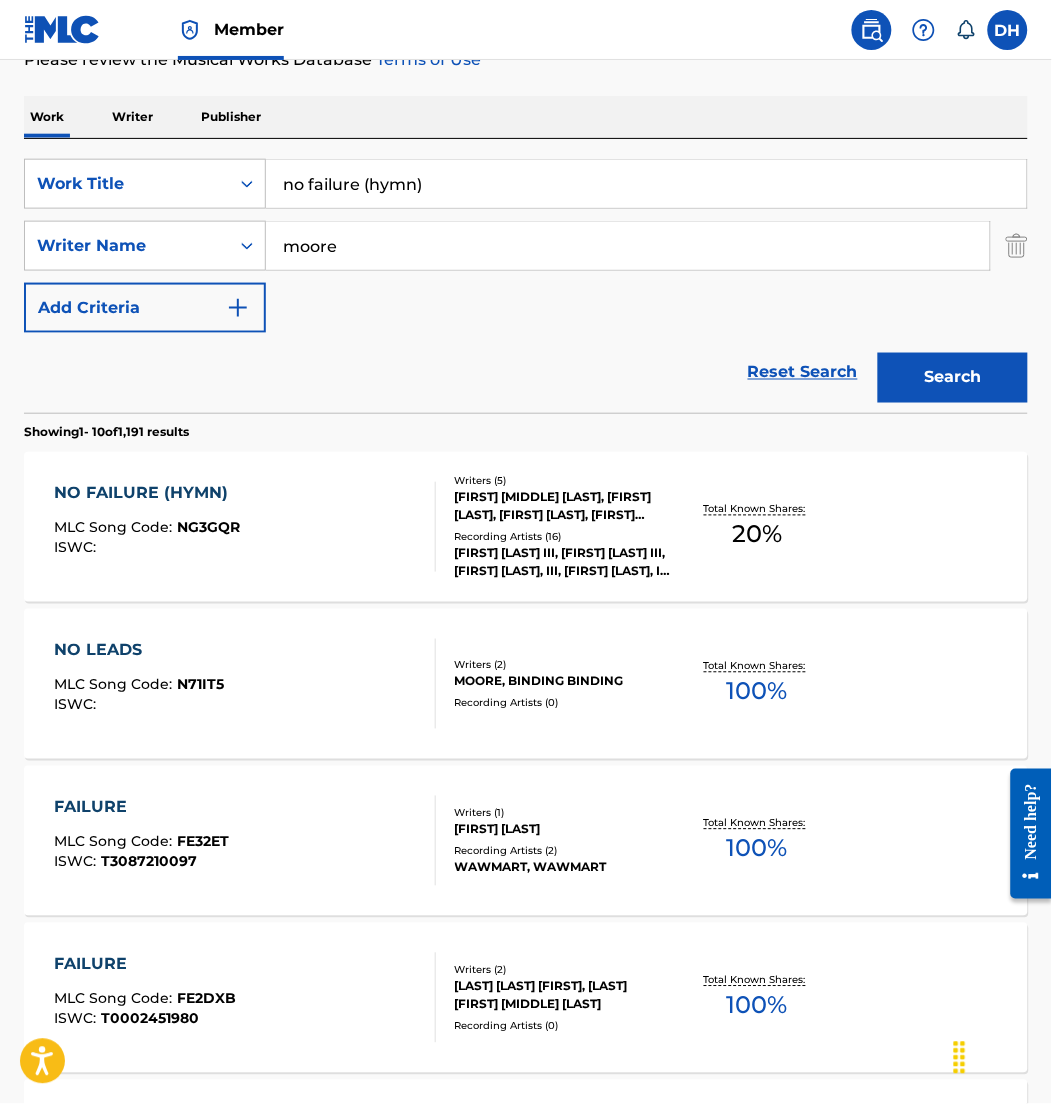 scroll, scrollTop: 288, scrollLeft: 0, axis: vertical 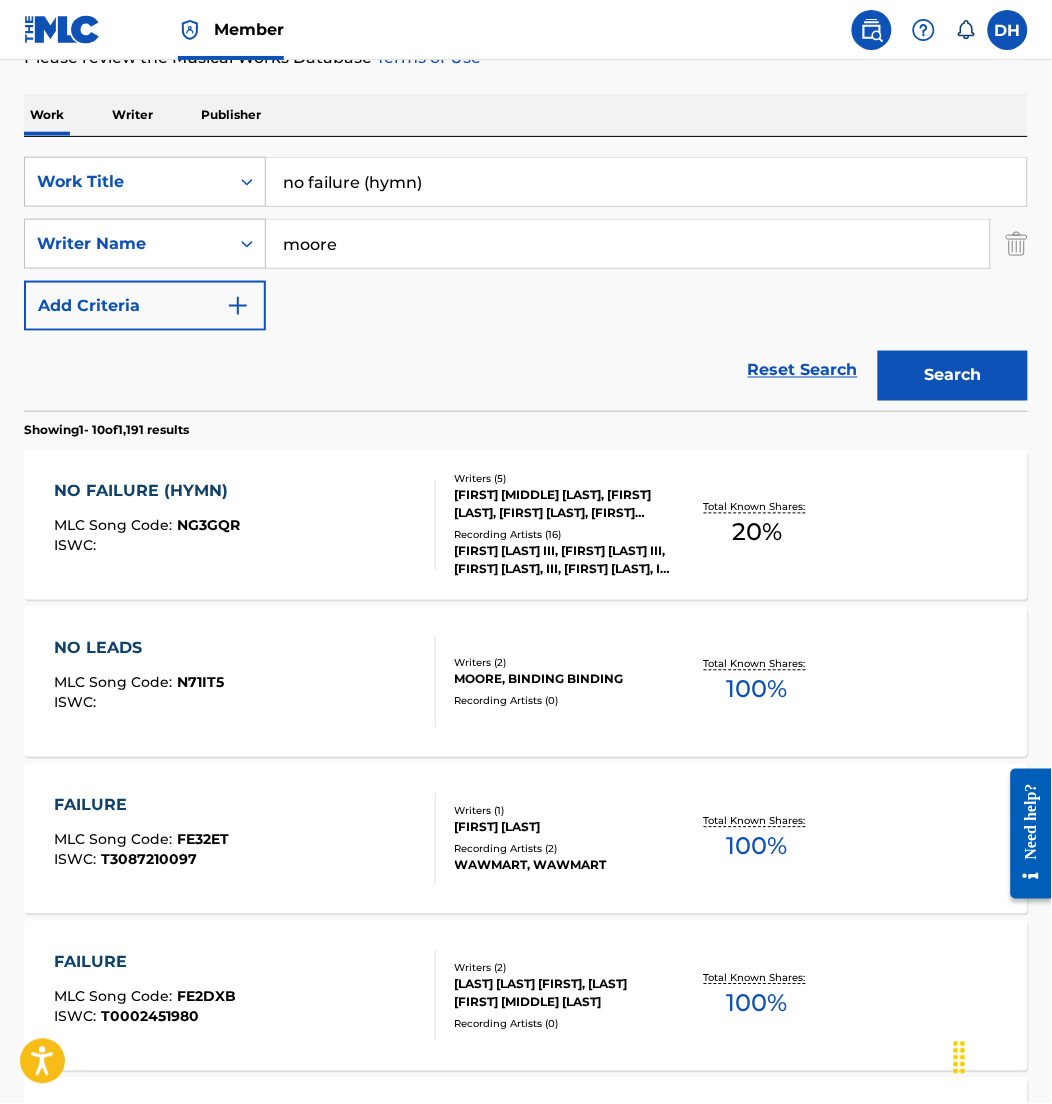 click on "Writers ( 5 ) EDWIN SCOTT GOLSON, MELVIN CRISPELL, DEVON GOODWIN, CHANDLER DAVID MOORE, ASHELY HALE Recording Artists ( 16 ) MELVIN CRISPELL III, MELVIN CRISPELL III, MELVIN CRISPELL, III, MELVIN CRISPELL, III, MELVIN CRISPELL III" at bounding box center [555, 525] 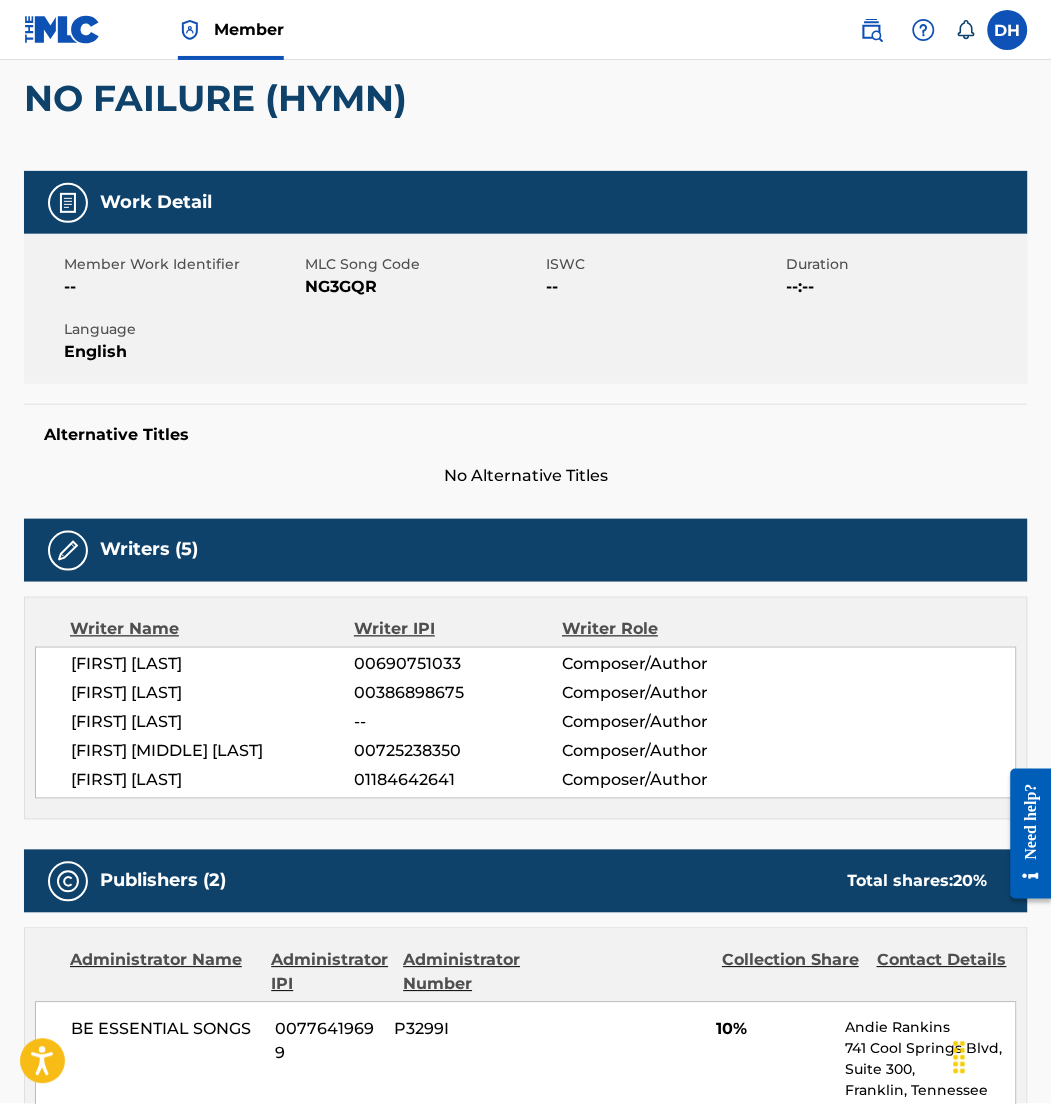 scroll, scrollTop: 0, scrollLeft: 0, axis: both 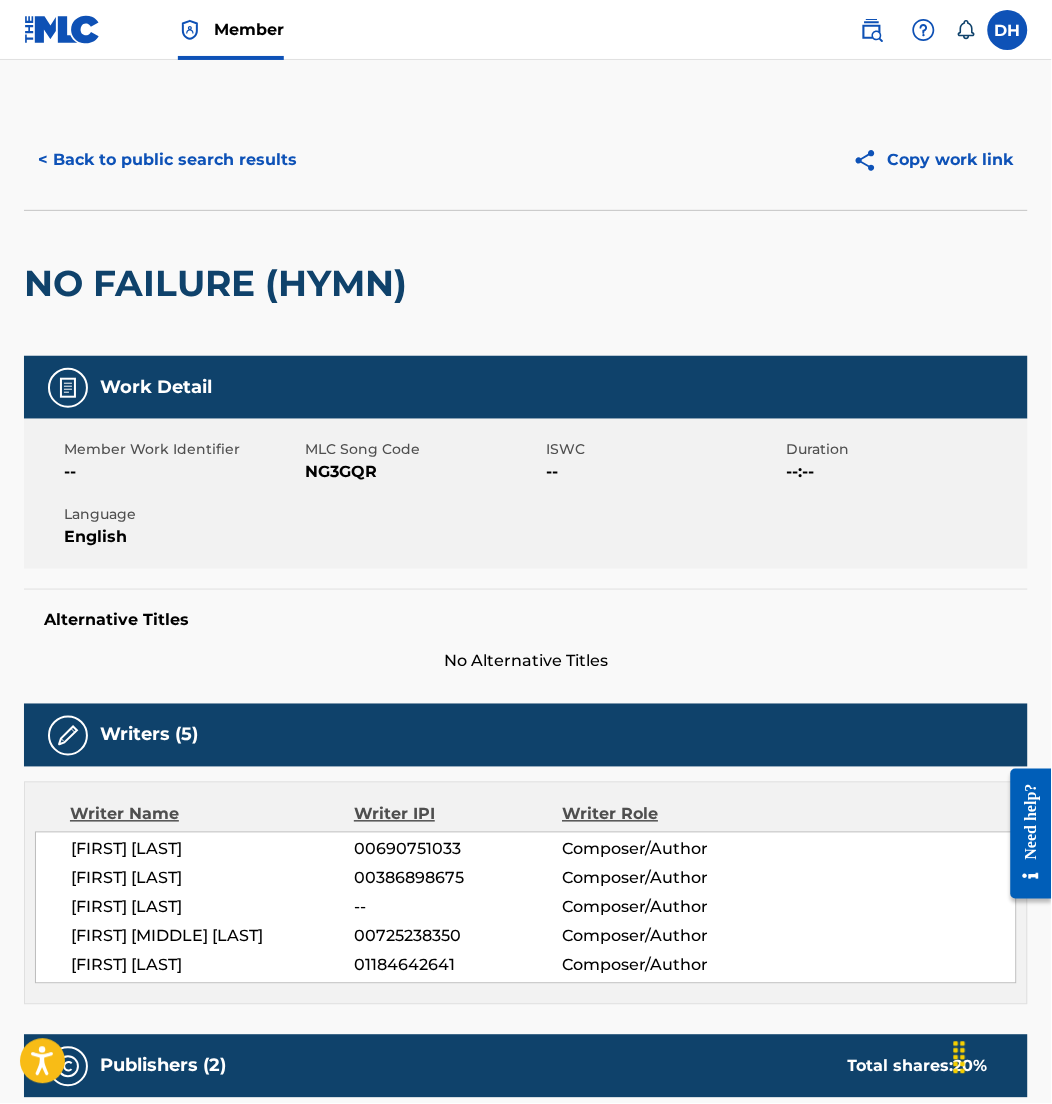 click on "< Back to public search results" at bounding box center [167, 160] 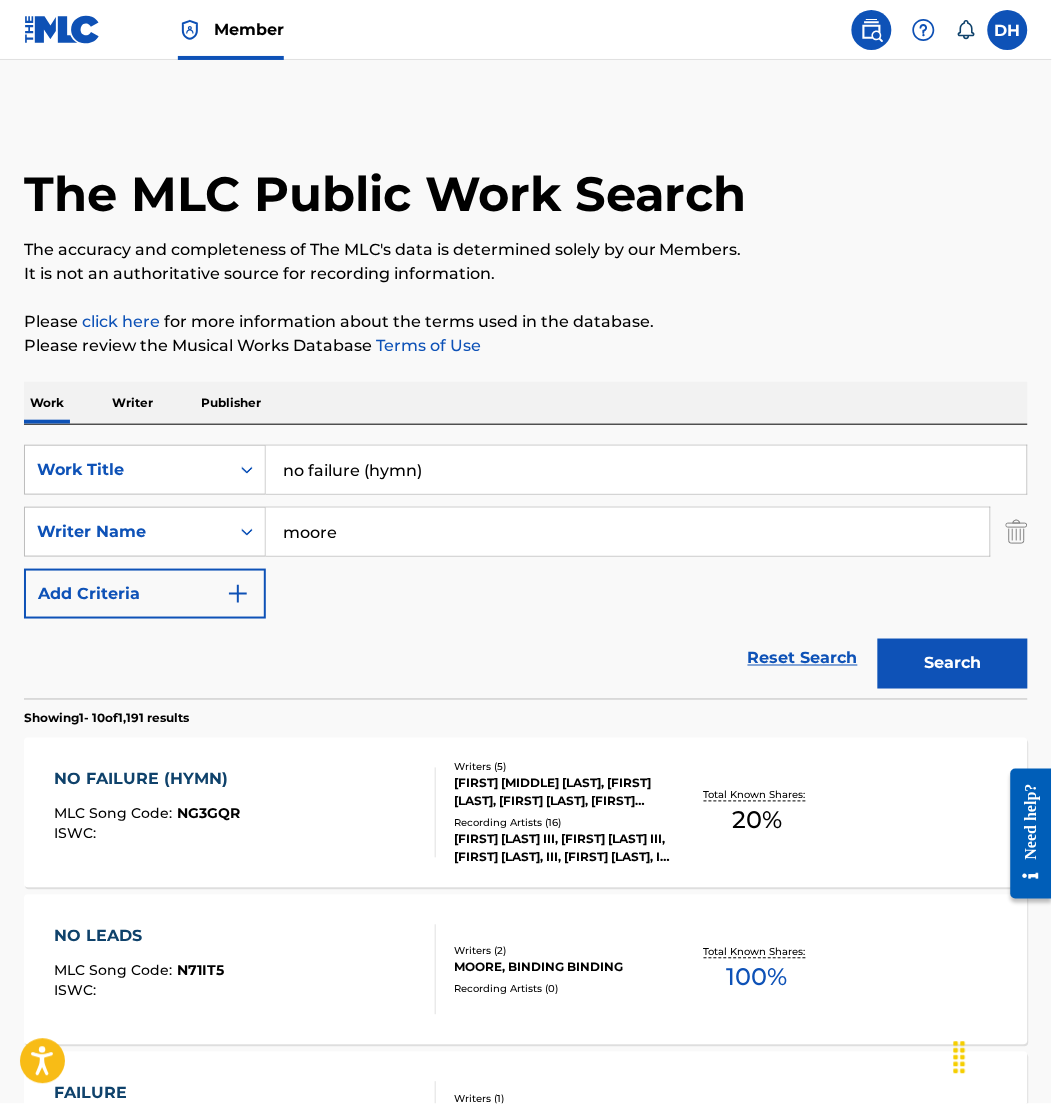 scroll, scrollTop: 288, scrollLeft: 0, axis: vertical 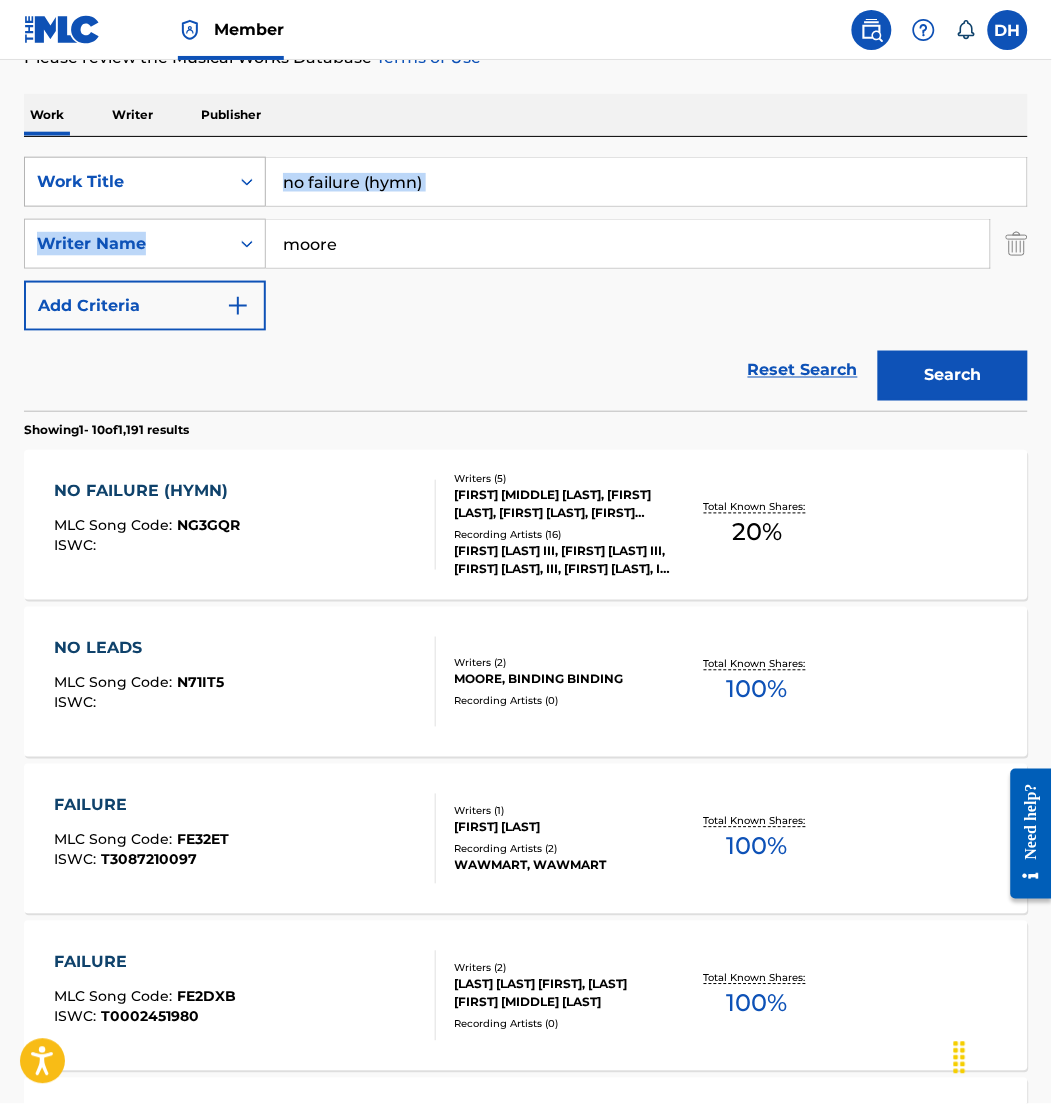 drag, startPoint x: 456, startPoint y: 209, endPoint x: 179, endPoint y: 165, distance: 280.4728 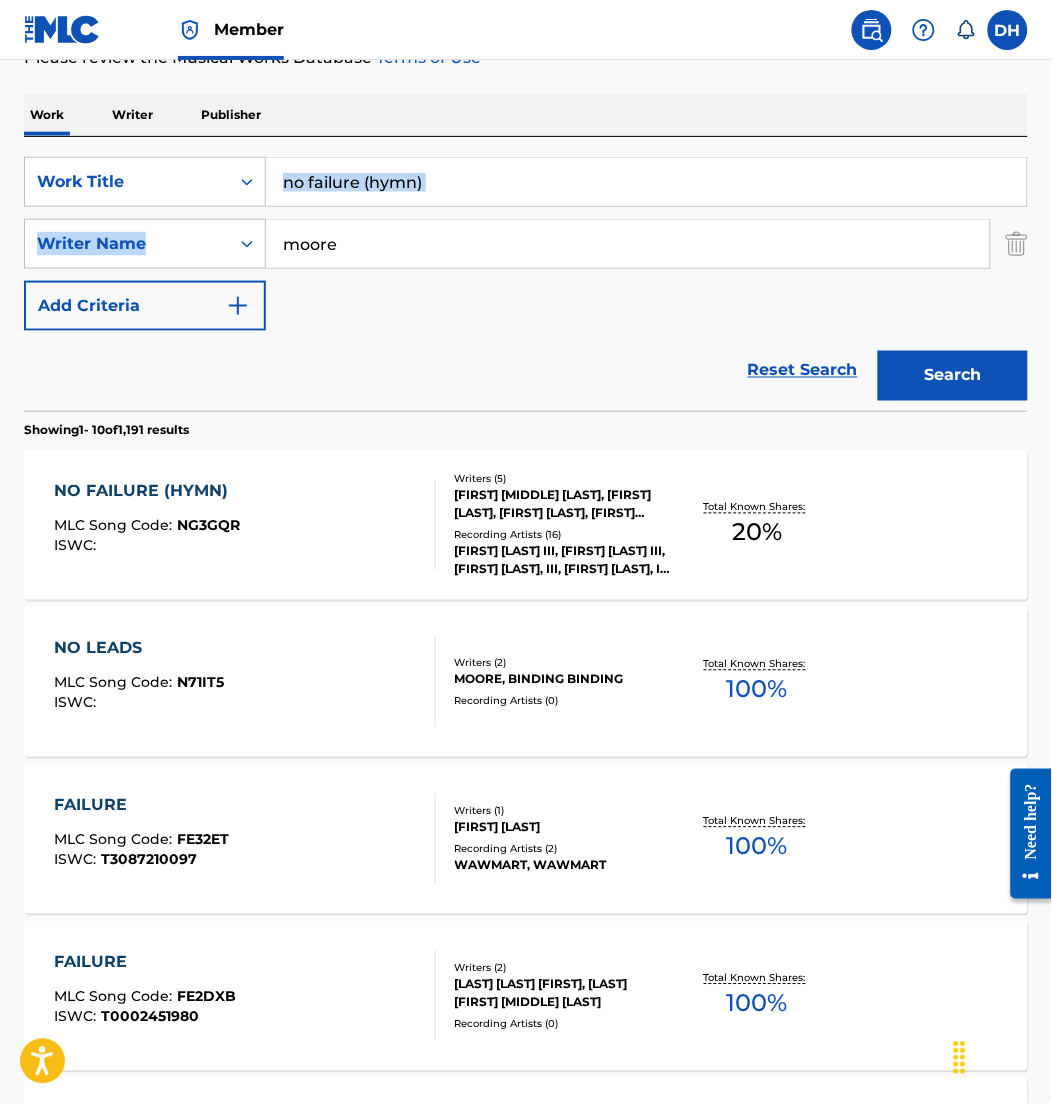 click on "no failure (hymn)" at bounding box center (646, 182) 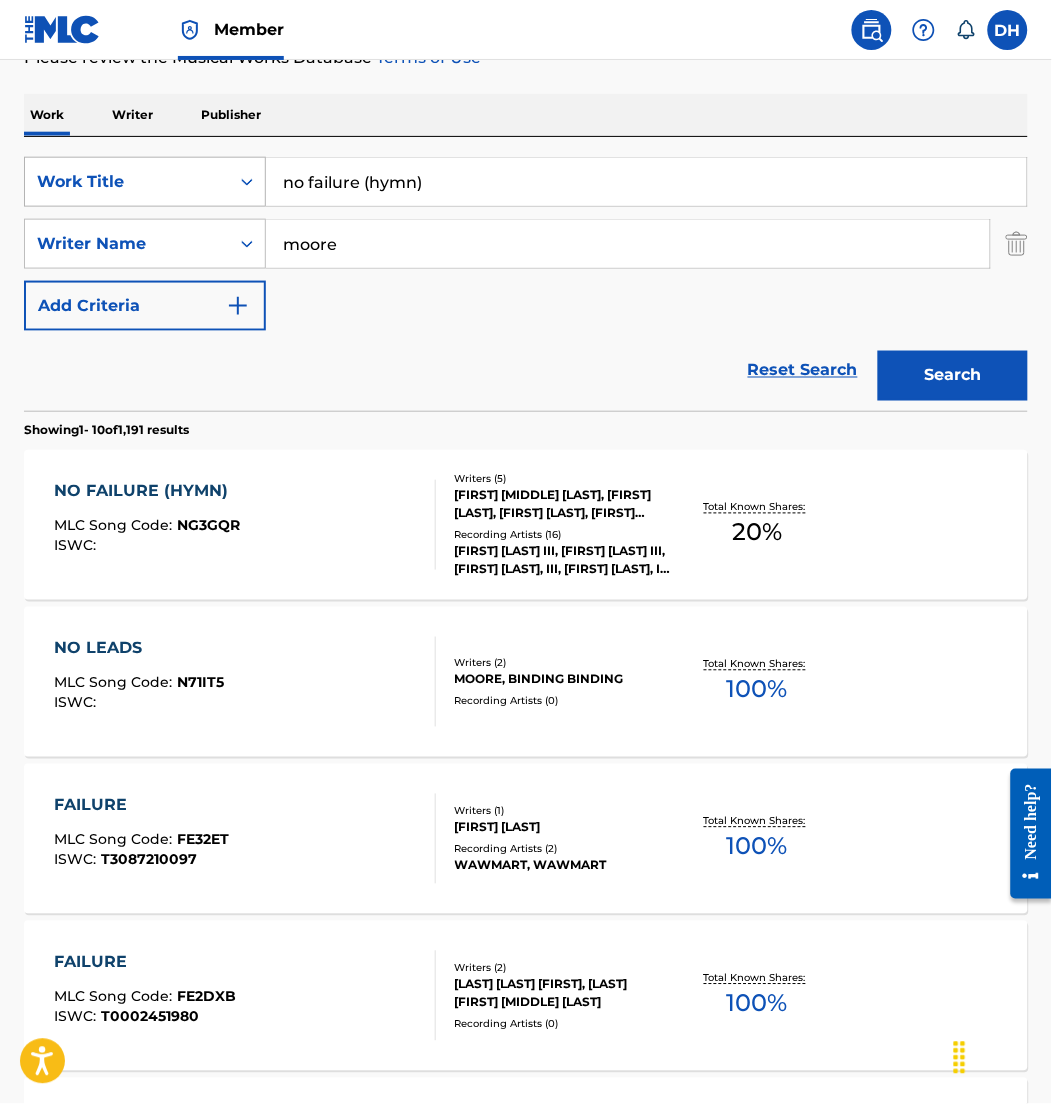 drag, startPoint x: 515, startPoint y: 186, endPoint x: 107, endPoint y: 172, distance: 408.2401 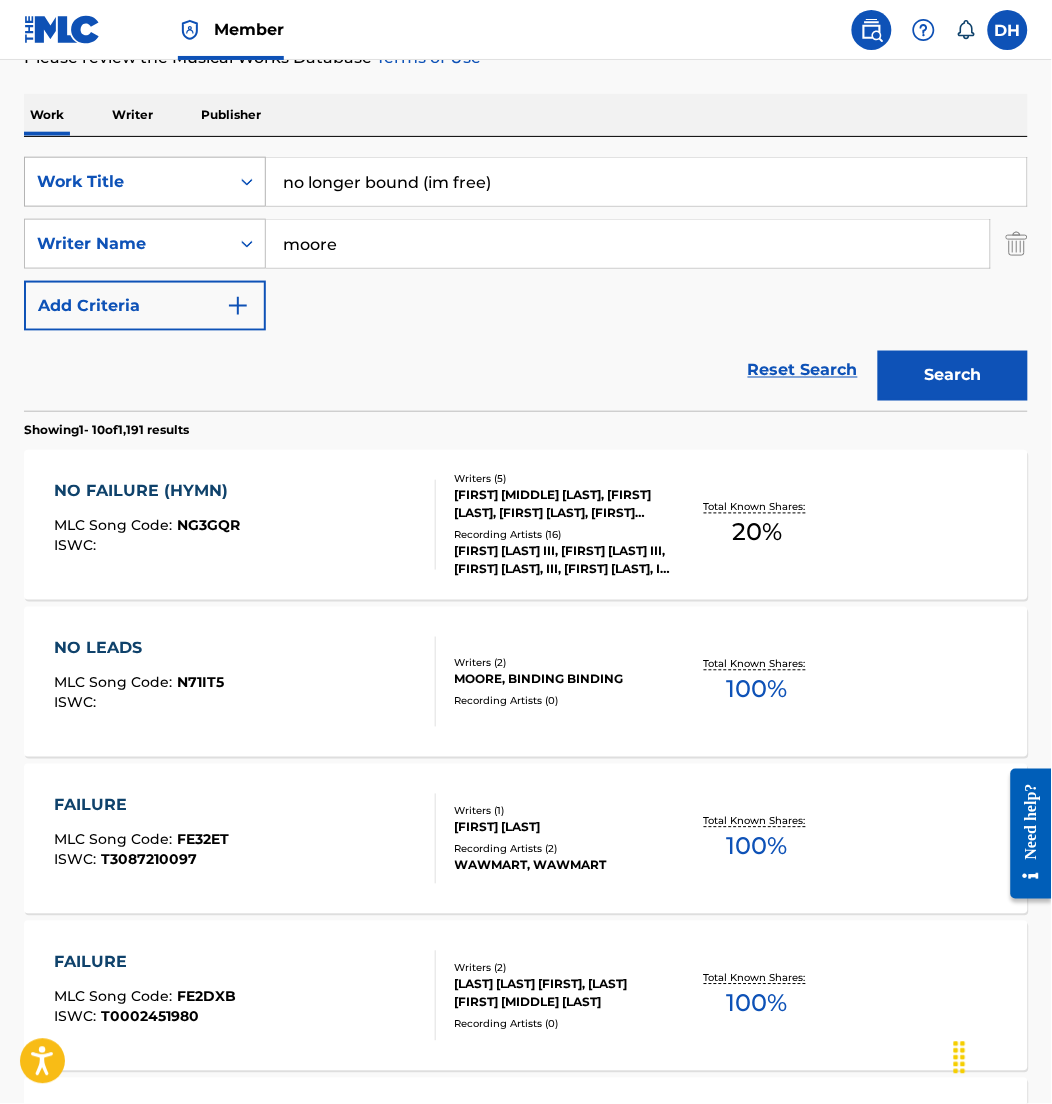 type on "no longer bound (im free)" 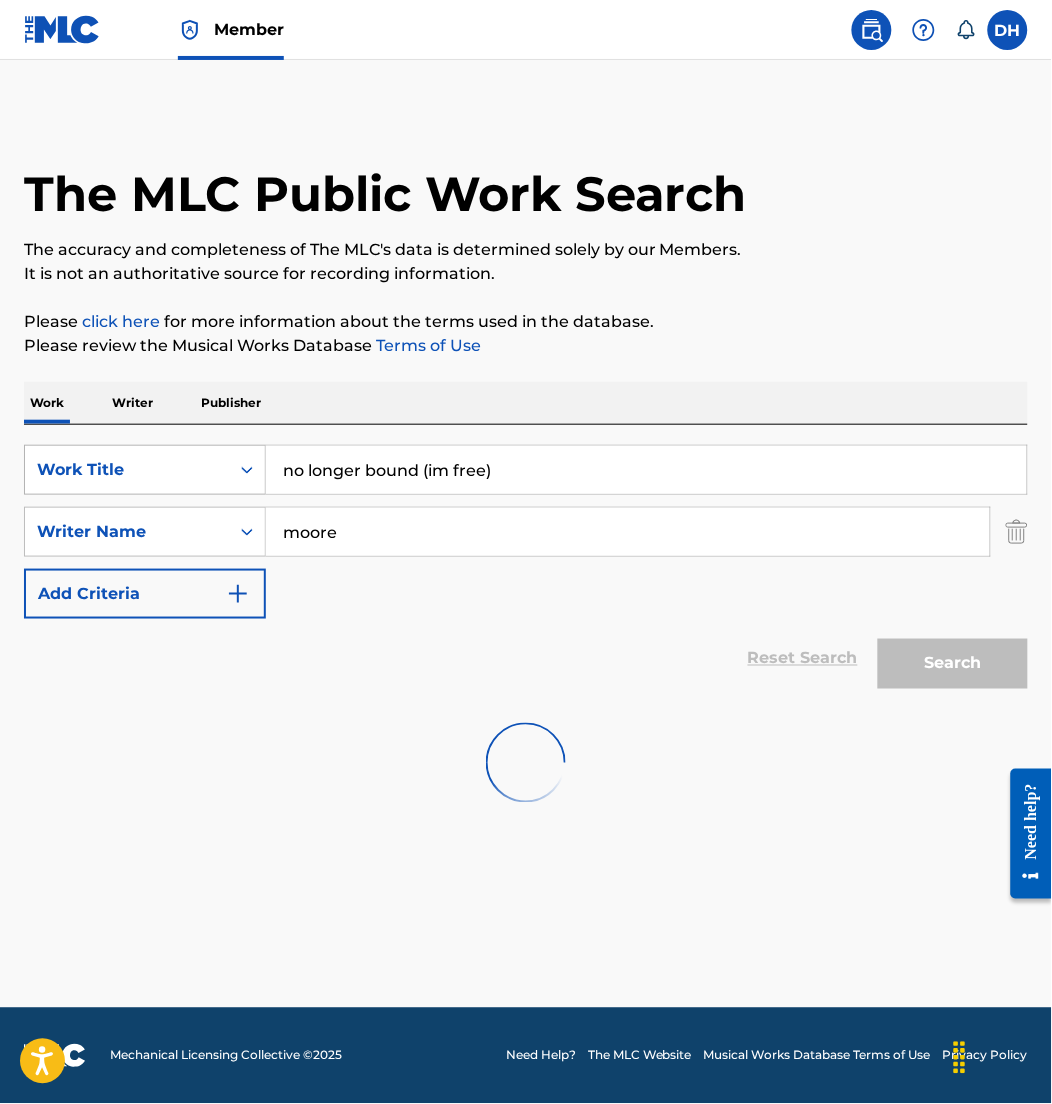 scroll, scrollTop: 0, scrollLeft: 0, axis: both 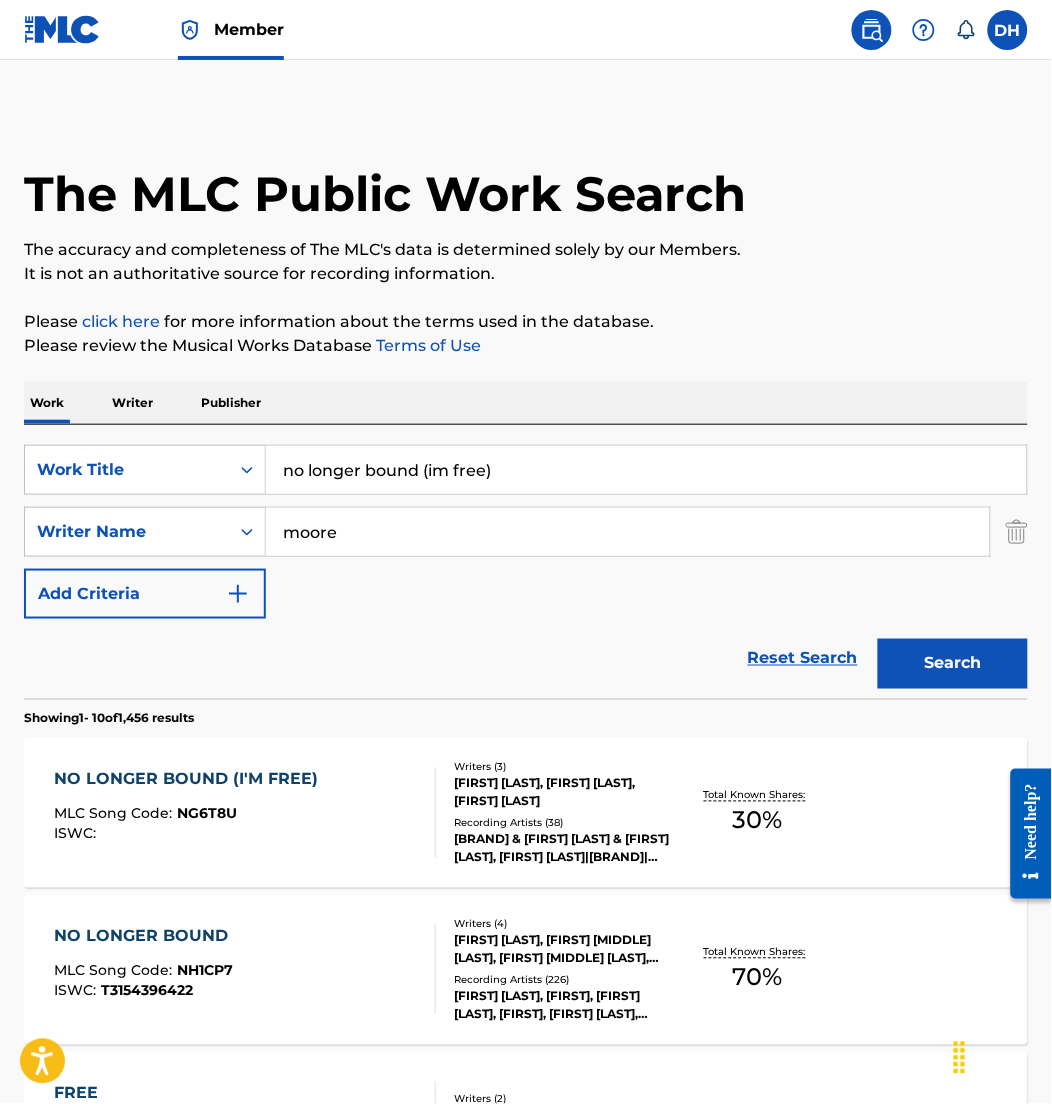 click on "NO LONGER BOUND (I'M FREE)" at bounding box center [191, 780] 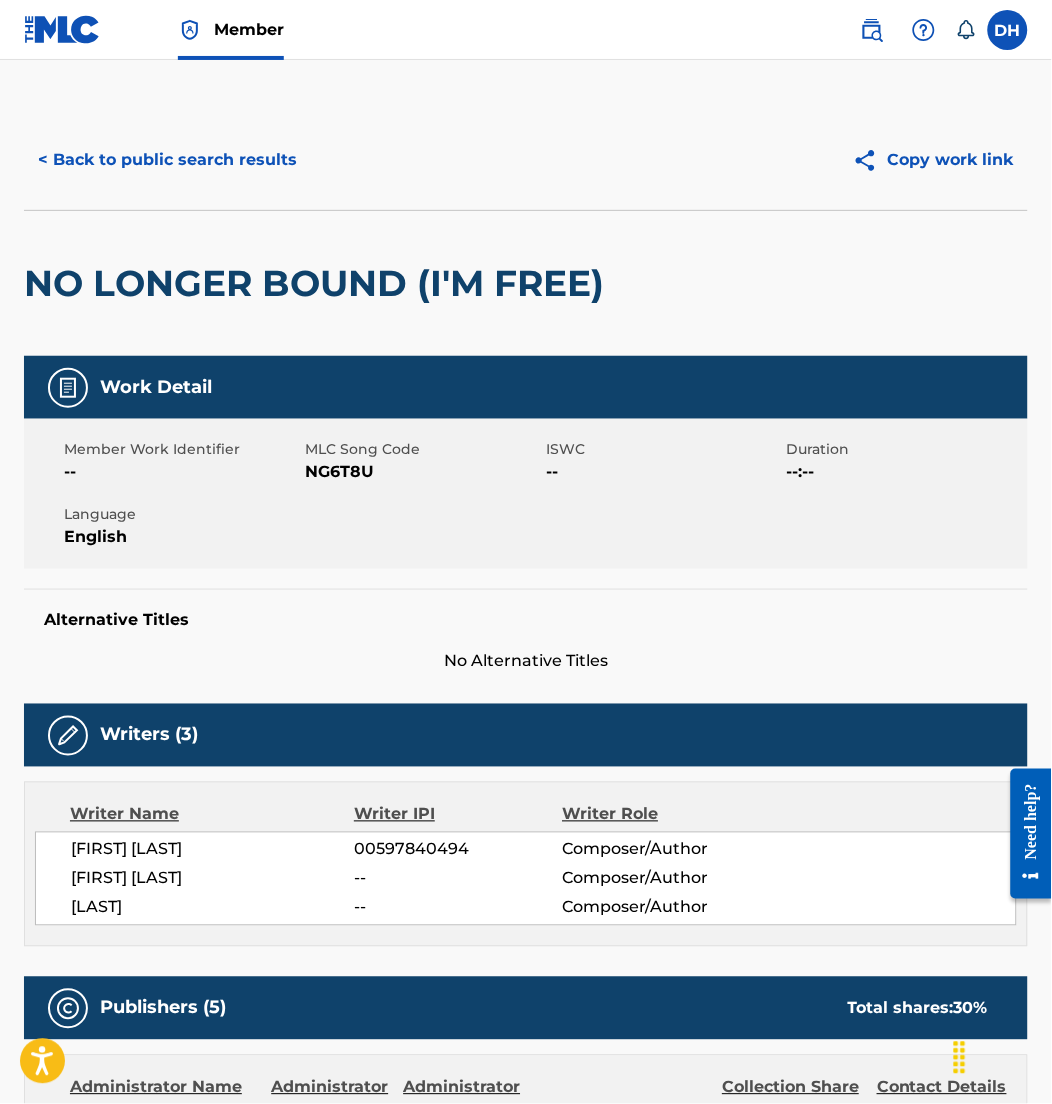 drag, startPoint x: 149, startPoint y: 959, endPoint x: 151, endPoint y: 933, distance: 26.076809 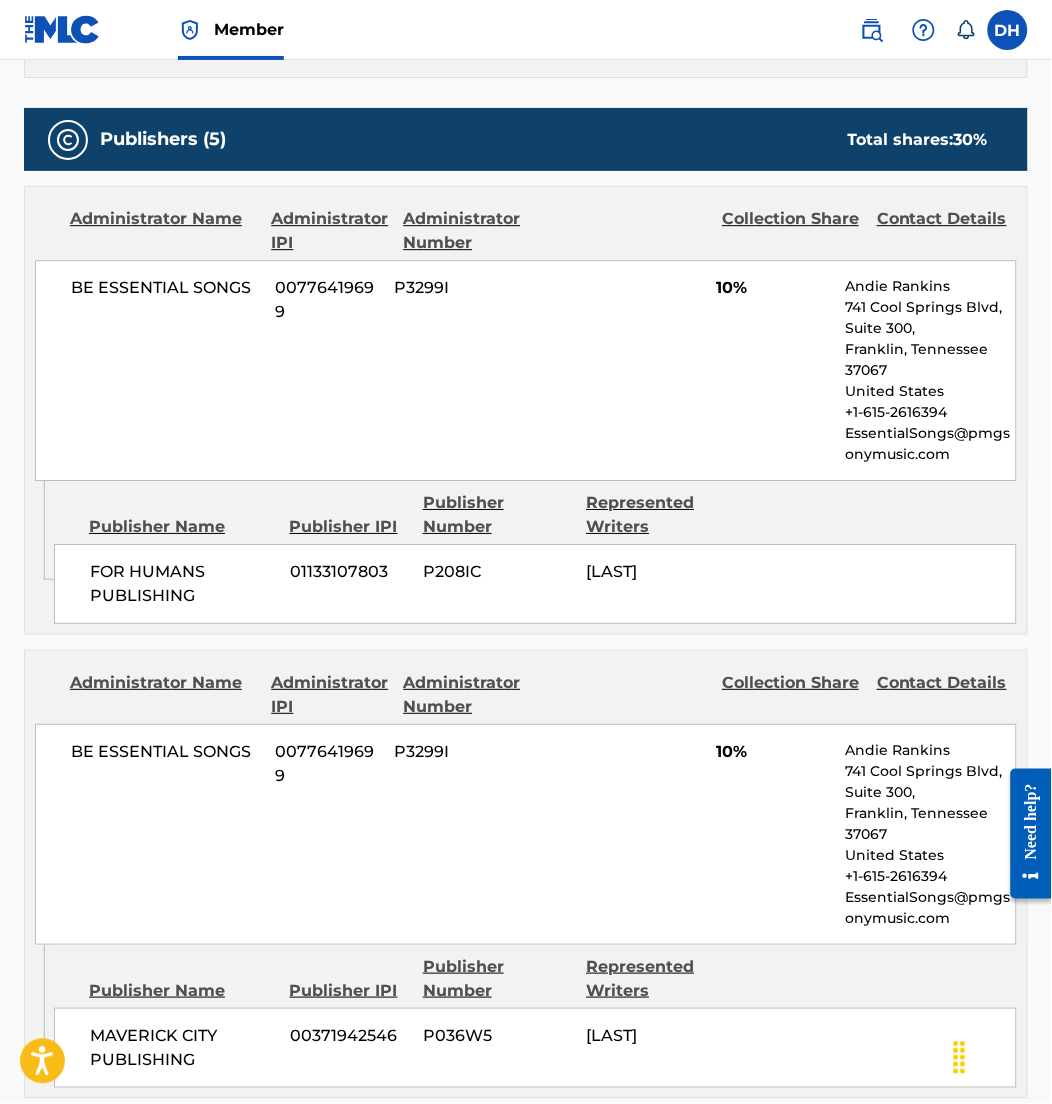 scroll, scrollTop: 873, scrollLeft: 0, axis: vertical 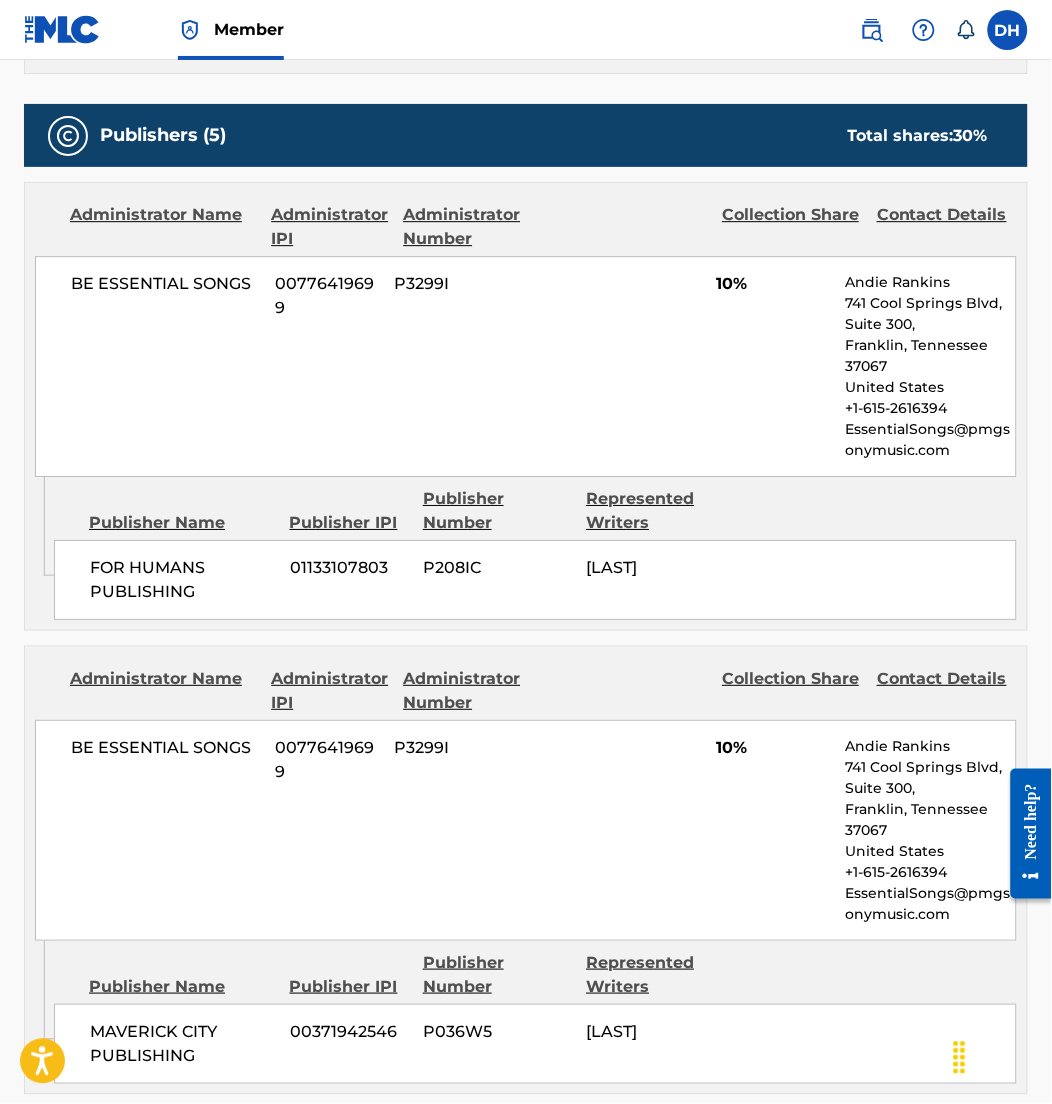 click on "BE ESSENTIAL SONGS 00776419699 P3299I 10% Andie Rankins 741 Cool Springs Blvd, Suite 300,  Franklin, Tennessee 37067 United States +1-615-2616394 EssentialSongs@pmgsonymusic.com" at bounding box center [526, 366] 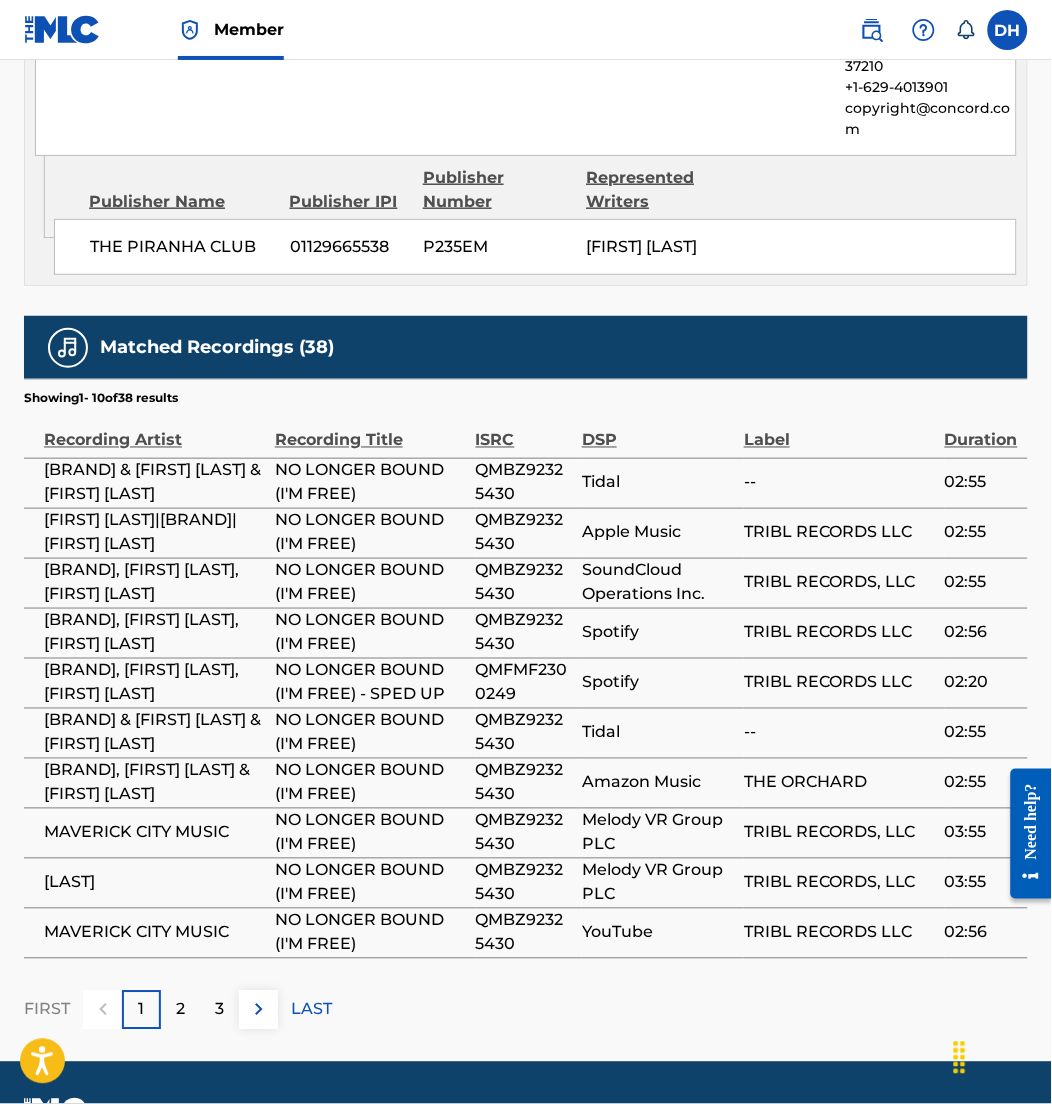 scroll, scrollTop: 3165, scrollLeft: 0, axis: vertical 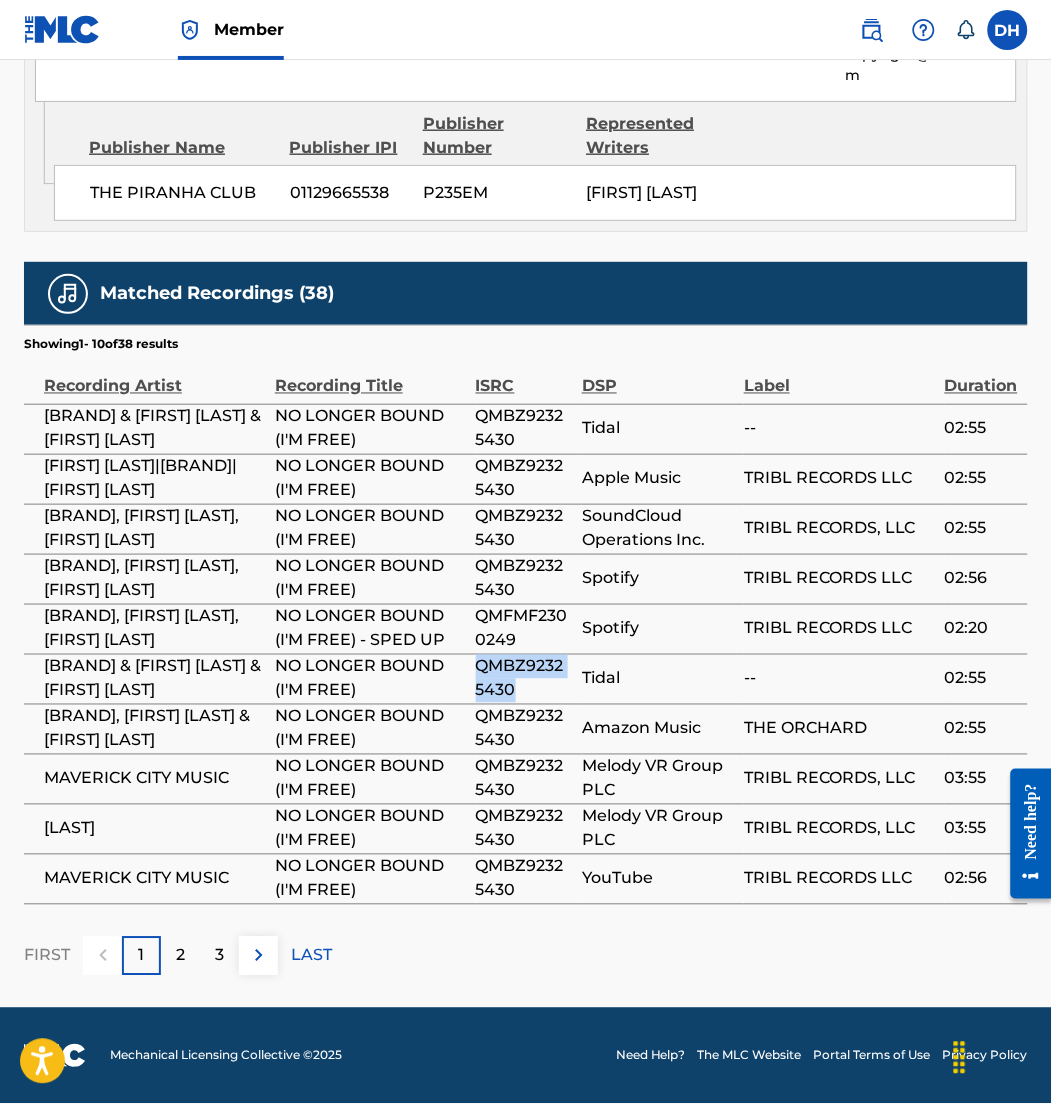 drag, startPoint x: 537, startPoint y: 661, endPoint x: 478, endPoint y: 635, distance: 64.4748 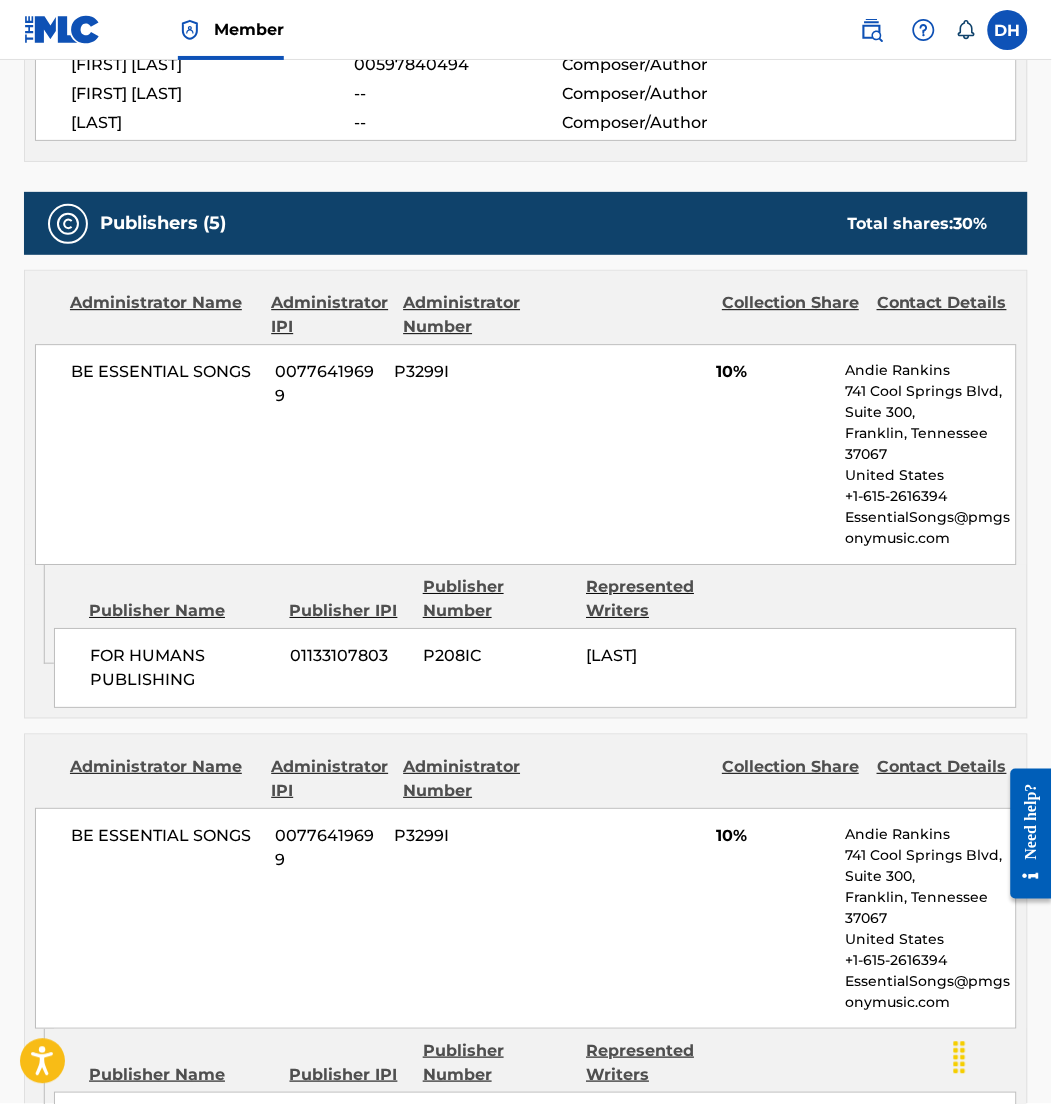 scroll, scrollTop: 0, scrollLeft: 0, axis: both 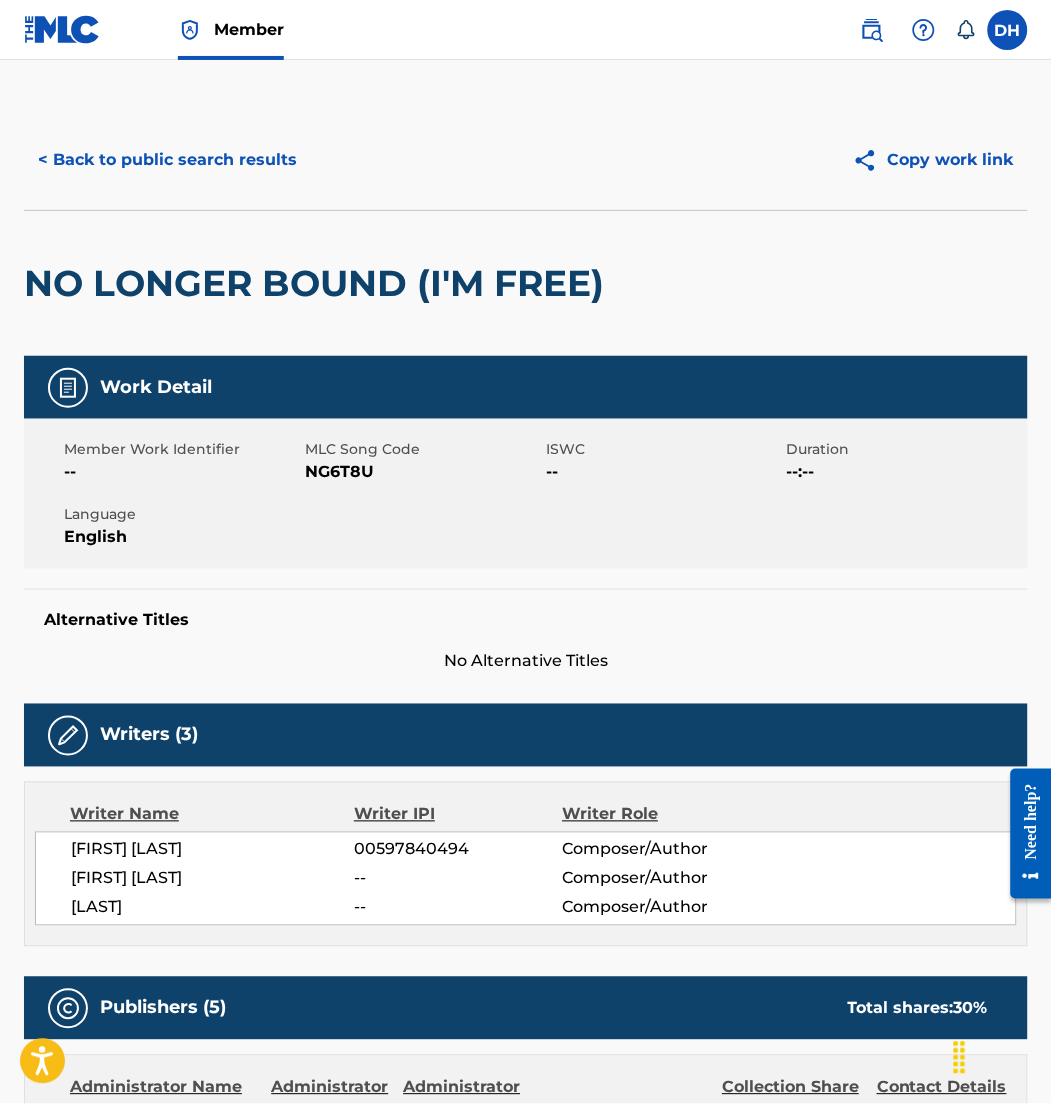 click on "< Back to public search results" at bounding box center [167, 160] 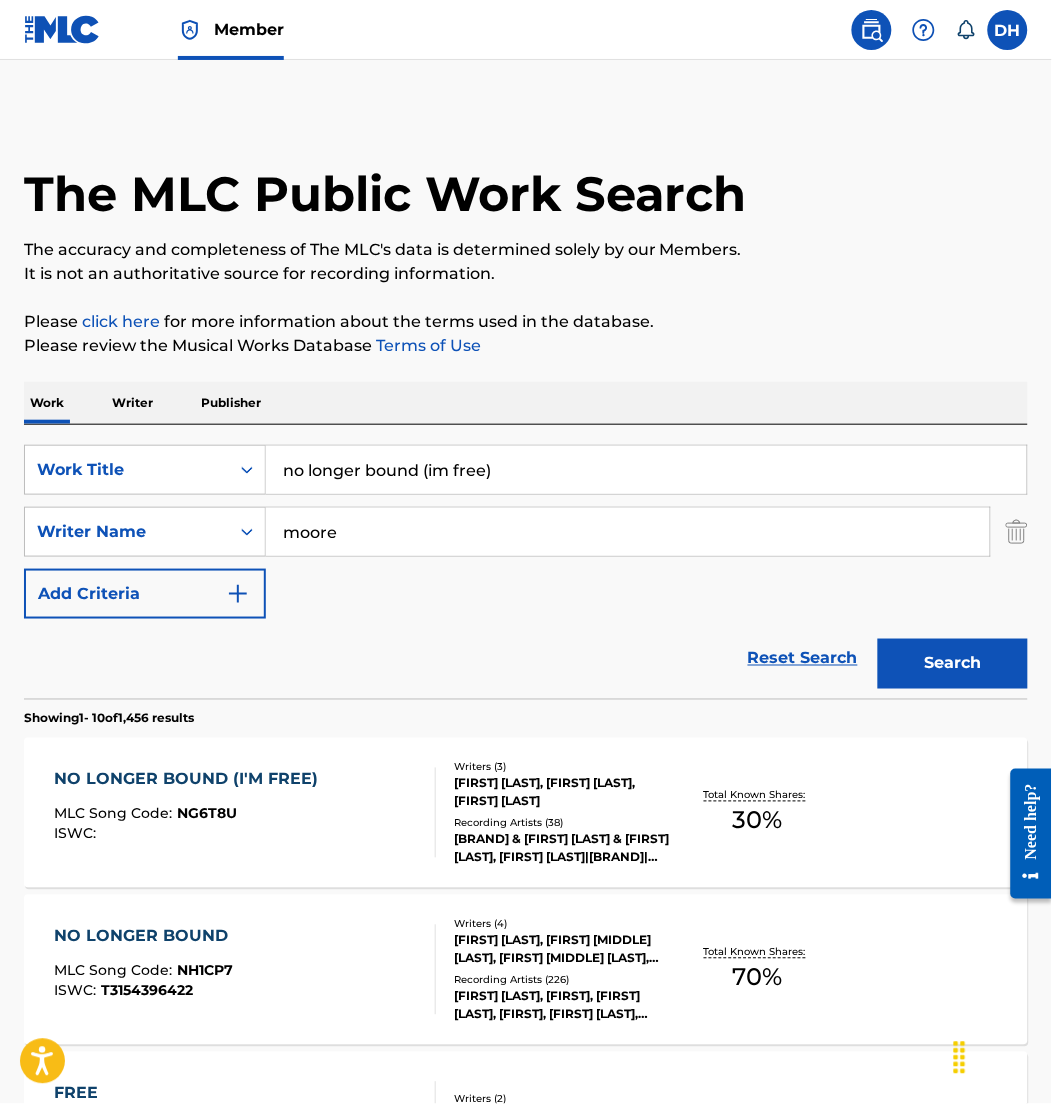 click on "Member" at bounding box center (231, 29) 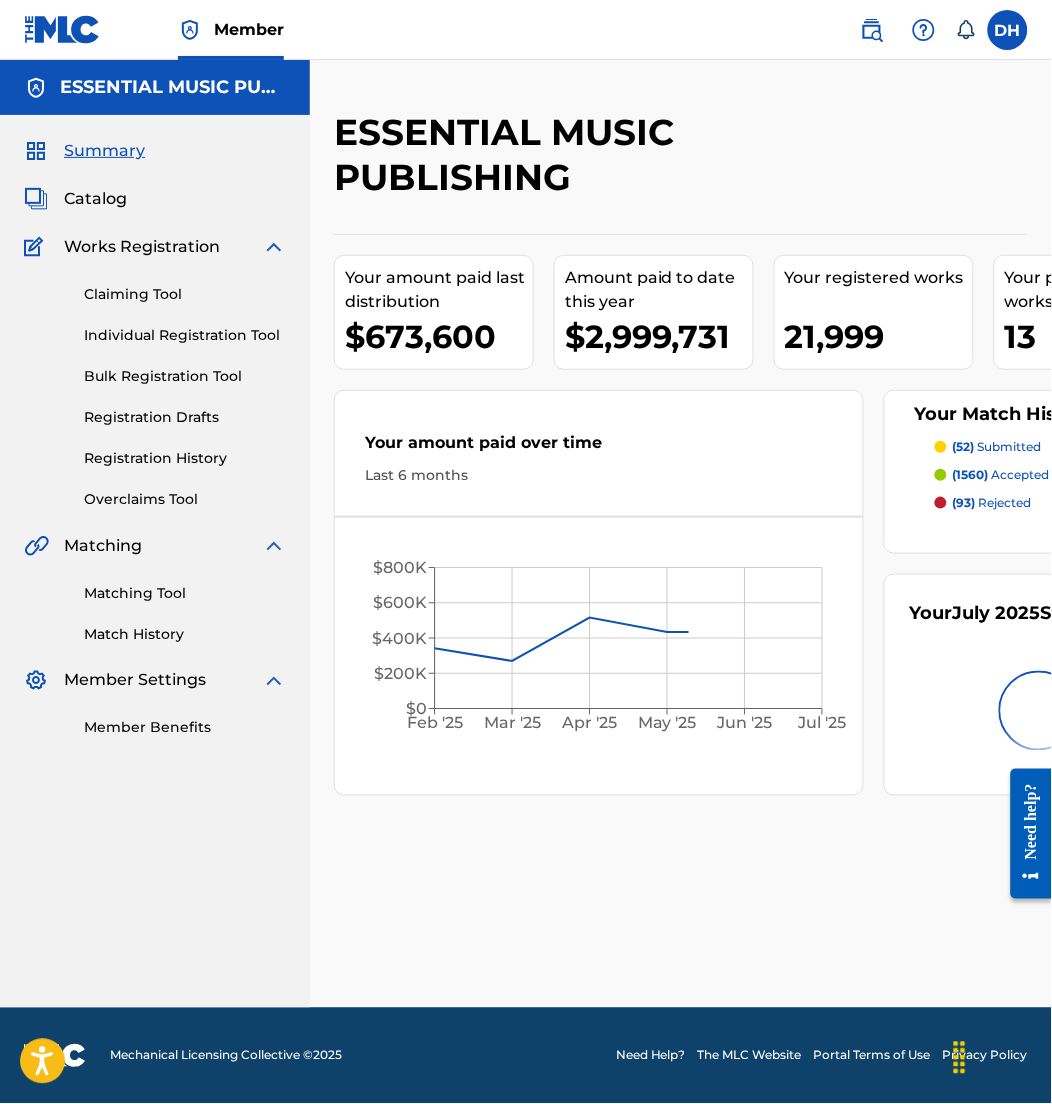 click on "Catalog" at bounding box center (95, 199) 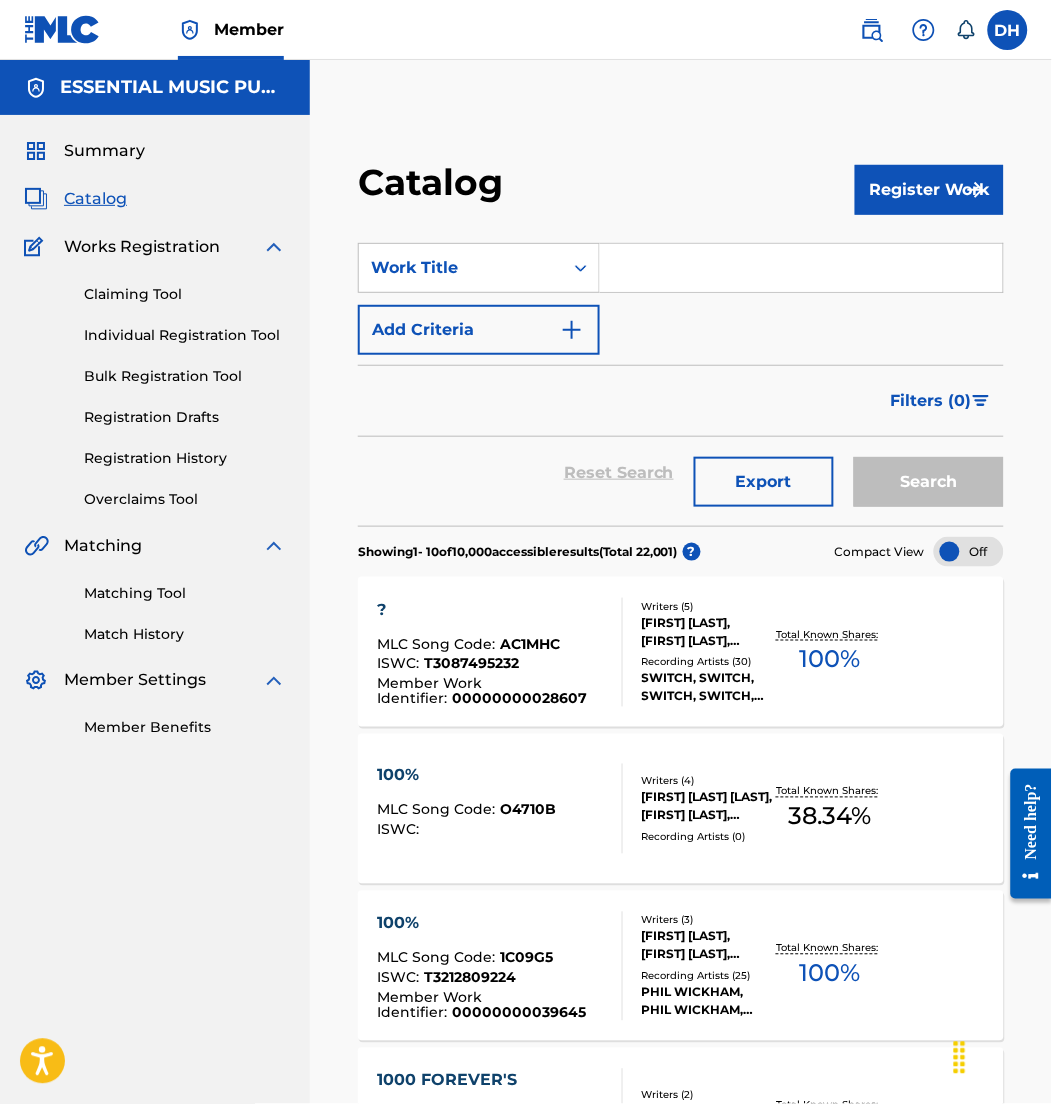 click at bounding box center (801, 268) 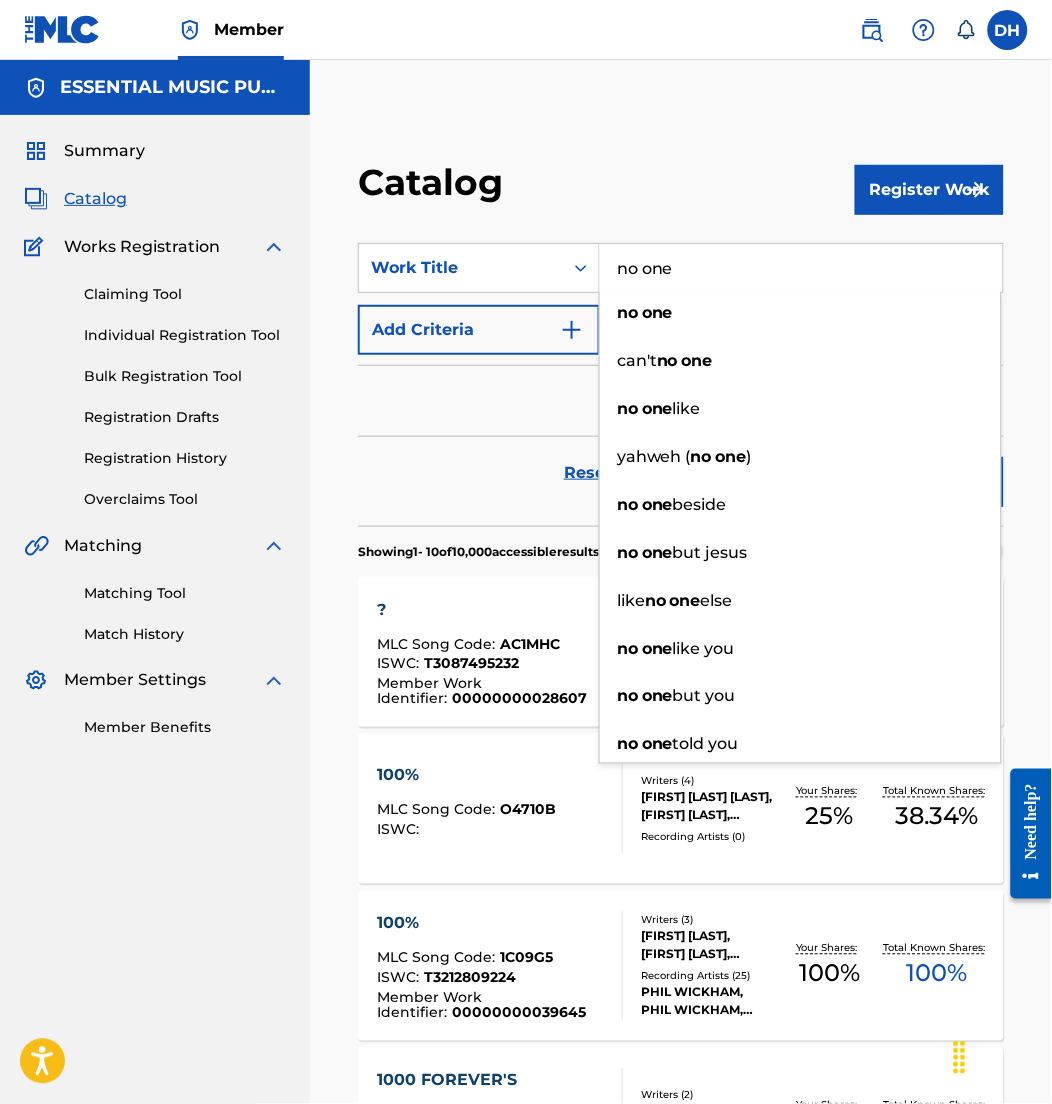 type on "no one" 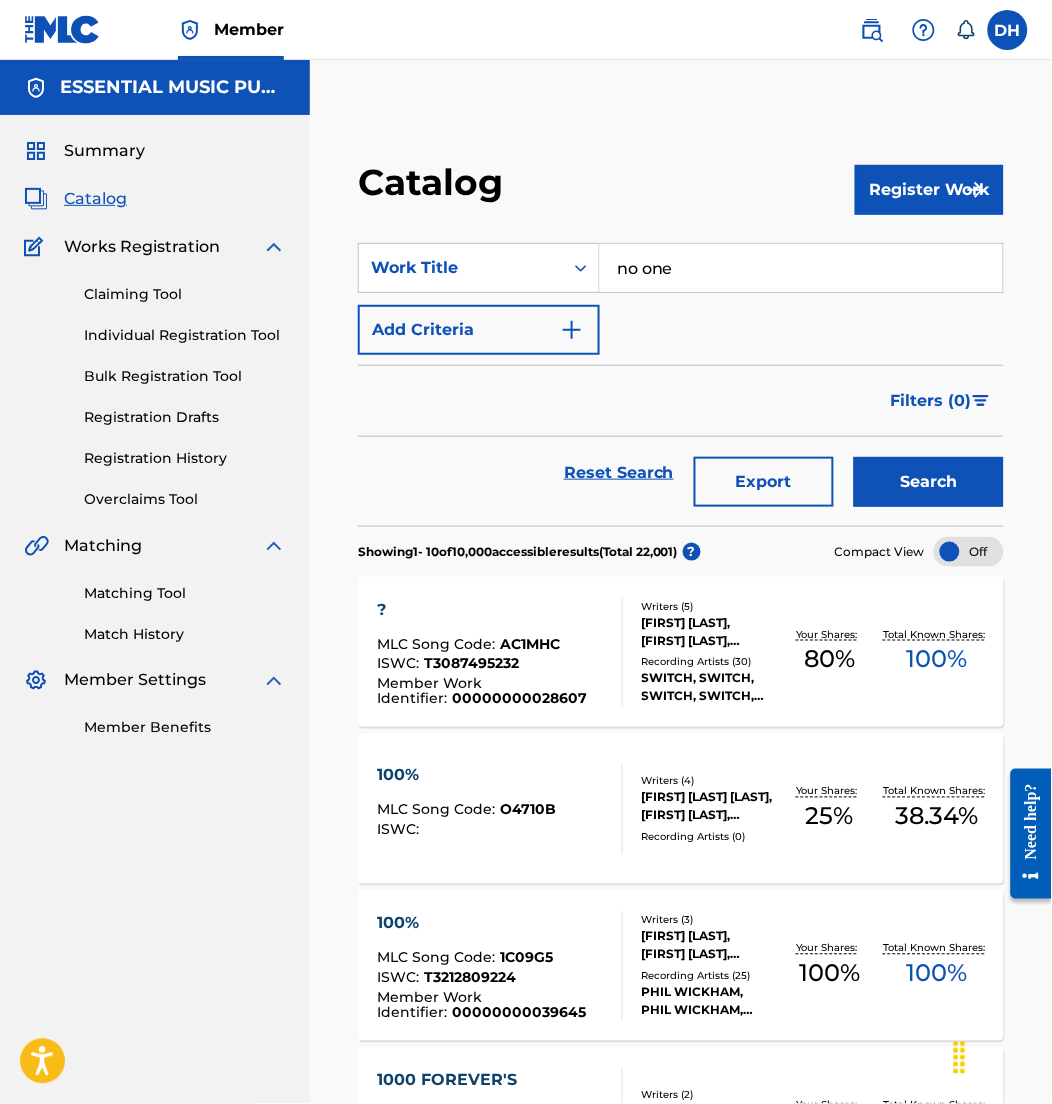 click on "Add Criteria" at bounding box center [479, 330] 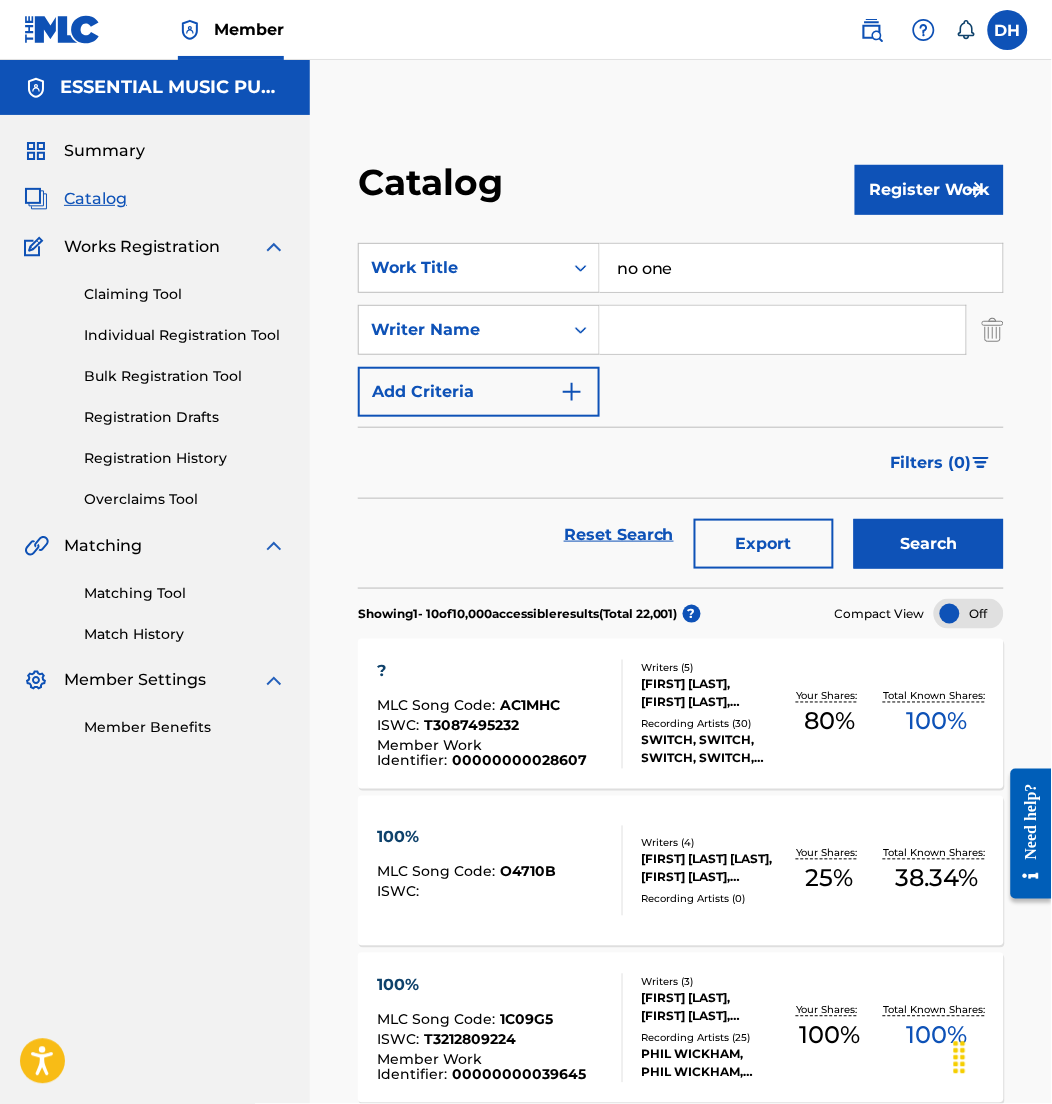 click at bounding box center (783, 330) 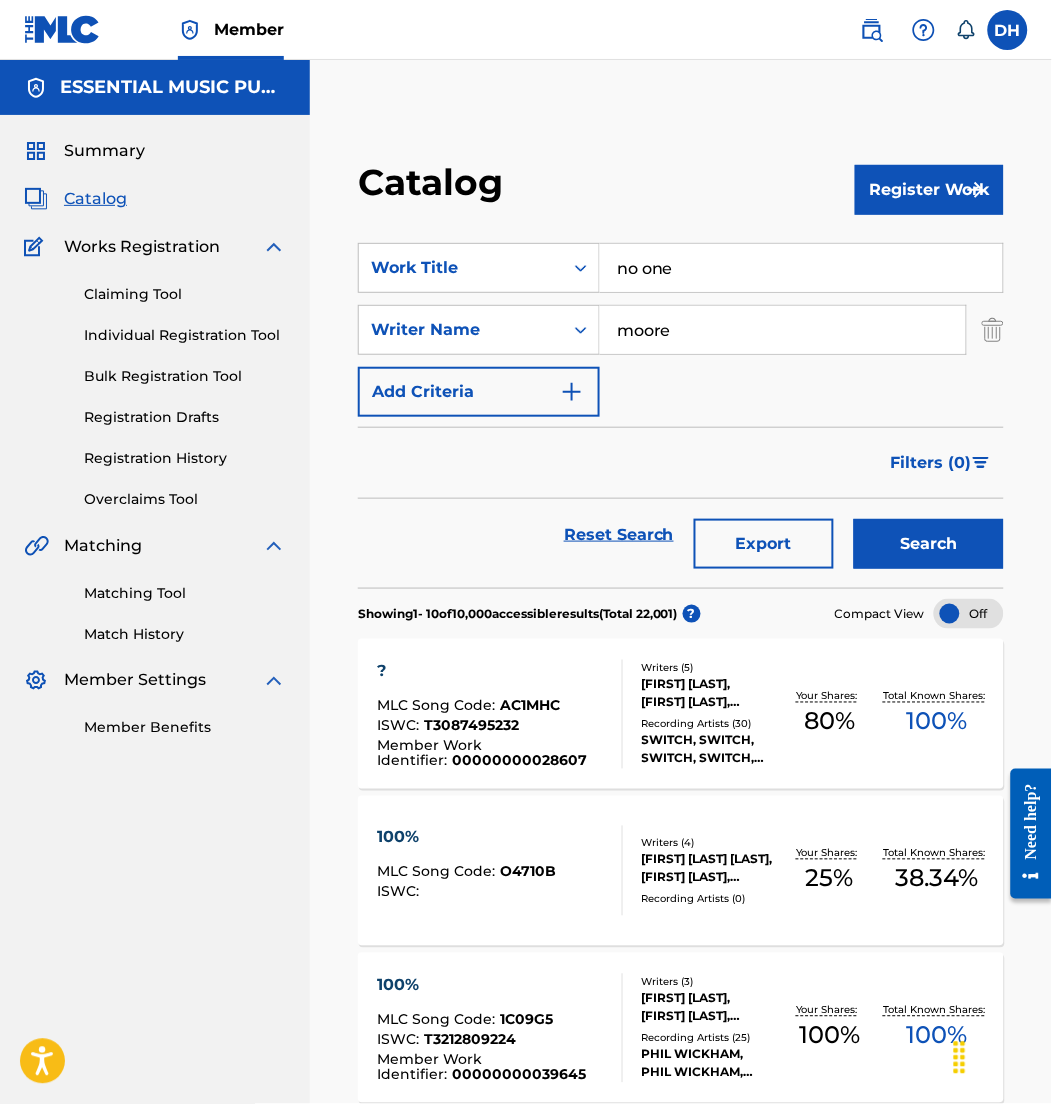 type on "moore" 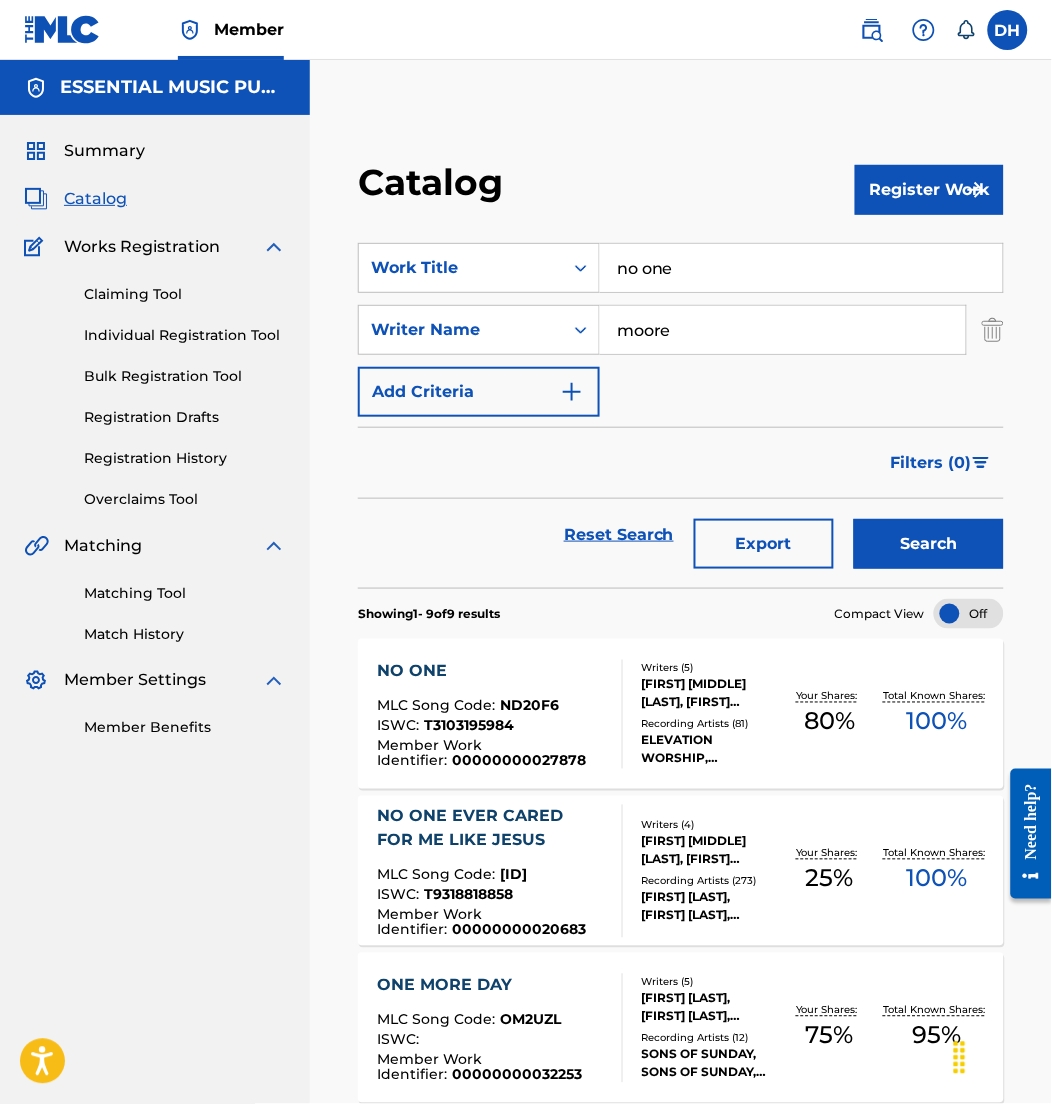 click on "NO ONE MLC Song Code : ND20F6 ISWC : T3103195984 Member Work Identifier : 00000000027878" at bounding box center (491, 714) 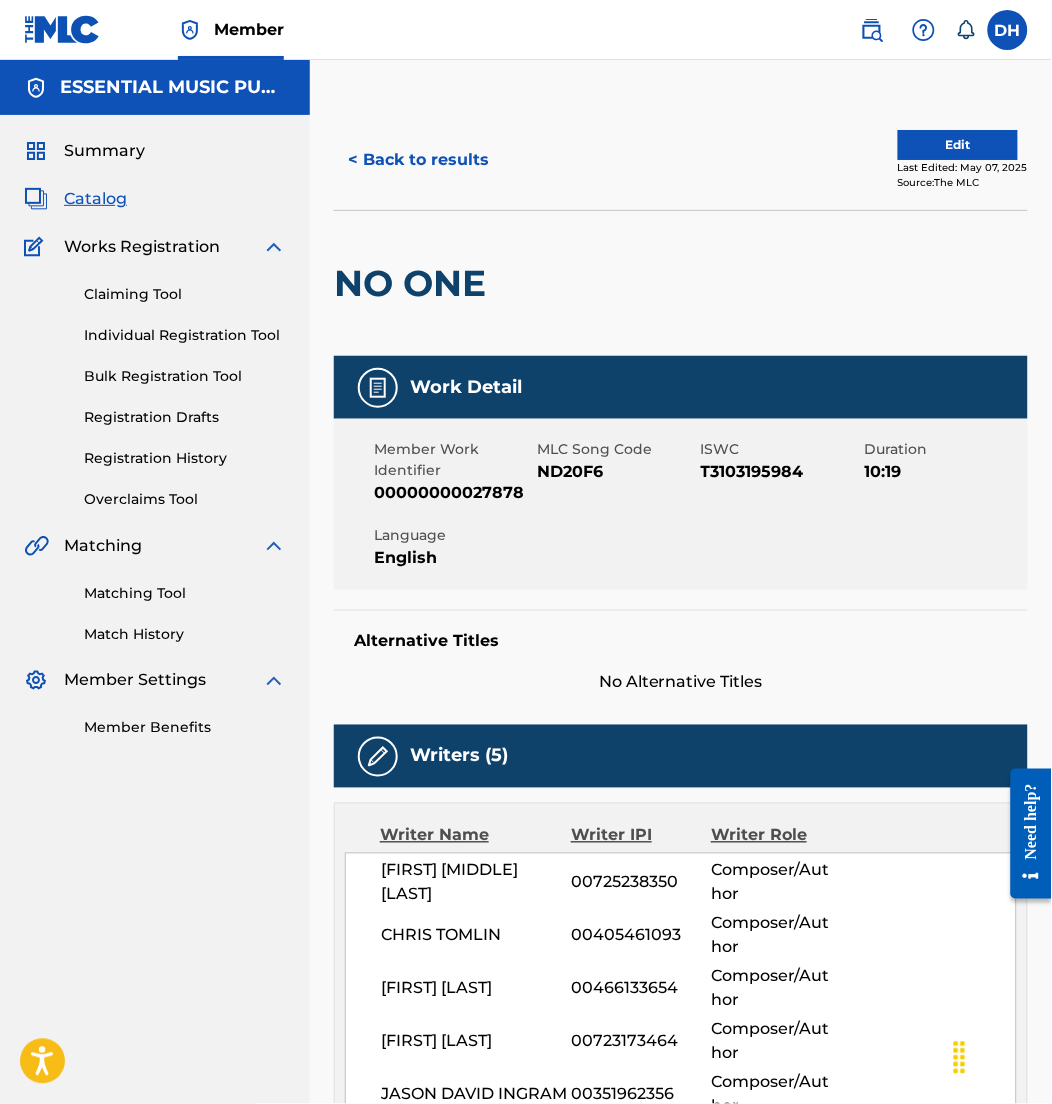 click on "Edit" at bounding box center (958, 145) 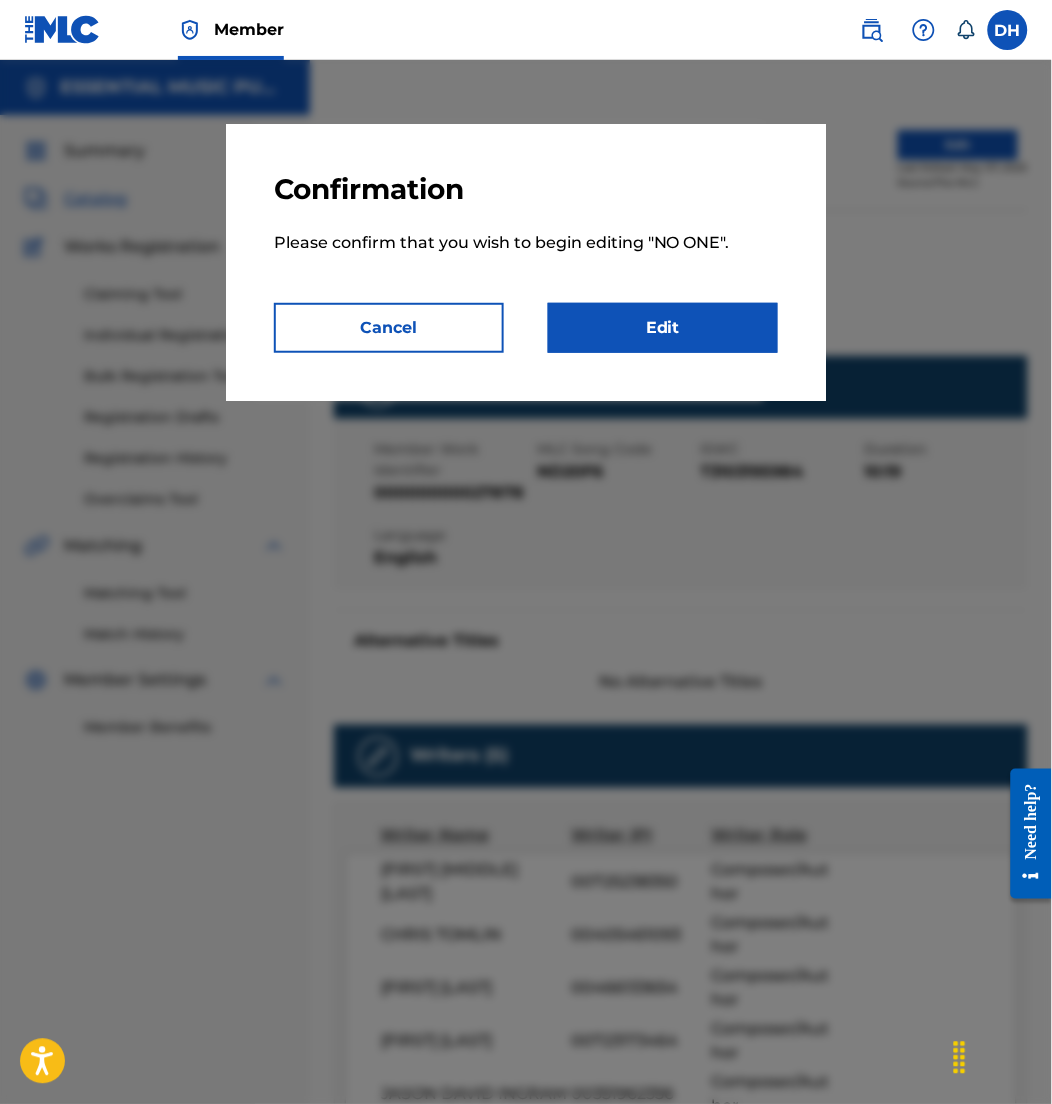 click on "Edit" at bounding box center (663, 328) 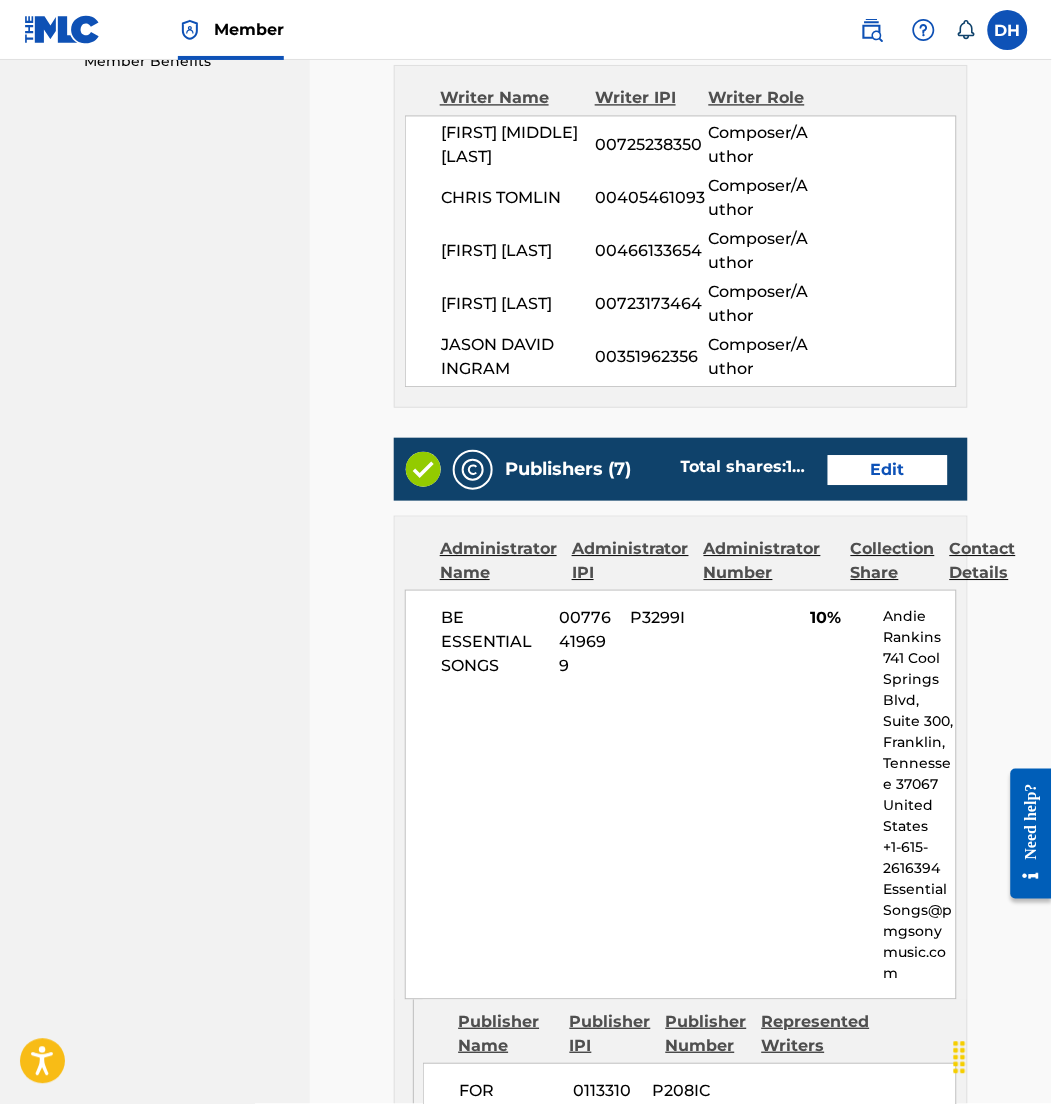 scroll, scrollTop: 669, scrollLeft: 0, axis: vertical 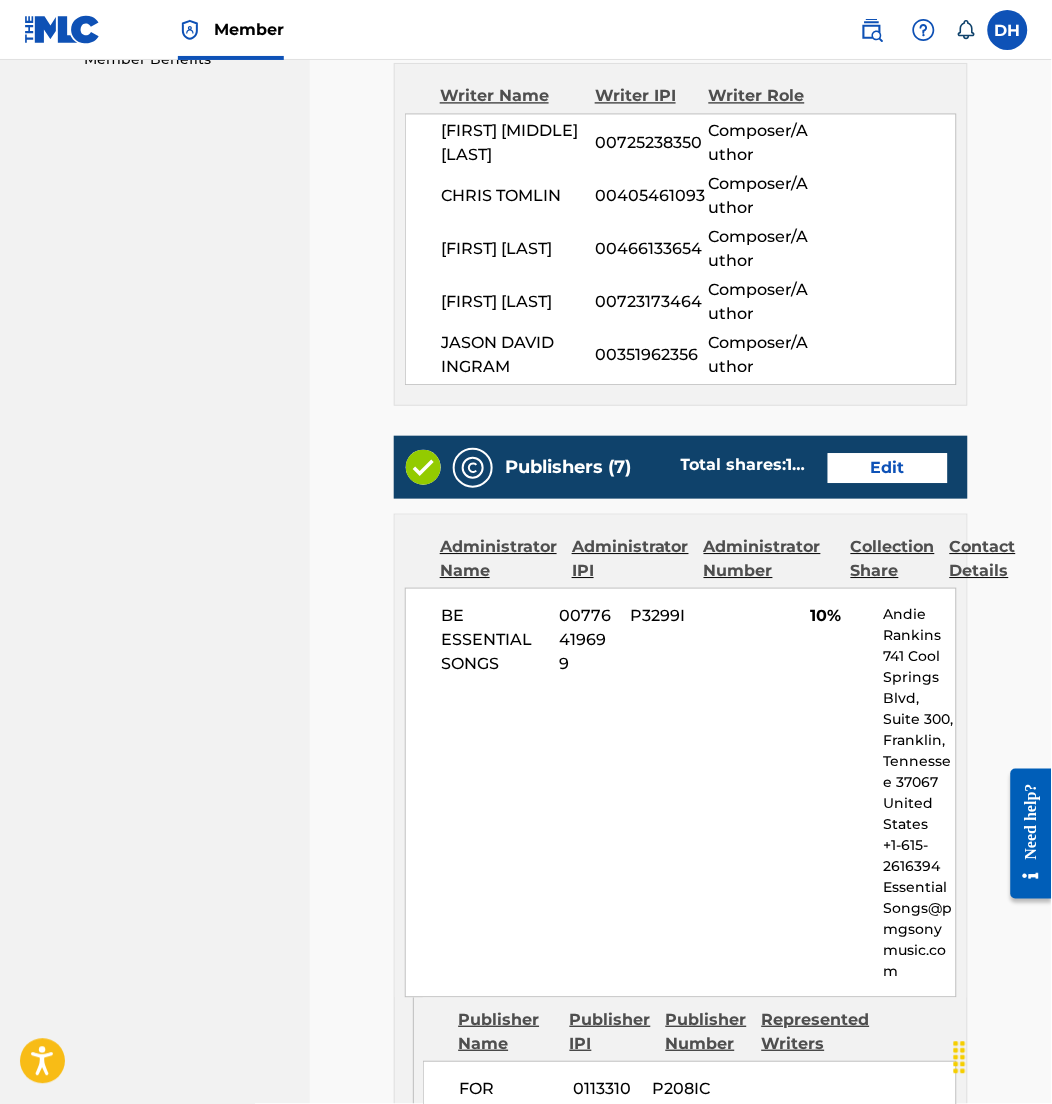 click on "Edit" at bounding box center [888, 468] 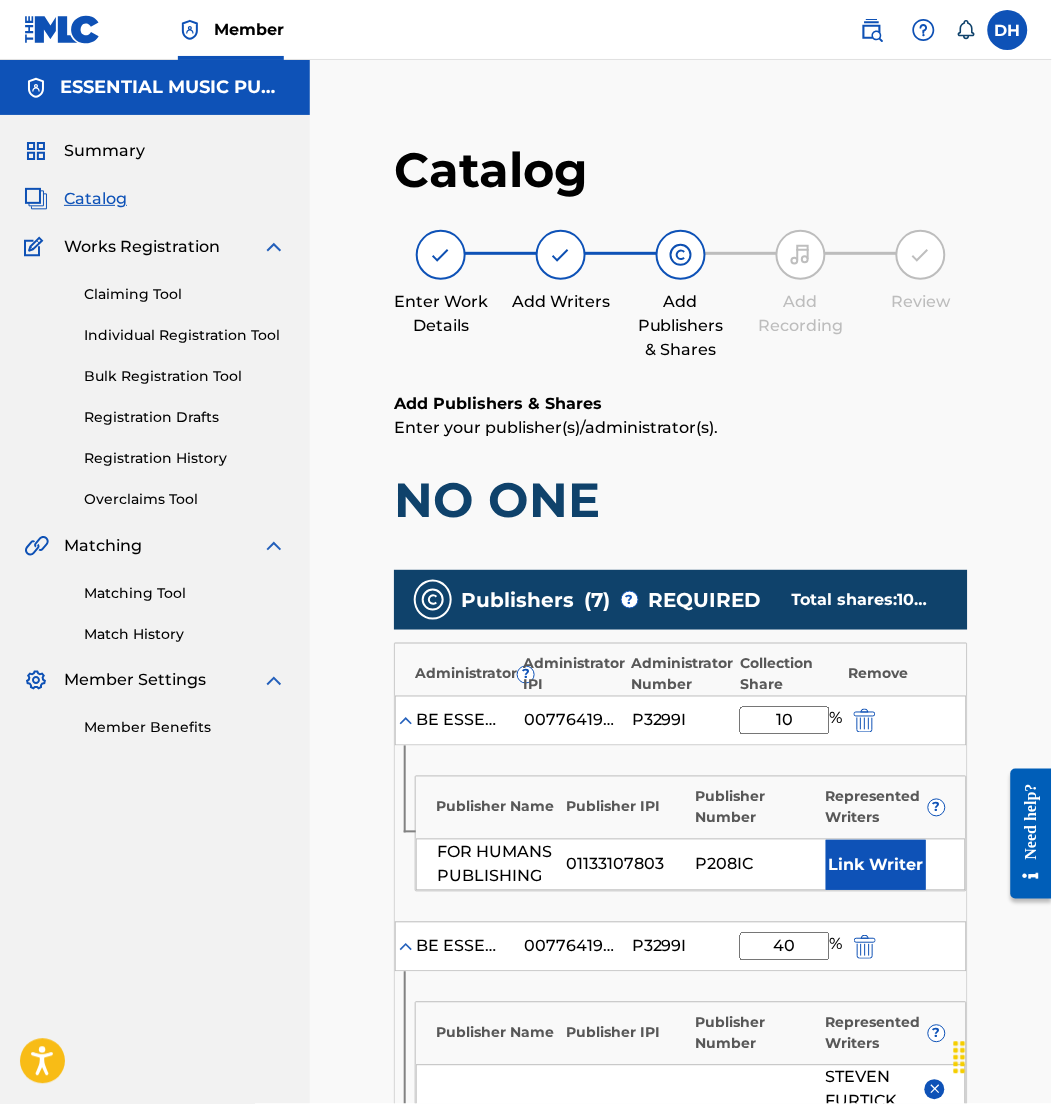 click on "Link Writer" at bounding box center (876, 865) 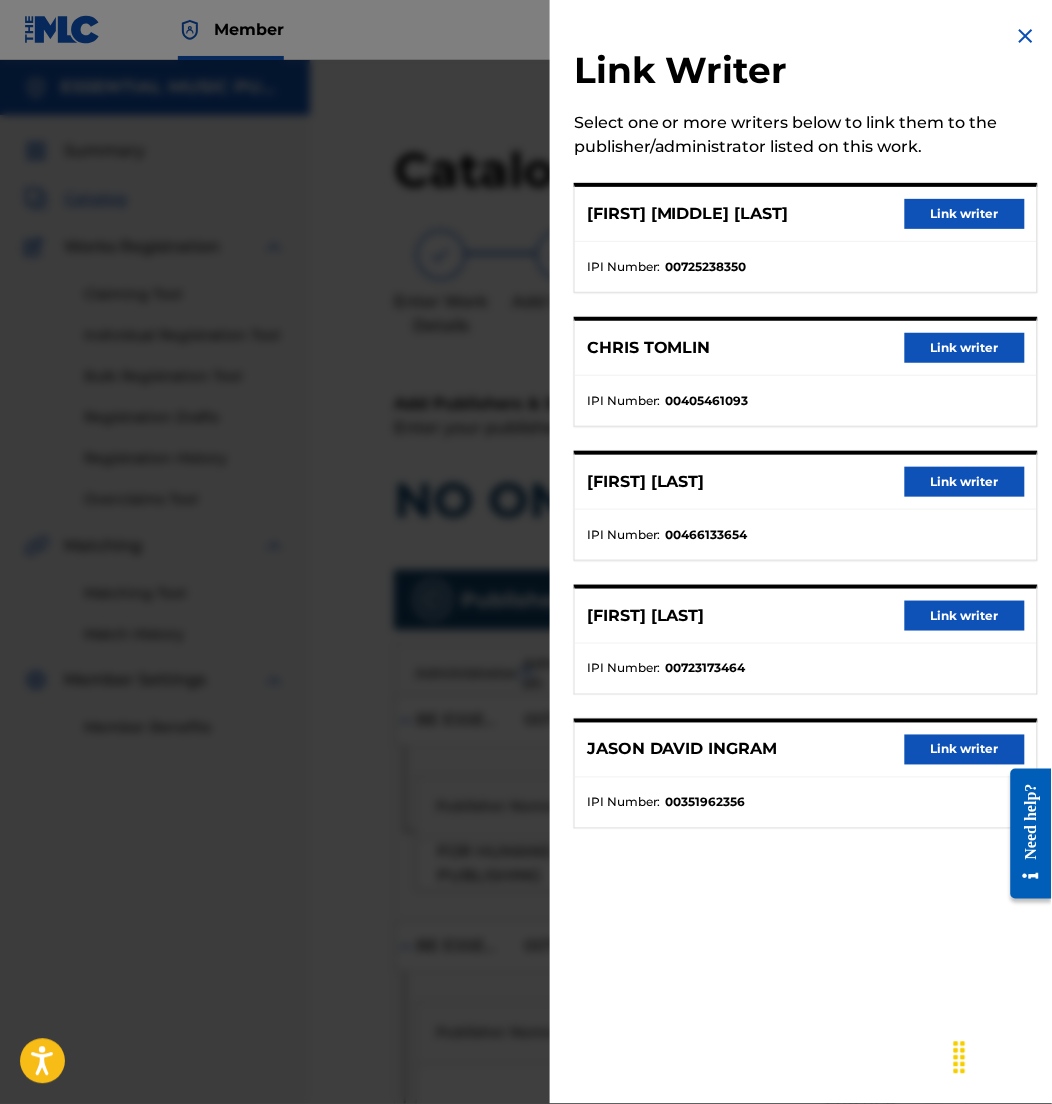 click on "Link writer" at bounding box center (965, 214) 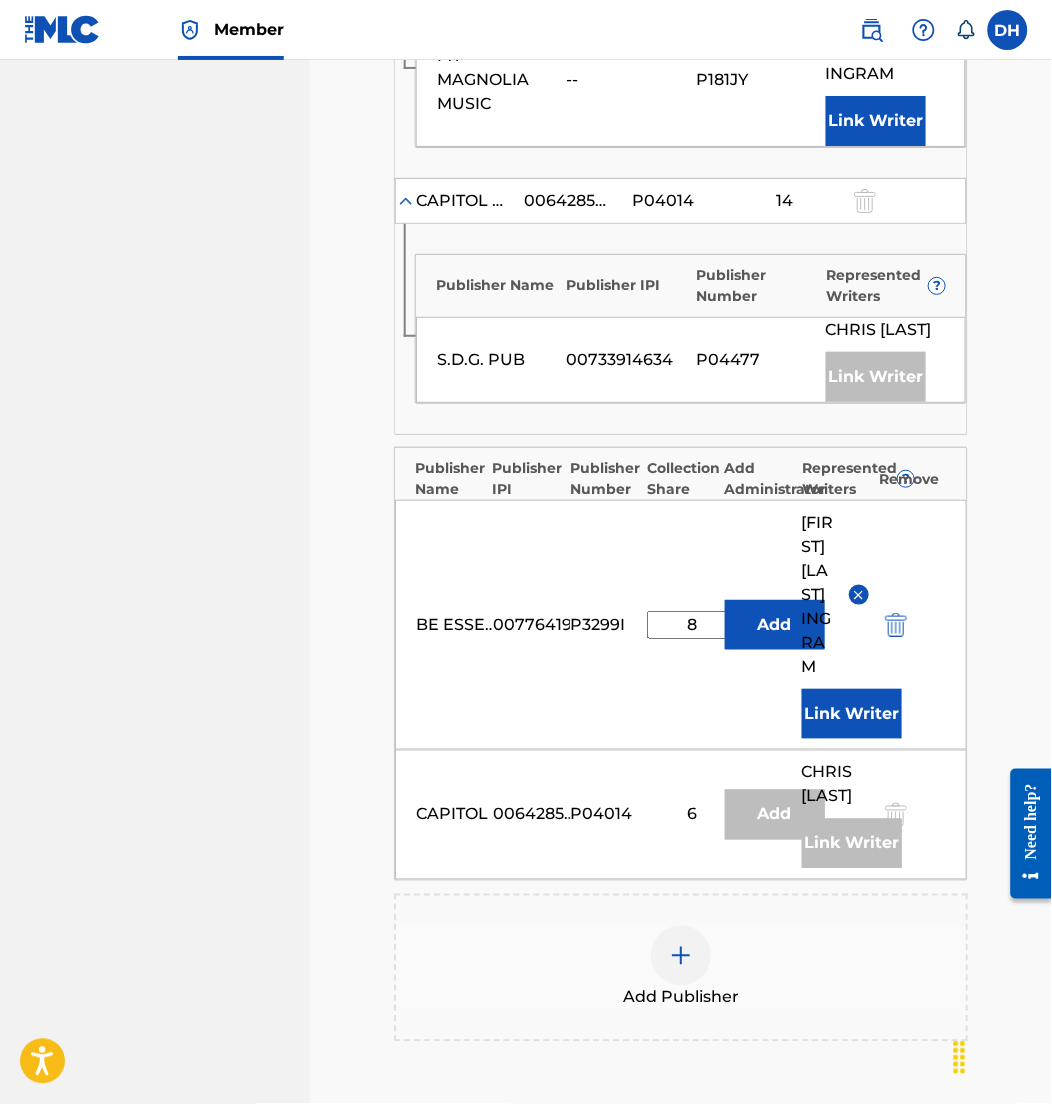 scroll, scrollTop: 2158, scrollLeft: 0, axis: vertical 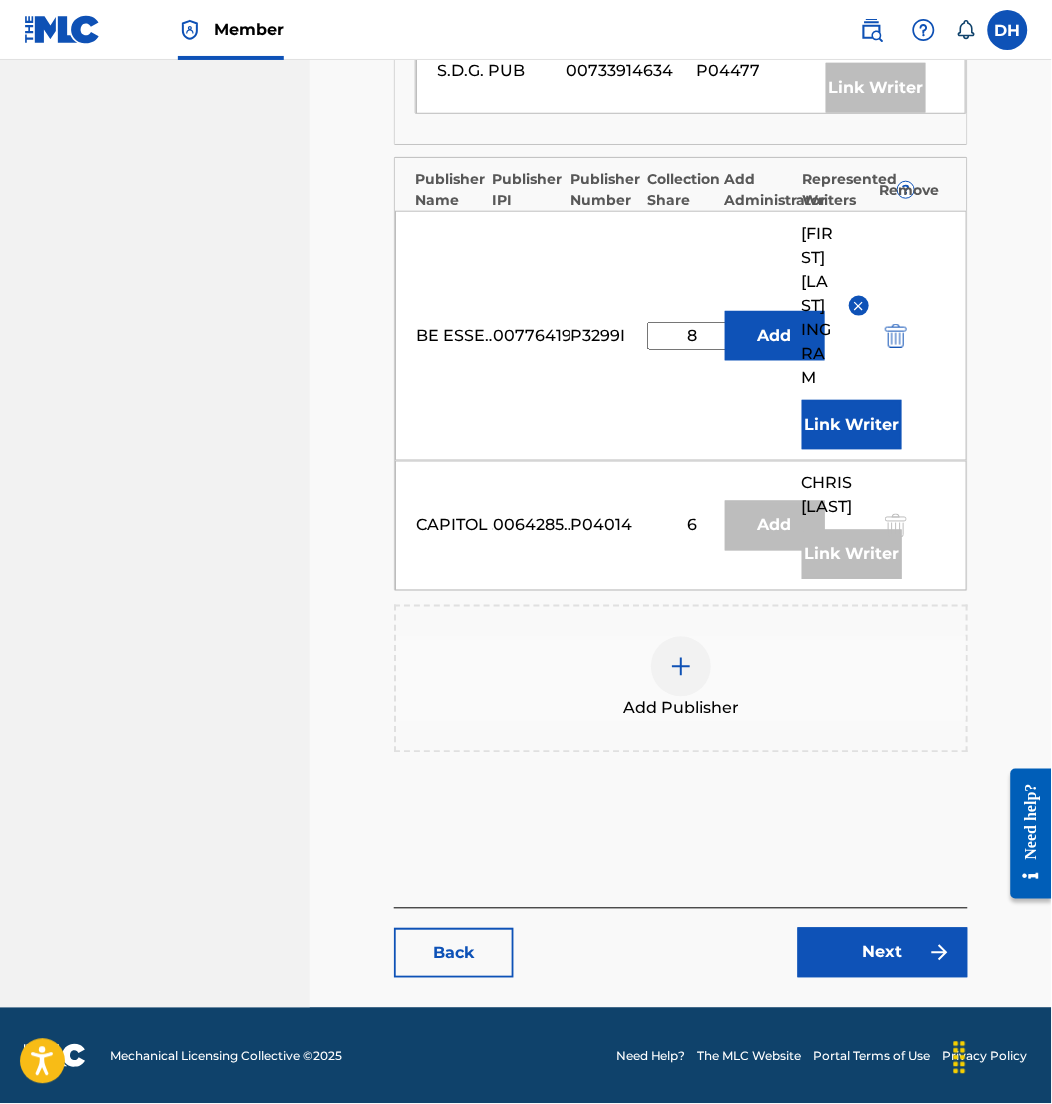 click on "Next" at bounding box center (883, 953) 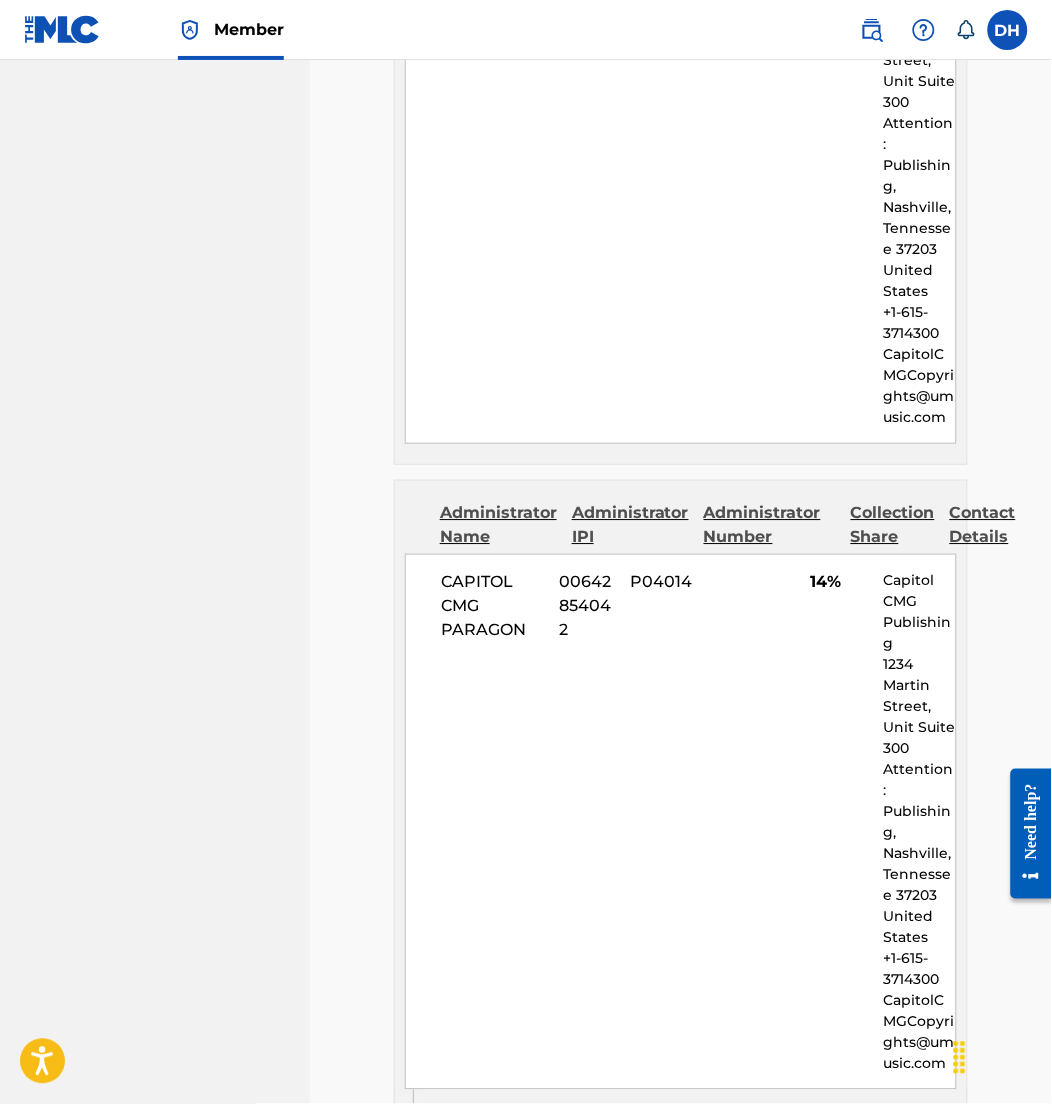 scroll, scrollTop: 5188, scrollLeft: 0, axis: vertical 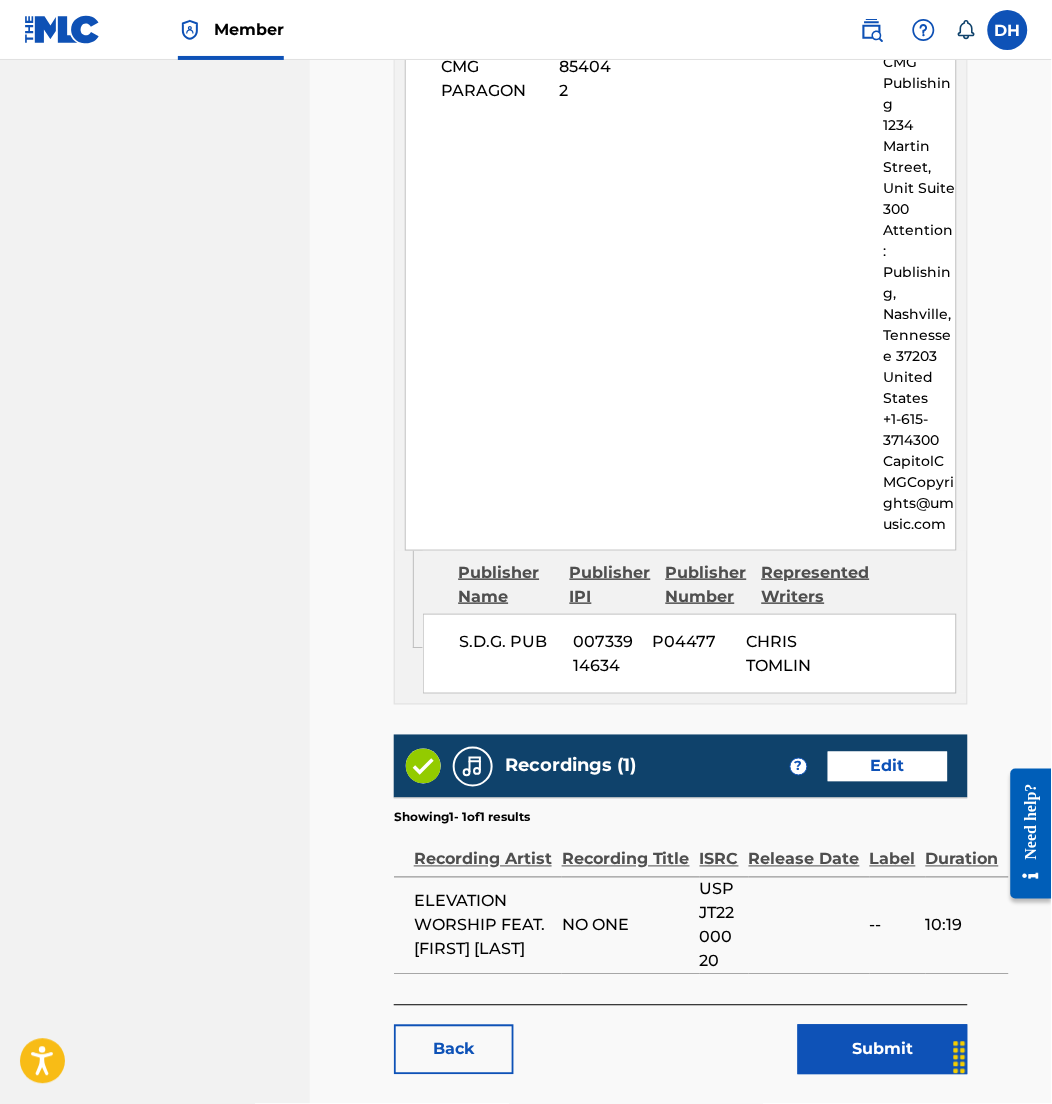 click on "Submit" at bounding box center [883, 1050] 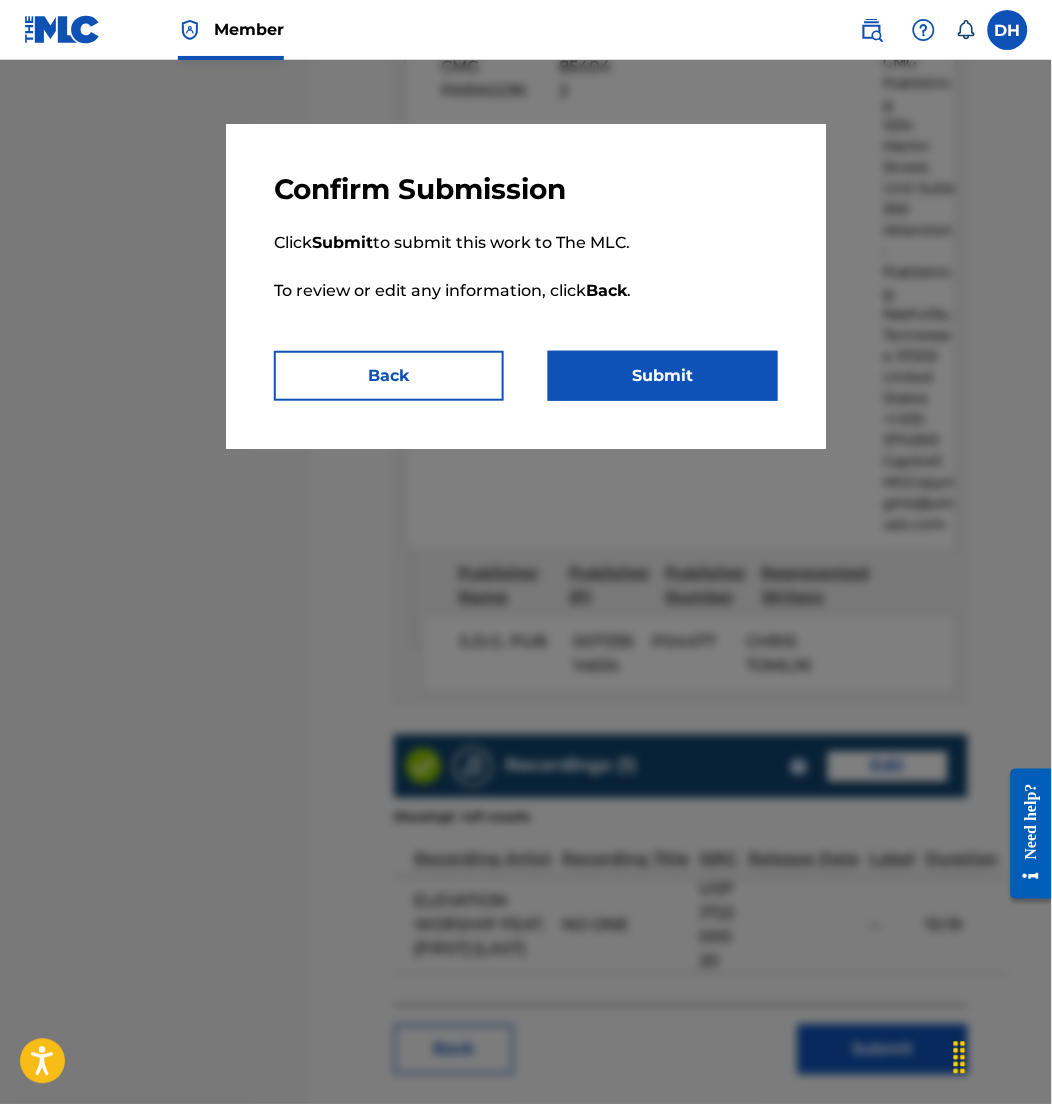 click on "Submit" at bounding box center (663, 376) 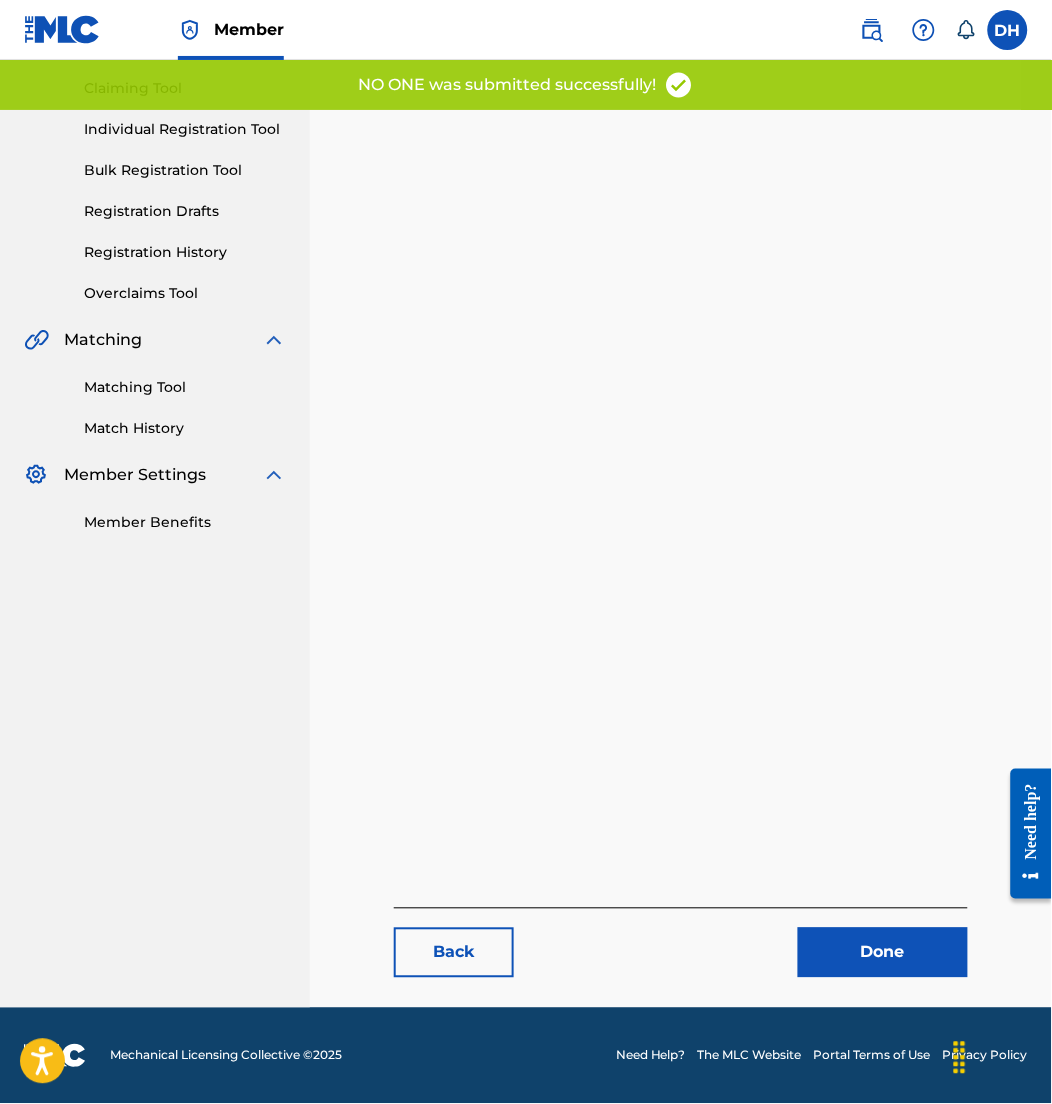 scroll, scrollTop: 0, scrollLeft: 0, axis: both 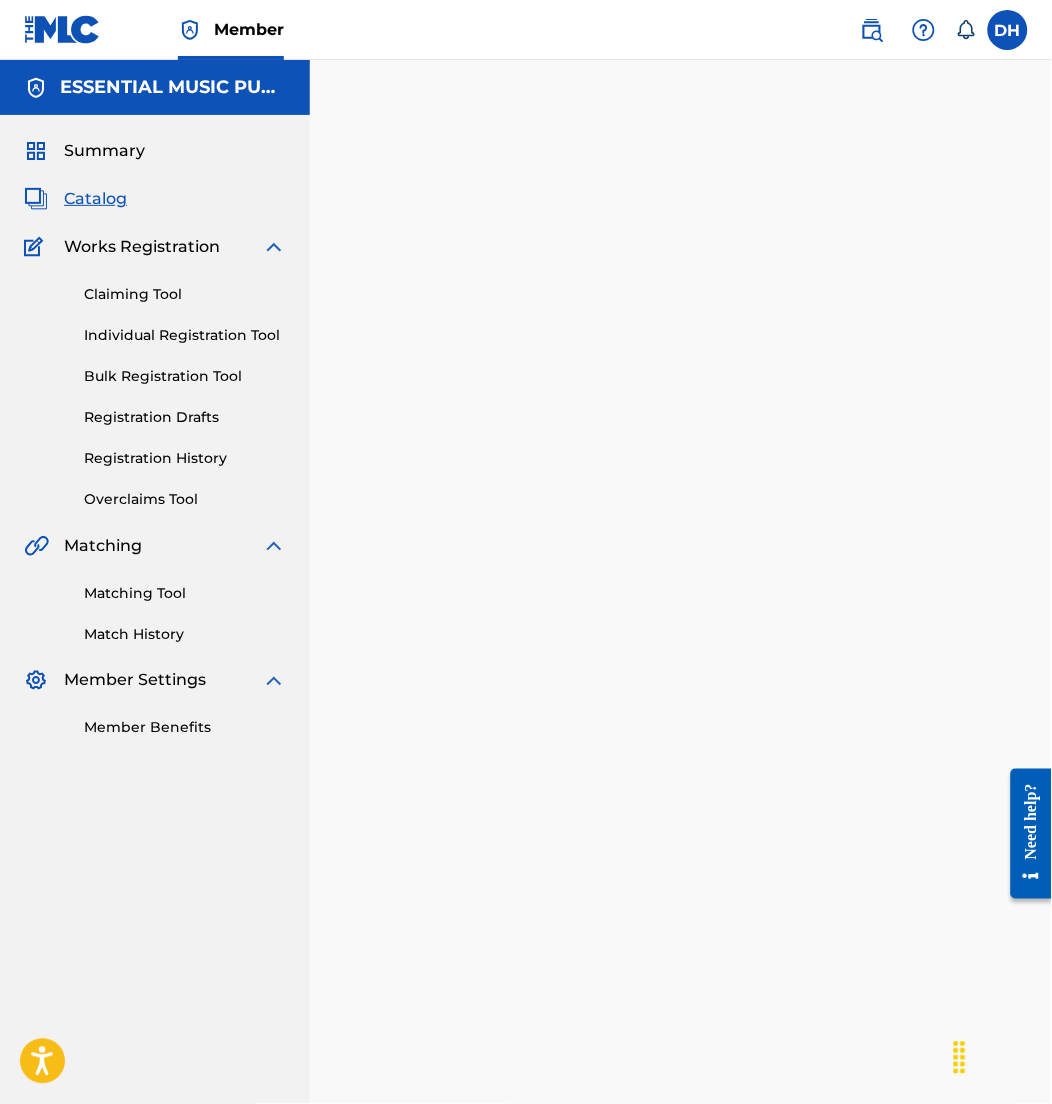 click at bounding box center (872, 30) 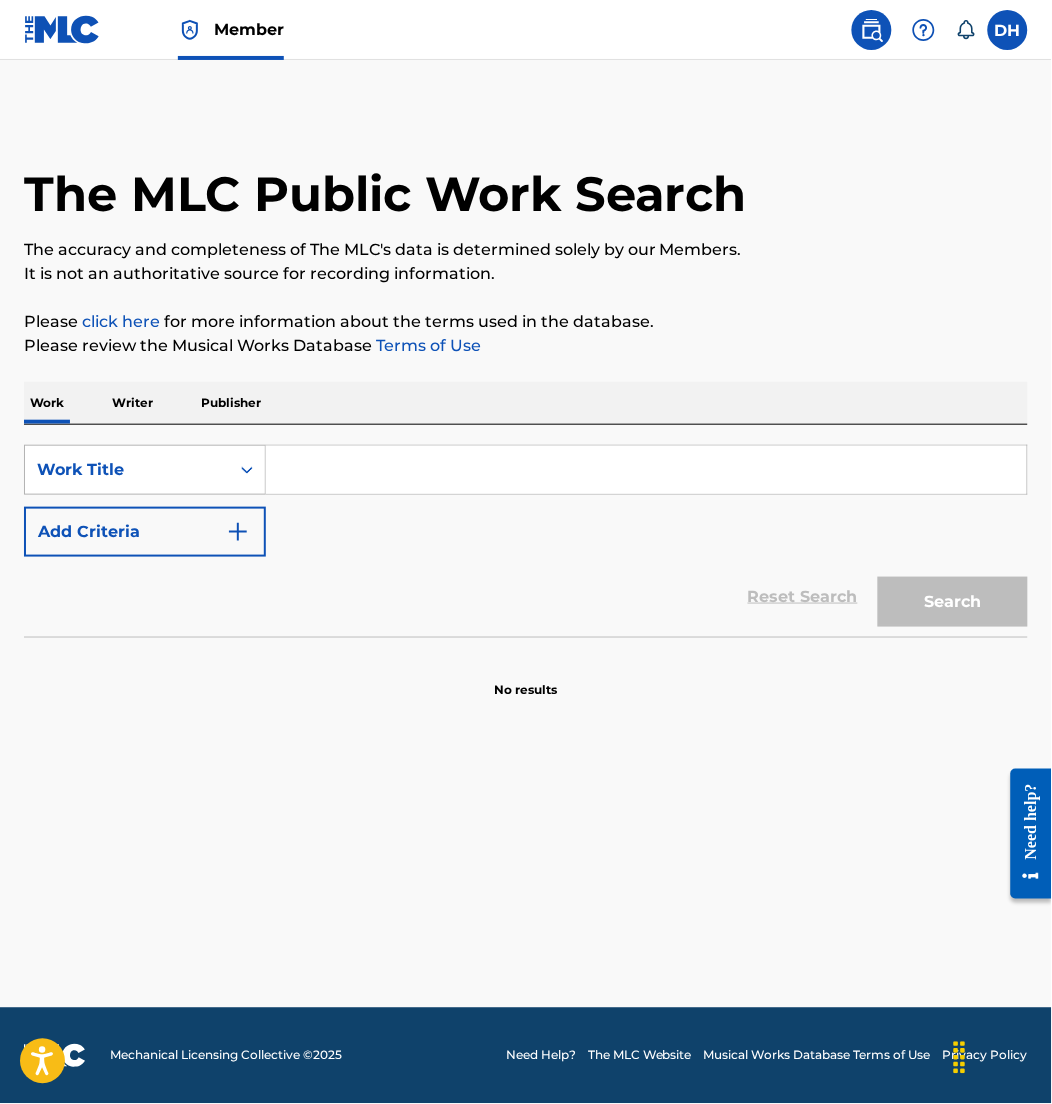 click on "Work Title" at bounding box center (127, 470) 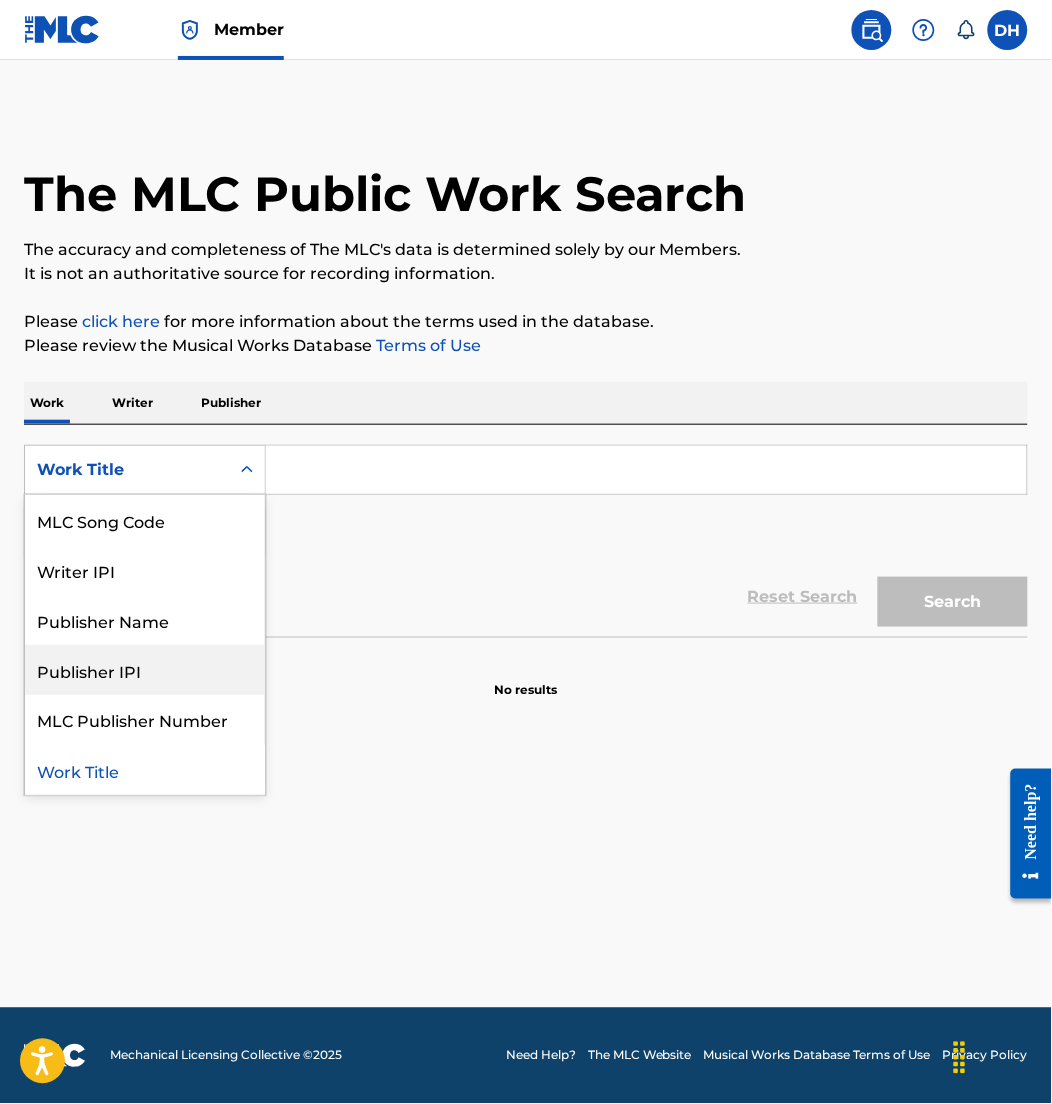 scroll, scrollTop: 0, scrollLeft: 0, axis: both 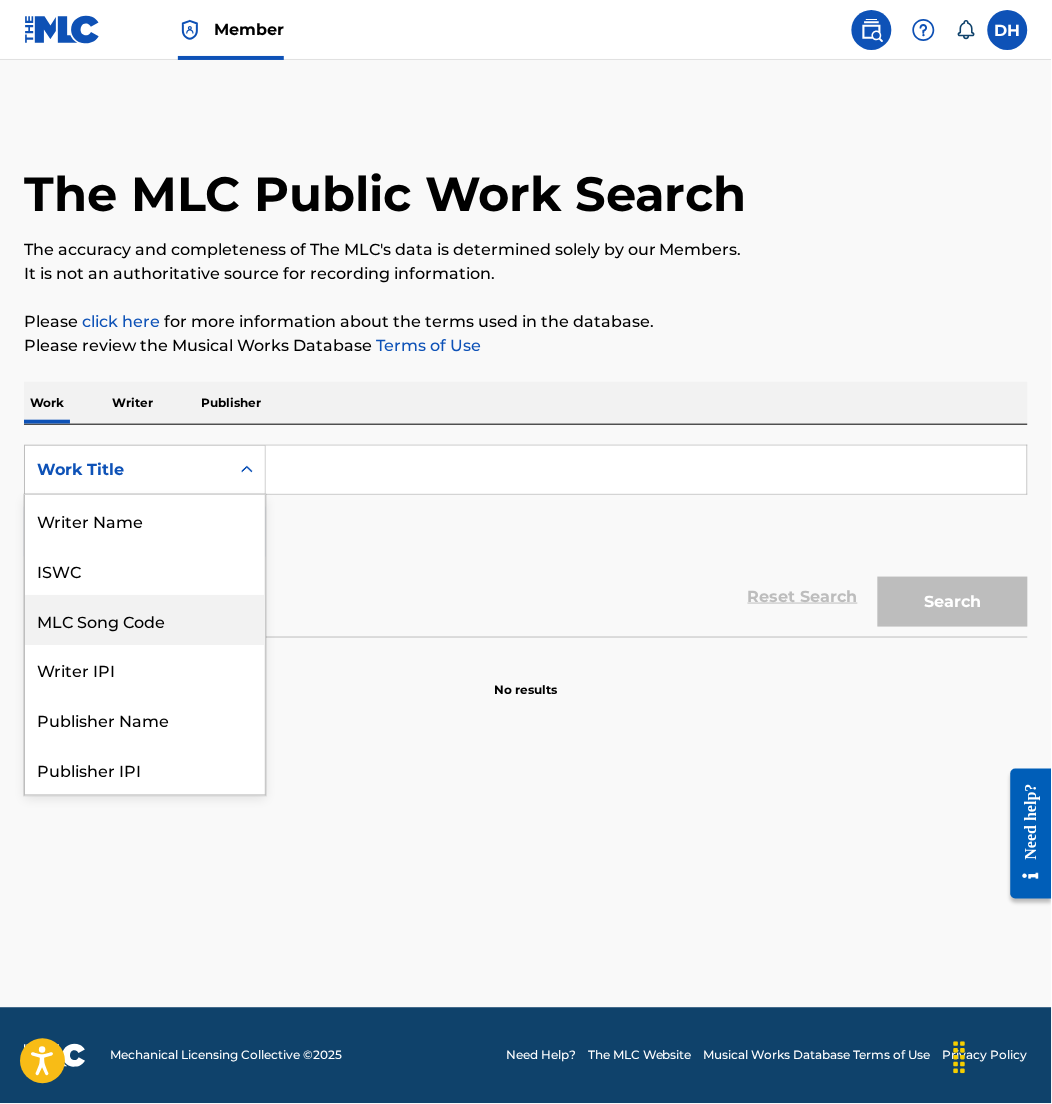 click on "MLC Song Code" at bounding box center (145, 620) 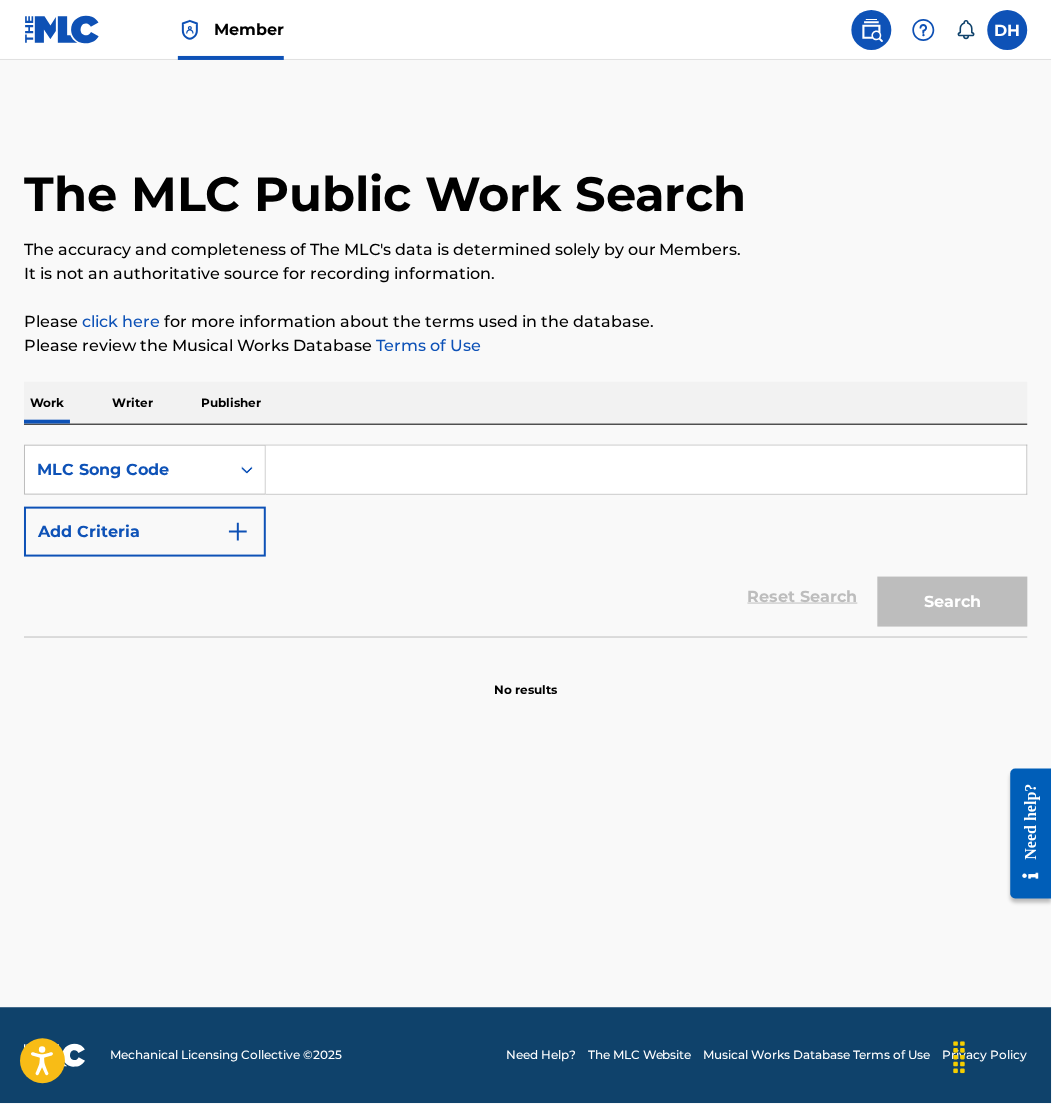 click at bounding box center (646, 470) 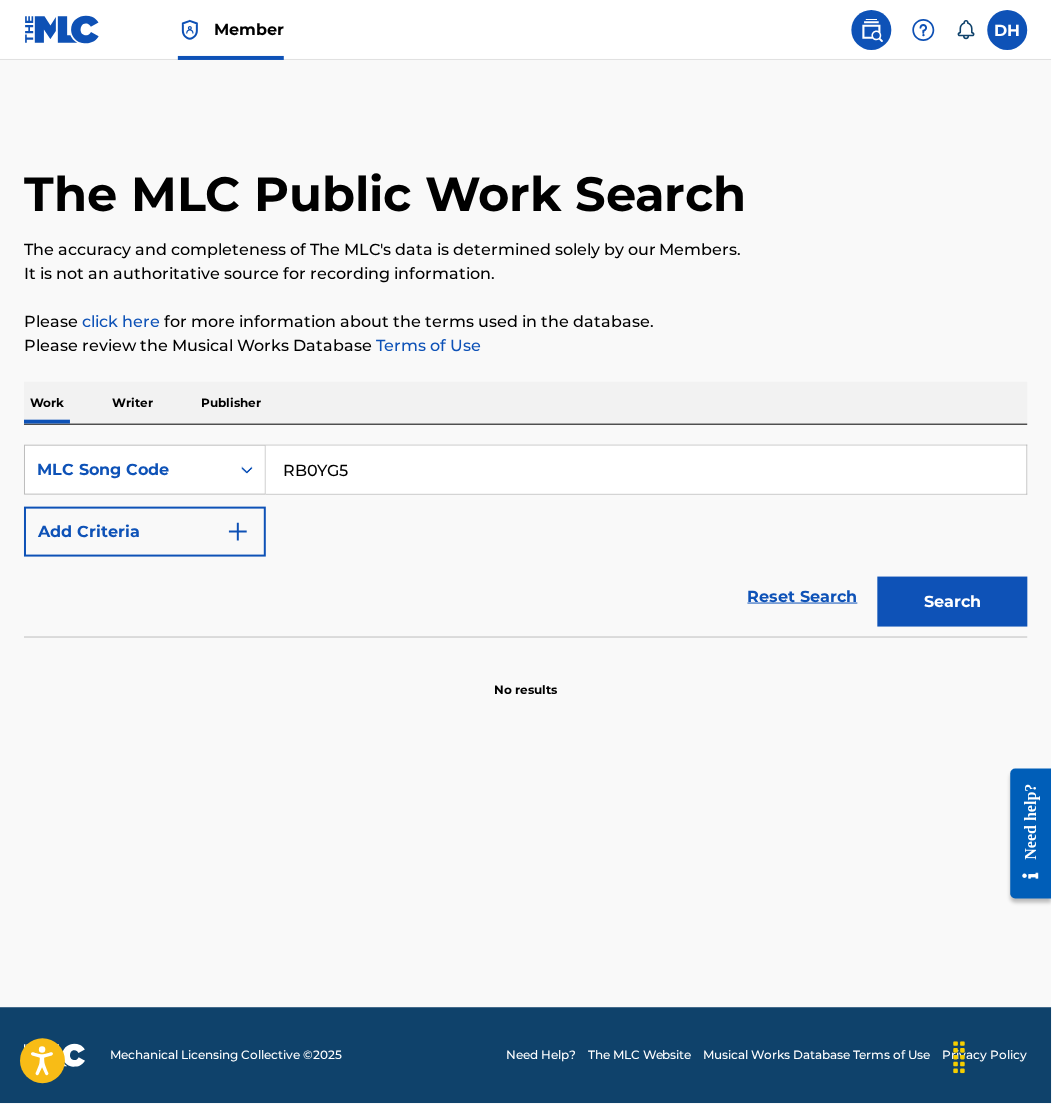 type on "RB0YG5" 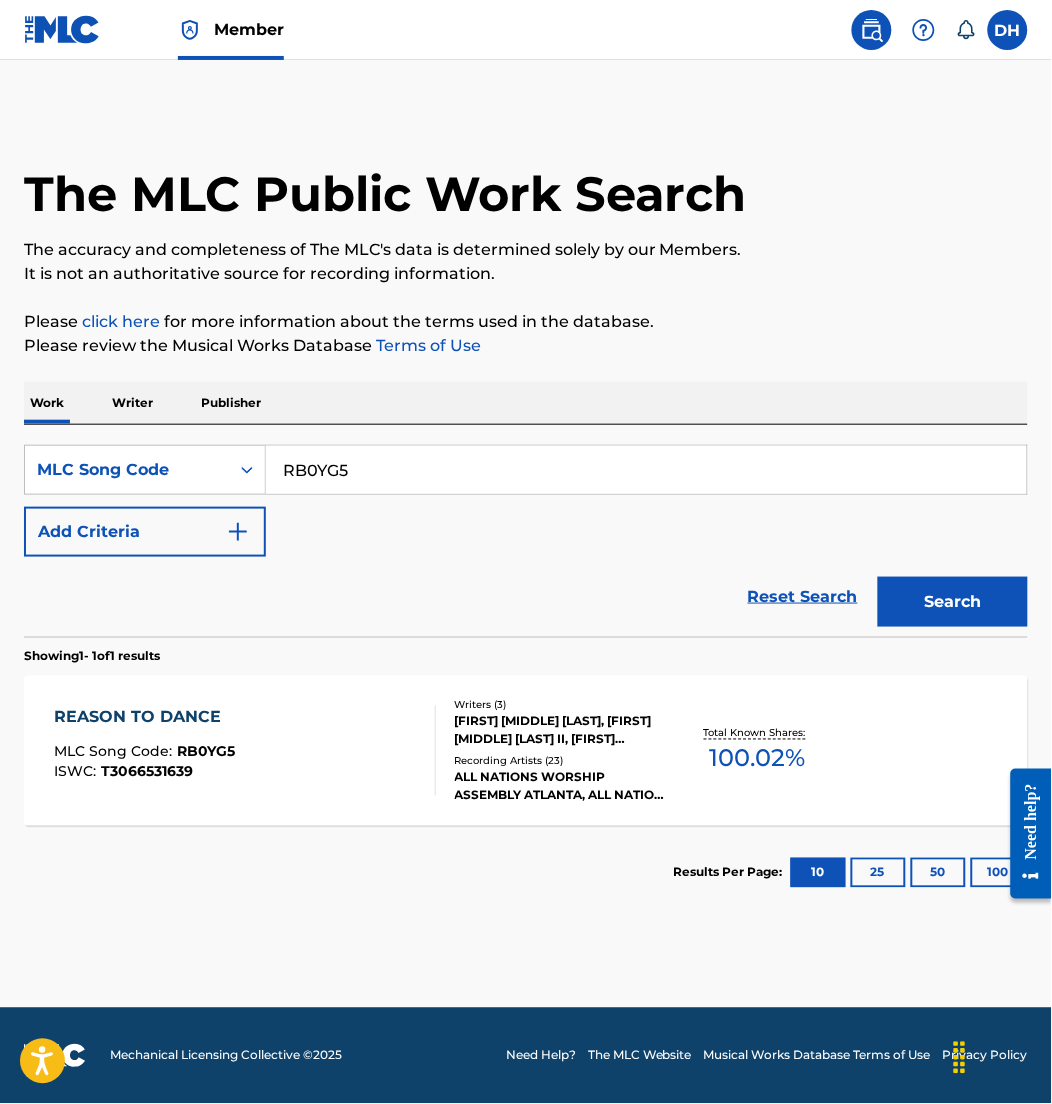 click on "REASON TO DANCE MLC Song Code : RB0YG5 ISWC : T3066531639" at bounding box center [245, 751] 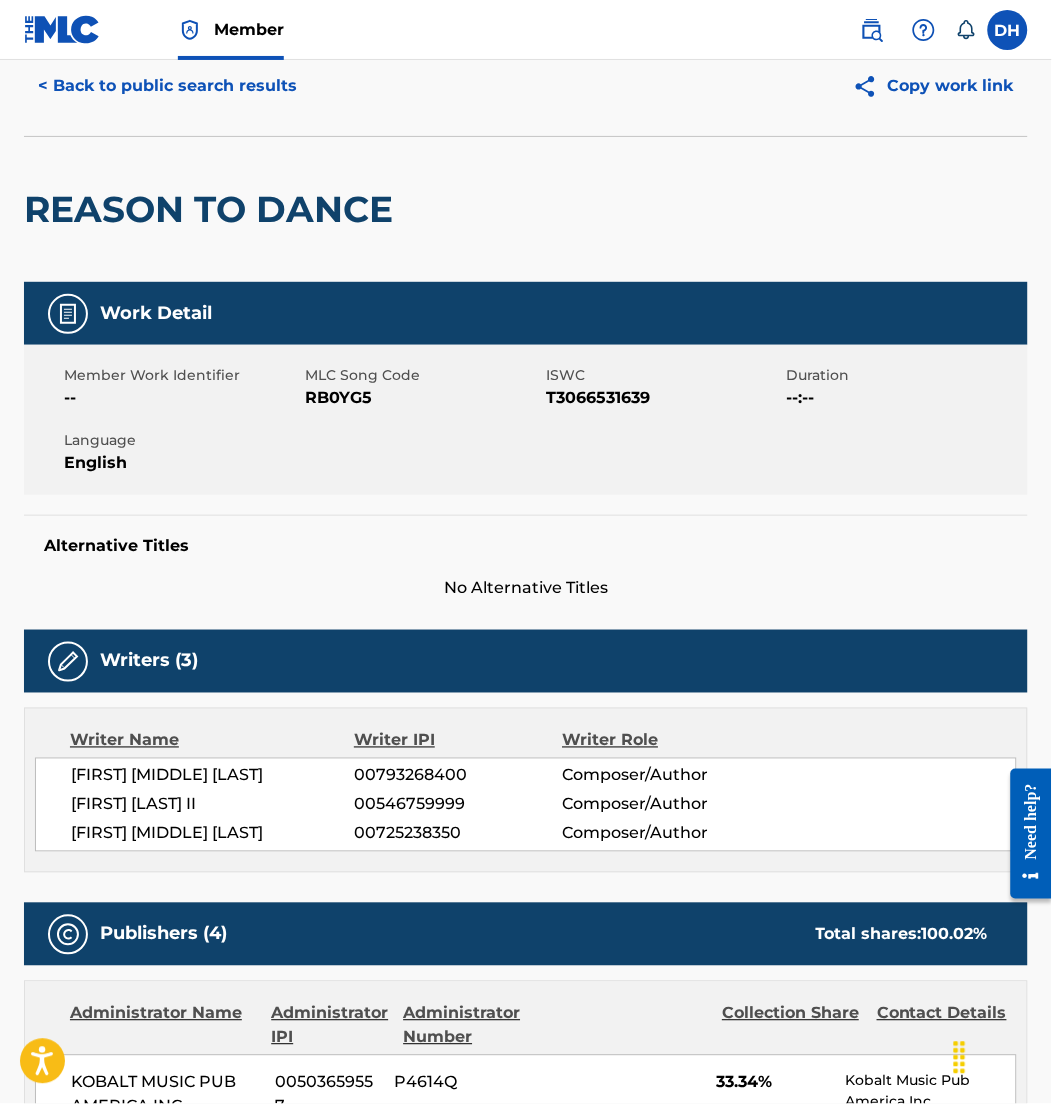 scroll, scrollTop: 0, scrollLeft: 0, axis: both 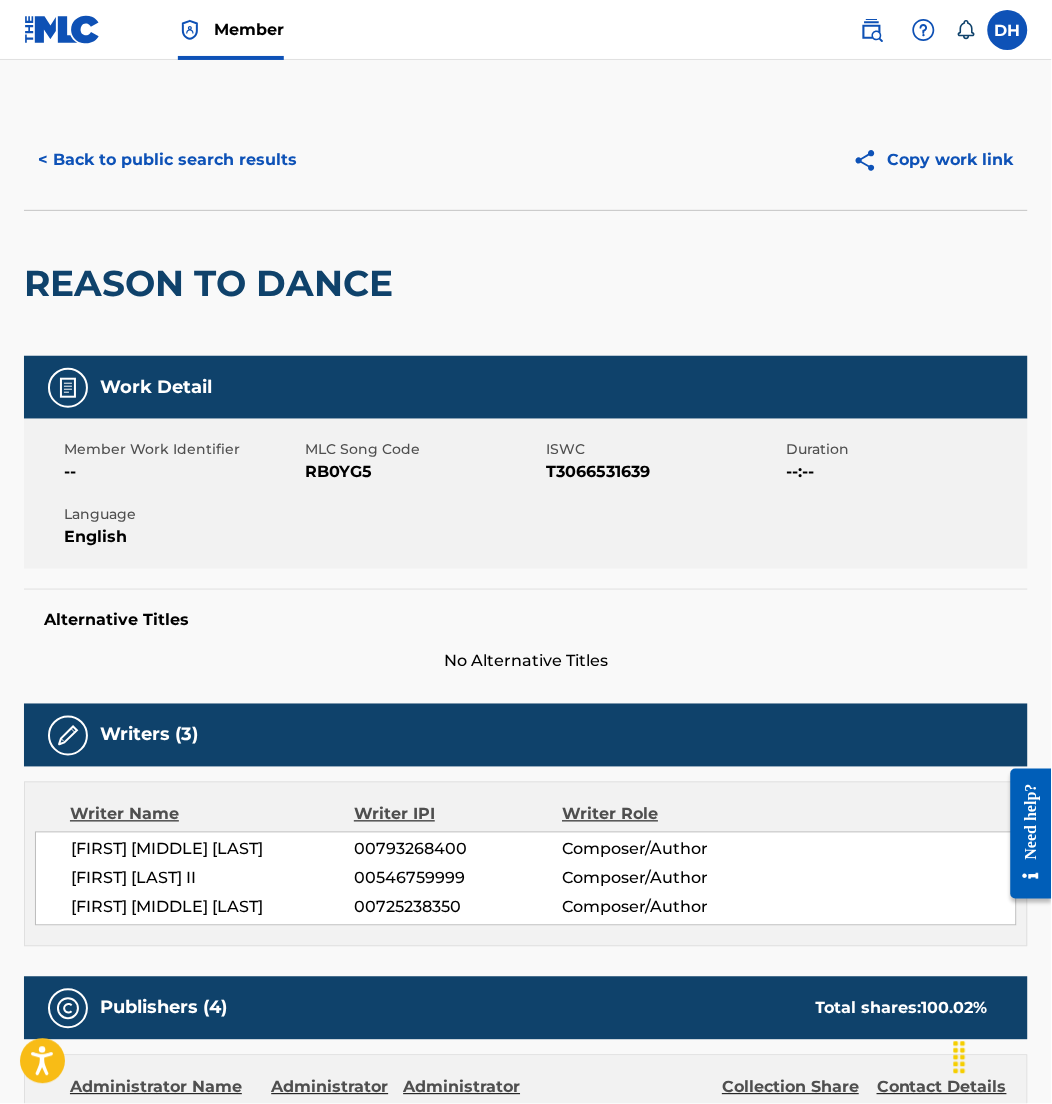 click on "< Back to public search results" at bounding box center [167, 160] 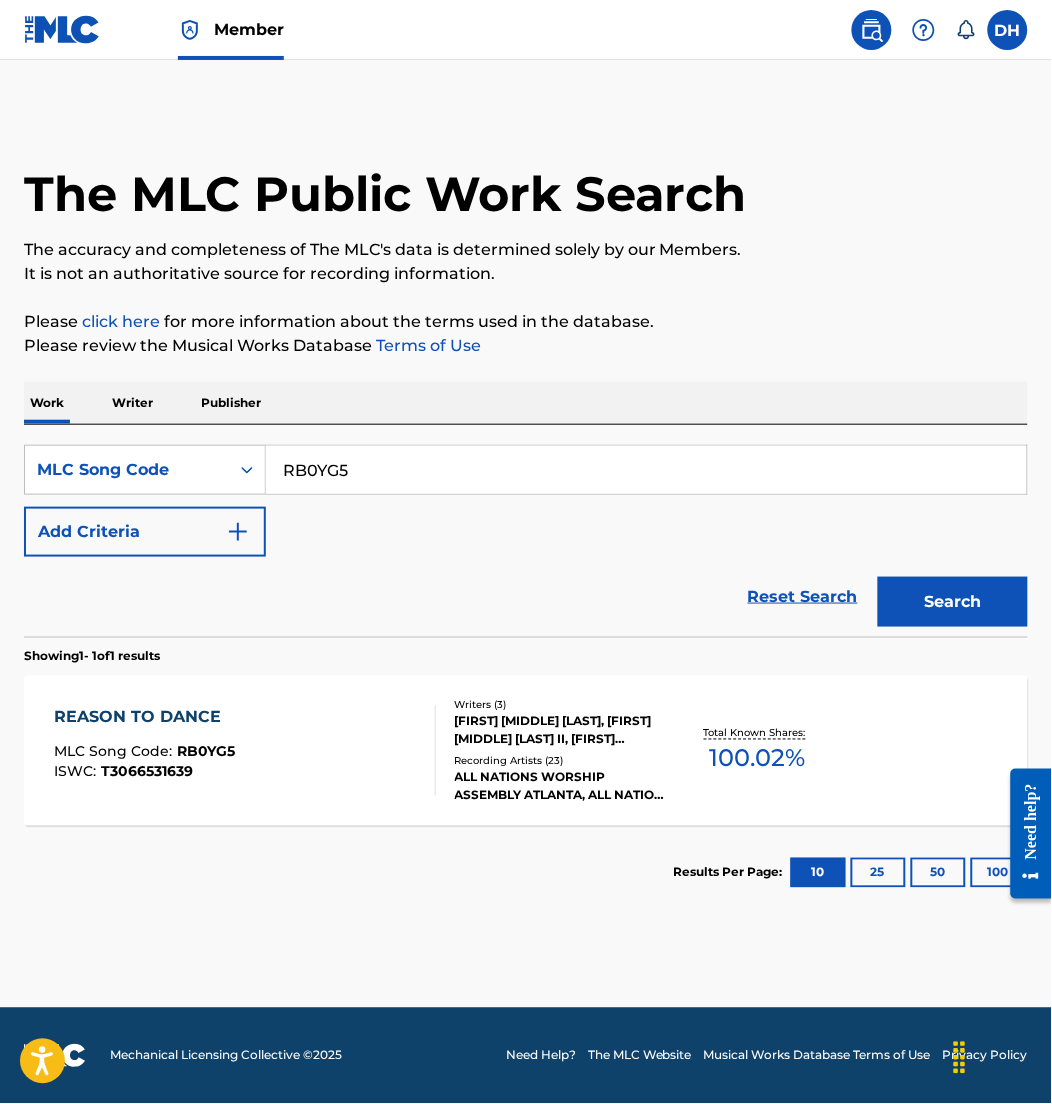 click on "Member" at bounding box center [249, 29] 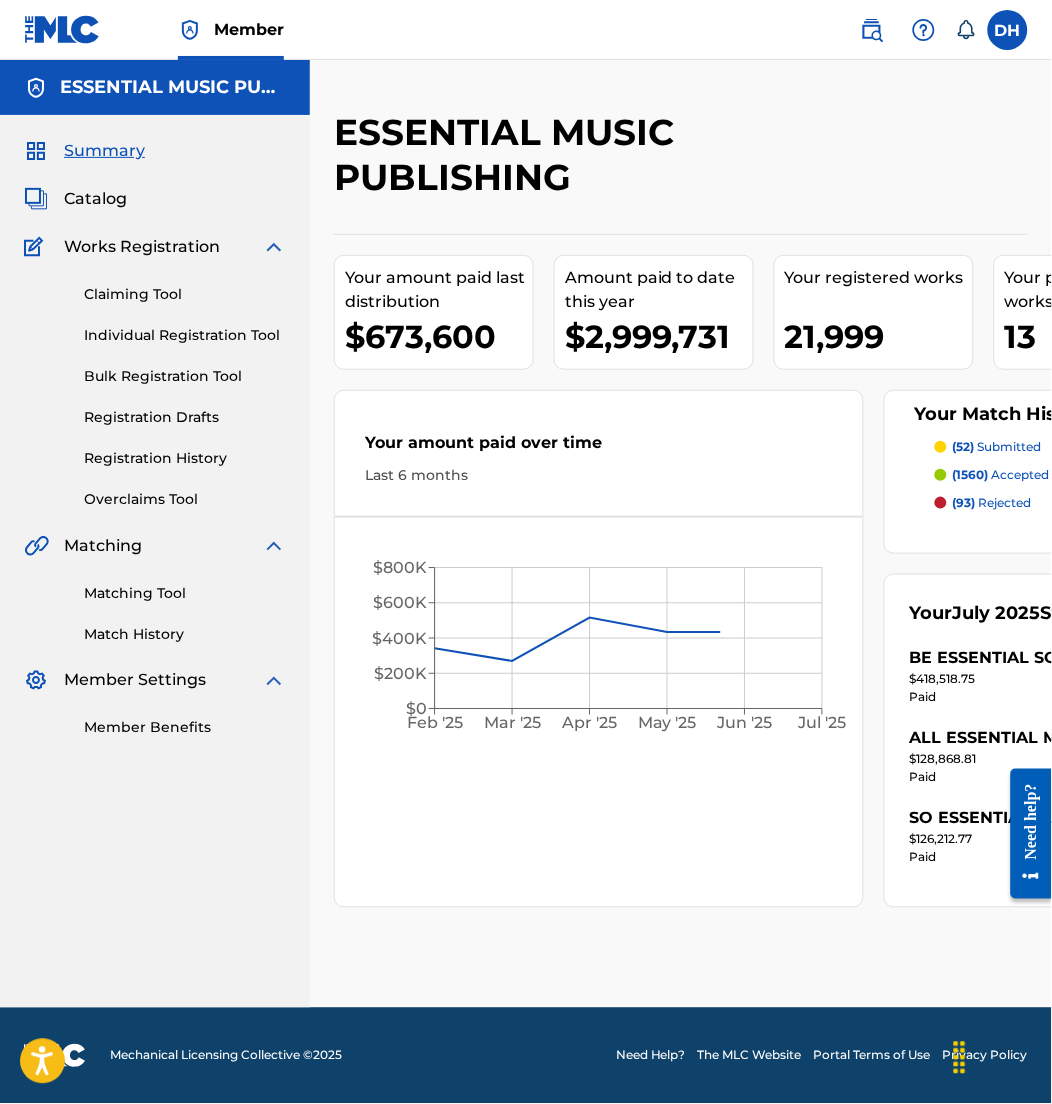 click on "Catalog" at bounding box center (95, 199) 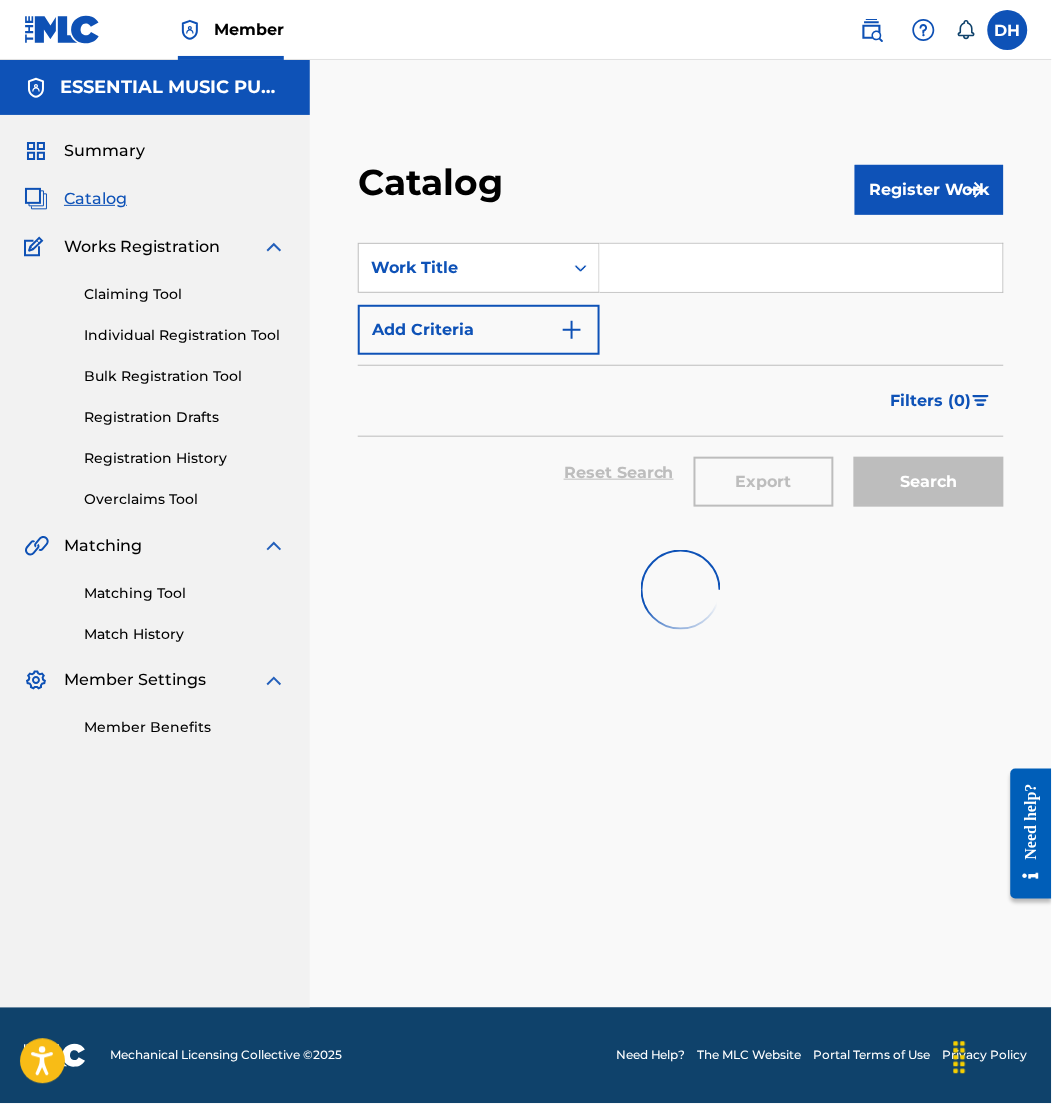 click at bounding box center (801, 268) 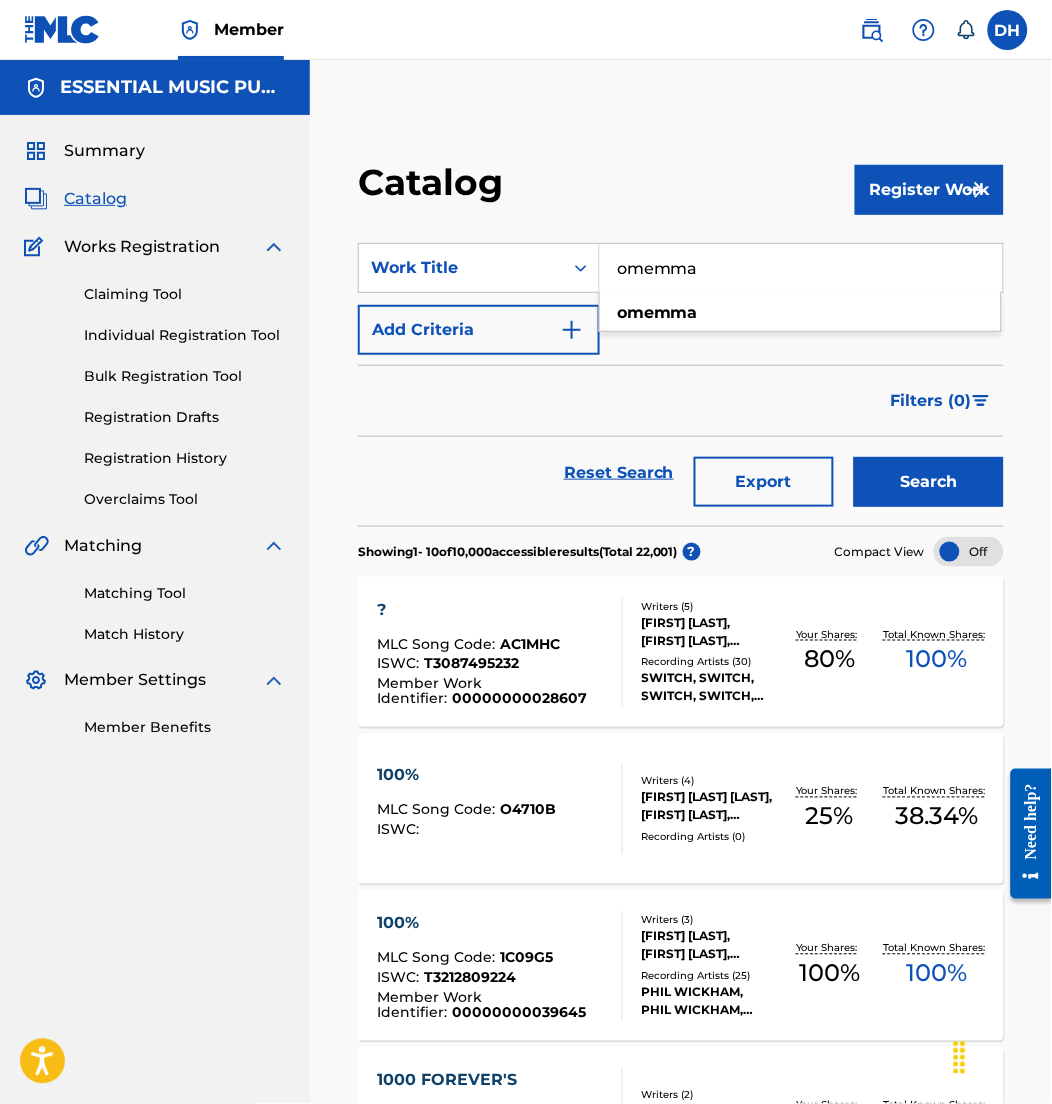 type on "omemma" 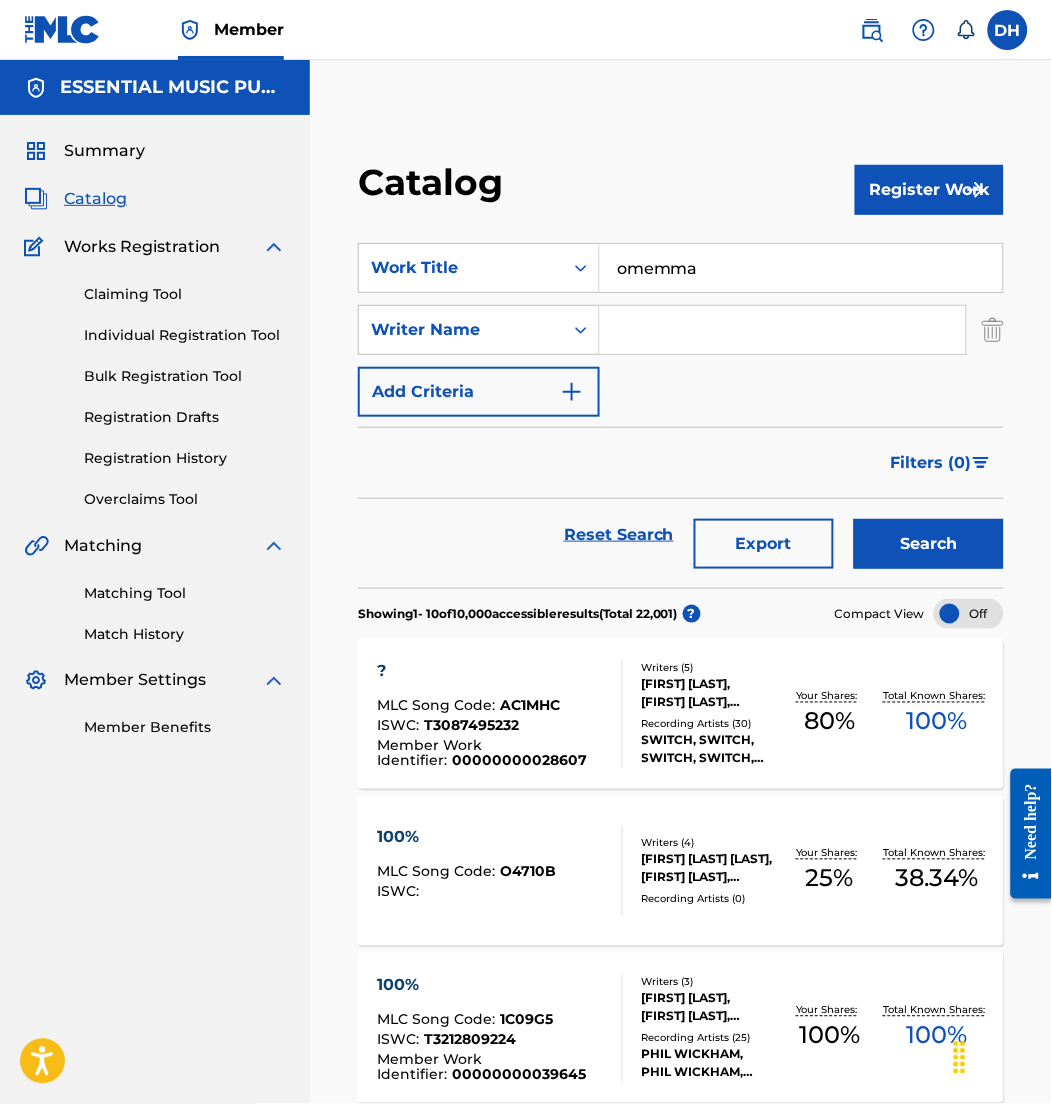 click at bounding box center [783, 330] 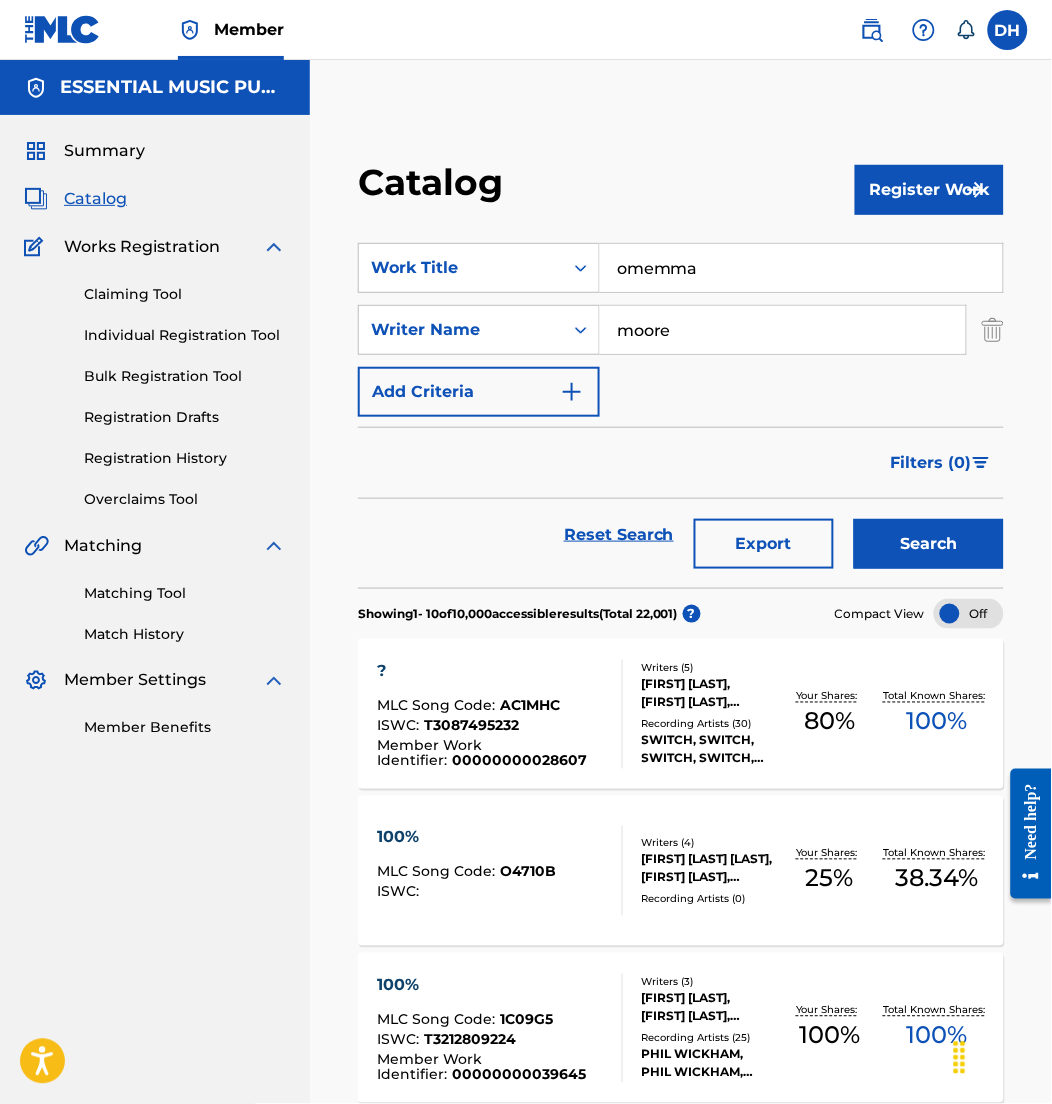 type on "moore" 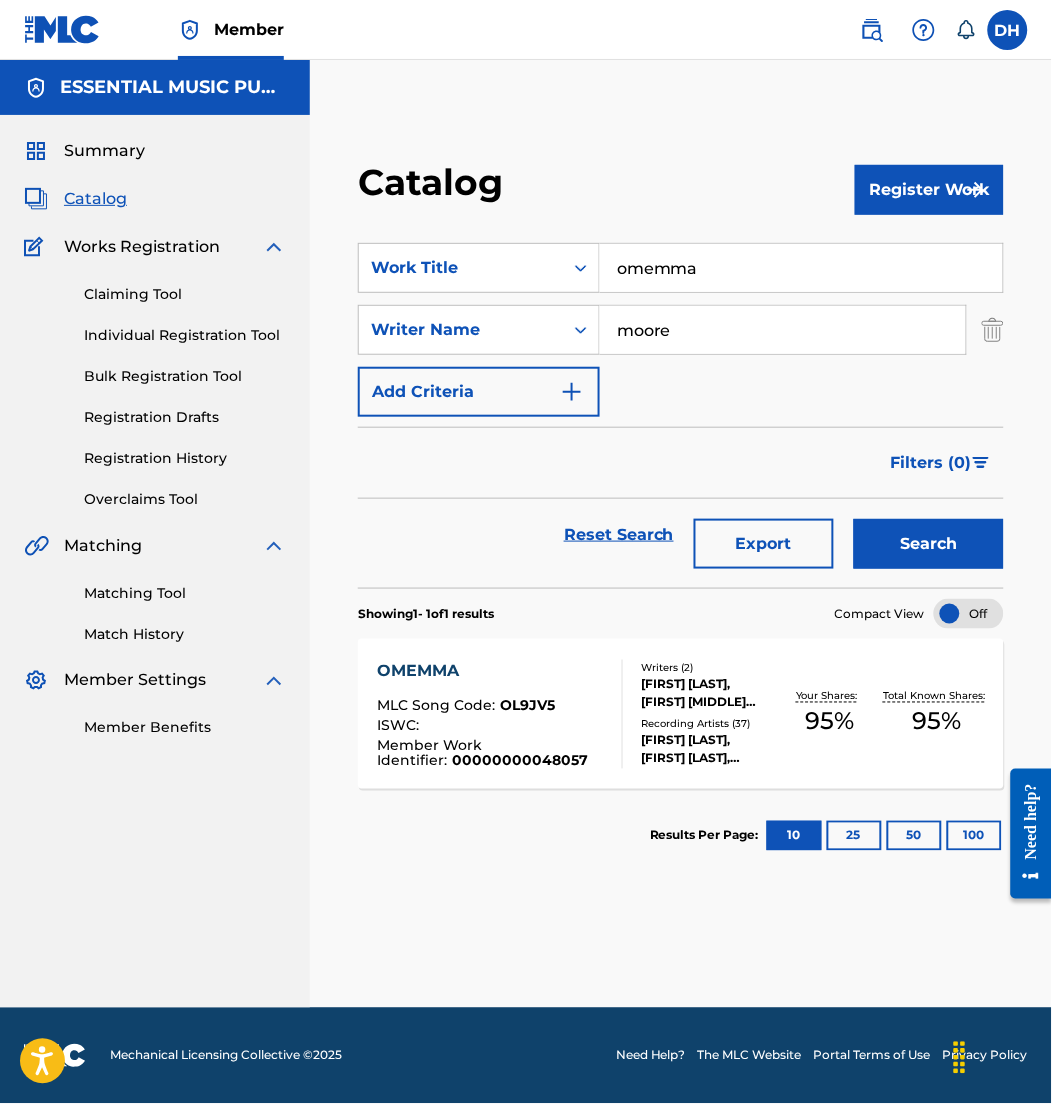 click on "OMEMMA" at bounding box center [491, 672] 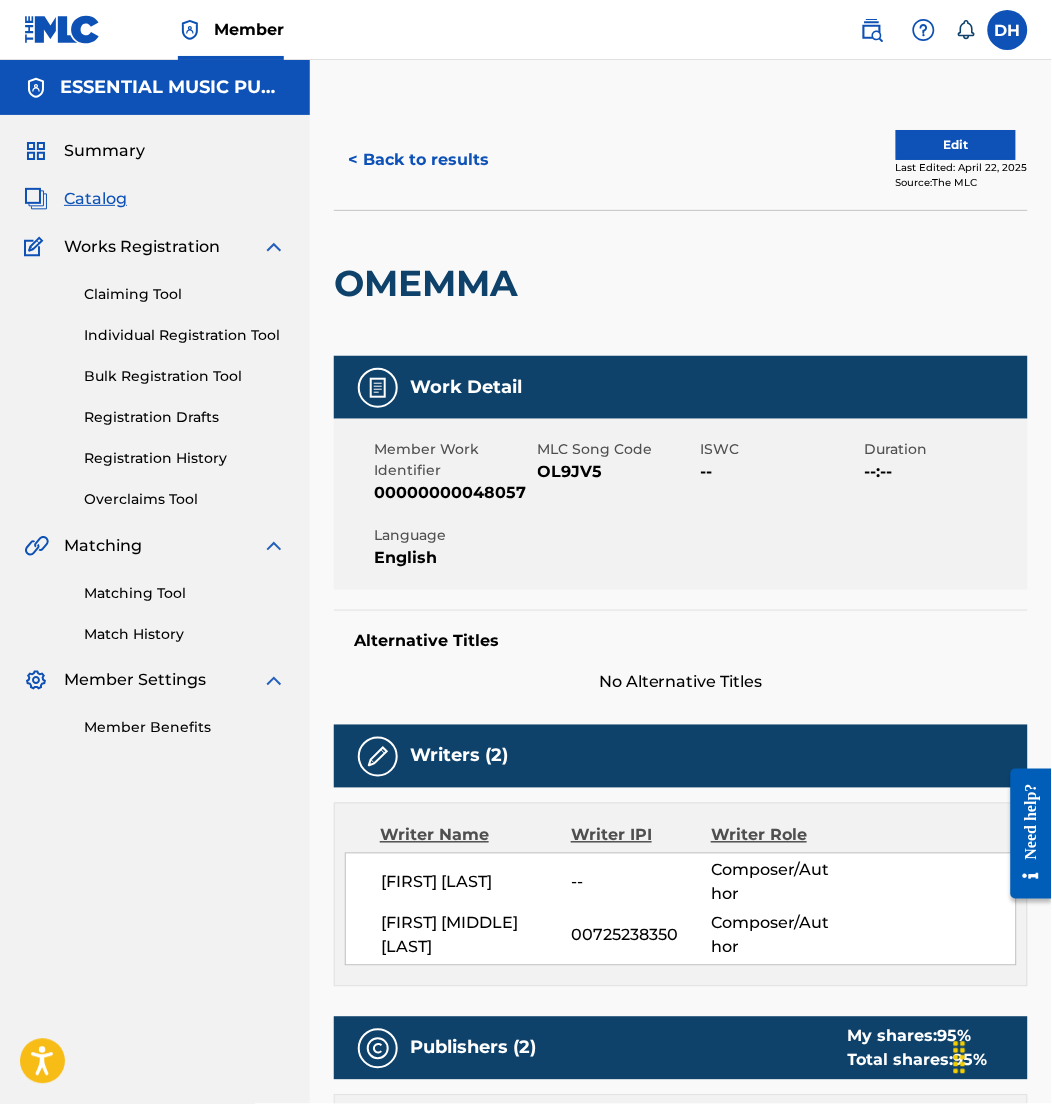 click on "Edit" at bounding box center (956, 145) 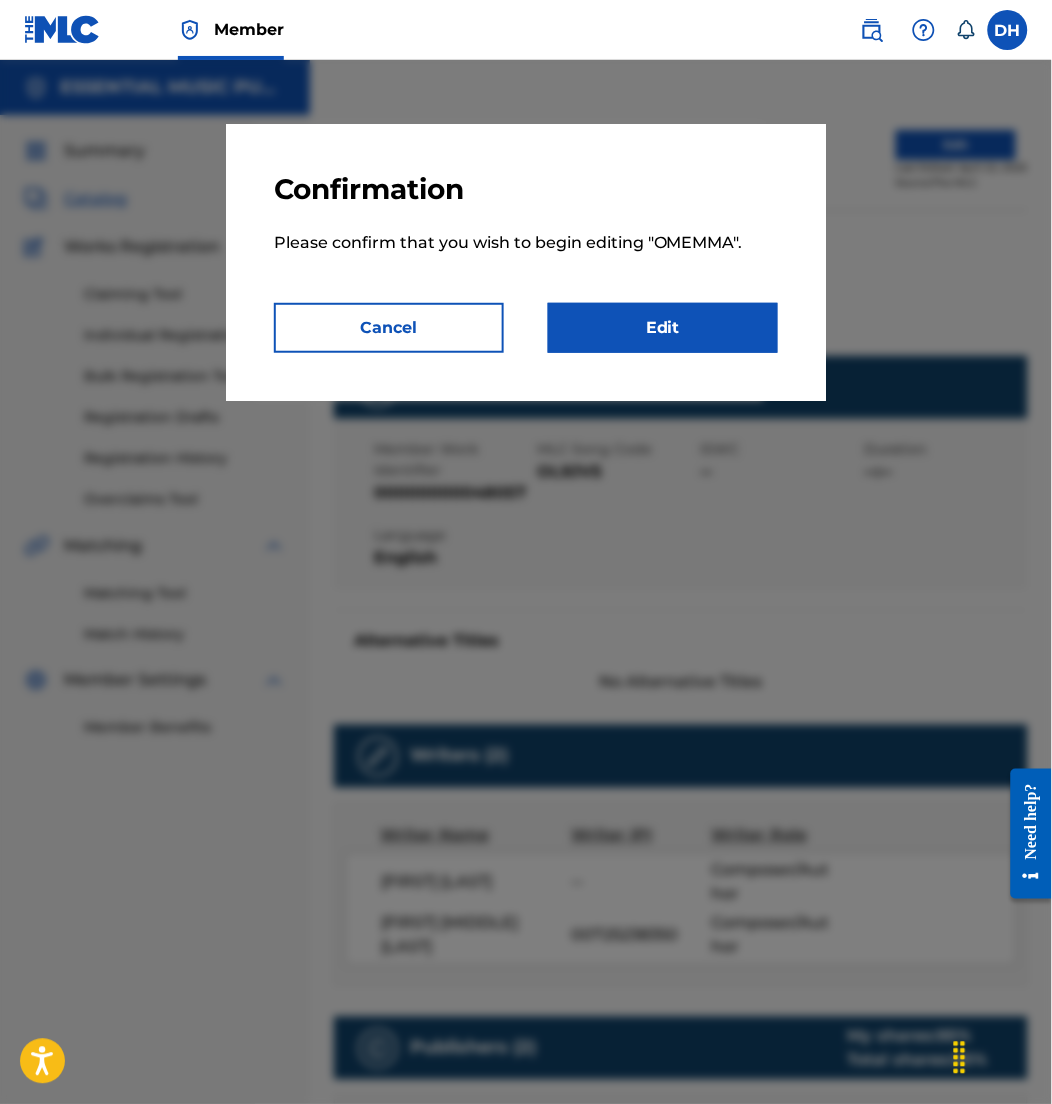 click on "Edit" at bounding box center [663, 328] 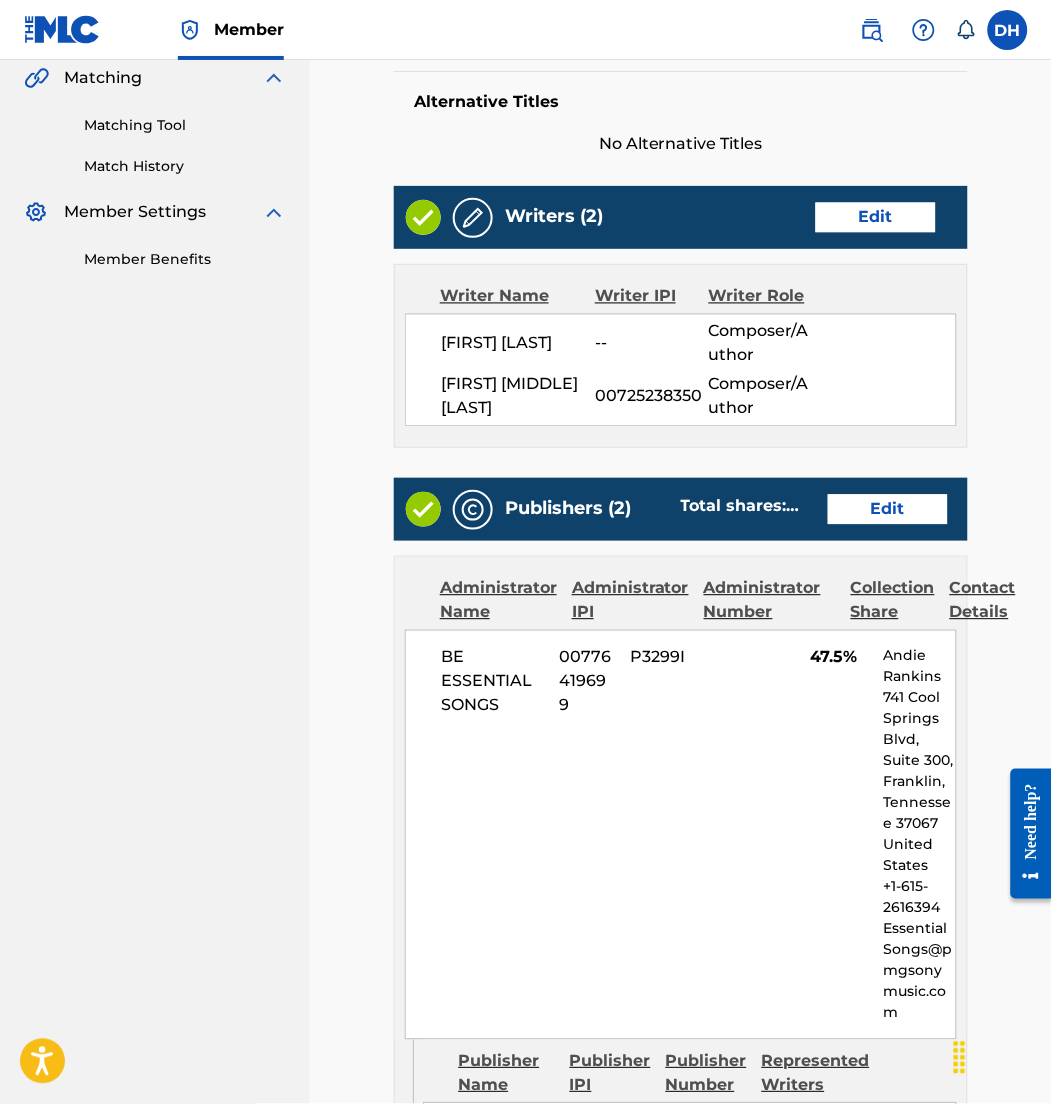 scroll, scrollTop: 470, scrollLeft: 0, axis: vertical 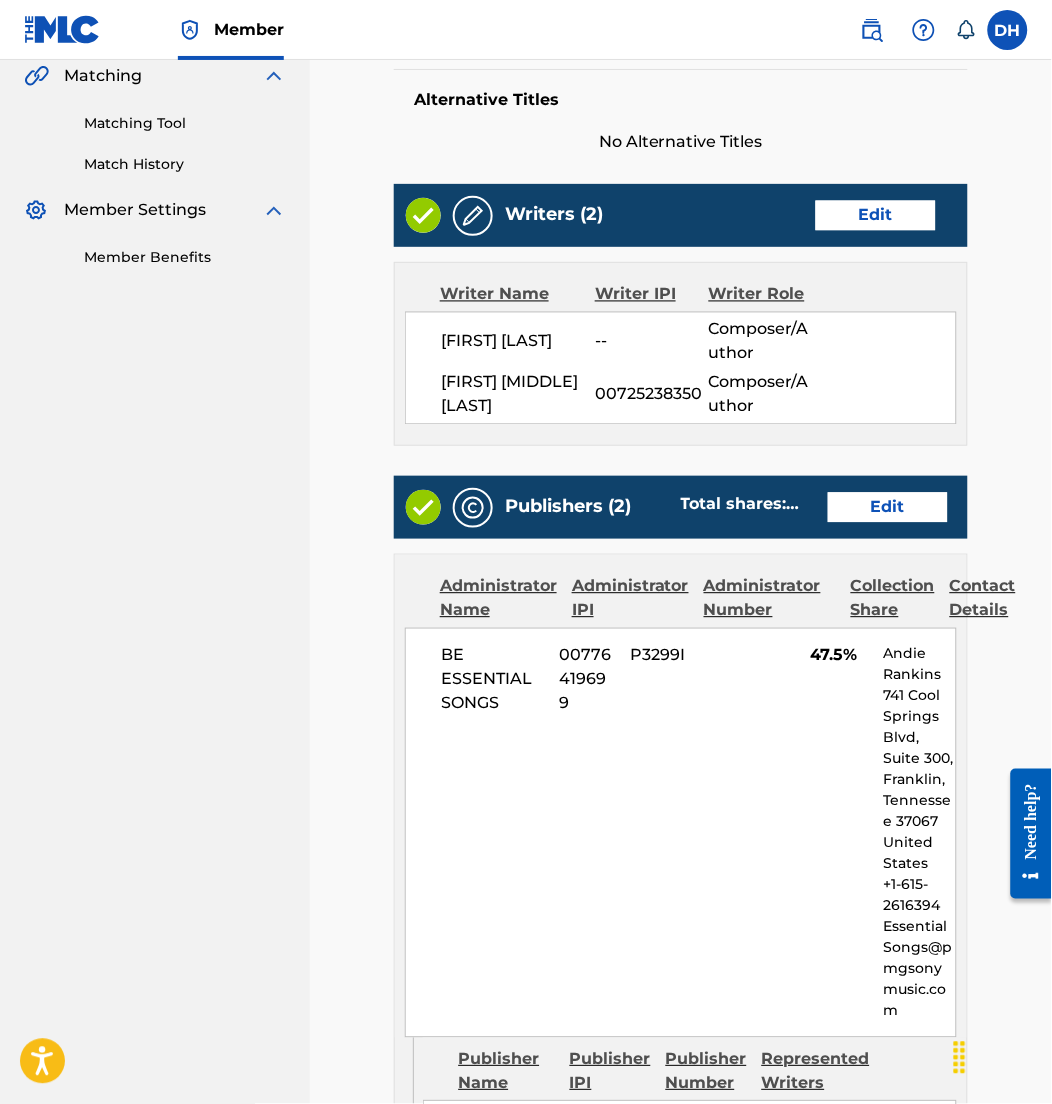 click on "Edit" at bounding box center [888, 508] 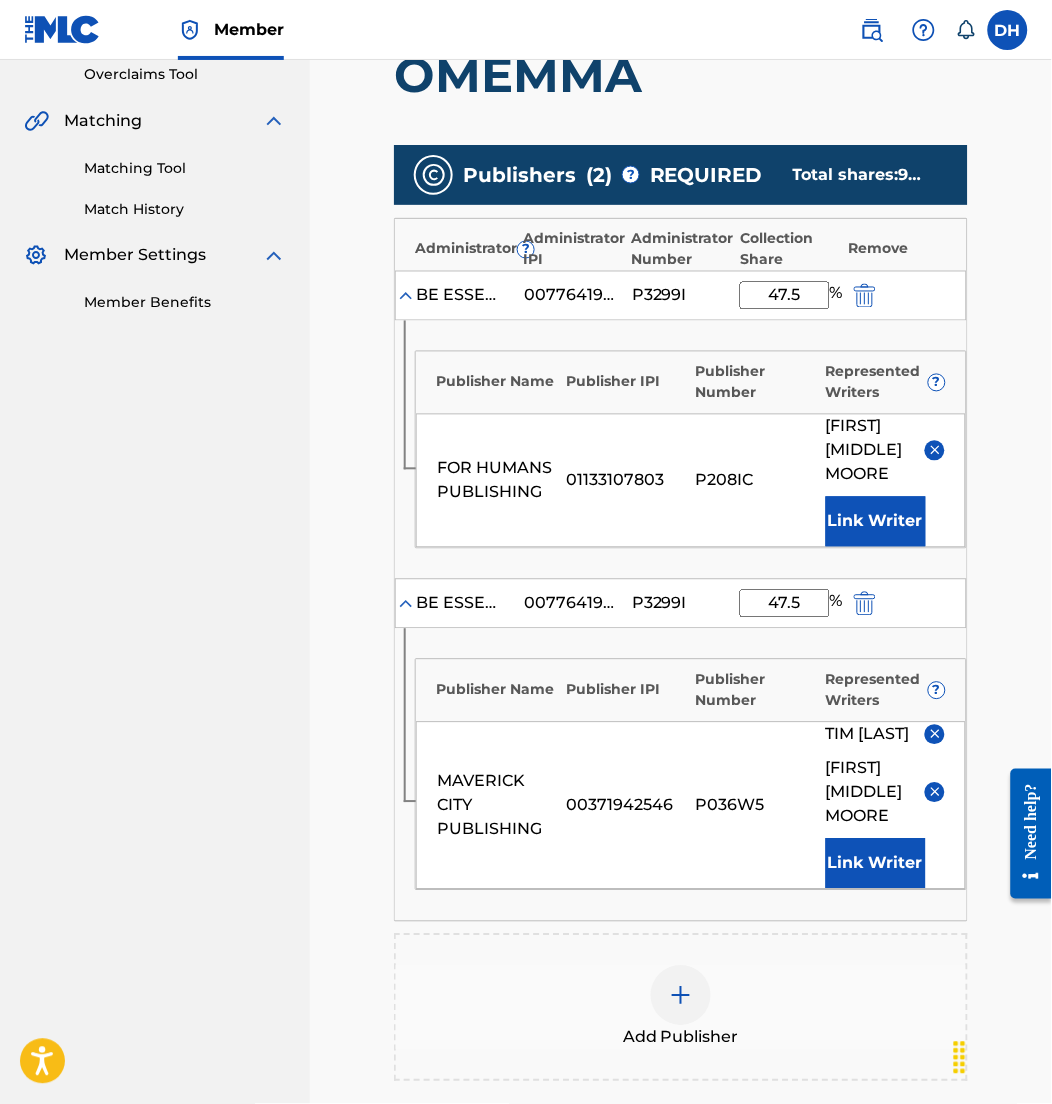 scroll, scrollTop: 426, scrollLeft: 0, axis: vertical 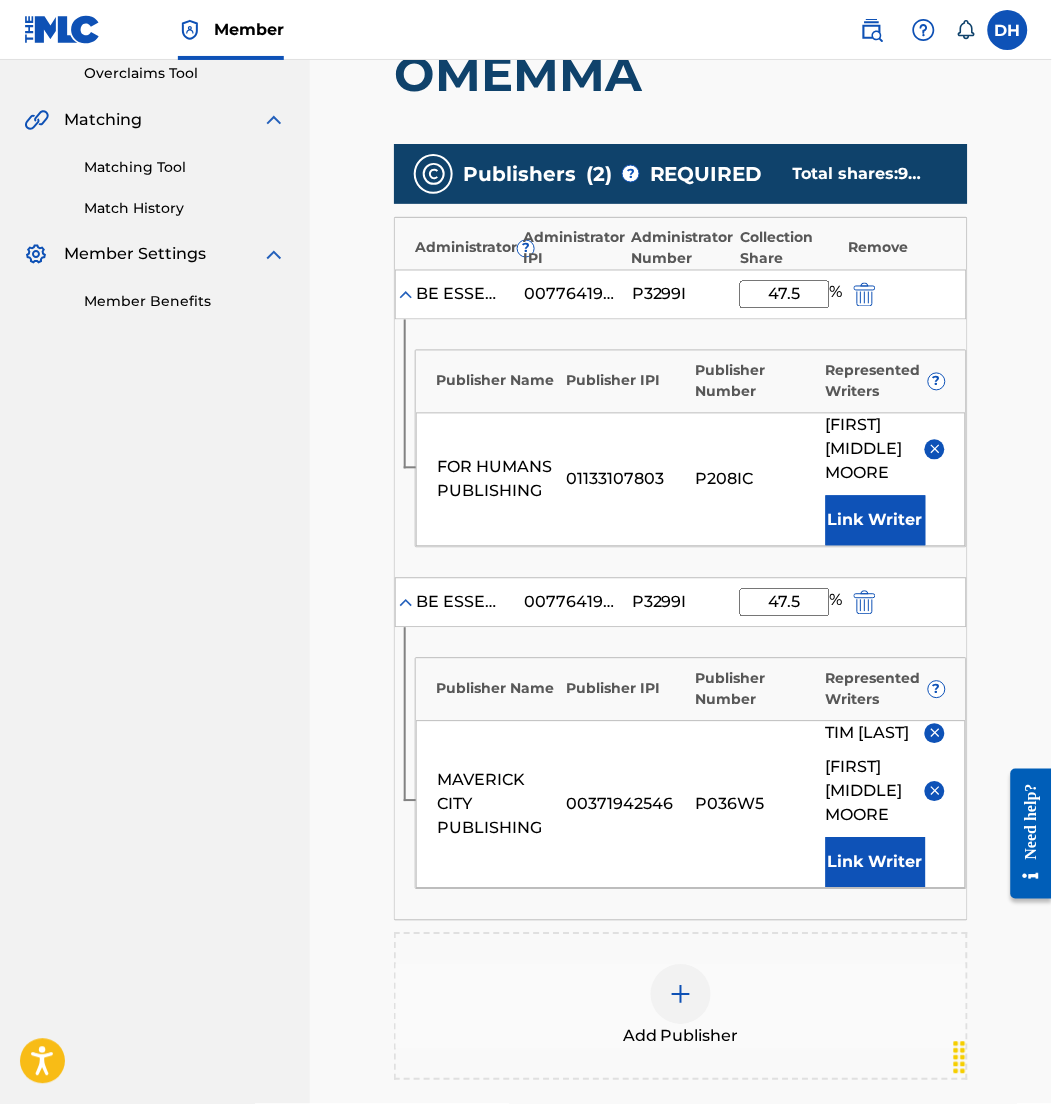 click at bounding box center [935, 733] 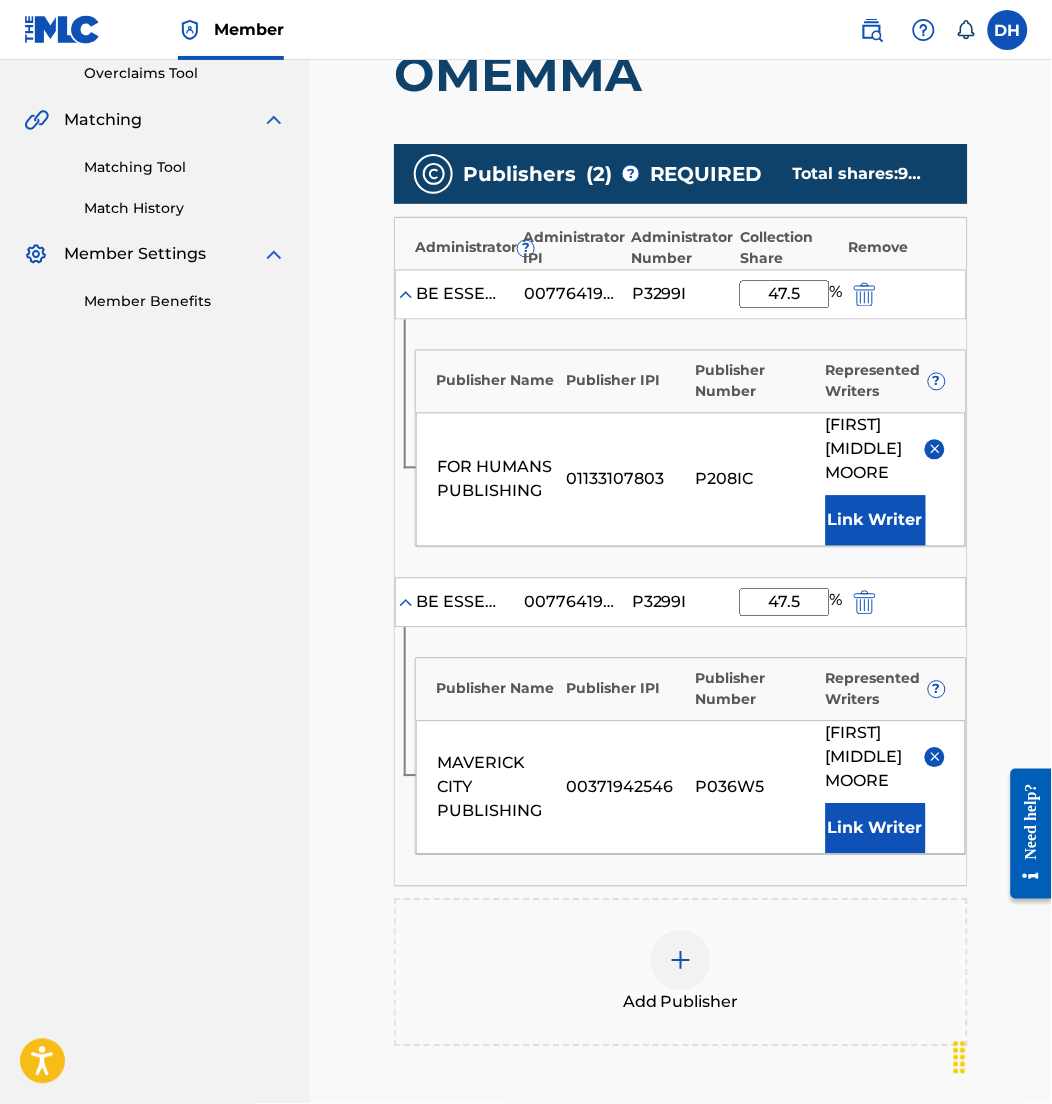 scroll, scrollTop: 716, scrollLeft: 0, axis: vertical 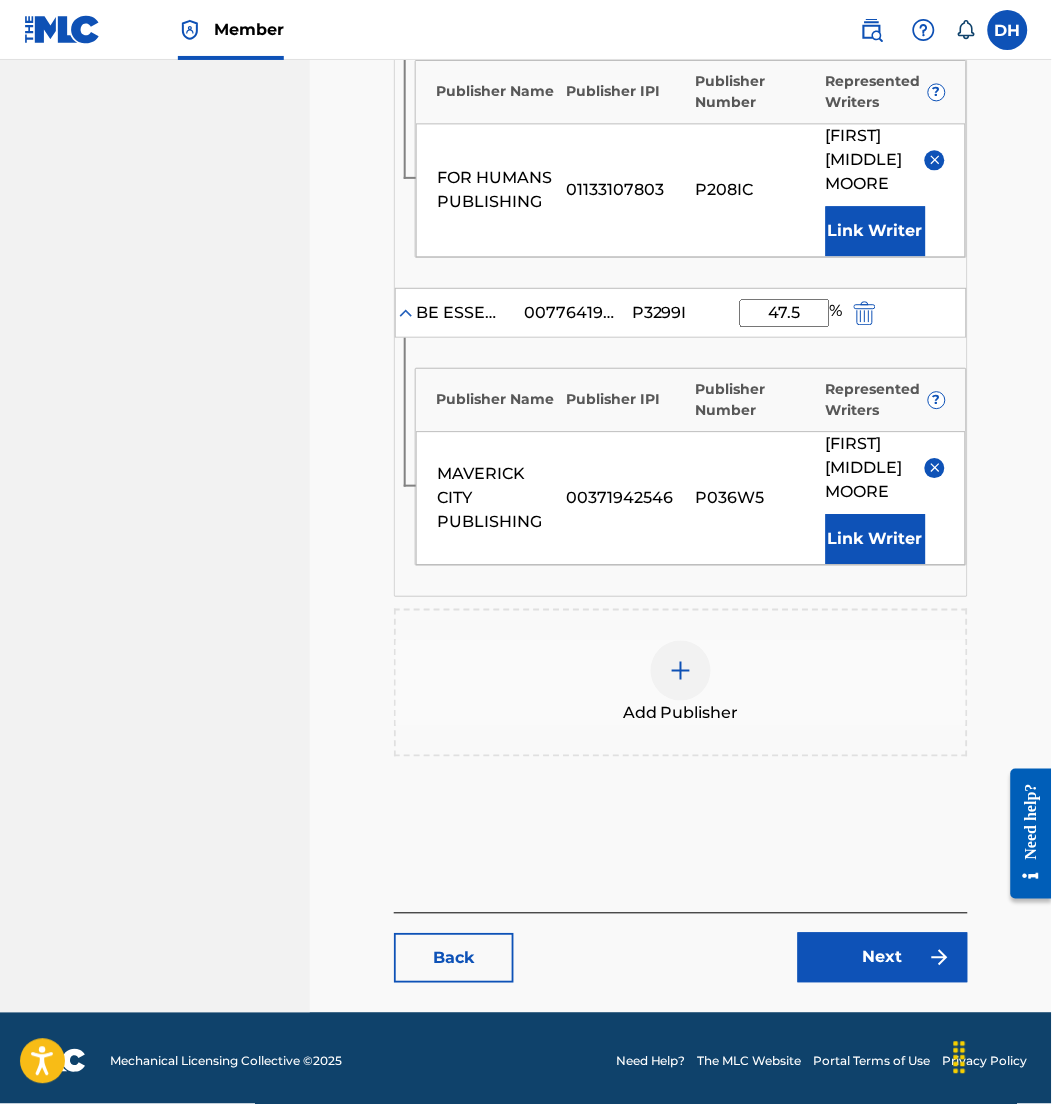 click on "Next" at bounding box center [883, 958] 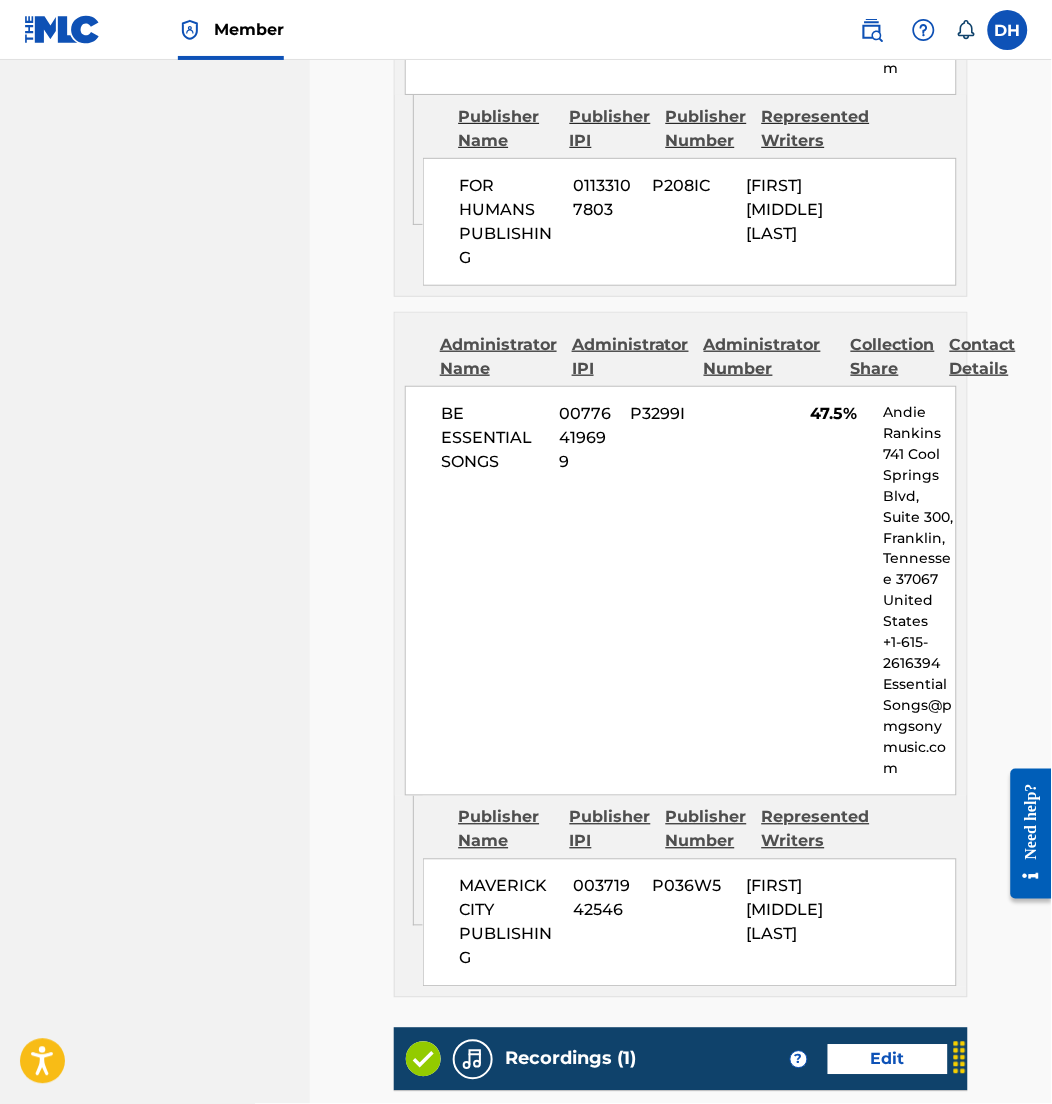 scroll, scrollTop: 1762, scrollLeft: 0, axis: vertical 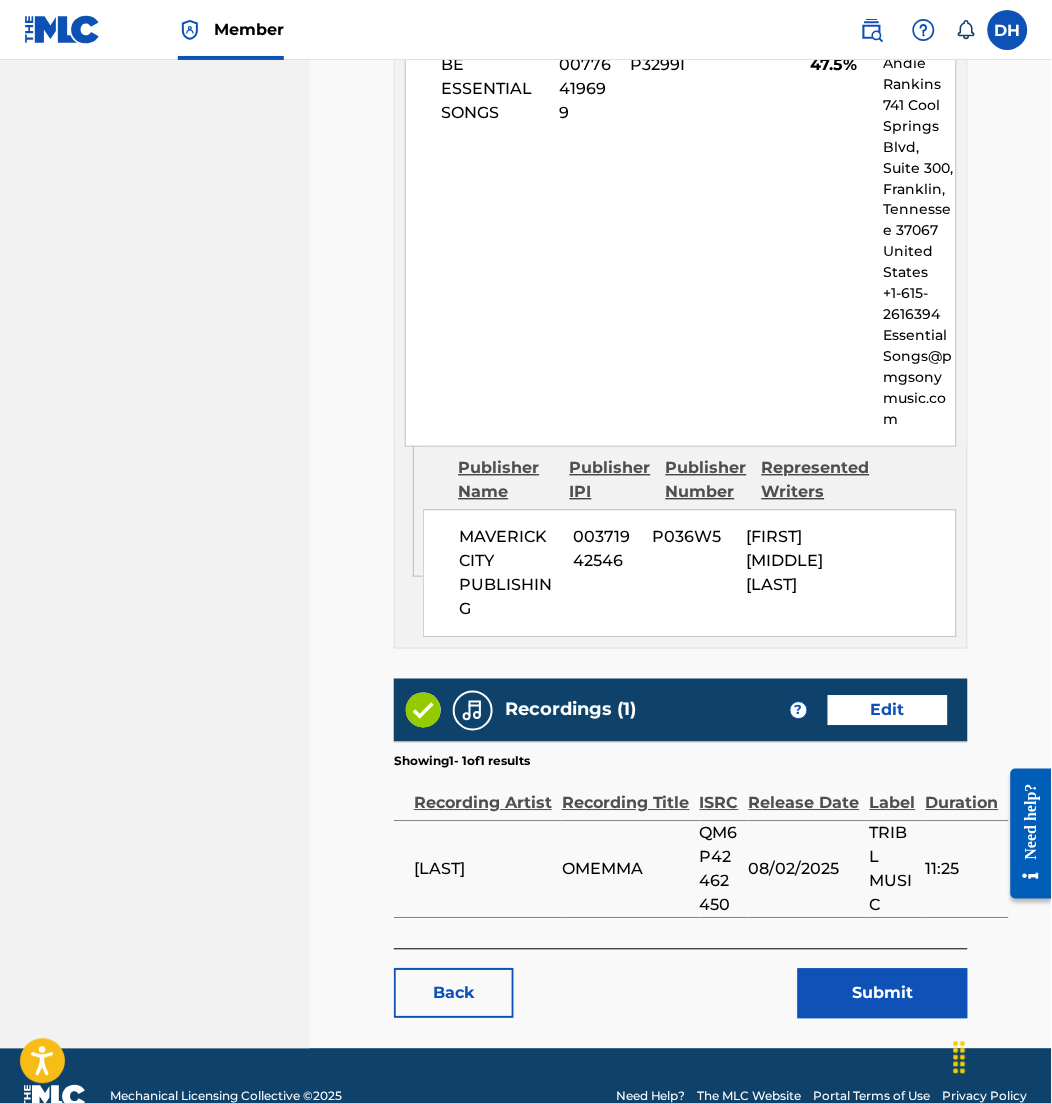 click on "Submit" at bounding box center (883, 994) 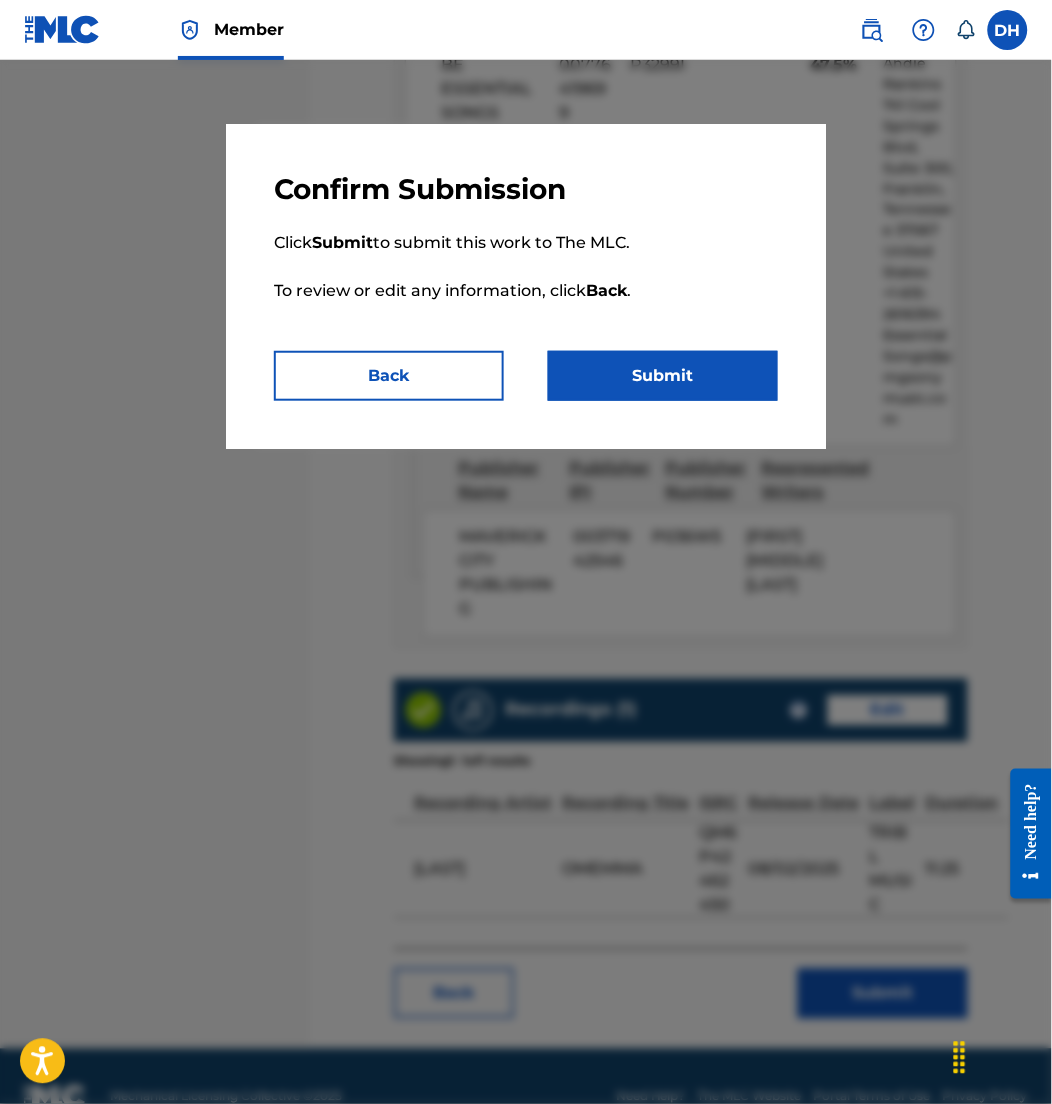 click on "Submit" at bounding box center [663, 376] 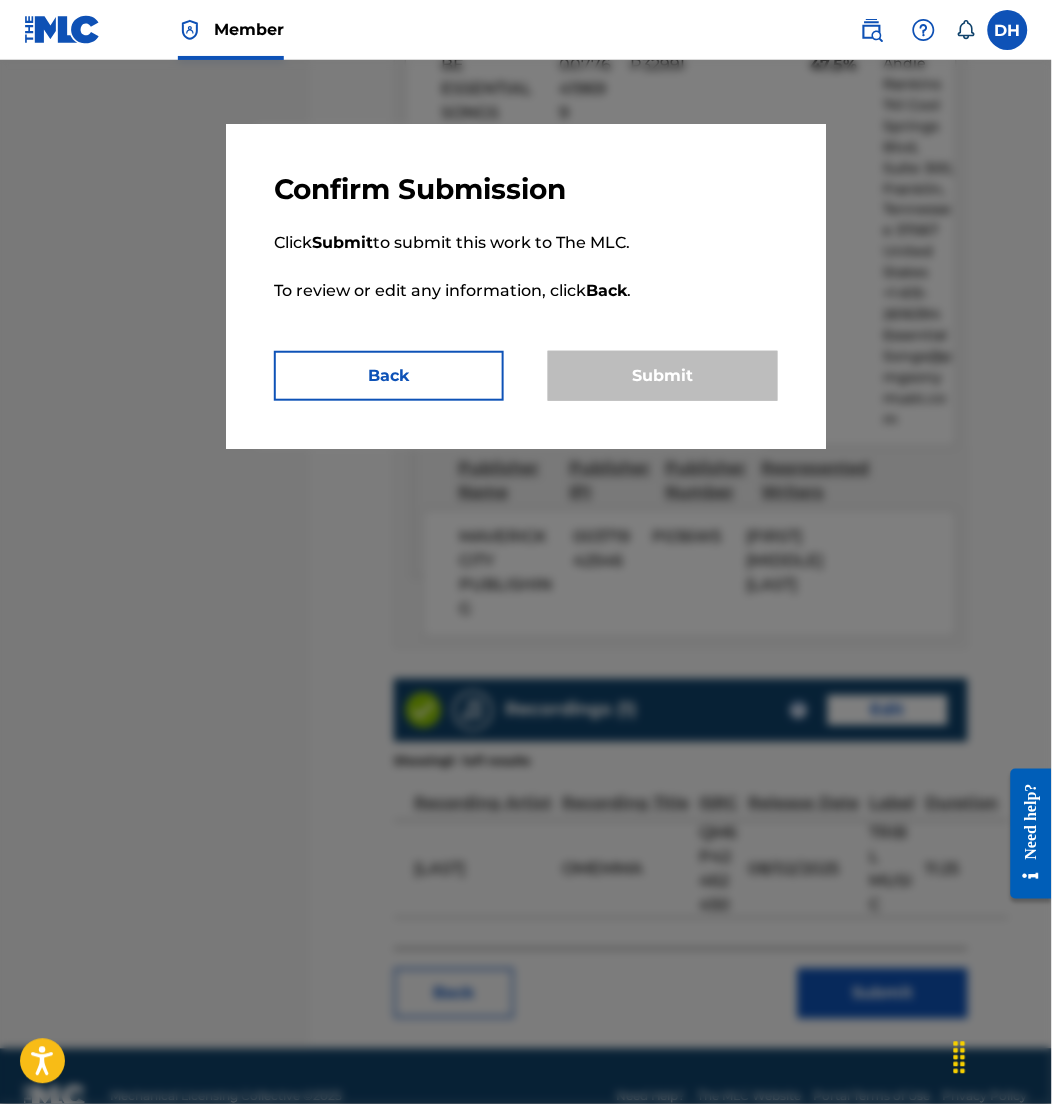 scroll, scrollTop: 0, scrollLeft: 0, axis: both 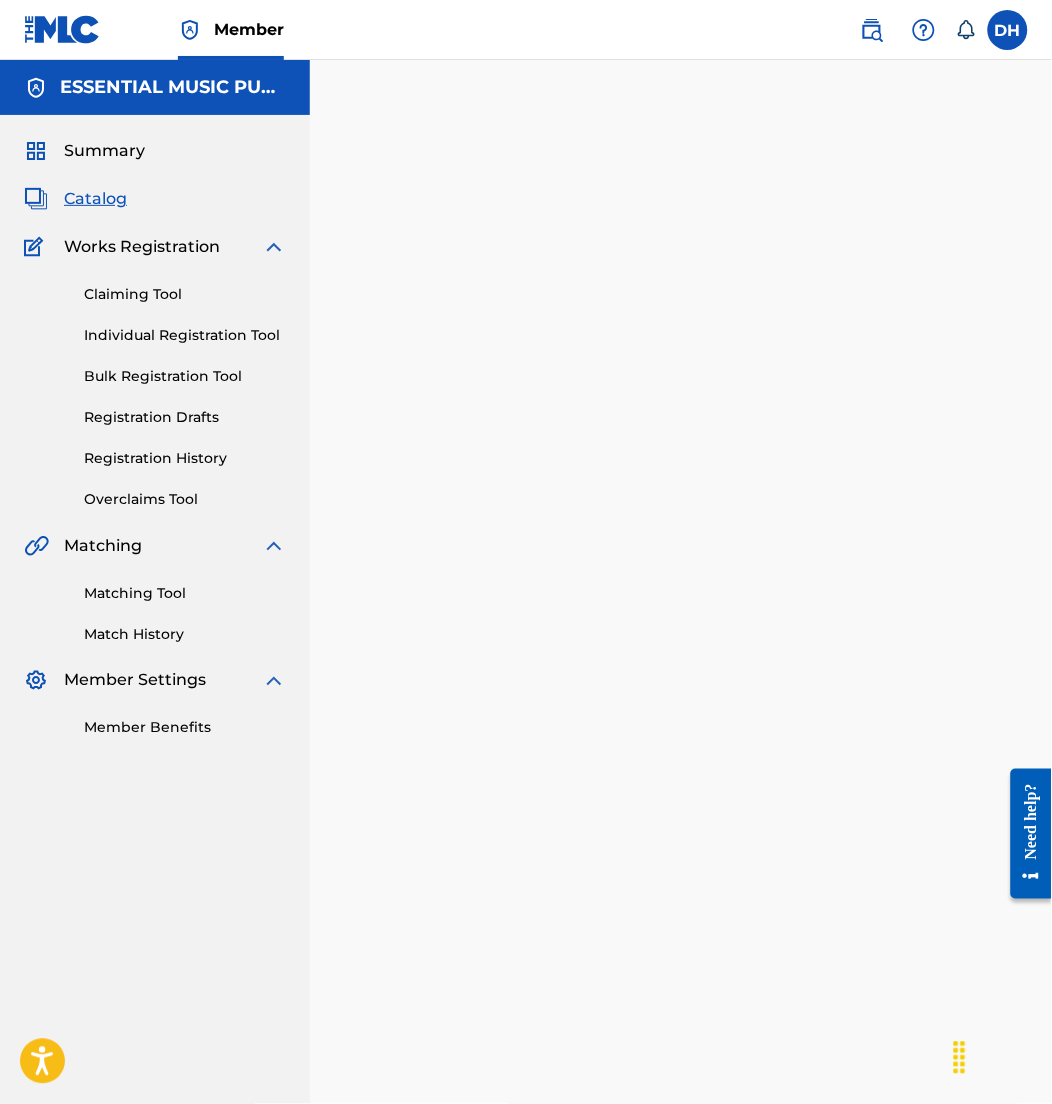 click on "Catalog" at bounding box center [155, 199] 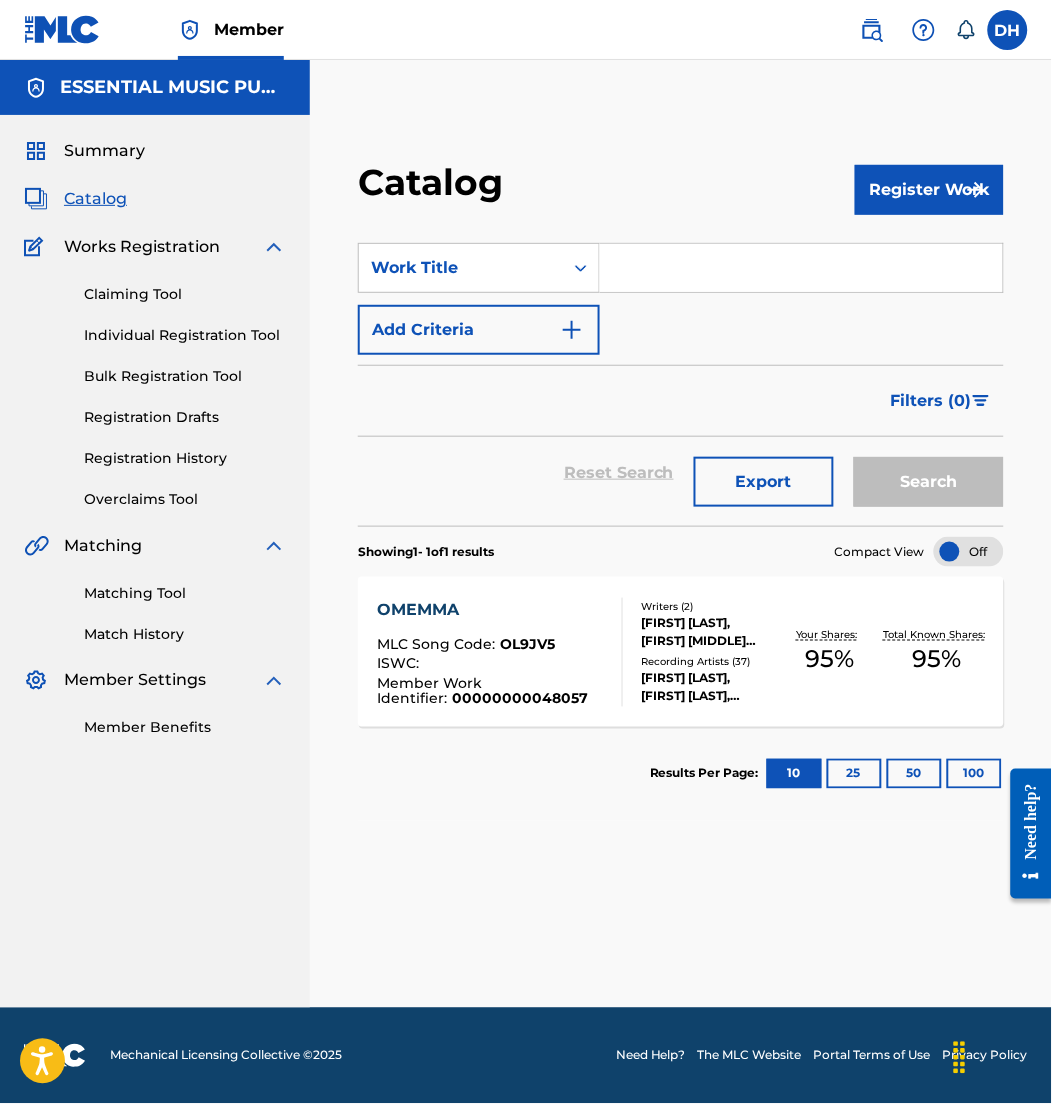 click at bounding box center [801, 268] 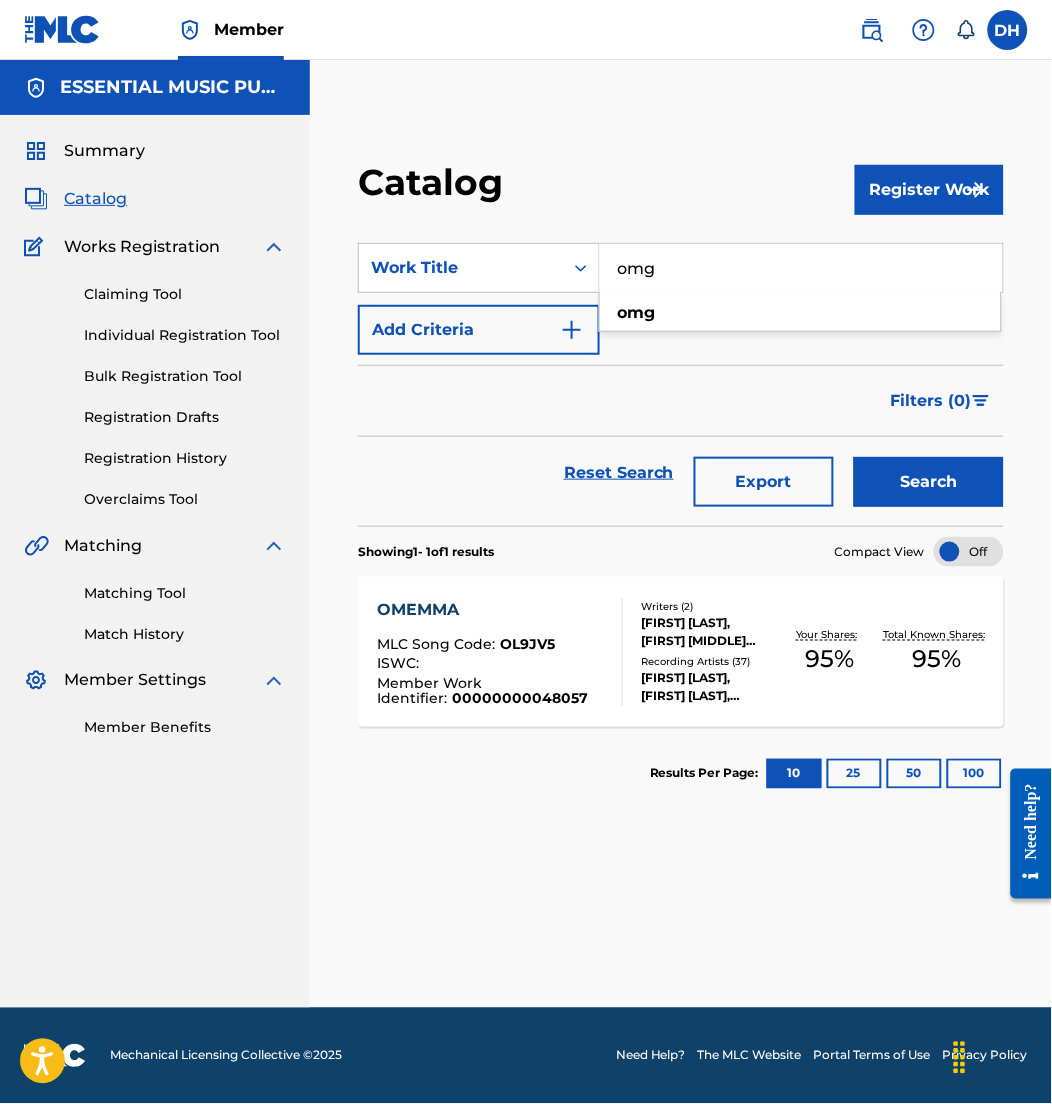type on "omg" 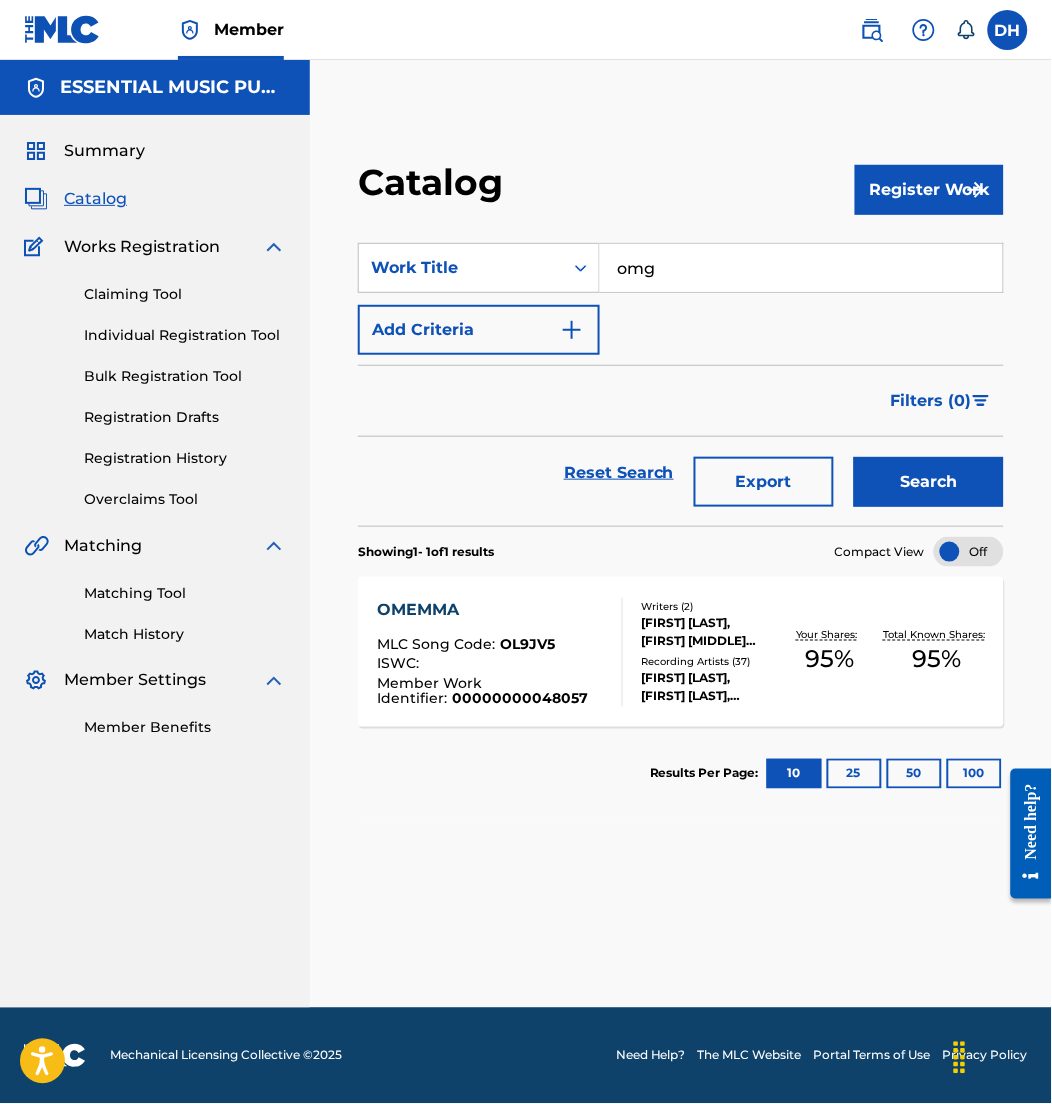 click on "SearchWithCriteriab8d00974-b2e9-446a-8c87-dfb400ecaf32 Work Title omg Add Criteria Filter Hold Filters Overclaim   Dispute   Remove Filters Apply Filters Filters ( 0 ) Reset Search Export Search" at bounding box center [681, 384] 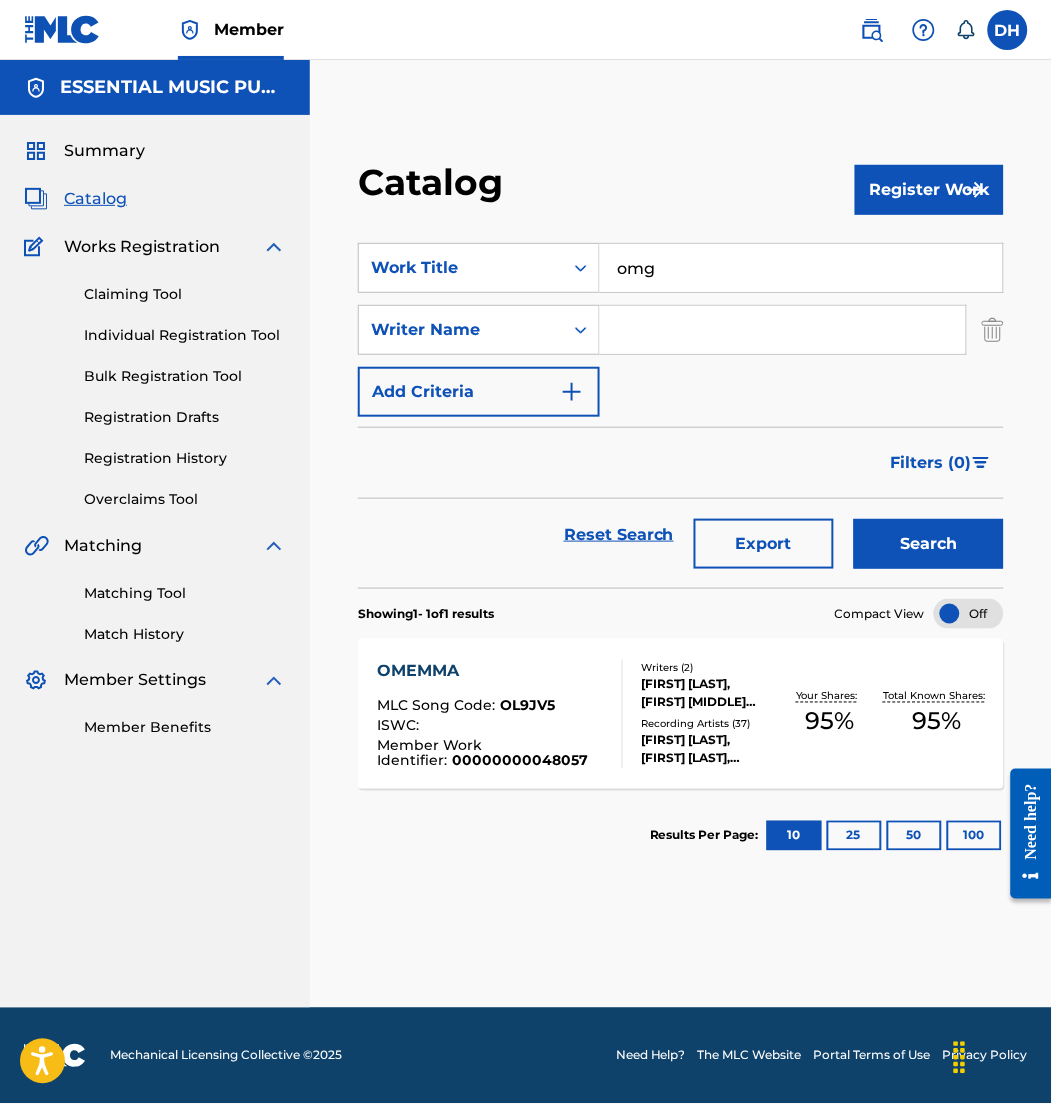 click at bounding box center [783, 330] 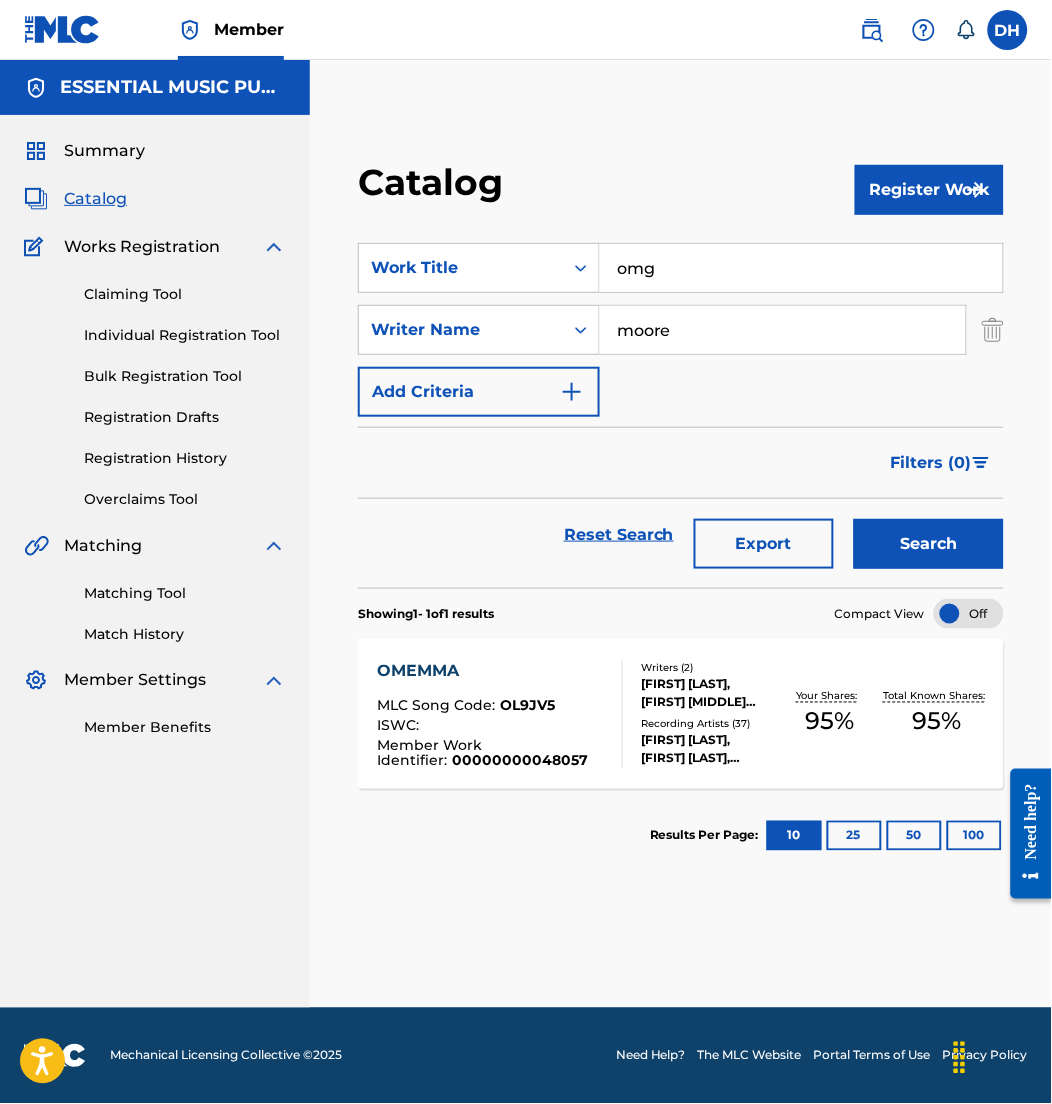 type on "moore" 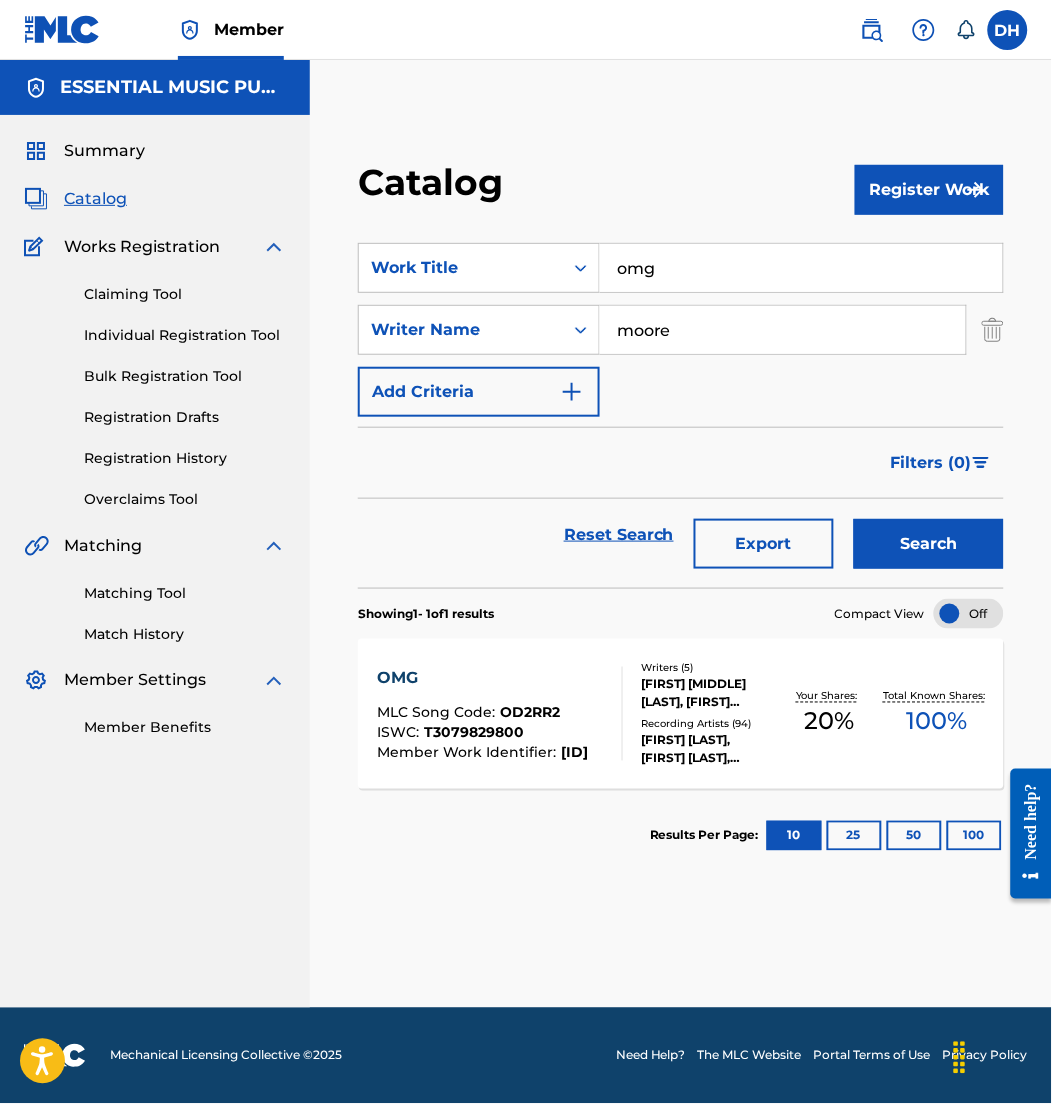 click on "OMG MLC Song Code : OD2RR2 ISWC : T3079829800 Member Work Identifier : 00000000028129" at bounding box center (482, 714) 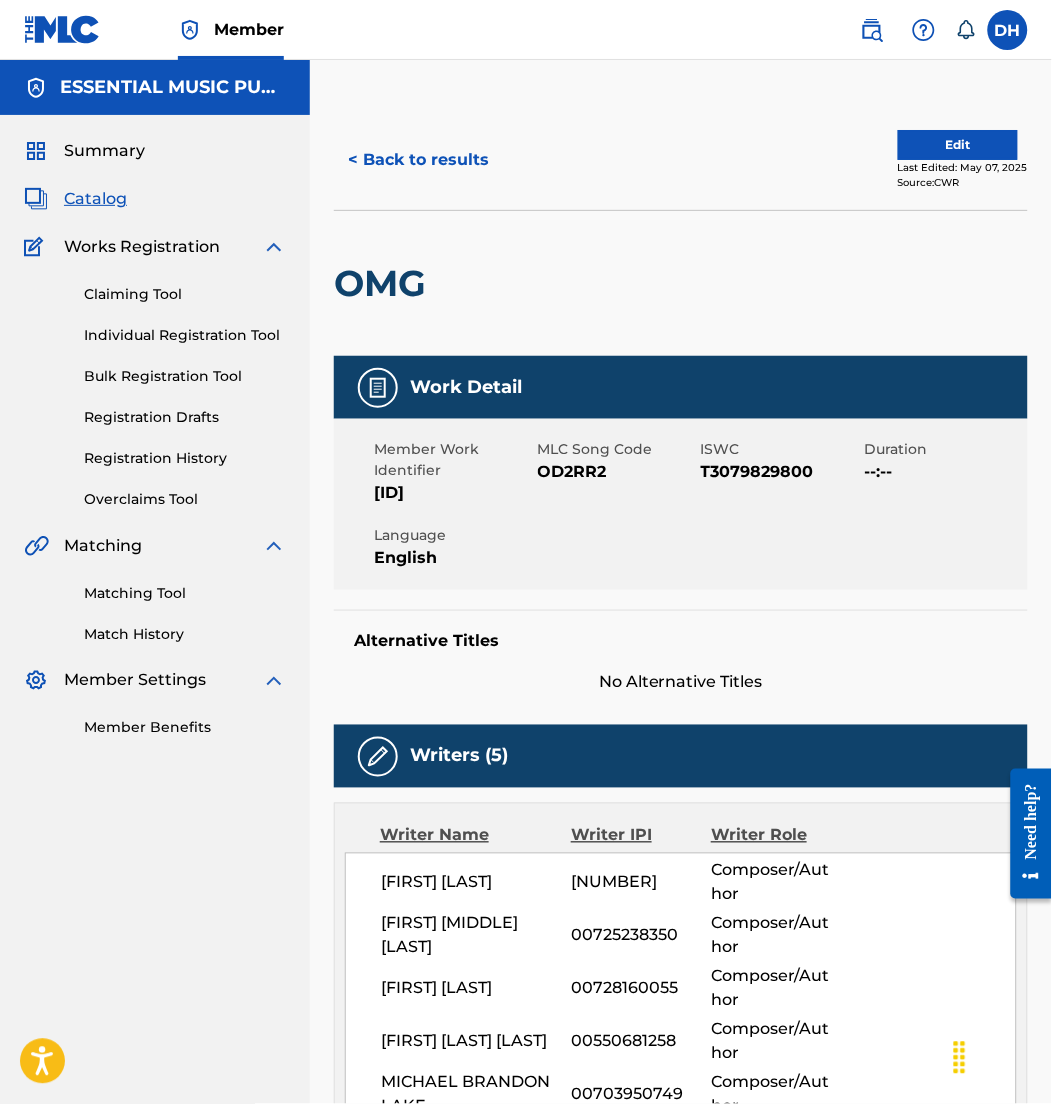 click on "Edit" at bounding box center (958, 145) 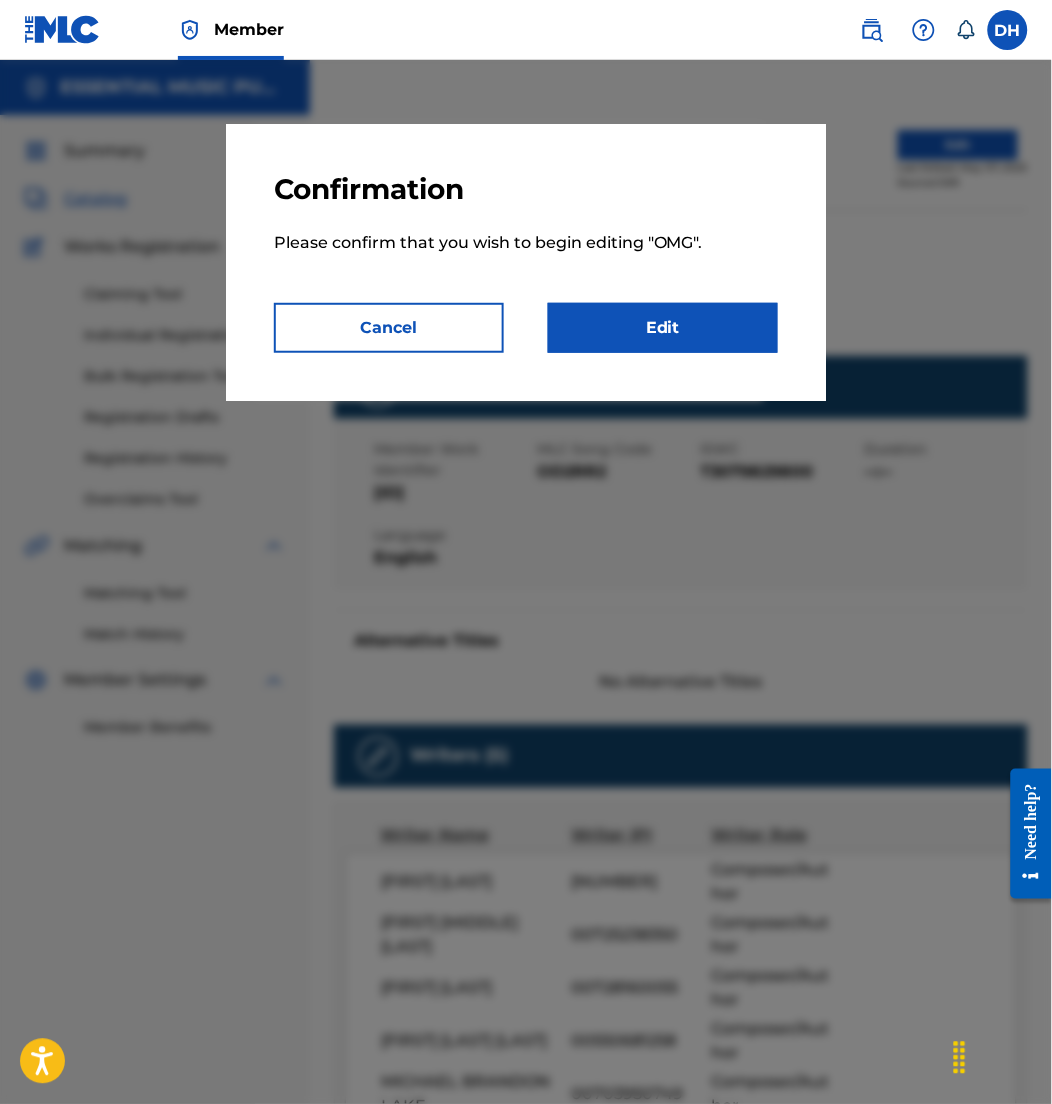 click on "Edit" at bounding box center (663, 328) 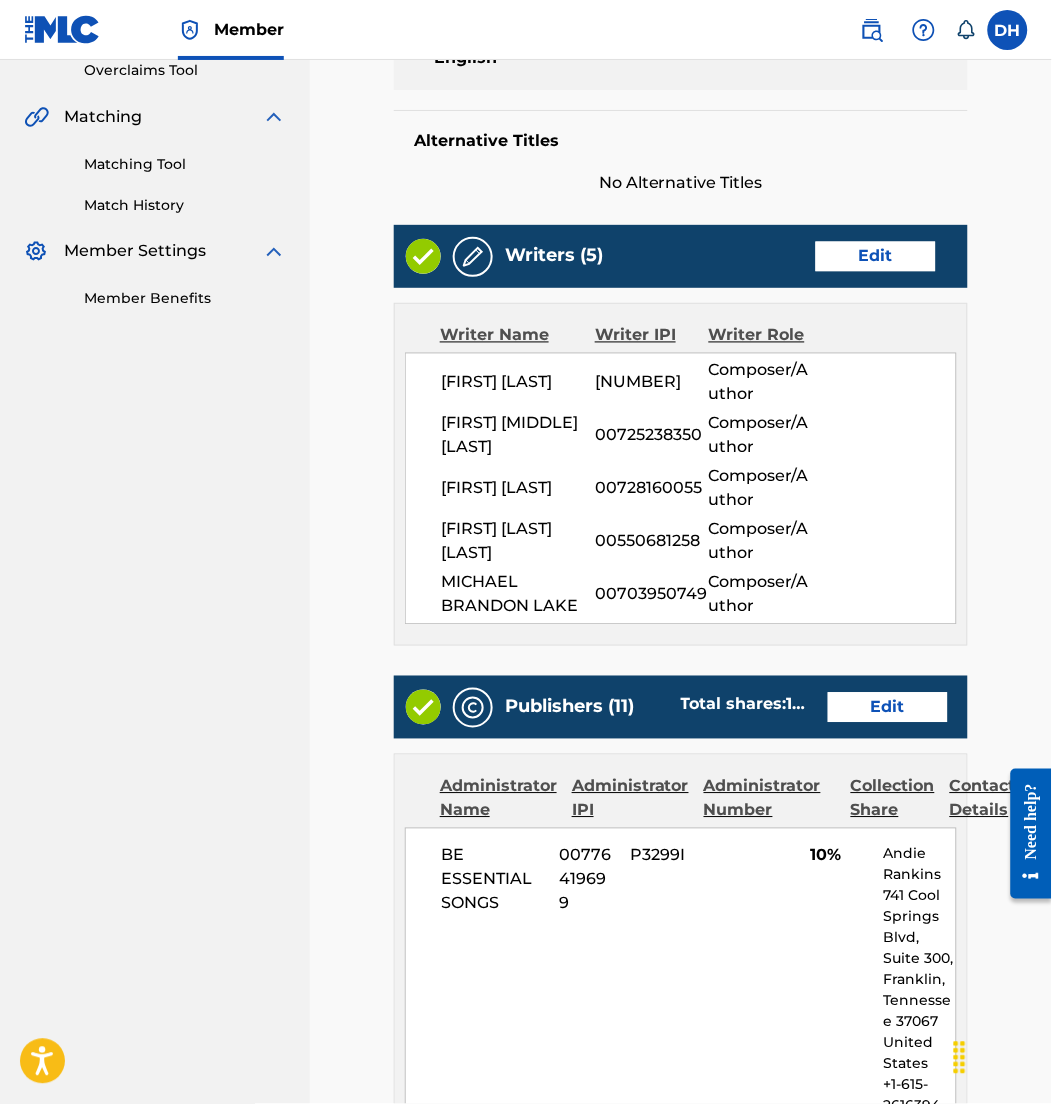 scroll, scrollTop: 730, scrollLeft: 0, axis: vertical 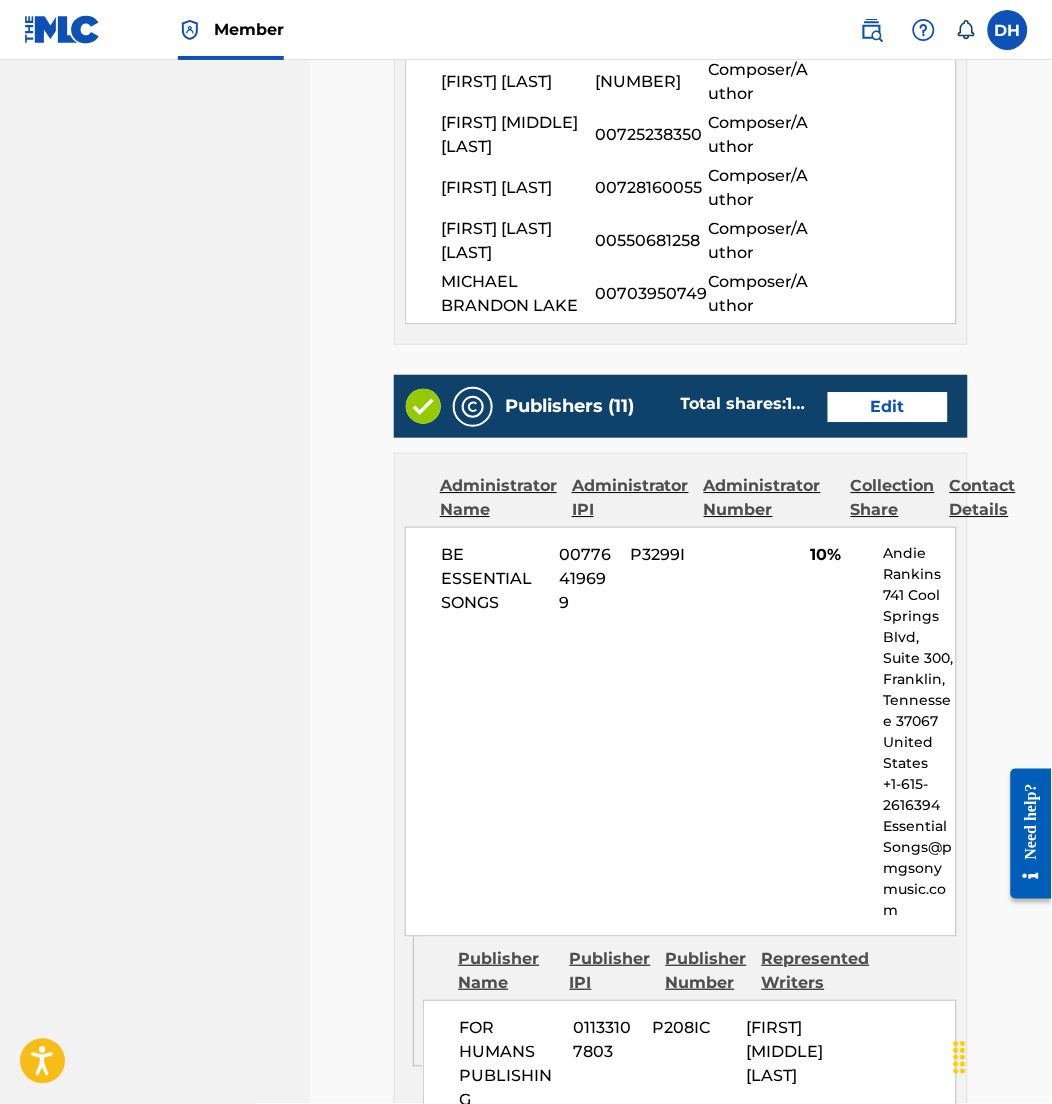 click on "Edit" at bounding box center [888, 407] 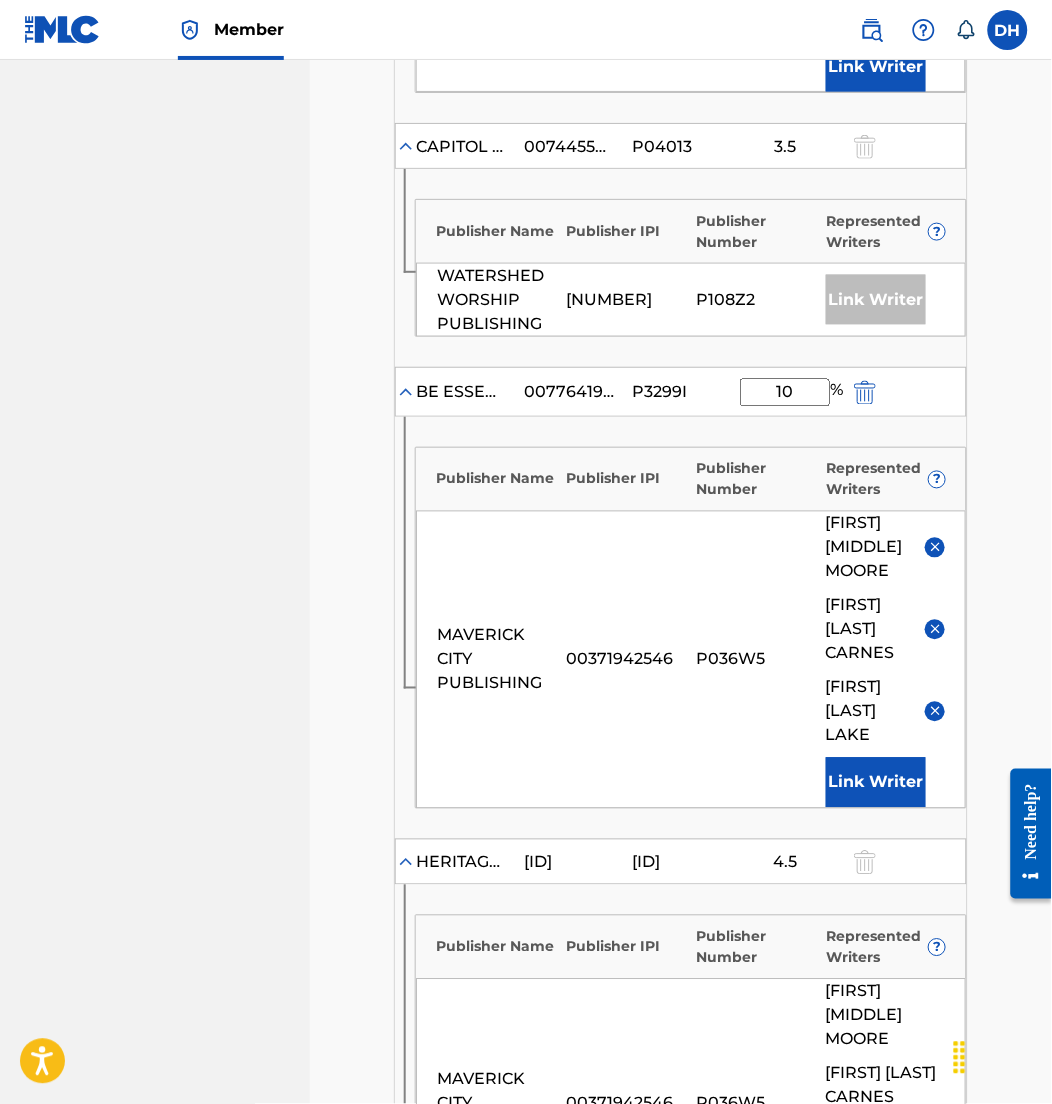 scroll, scrollTop: 883, scrollLeft: 0, axis: vertical 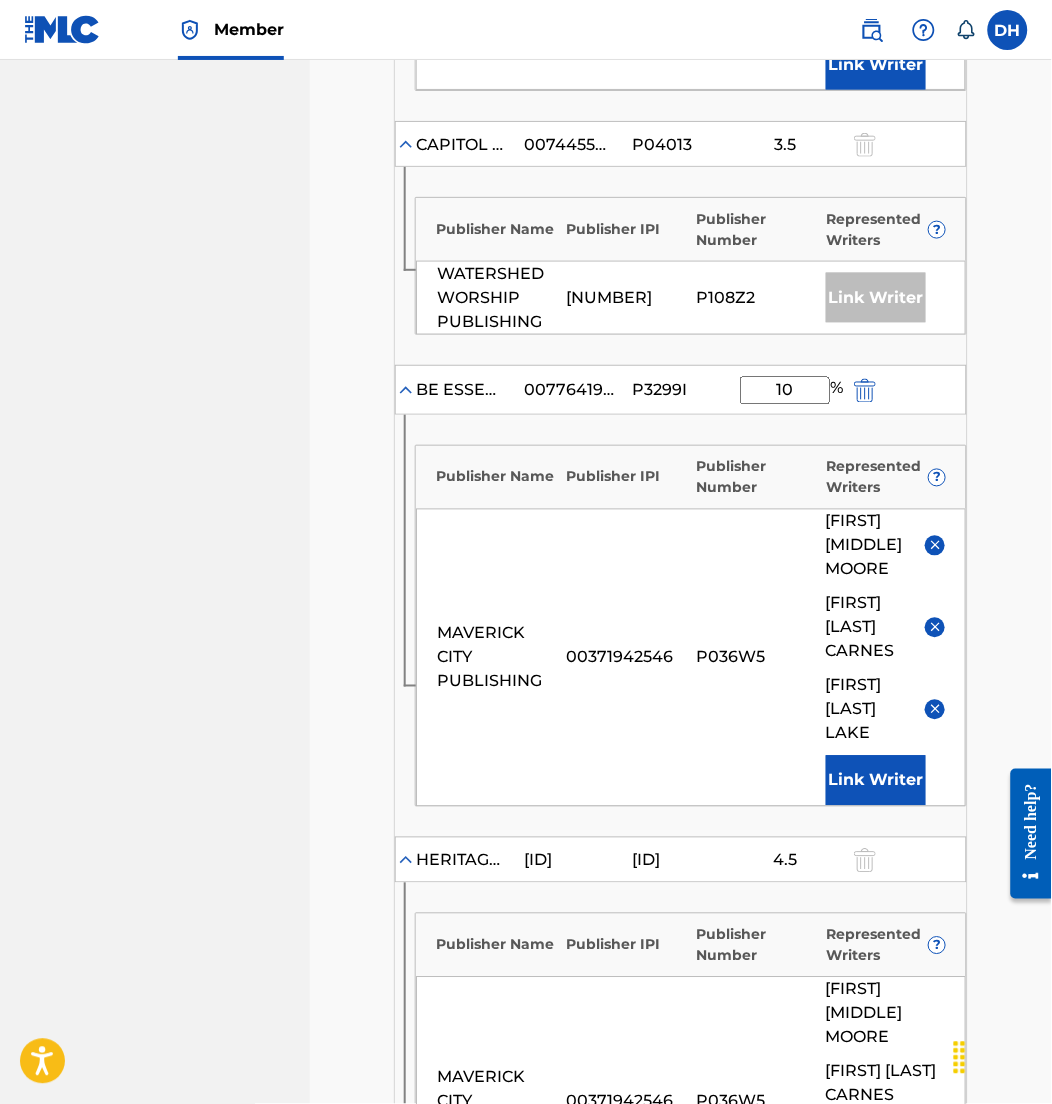 click at bounding box center [935, 626] 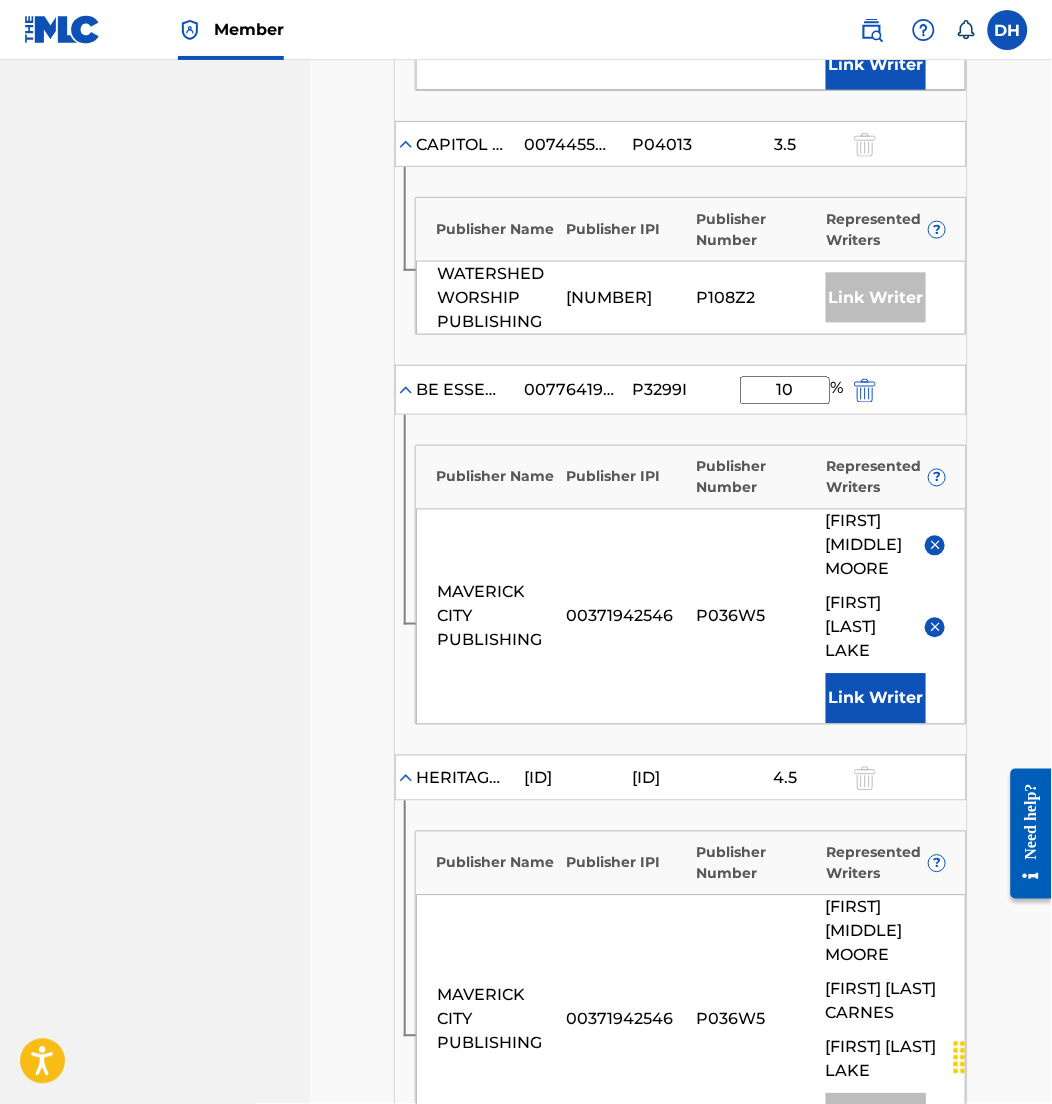 click on "MAVERICK CITY PUBLISHING 00371942546 P036W5 CHANDLER DAVID   MOORE MICHAEL BRANDON   LAKE Link Writer" at bounding box center [691, 616] 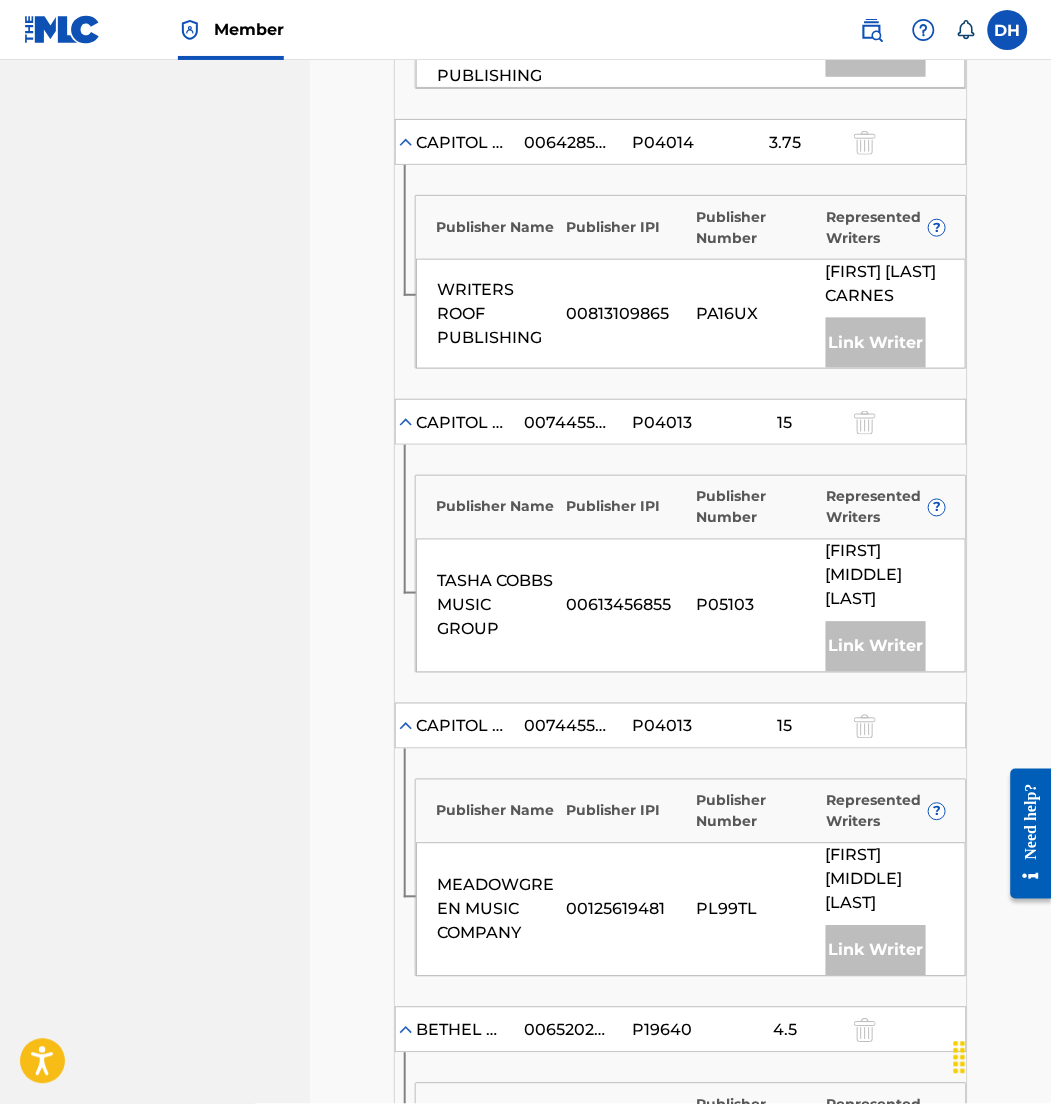scroll, scrollTop: 2139, scrollLeft: 0, axis: vertical 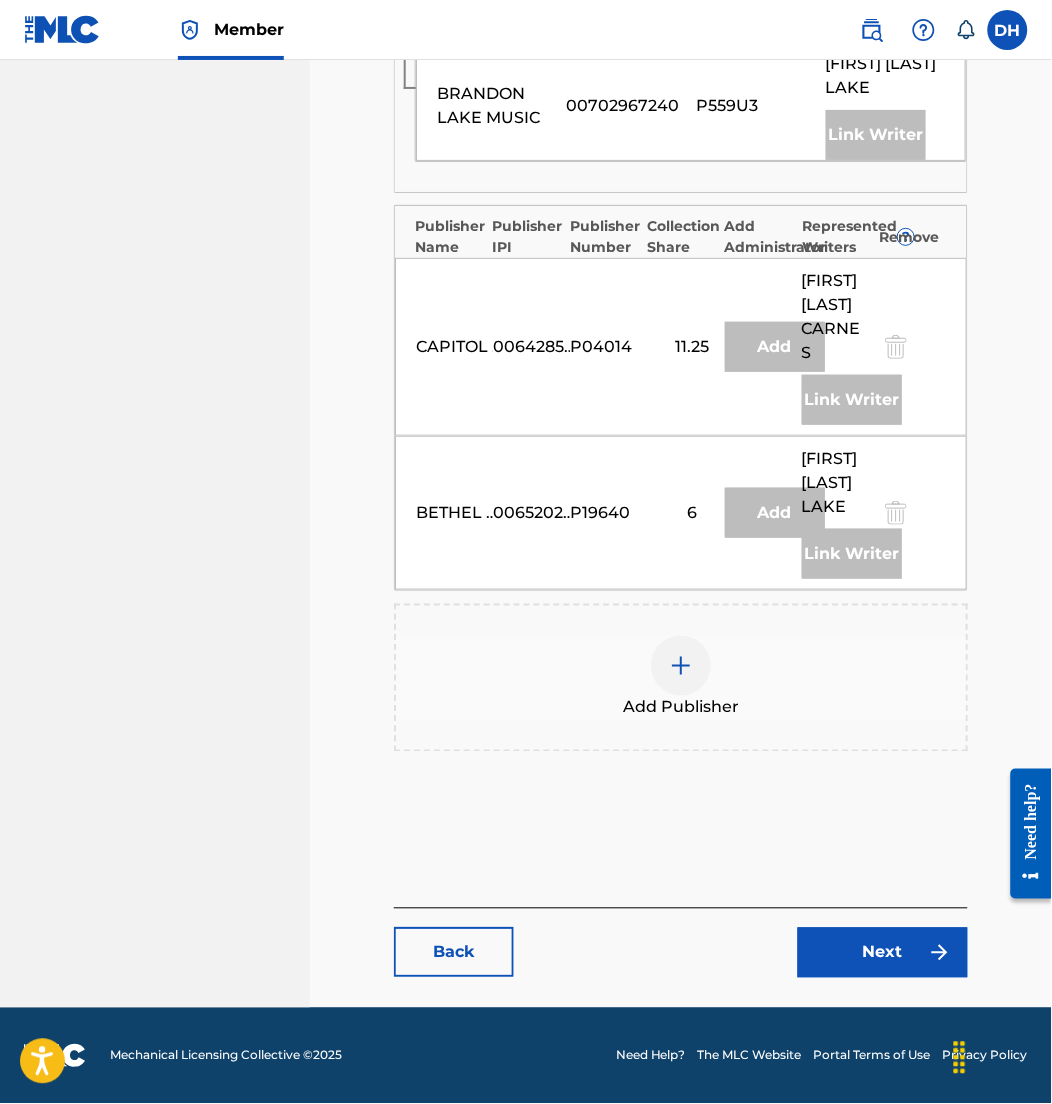 click on "Next" at bounding box center (883, 953) 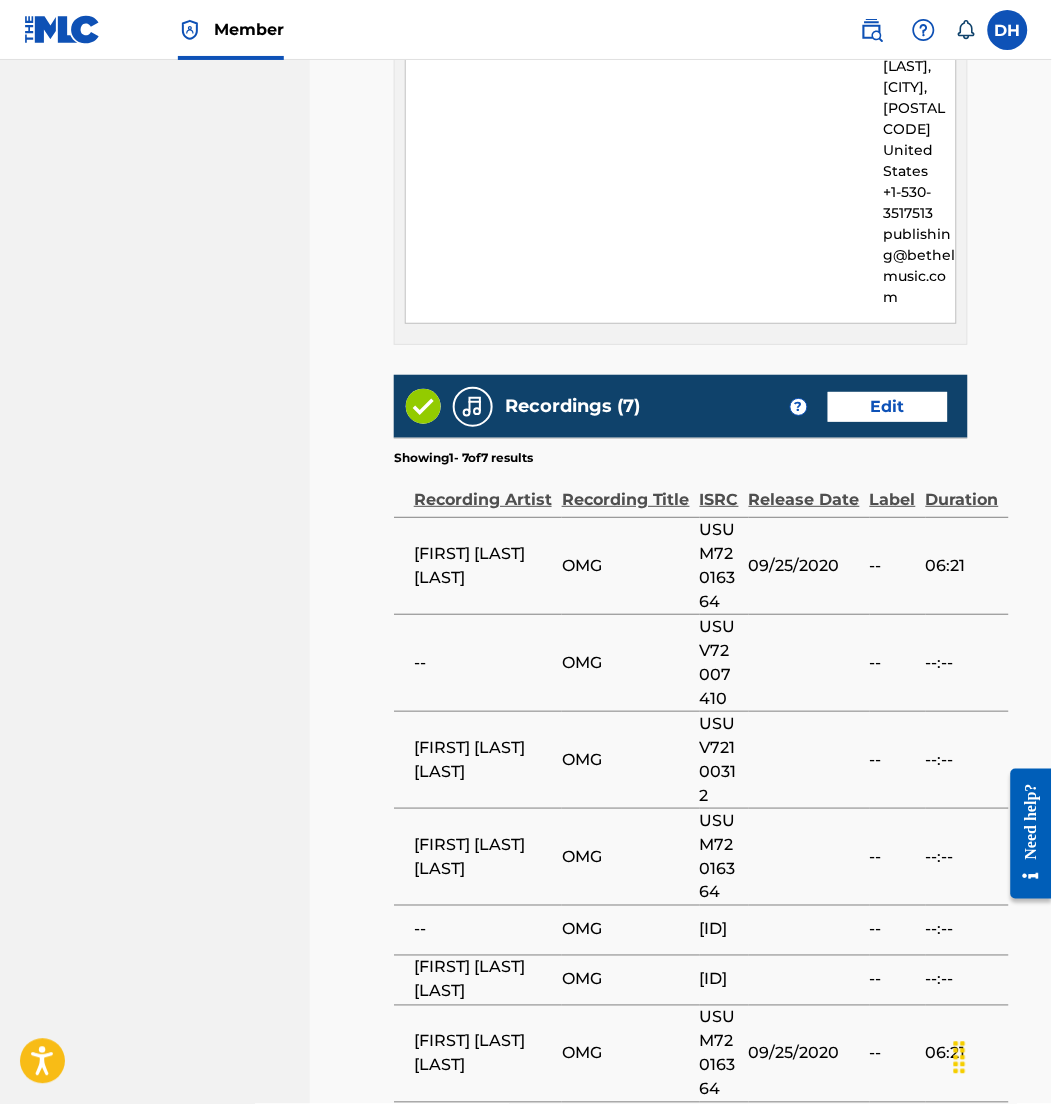 scroll, scrollTop: 9227, scrollLeft: 0, axis: vertical 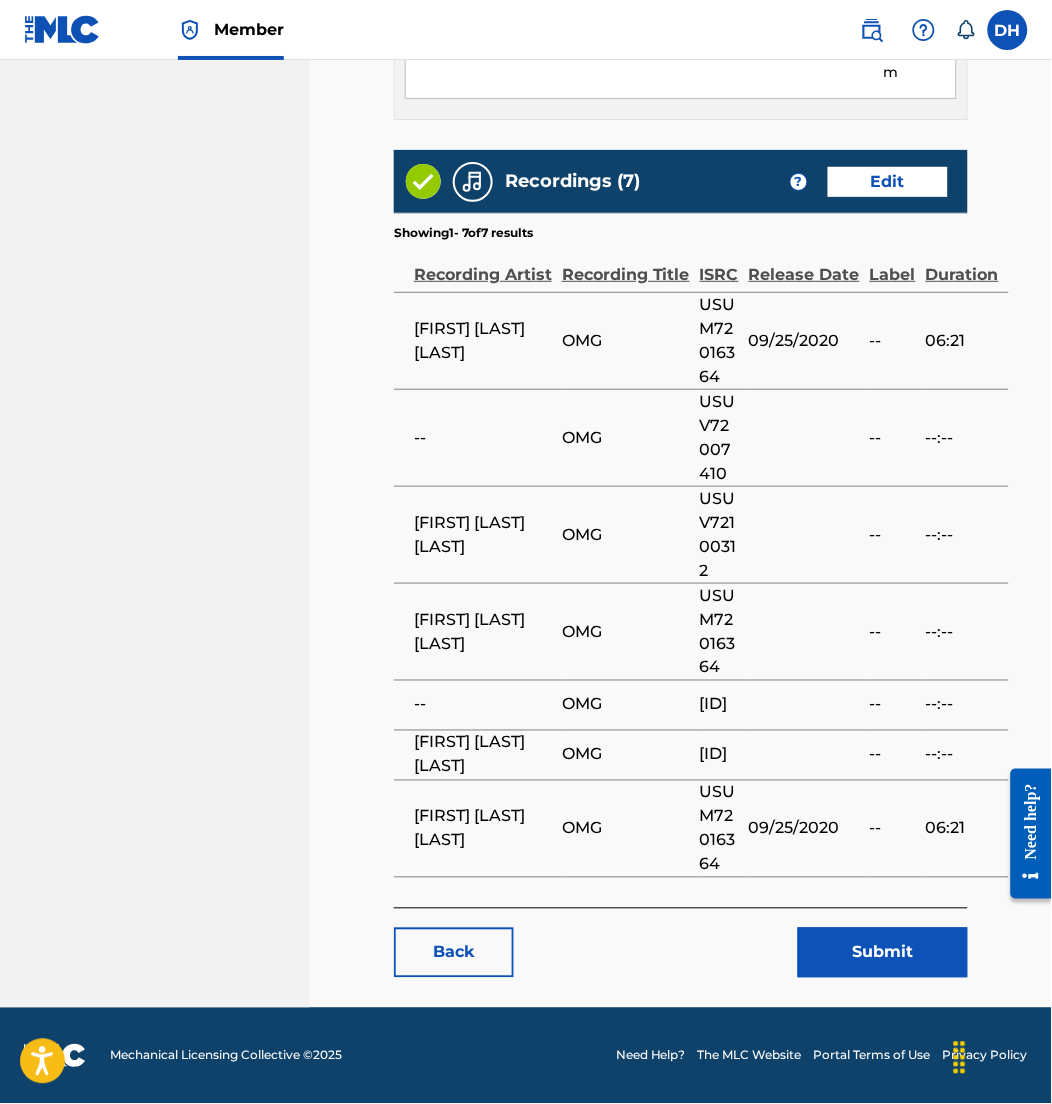 click on "Submit" at bounding box center [883, 953] 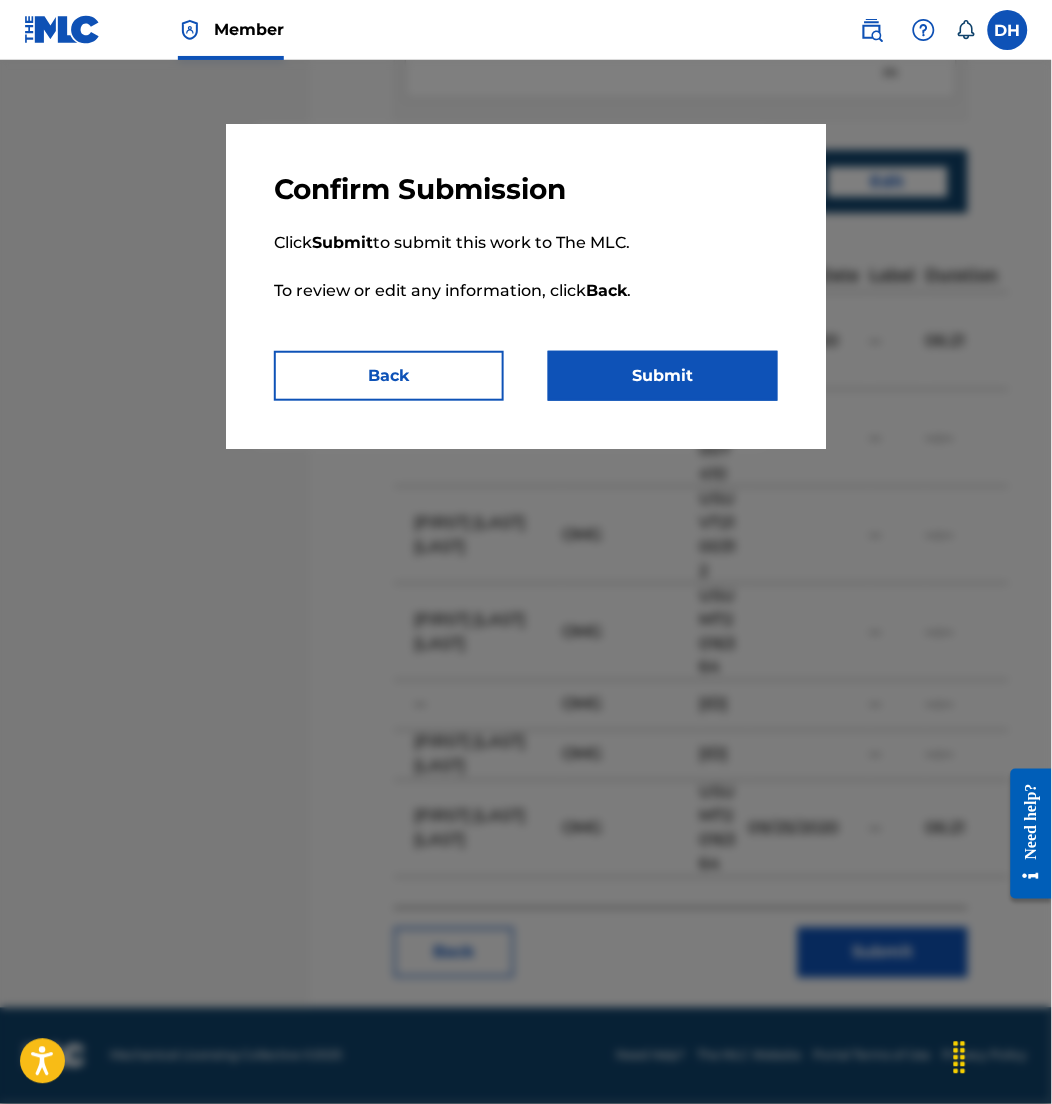 click on "Submit" at bounding box center [663, 376] 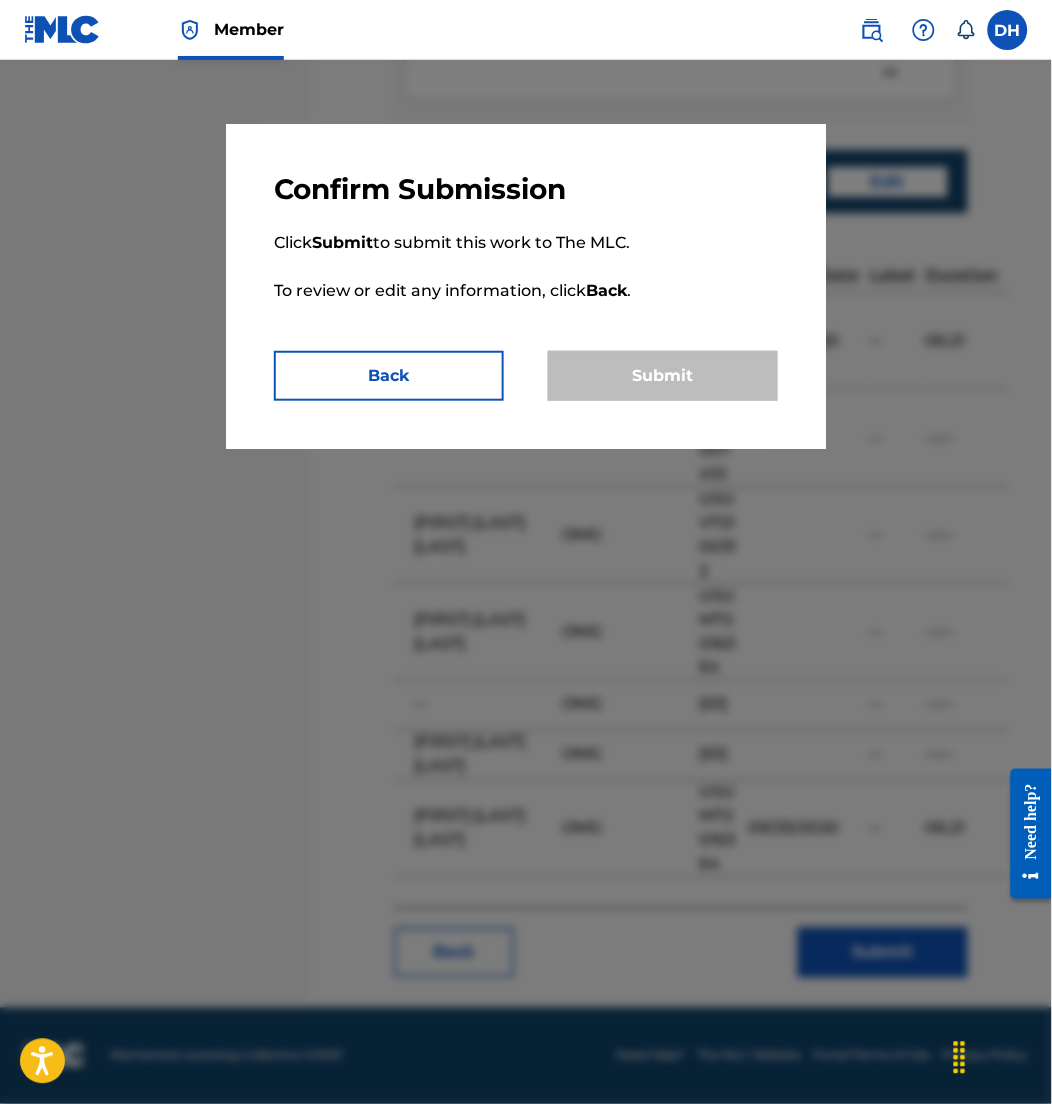 scroll, scrollTop: 0, scrollLeft: 0, axis: both 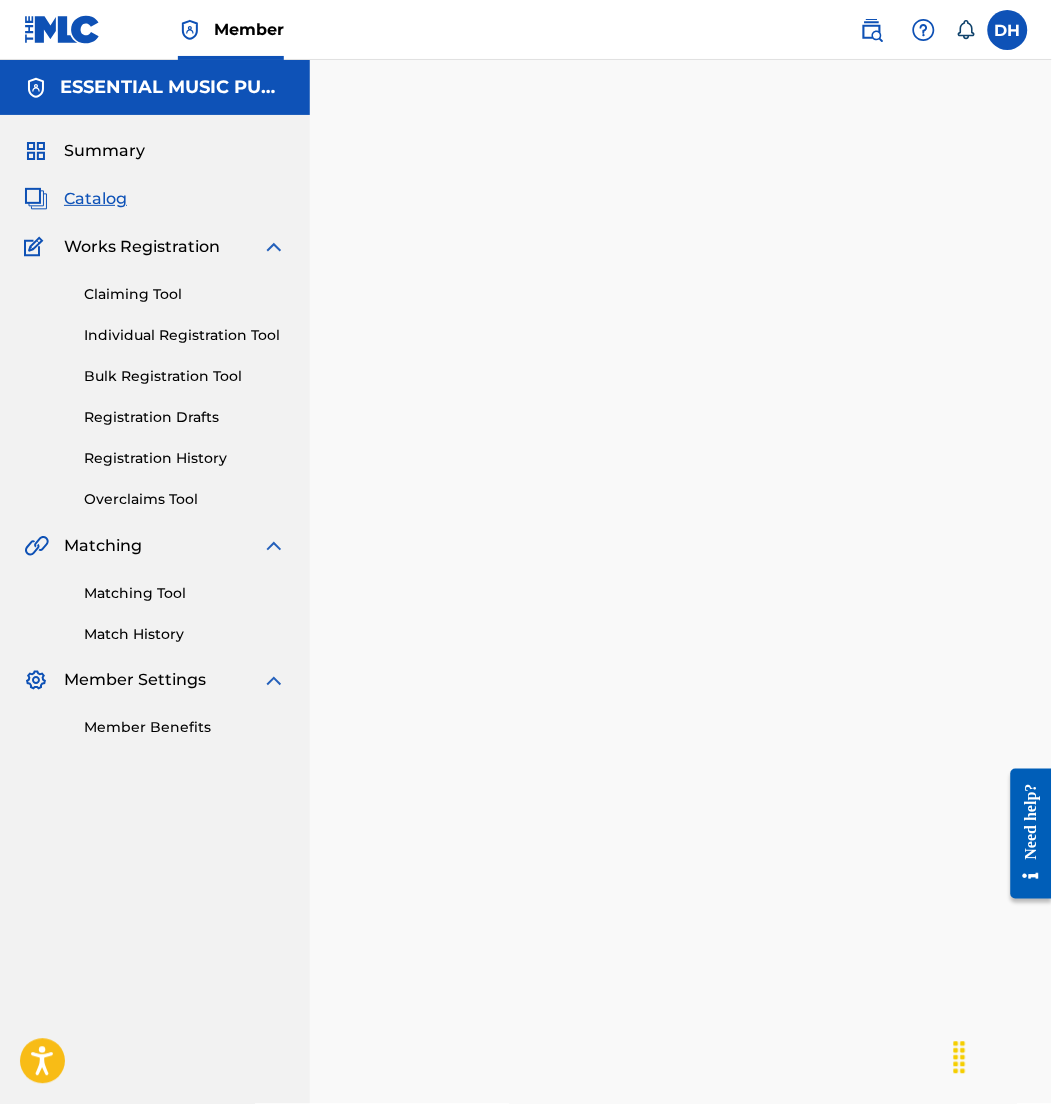 click on "Catalog" at bounding box center [95, 199] 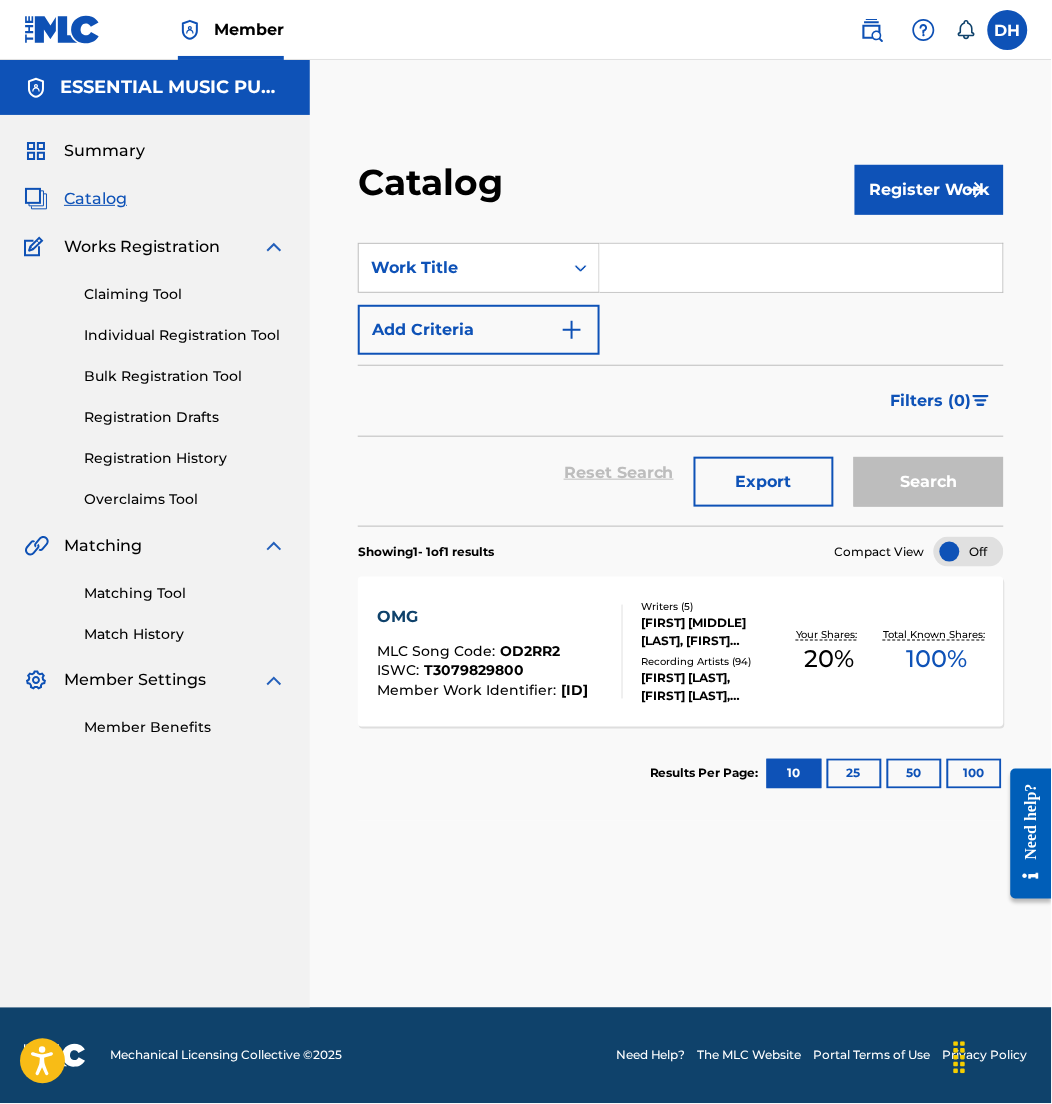 click at bounding box center (801, 268) 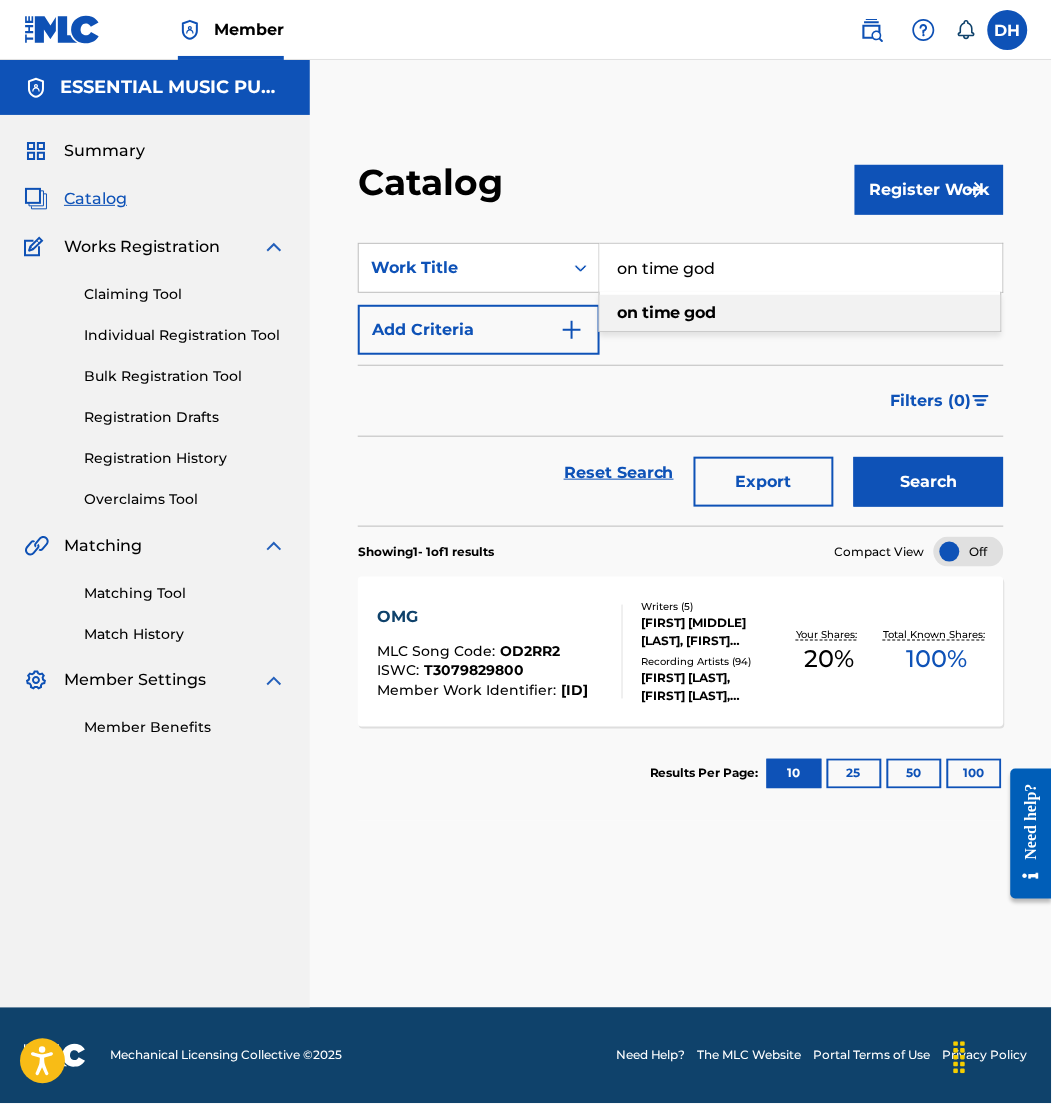 type on "on time god" 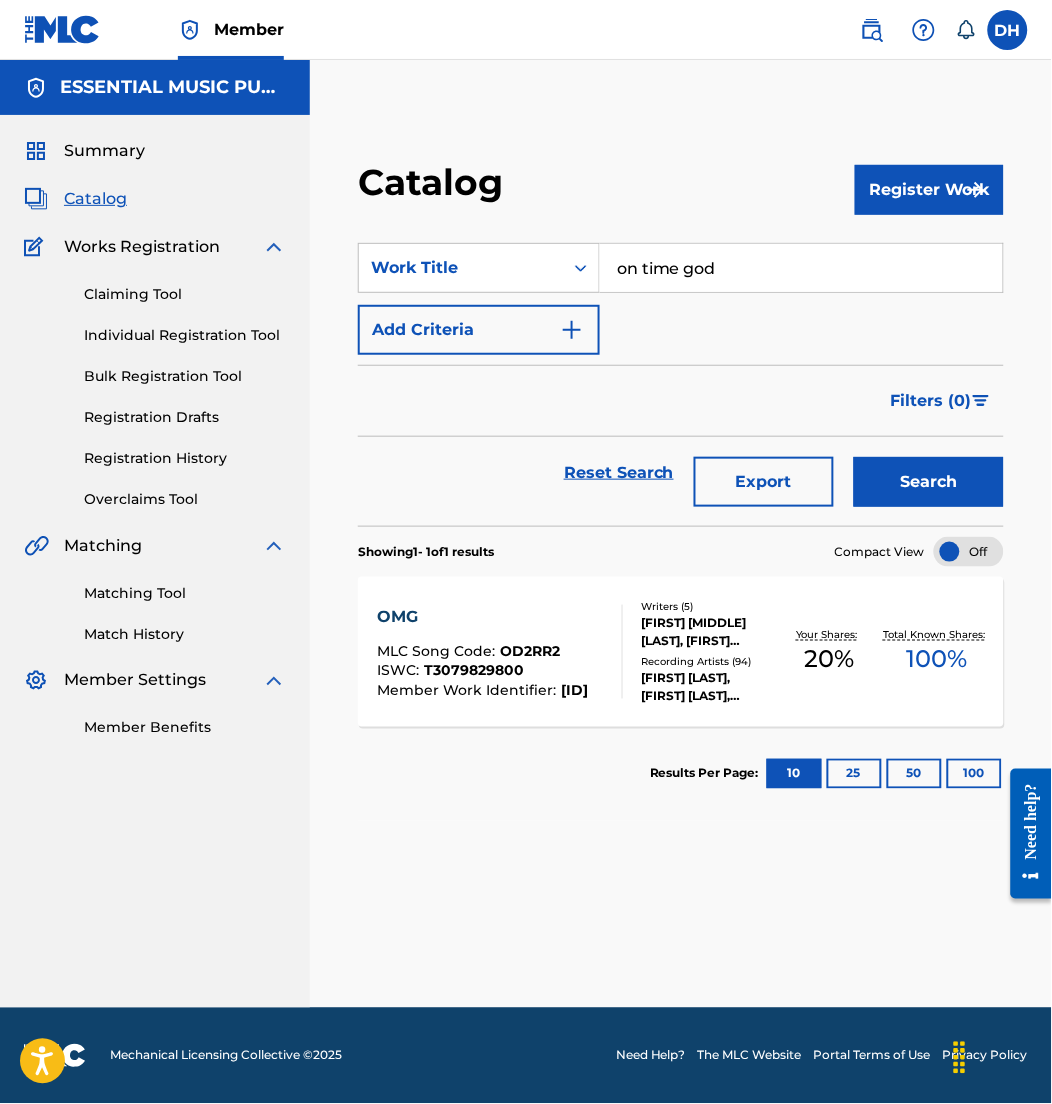 click on "Add Criteria" at bounding box center (479, 330) 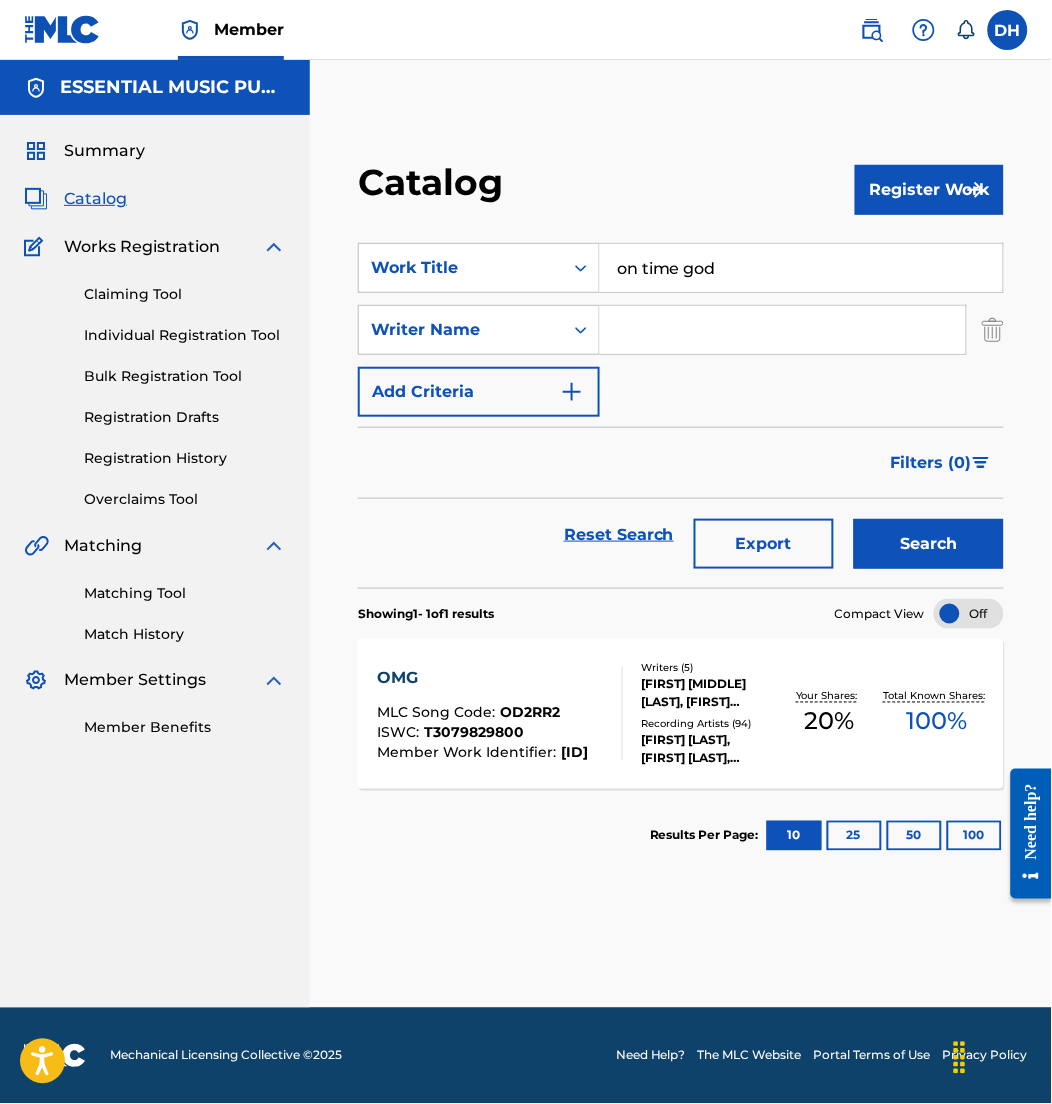 click at bounding box center (783, 330) 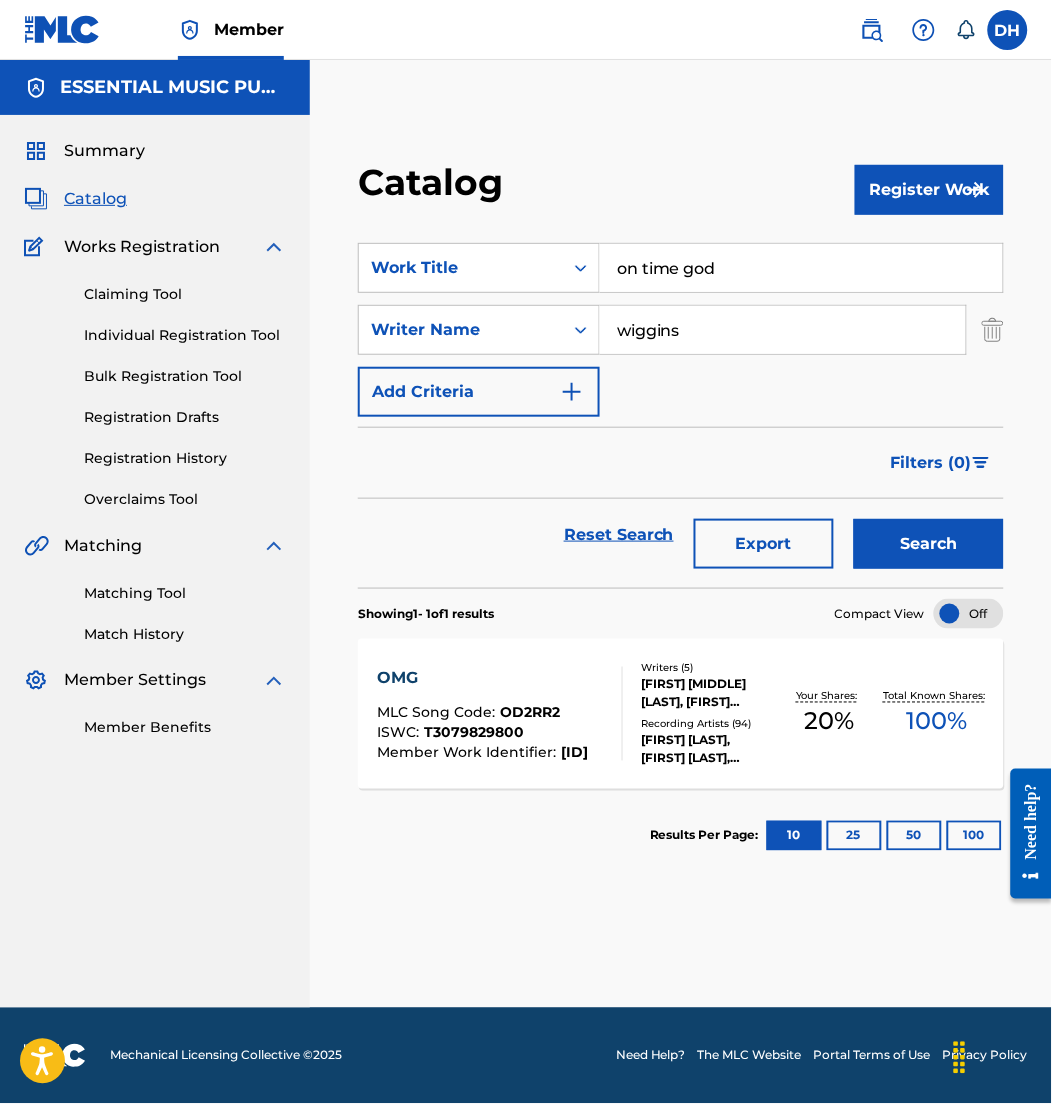 type on "wiggins" 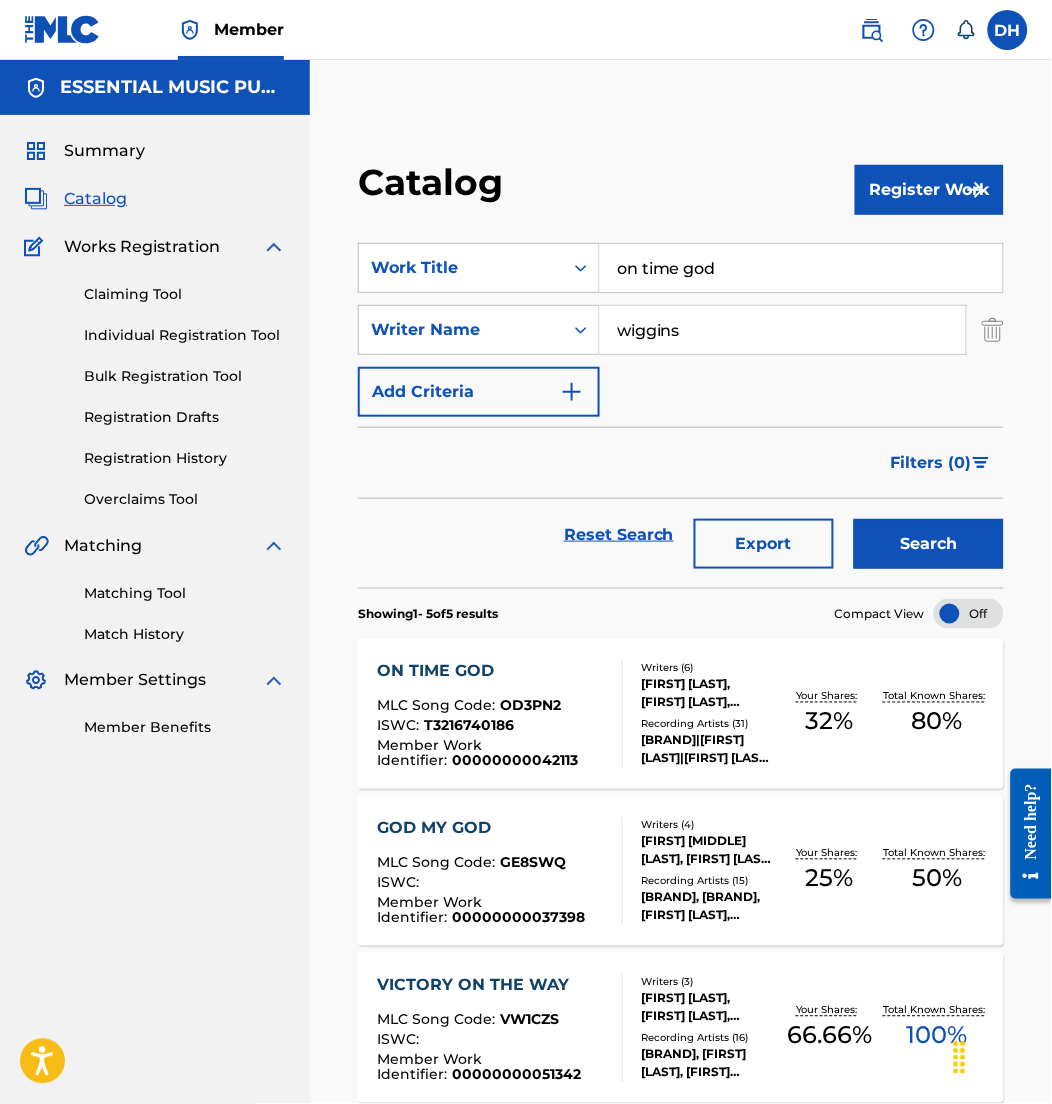 click on "MLC Song Code :" at bounding box center (438, 706) 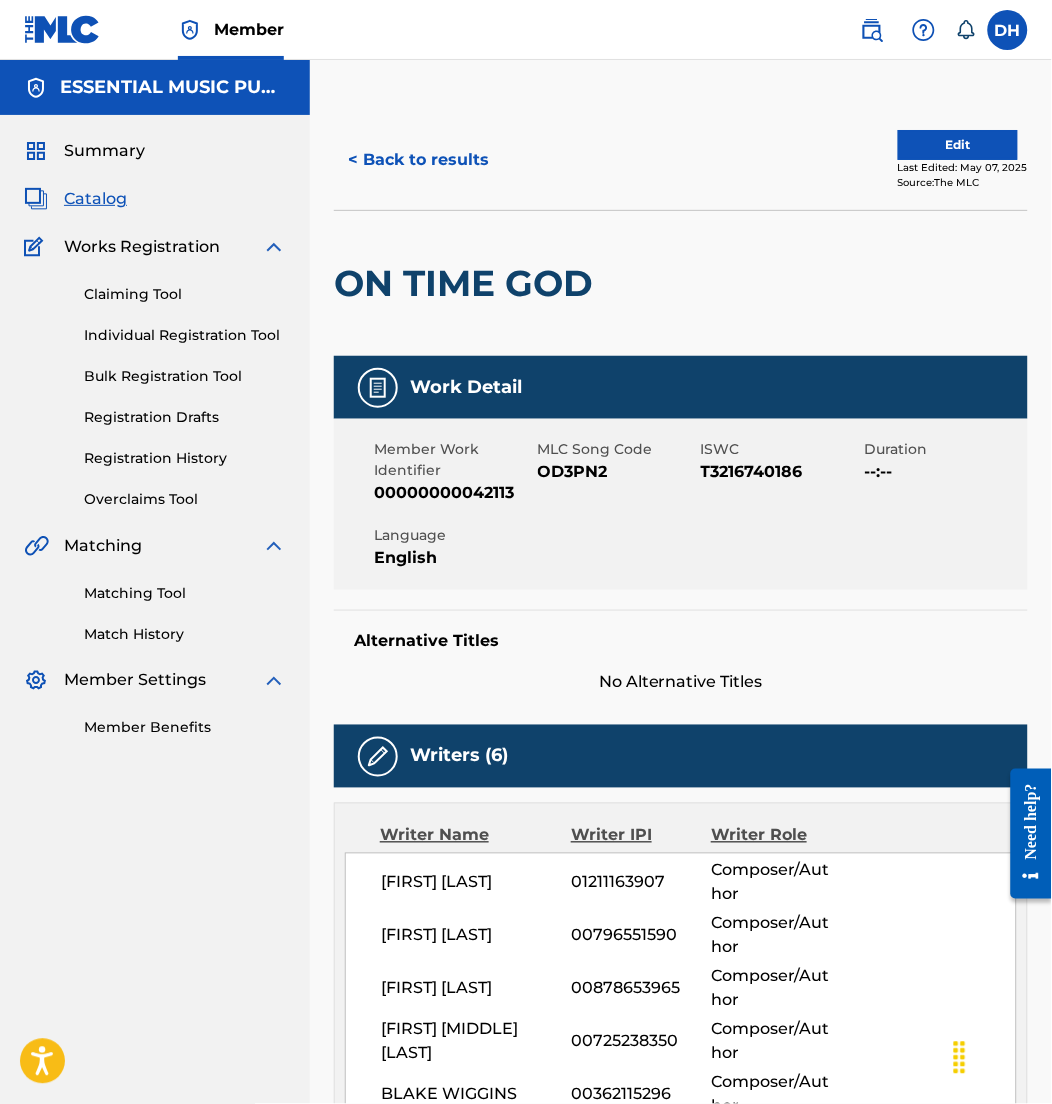 click on "Edit" at bounding box center (958, 145) 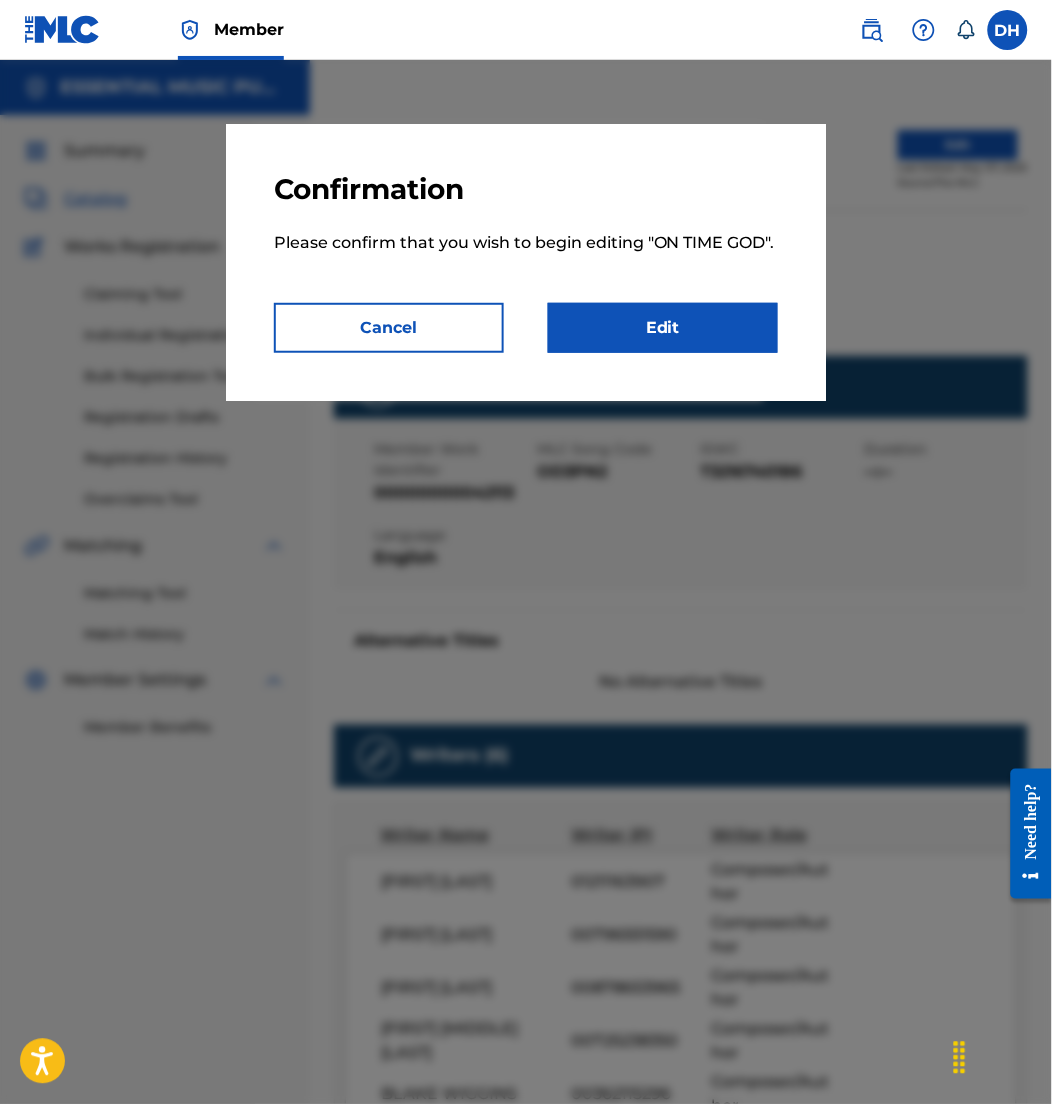 click on "Edit" at bounding box center [663, 328] 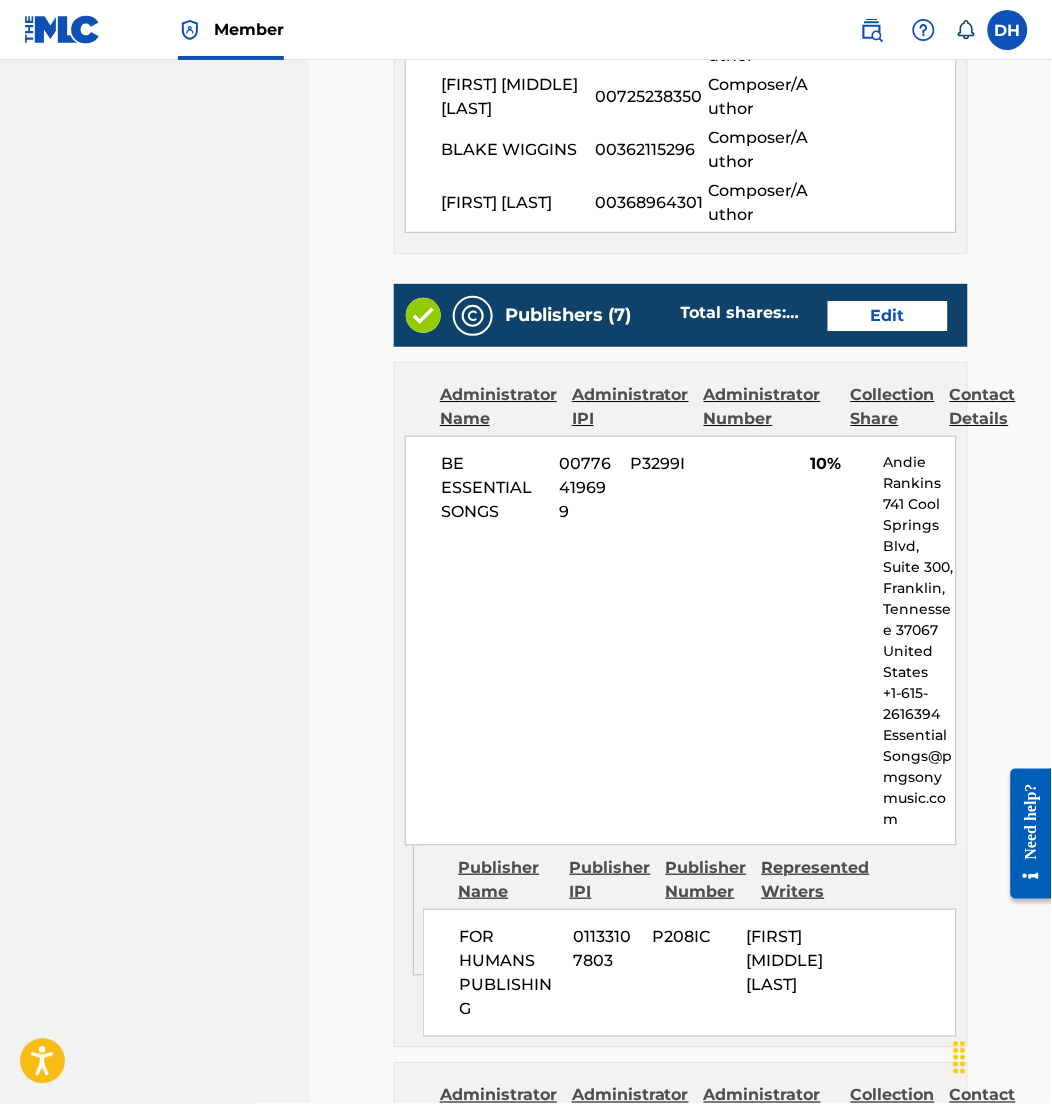 scroll, scrollTop: 893, scrollLeft: 0, axis: vertical 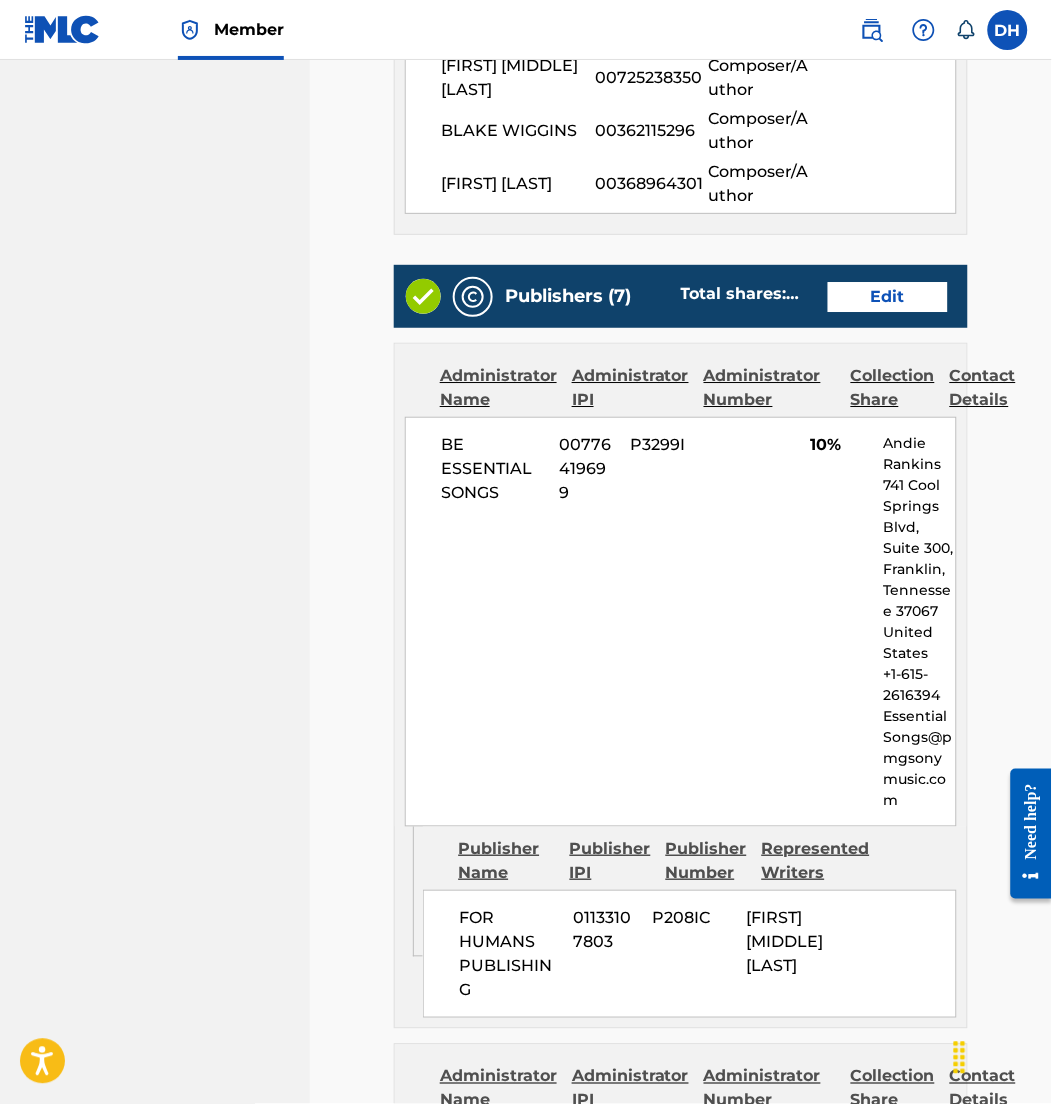 click on "Edit" at bounding box center (888, 297) 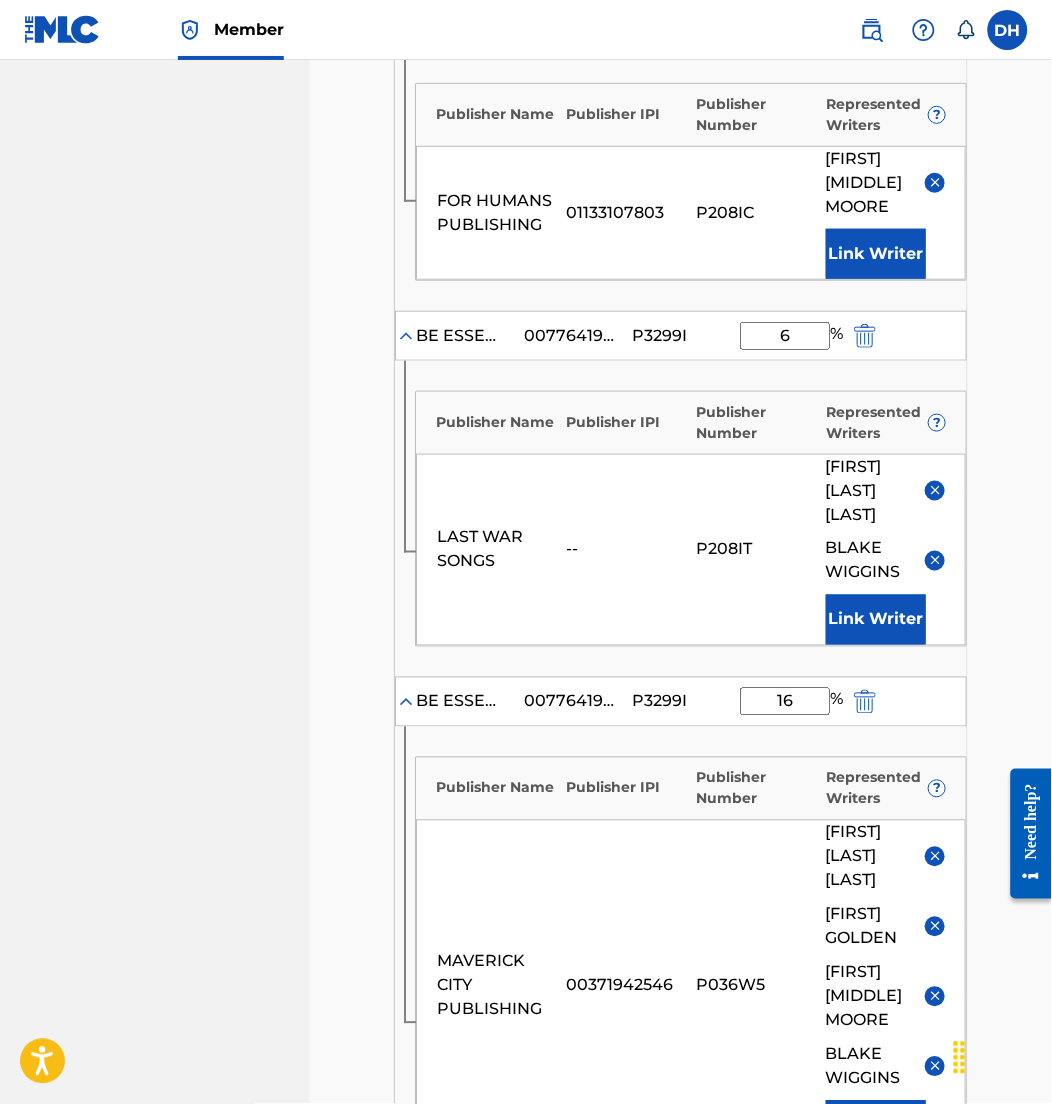 scroll, scrollTop: 696, scrollLeft: 0, axis: vertical 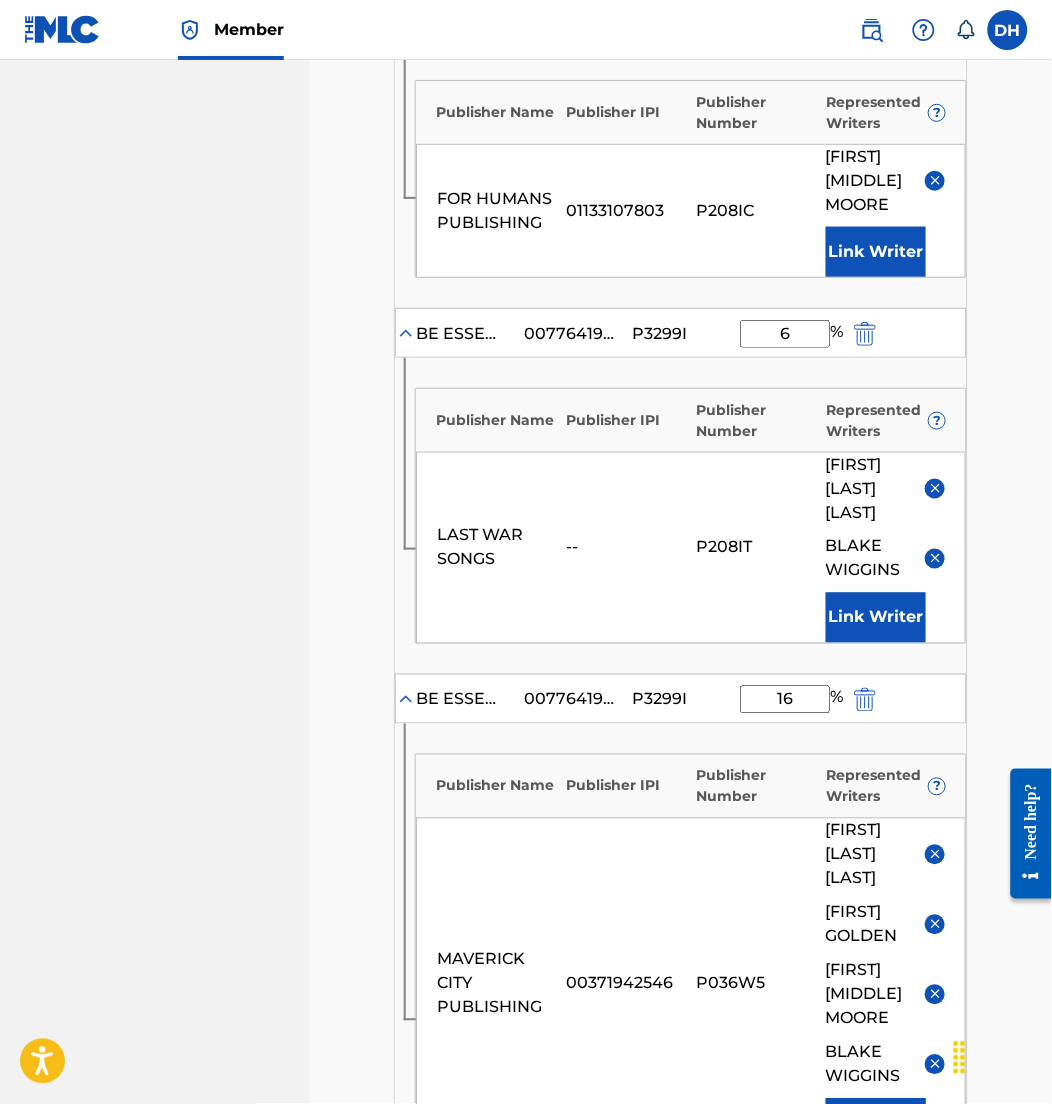 click at bounding box center [935, 487] 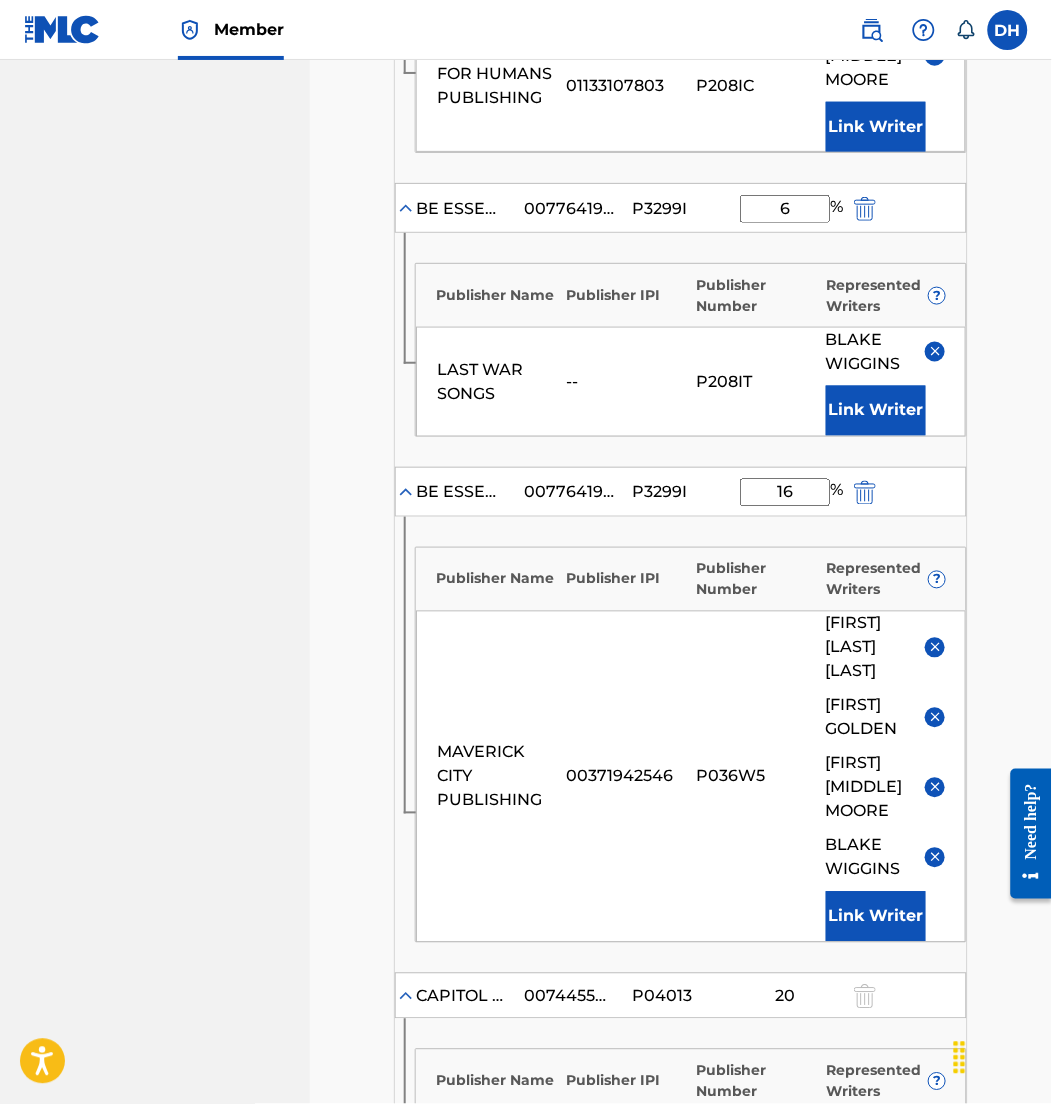 scroll, scrollTop: 822, scrollLeft: 0, axis: vertical 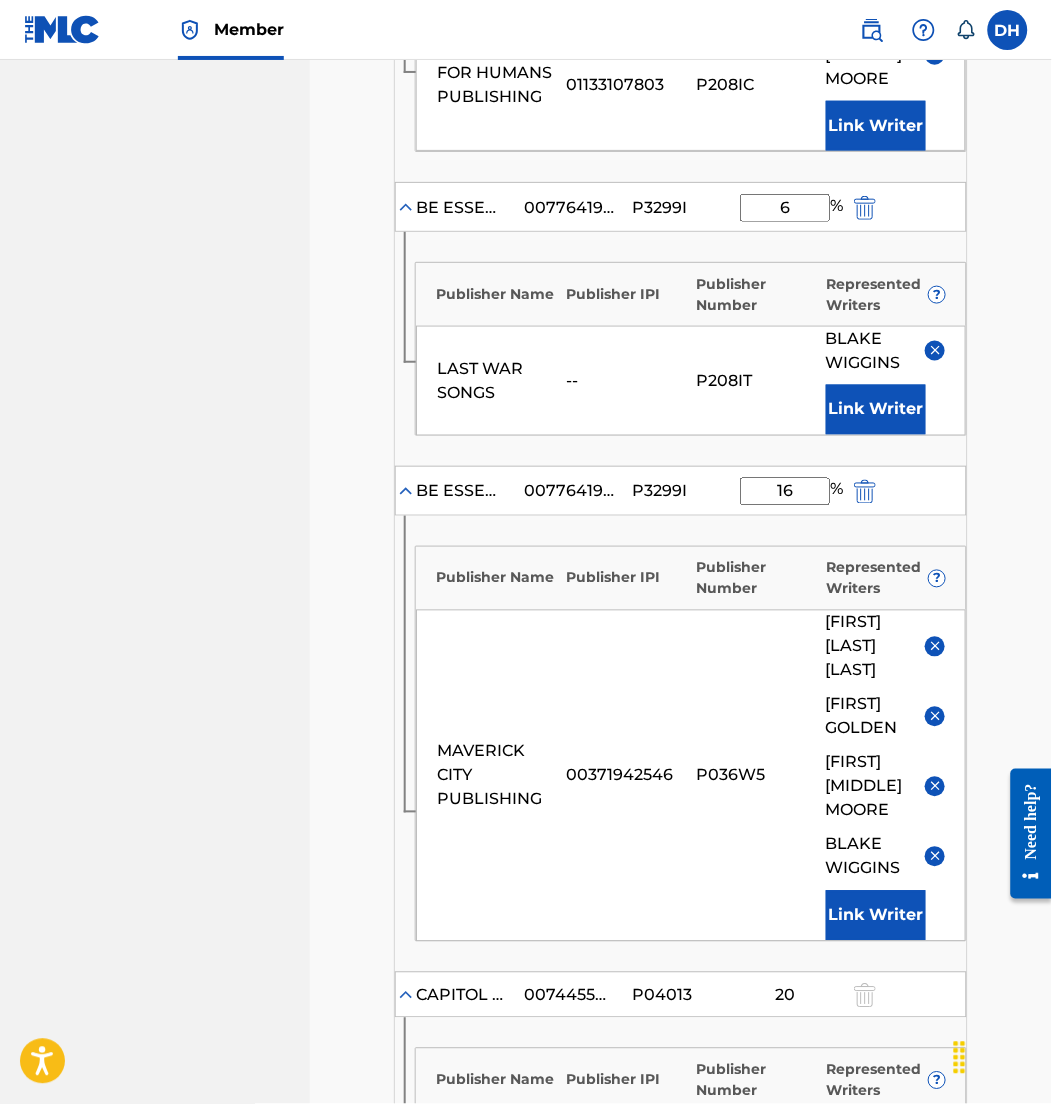 click at bounding box center (935, 715) 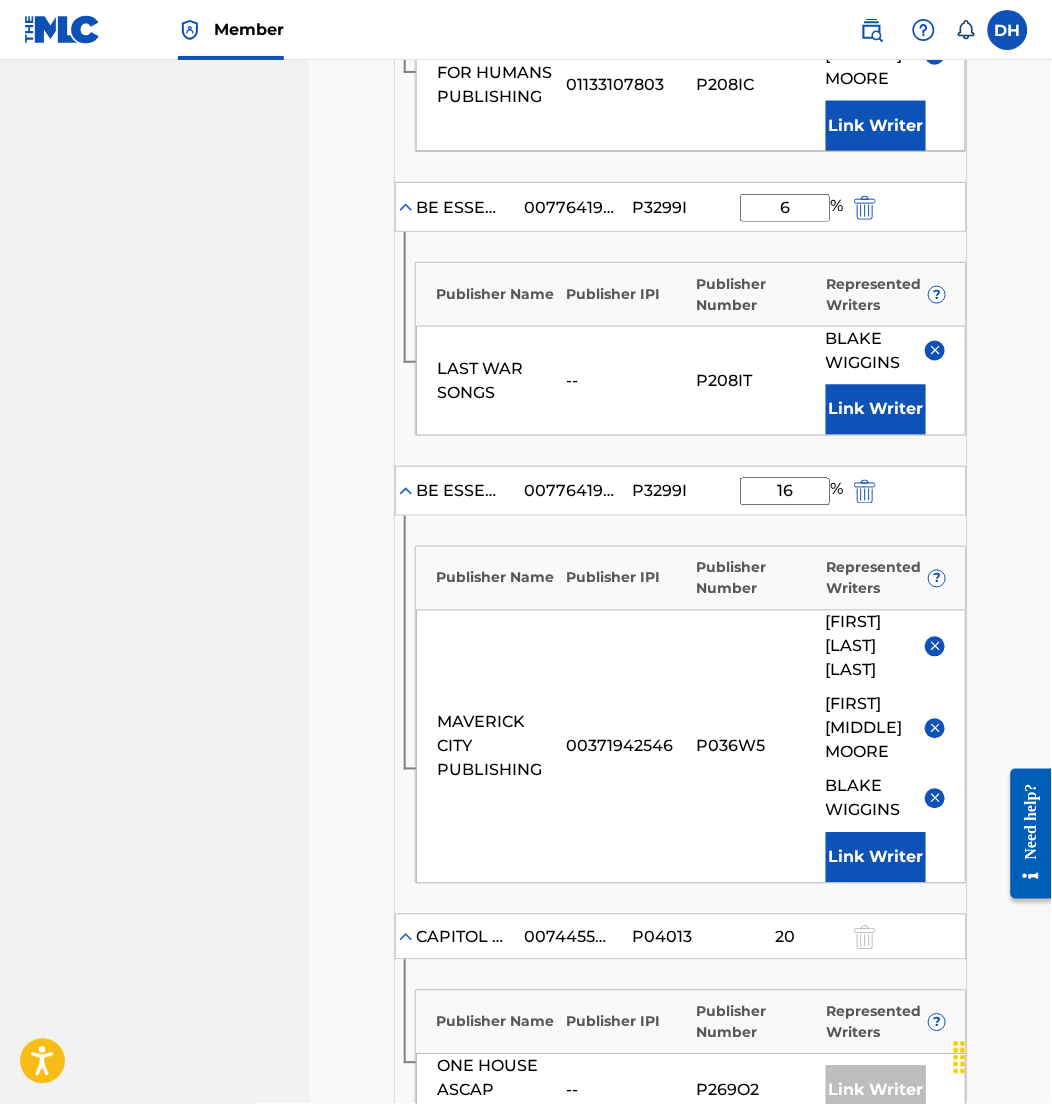 click on "MAVERICK CITY PUBLISHING 00371942546 P036W5 SARAH ROBERTS   JAKES CHANDLER DAVID   MOORE BLAKE   WIGGINS Link Writer" at bounding box center (691, 746) 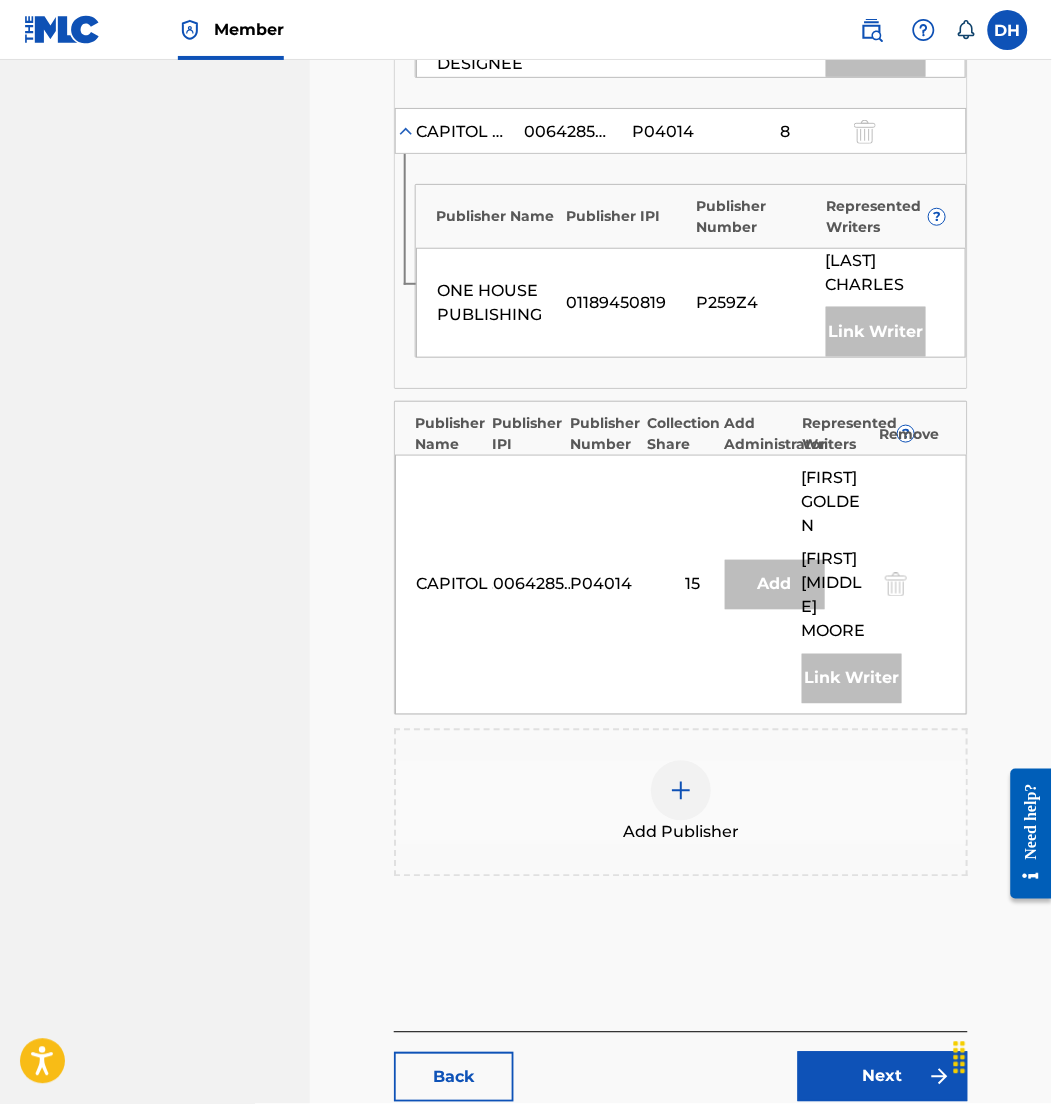 scroll, scrollTop: 2151, scrollLeft: 0, axis: vertical 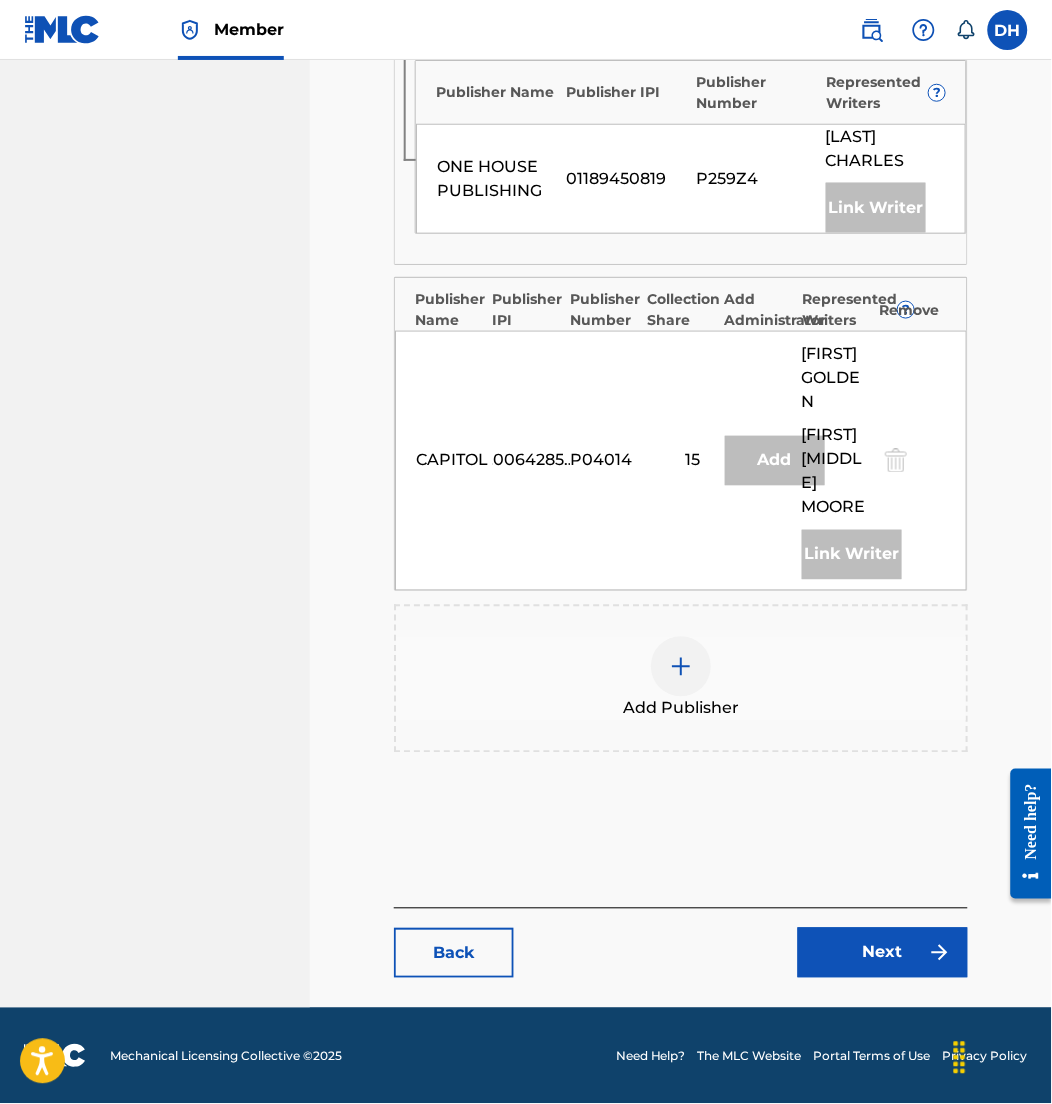 click on "Next" at bounding box center (883, 953) 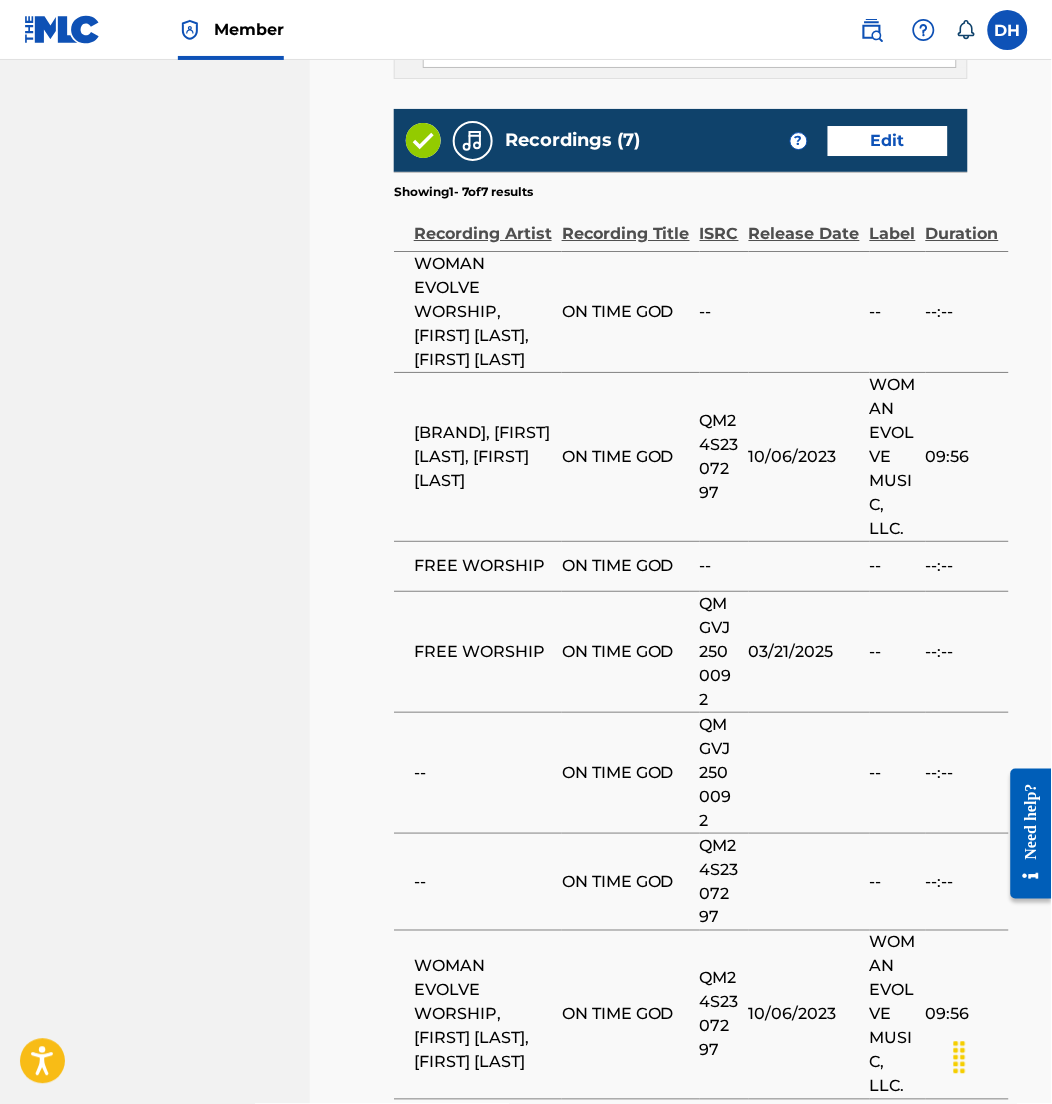 scroll, scrollTop: 6450, scrollLeft: 0, axis: vertical 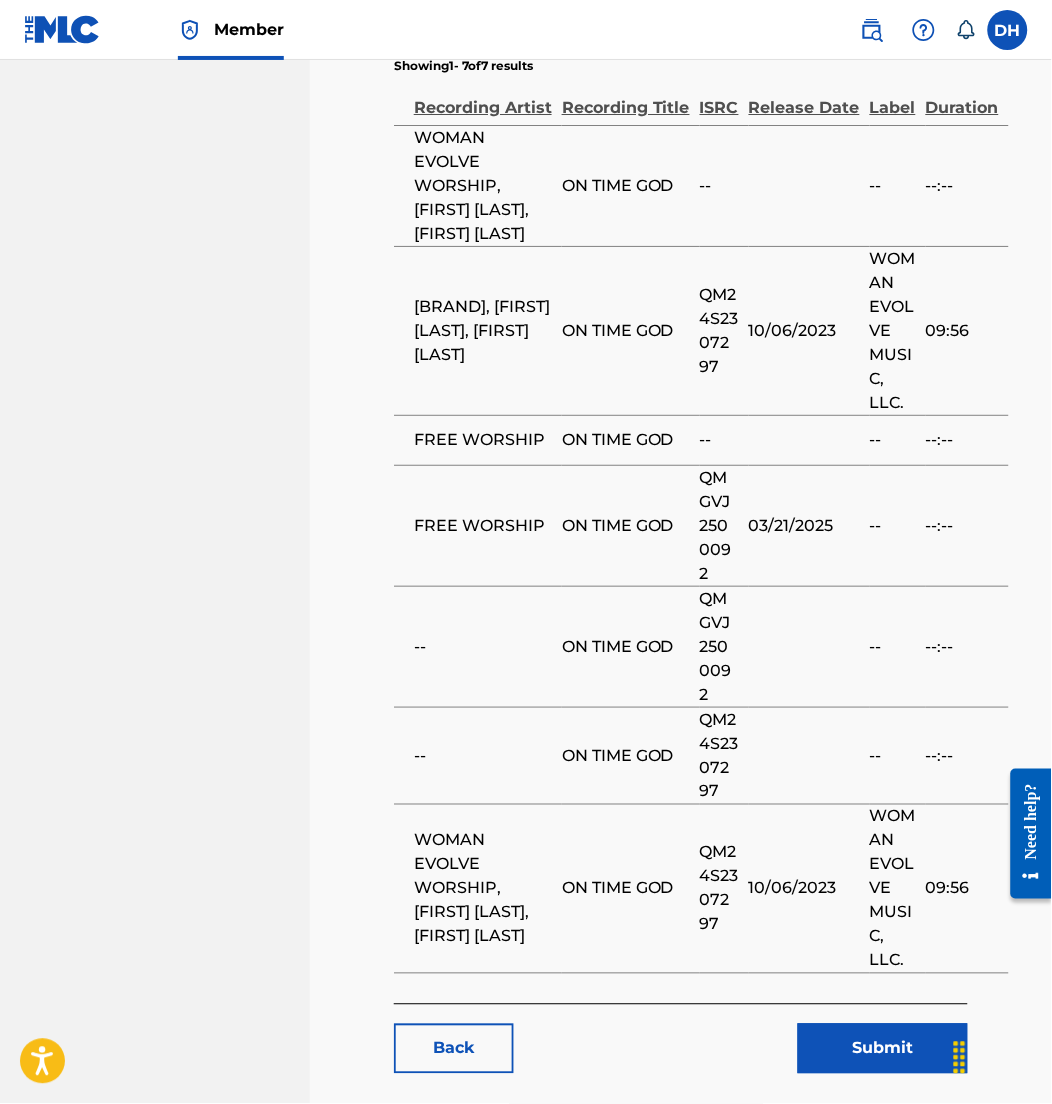 click on "Submit" at bounding box center (883, 1049) 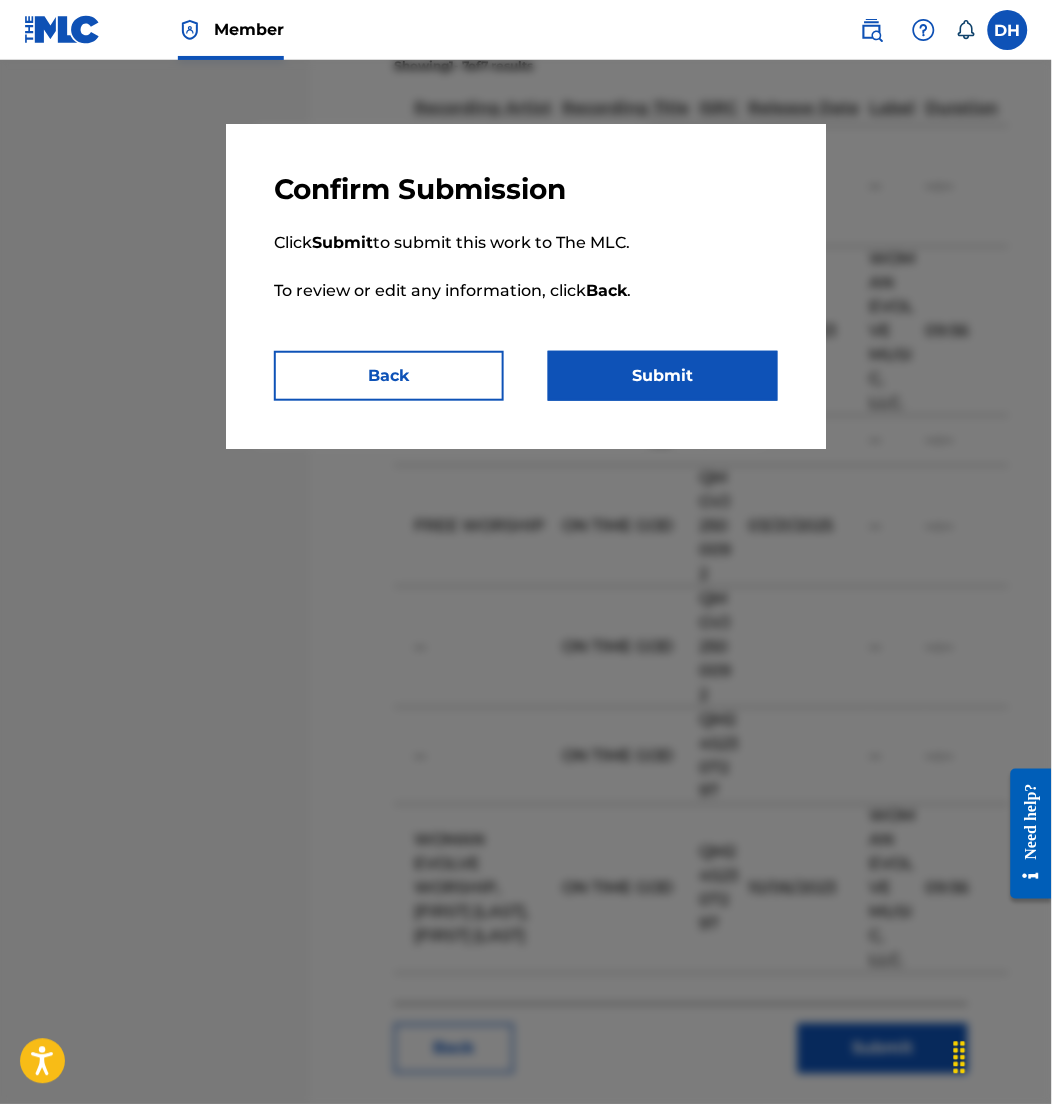 click on "Submit" at bounding box center (663, 376) 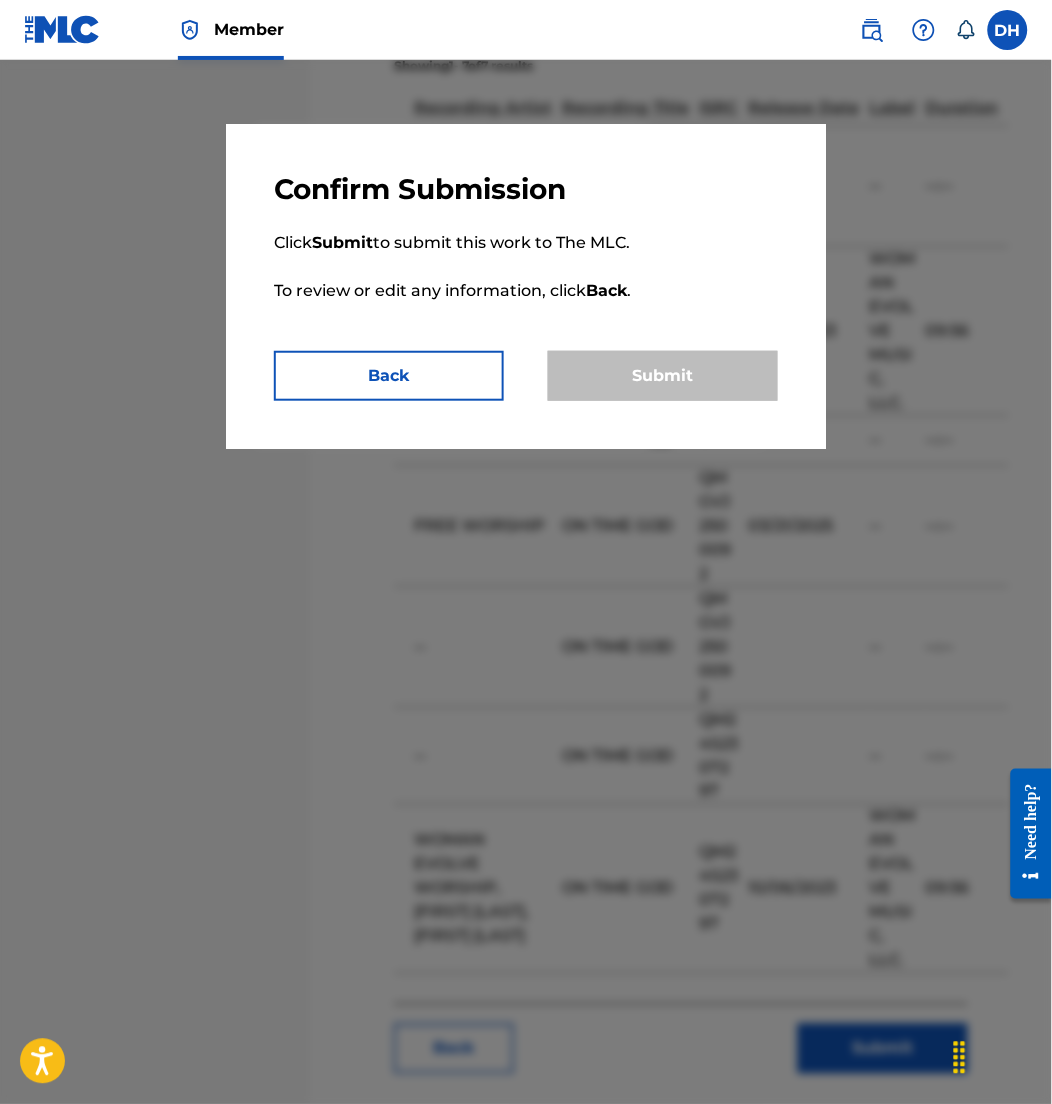 scroll, scrollTop: 0, scrollLeft: 0, axis: both 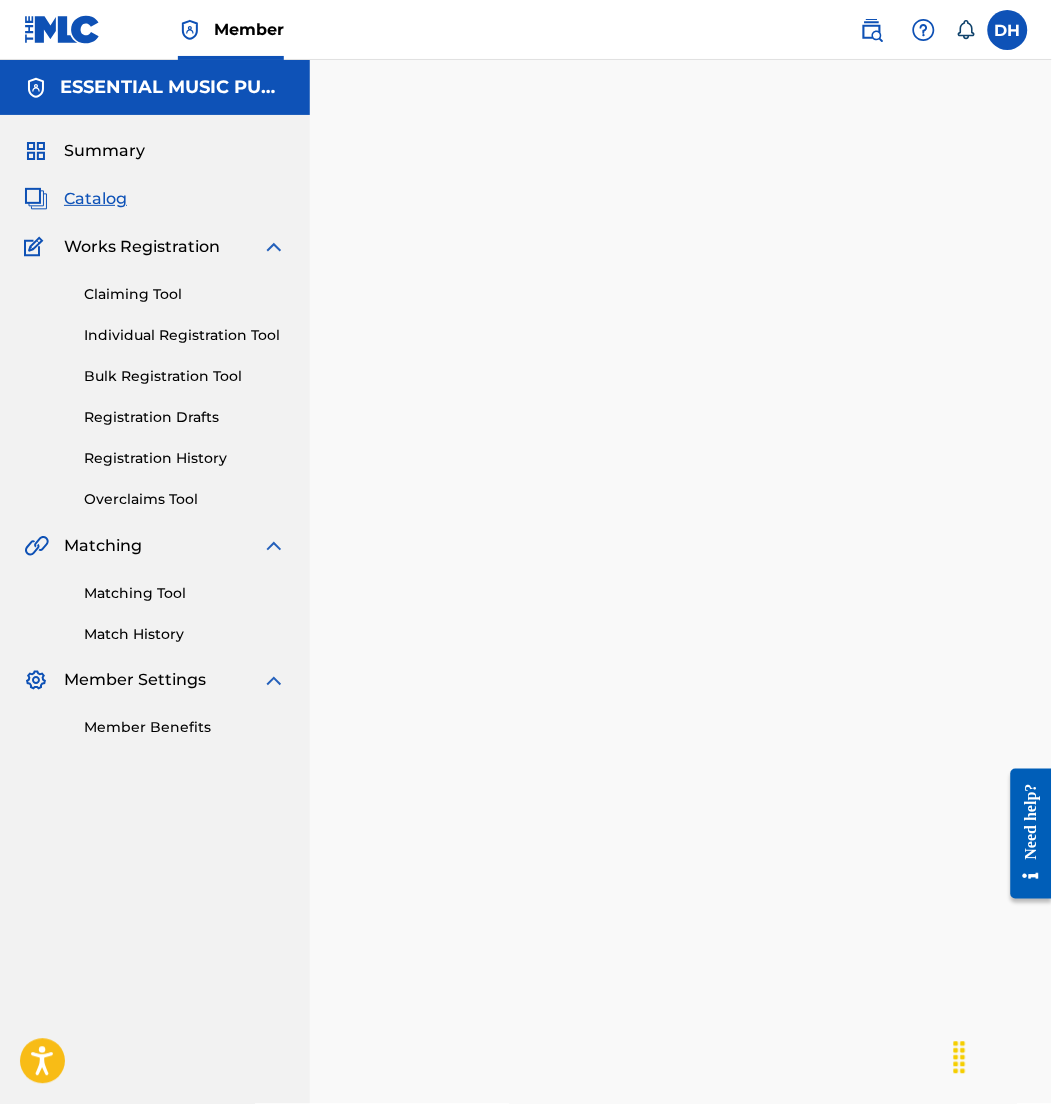 click on "Catalog" at bounding box center (95, 199) 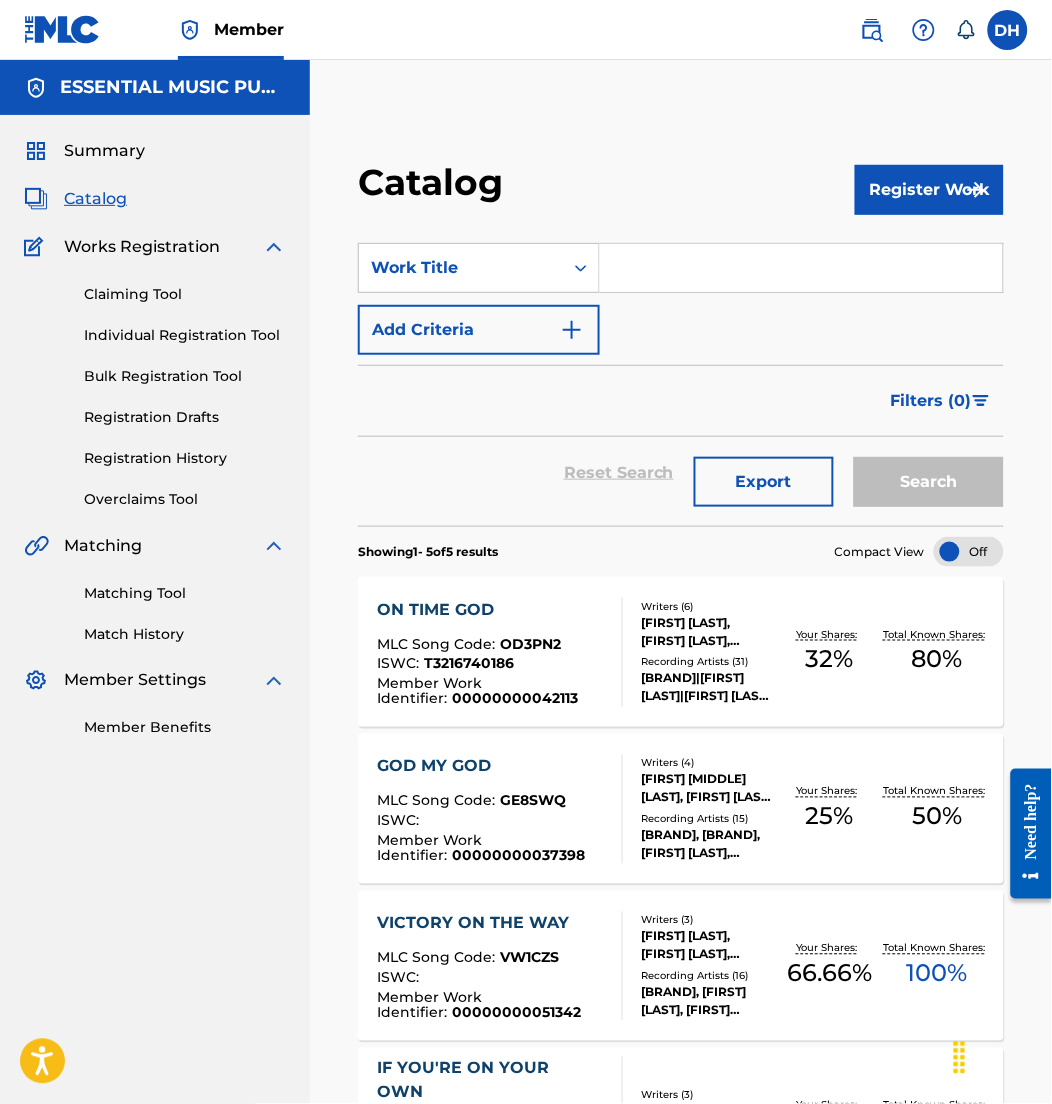 click at bounding box center (801, 268) 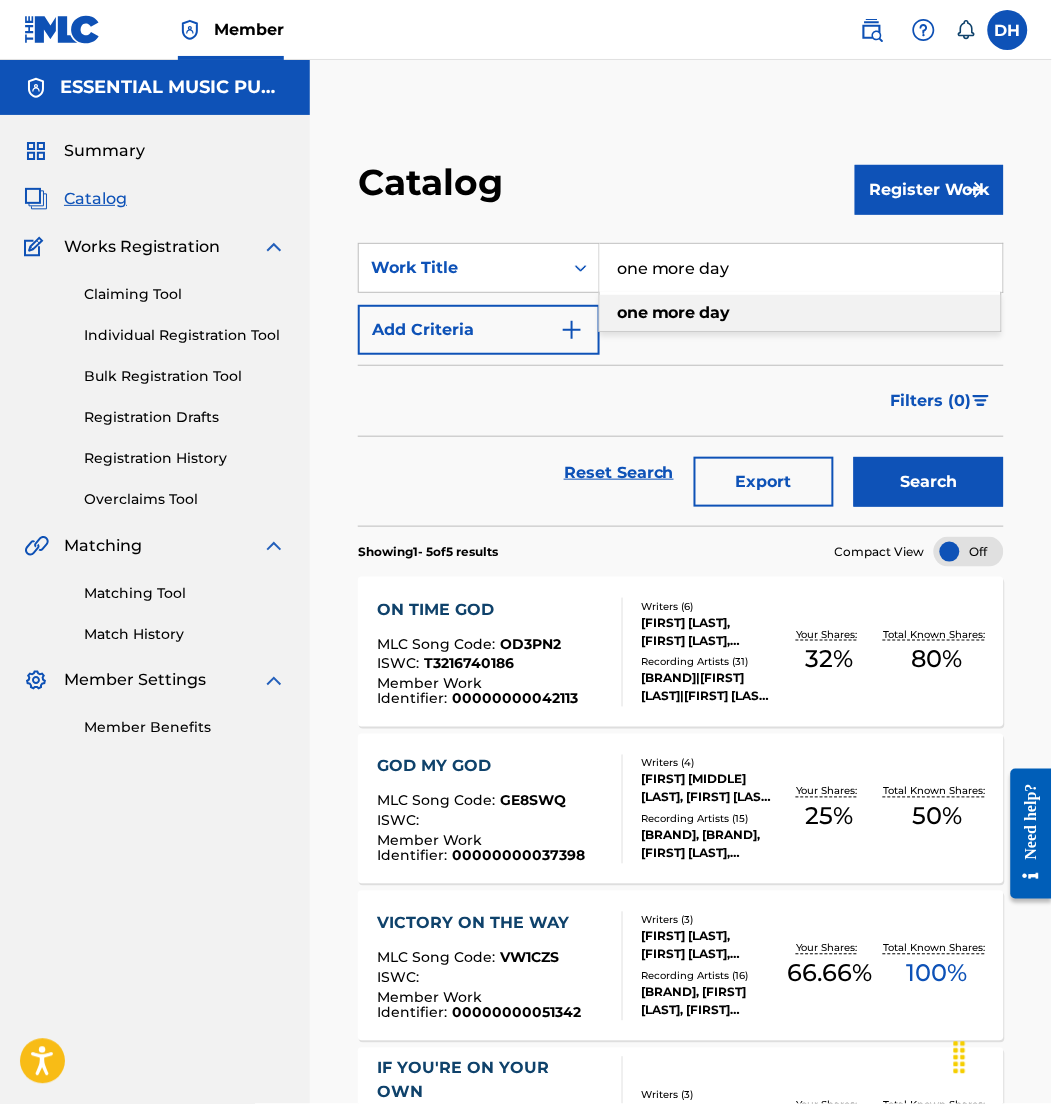 type on "one more day" 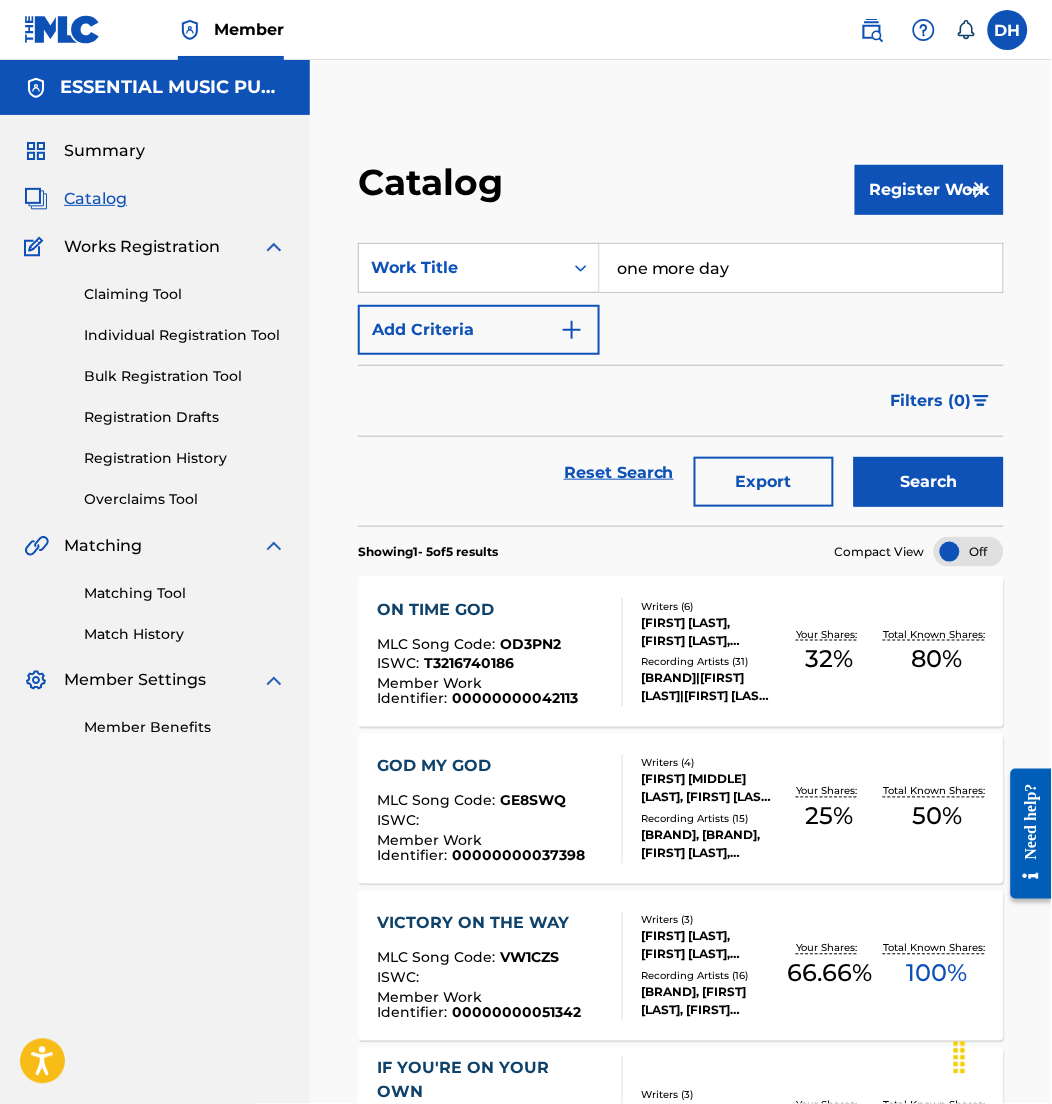 click on "Add Criteria" at bounding box center (479, 330) 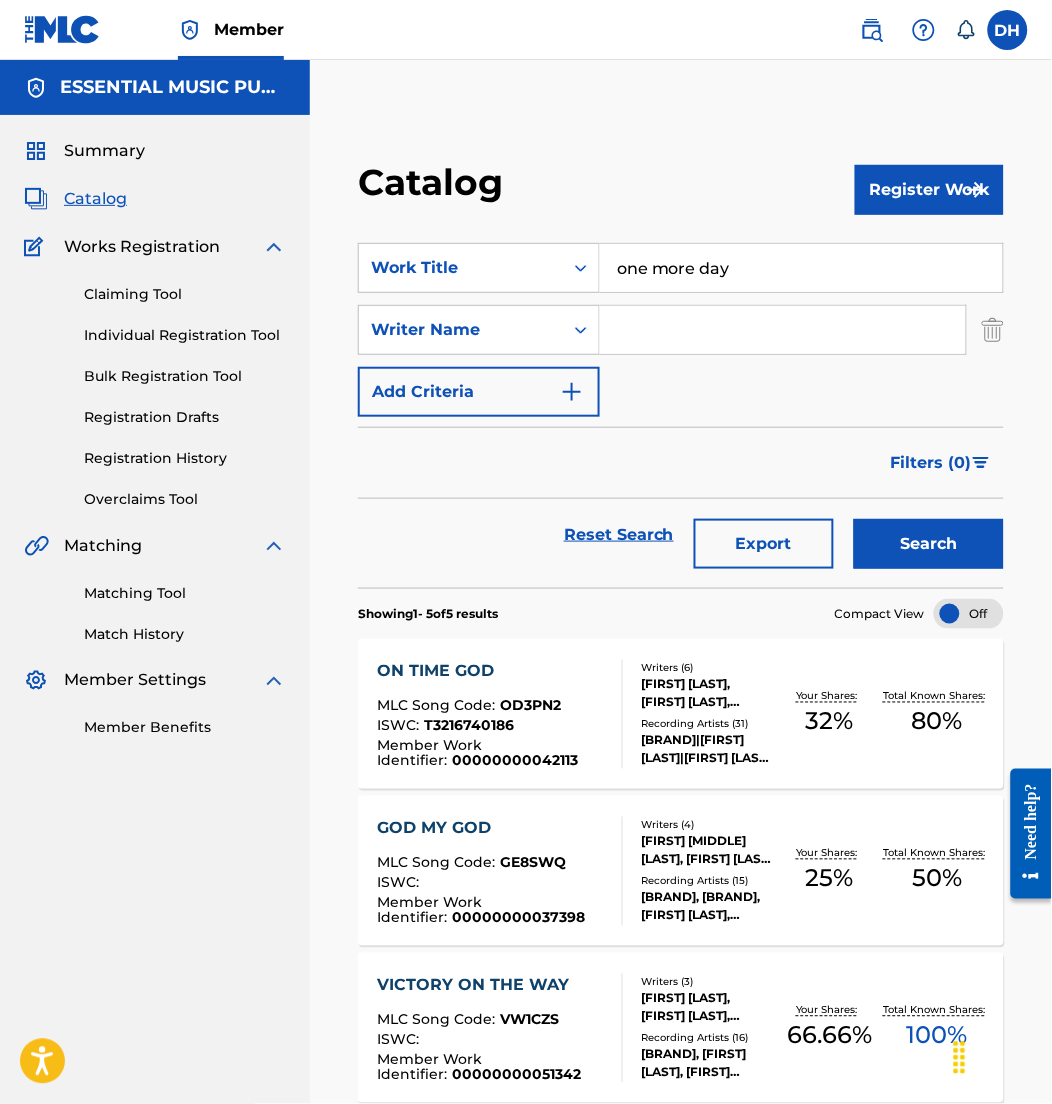 click at bounding box center (783, 330) 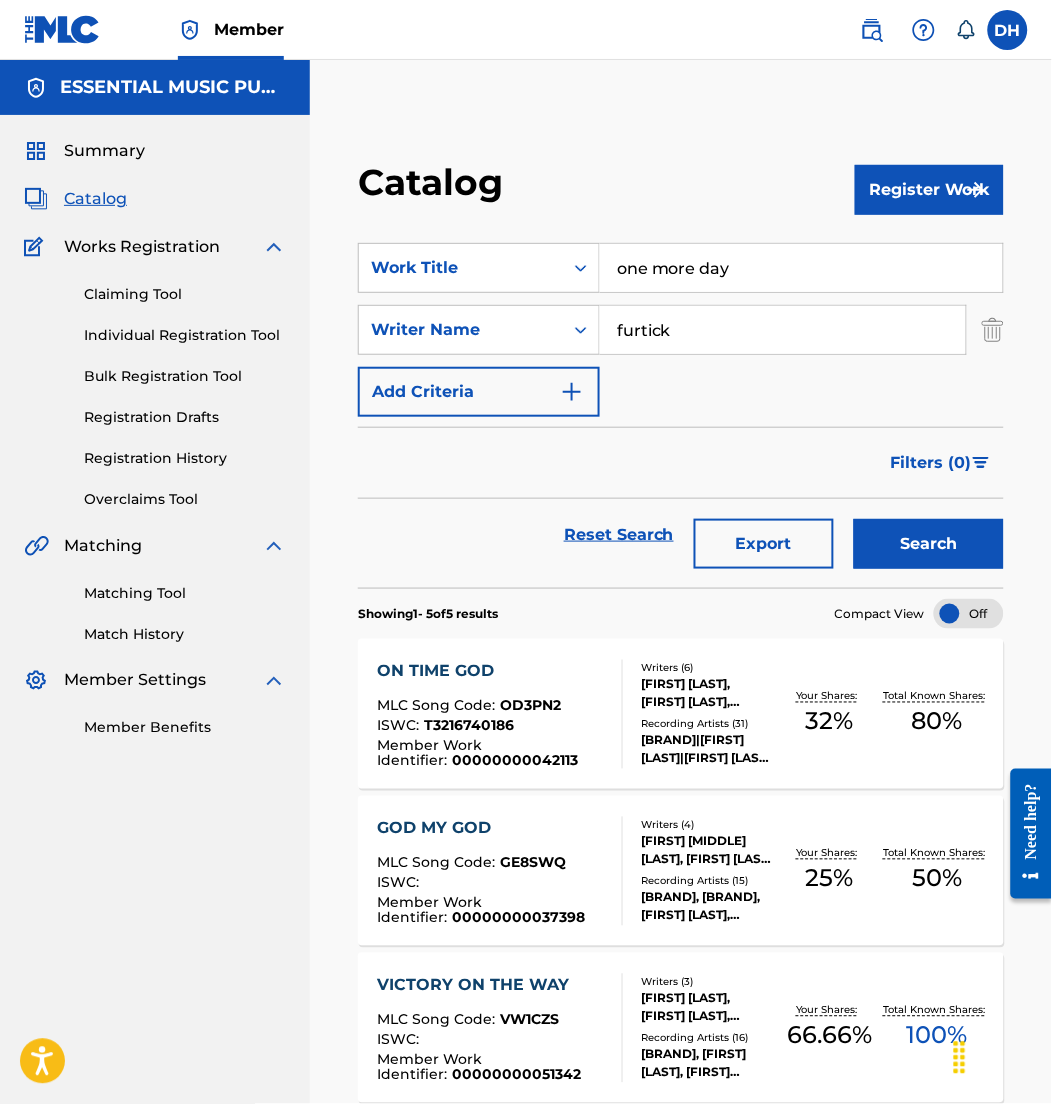 type on "furtick" 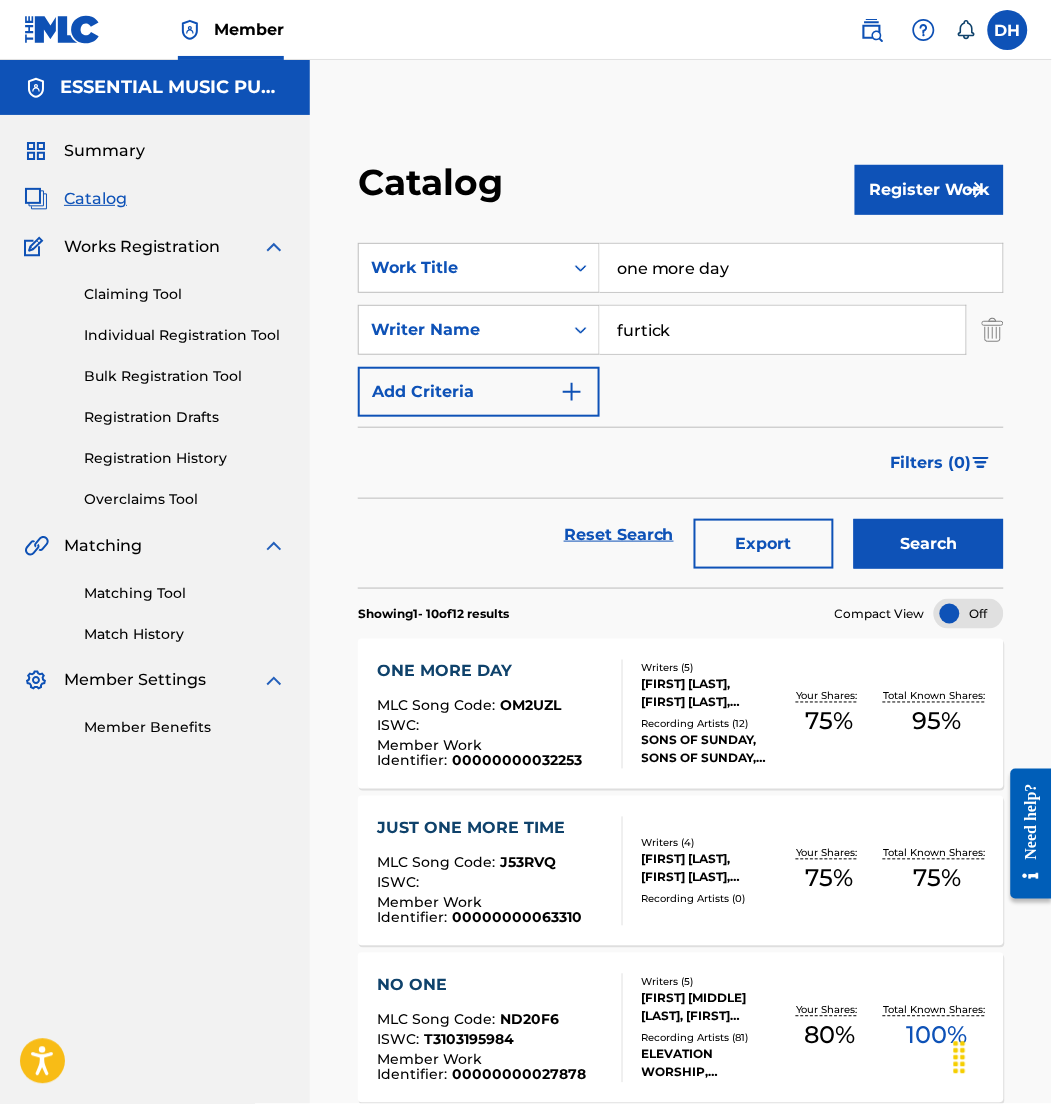 click on "ISWC :" at bounding box center (400, 726) 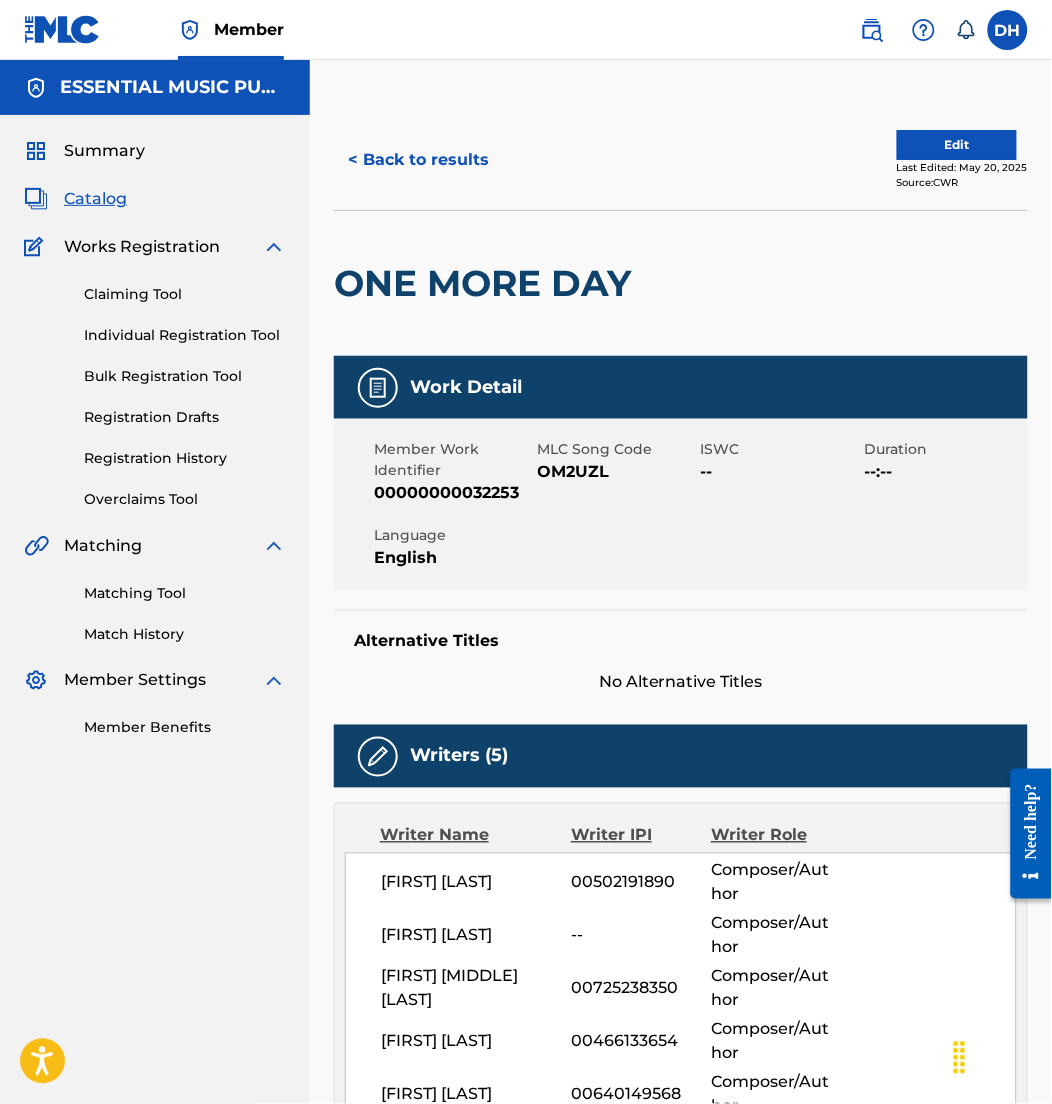 click on "Edit" at bounding box center (957, 145) 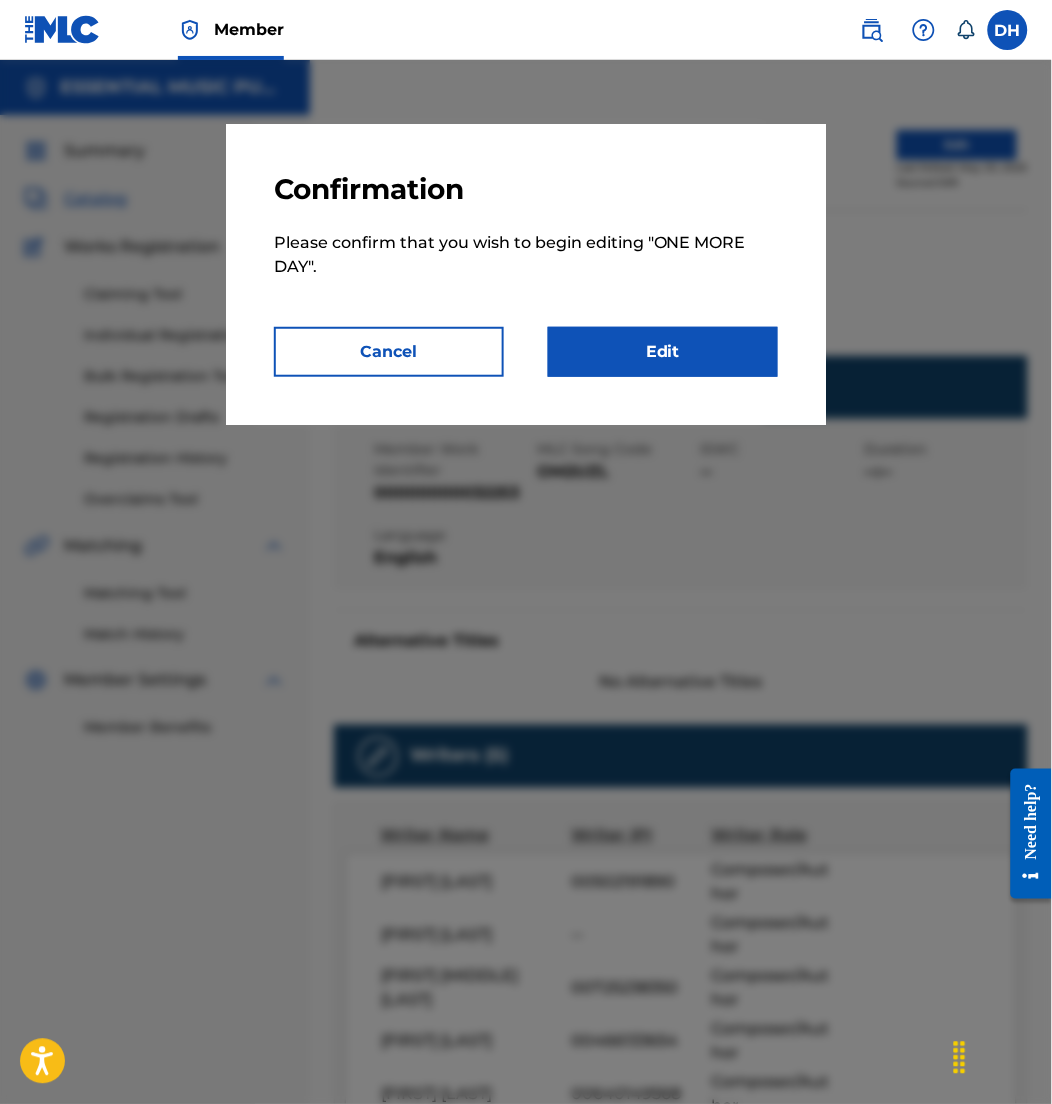 click on "Edit" at bounding box center (663, 352) 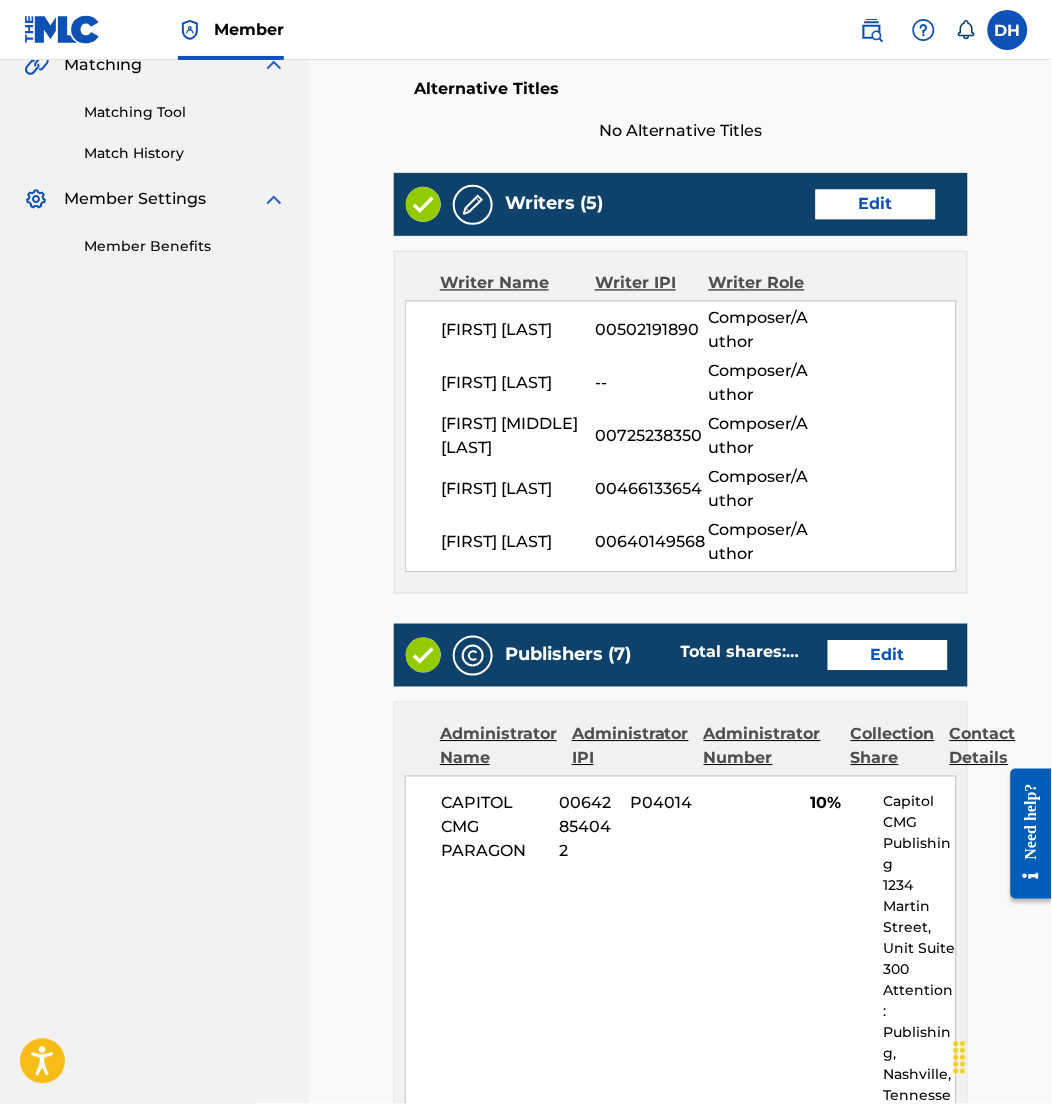 scroll, scrollTop: 485, scrollLeft: 0, axis: vertical 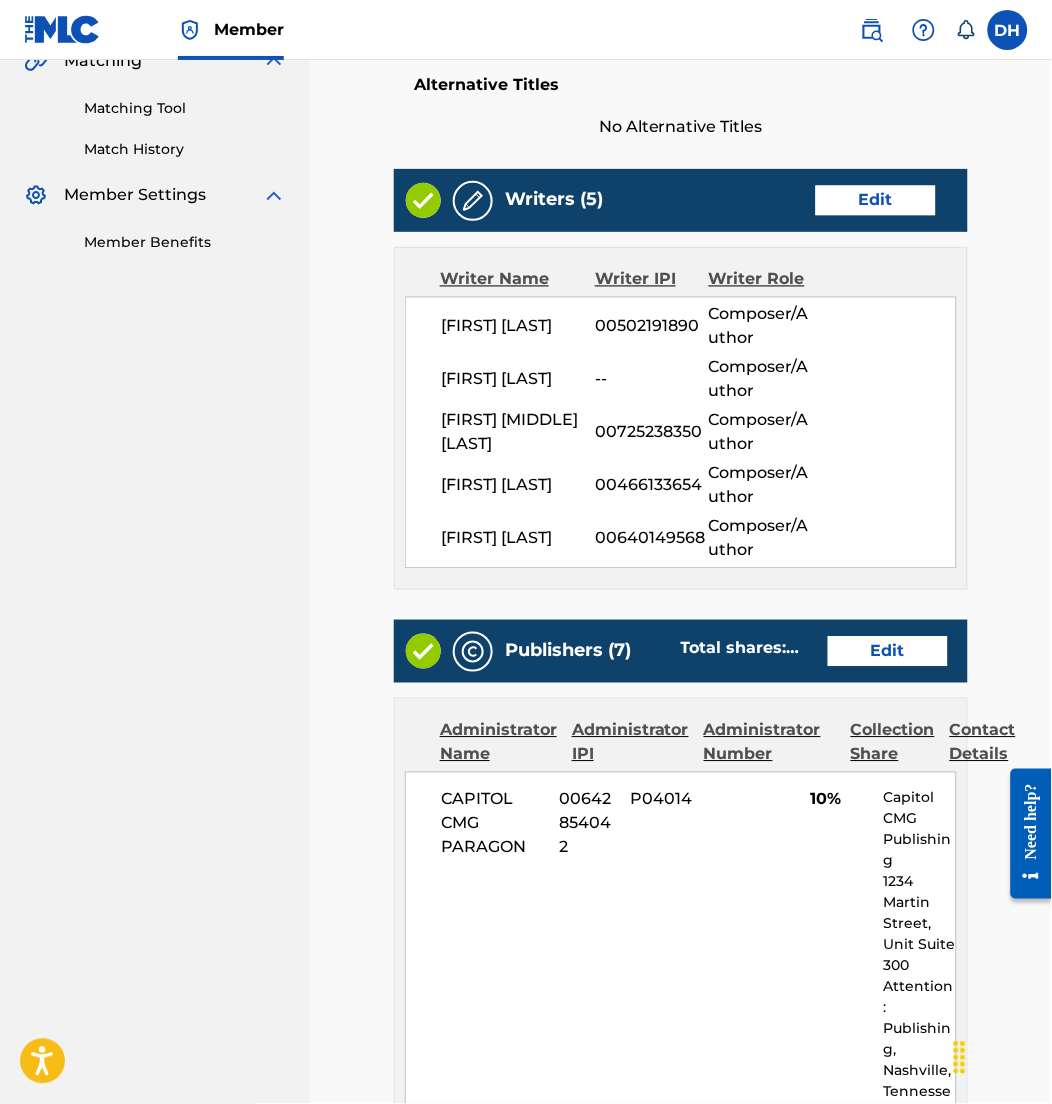 click on "Publishers   (7) Total shares:  95 % Edit" at bounding box center (681, 651) 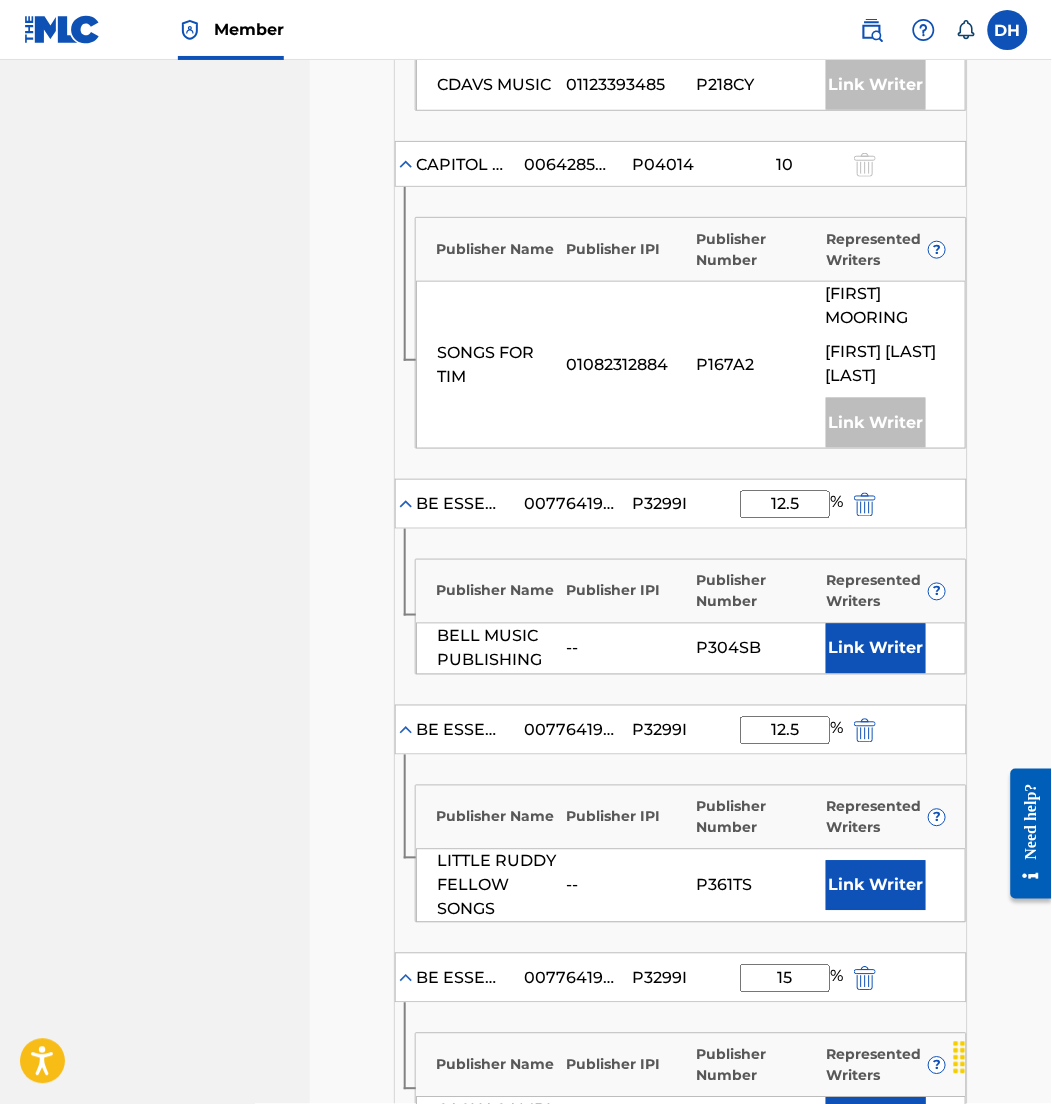 scroll, scrollTop: 776, scrollLeft: 0, axis: vertical 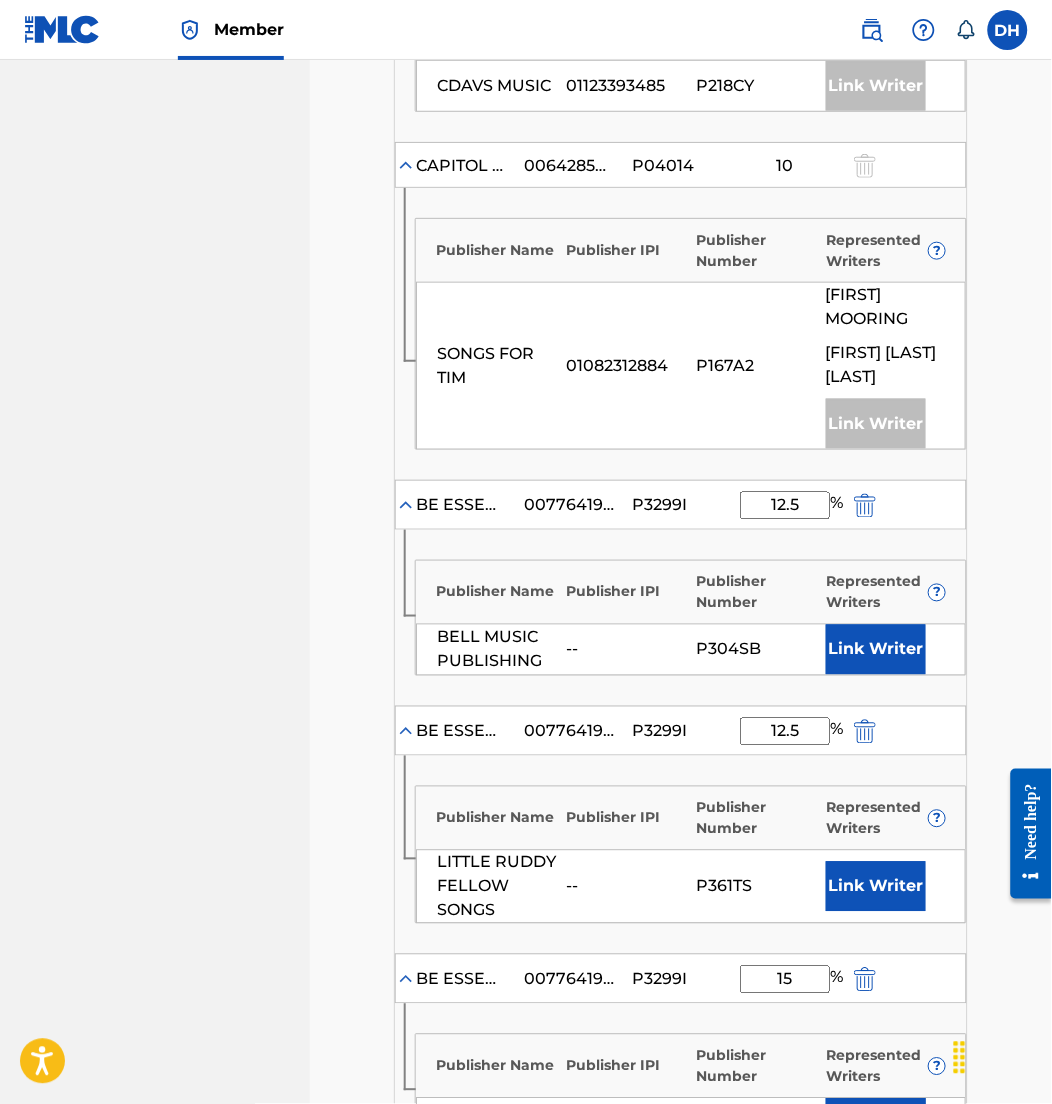 drag, startPoint x: 818, startPoint y: 530, endPoint x: 653, endPoint y: 509, distance: 166.331 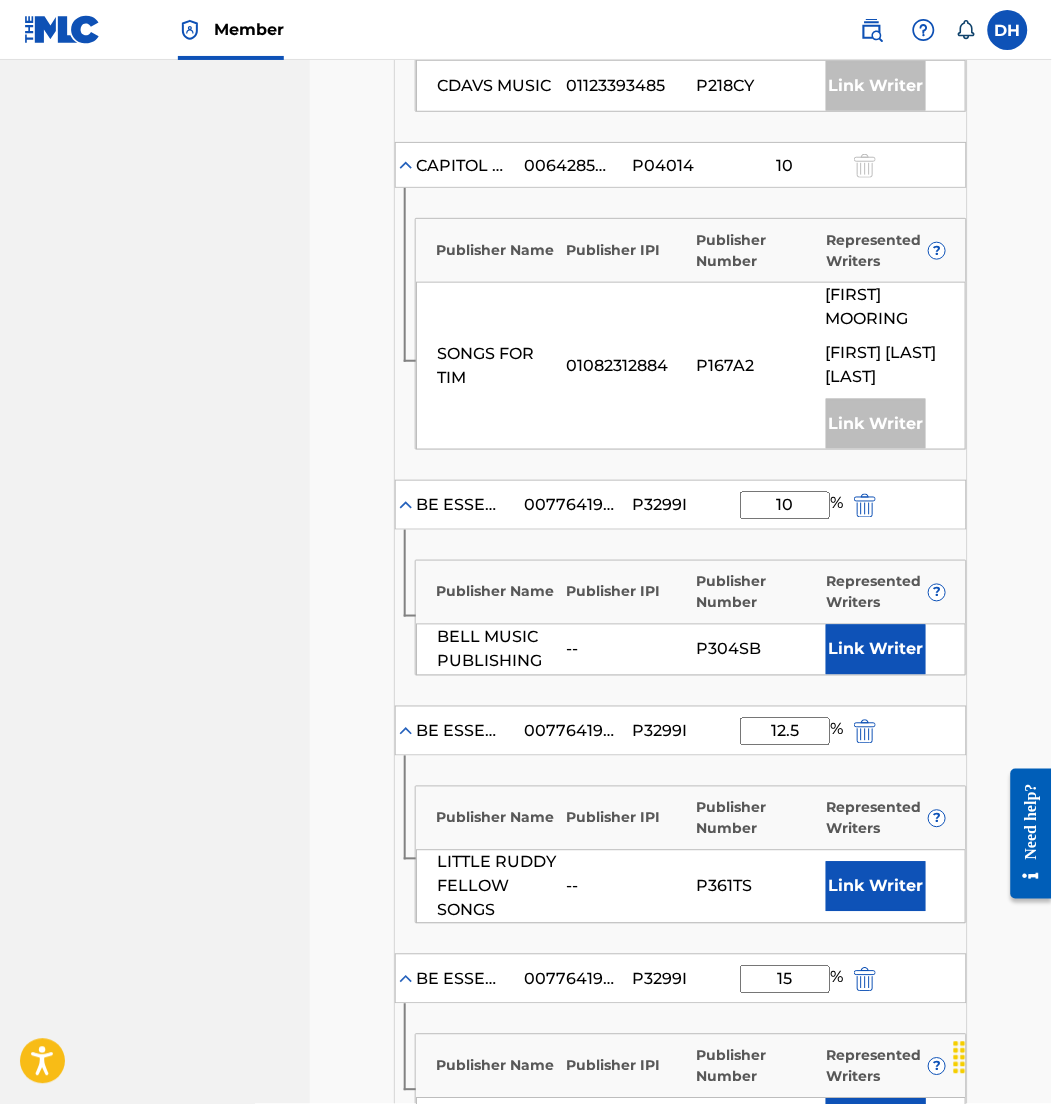 type on "10" 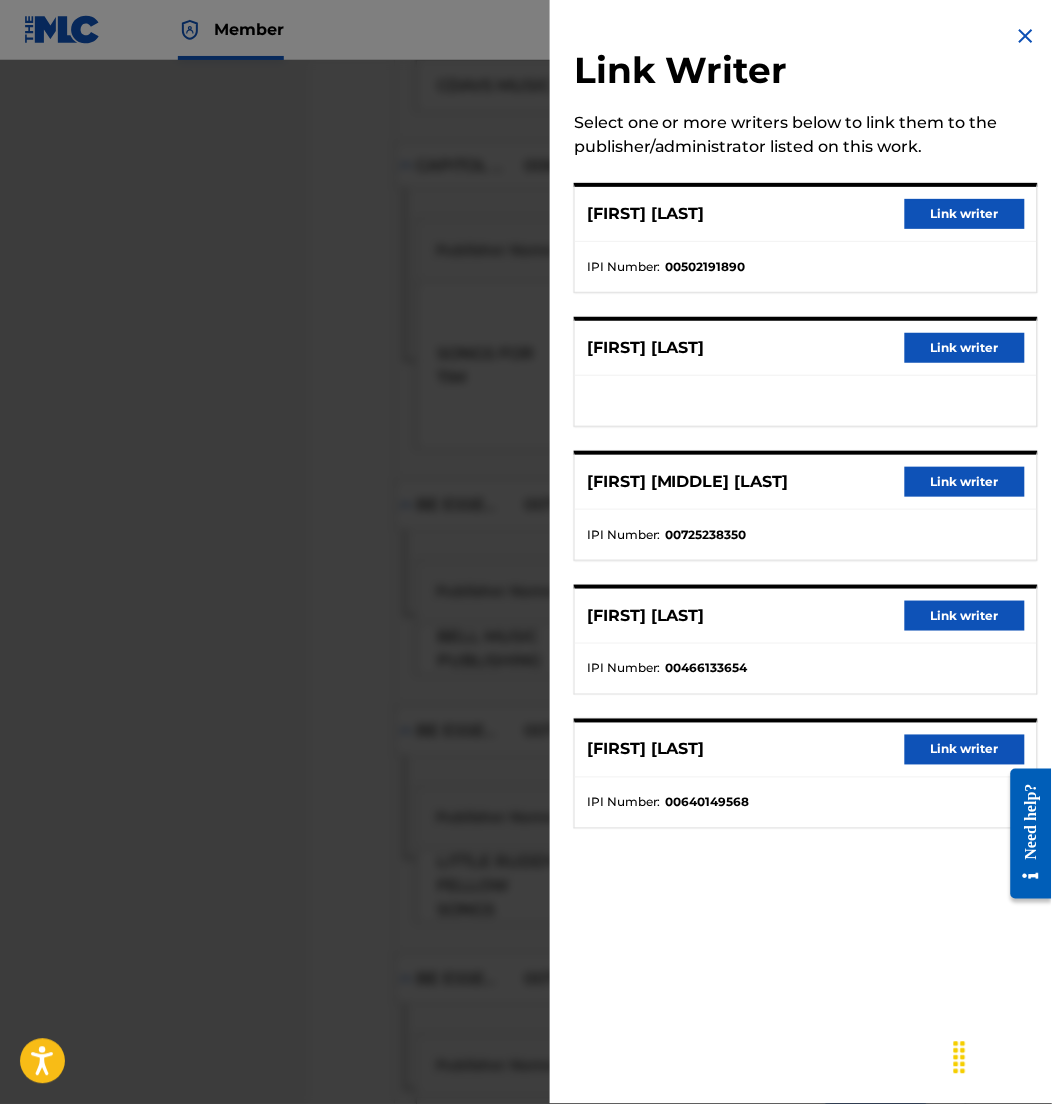 click on "Link writer" at bounding box center (965, 214) 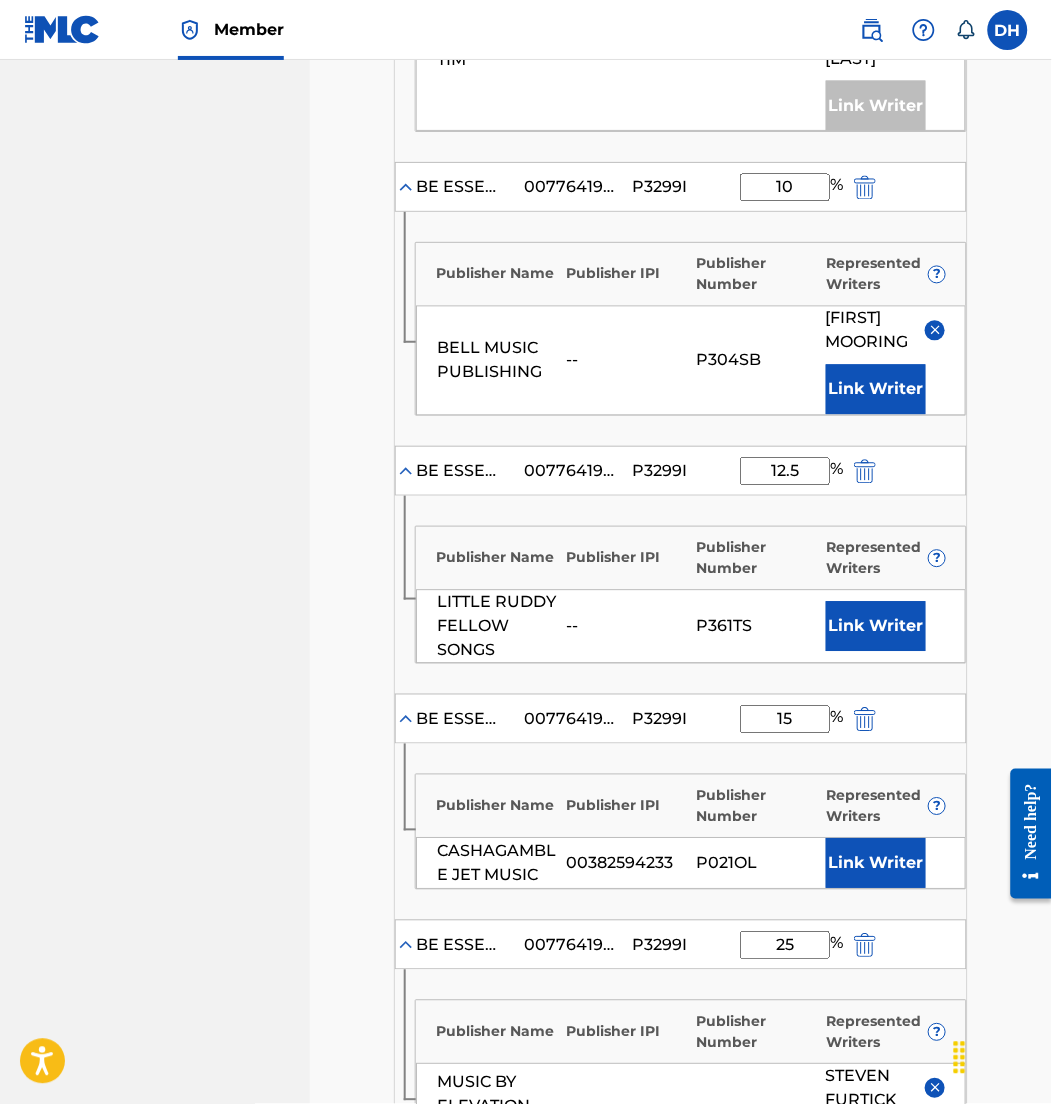 scroll, scrollTop: 1096, scrollLeft: 0, axis: vertical 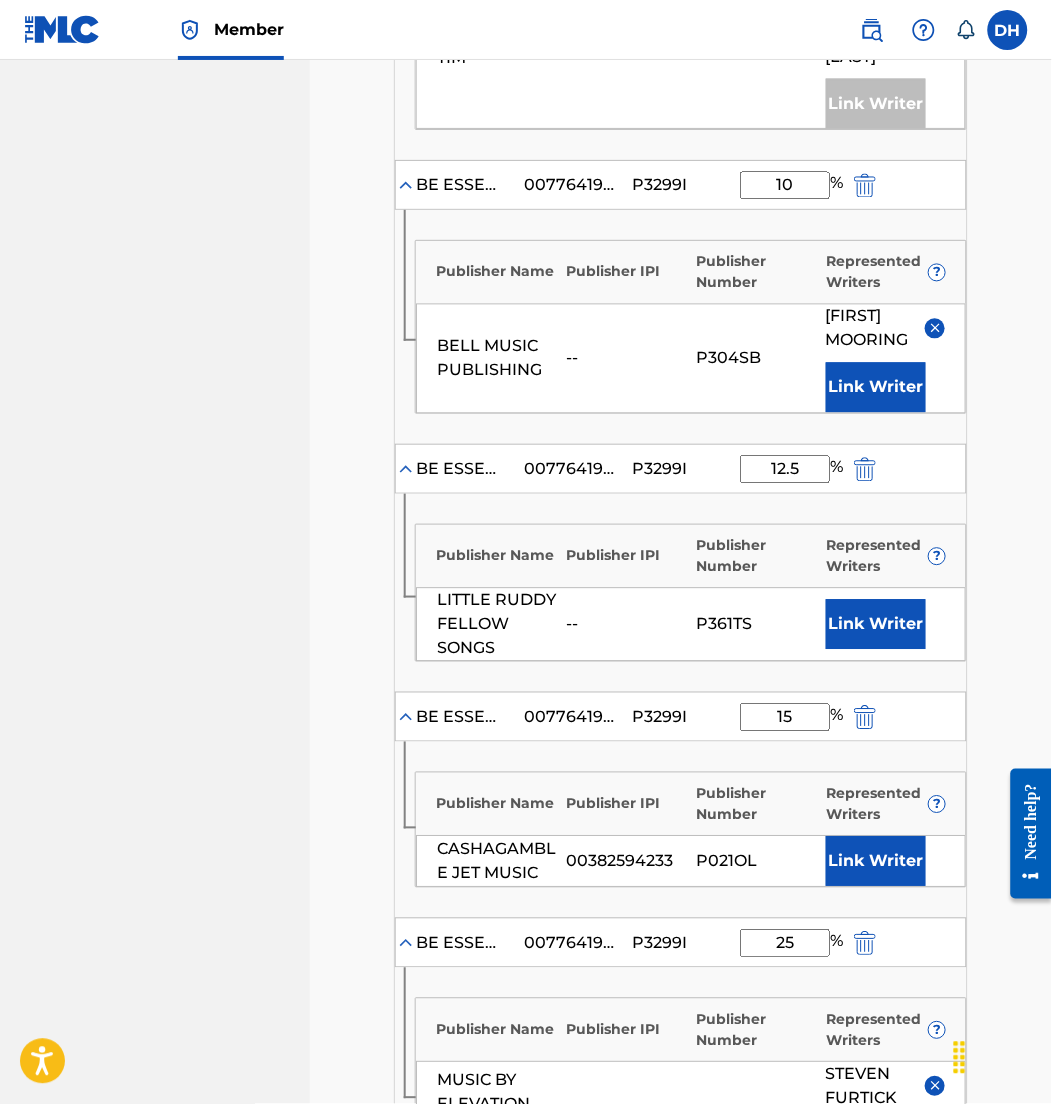 drag, startPoint x: 784, startPoint y: 493, endPoint x: 580, endPoint y: 470, distance: 205.29248 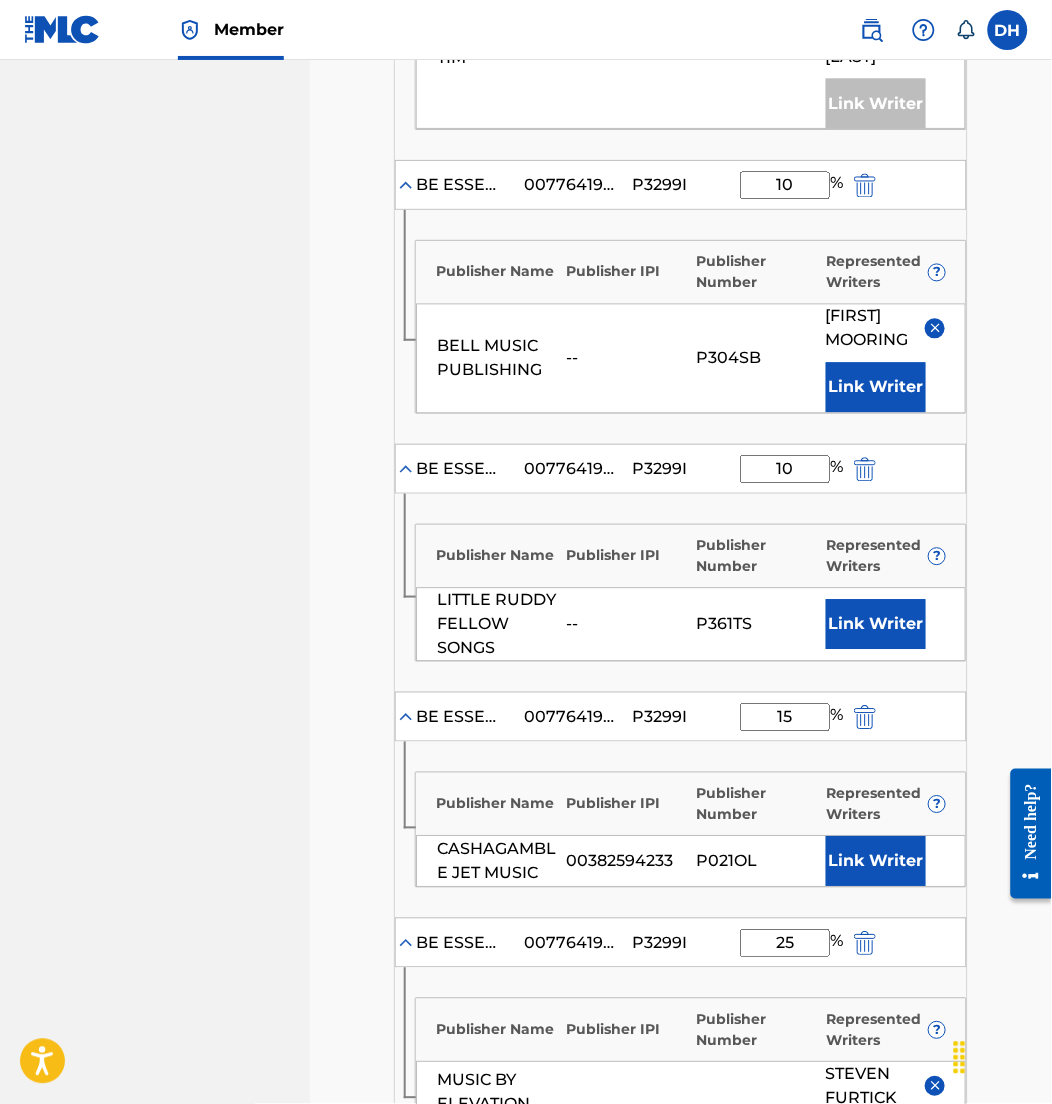type on "10" 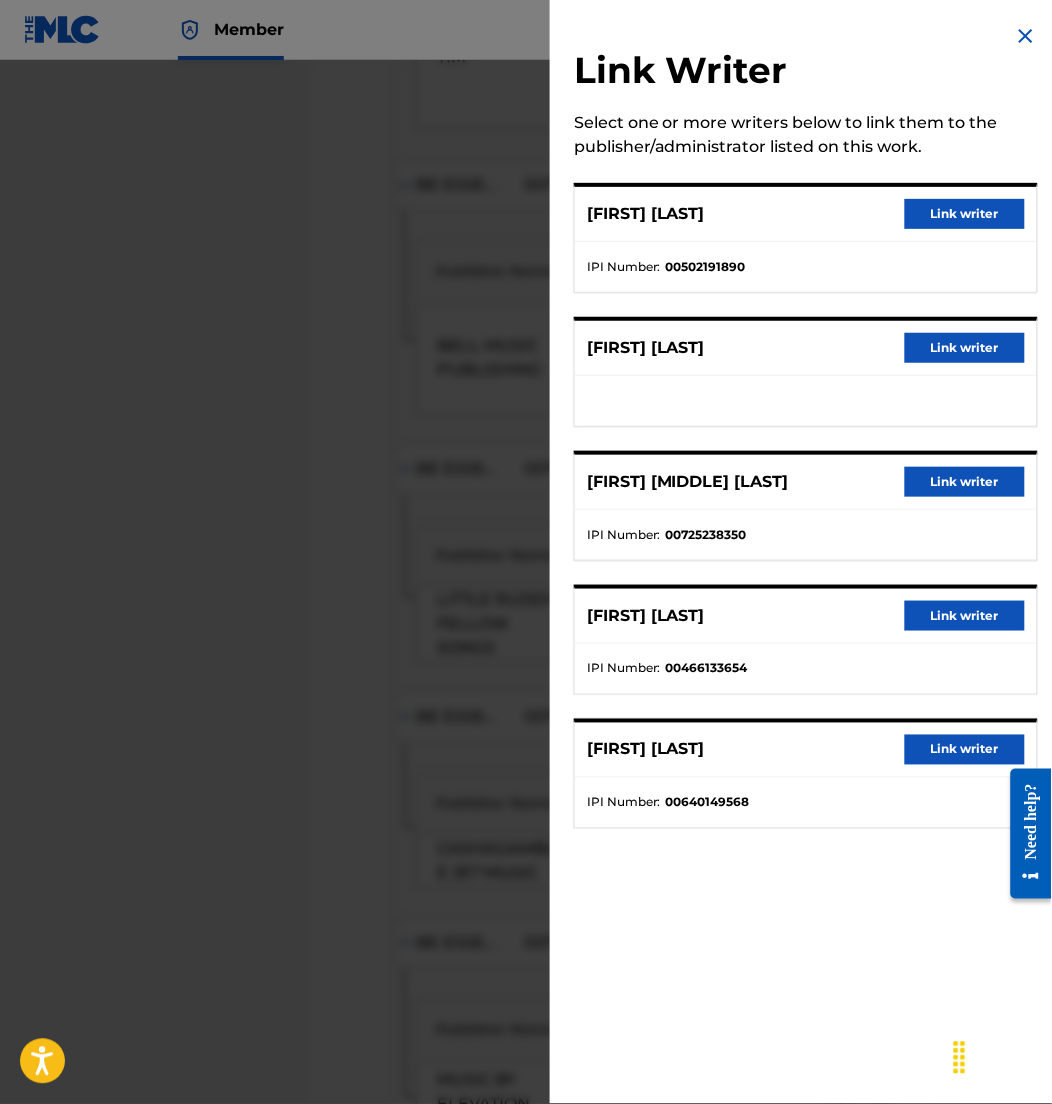 click on "Link writer" at bounding box center [965, 214] 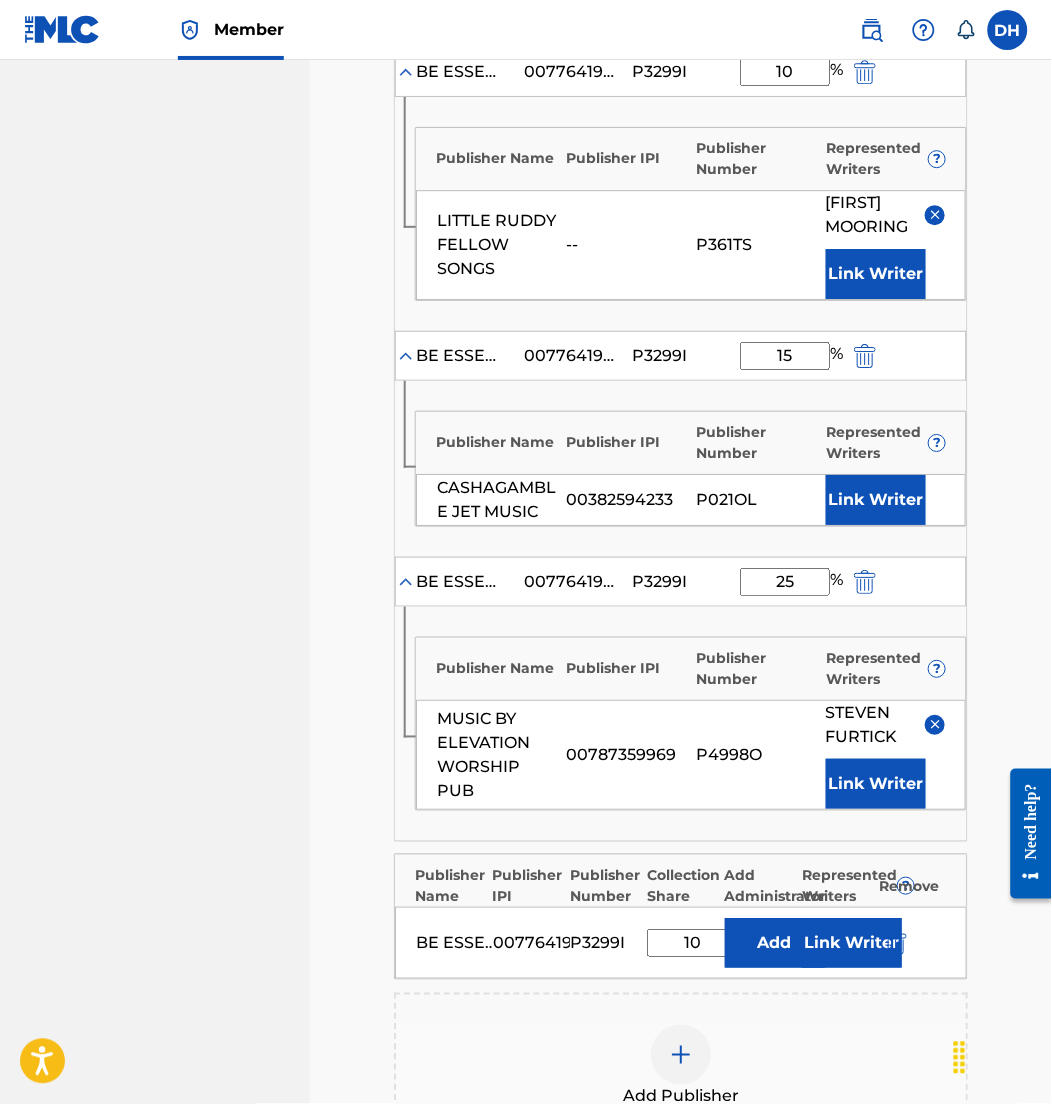 scroll, scrollTop: 1494, scrollLeft: 0, axis: vertical 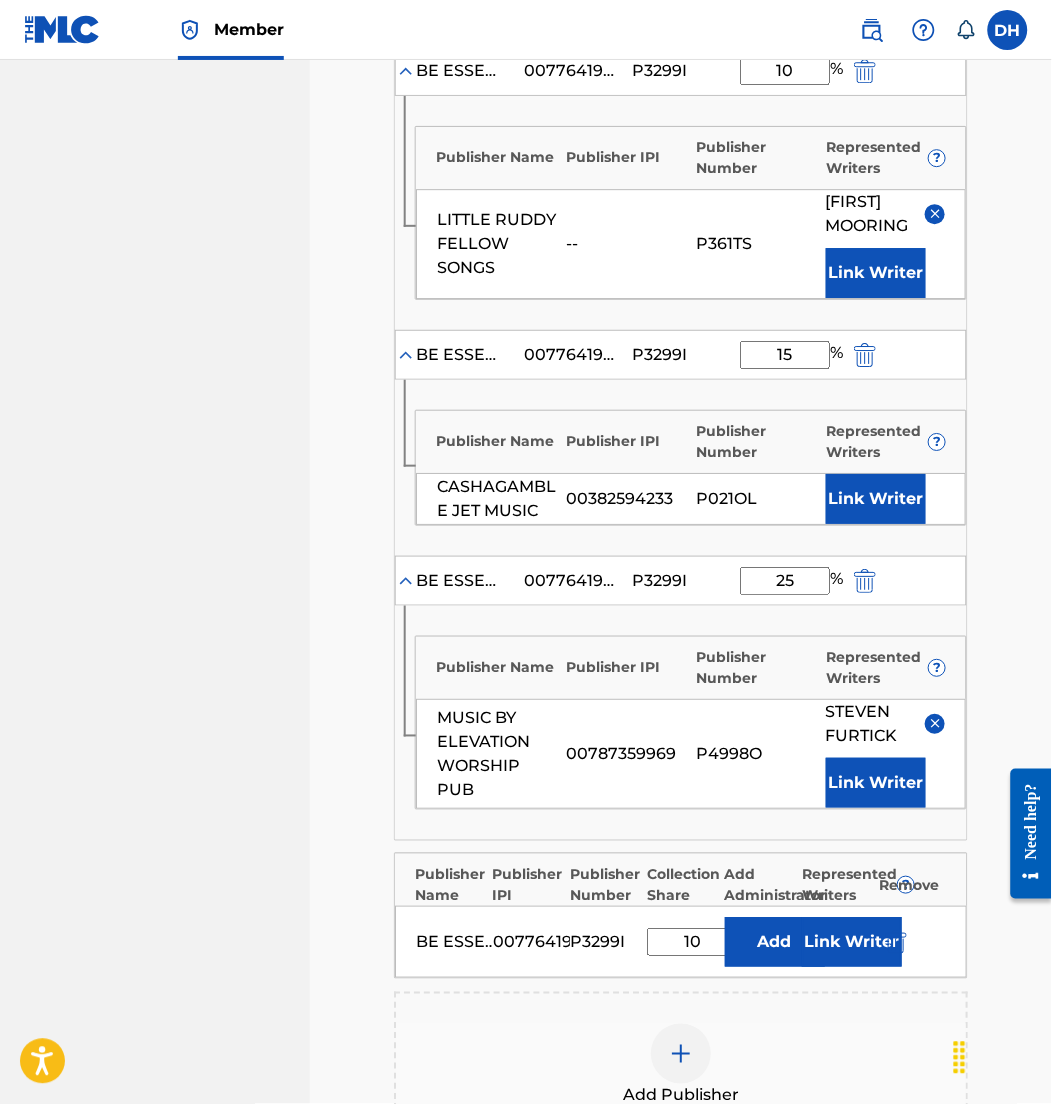 drag, startPoint x: 810, startPoint y: 374, endPoint x: 706, endPoint y: 379, distance: 104.120125 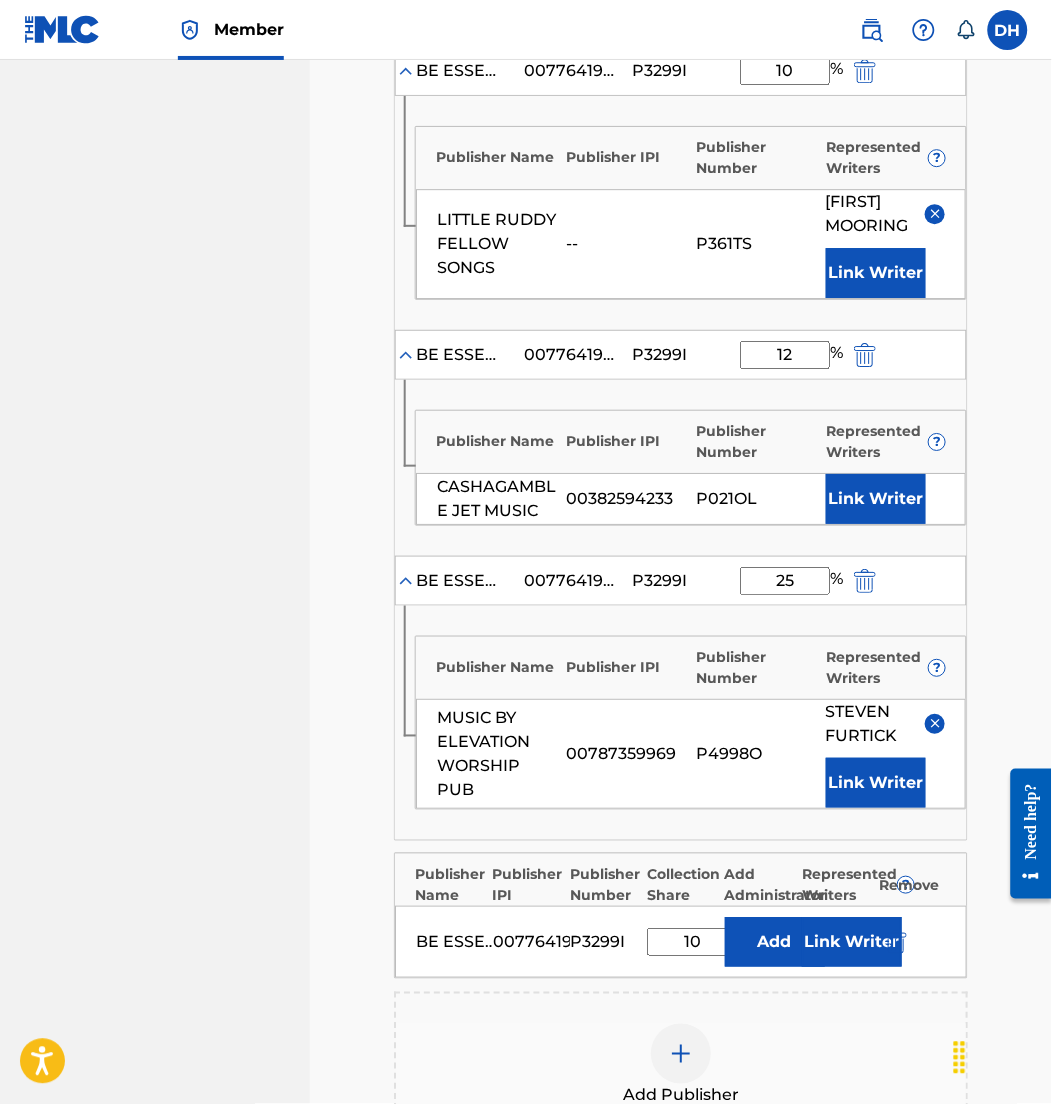 type on "12" 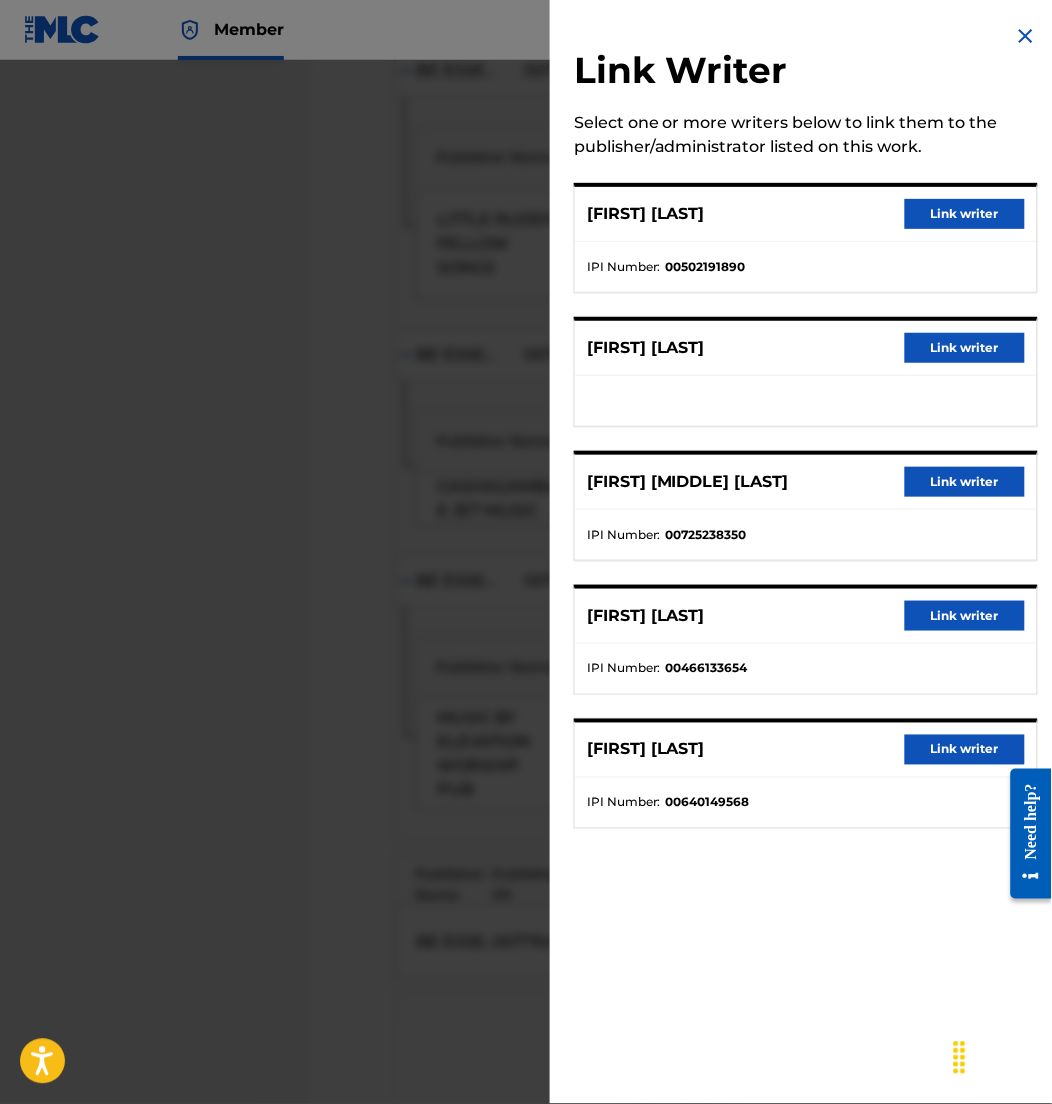 click on "Link writer" at bounding box center [965, 348] 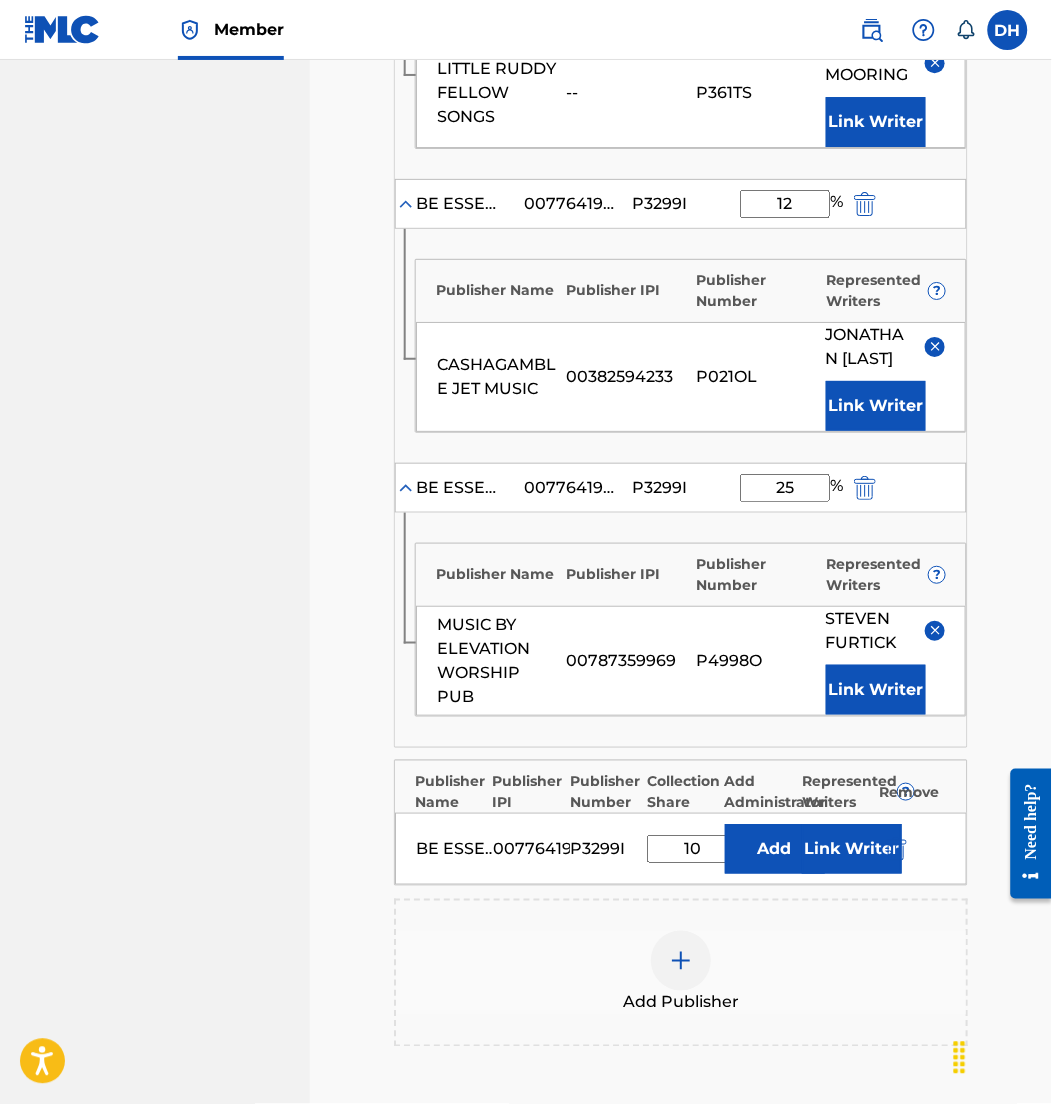 scroll, scrollTop: 1646, scrollLeft: 0, axis: vertical 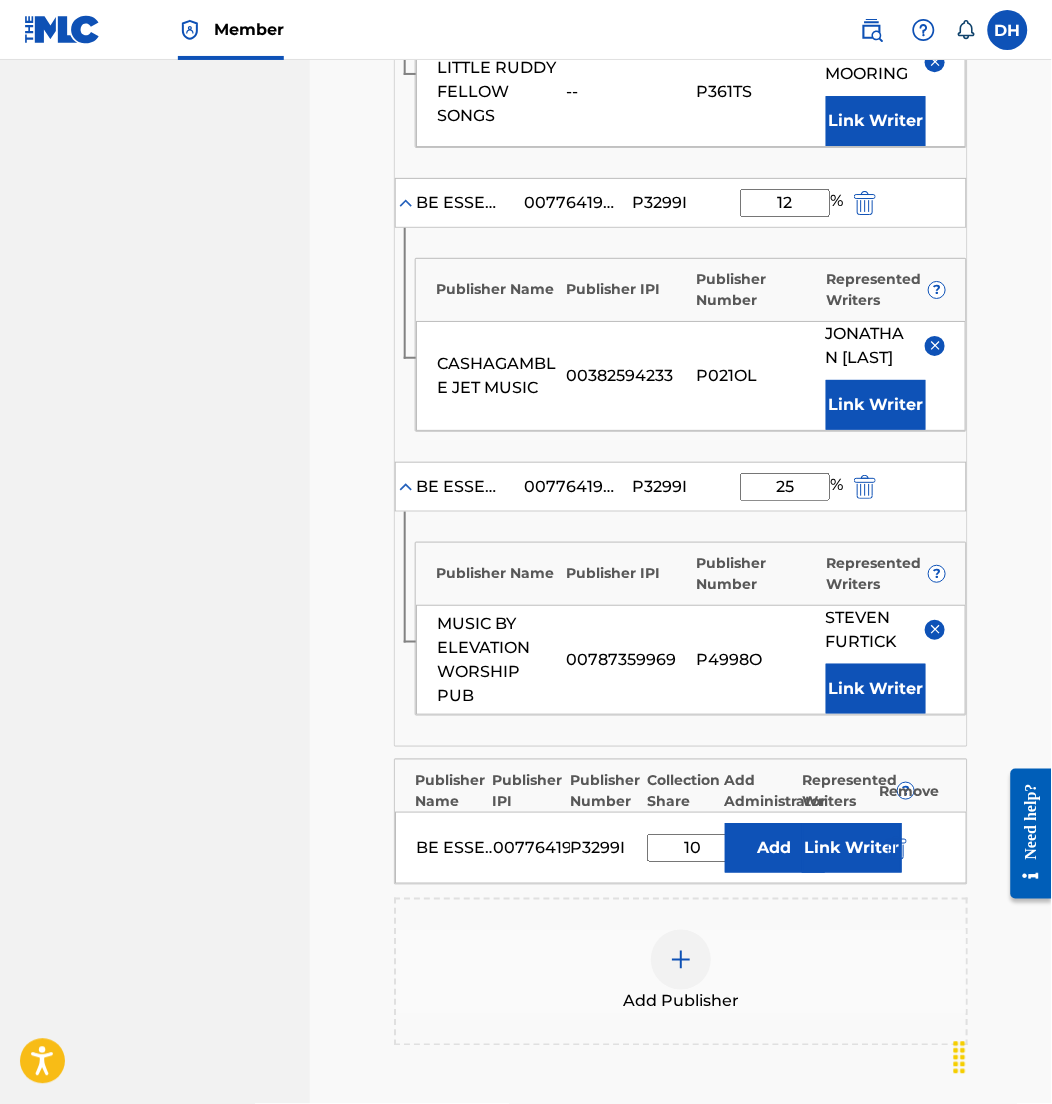 drag, startPoint x: 826, startPoint y: 509, endPoint x: 618, endPoint y: 533, distance: 209.38004 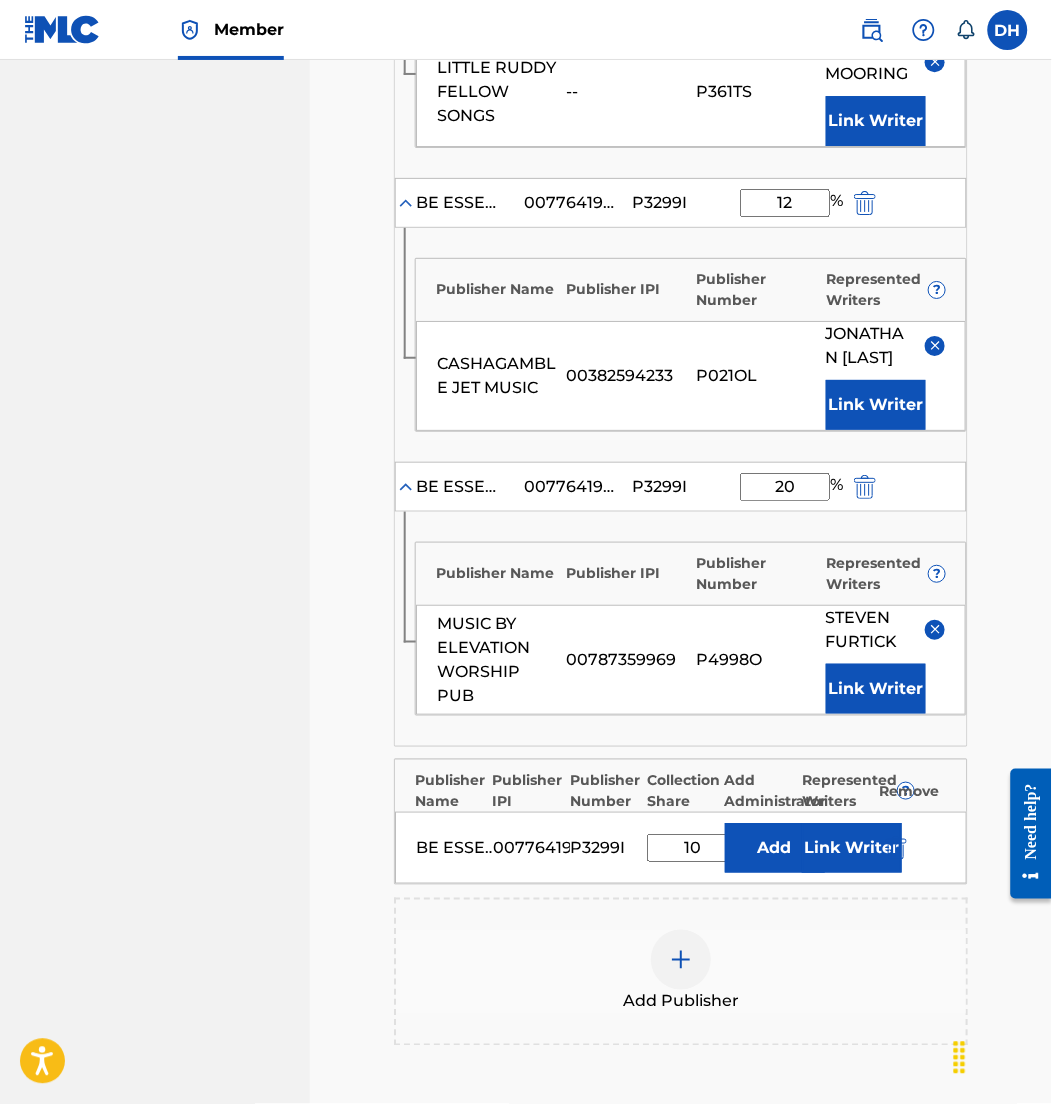 type on "20" 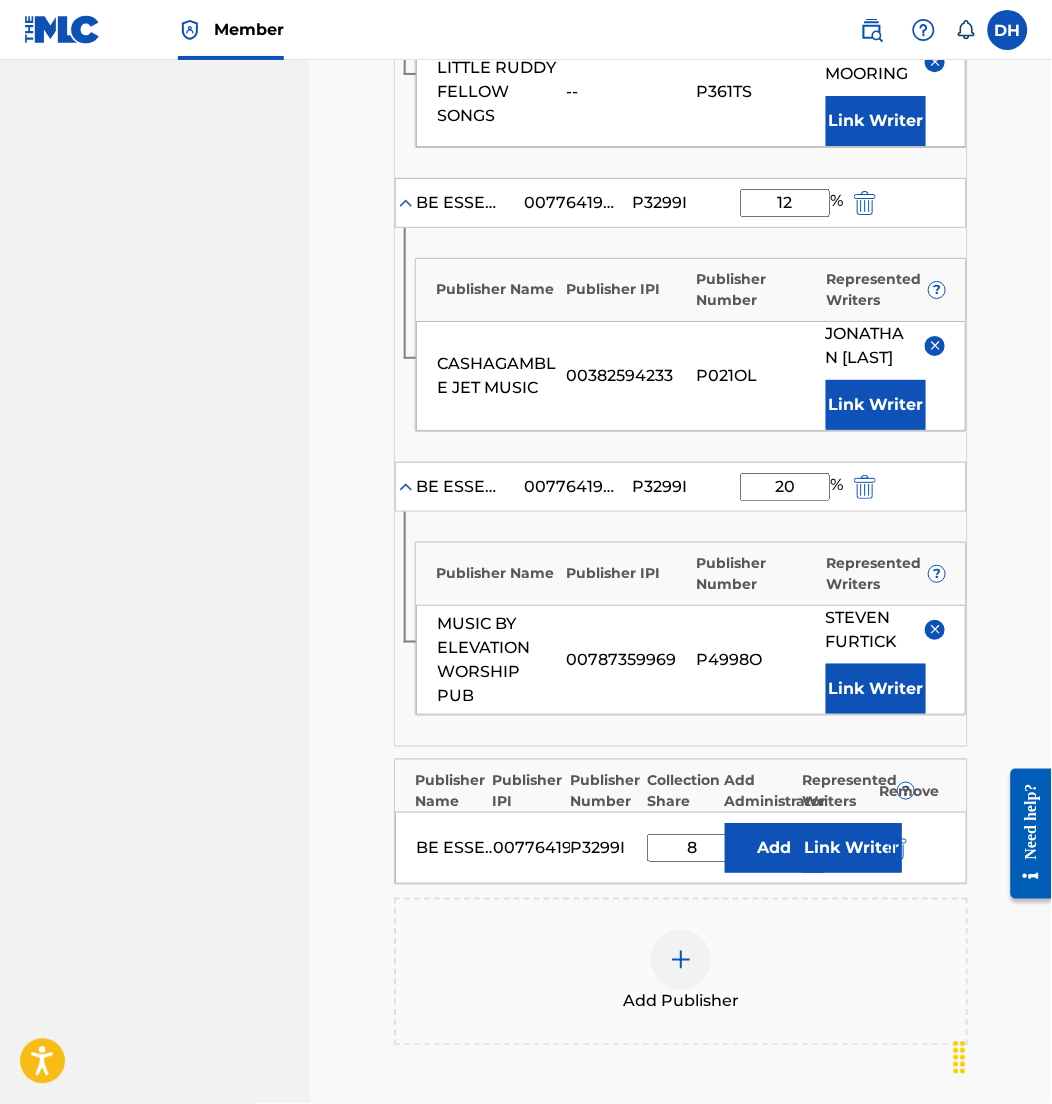 type on "8" 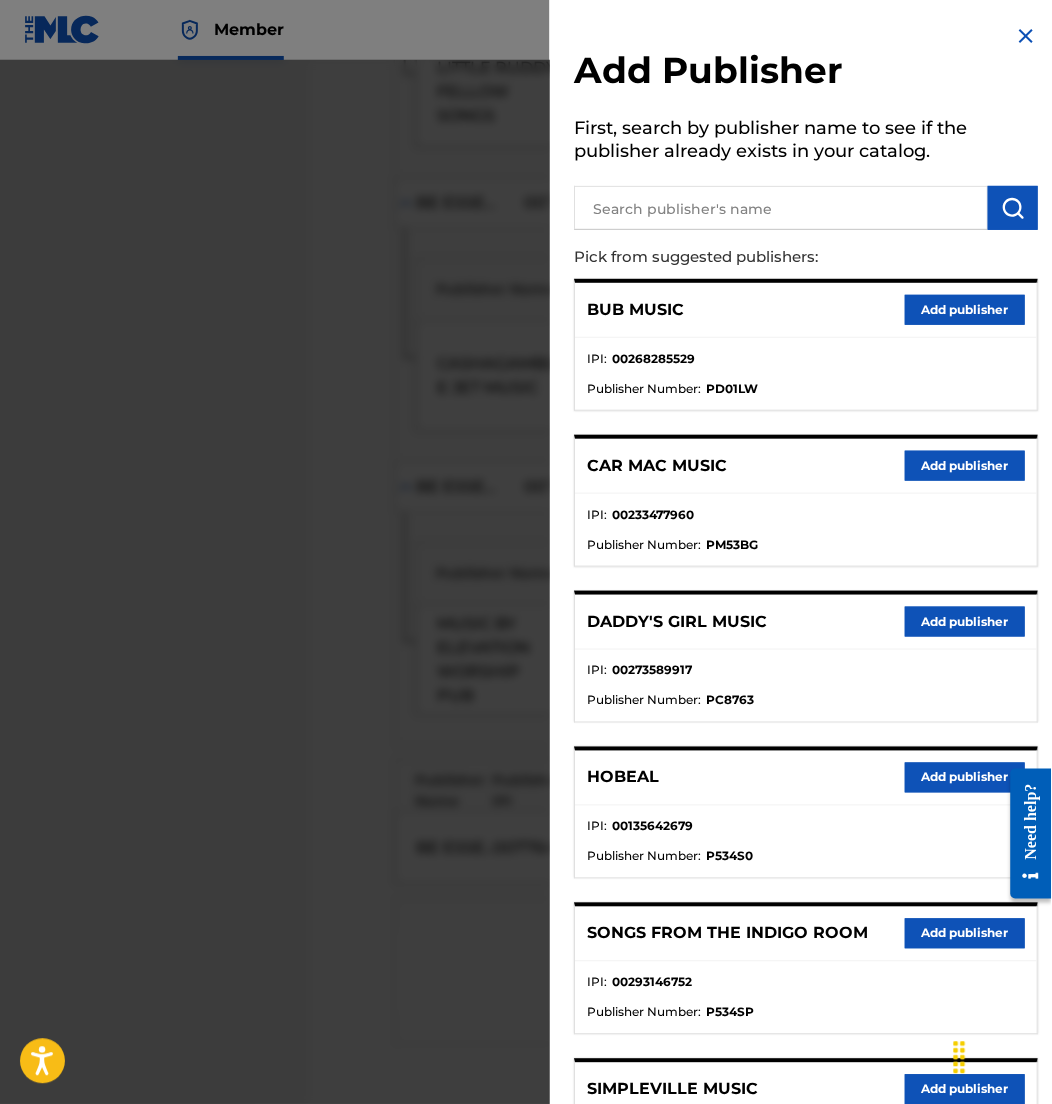 click at bounding box center [526, 612] 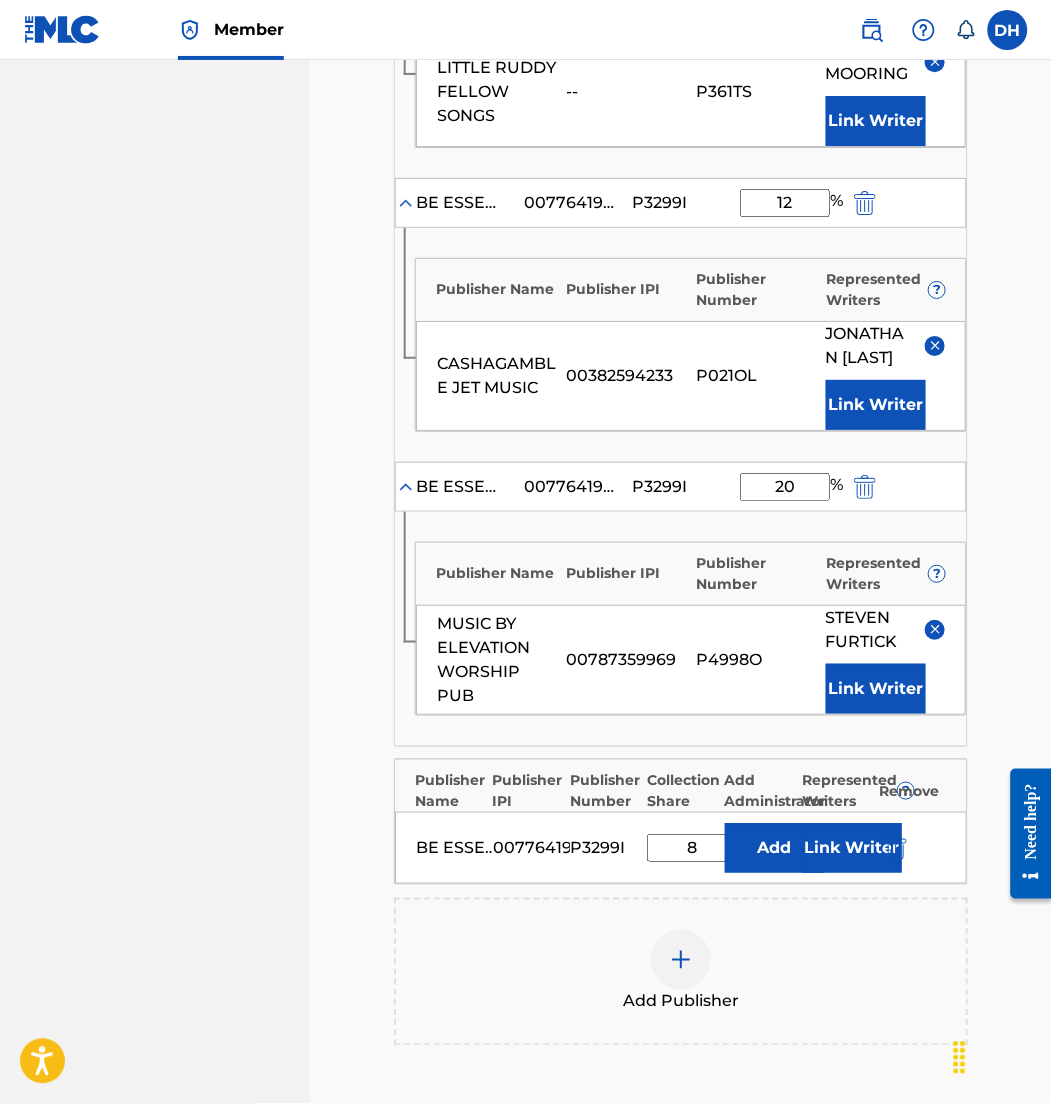 click on "Link Writer" at bounding box center (852, 848) 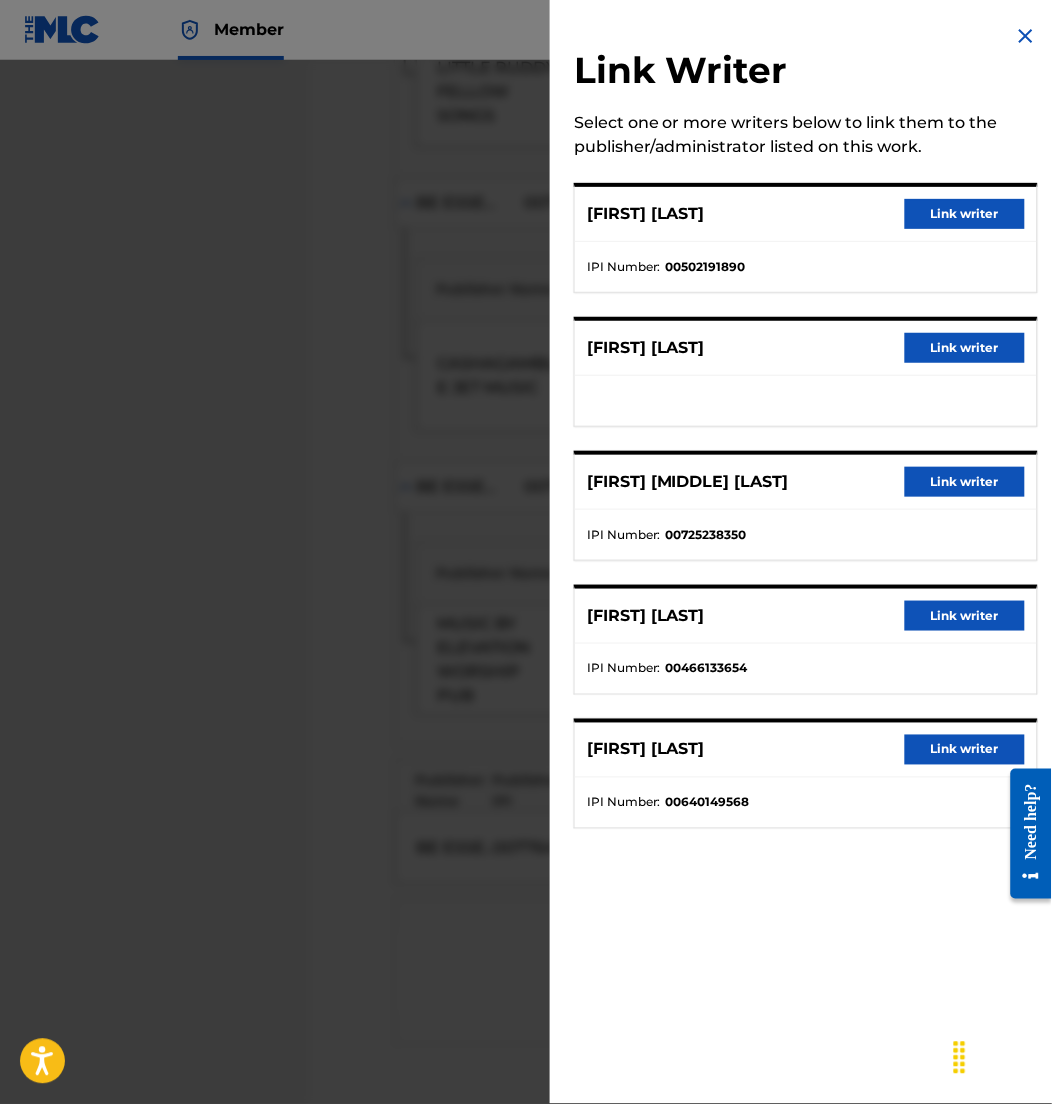 click on "Link writer" at bounding box center (965, 348) 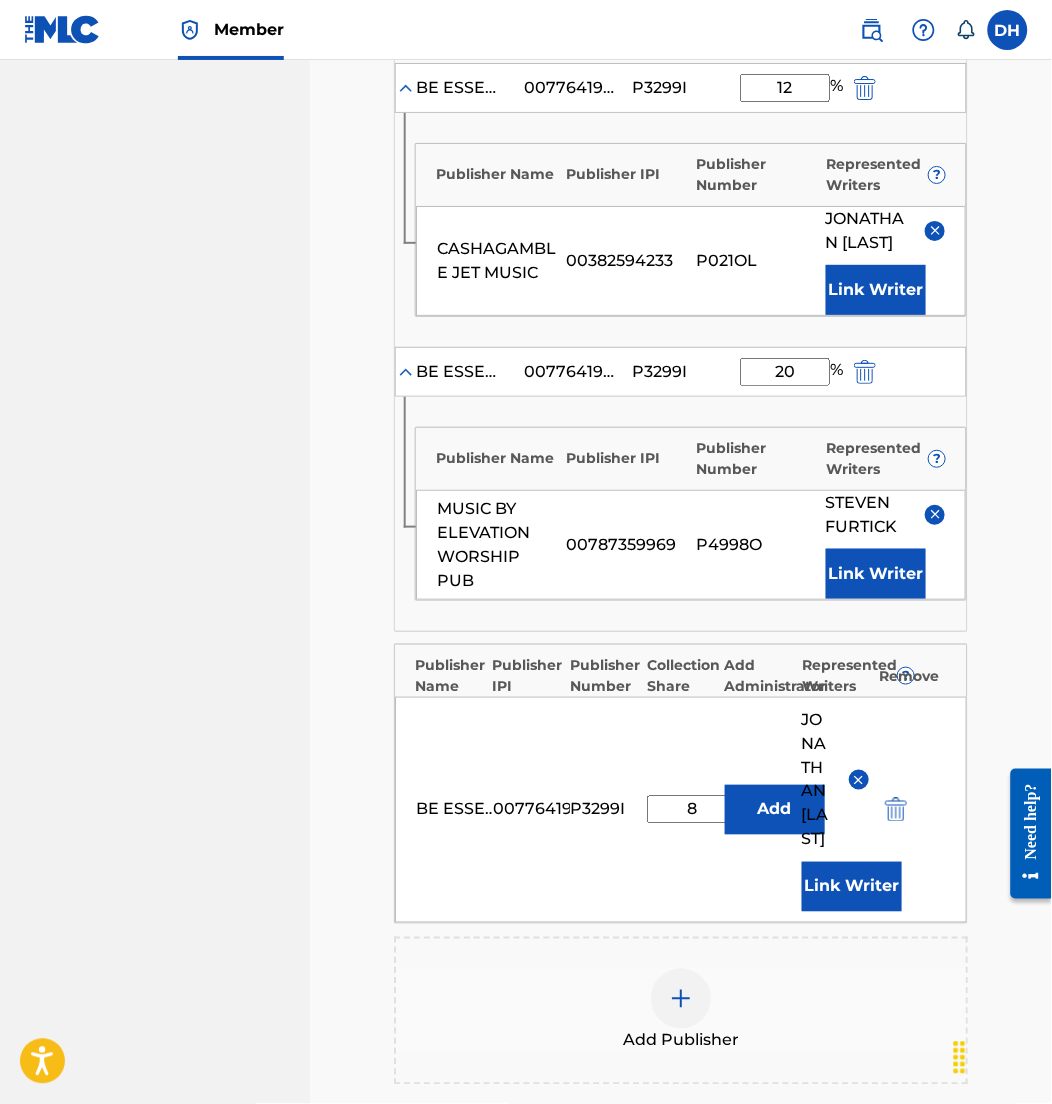 scroll, scrollTop: 2131, scrollLeft: 0, axis: vertical 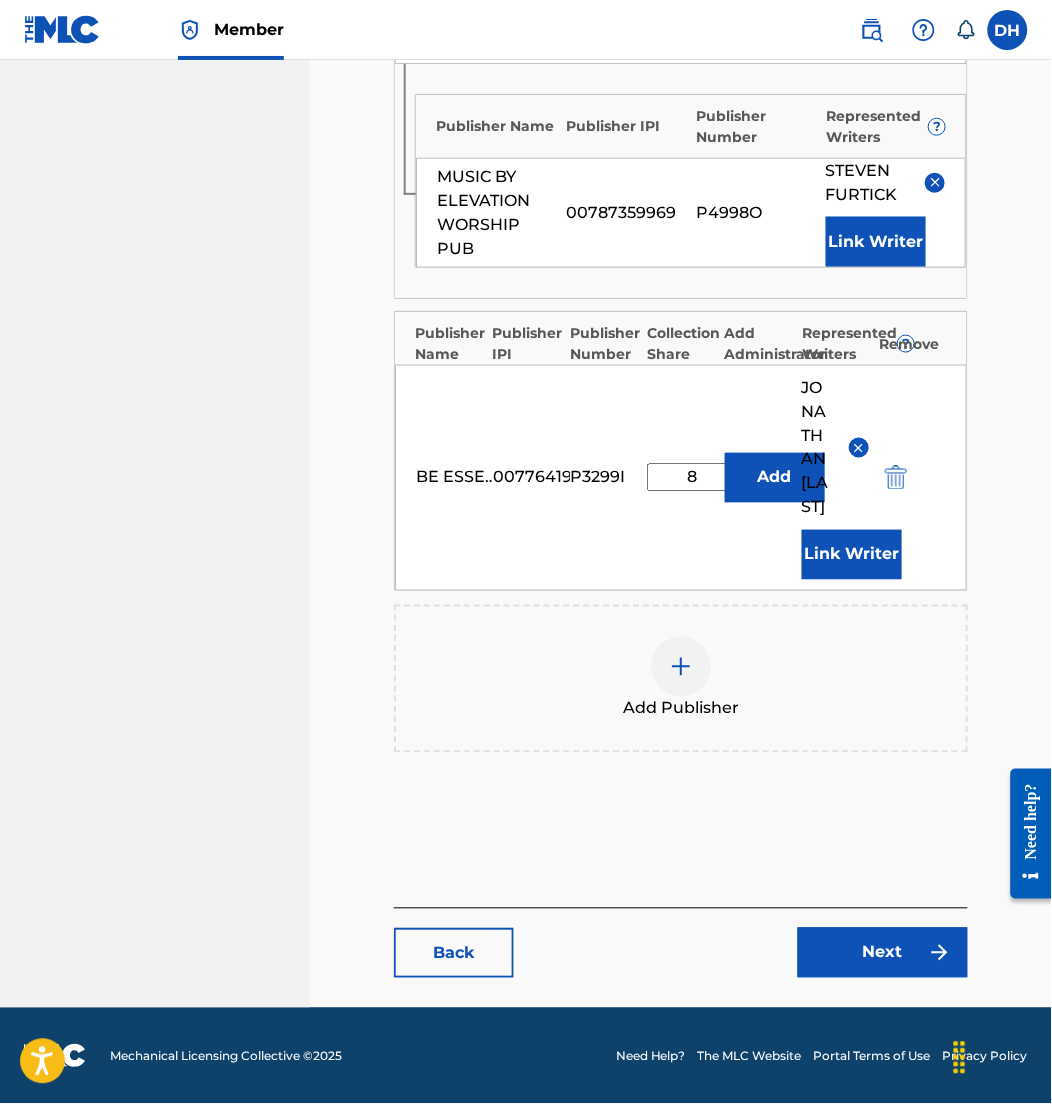 click on "Link Writer" at bounding box center [852, 554] 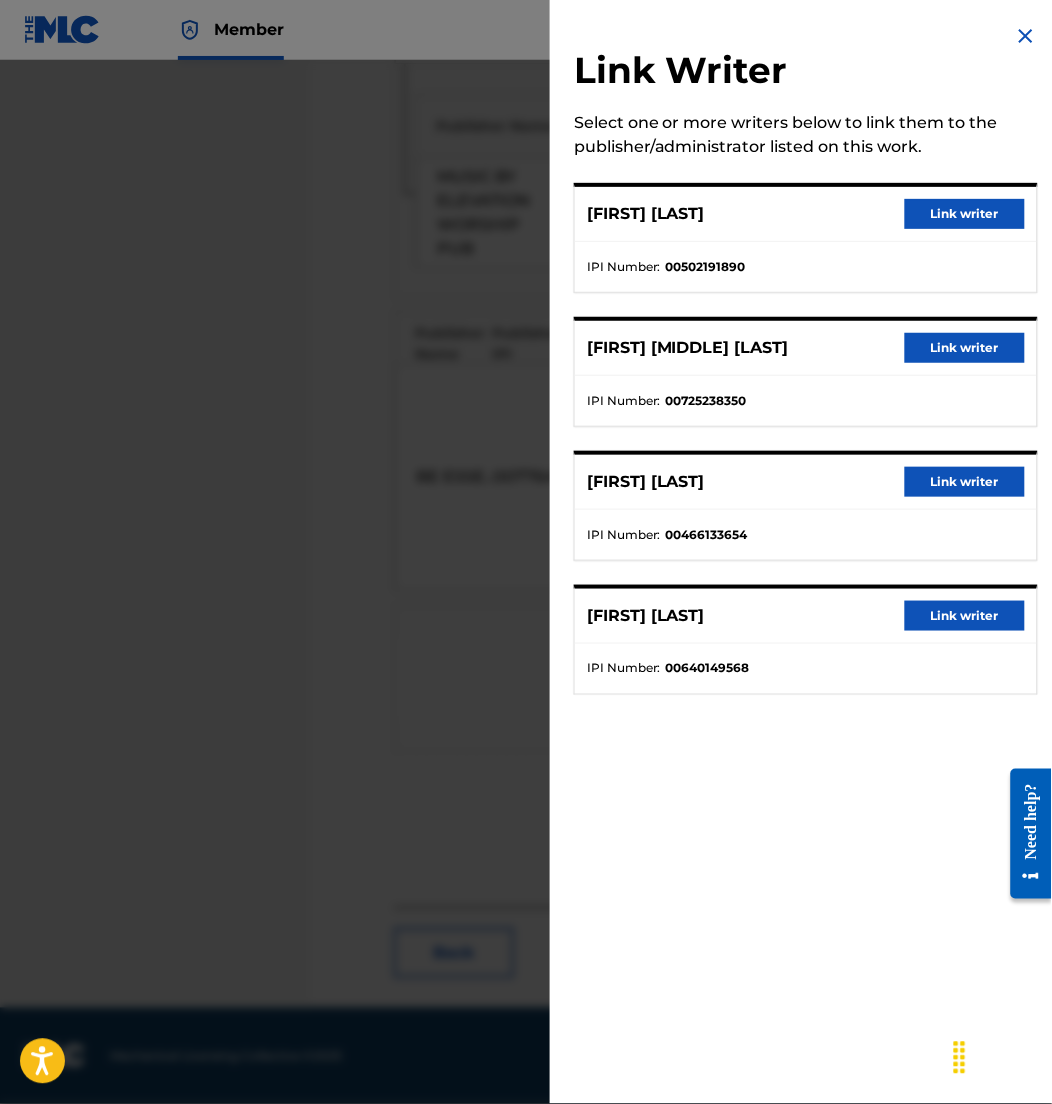 click at bounding box center (1026, 36) 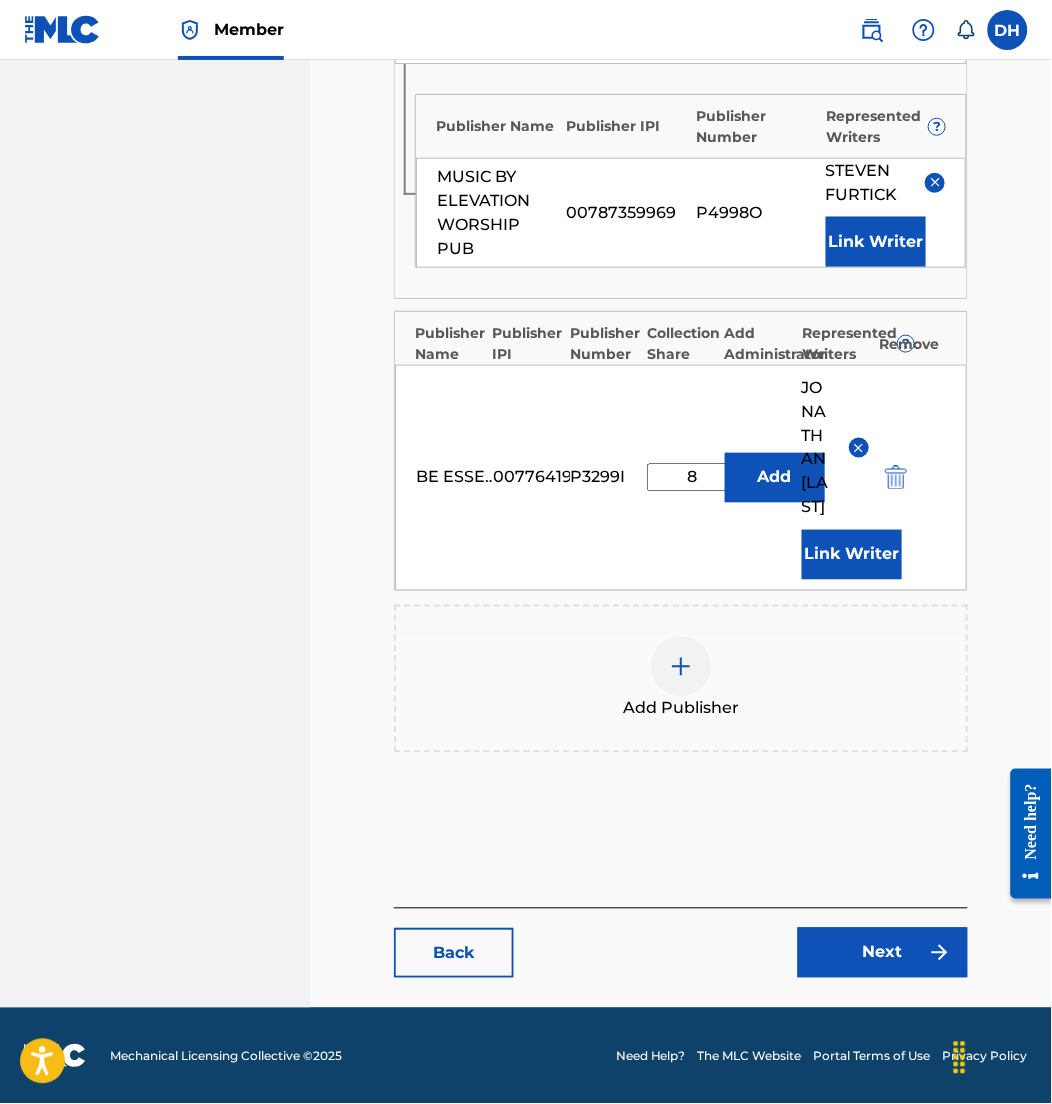 click at bounding box center [681, 666] 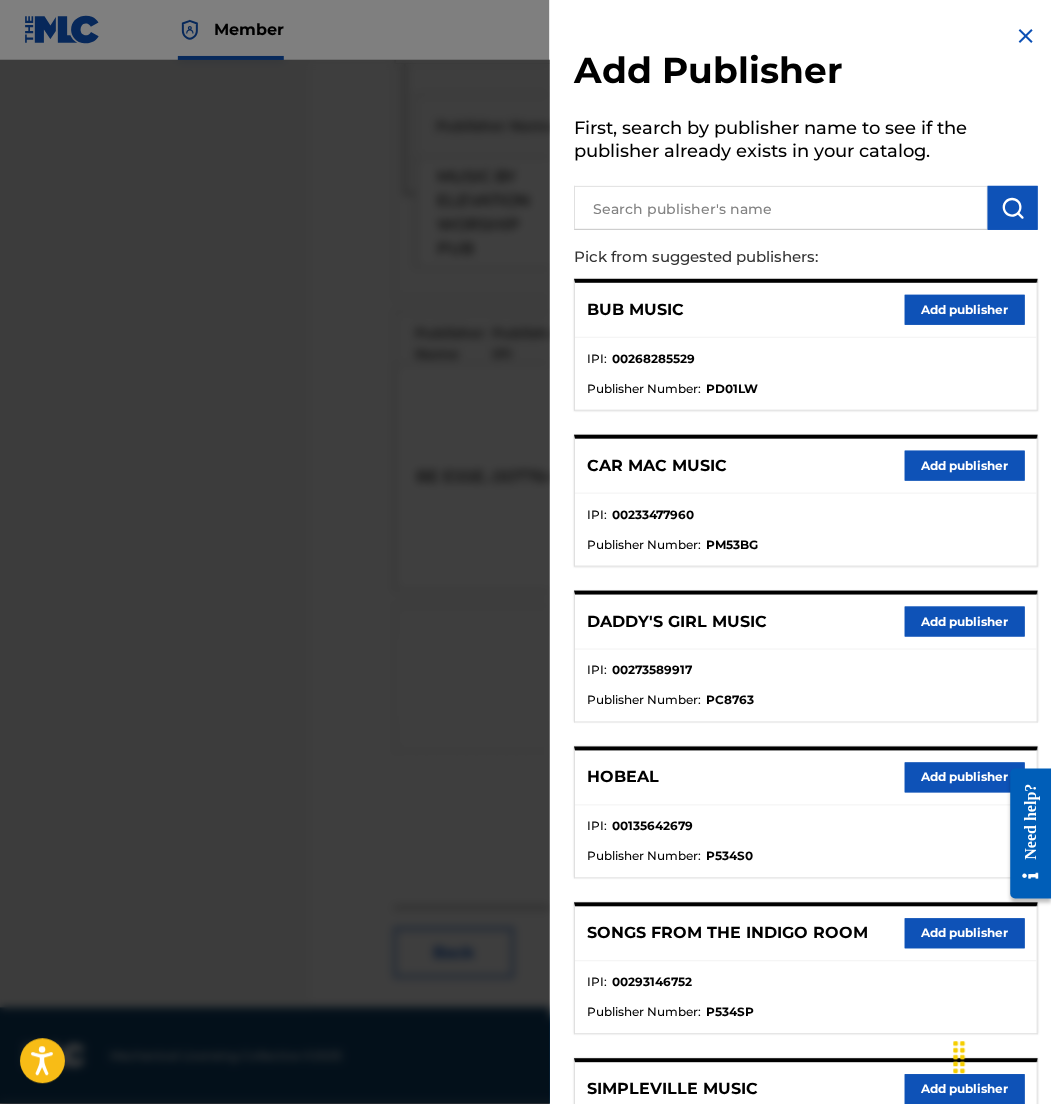 click at bounding box center [781, 208] 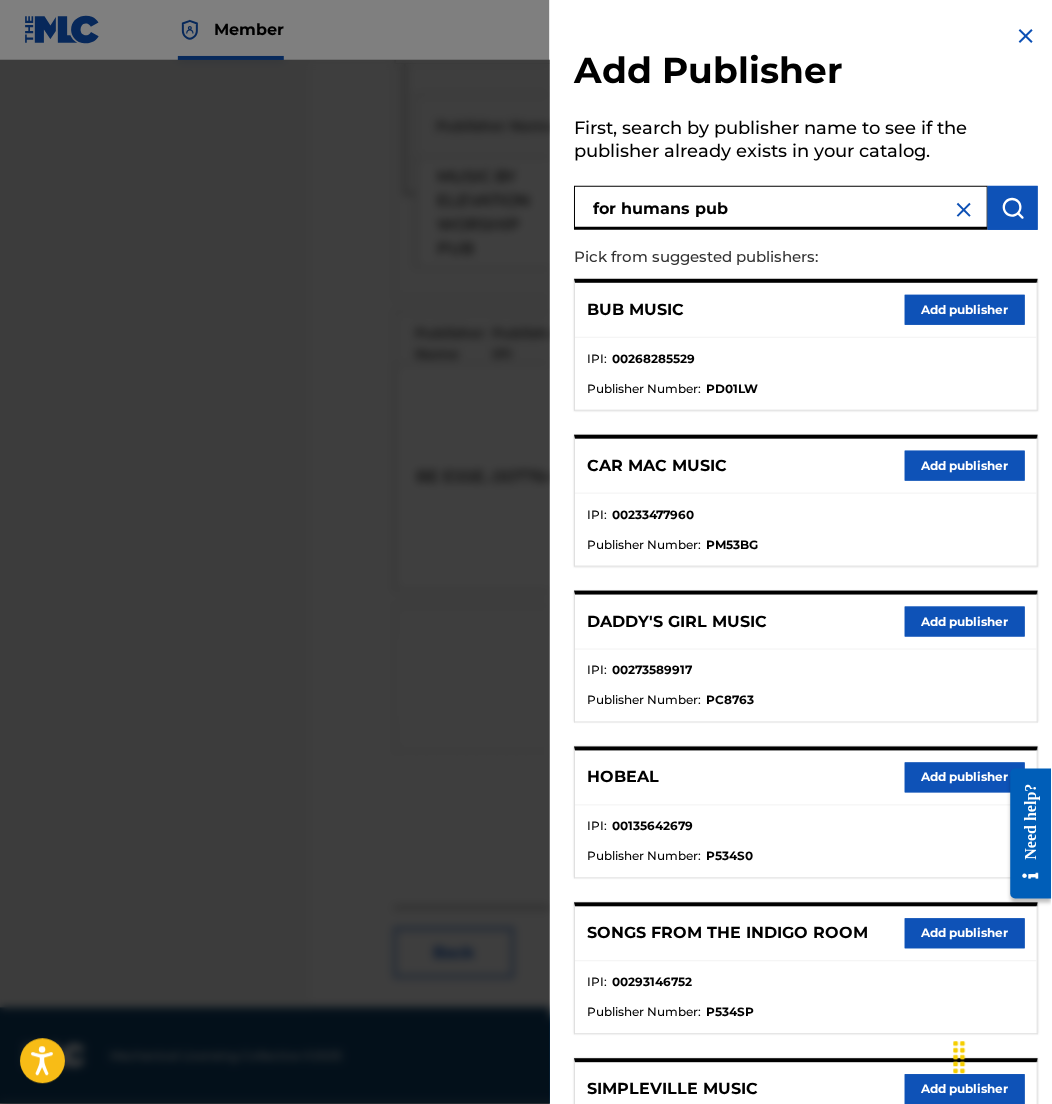 type on "for humans pub" 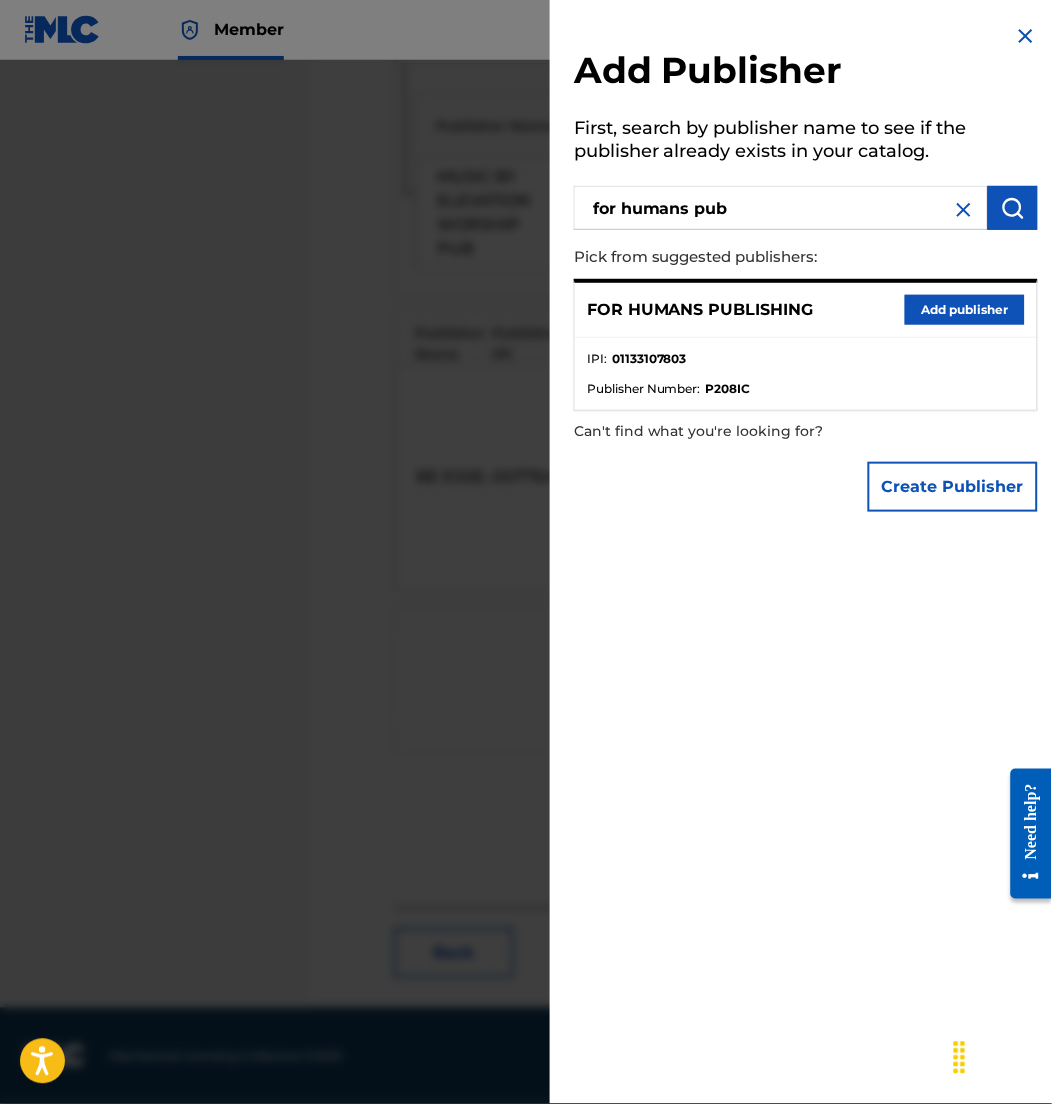 click on "Add publisher" at bounding box center (965, 310) 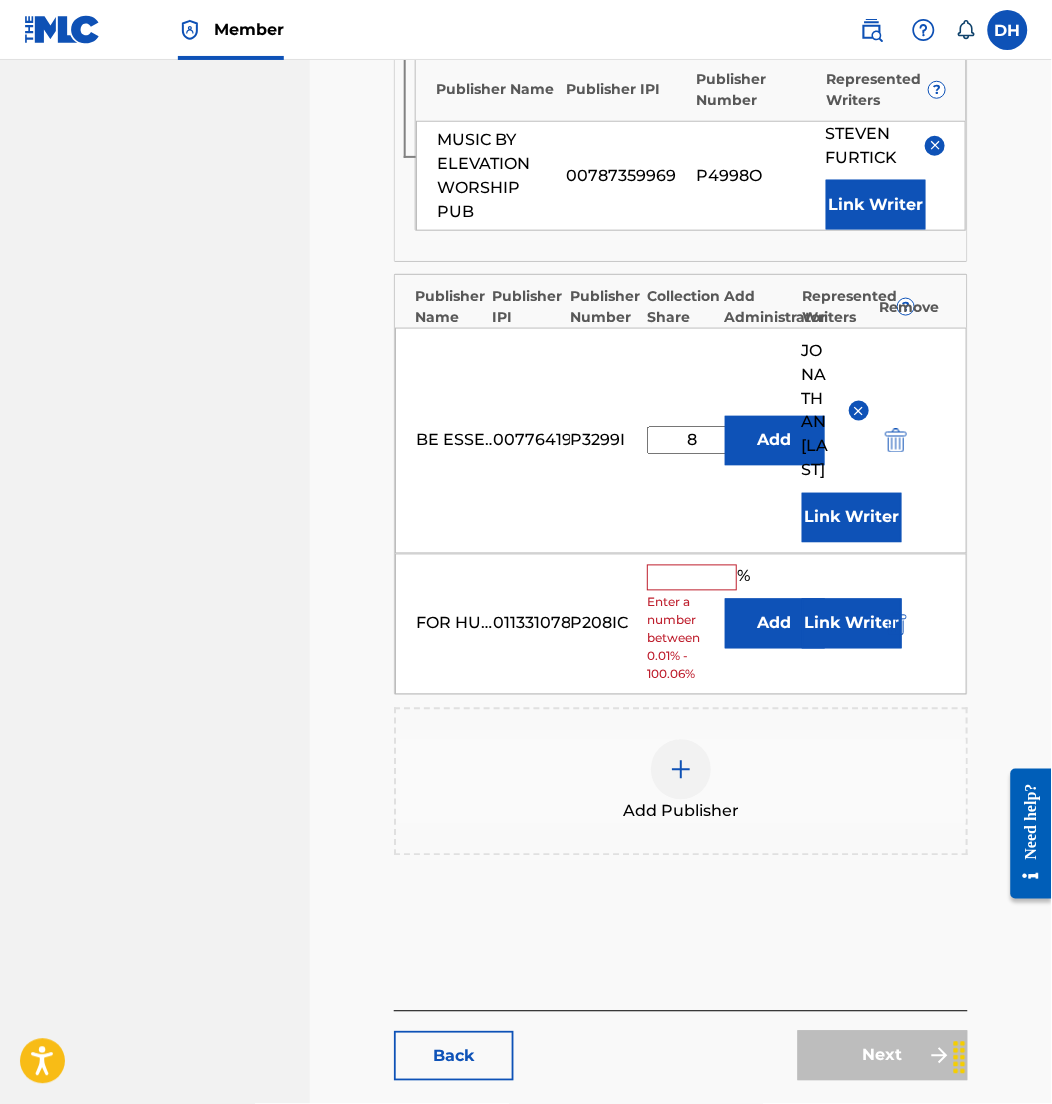 click on "Add" at bounding box center (775, 623) 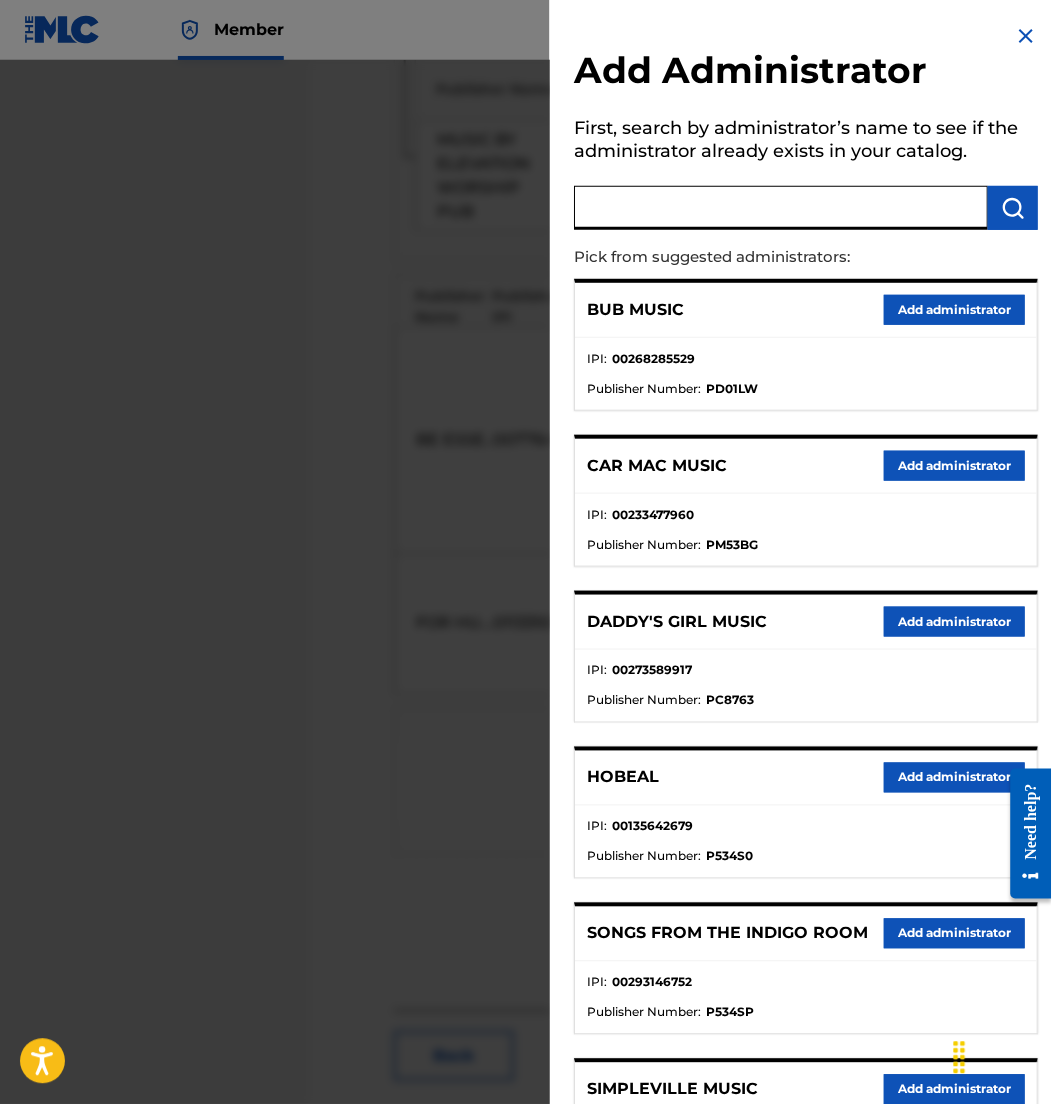 click at bounding box center [781, 208] 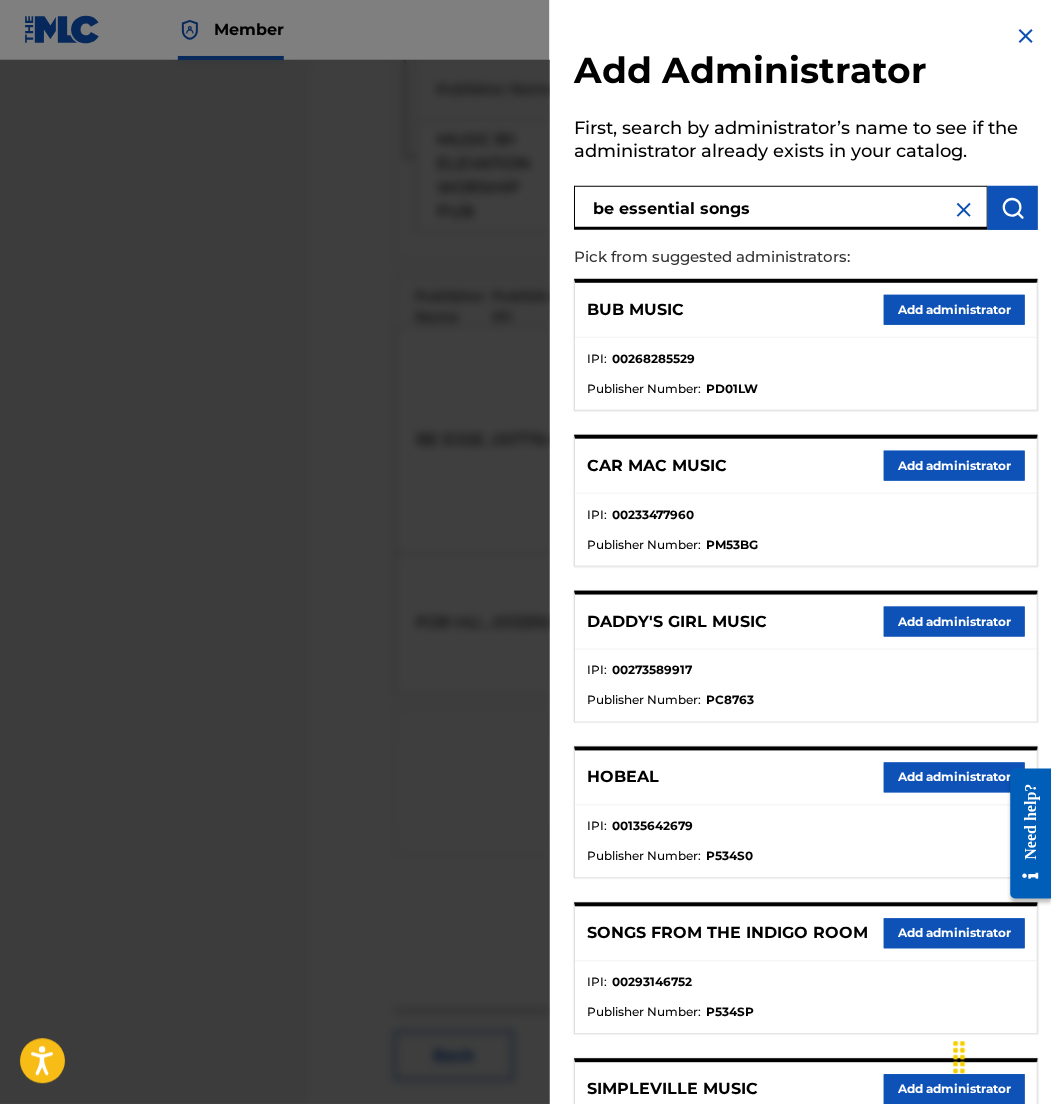 type on "be essential songs" 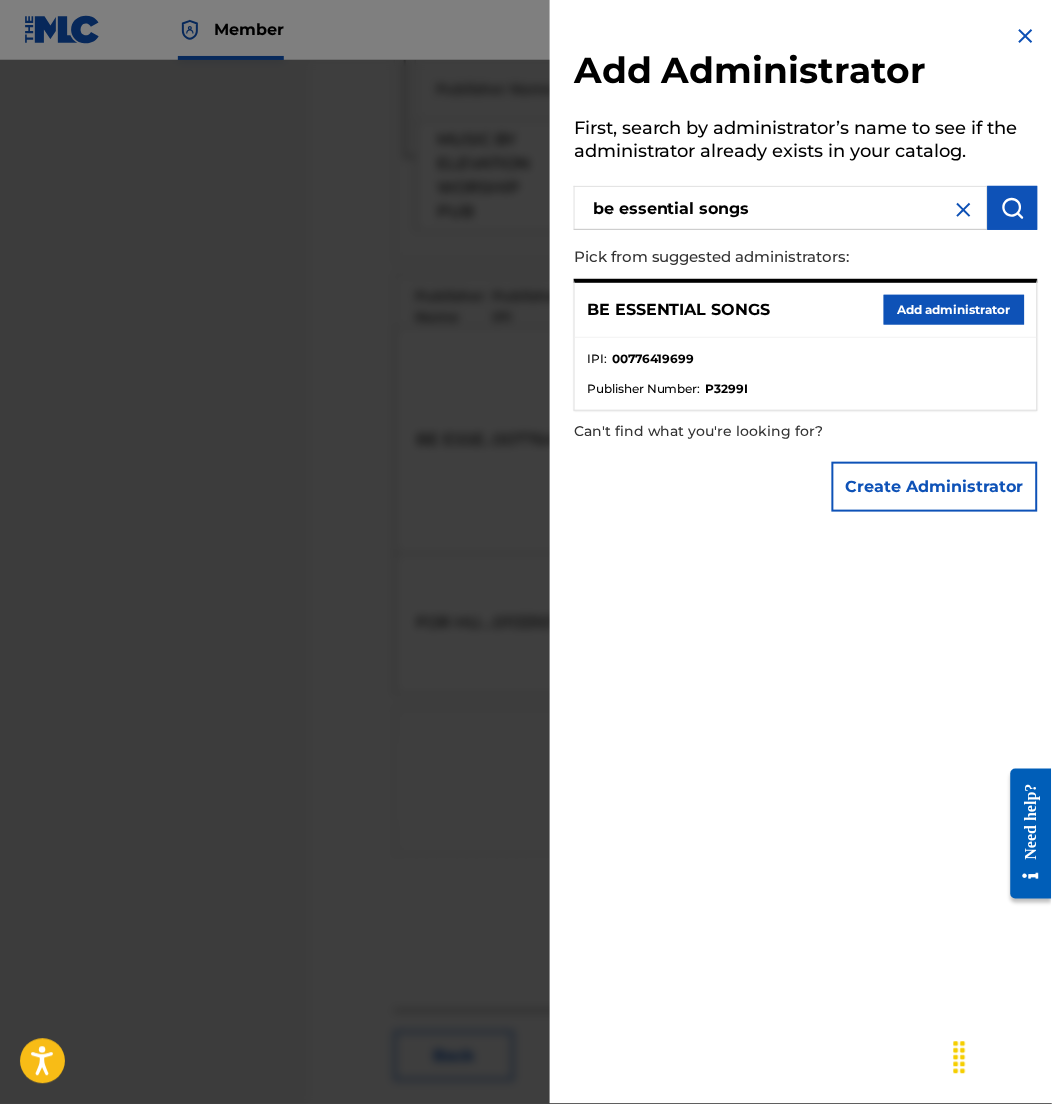 click on "Add administrator" at bounding box center [954, 310] 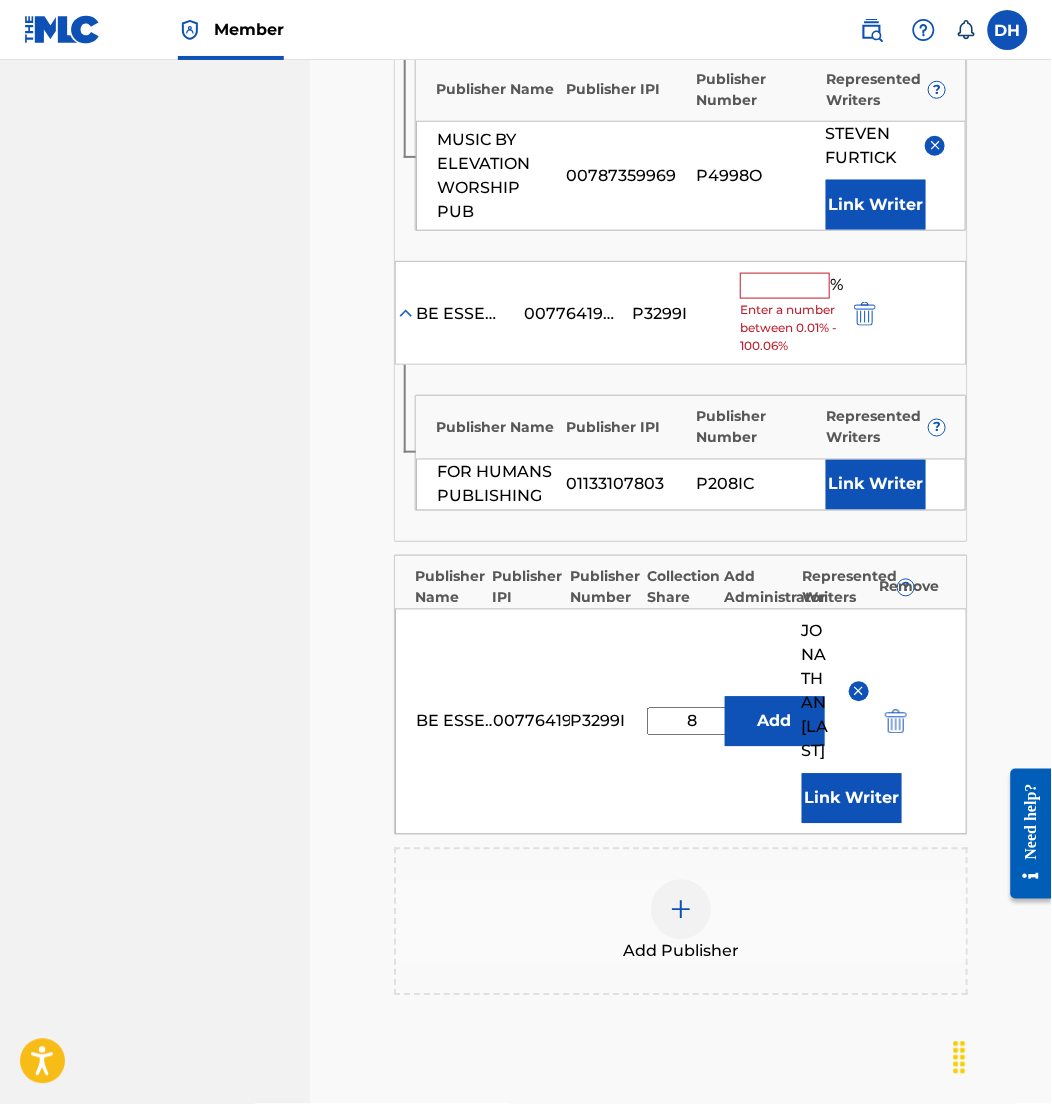 click on "Link Writer" at bounding box center (876, 484) 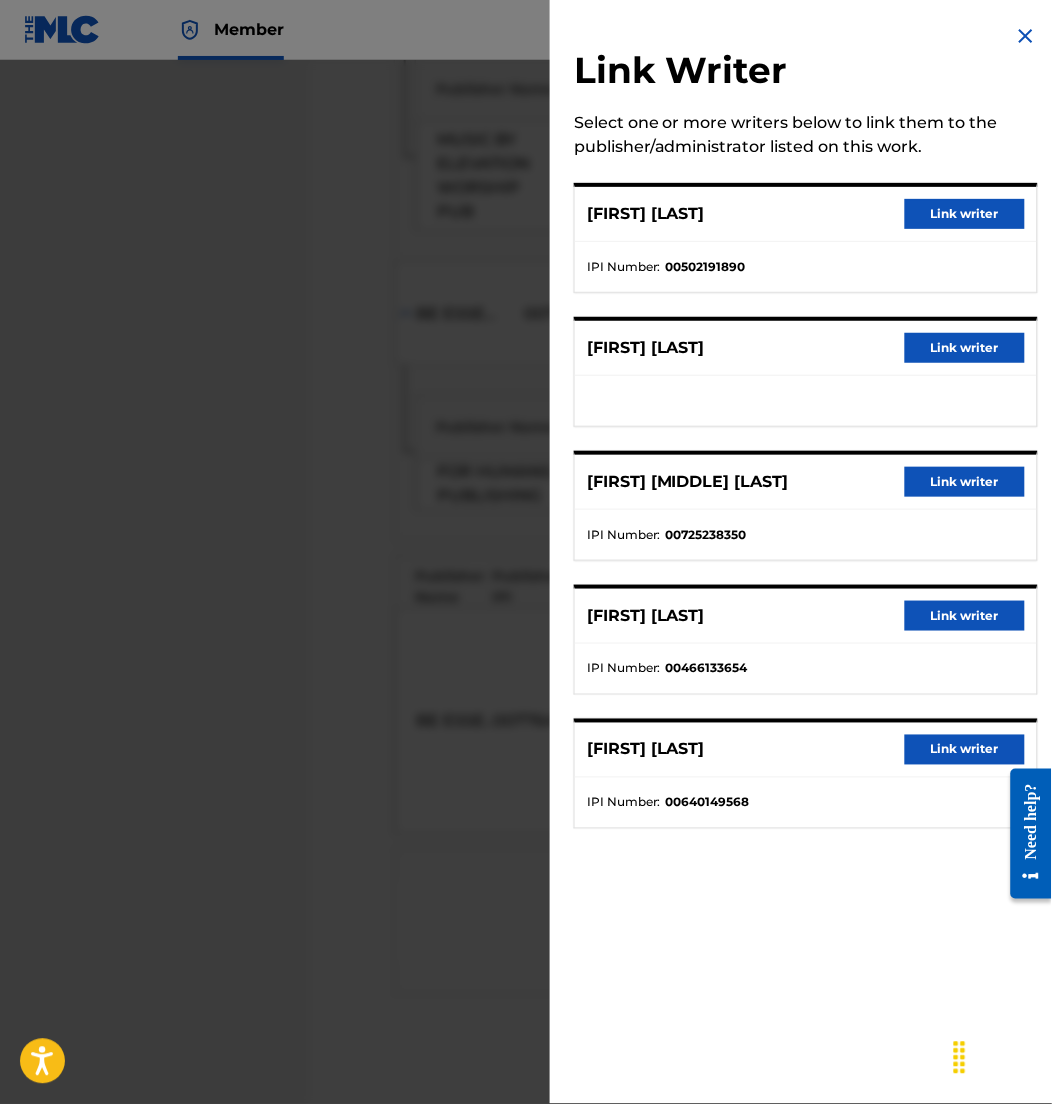 click on "Link writer" at bounding box center [965, 482] 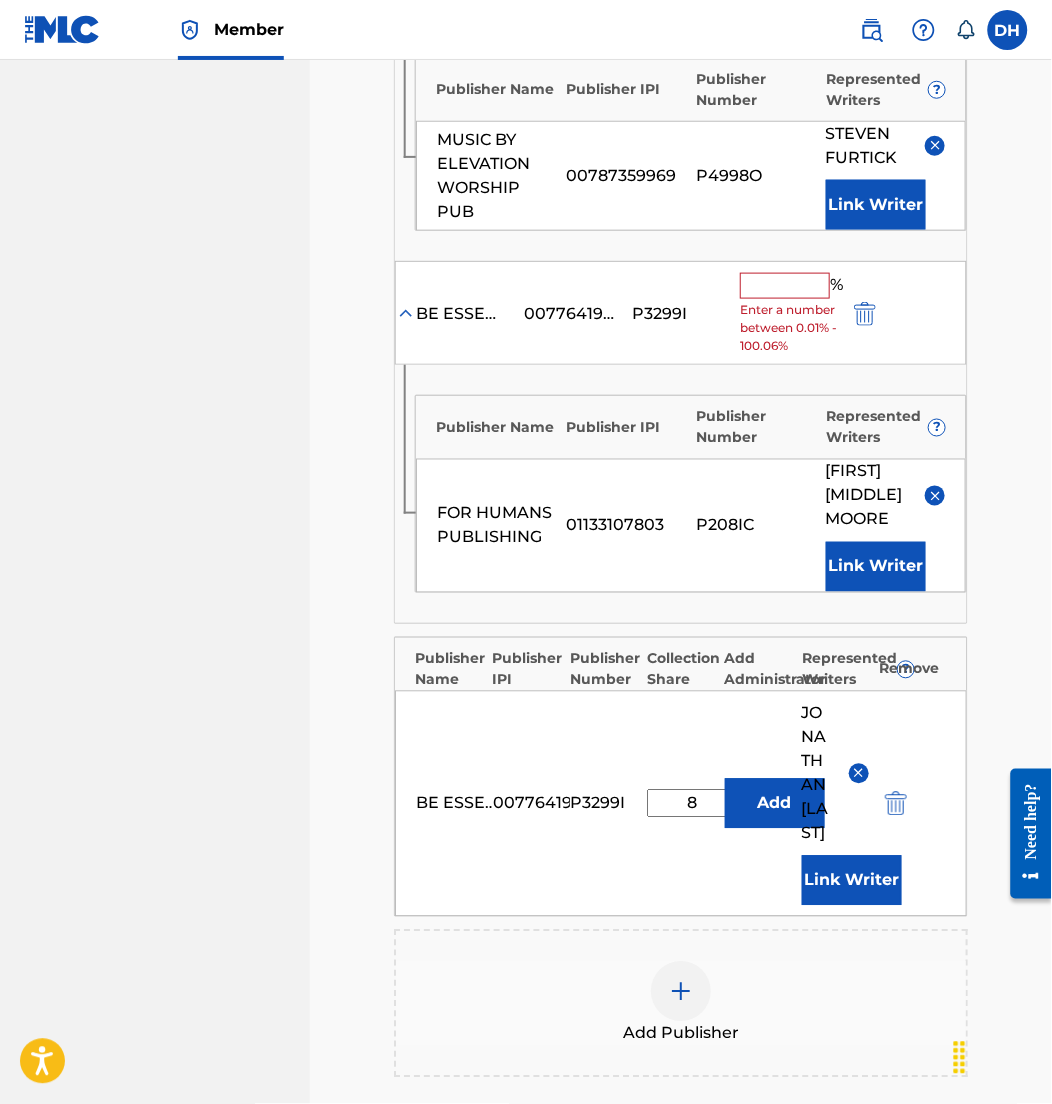 click at bounding box center (785, 285) 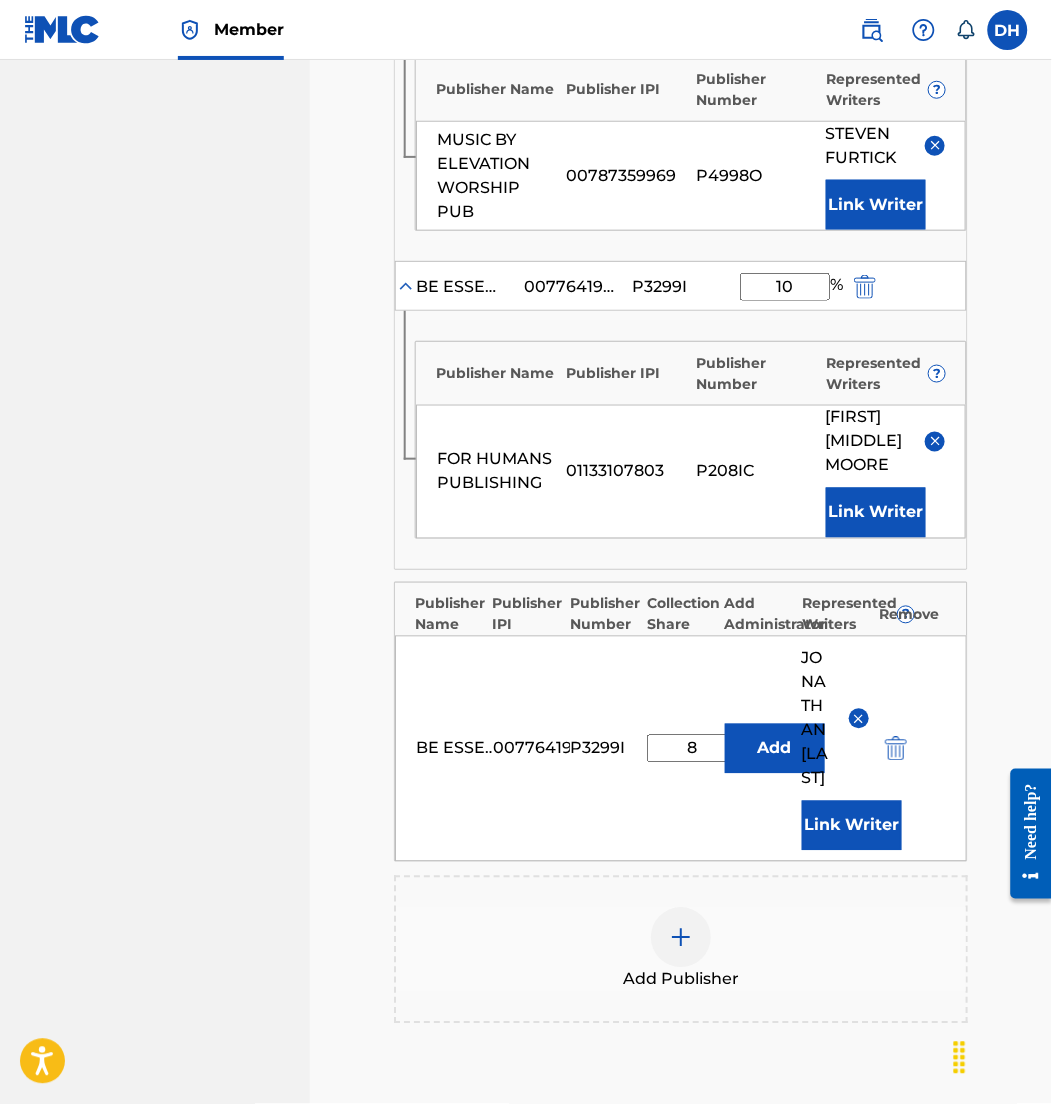 type on "10" 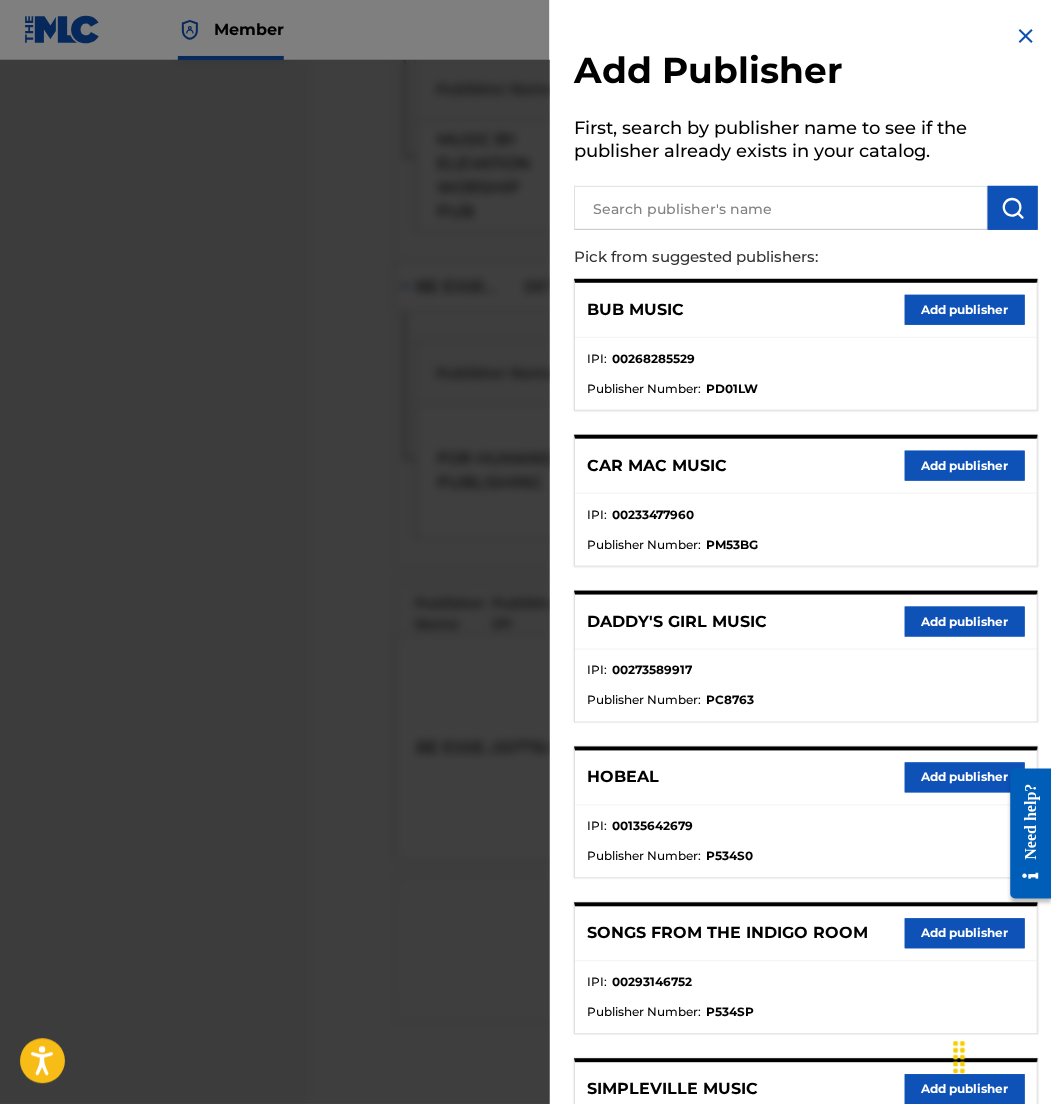 click at bounding box center [781, 208] 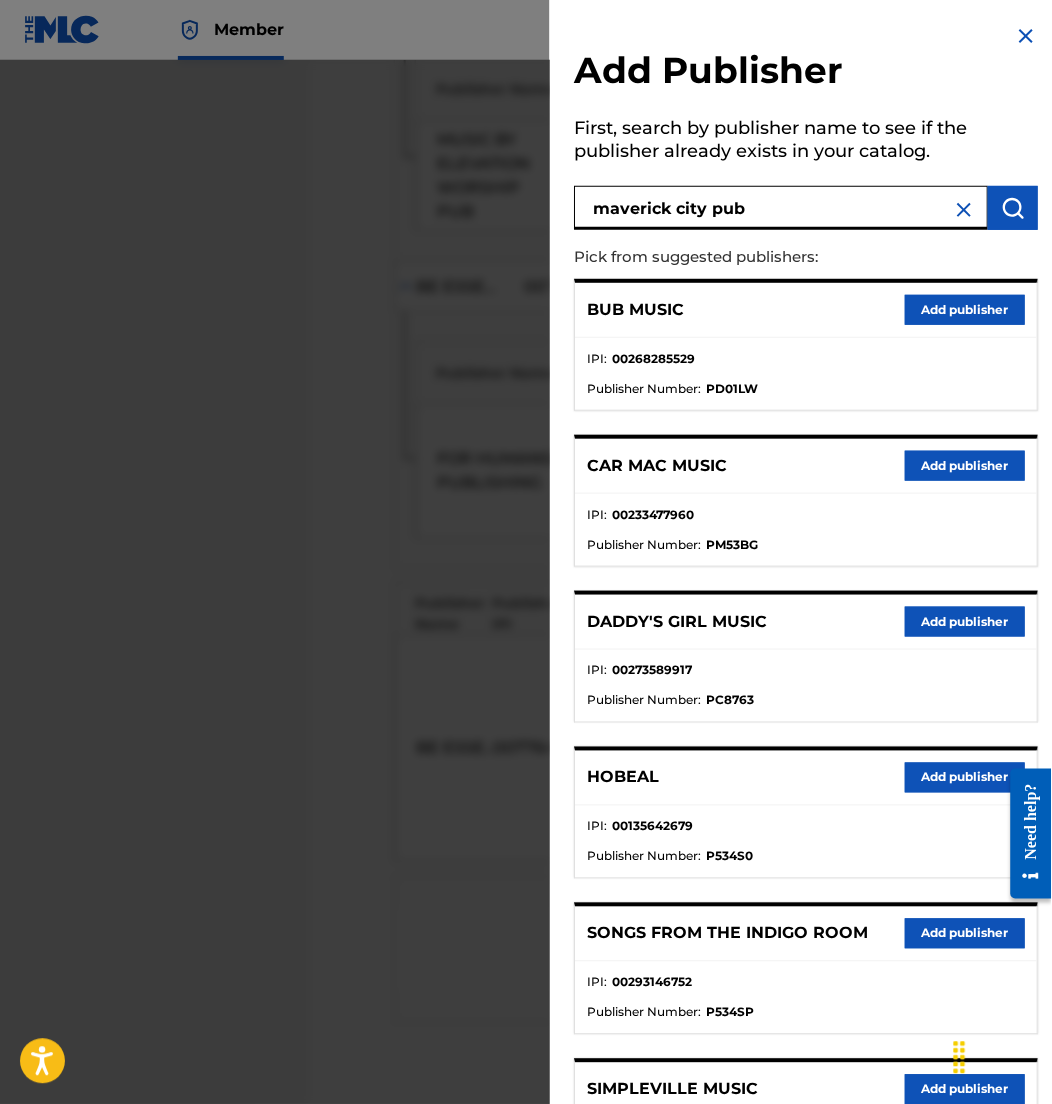 type on "maverick city pub" 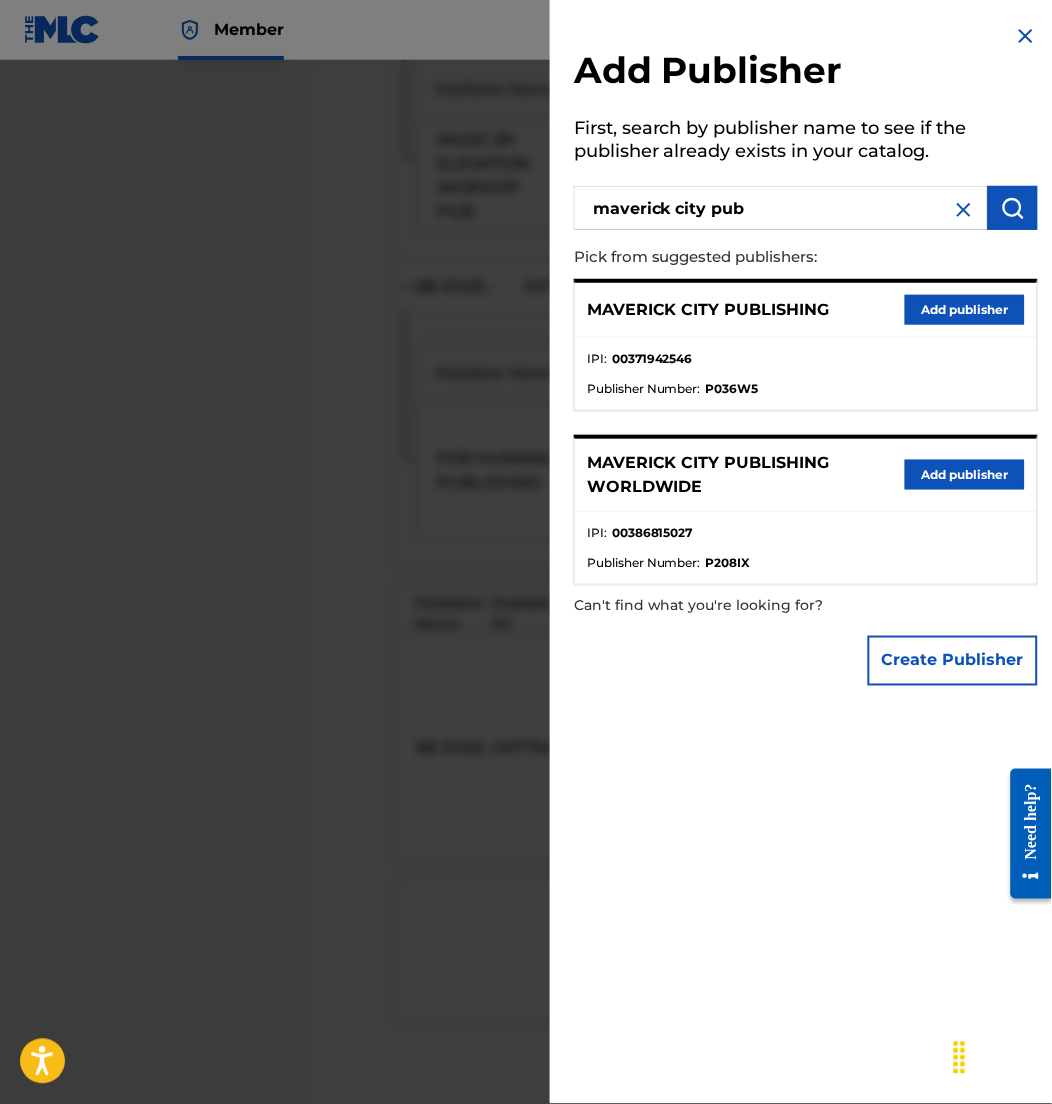click on "Add publisher" at bounding box center (965, 310) 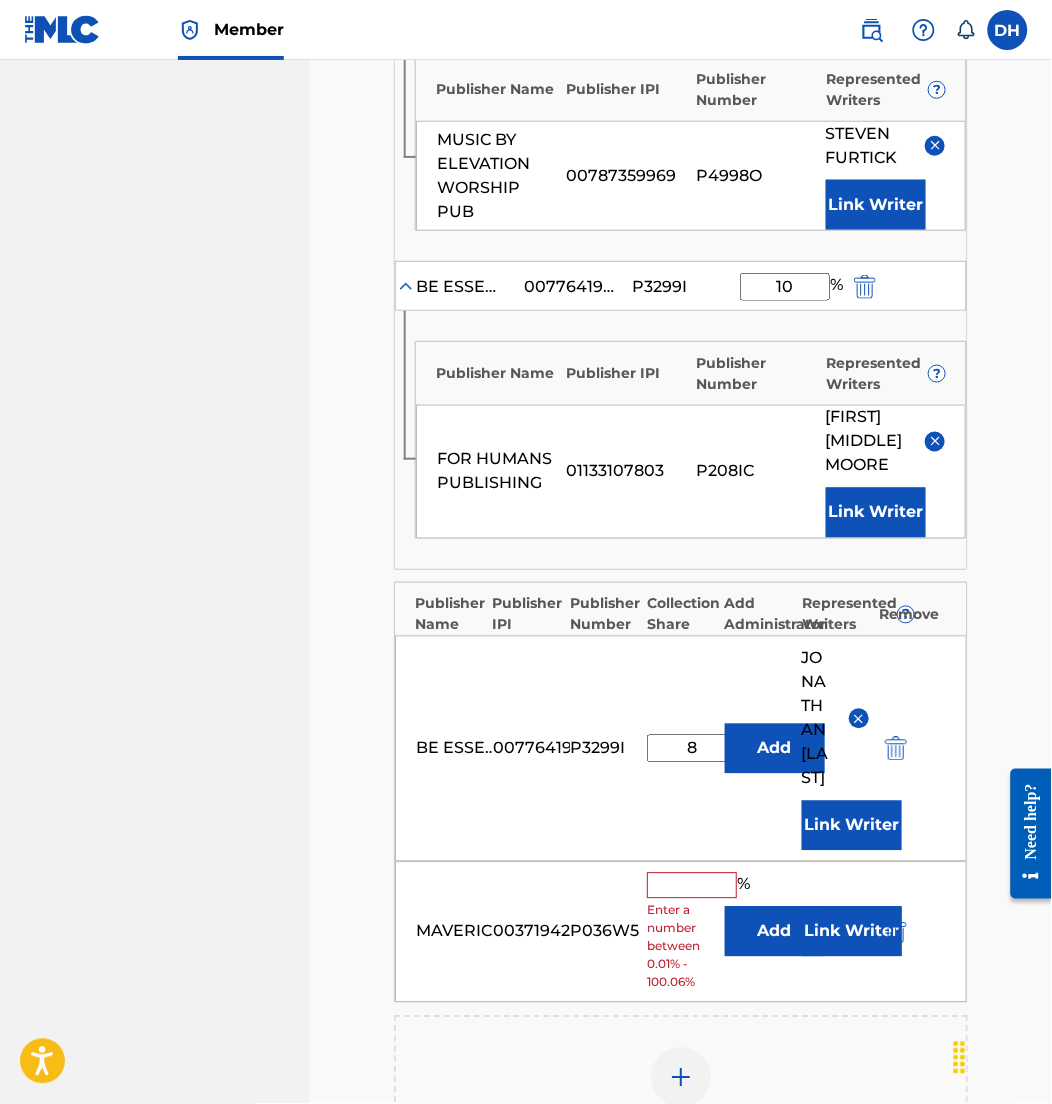 click on "Add" at bounding box center (775, 931) 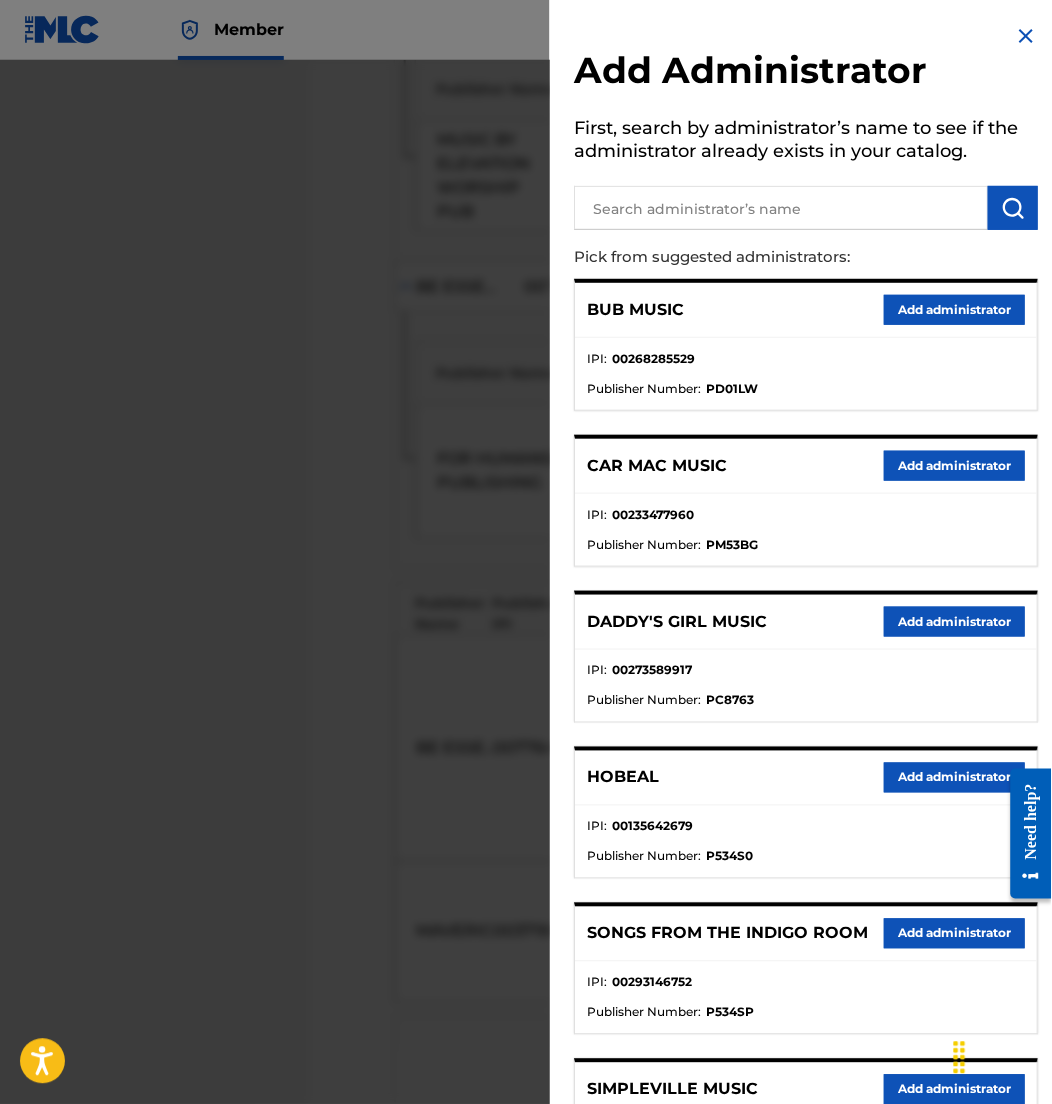 click at bounding box center [781, 208] 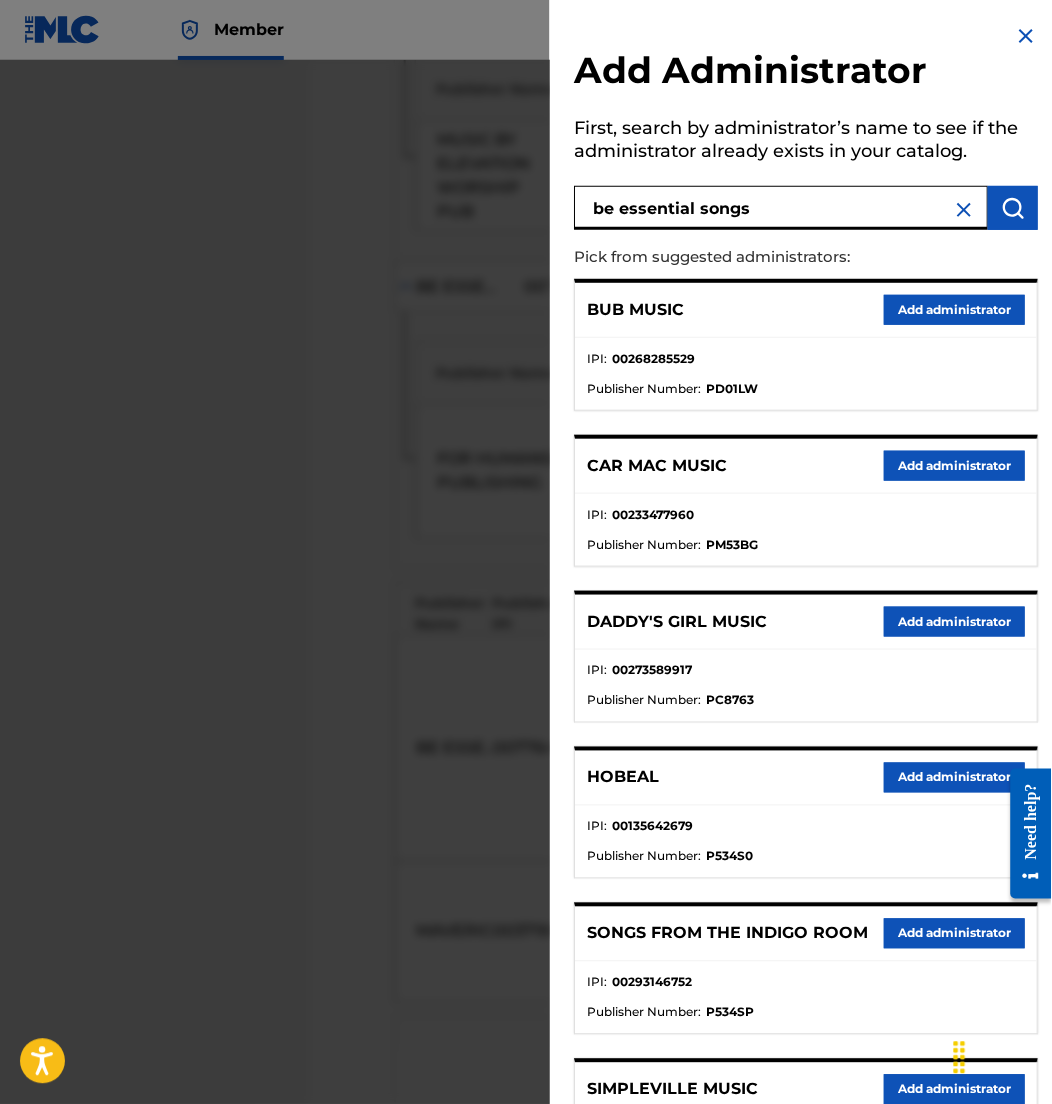 type on "be essential songs" 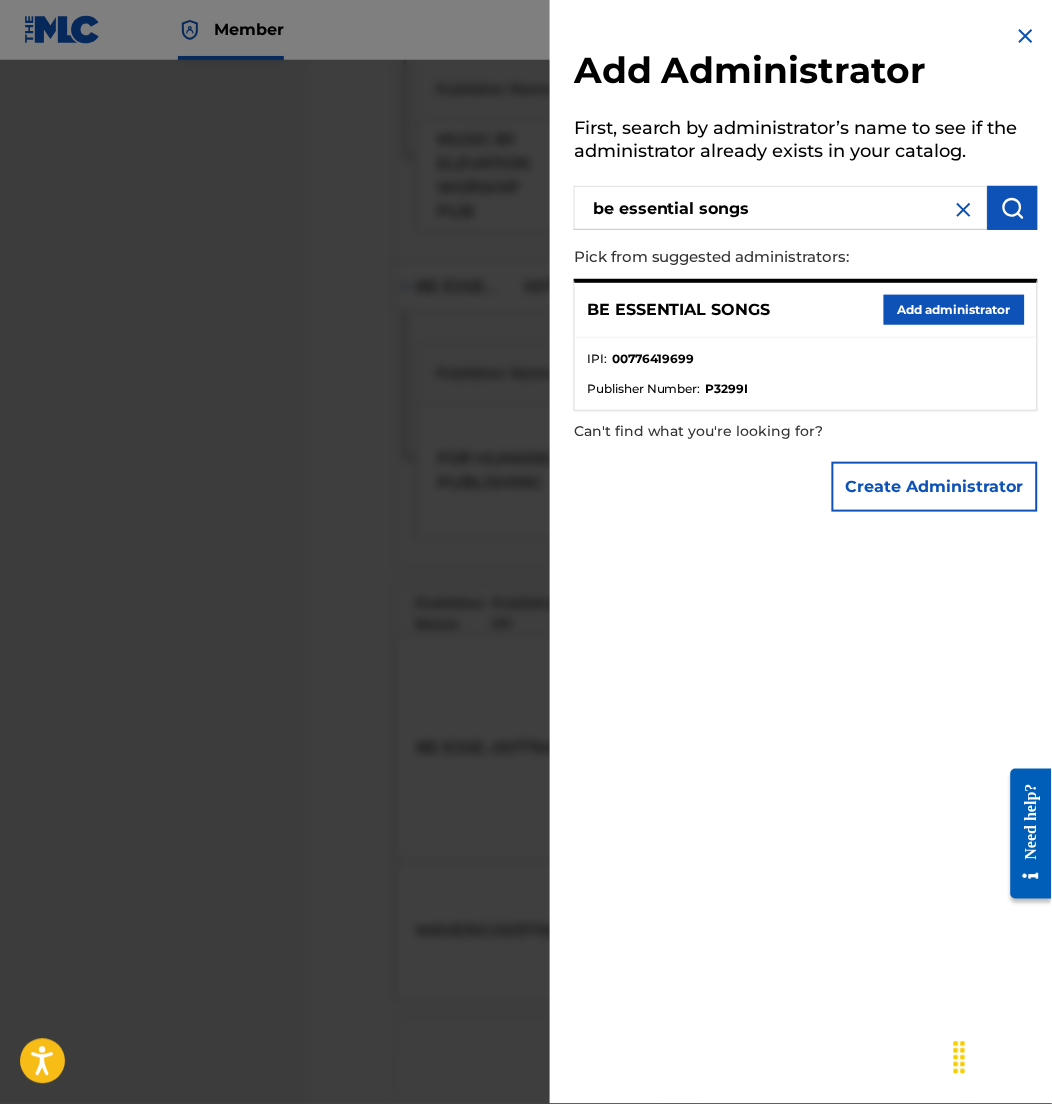 click on "Add administrator" at bounding box center [954, 310] 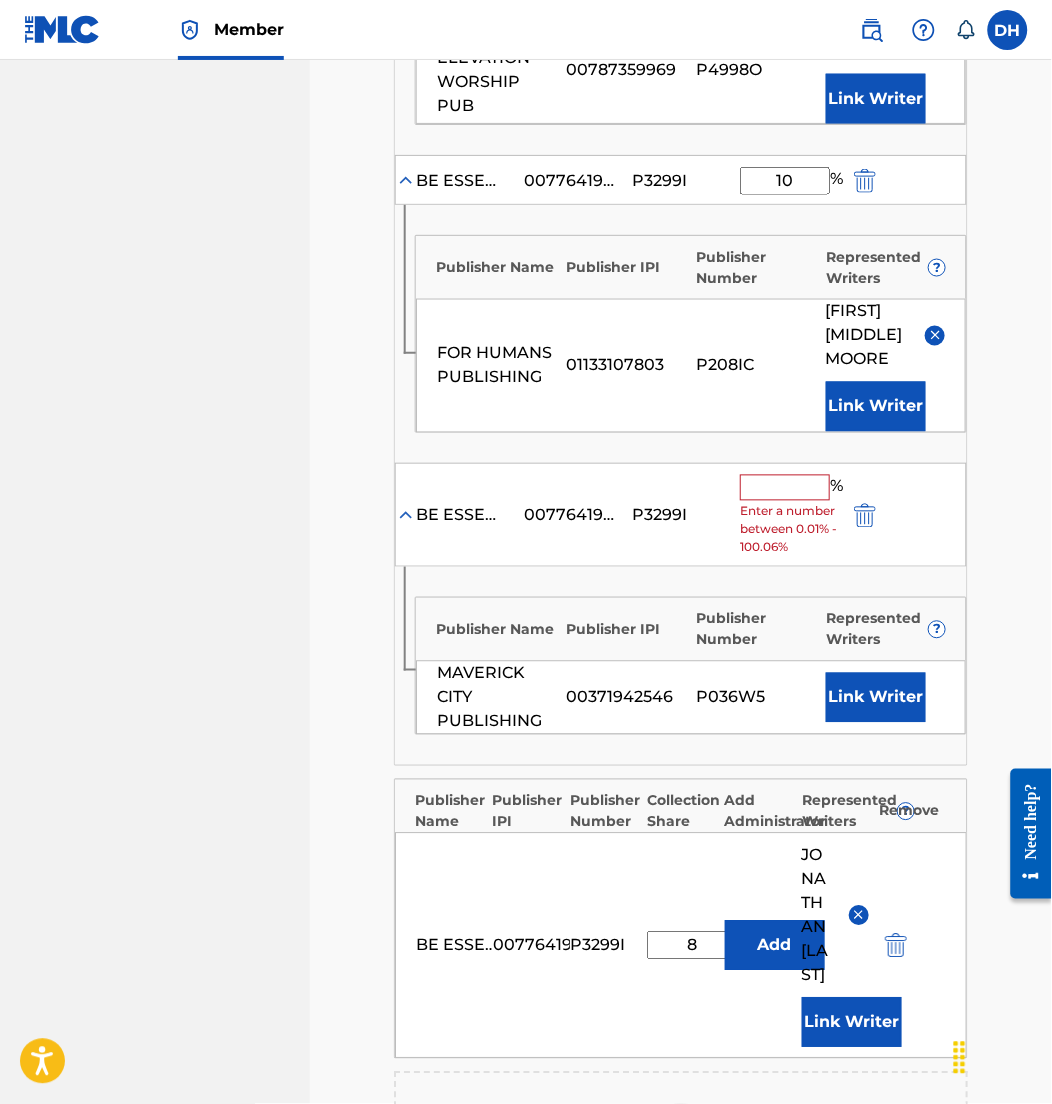 scroll, scrollTop: 2238, scrollLeft: 0, axis: vertical 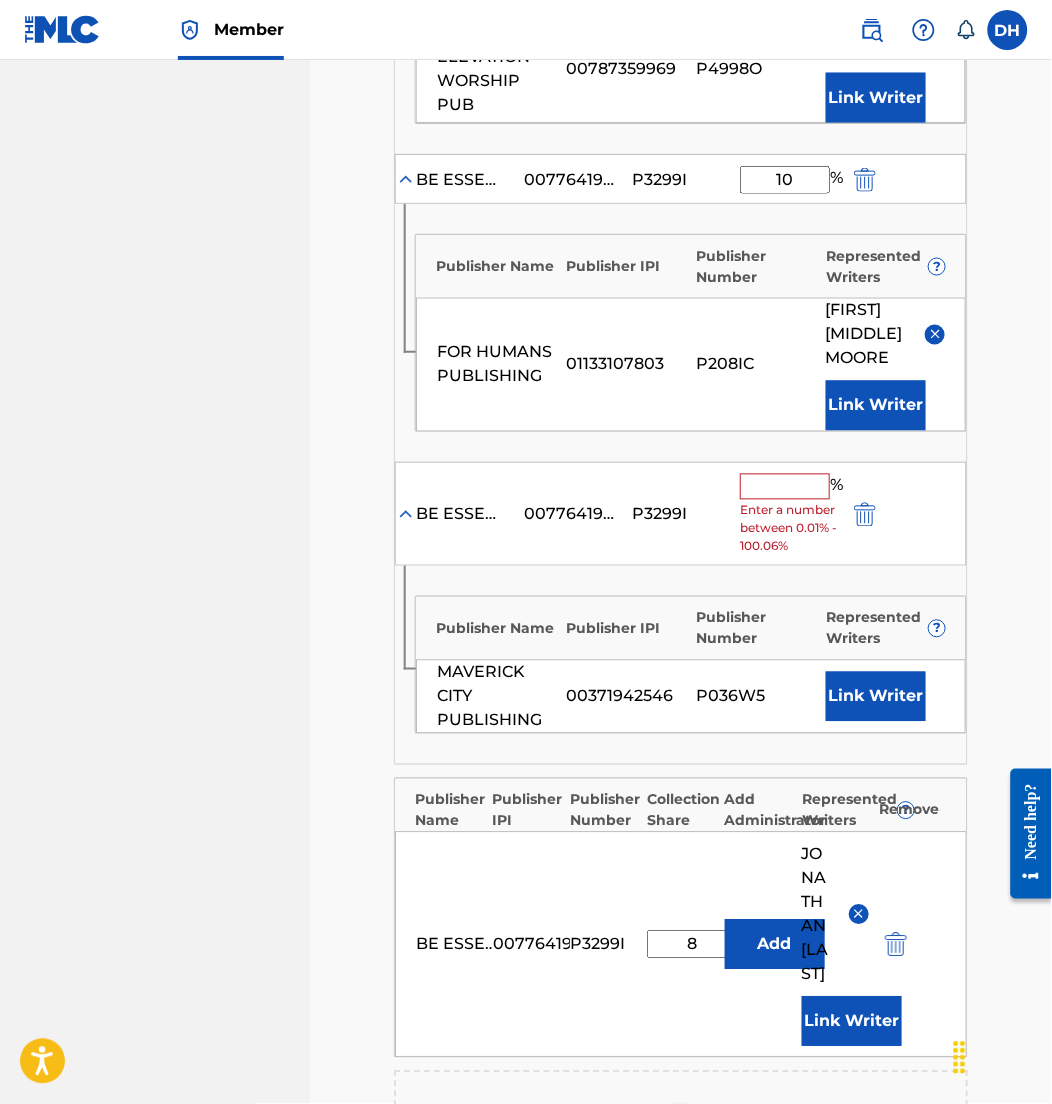 click on "Link Writer" at bounding box center (876, 696) 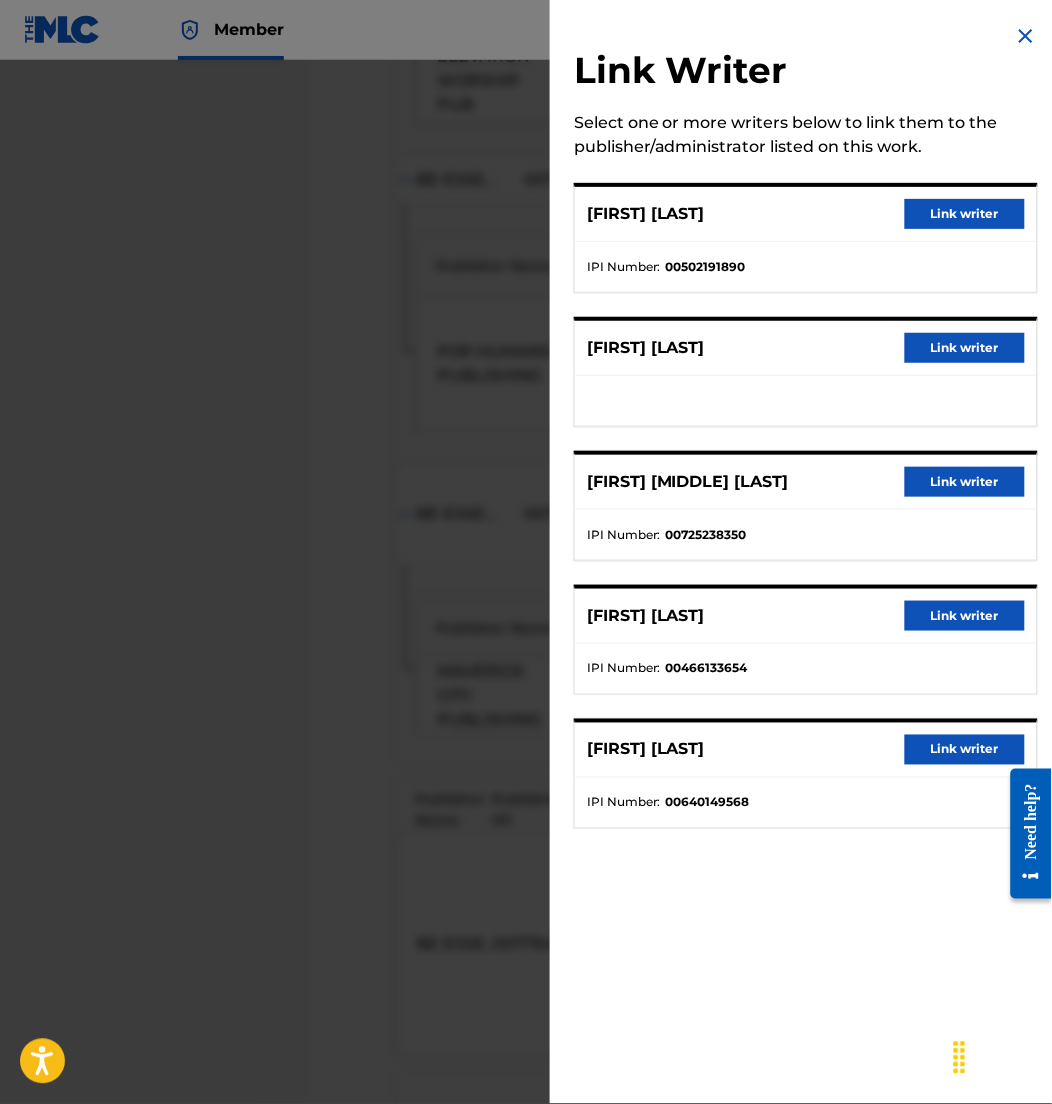 click on "Link writer" at bounding box center (965, 482) 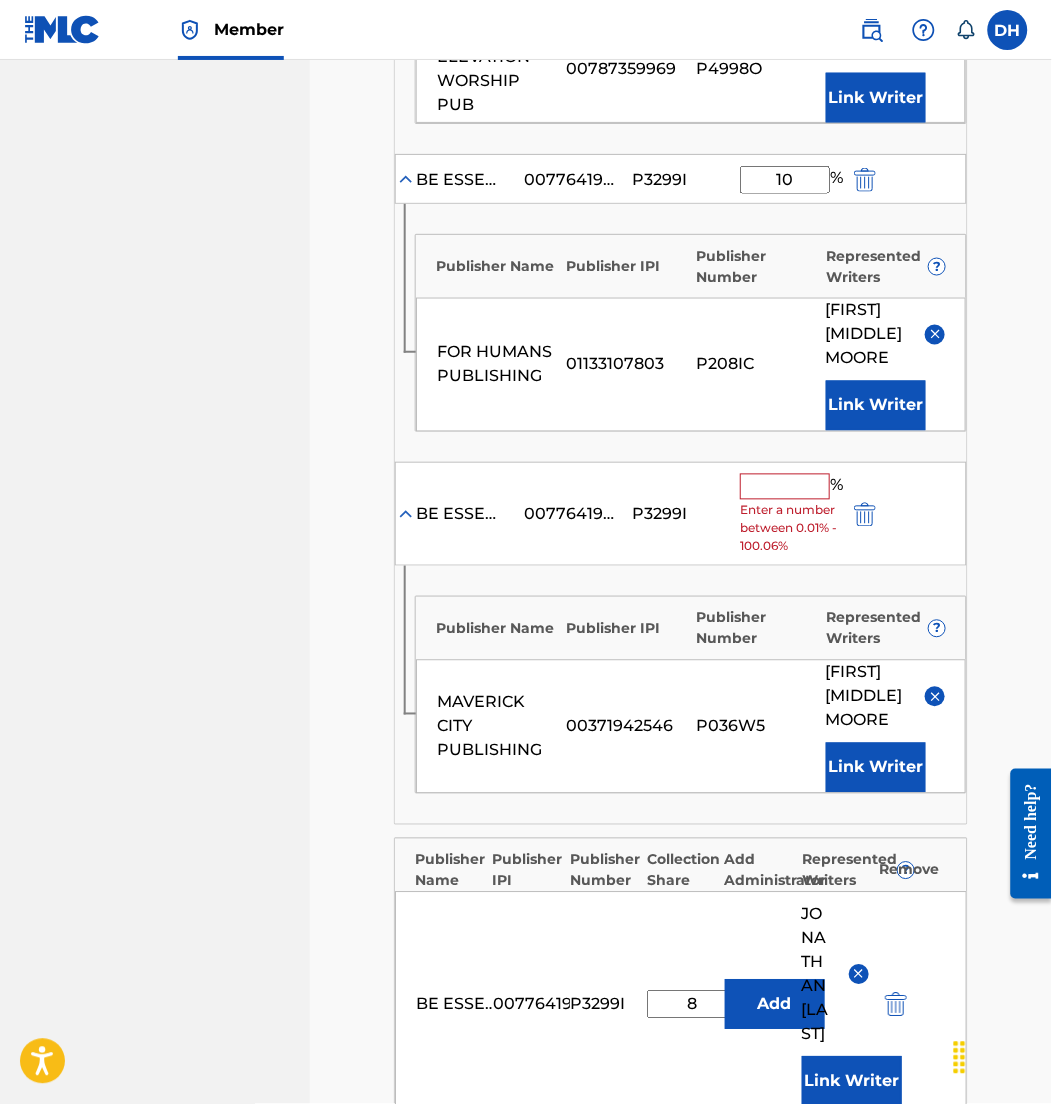 click at bounding box center [785, 486] 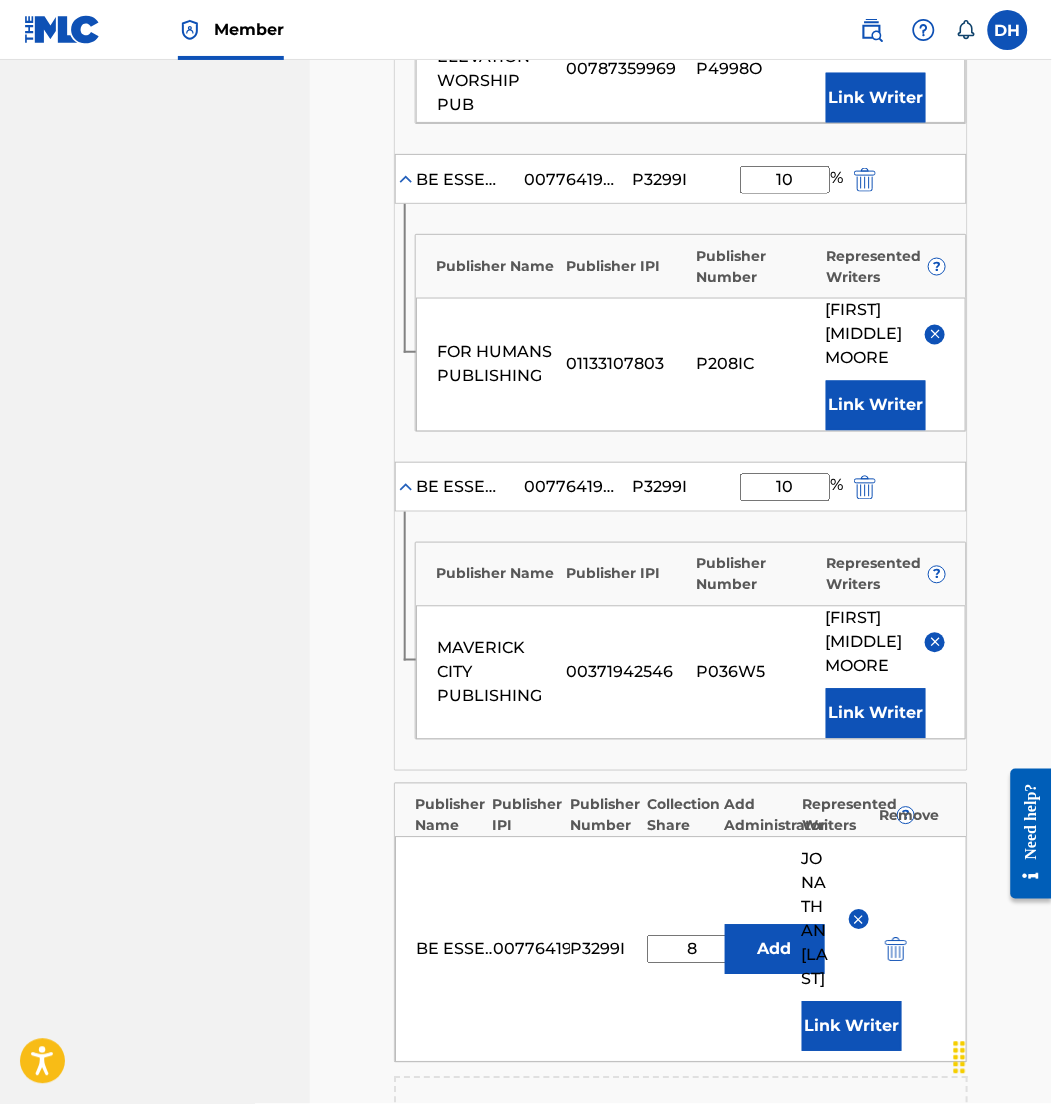 type on "10" 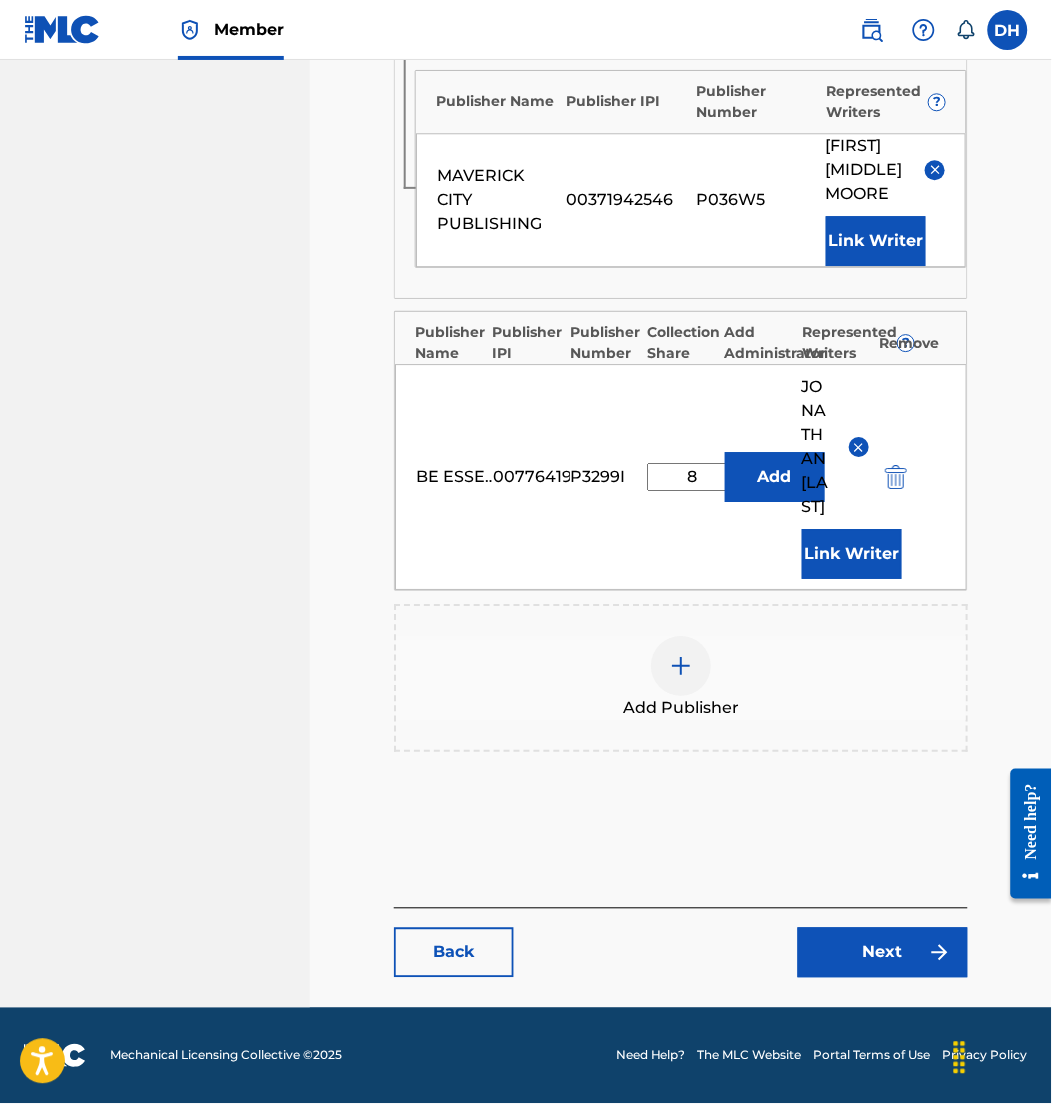 click on "Next" at bounding box center [883, 953] 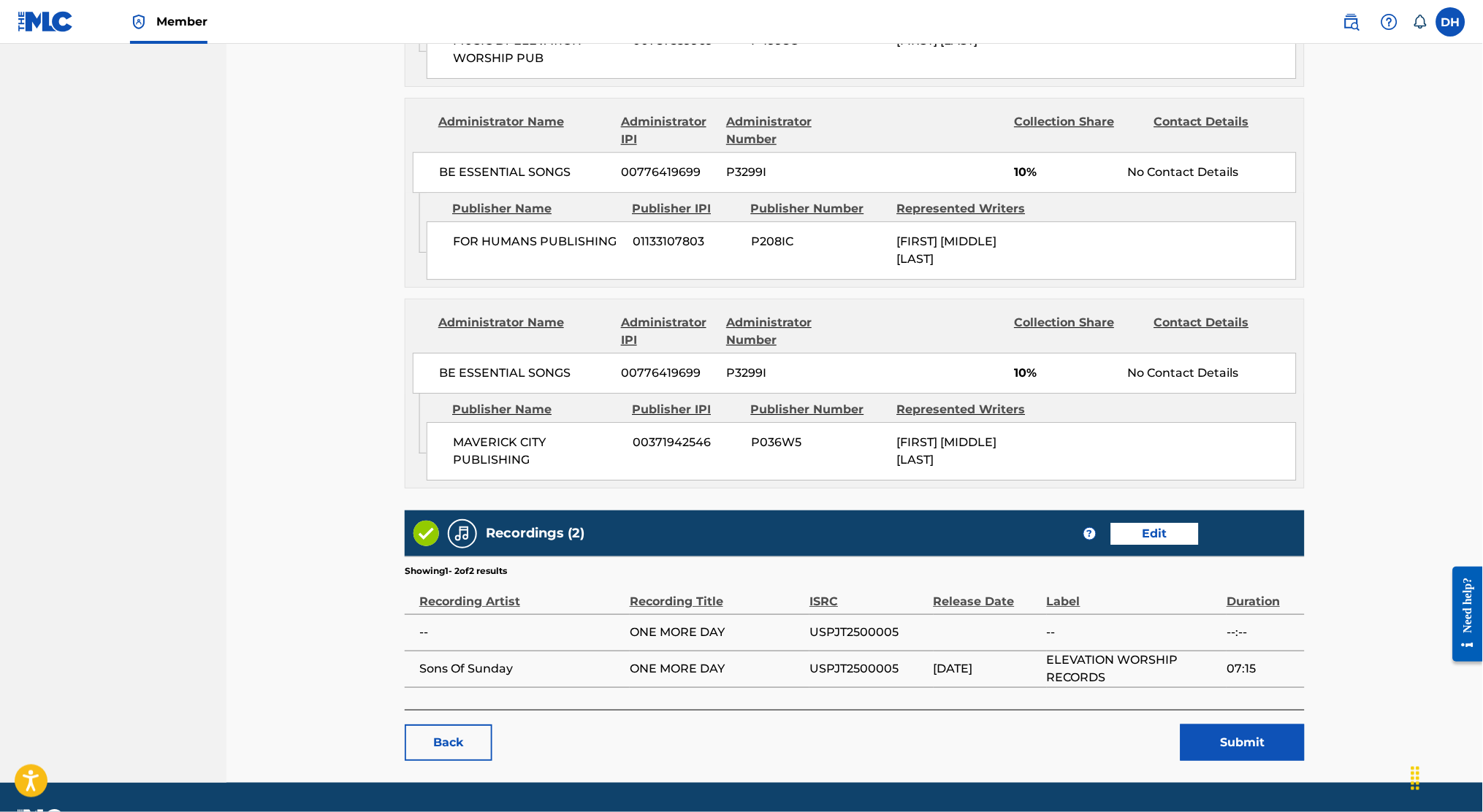 scroll, scrollTop: 2667, scrollLeft: 0, axis: vertical 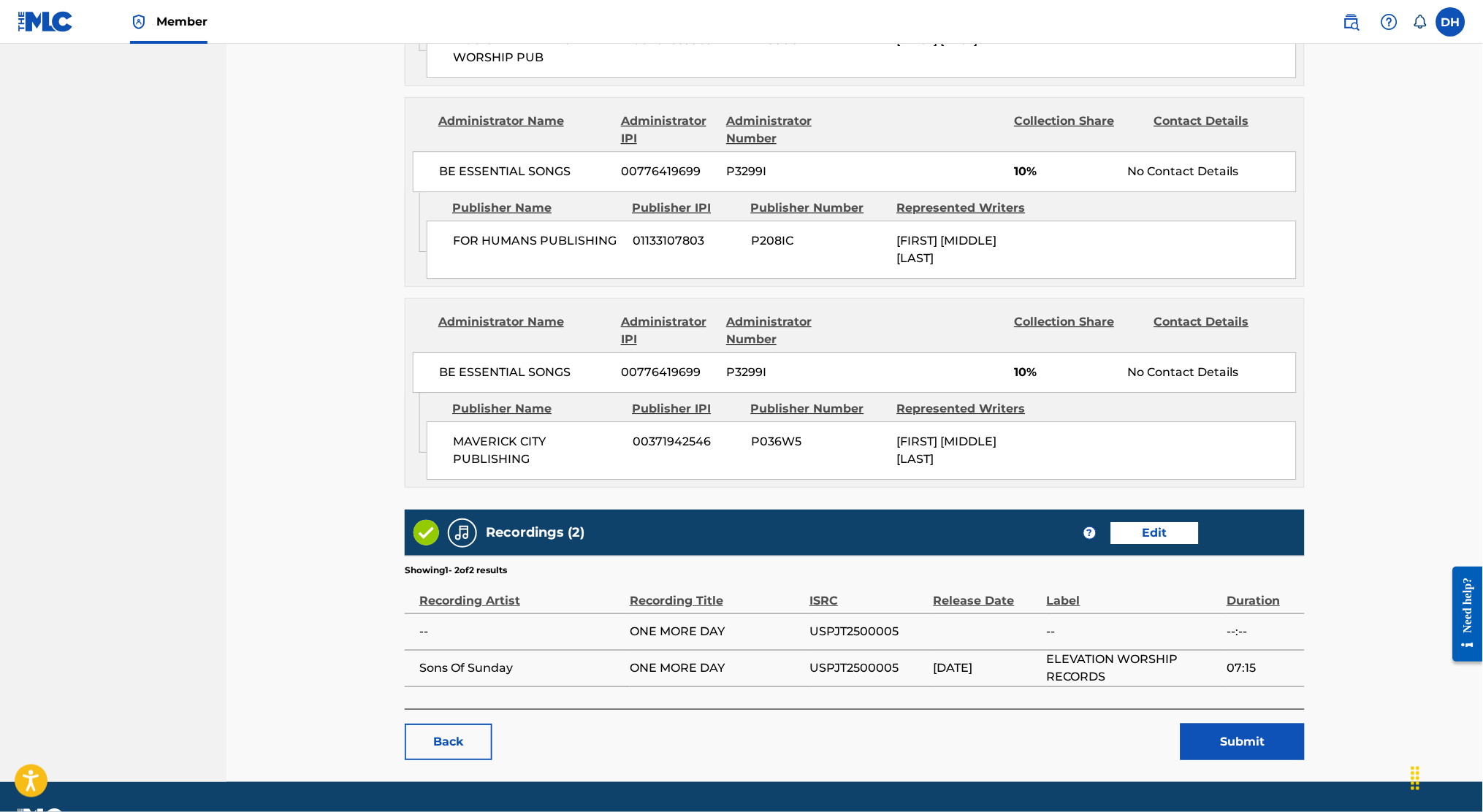 click on "Submit" at bounding box center (1243, 742) 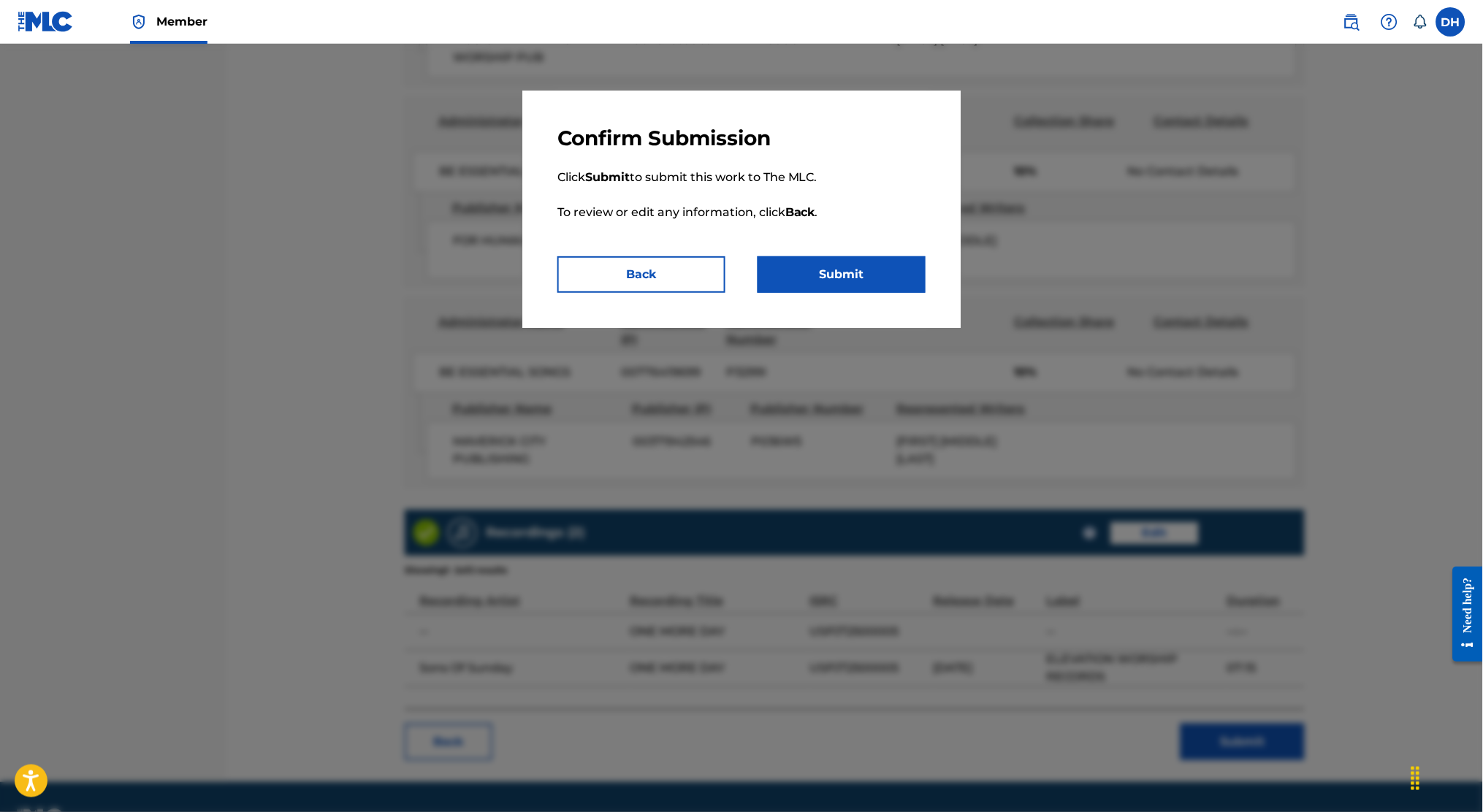 click on "Submit" at bounding box center (842, 275) 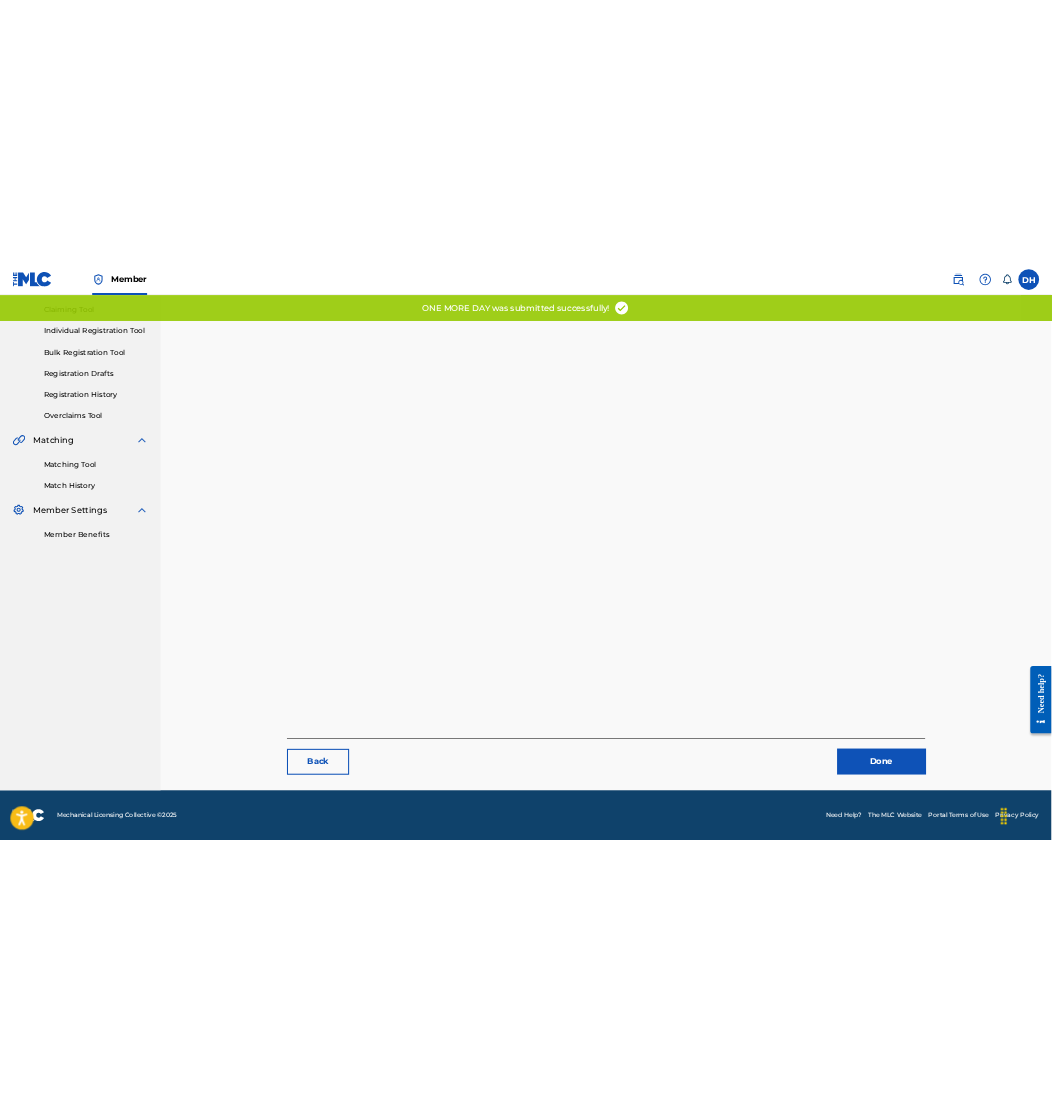 scroll, scrollTop: 0, scrollLeft: 0, axis: both 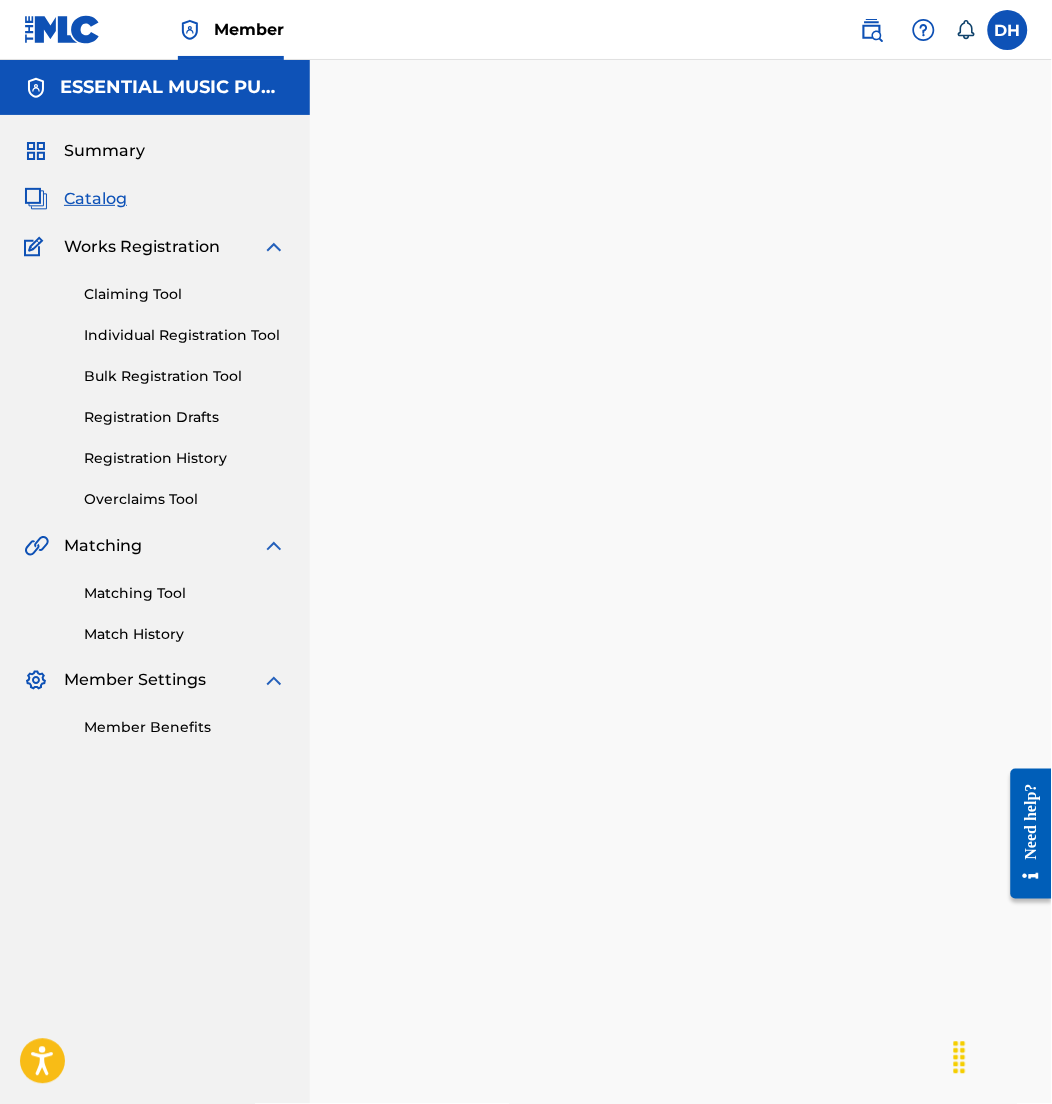 click on "Catalog" at bounding box center (95, 199) 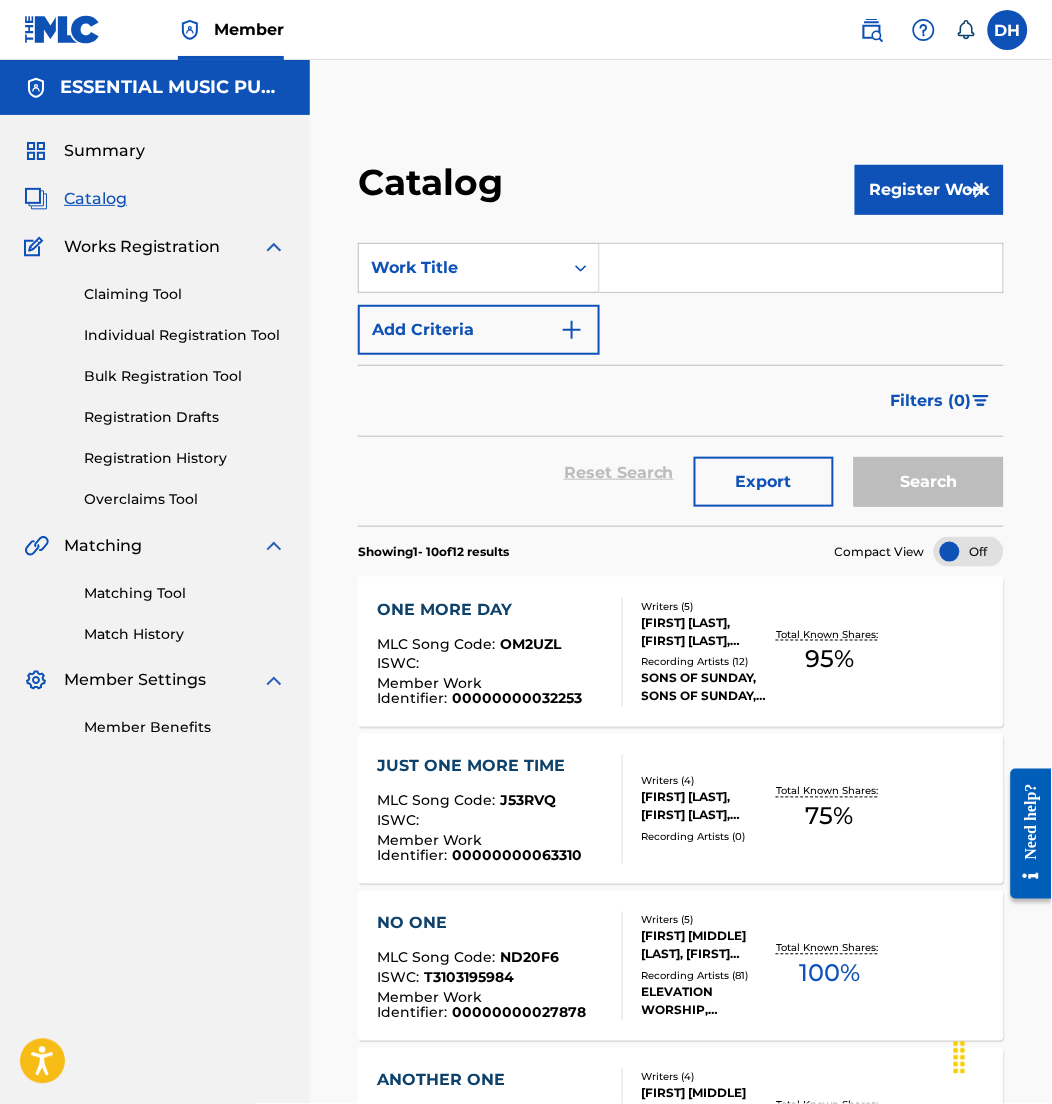 click at bounding box center [801, 268] 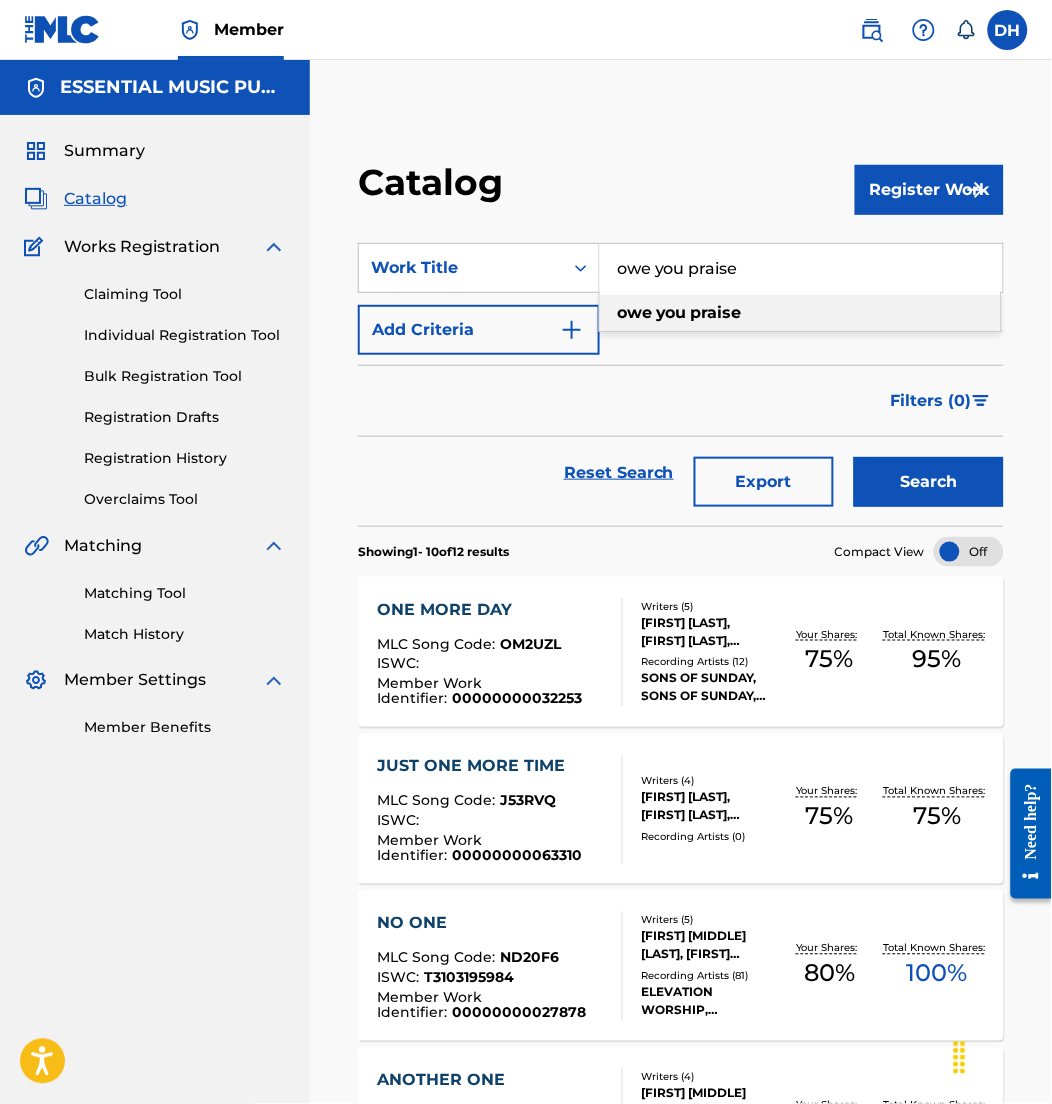 type on "owe you praise" 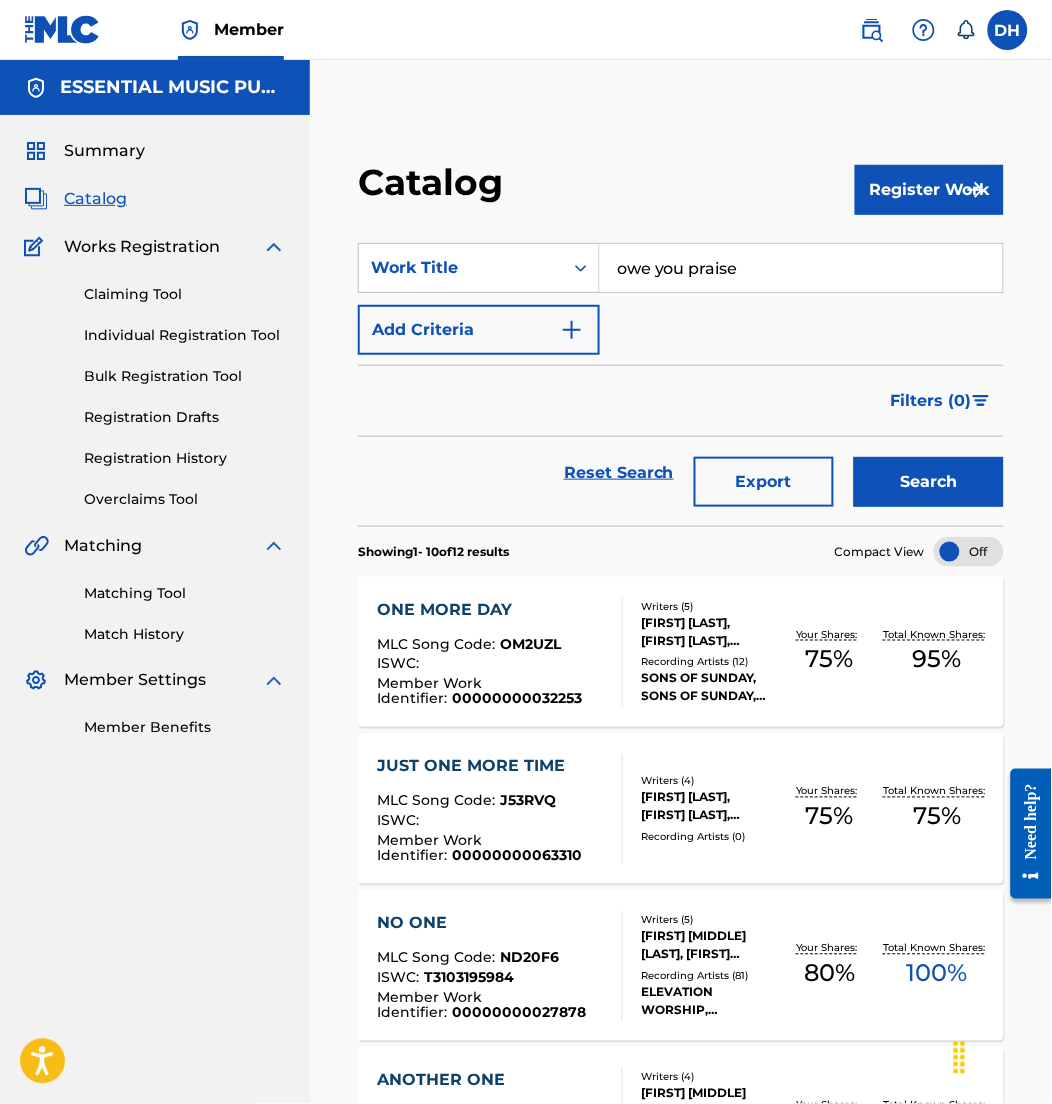 click on "Add Criteria" at bounding box center (479, 330) 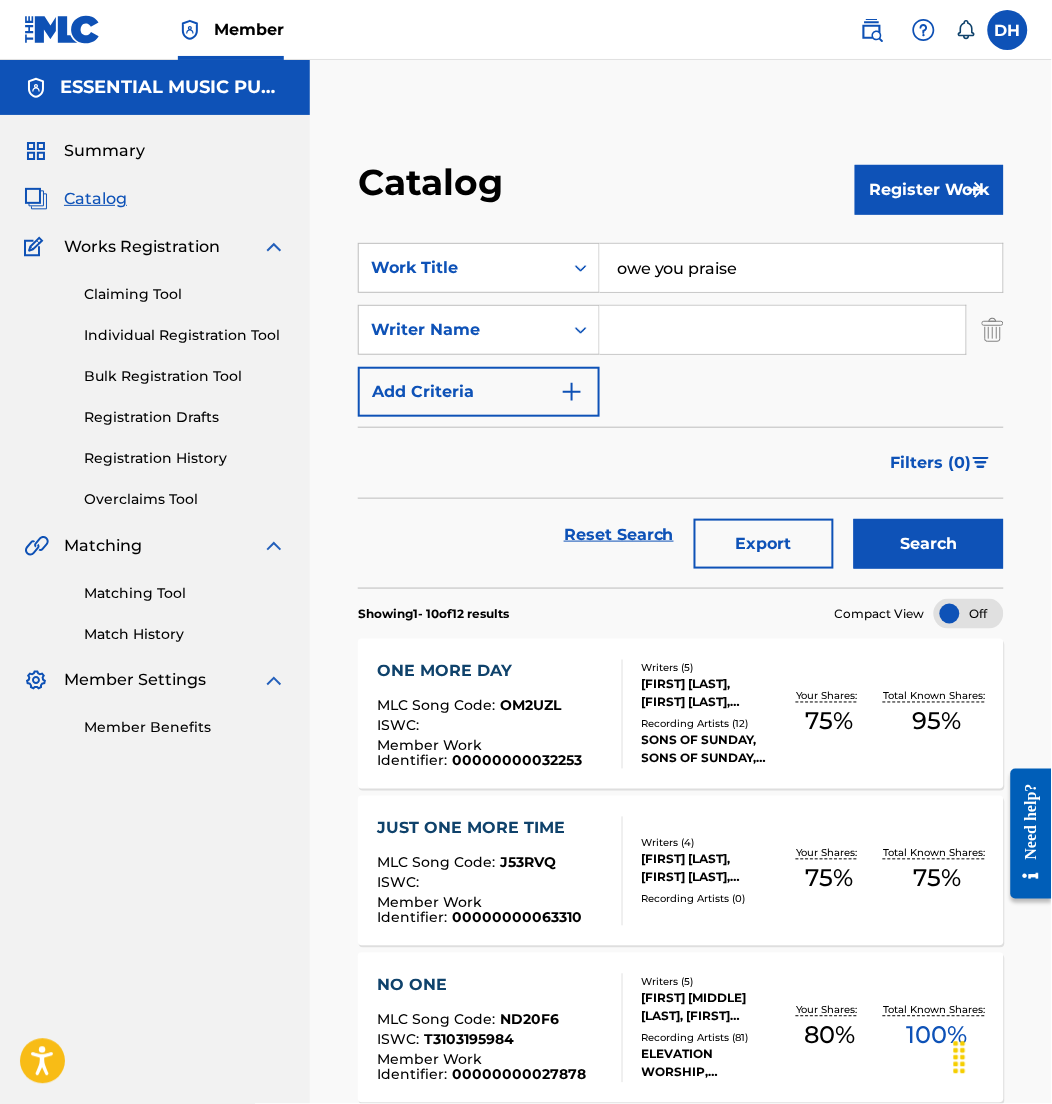 click at bounding box center (783, 330) 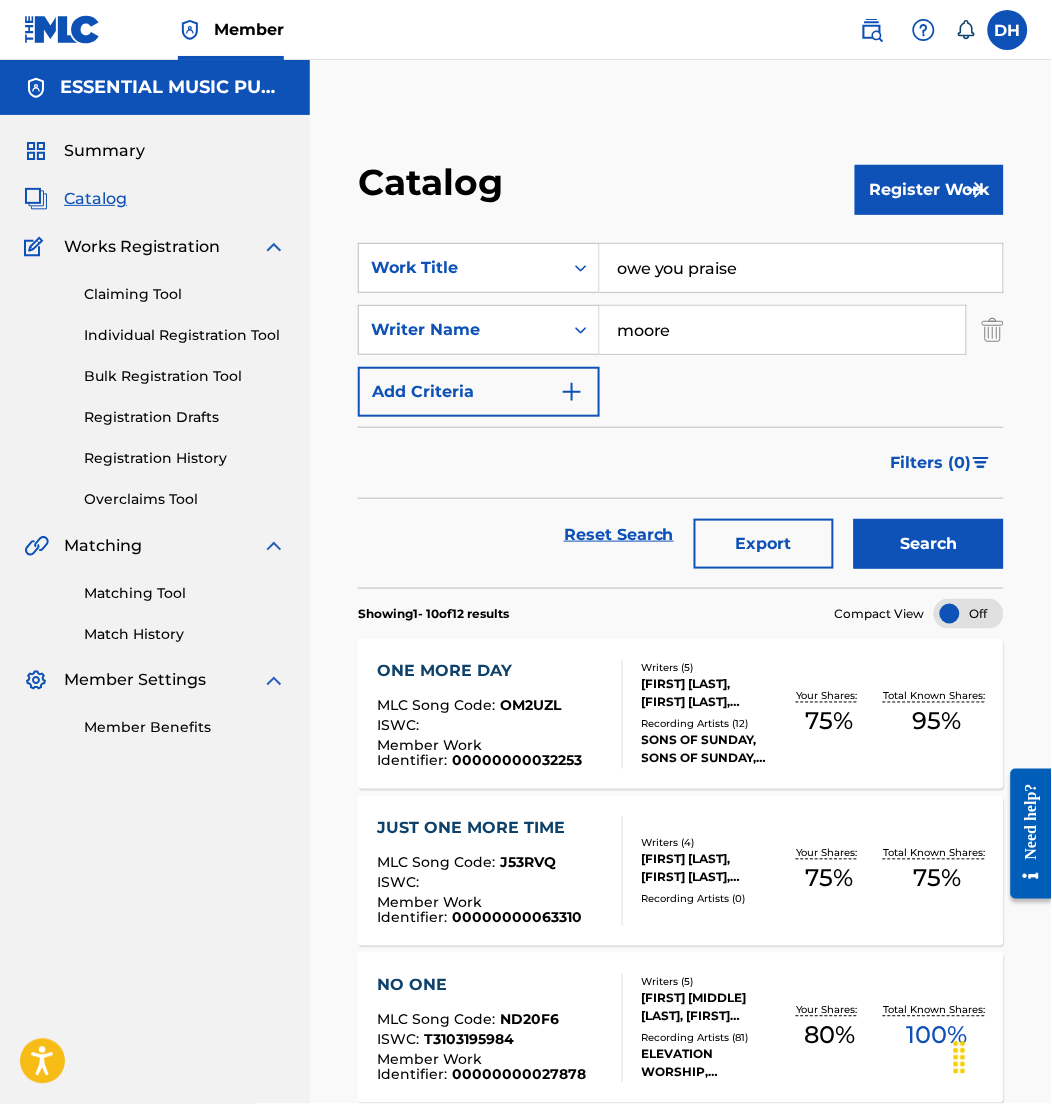 type on "moore" 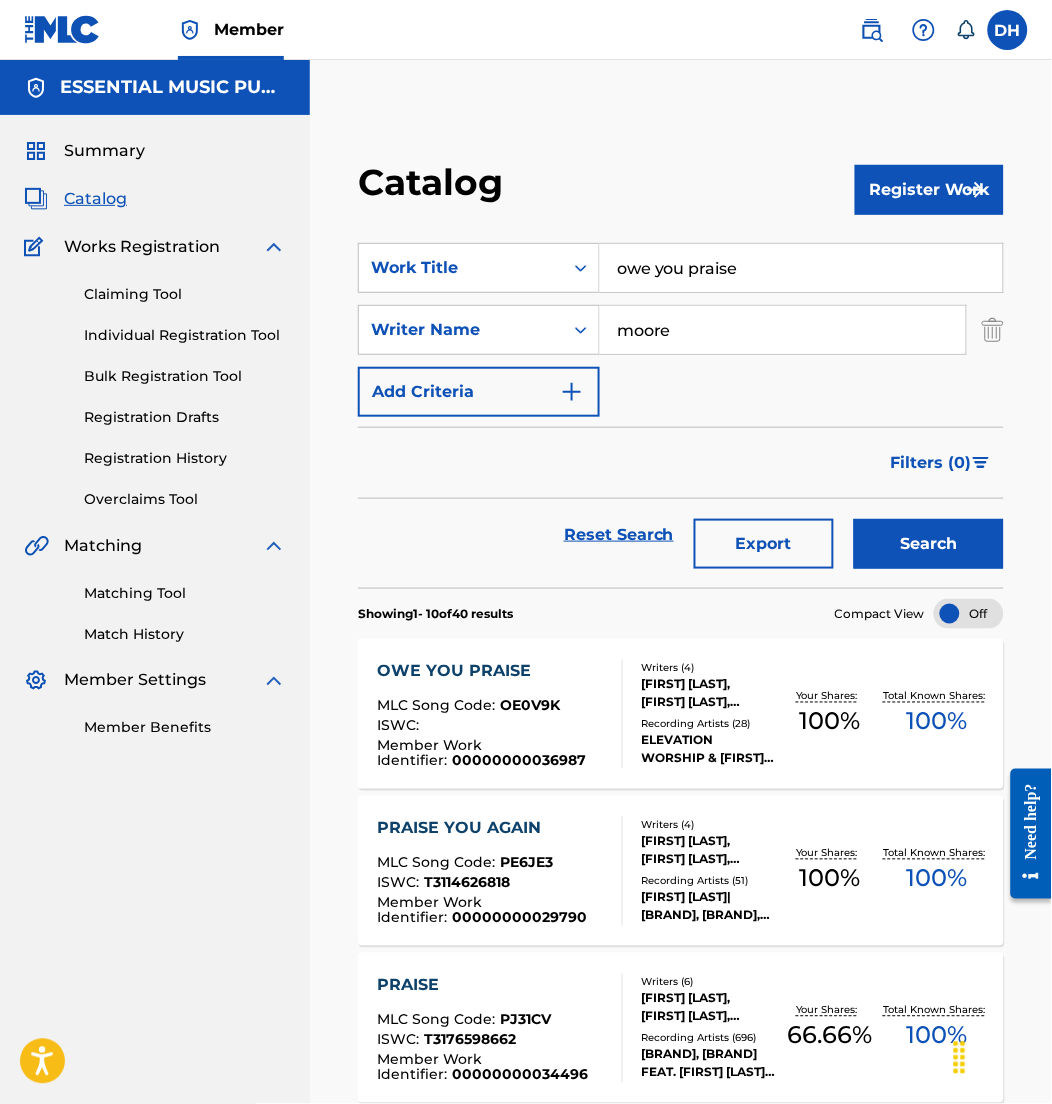 click on "OWE YOU PRAISE" at bounding box center [491, 672] 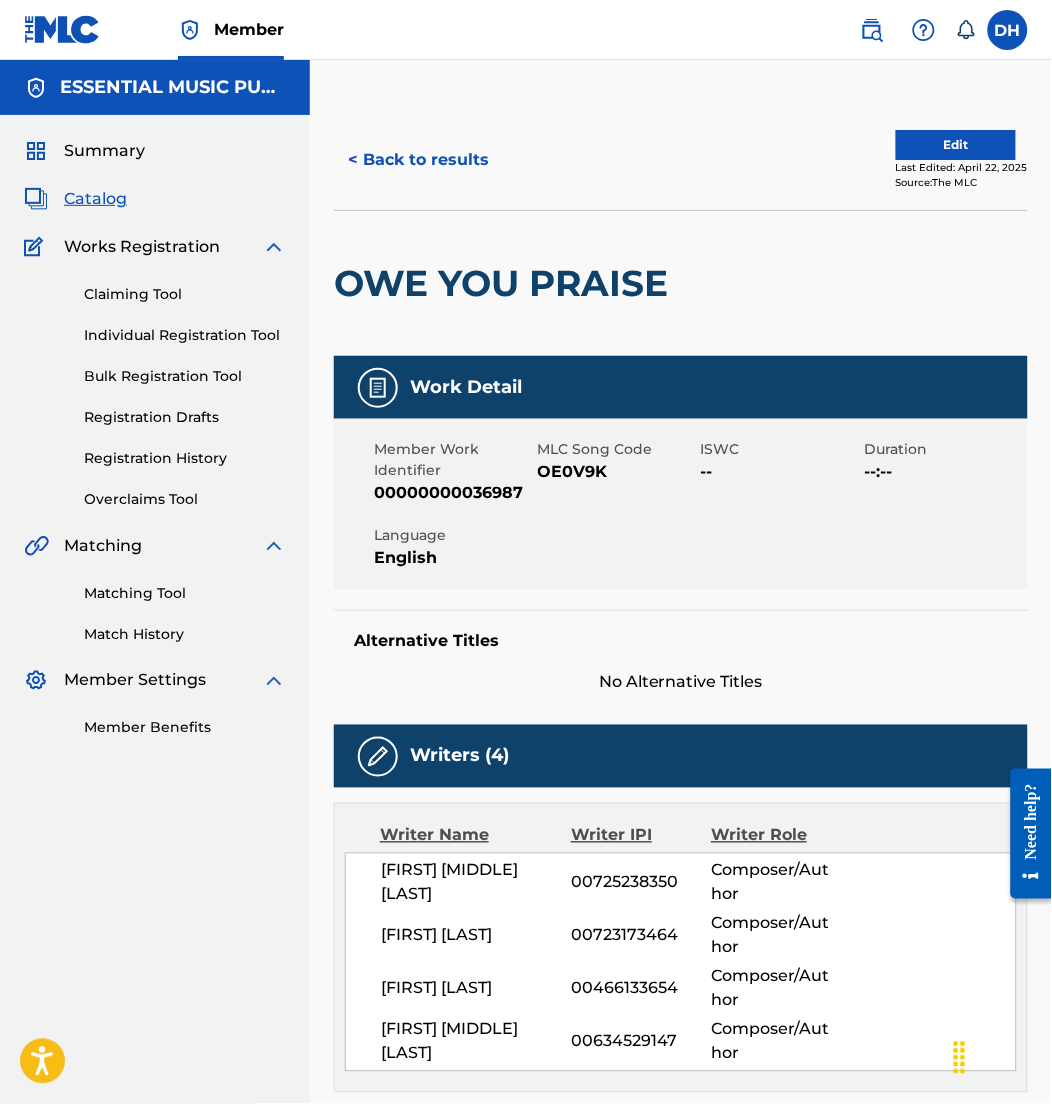 click on "Edit" at bounding box center (956, 145) 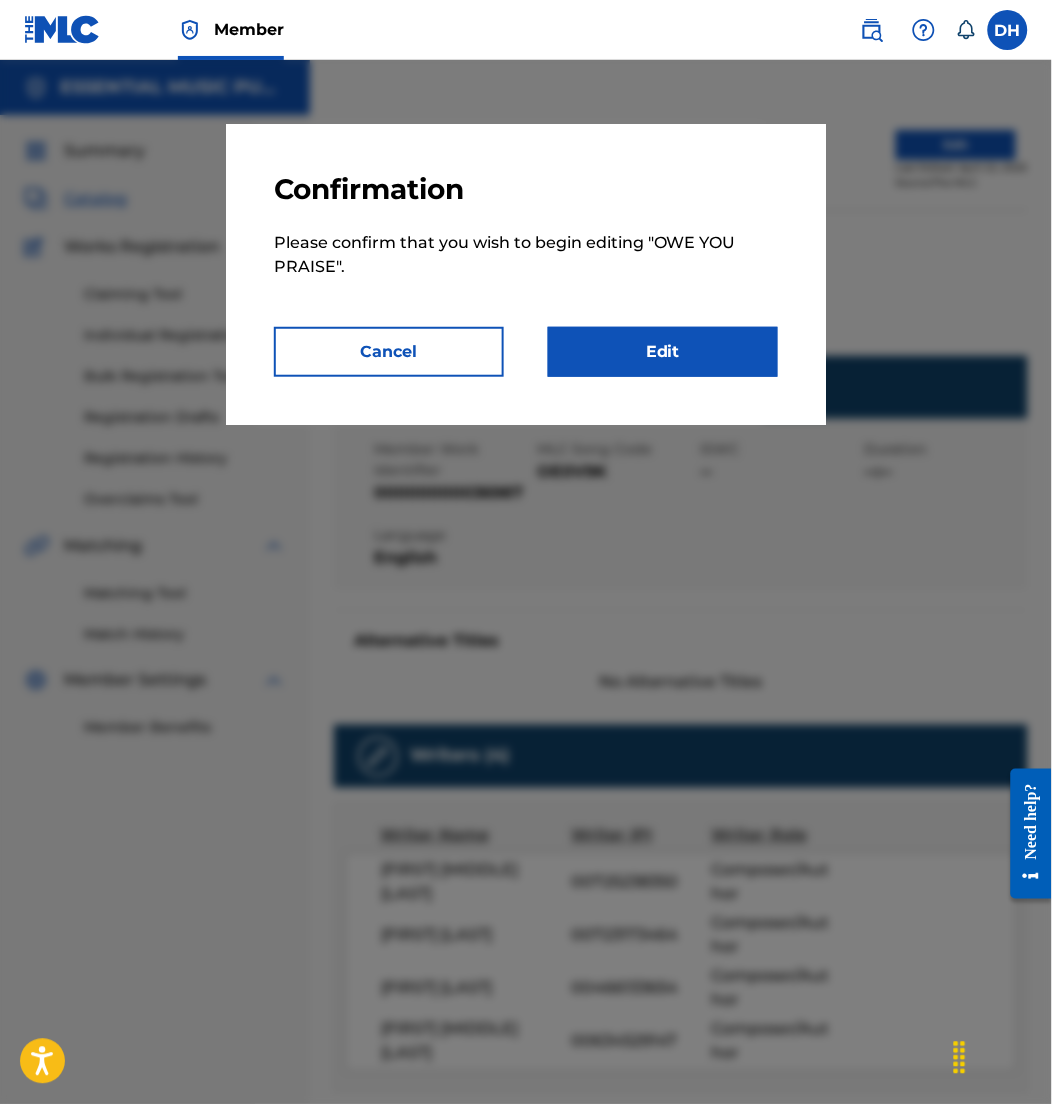 click on "Edit" at bounding box center (663, 352) 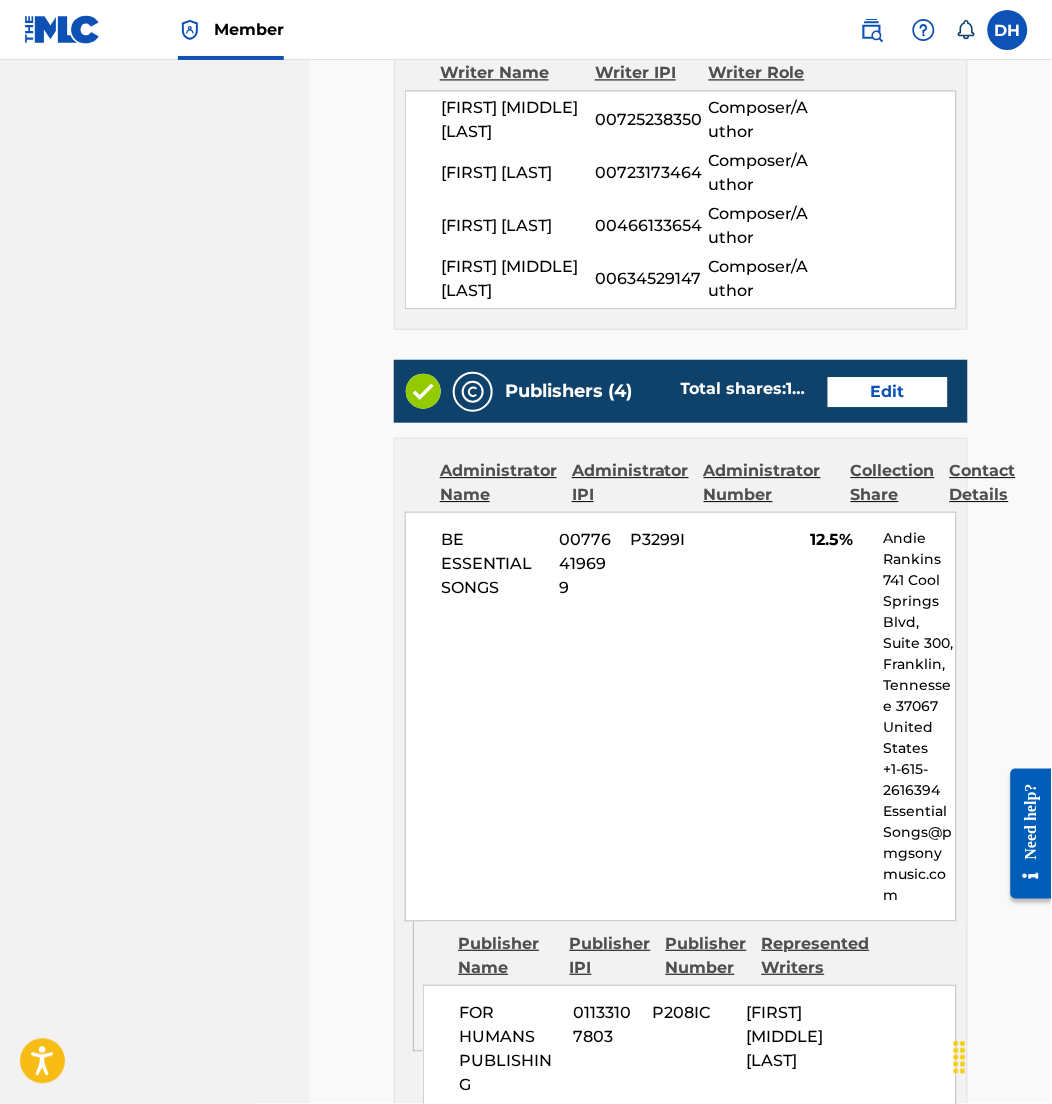 scroll, scrollTop: 753, scrollLeft: 0, axis: vertical 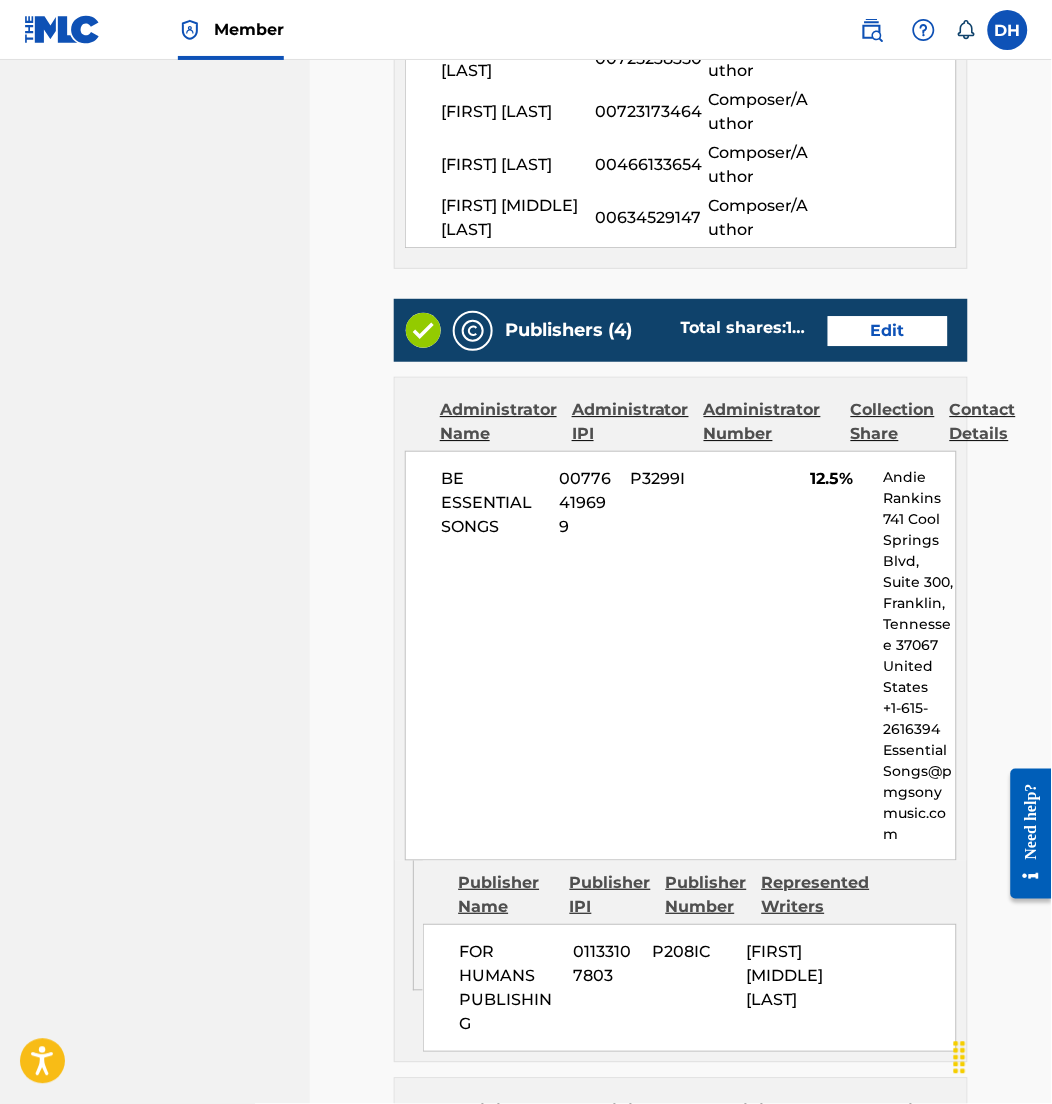 click on "Edit" at bounding box center (888, 331) 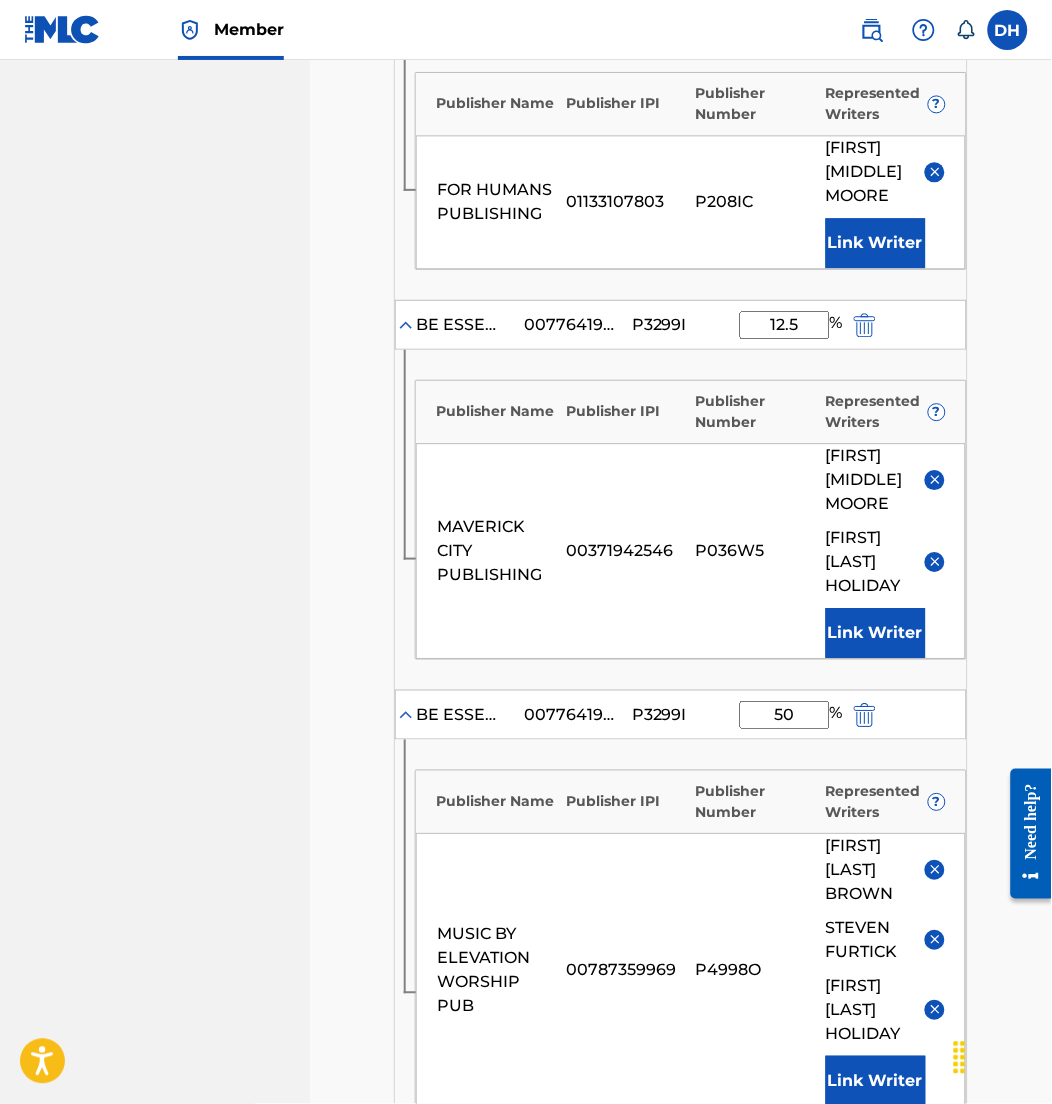 scroll, scrollTop: 706, scrollLeft: 0, axis: vertical 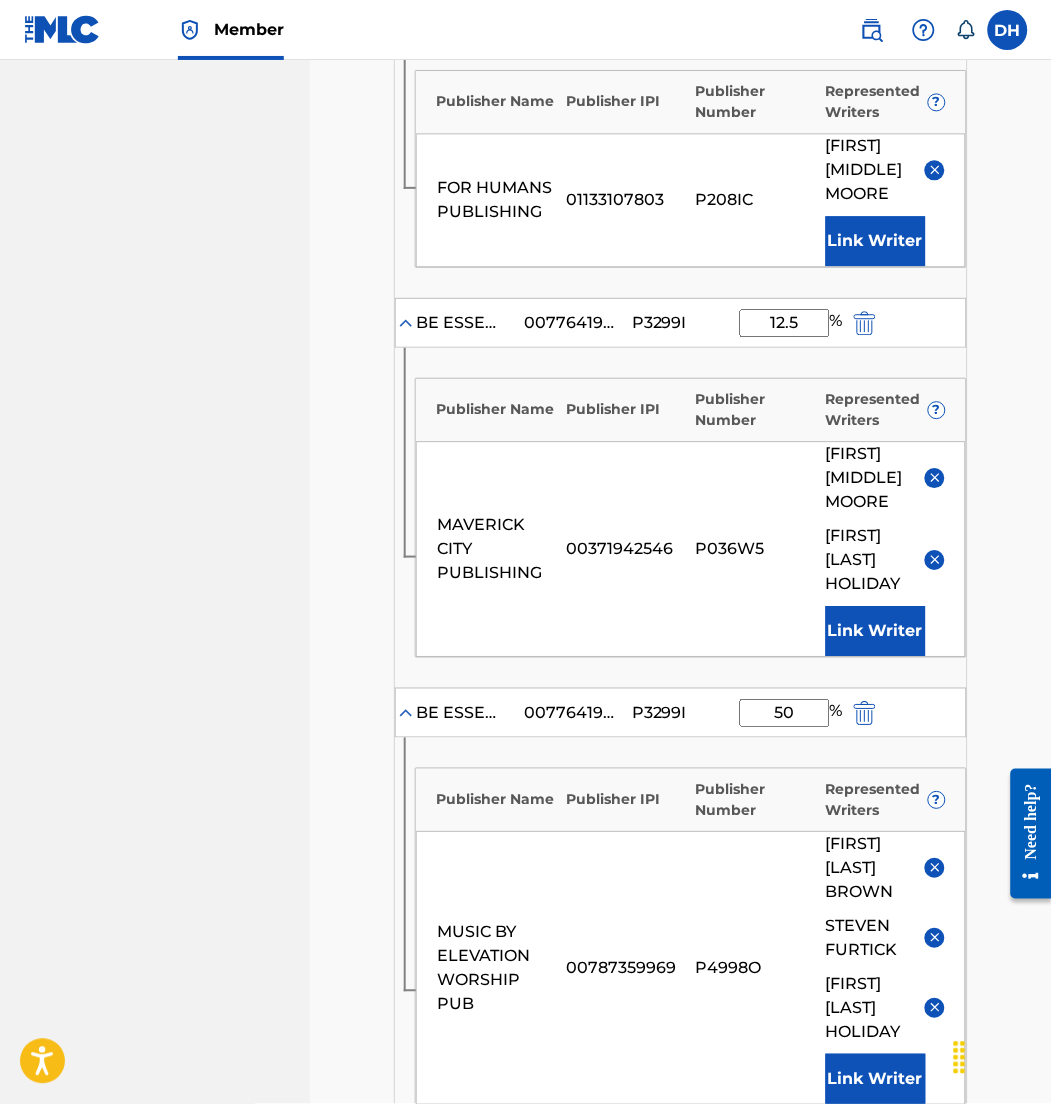 click at bounding box center [935, 559] 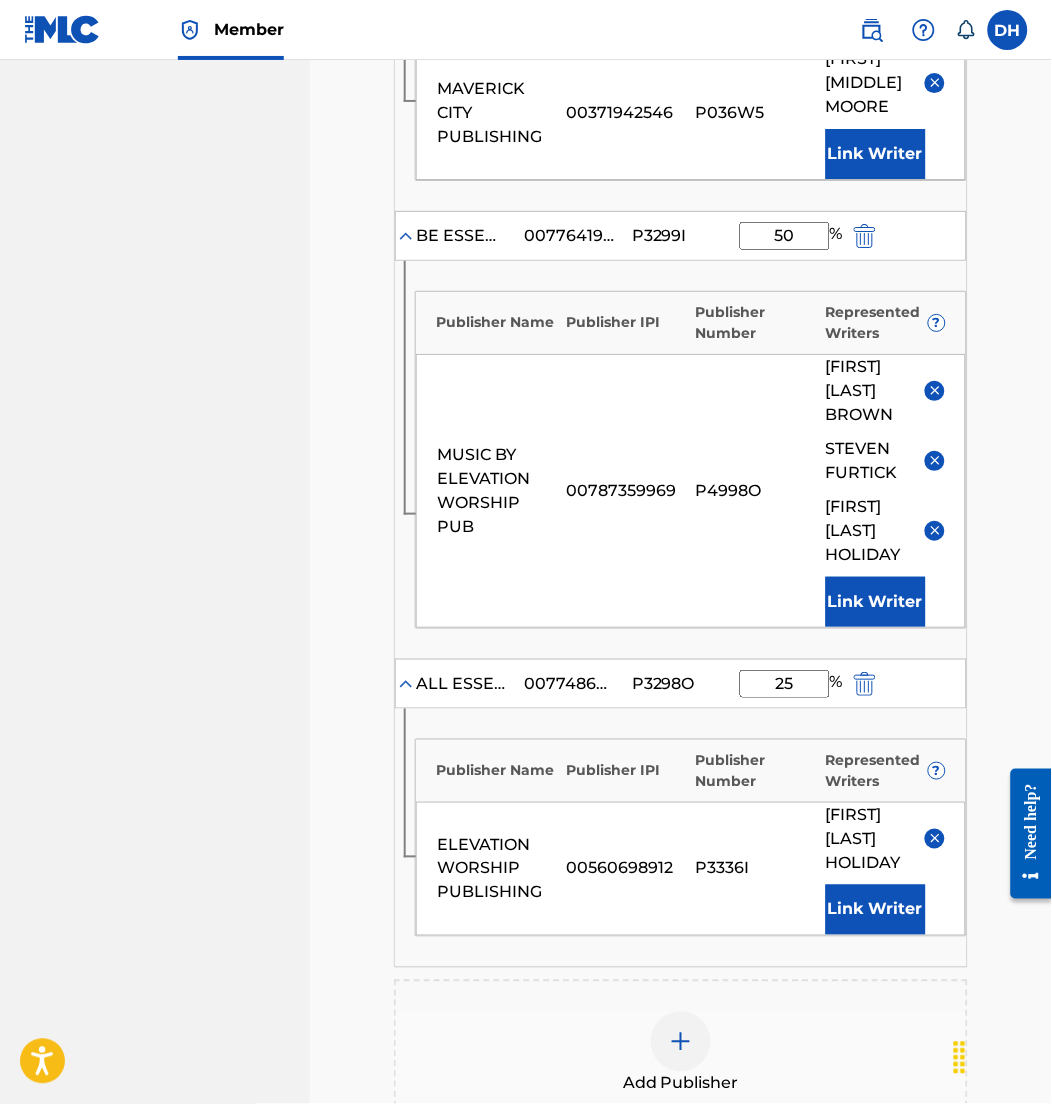 scroll, scrollTop: 1109, scrollLeft: 0, axis: vertical 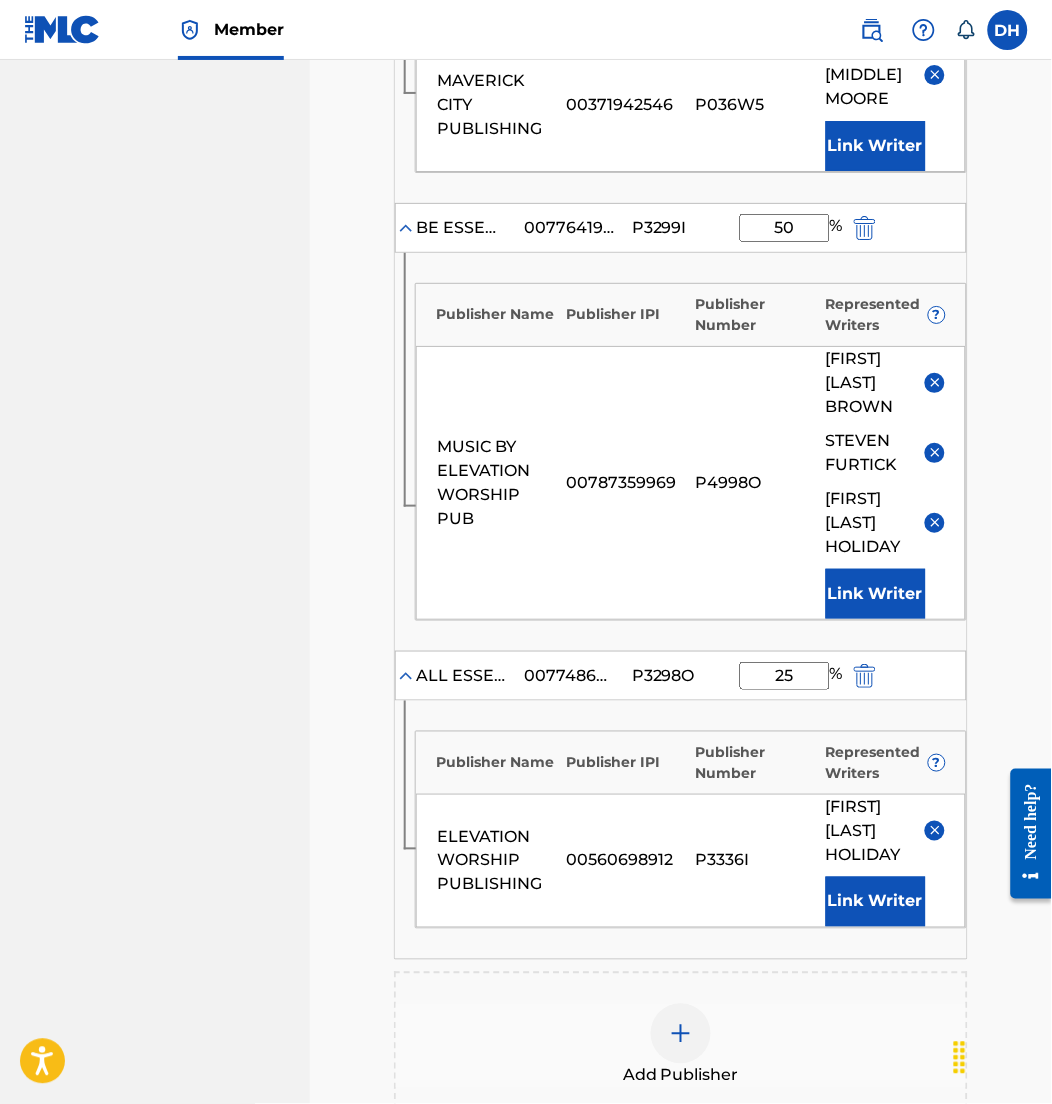 click at bounding box center (935, 522) 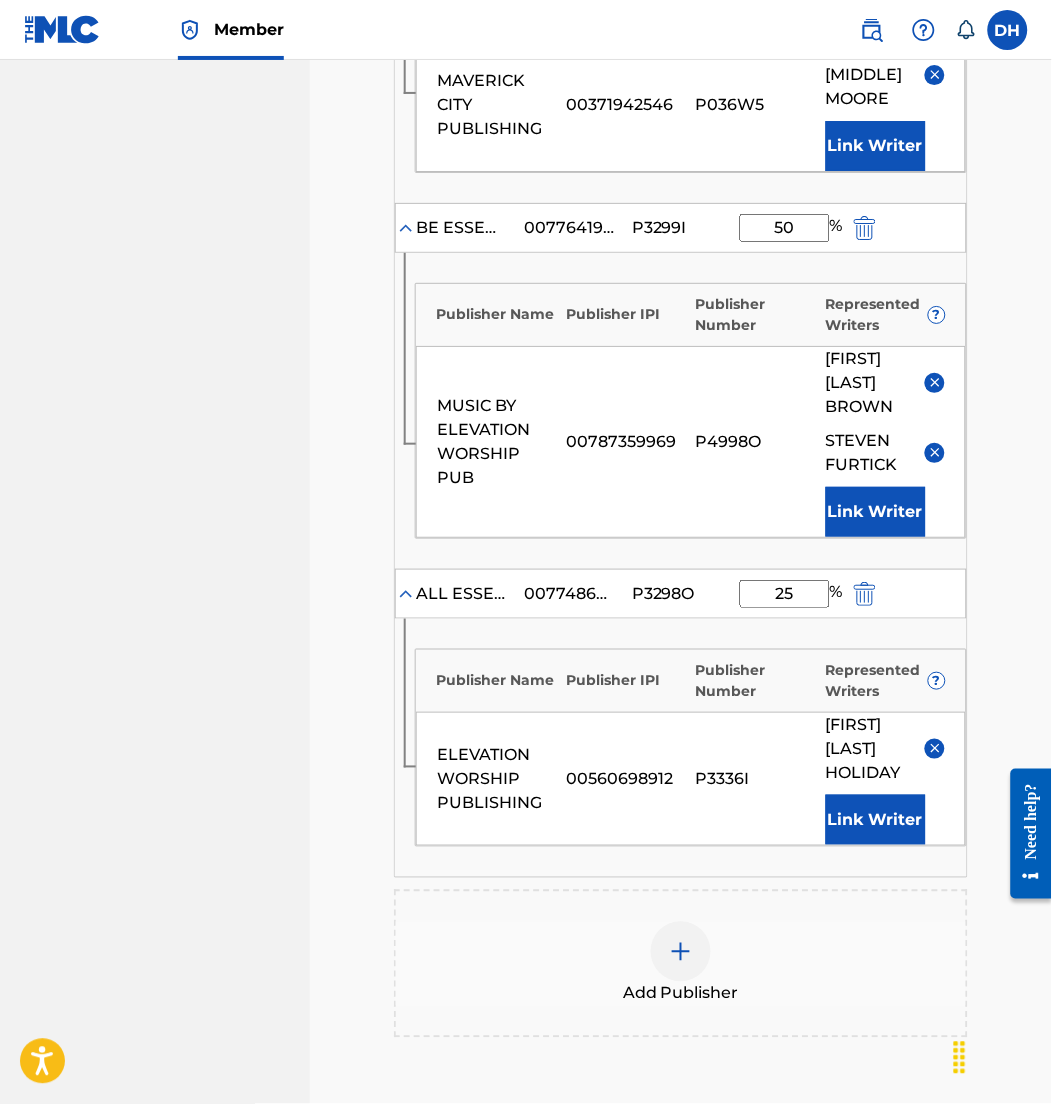 scroll, scrollTop: 1411, scrollLeft: 0, axis: vertical 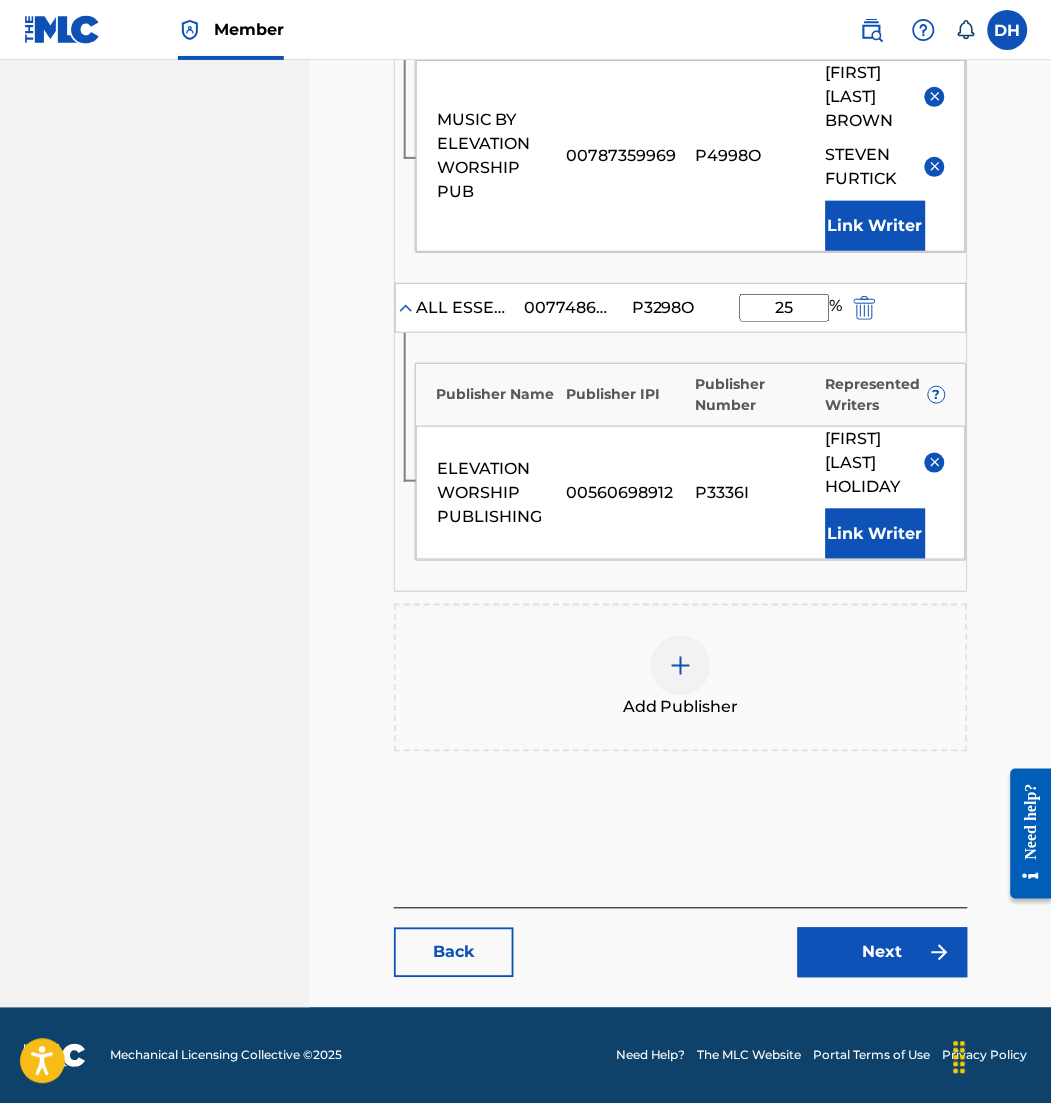 click on "Next" at bounding box center [883, 953] 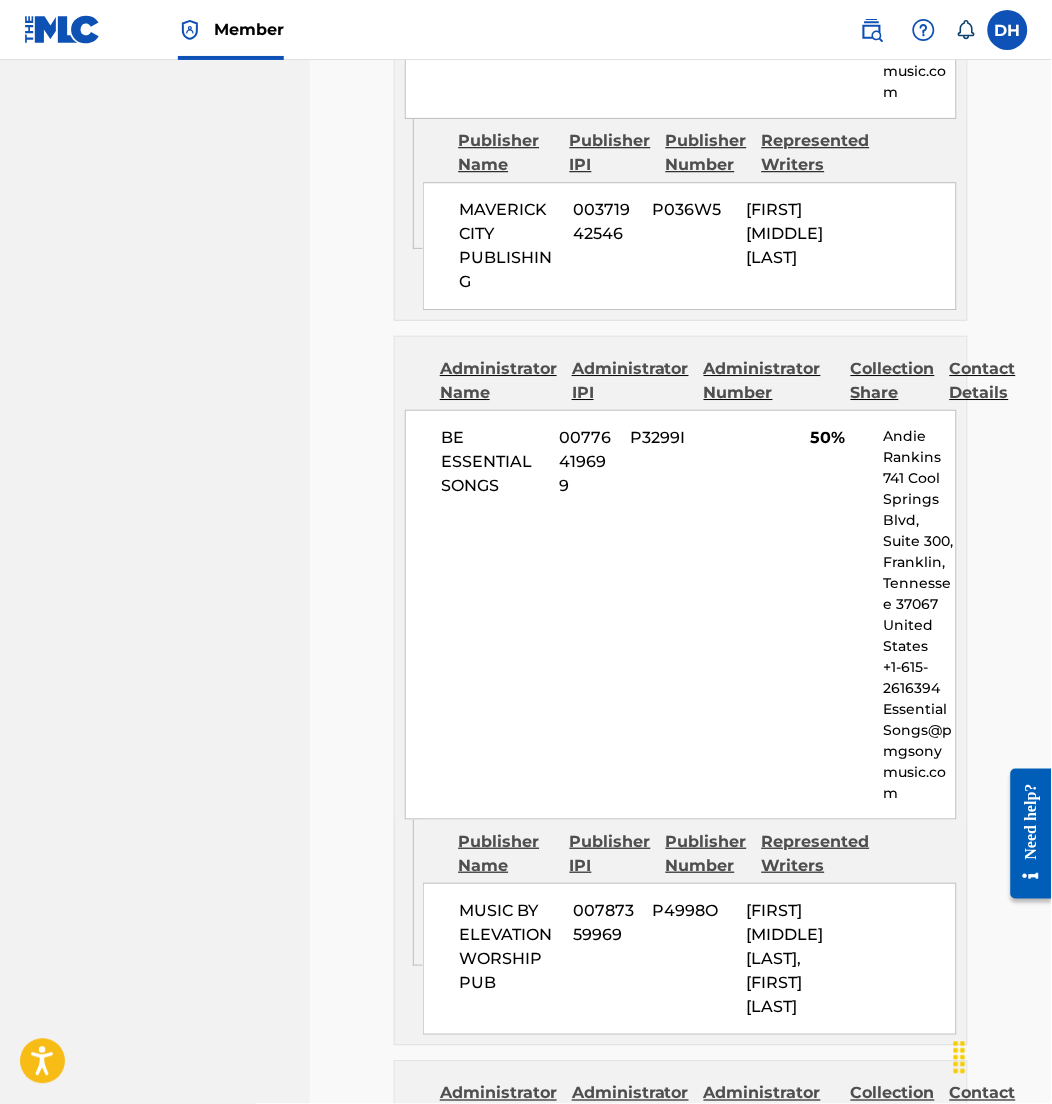 scroll, scrollTop: 3467, scrollLeft: 0, axis: vertical 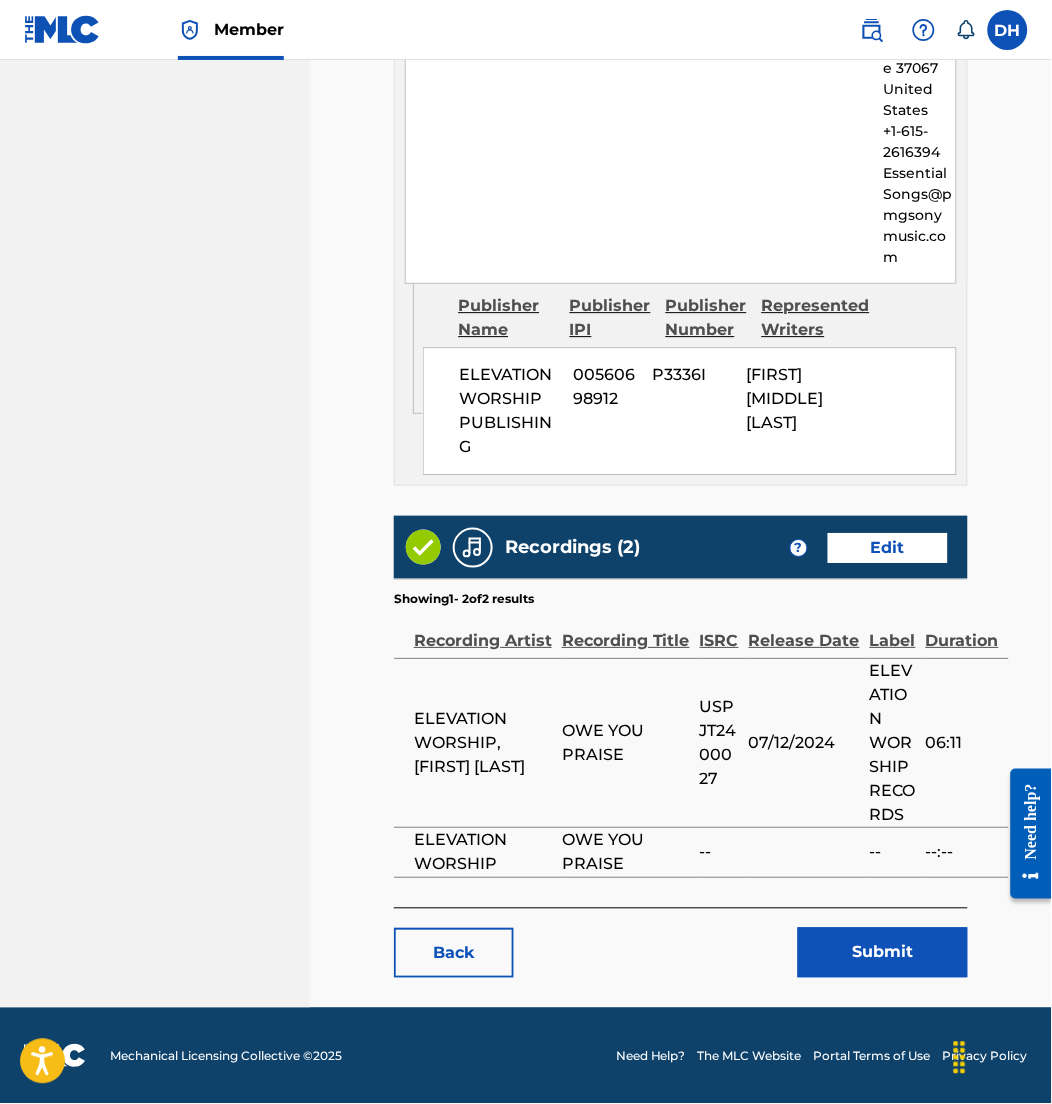 click on "Submit" at bounding box center (883, 953) 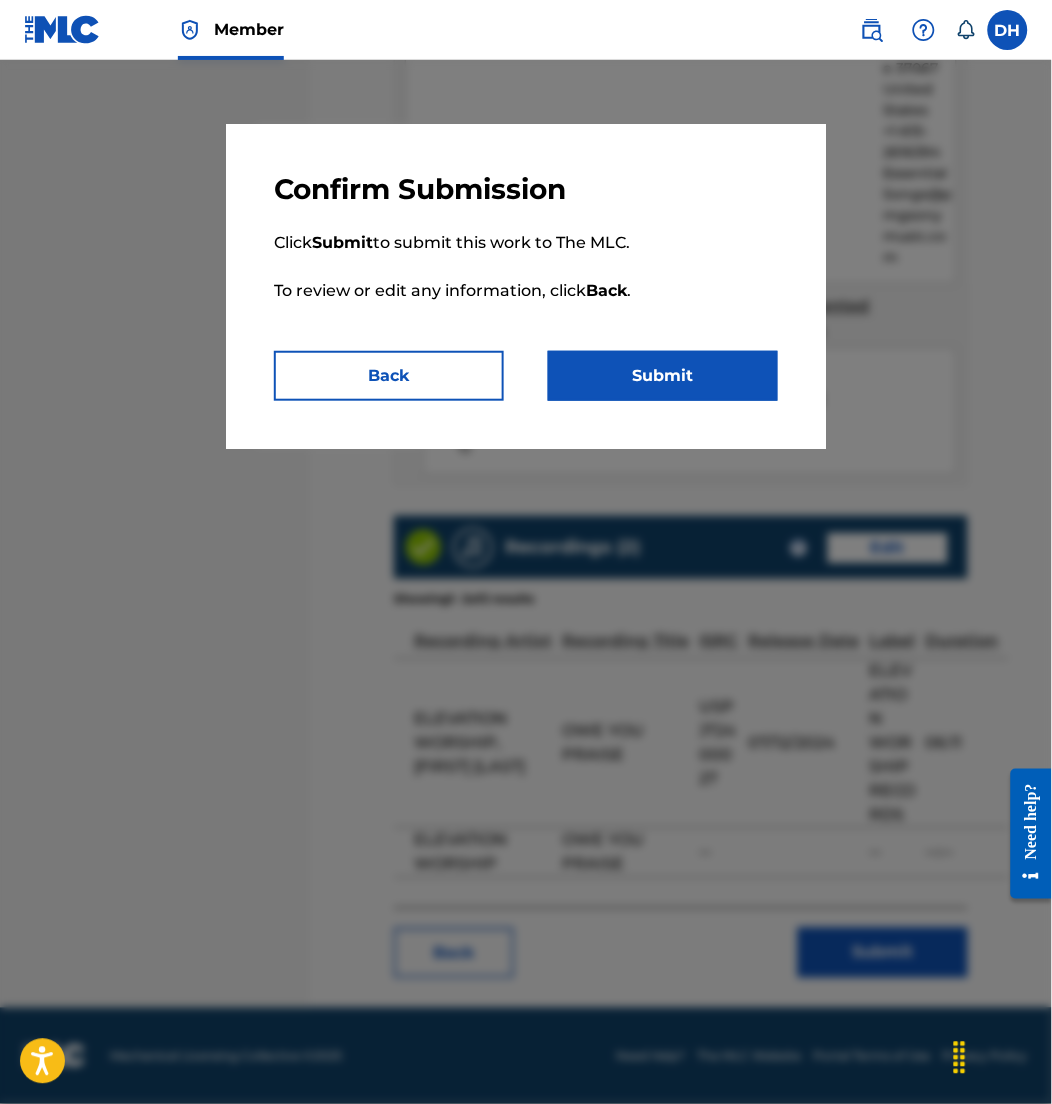 click on "Submit" at bounding box center [663, 376] 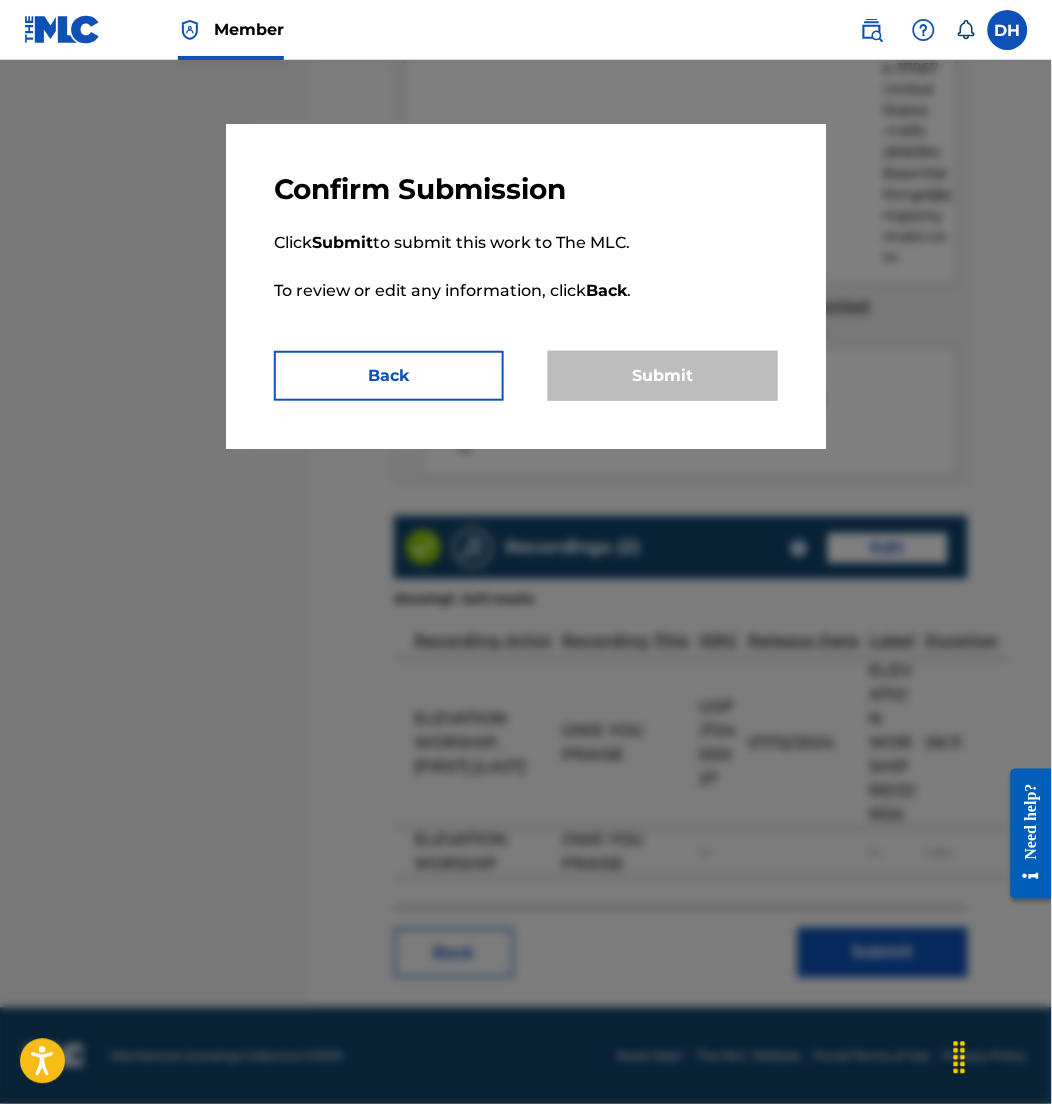 scroll, scrollTop: 0, scrollLeft: 0, axis: both 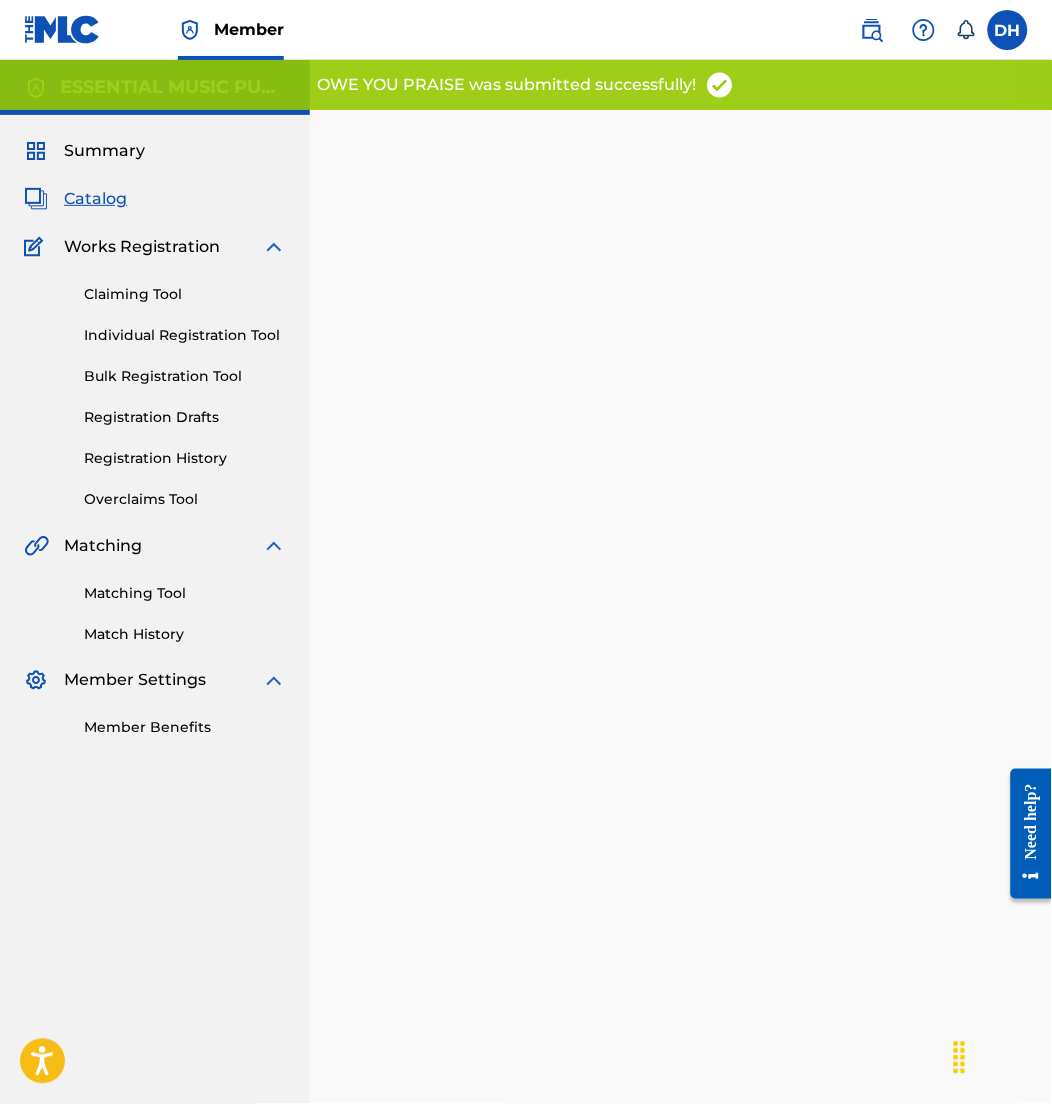 click on "Back Done" at bounding box center [681, 662] 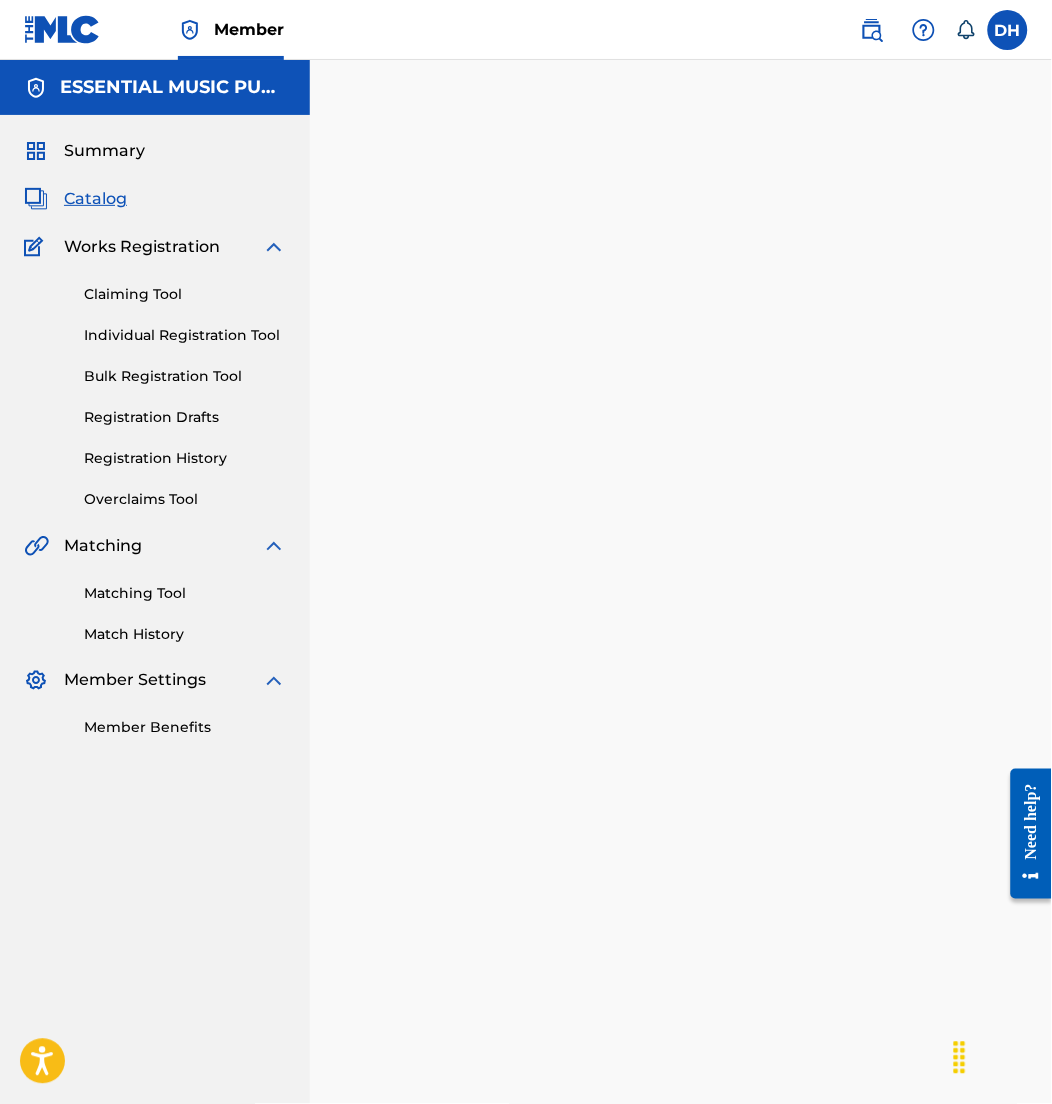click on "Catalog" at bounding box center [95, 199] 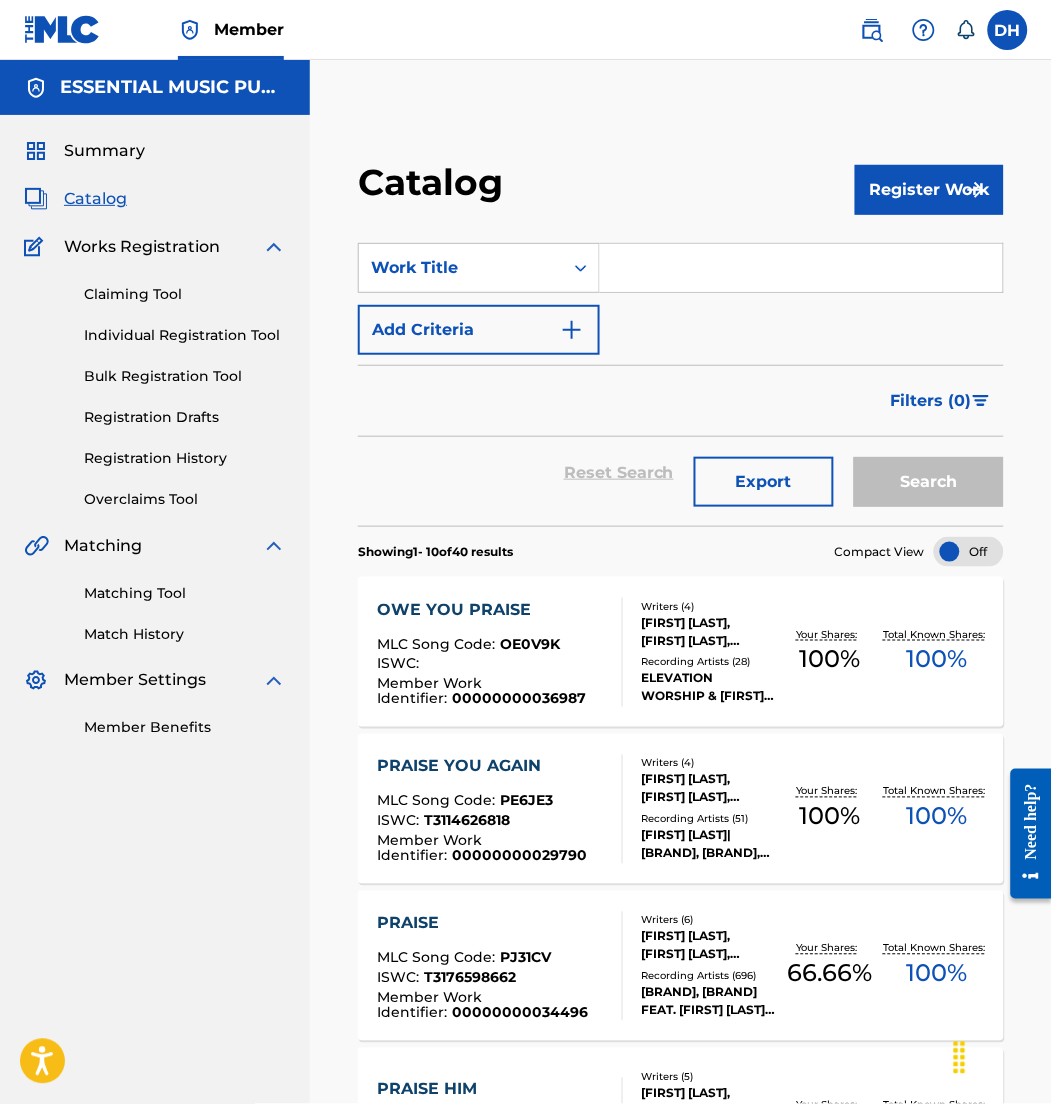 click at bounding box center [801, 268] 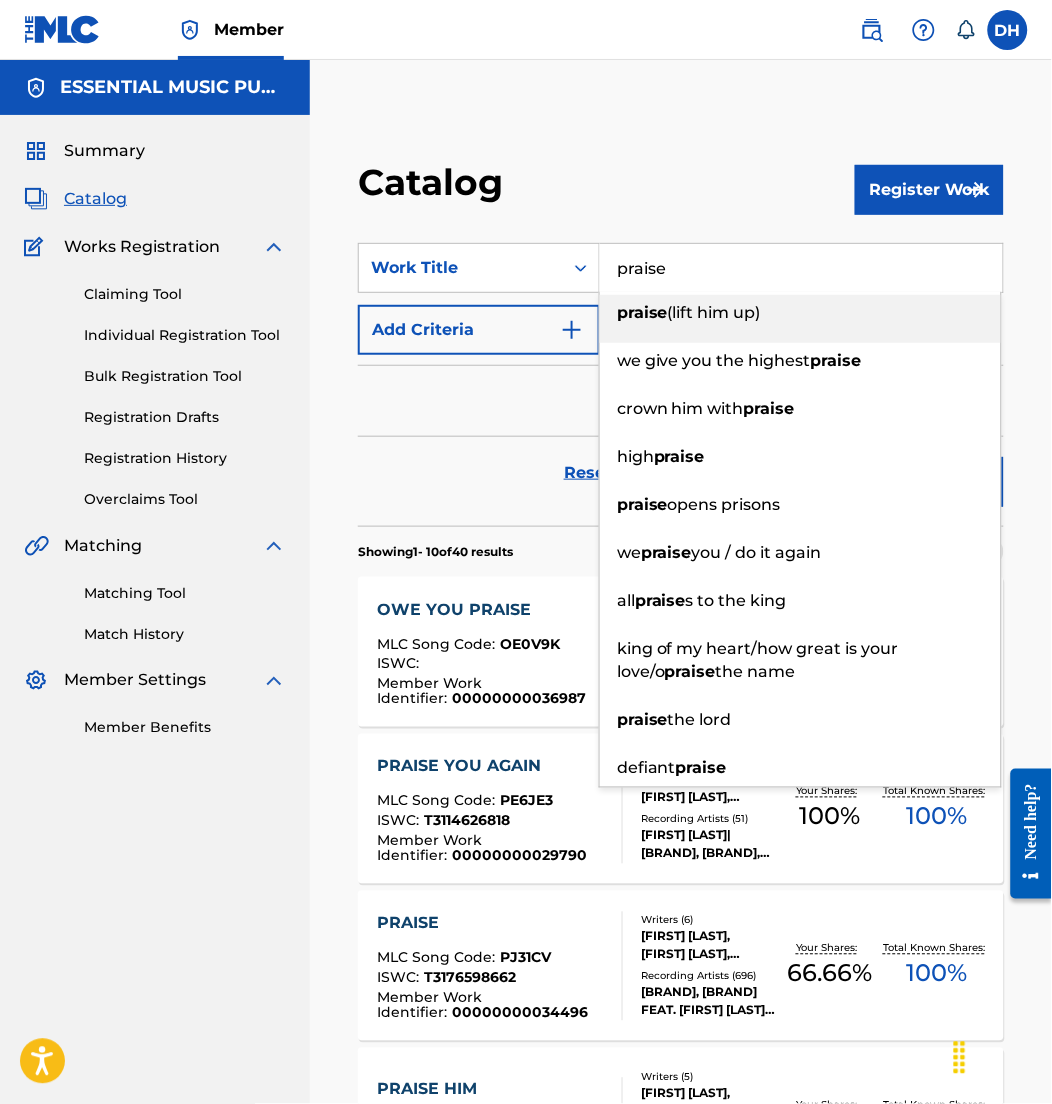type on "praise" 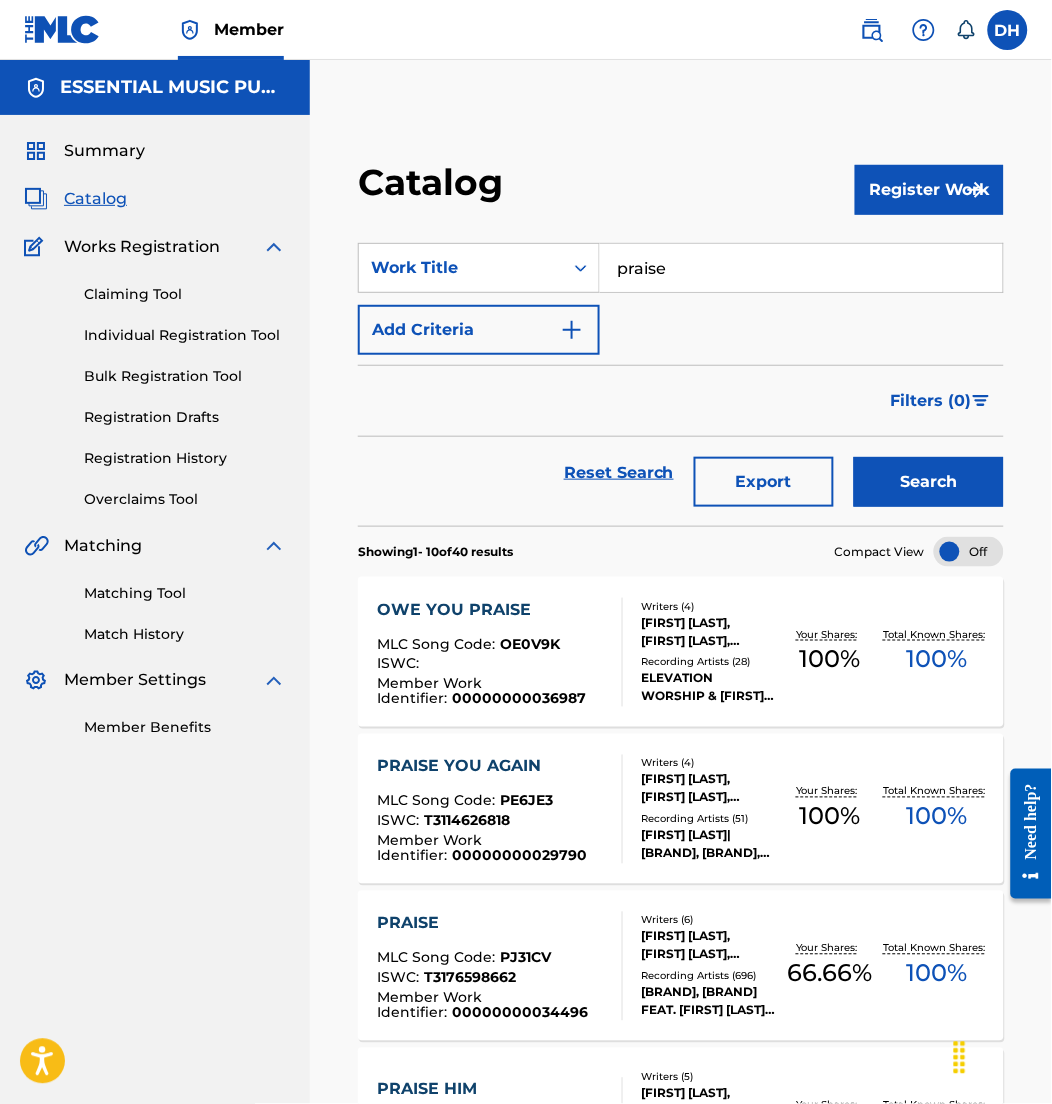 click at bounding box center [572, 330] 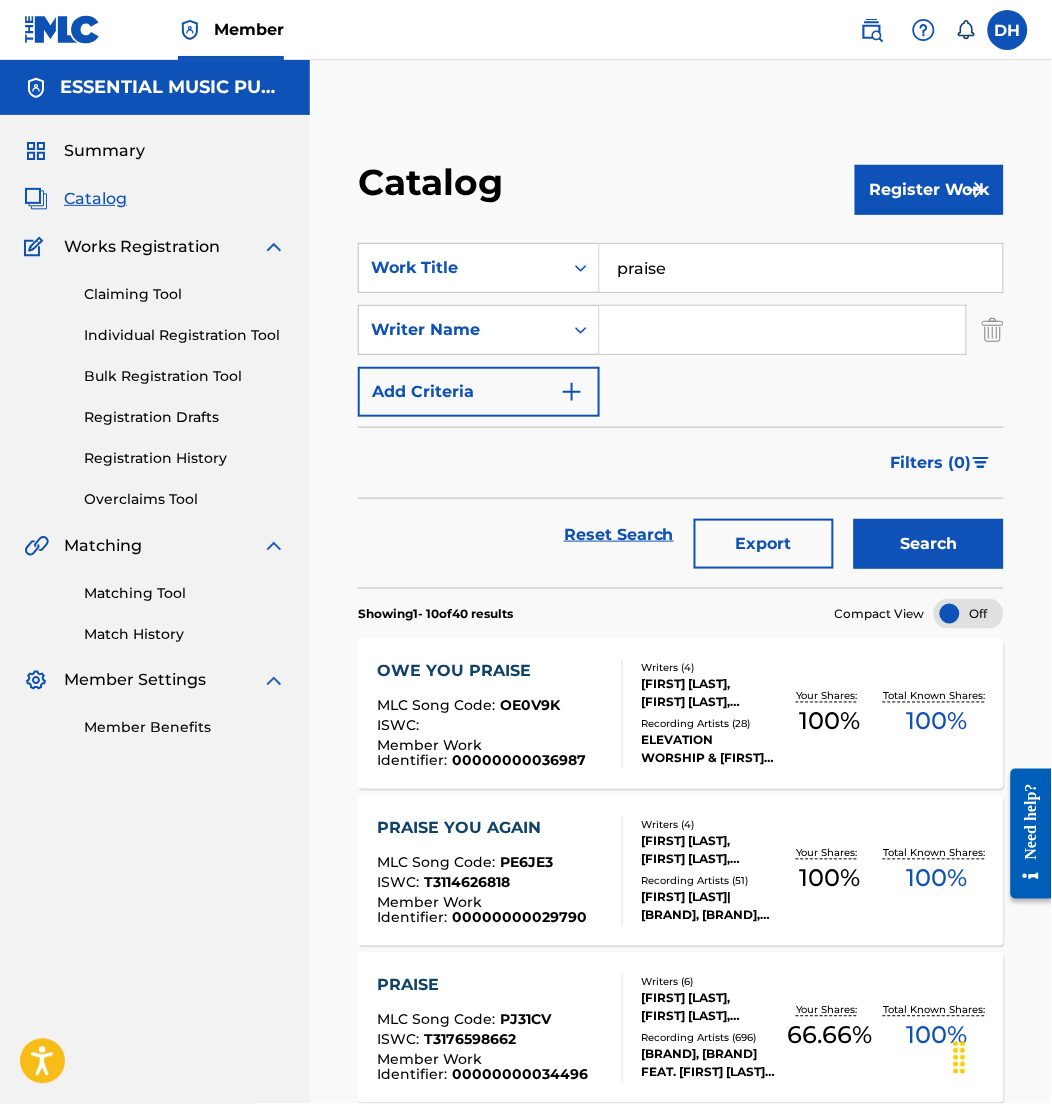 click at bounding box center [783, 330] 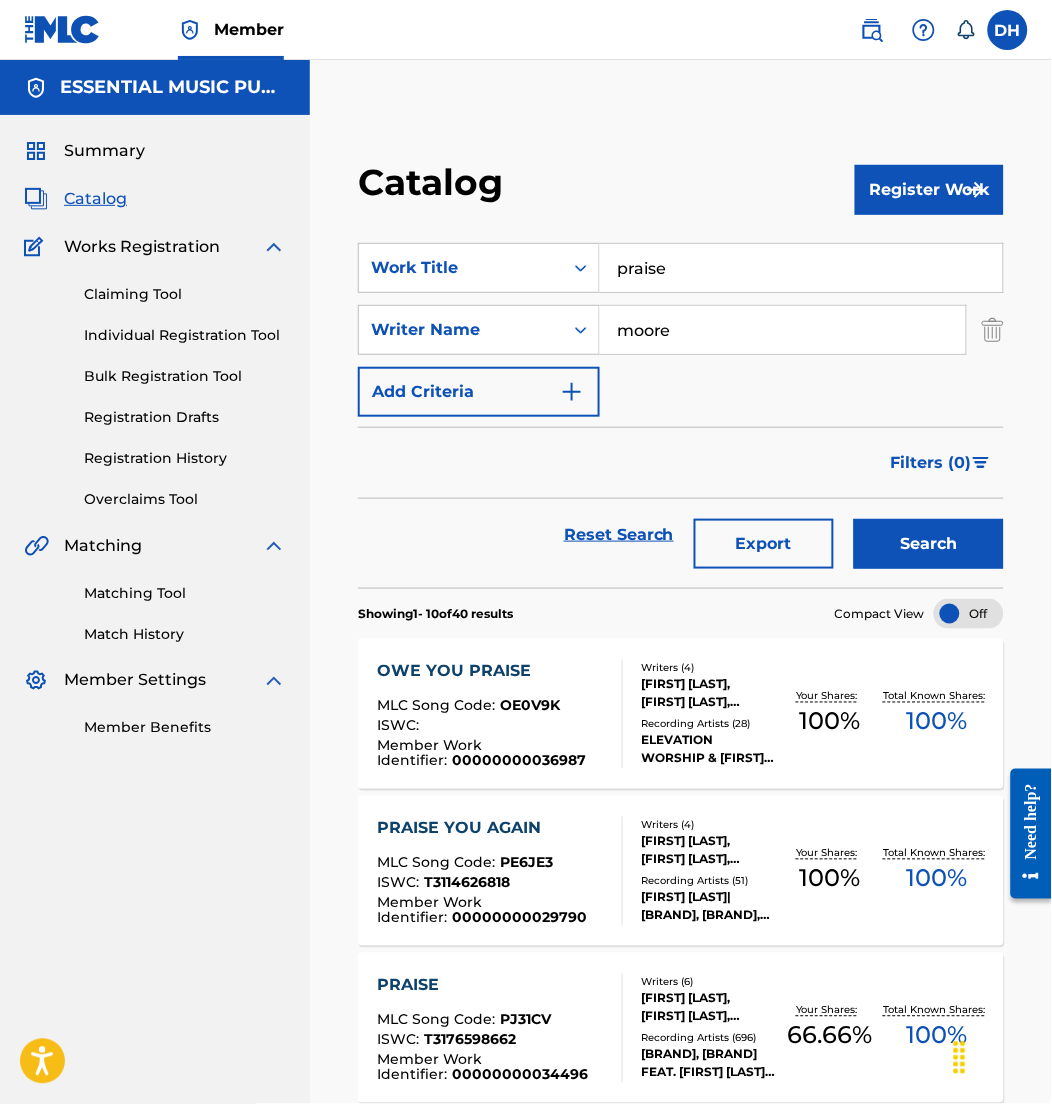 type on "moore" 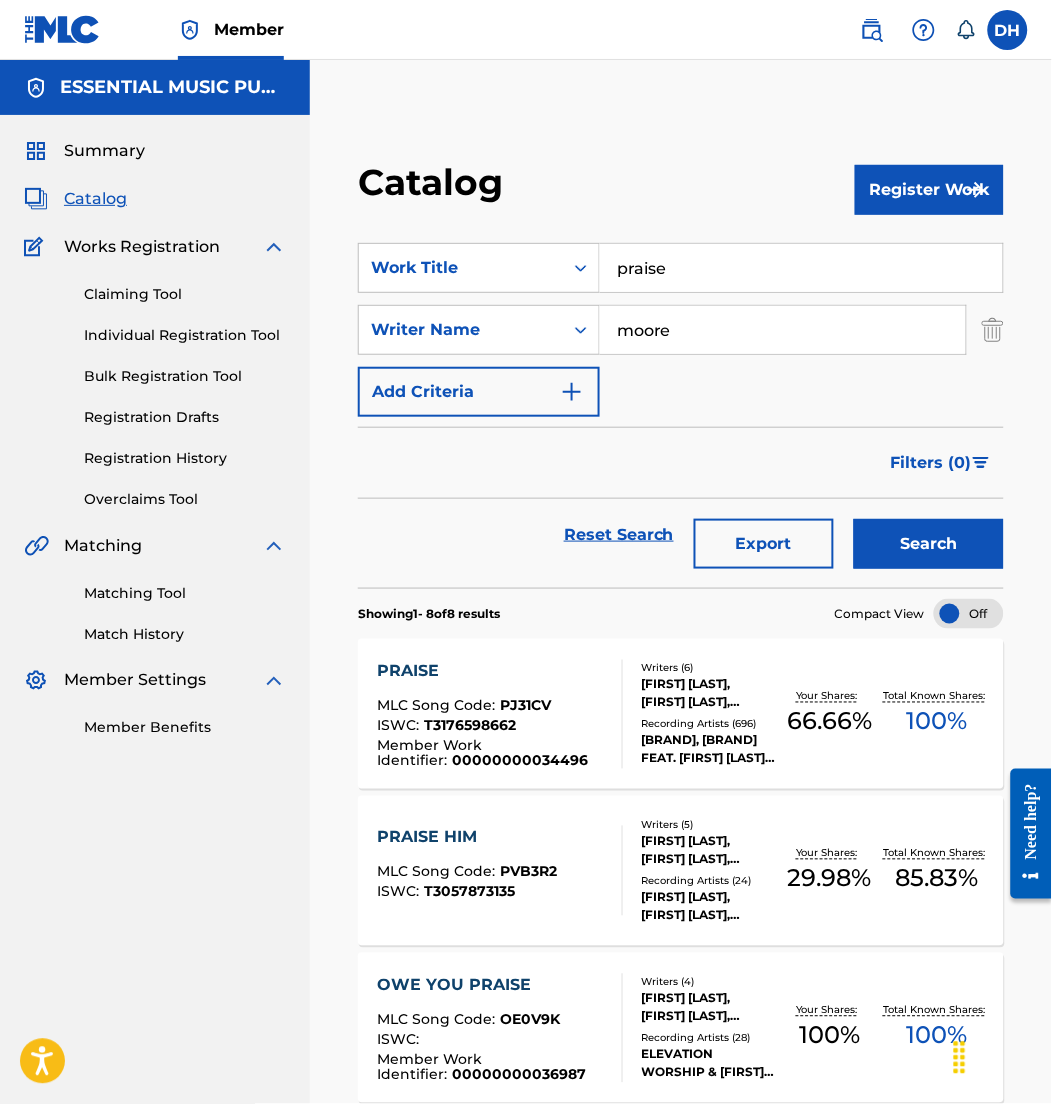 click on "PRAISE MLC Song Code : PJ31CV ISWC : T3176598662 Member Work Identifier : 00000000034496" at bounding box center (491, 714) 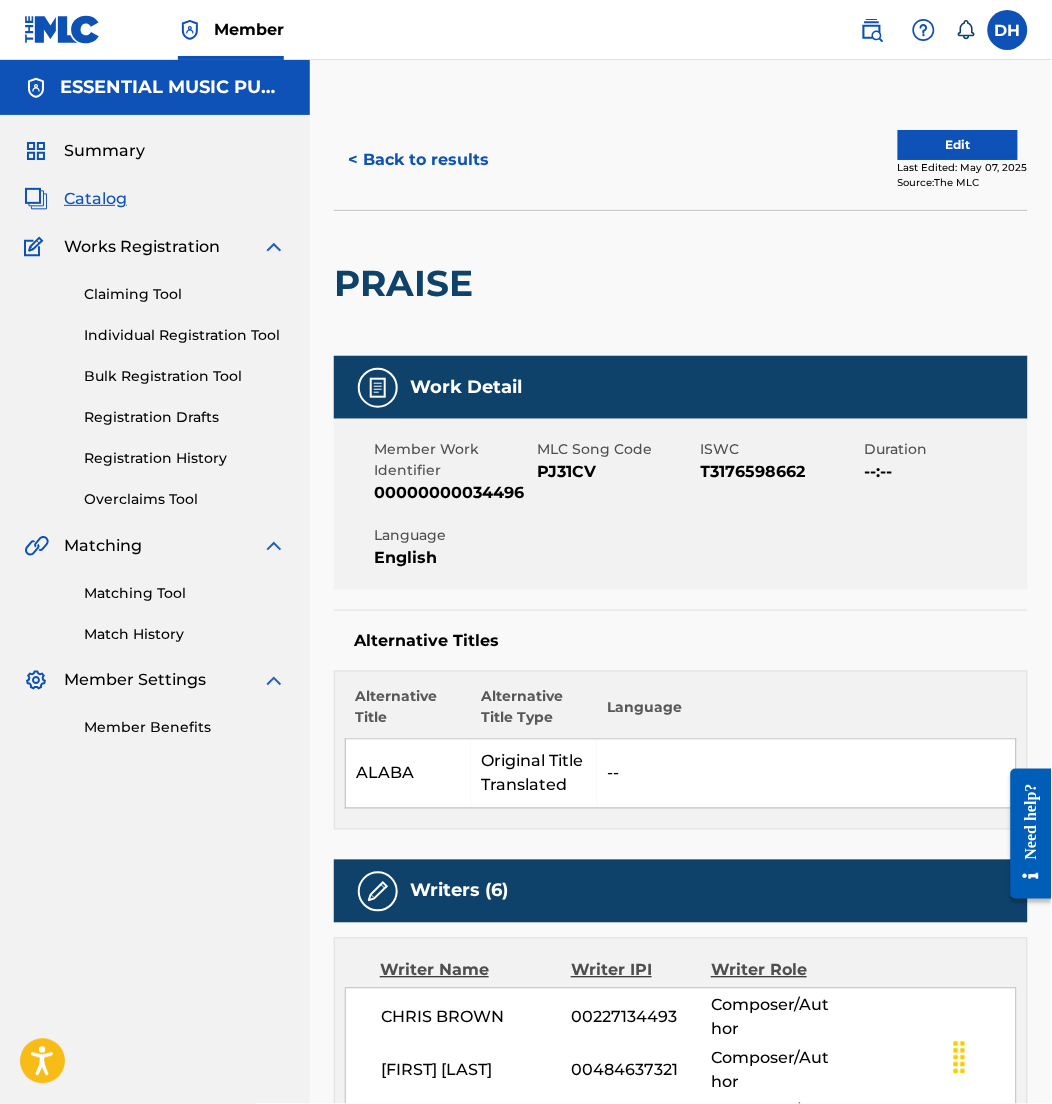 click on "Edit" at bounding box center [958, 145] 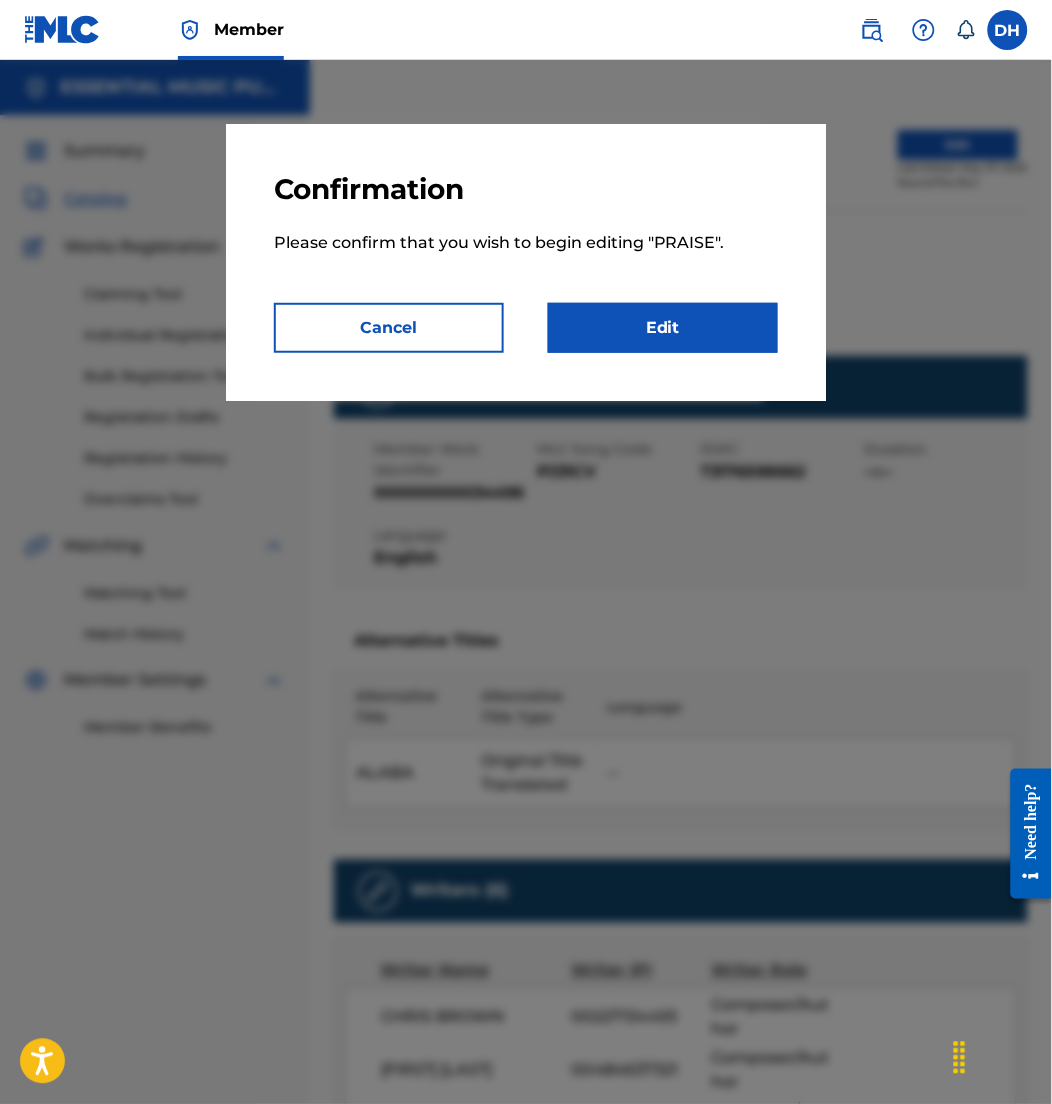 click on "Confirmation Please confirm that you wish to begin editing " PRAISE ". Cancel Edit" at bounding box center [526, 262] 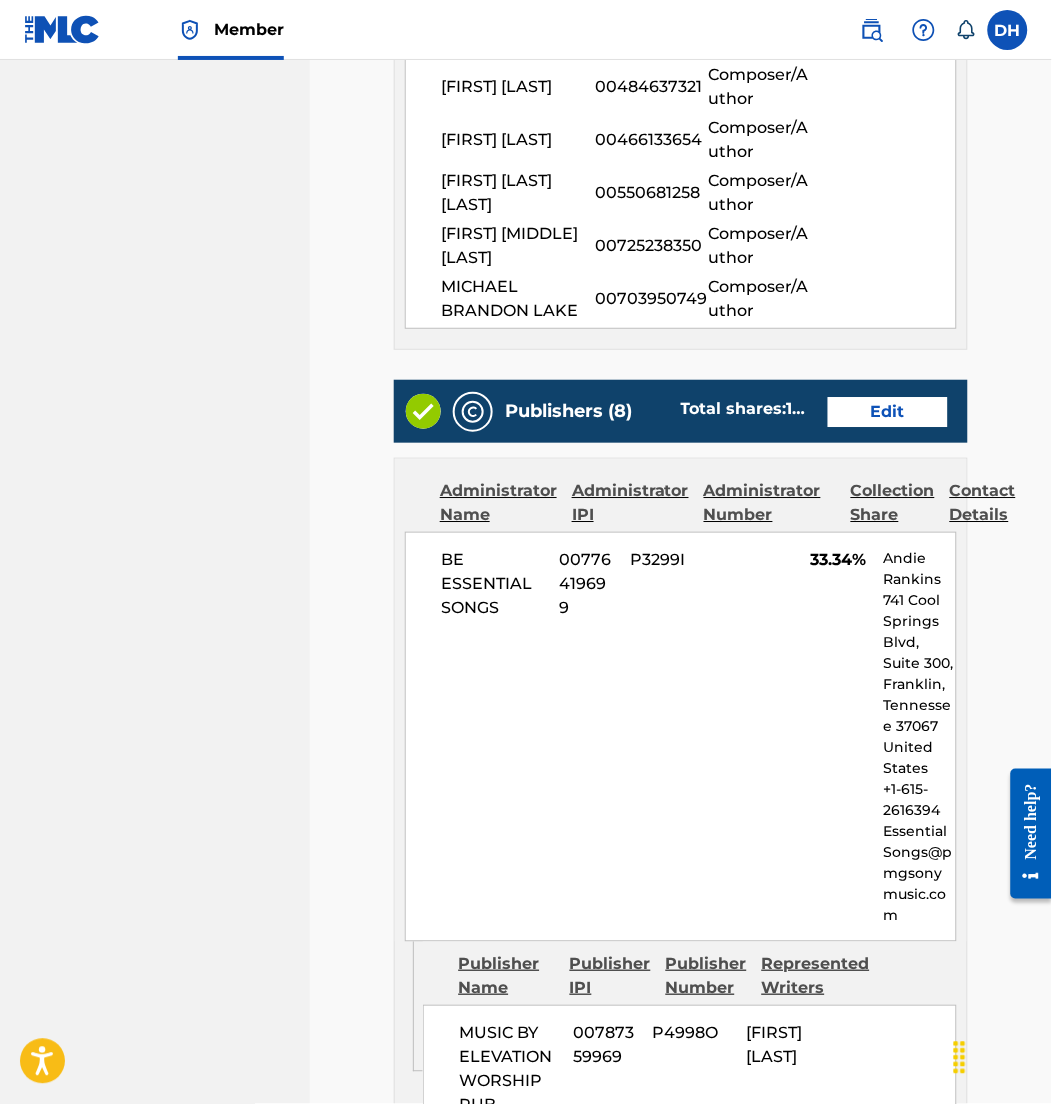 scroll, scrollTop: 862, scrollLeft: 0, axis: vertical 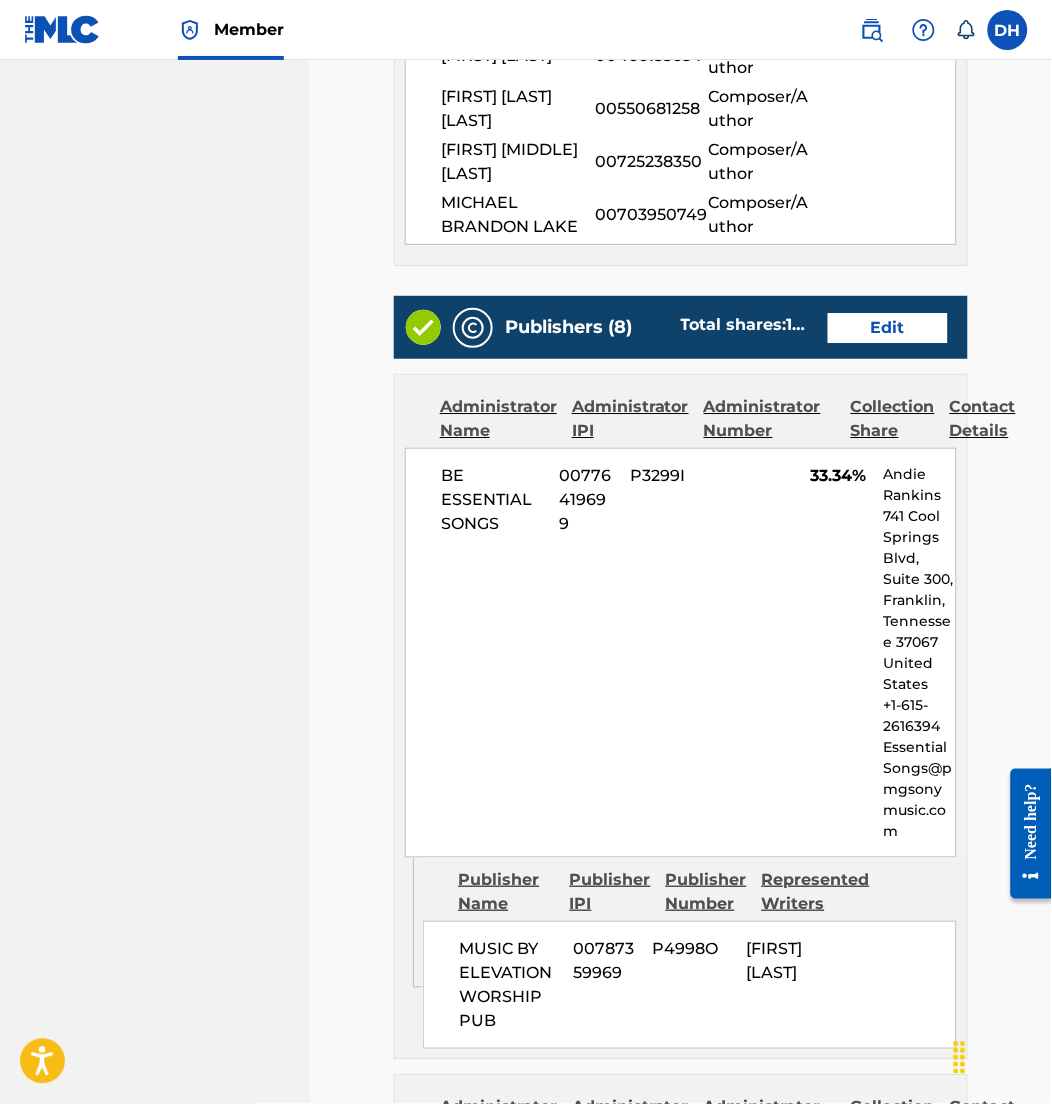 click on "Publishers   (8) Total shares:  100 % Edit" at bounding box center (681, 327) 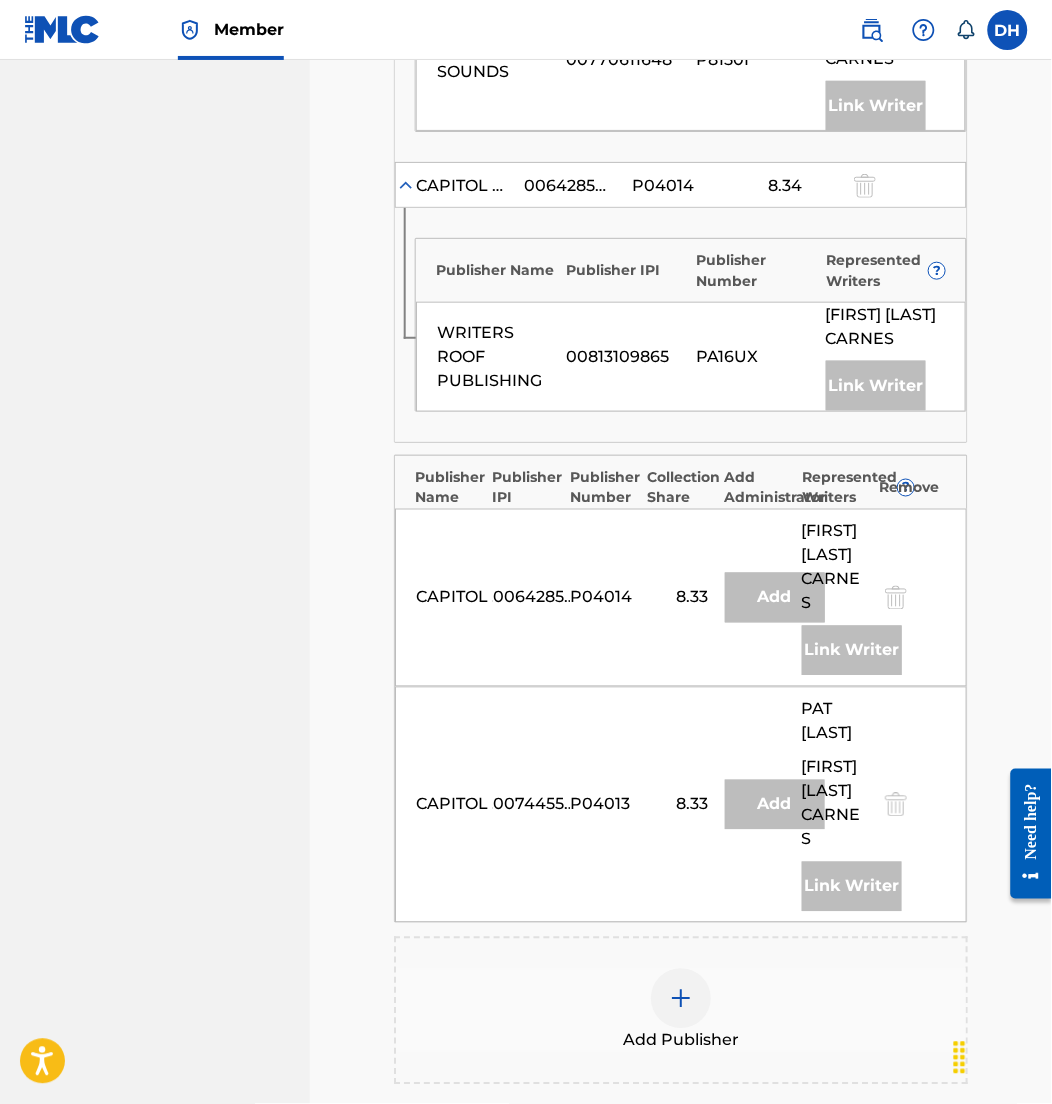 scroll, scrollTop: 2425, scrollLeft: 0, axis: vertical 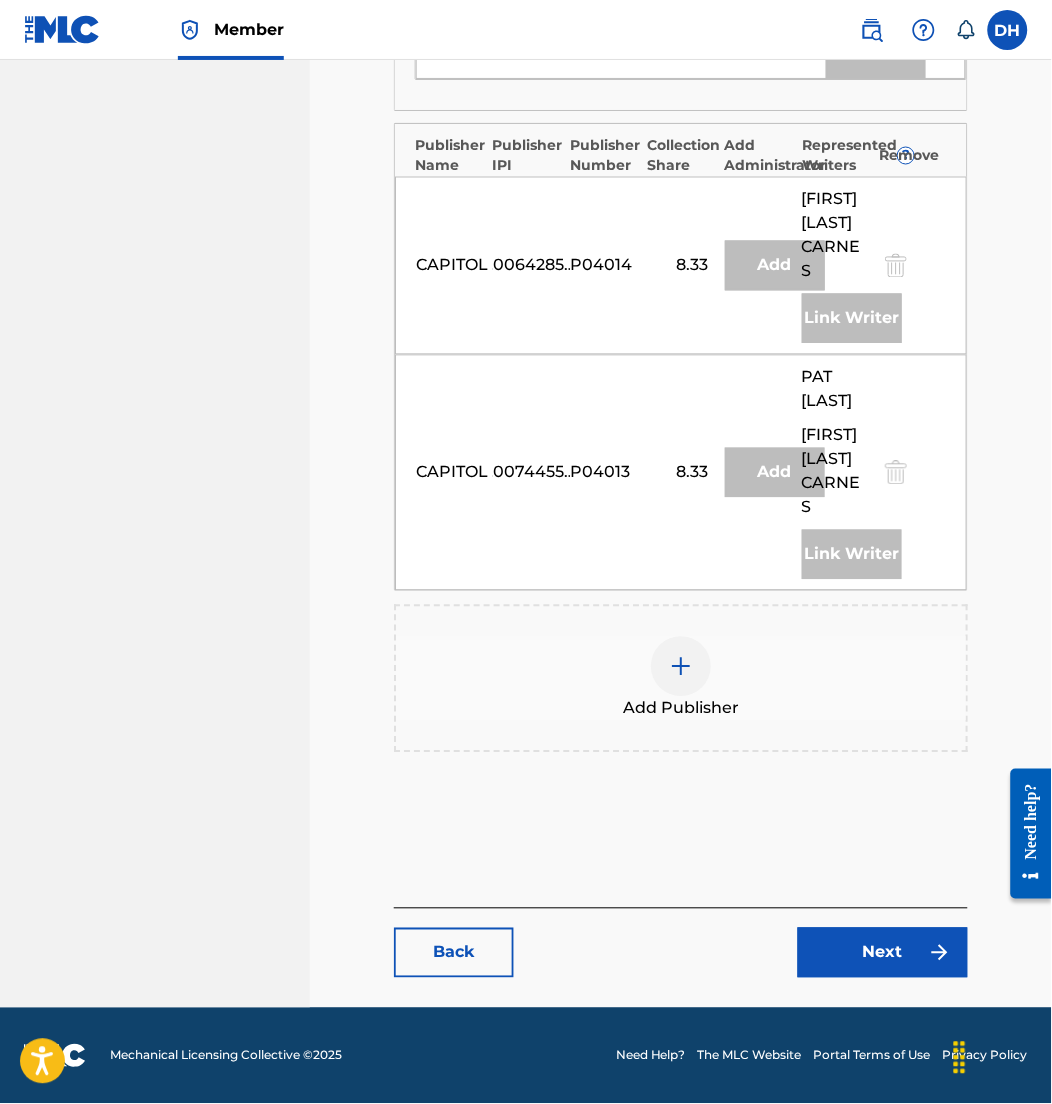 click at bounding box center (681, 666) 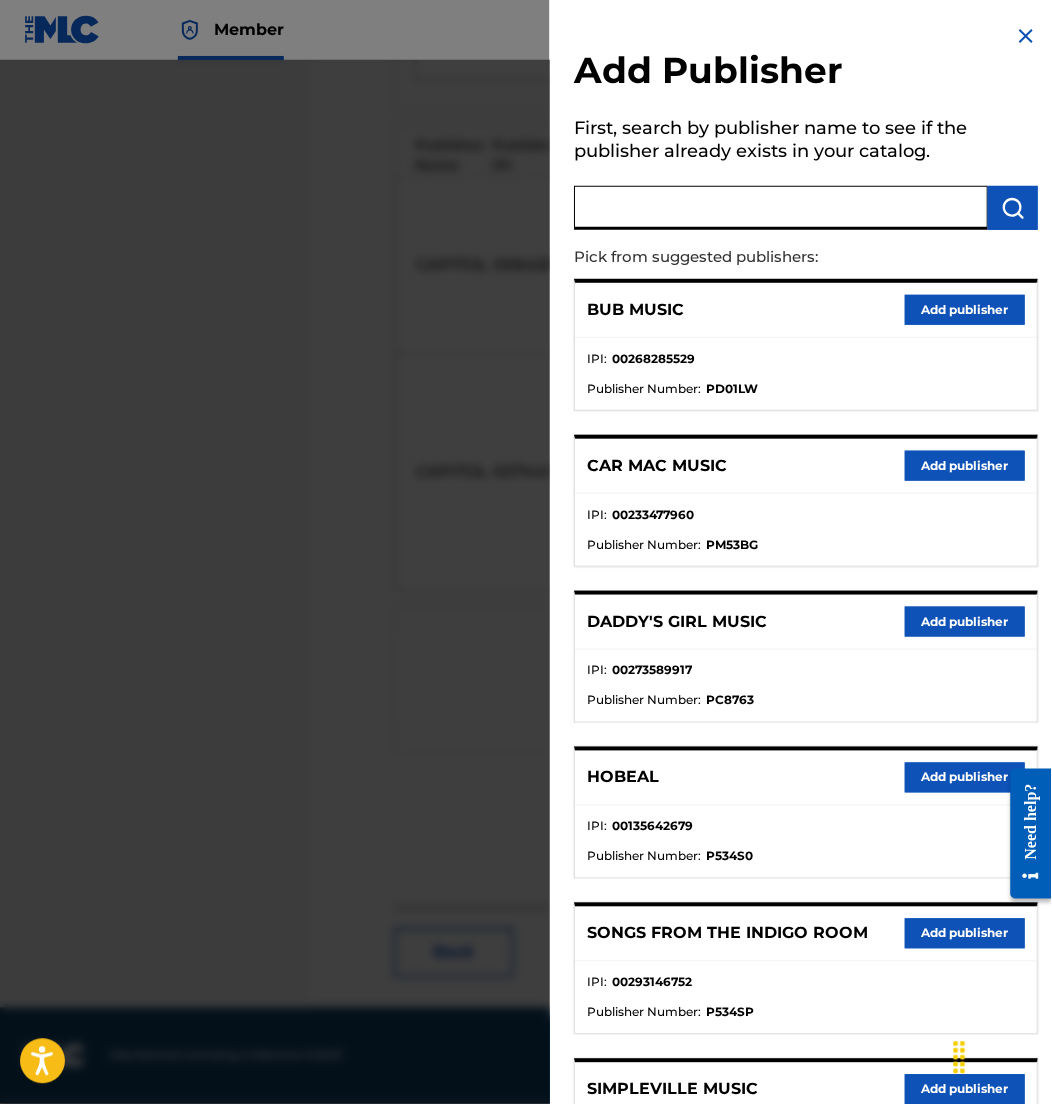 click at bounding box center (781, 208) 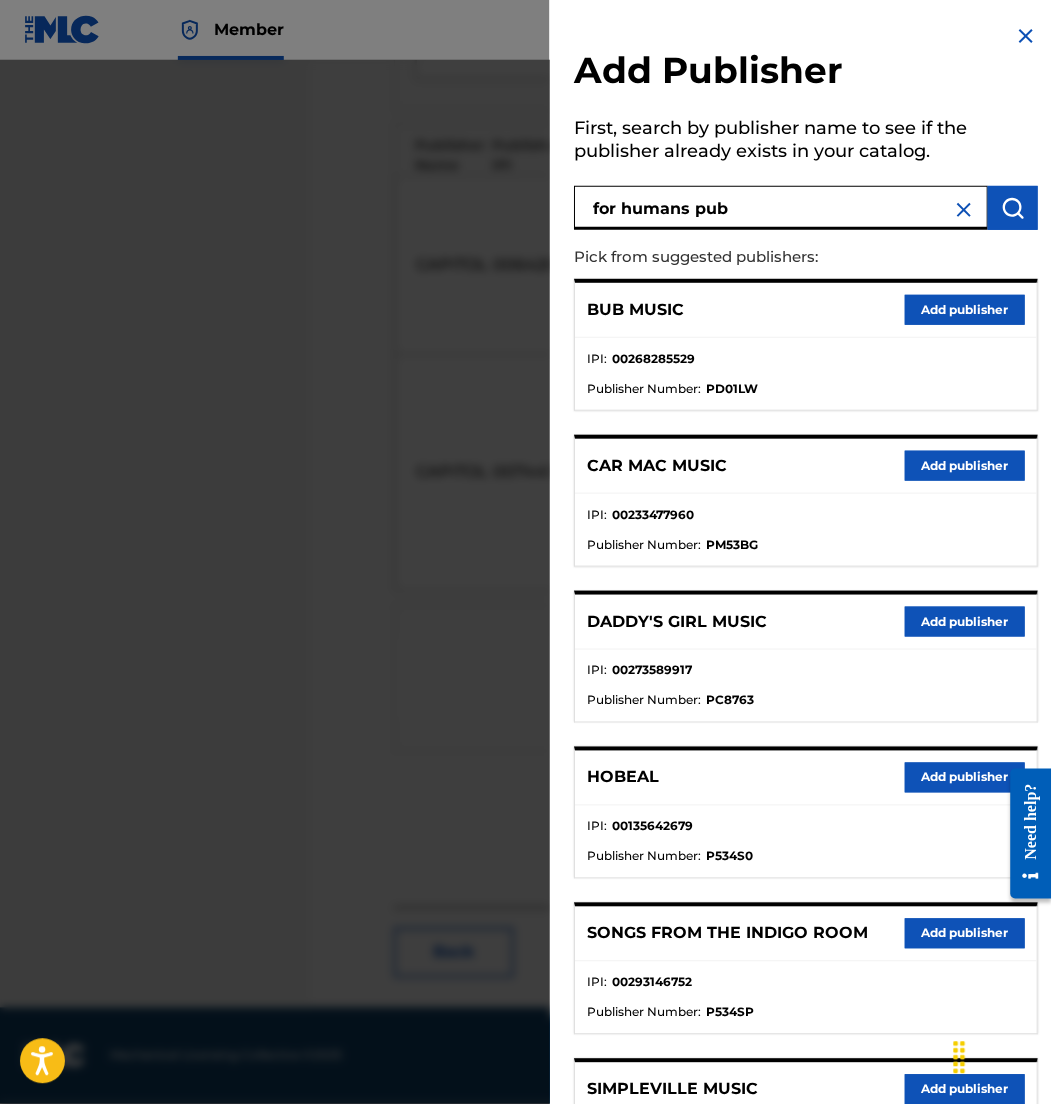type on "for humans pub" 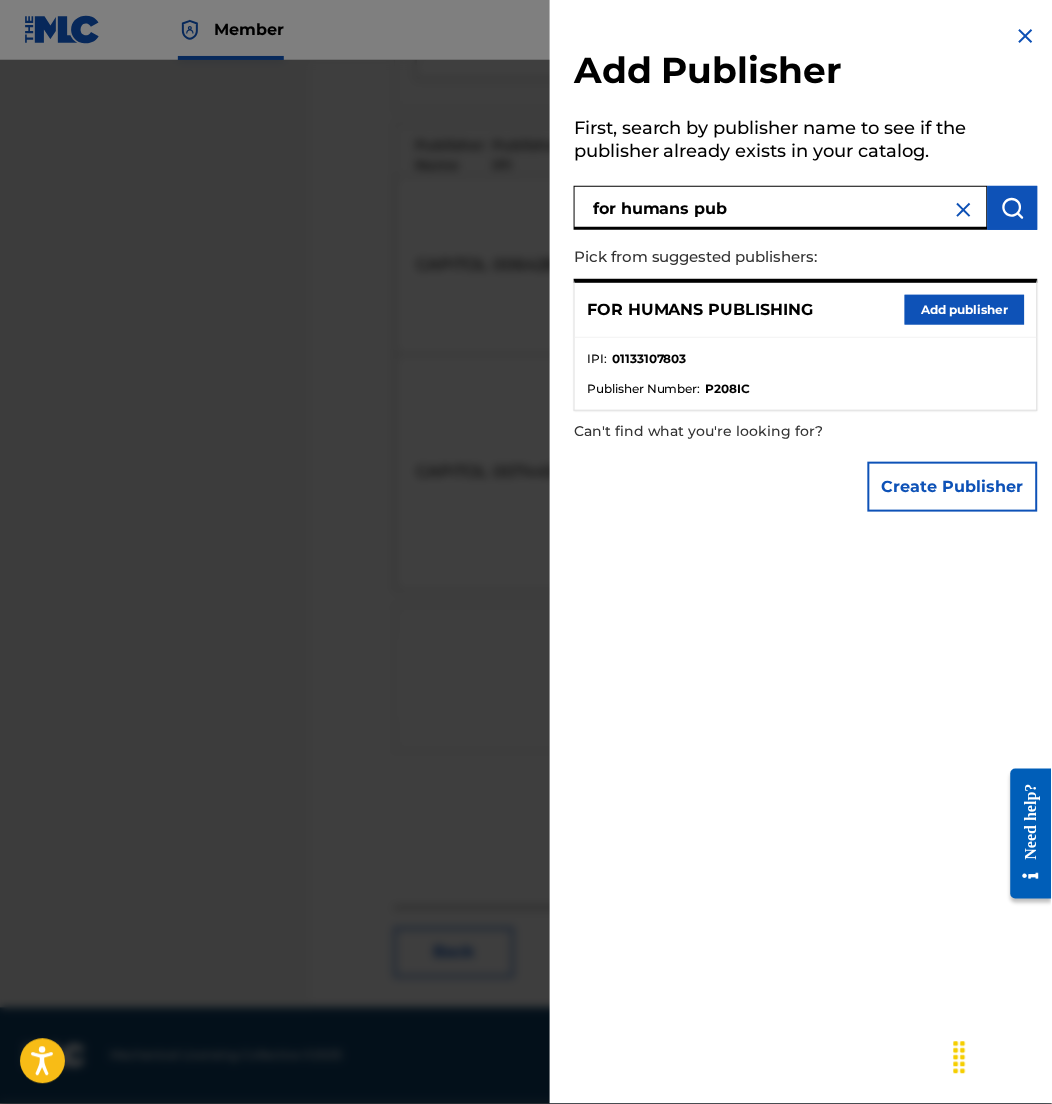 click on "FOR HUMANS PUBLISHING Add publisher" at bounding box center [806, 310] 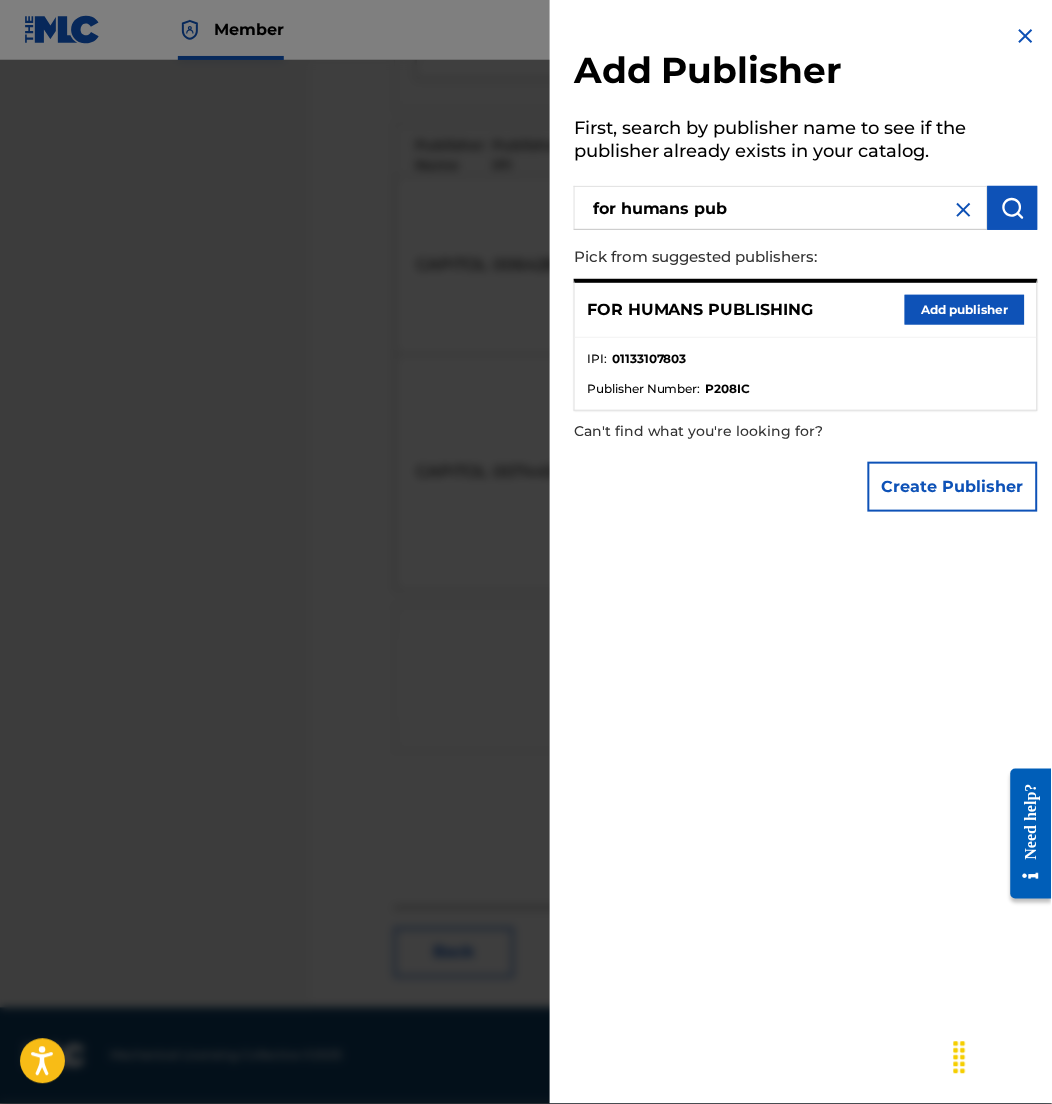 click on "Add publisher" at bounding box center [965, 310] 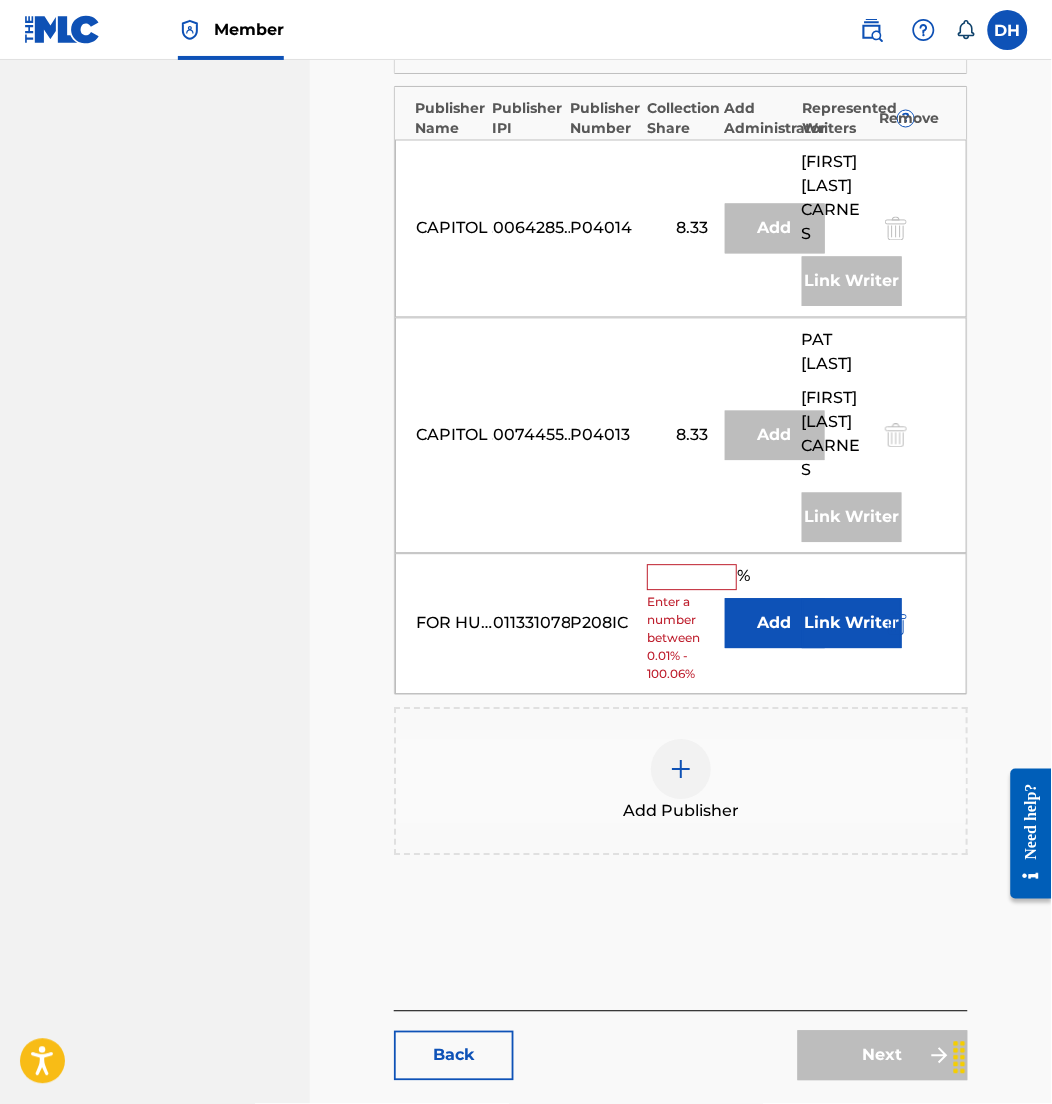click on "Add" at bounding box center (775, 623) 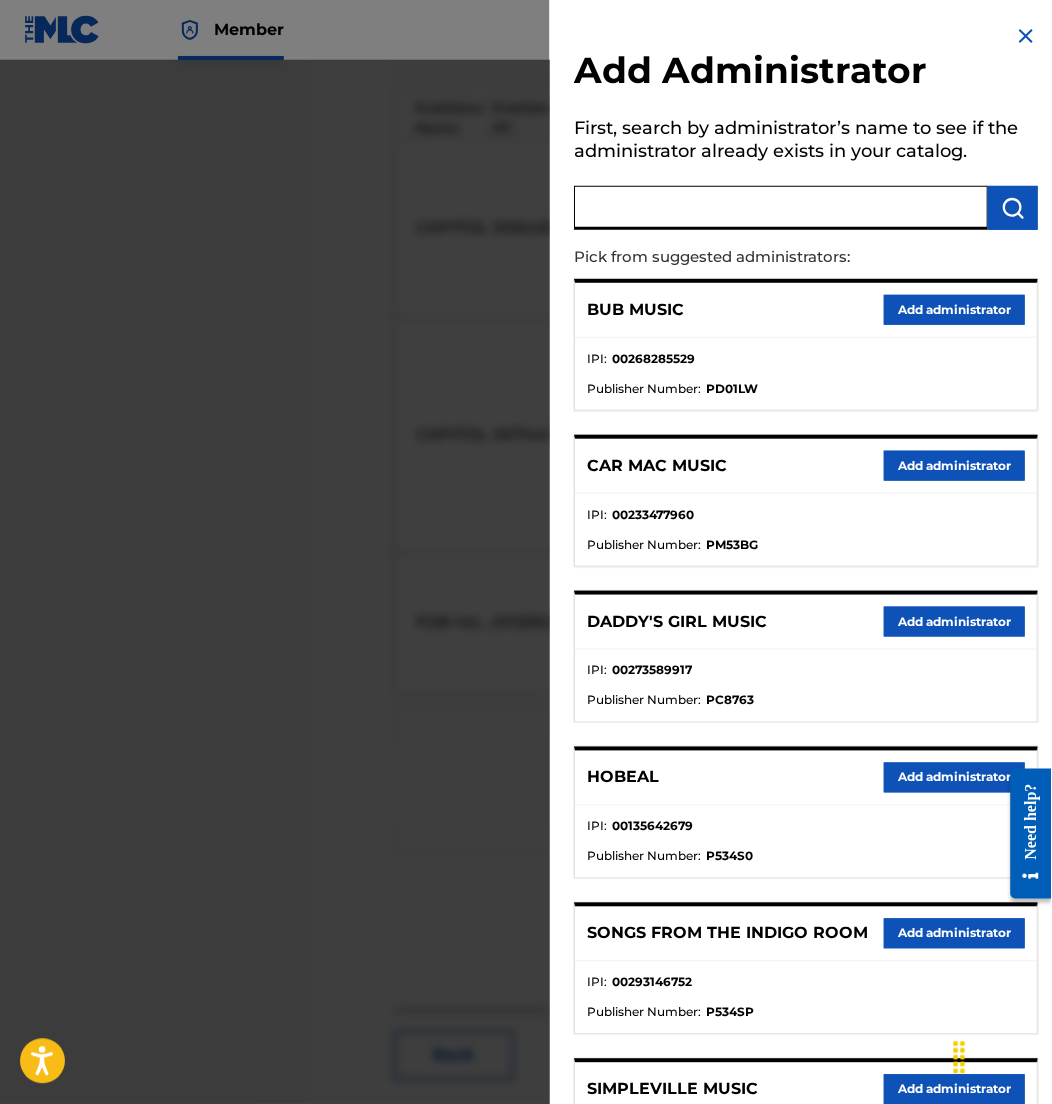 click at bounding box center [781, 208] 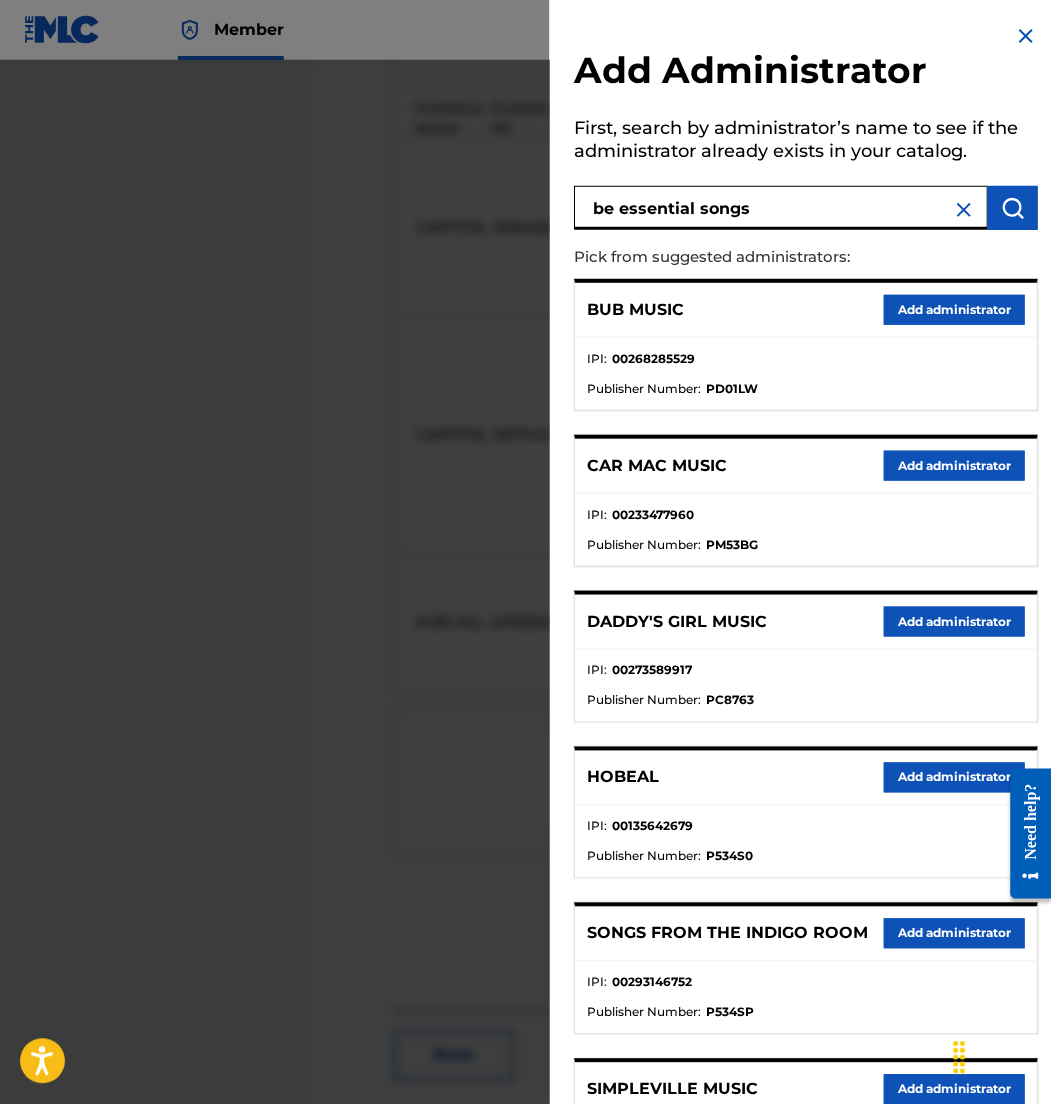 type on "be essential songs" 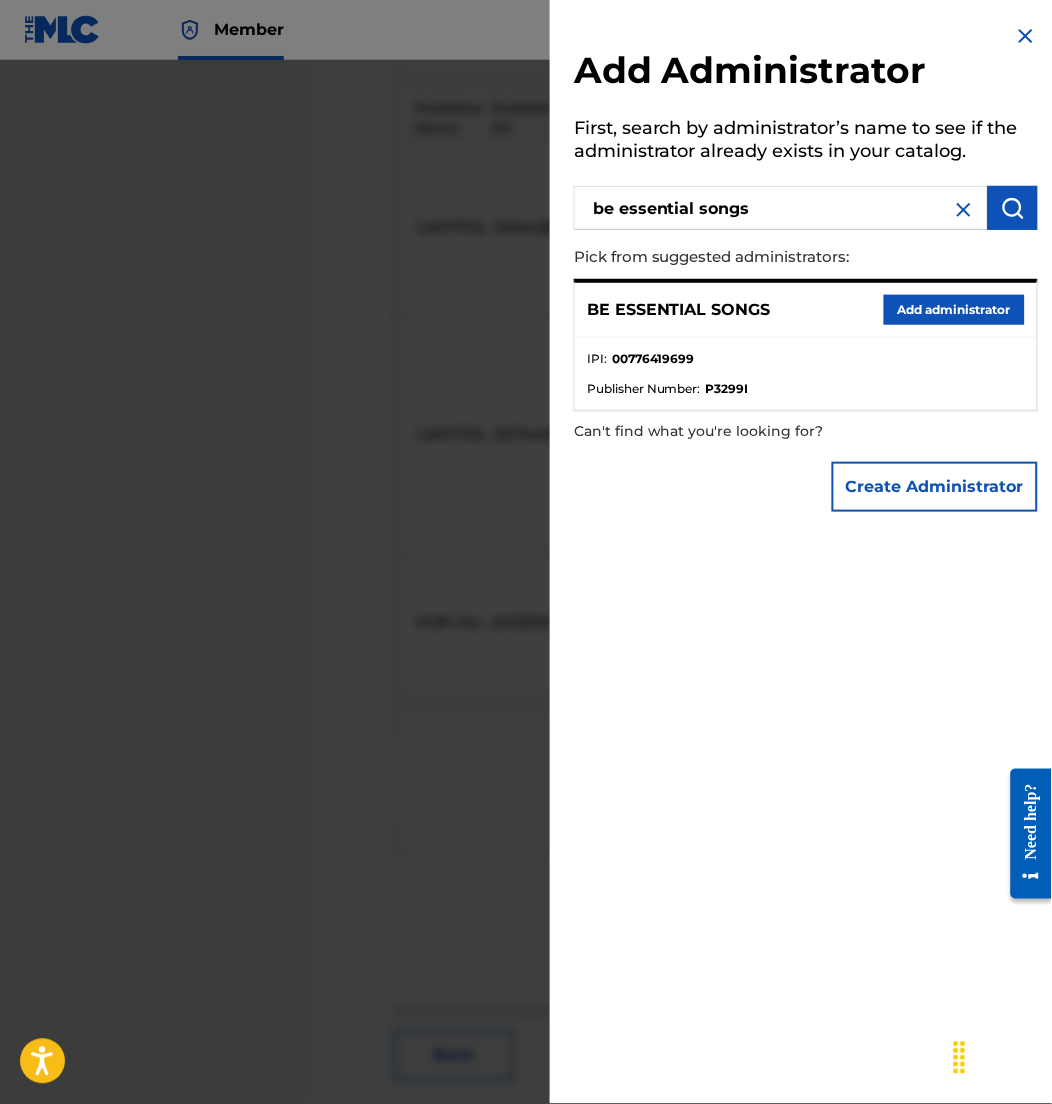 click on "Add administrator" at bounding box center (954, 310) 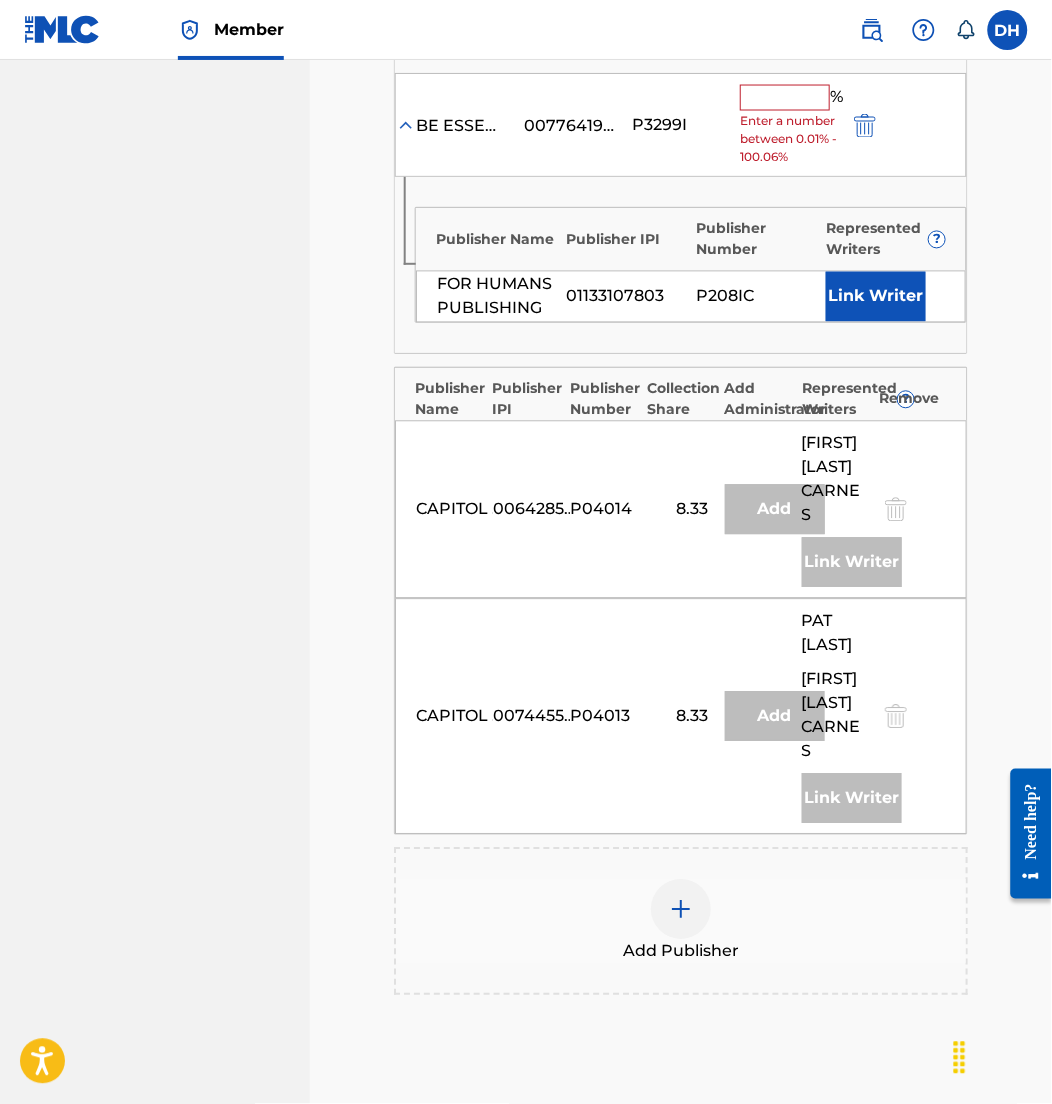 click on "Catalog Enter Work Details Add Writers Add Publishers & Shares Add Recording Review Add Publishers & Shares Enter your publisher(s)/administrator(s). PRAISE Publishers ( 9 ) ? REQUIRED Total shares:  100 % Administrator ? Administrator IPI Administrator Number Collection Share Remove BE ESSENTIAL SONGS 00776419699 P3299I 33.34 % Publisher Name Publisher IPI Publisher Number Represented Writers ? MUSIC BY ELEVATION WORSHIP PUB 00787359969 P4998O STEVEN   FURTICK Link Writer BE ESSENTIAL SONGS 00776419699 P3299I 8.33 % Publisher Name Publisher IPI Publisher Number Represented Writers ? CHANDLER MOORE PUB DESIGNEE -- P045SV CHANDLER DAVID   MOORE Link Writer BE ESSENTIAL SONGS 00776419699 P3299I 8.33 % Publisher Name Publisher IPI Publisher Number Represented Writers ? MAVERICK CITY PUBLISHING 00371942546 P036W5 CHANDLER DAVID   MOORE Link Writer ALL ESSENTIAL MUSIC 00774862003 P3298O 16.66 % Publisher Name Publisher IPI Publisher Number Represented Writers ? BRANDON LAKE MUSIC 00702967240 P559U3 MICHAEL BRANDON" at bounding box center [681, -532] 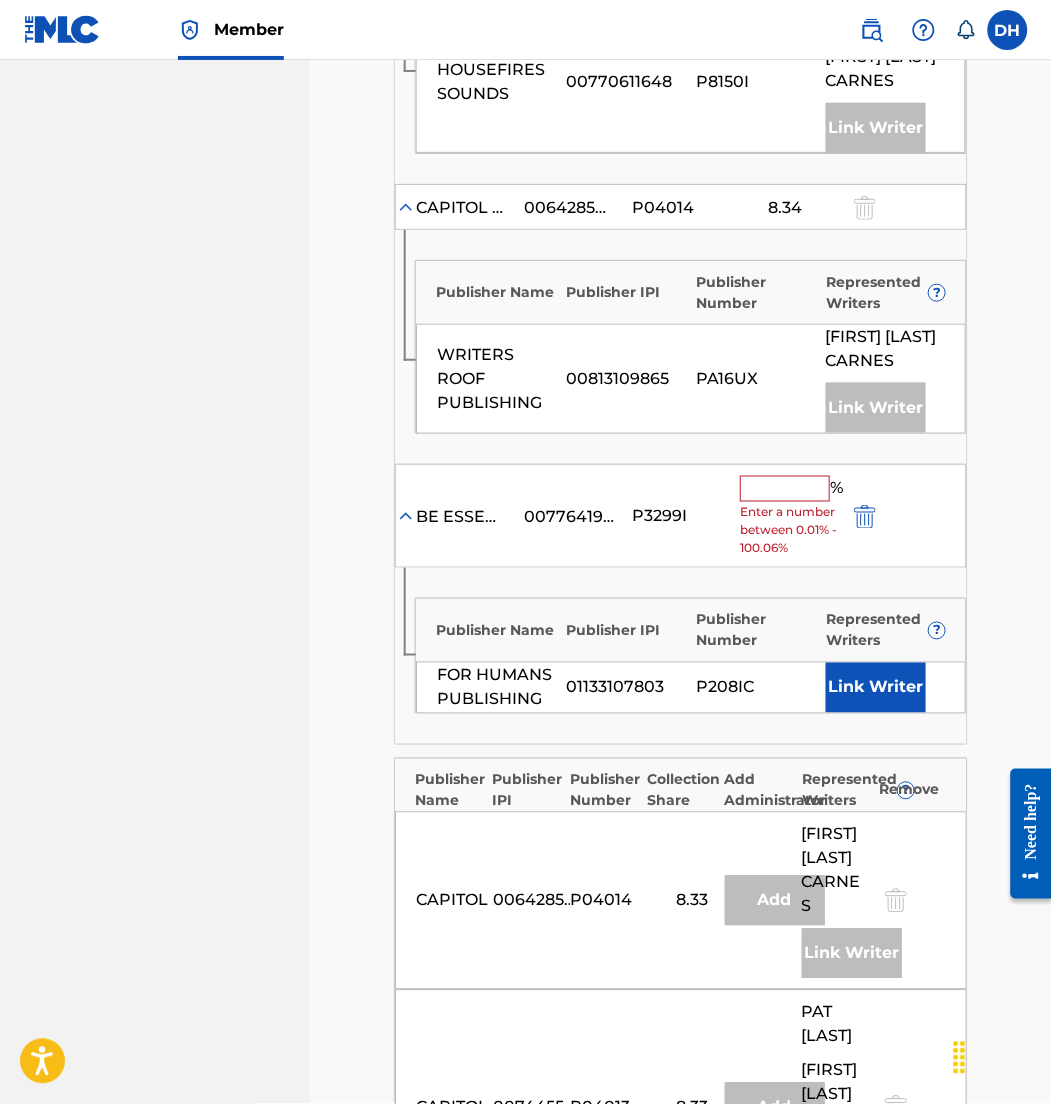 scroll, scrollTop: 2026, scrollLeft: 0, axis: vertical 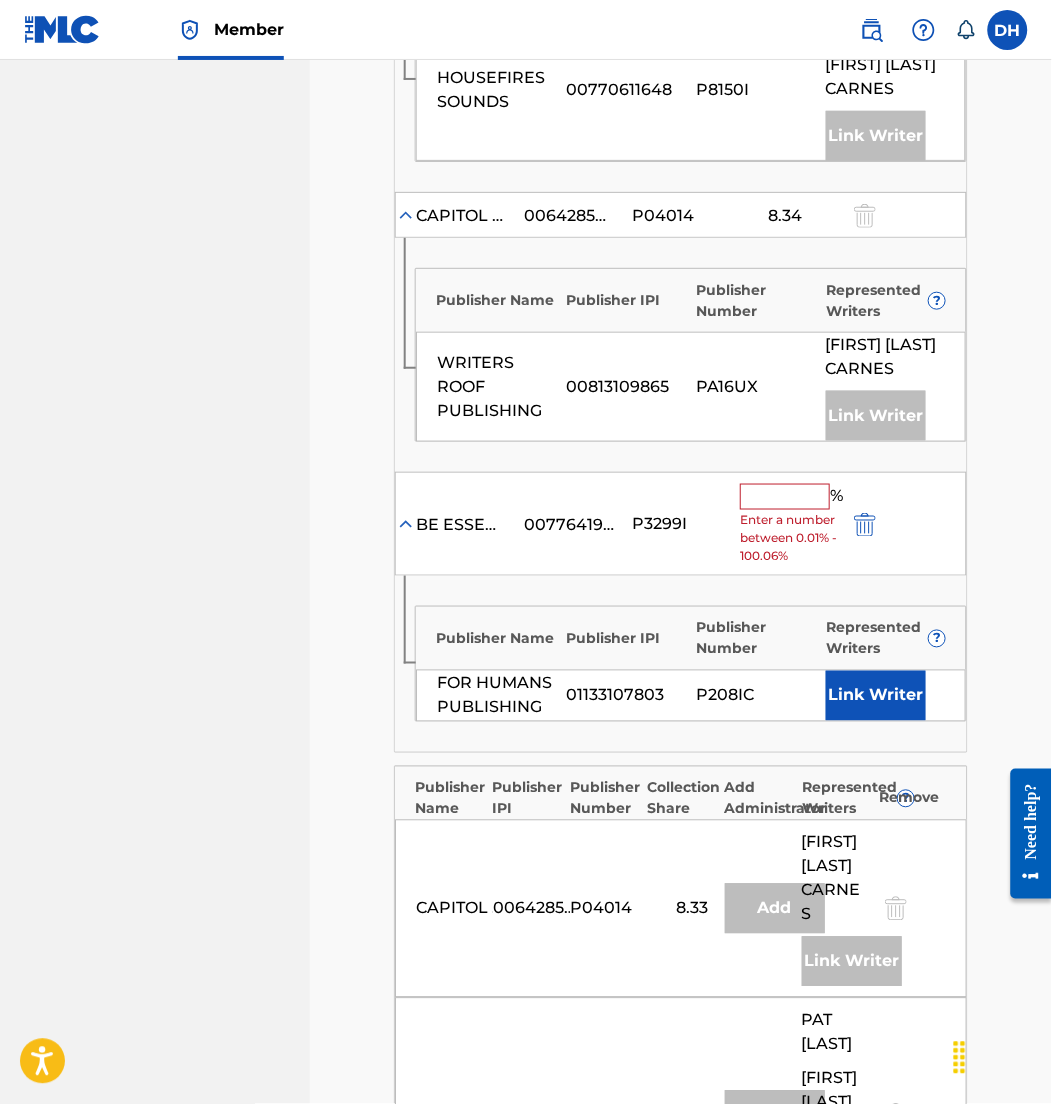 click at bounding box center [785, 496] 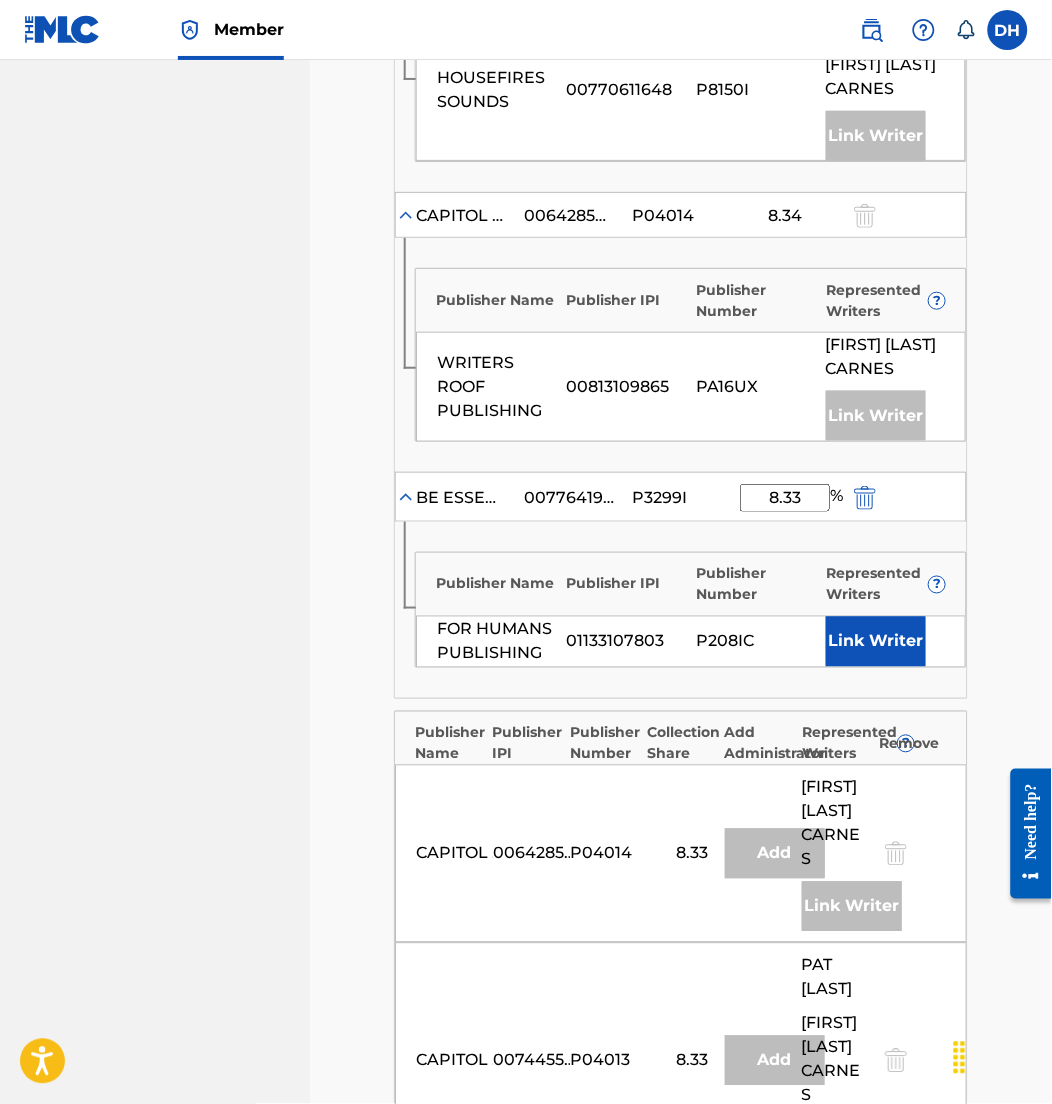 type on "8.33" 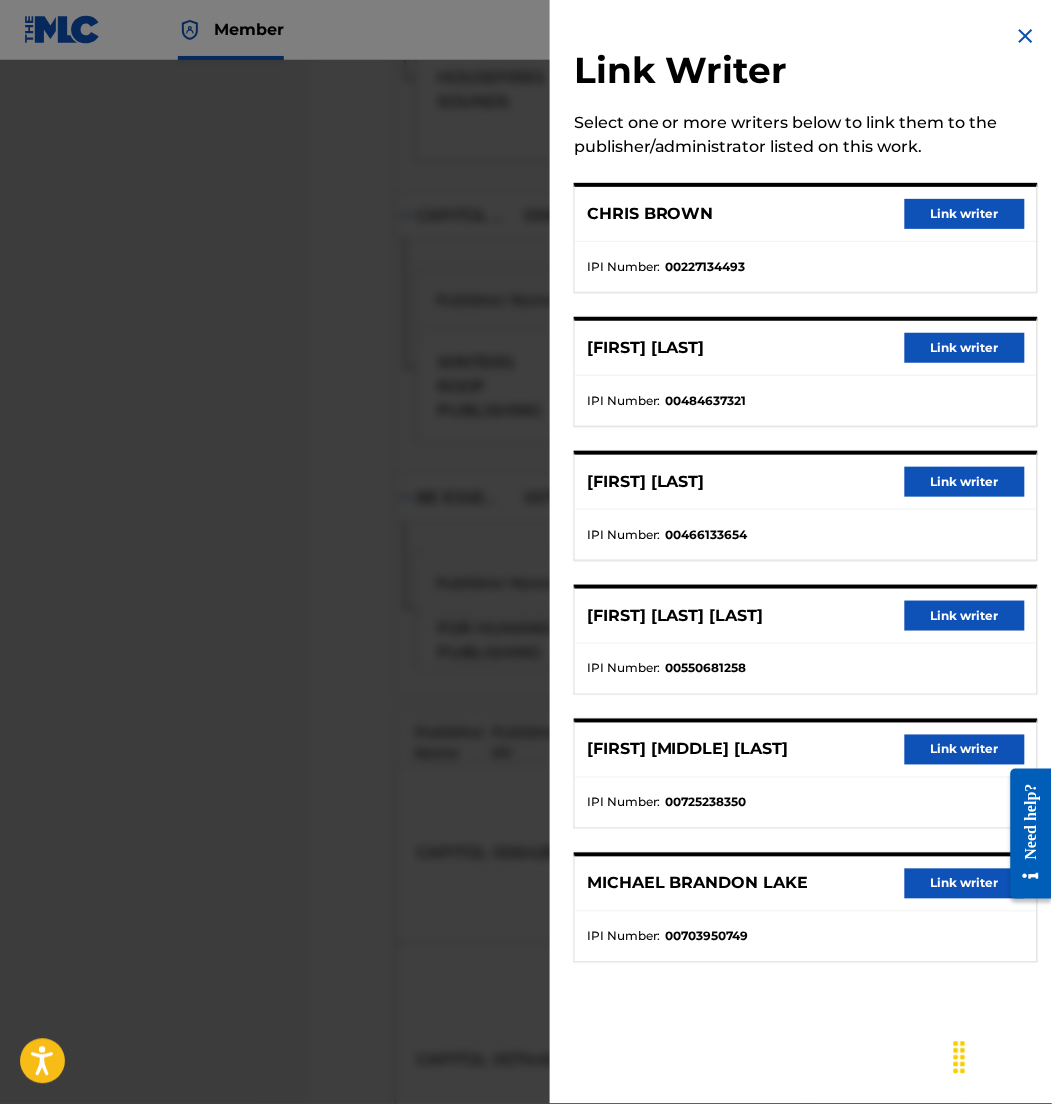 click on "Link writer" at bounding box center [965, 750] 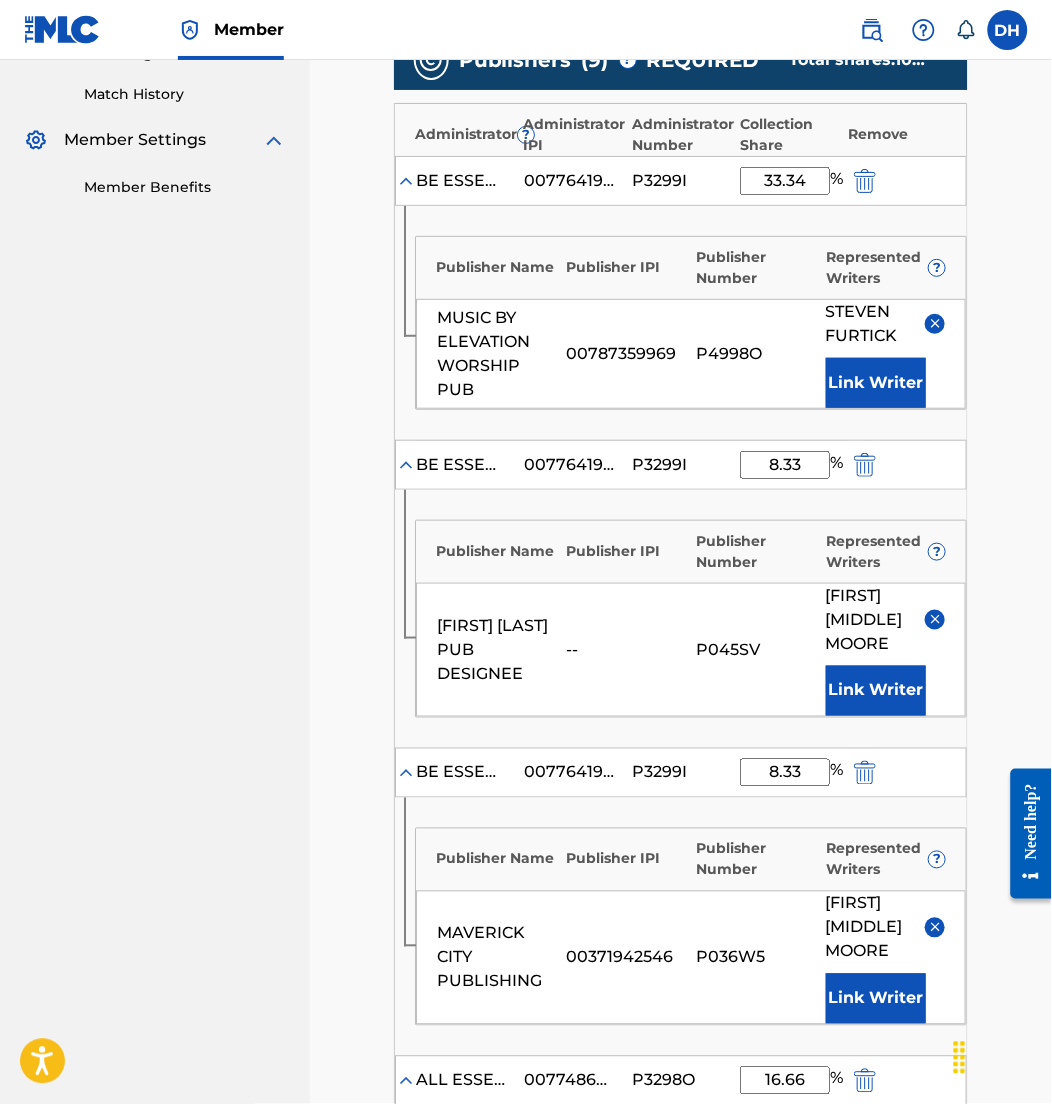 scroll, scrollTop: 537, scrollLeft: 0, axis: vertical 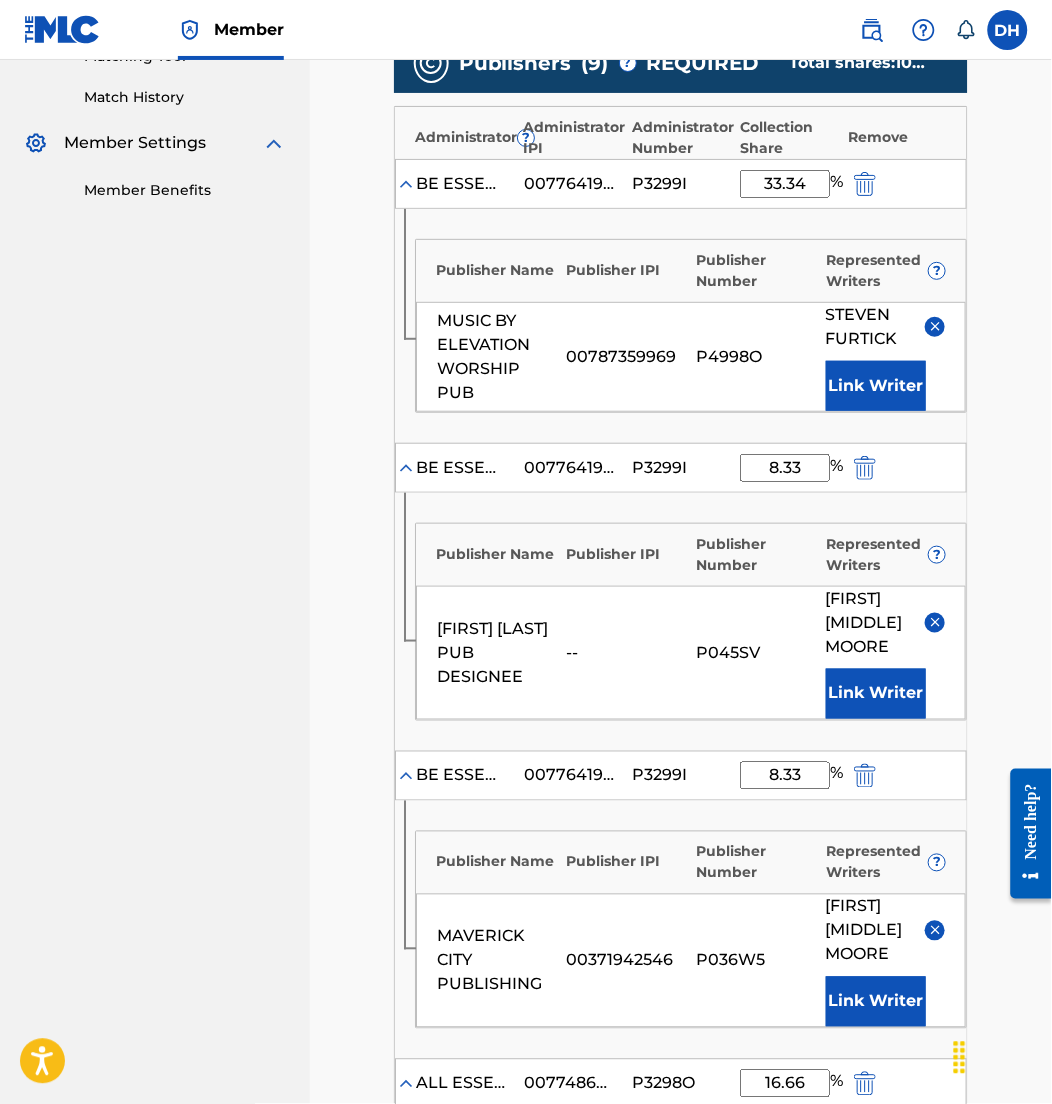 click at bounding box center (865, 468) 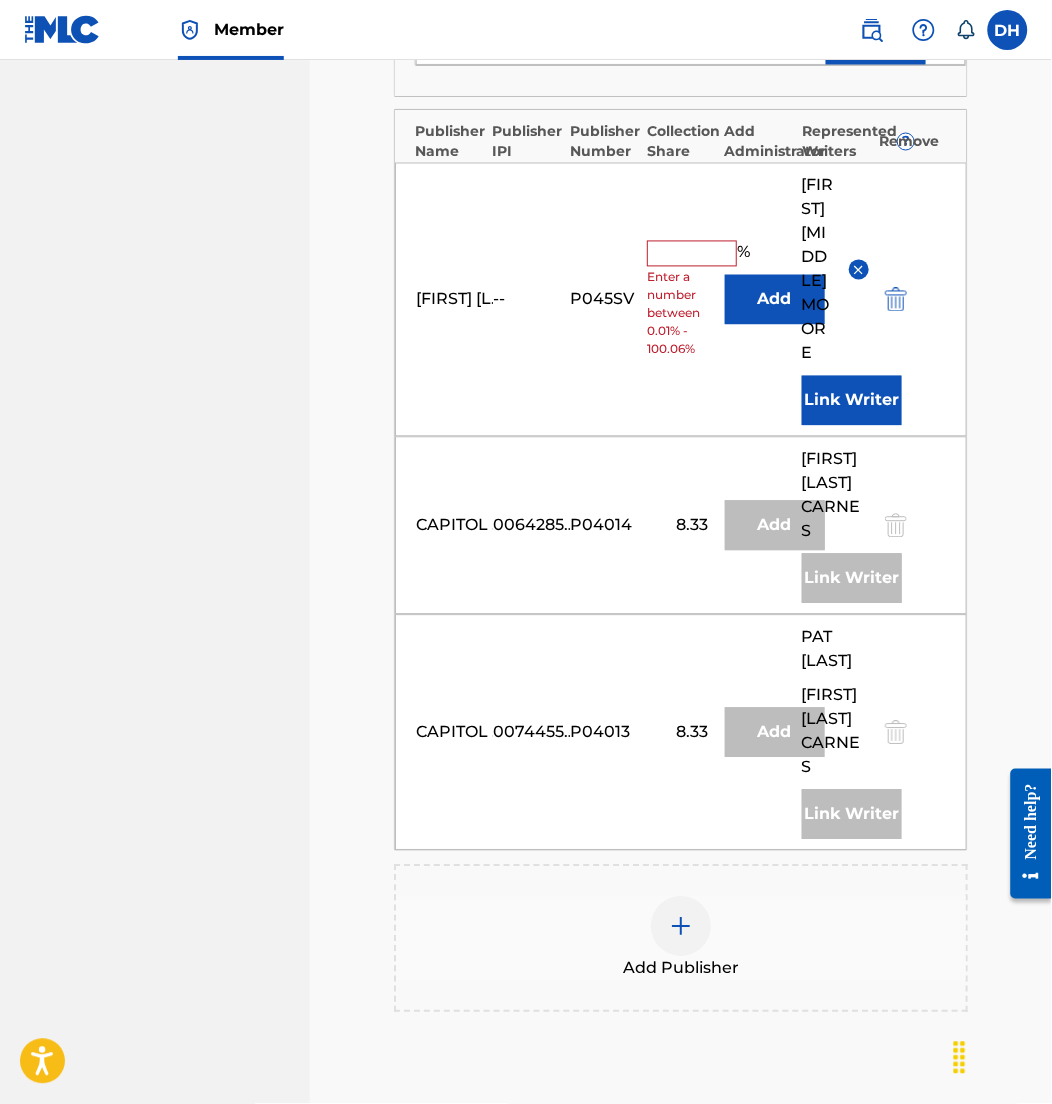 scroll, scrollTop: 2393, scrollLeft: 0, axis: vertical 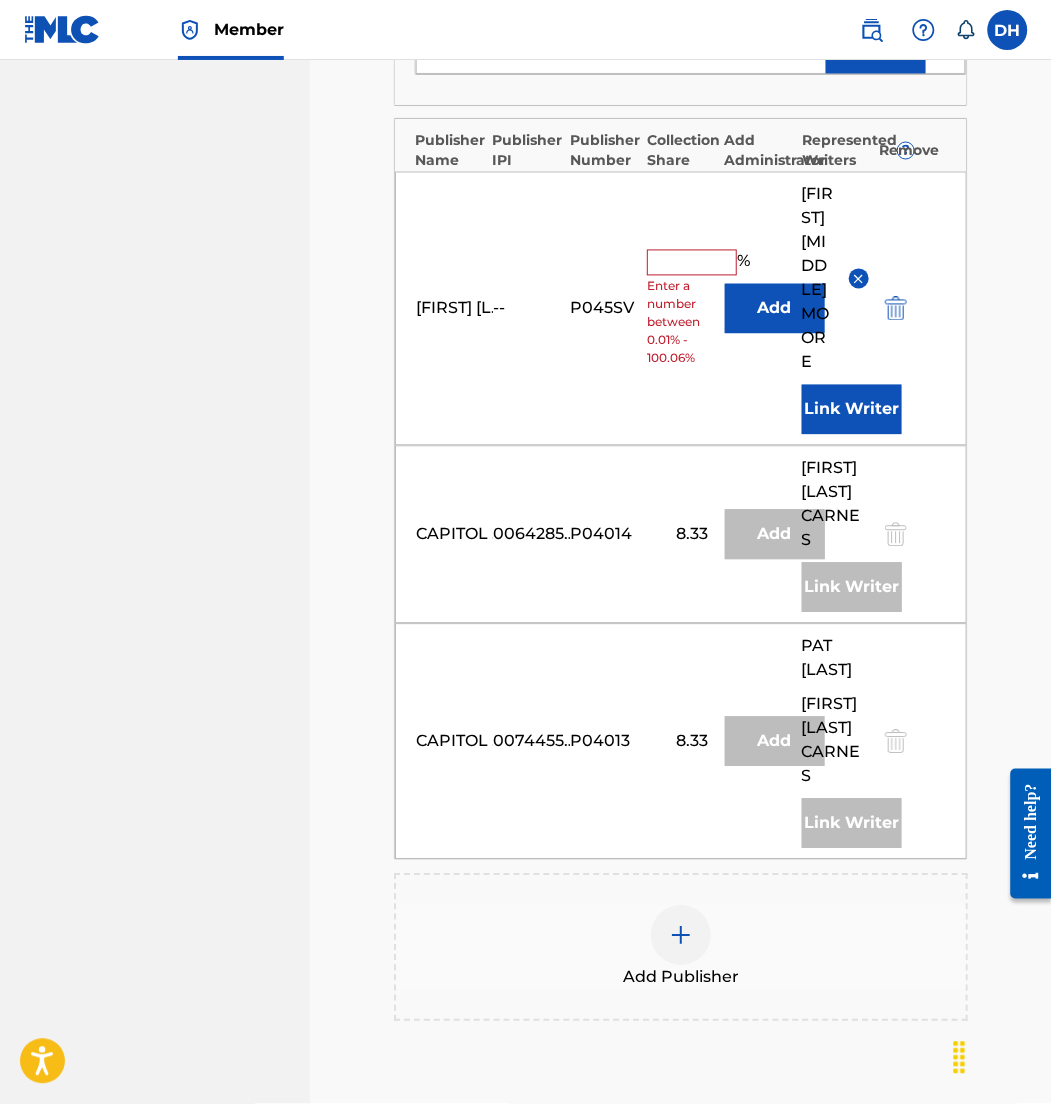 click at bounding box center [896, 308] 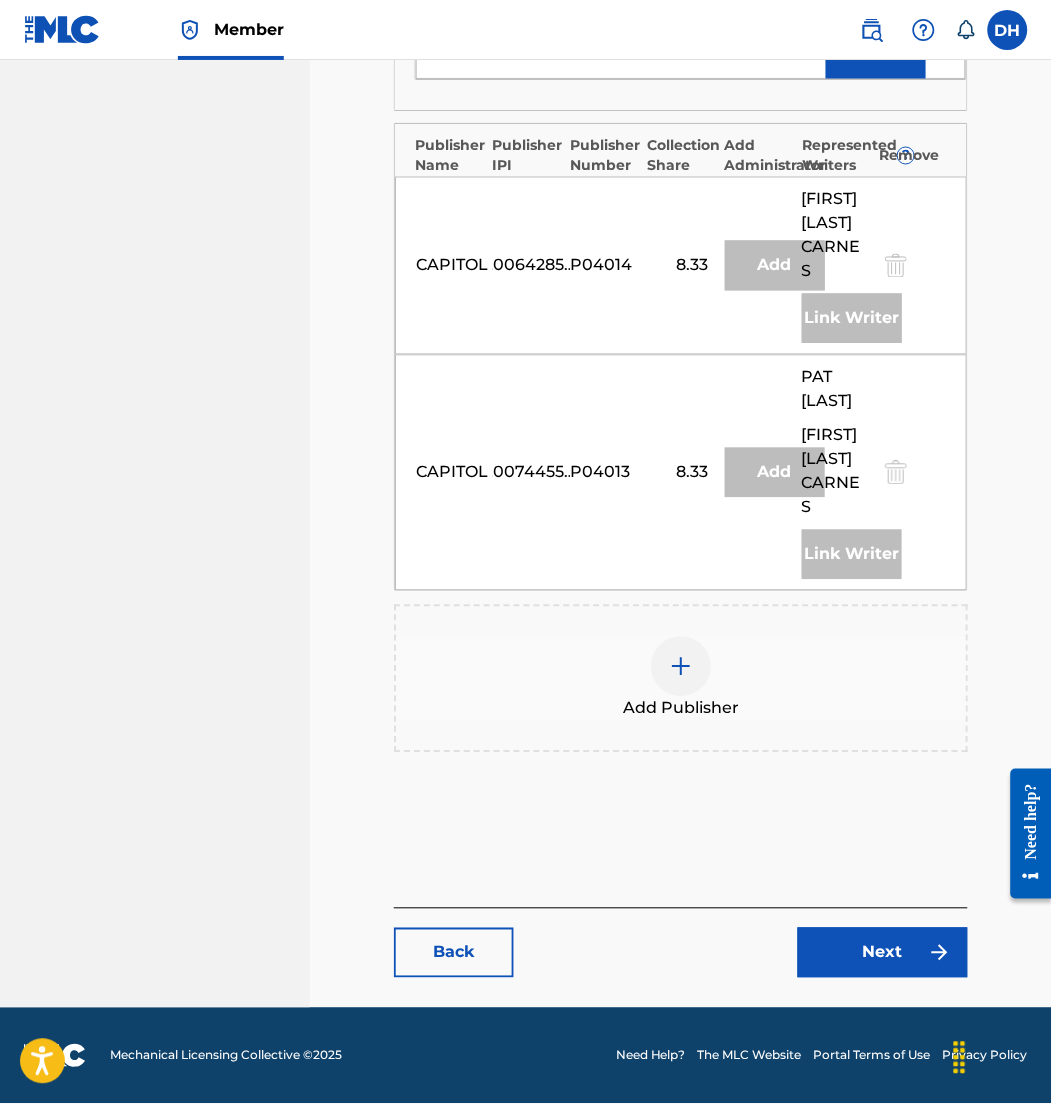 scroll, scrollTop: 2425, scrollLeft: 0, axis: vertical 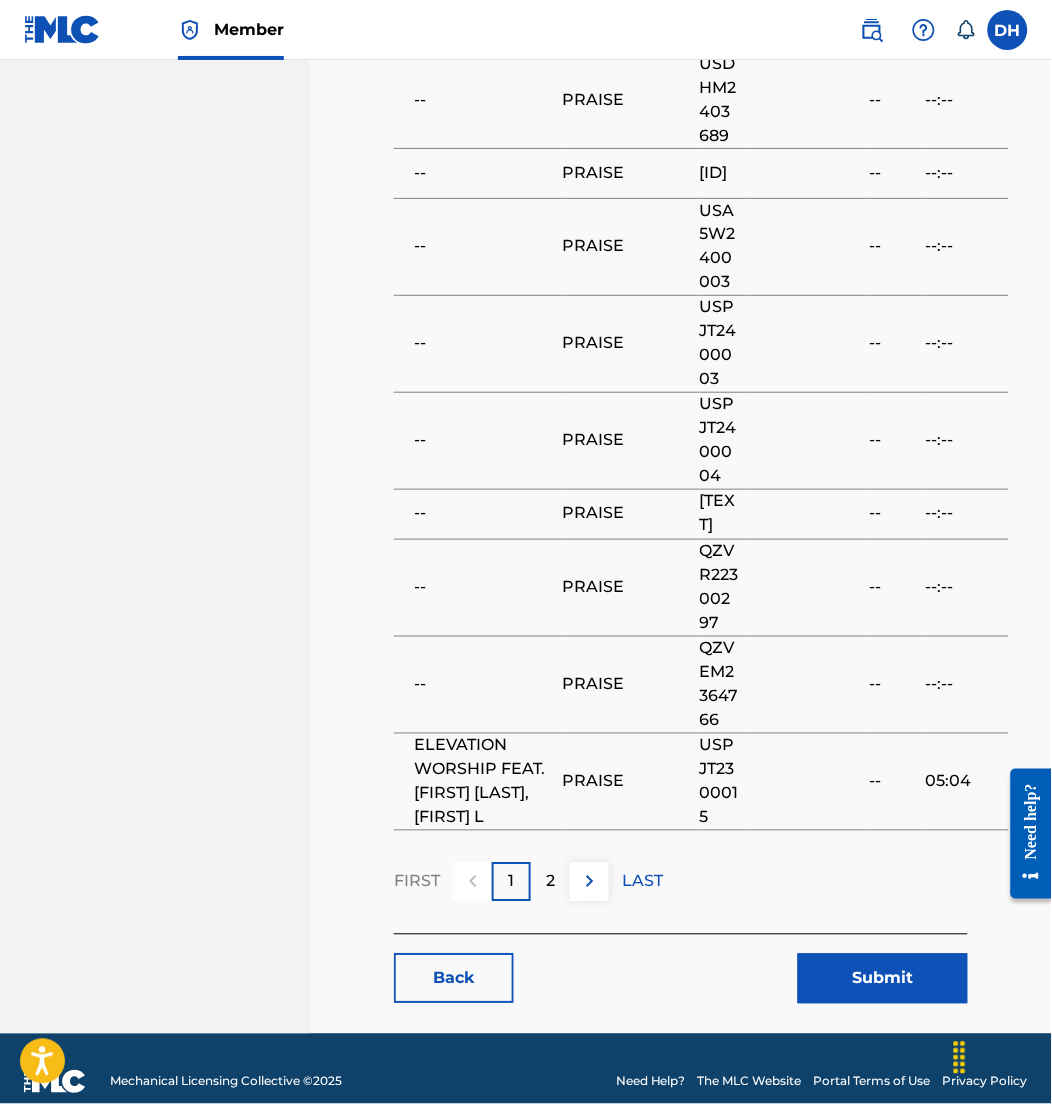 click on "Submit" at bounding box center [883, 979] 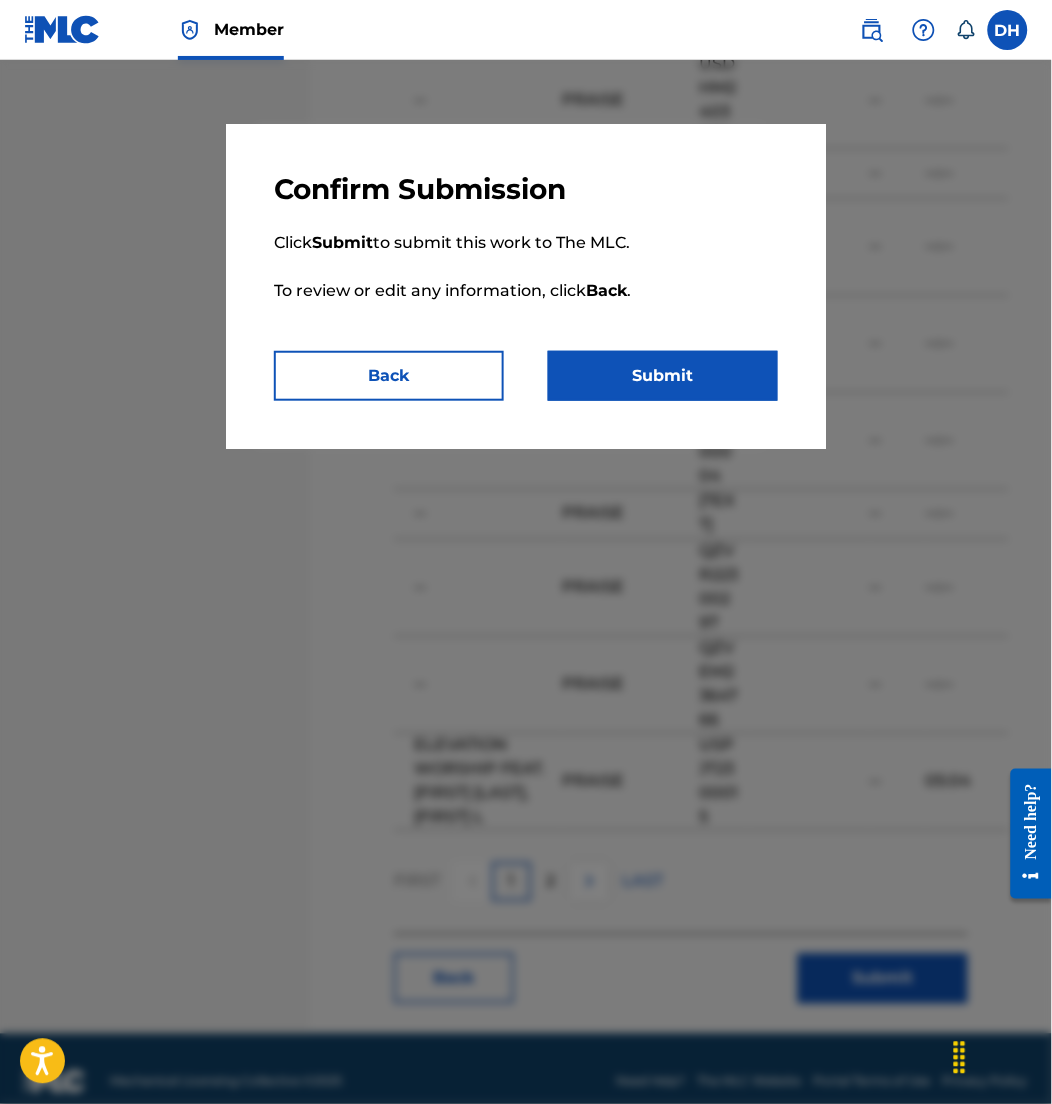 click on "Submit" at bounding box center [663, 376] 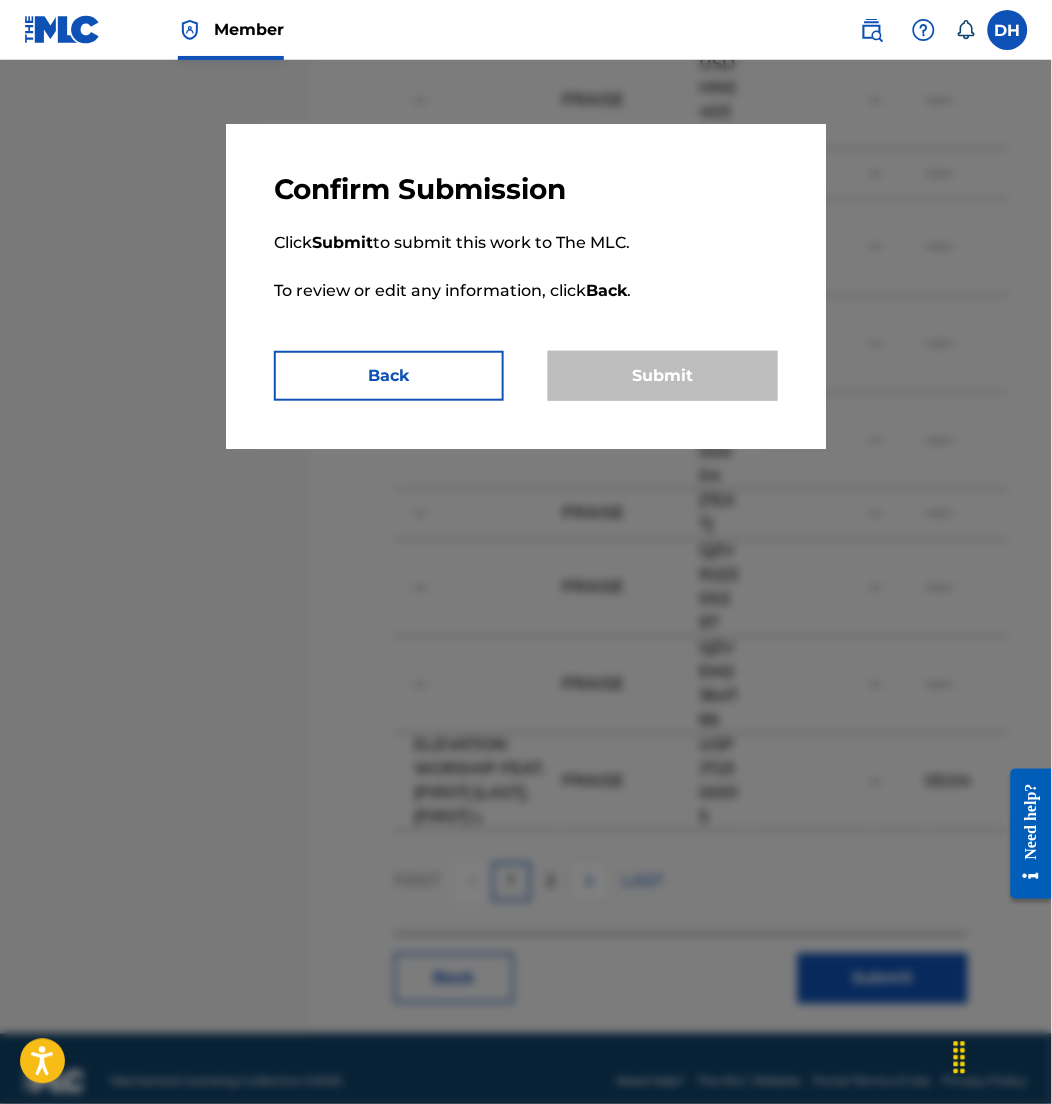 scroll, scrollTop: 0, scrollLeft: 0, axis: both 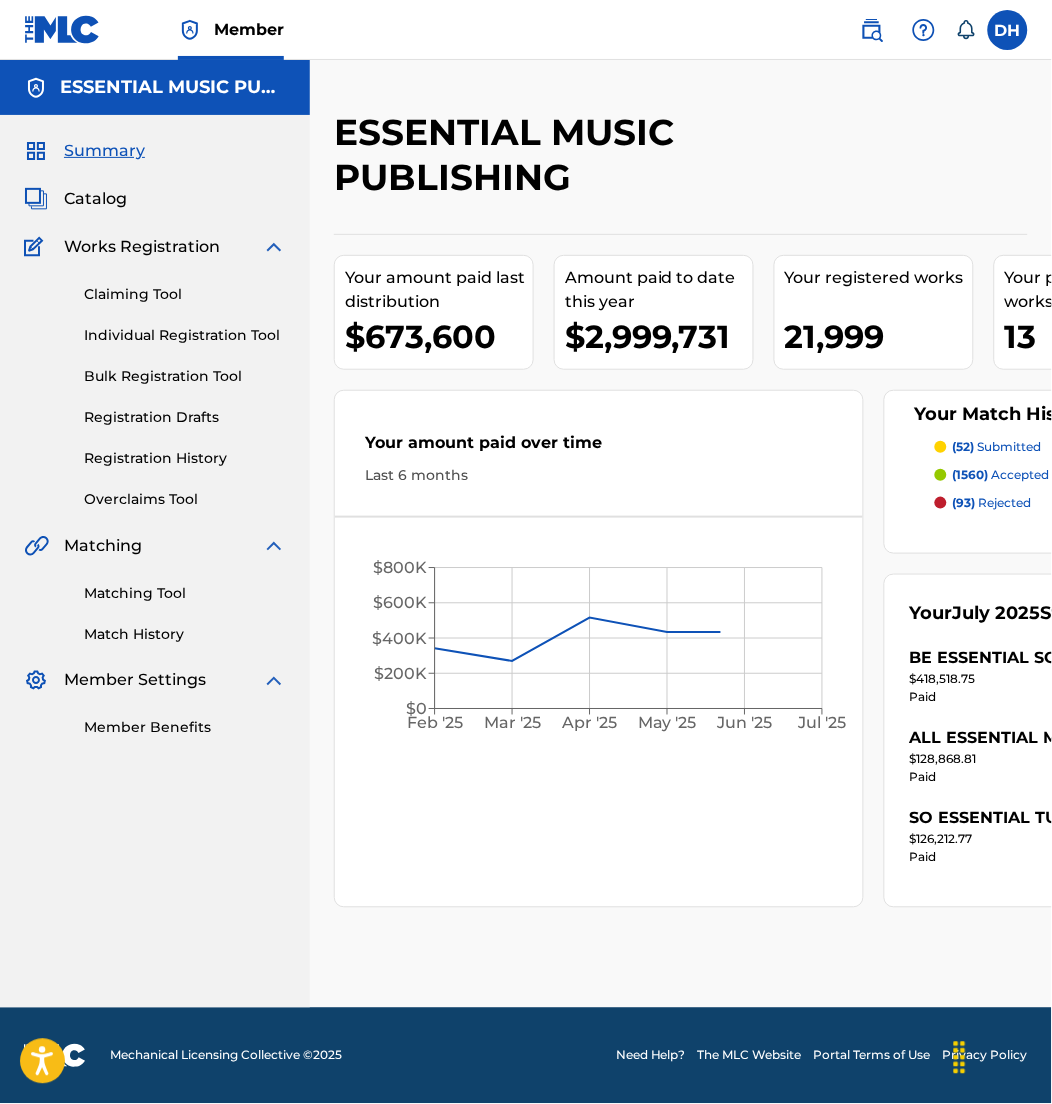 click on "Catalog" at bounding box center [95, 199] 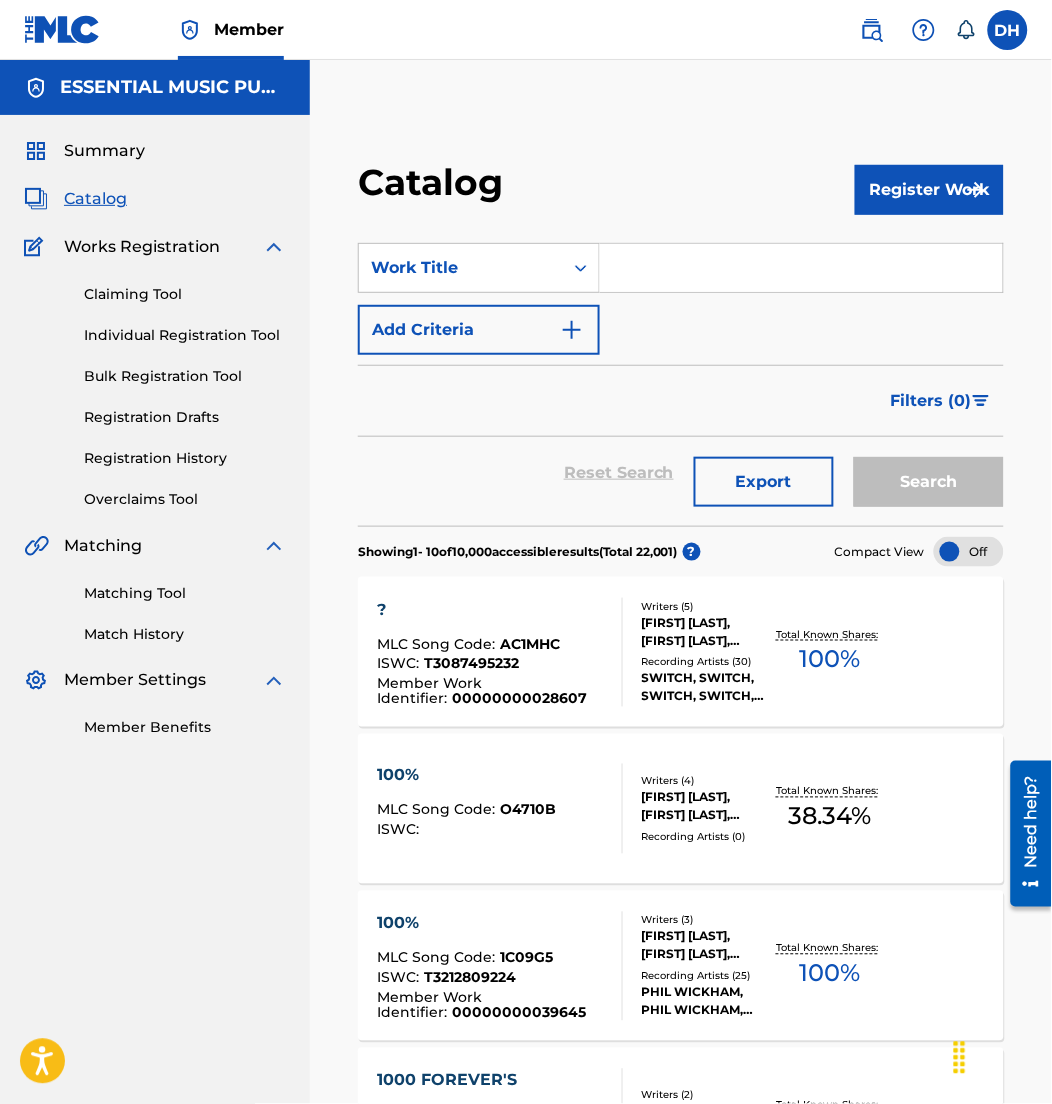 click at bounding box center [801, 268] 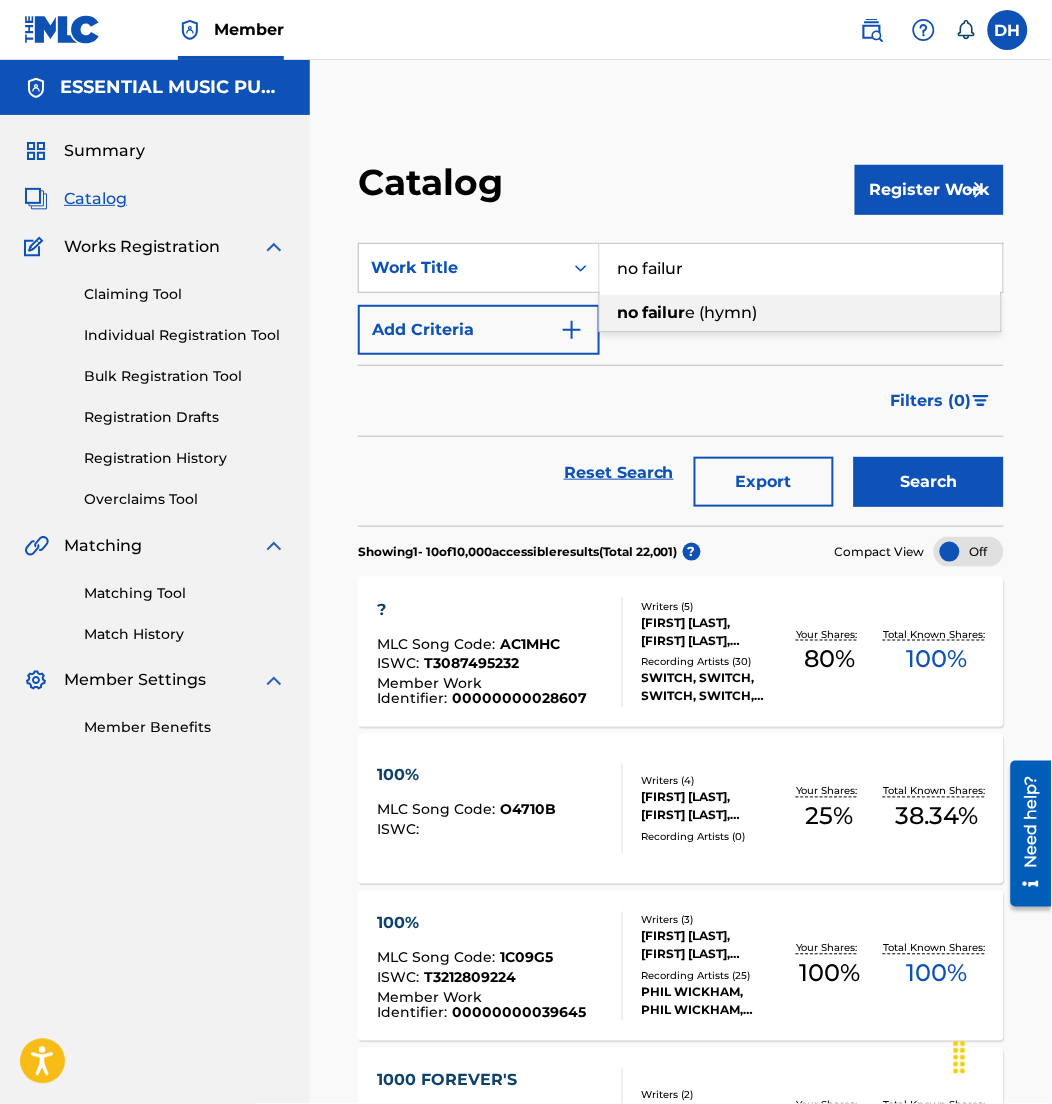 click on "no   failur e (hymn)" at bounding box center (800, 313) 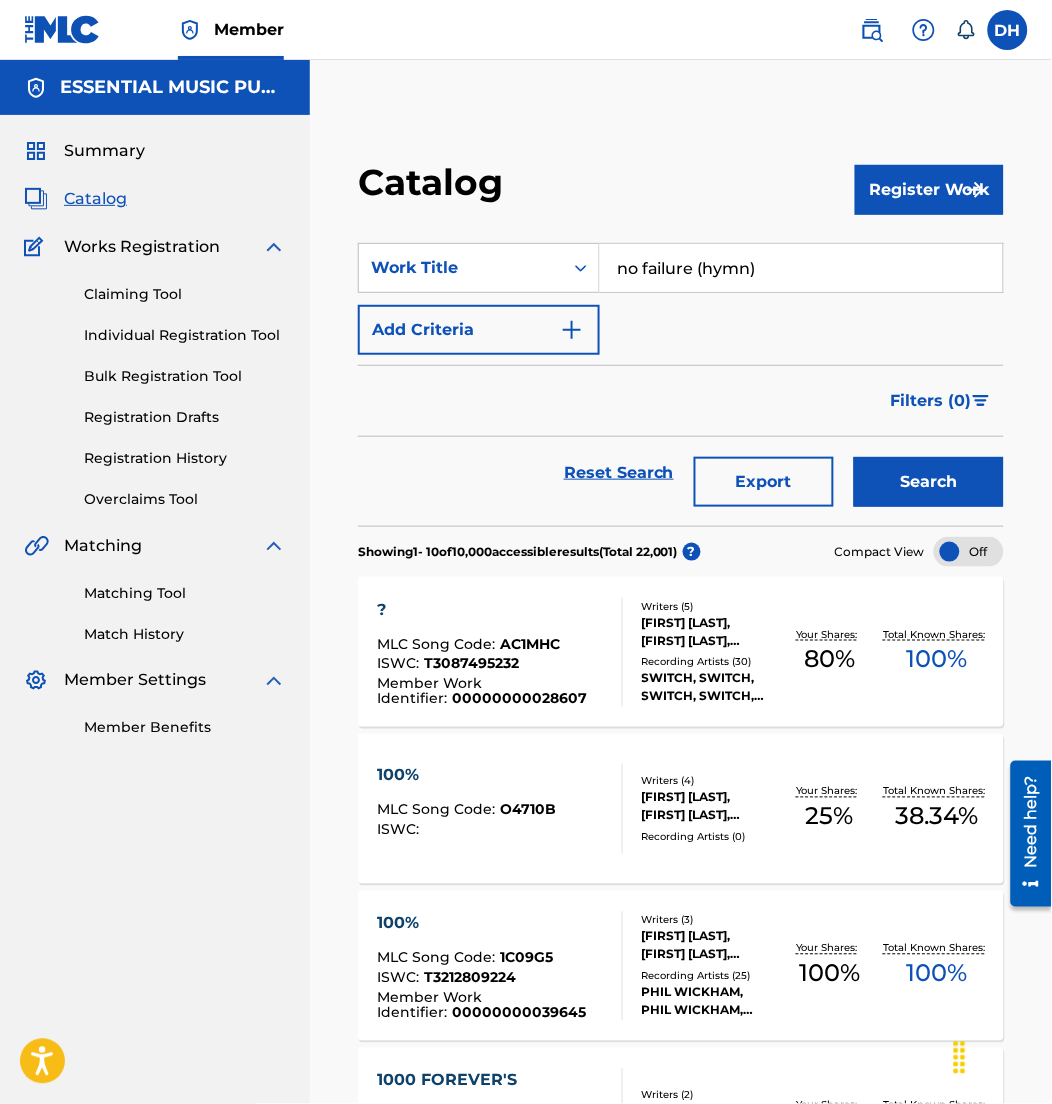 click on "Search" at bounding box center (929, 482) 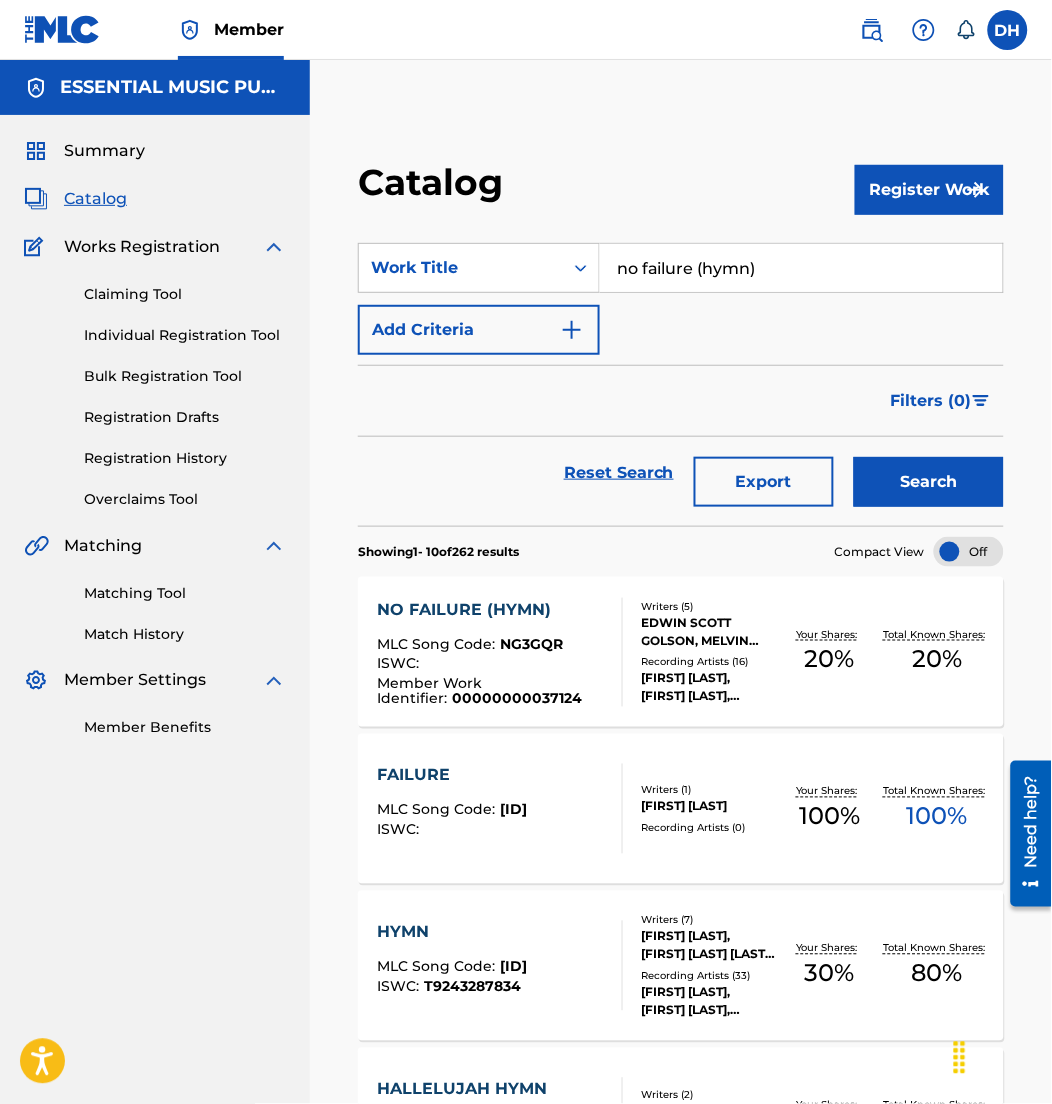 click on "NO FAILURE (HYMN)" at bounding box center [491, 610] 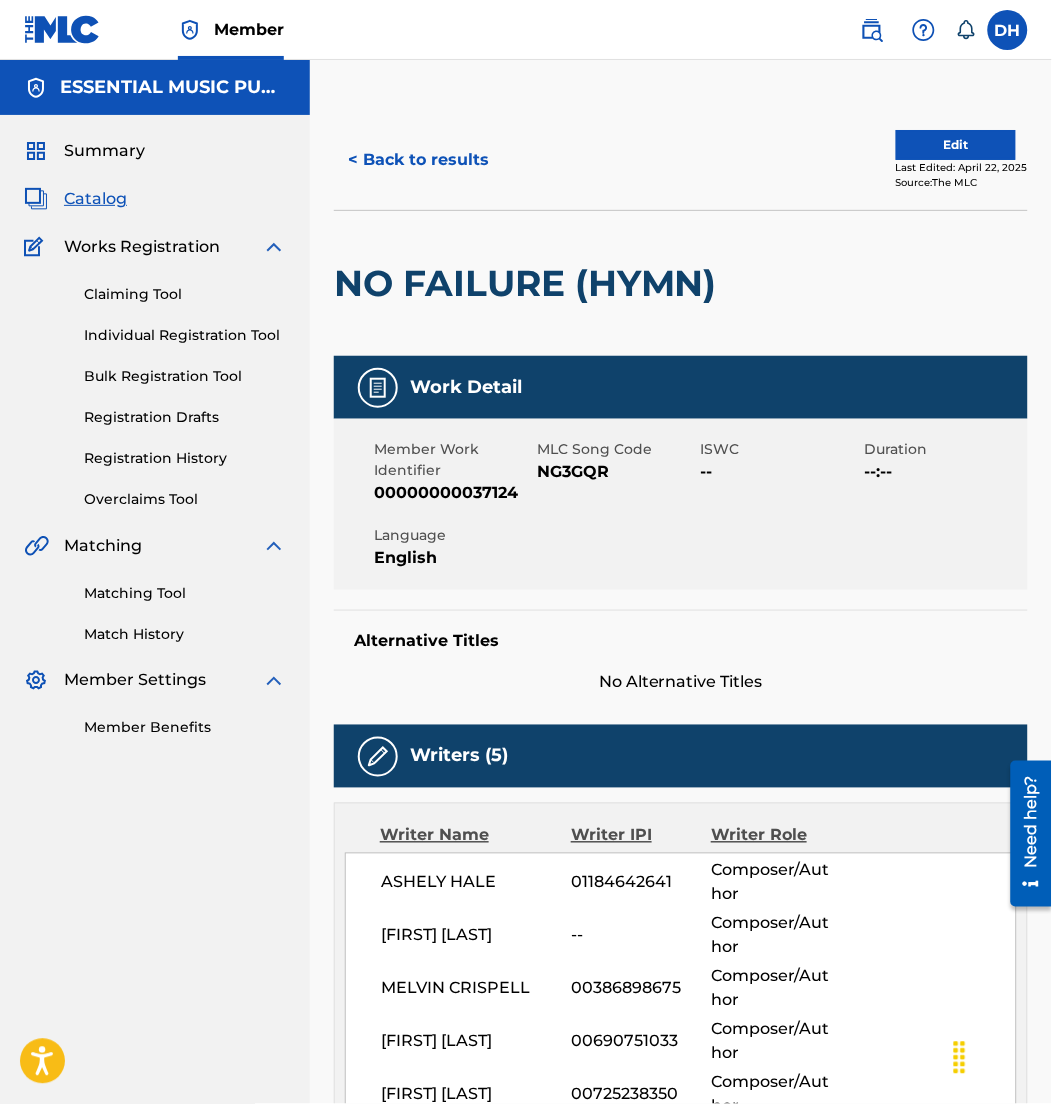 click on "Edit" at bounding box center [956, 145] 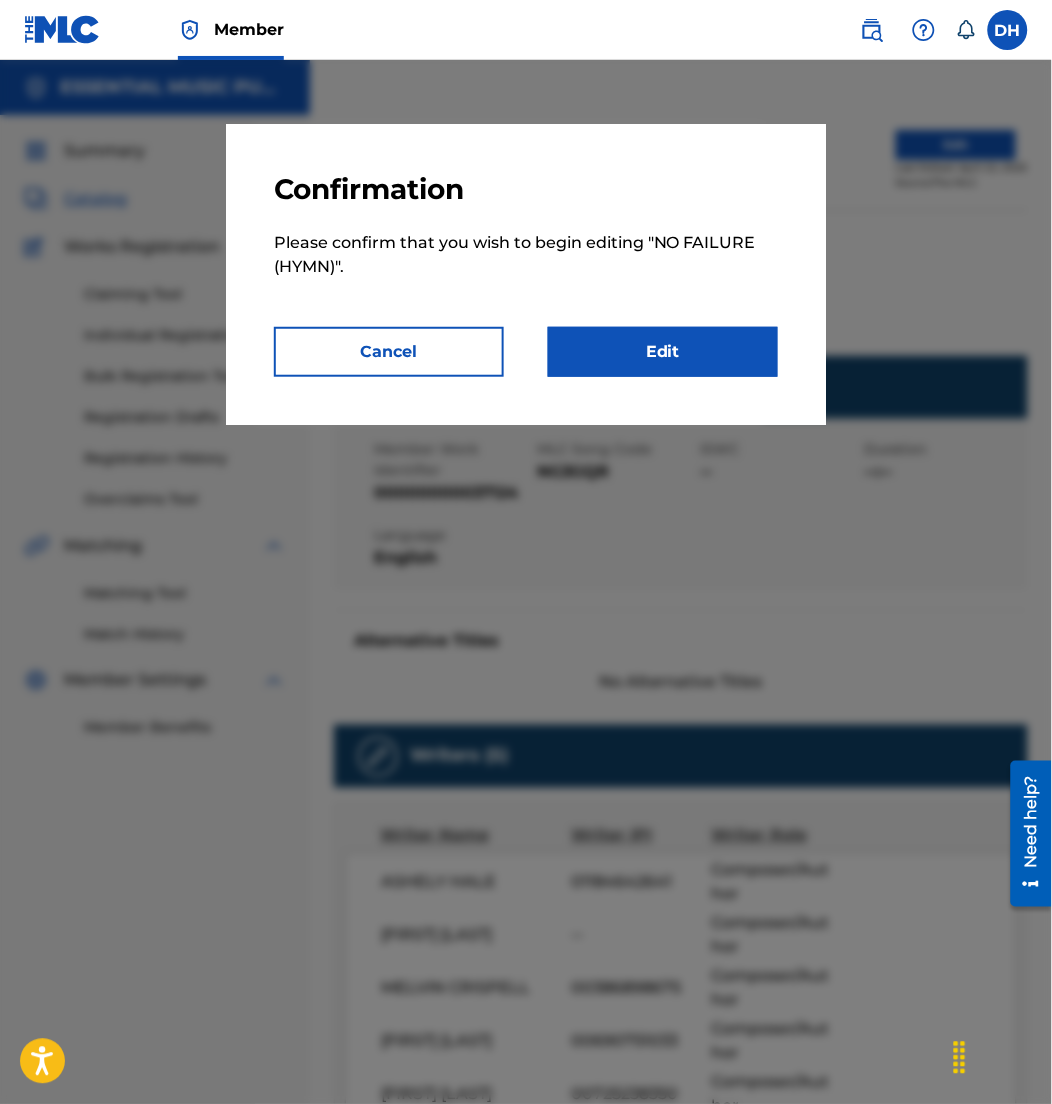 click on "Edit" at bounding box center (663, 352) 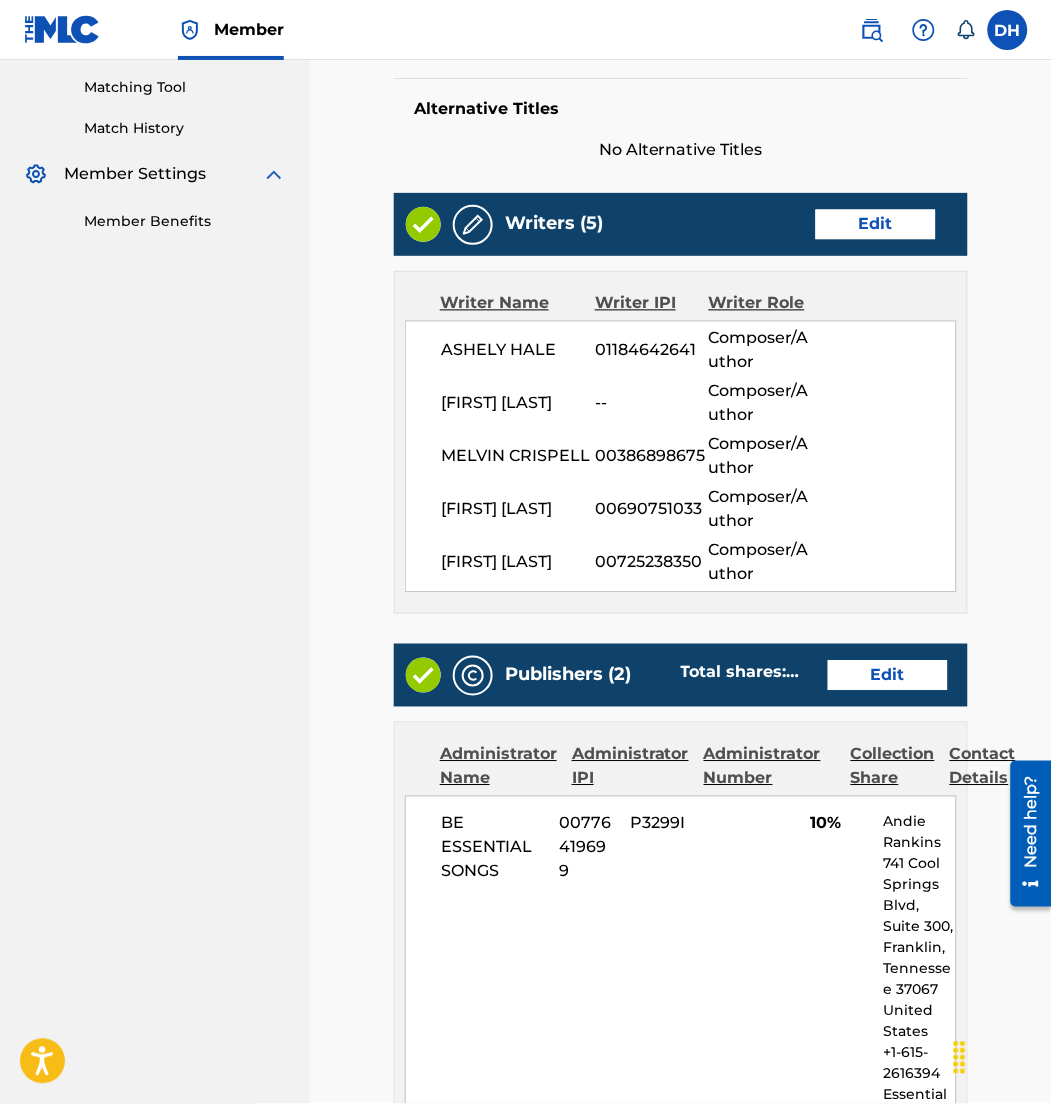 scroll, scrollTop: 916, scrollLeft: 0, axis: vertical 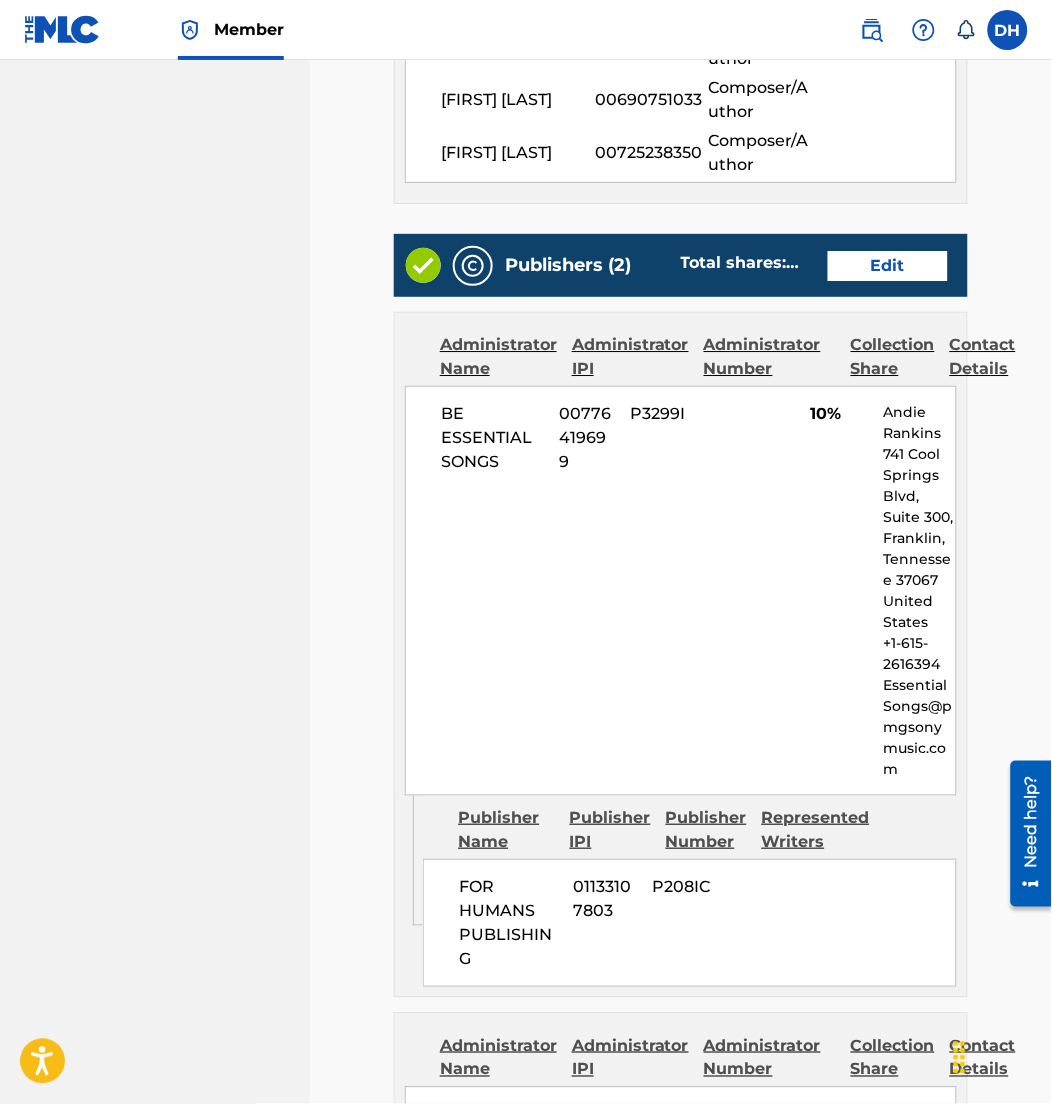 click on "Edit" at bounding box center (888, 266) 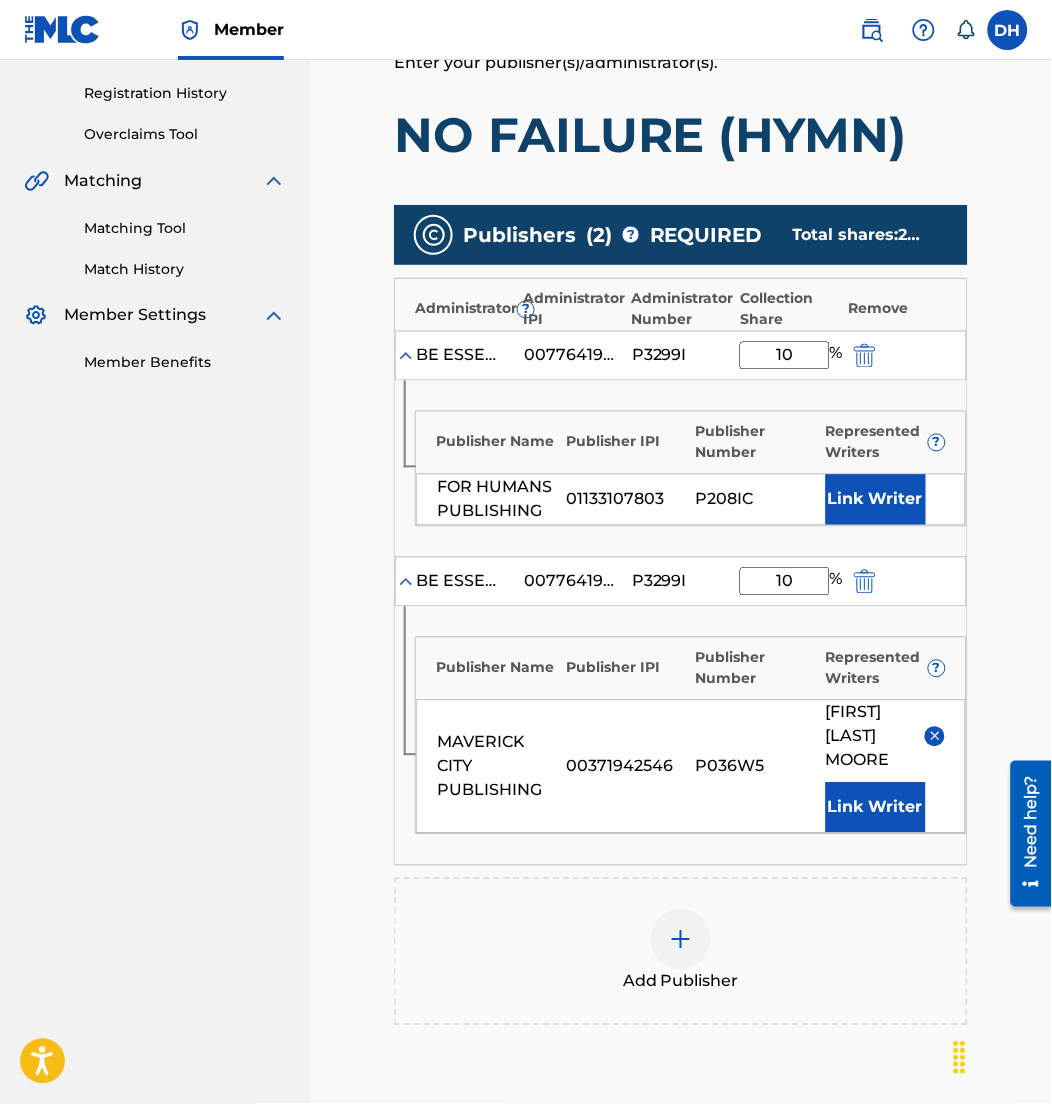 scroll, scrollTop: 369, scrollLeft: 0, axis: vertical 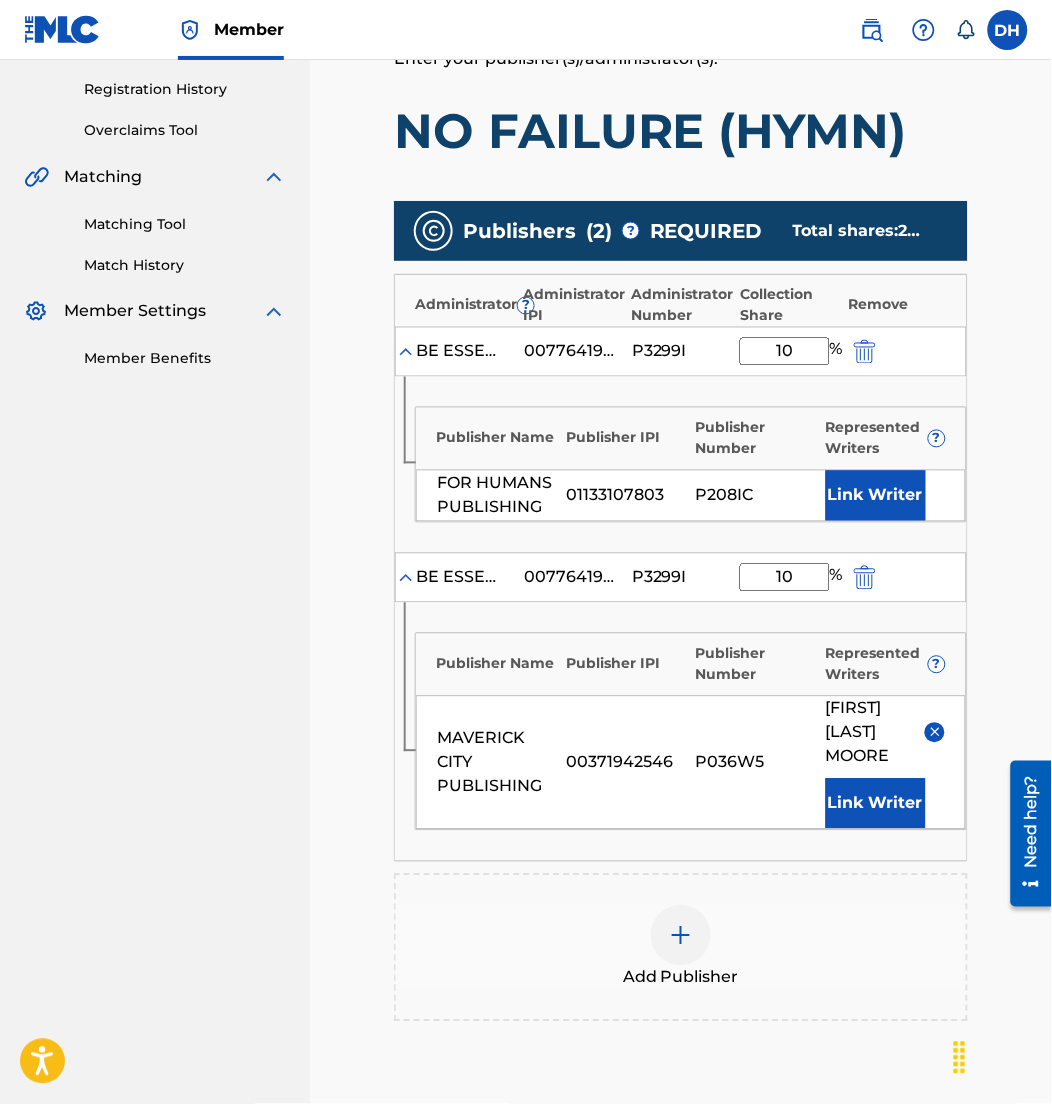 click on "Link Writer" at bounding box center [876, 496] 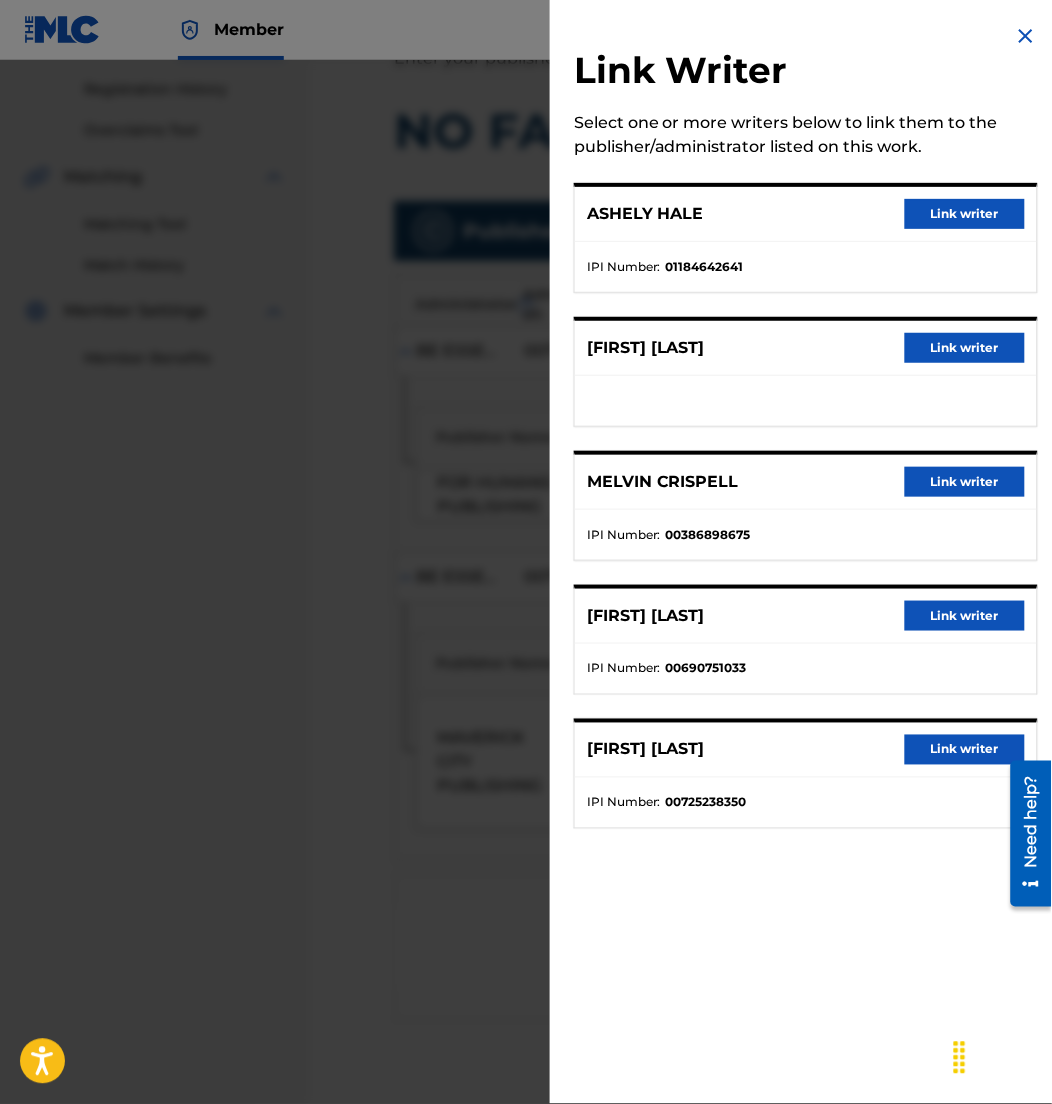 click on "Link writer" at bounding box center [965, 750] 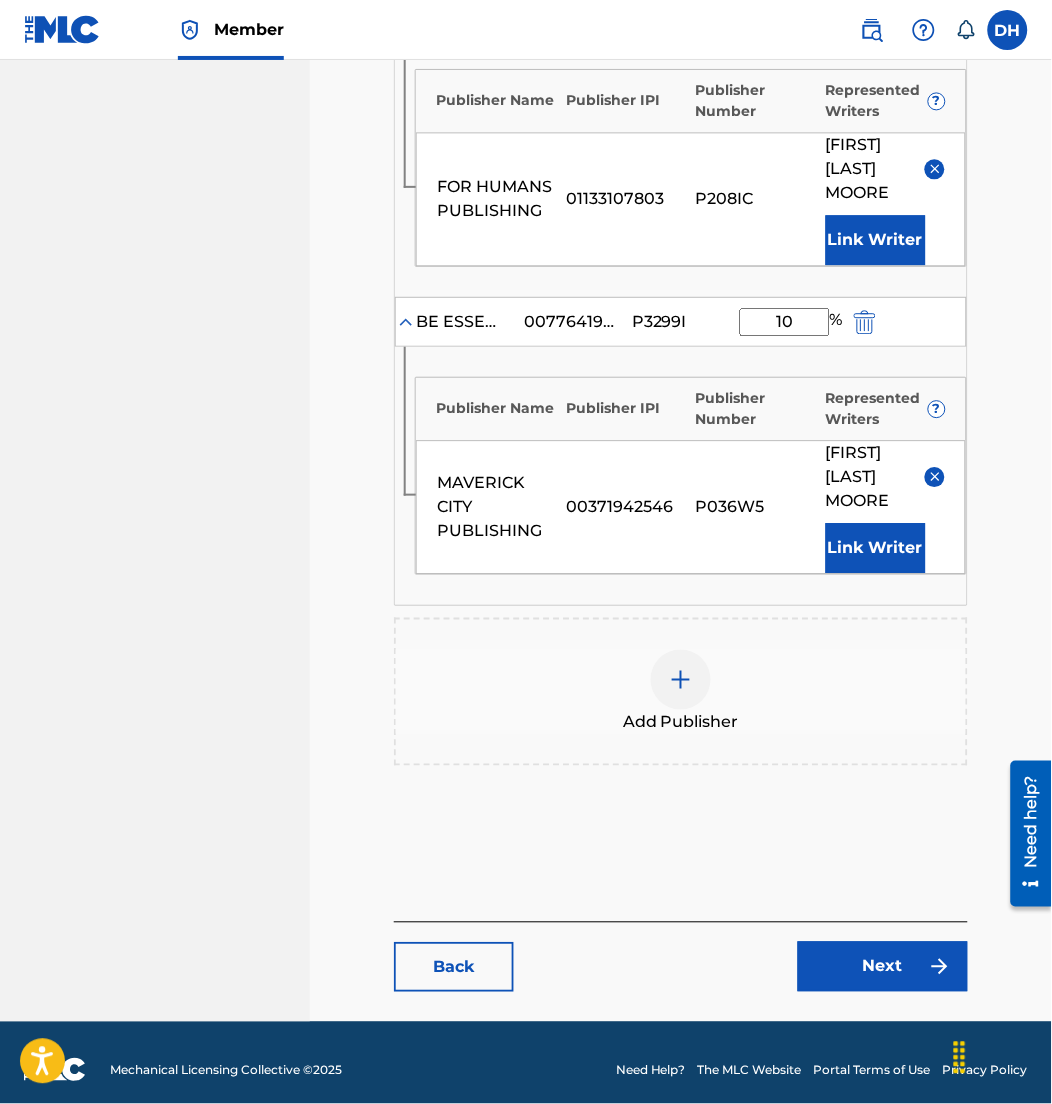 scroll, scrollTop: 705, scrollLeft: 0, axis: vertical 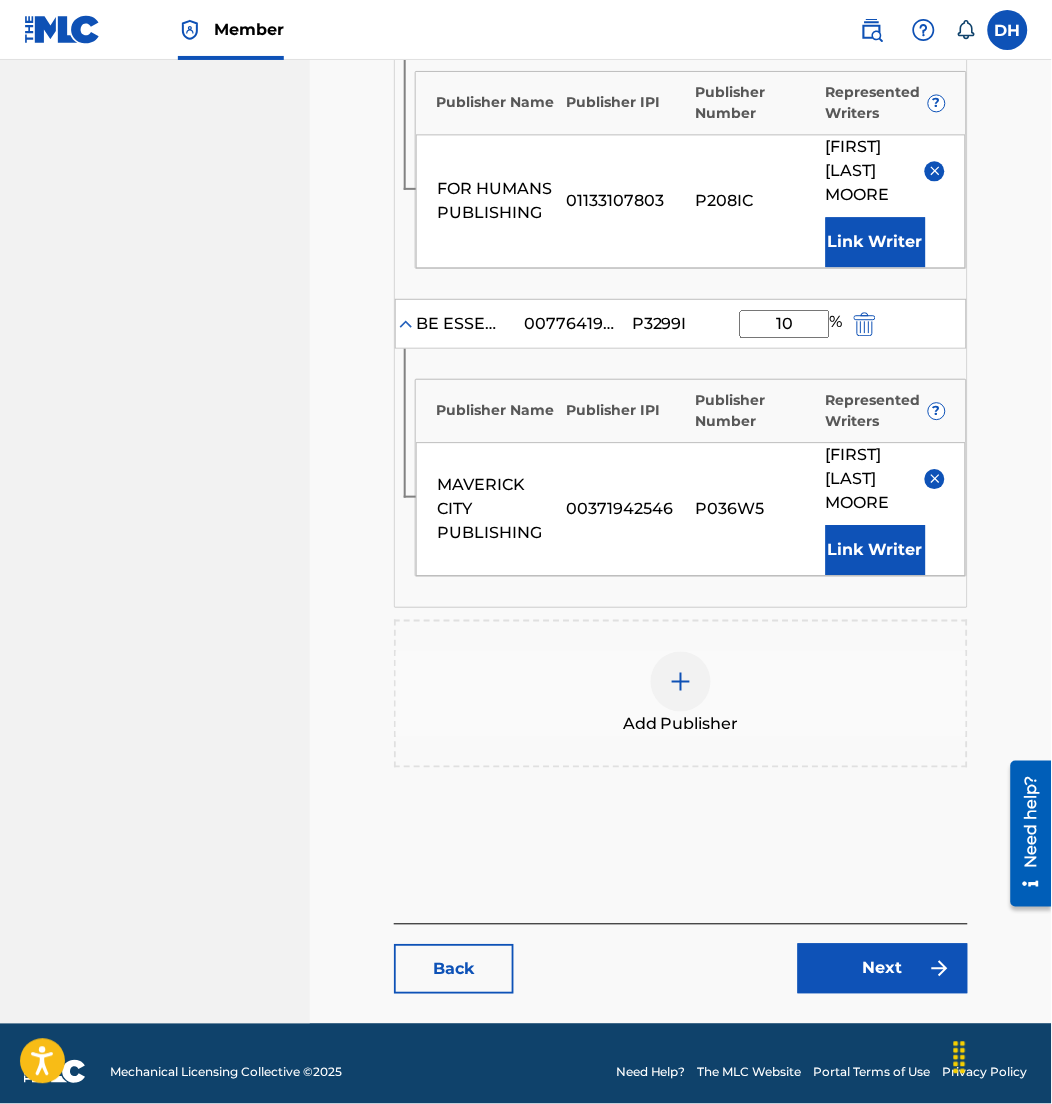 click on "Next" at bounding box center [883, 969] 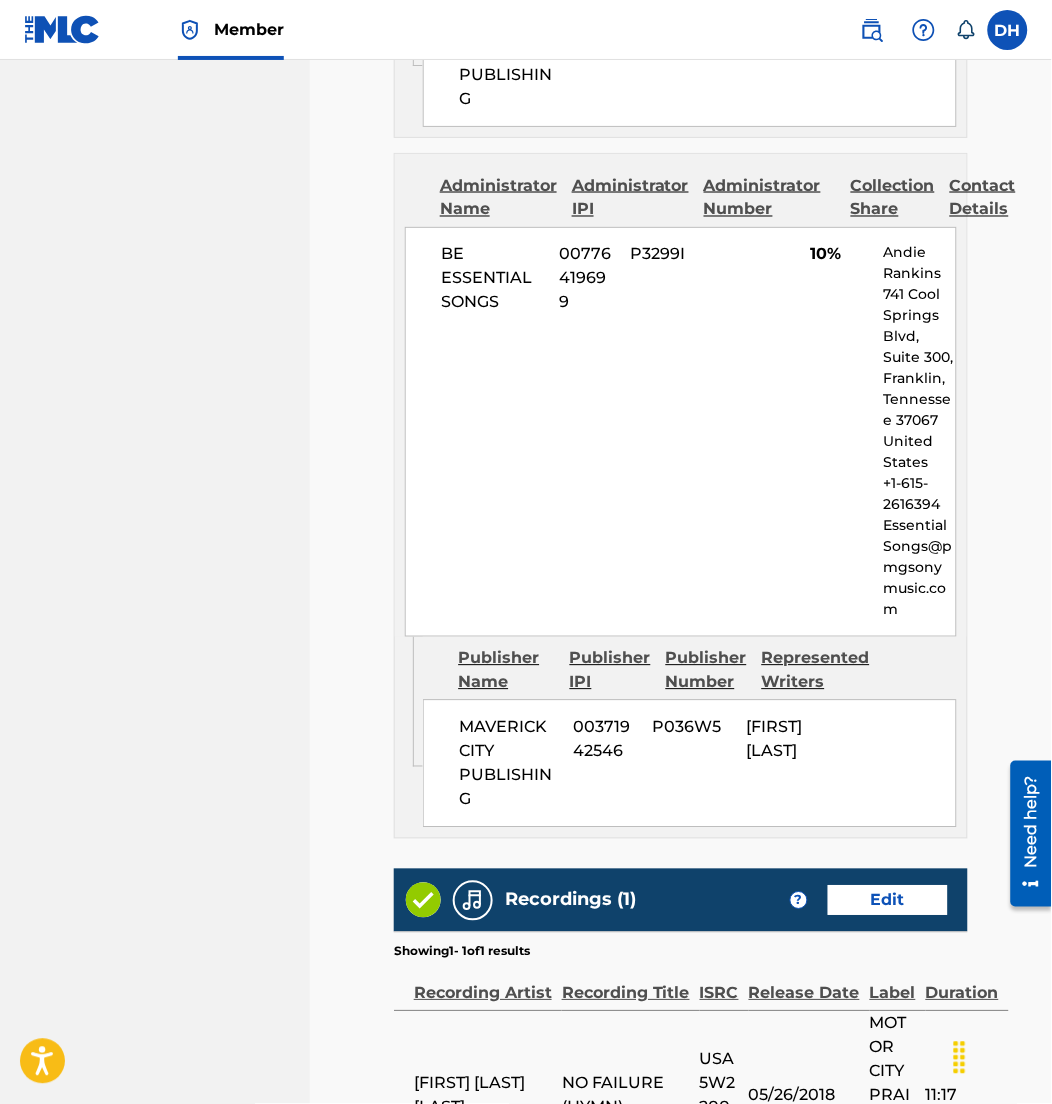 scroll, scrollTop: 2061, scrollLeft: 0, axis: vertical 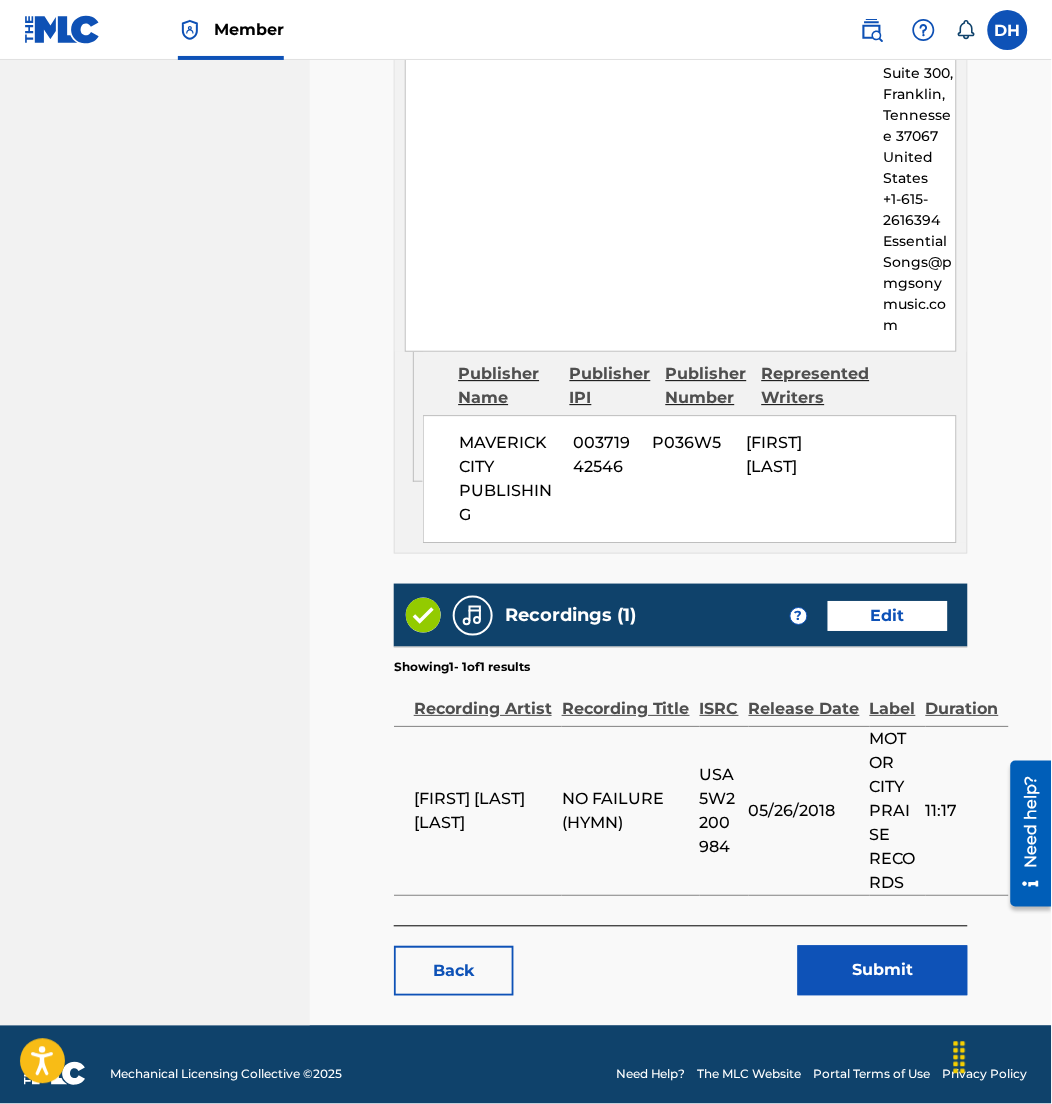 click on "Submit" at bounding box center (883, 971) 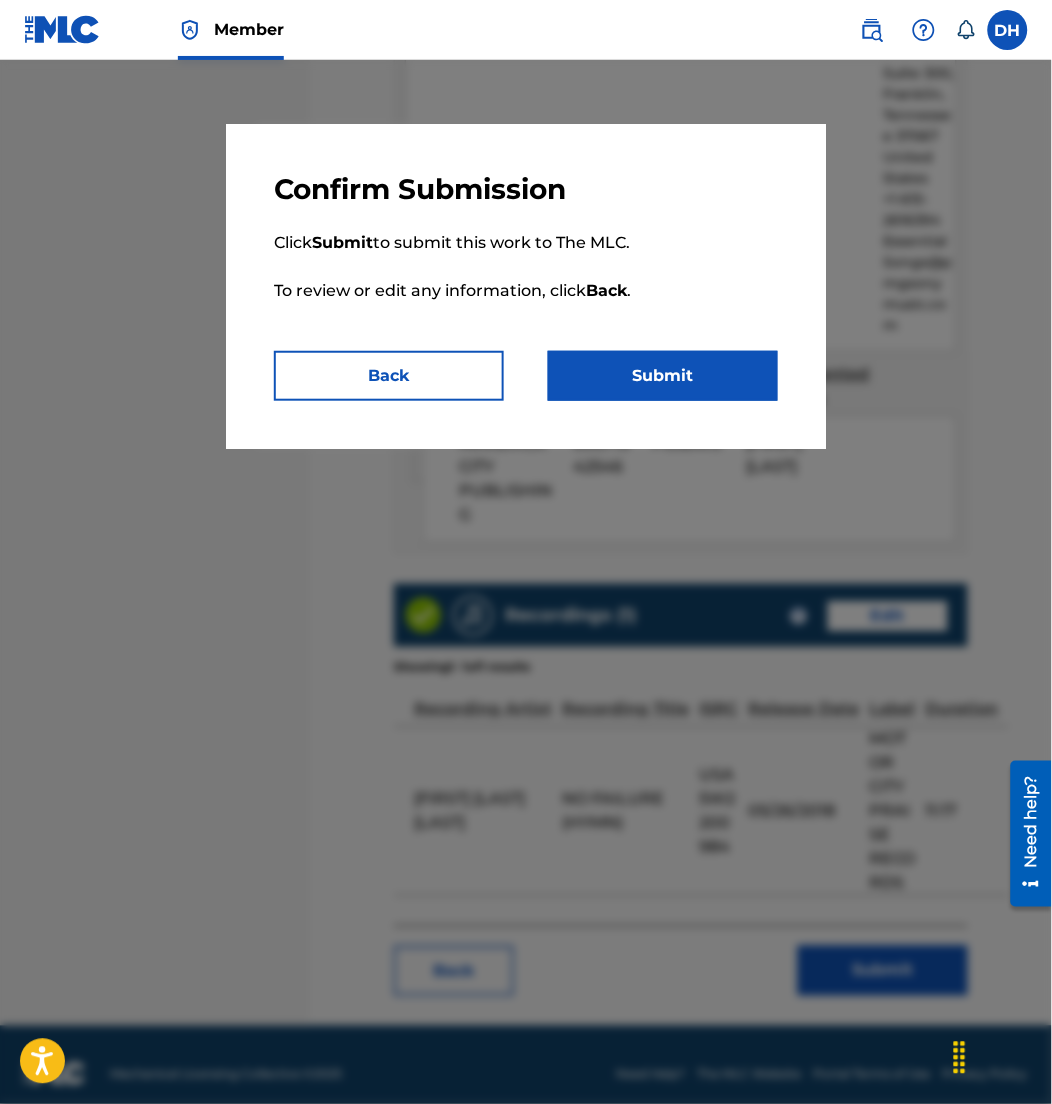 click on "Submit" at bounding box center [663, 376] 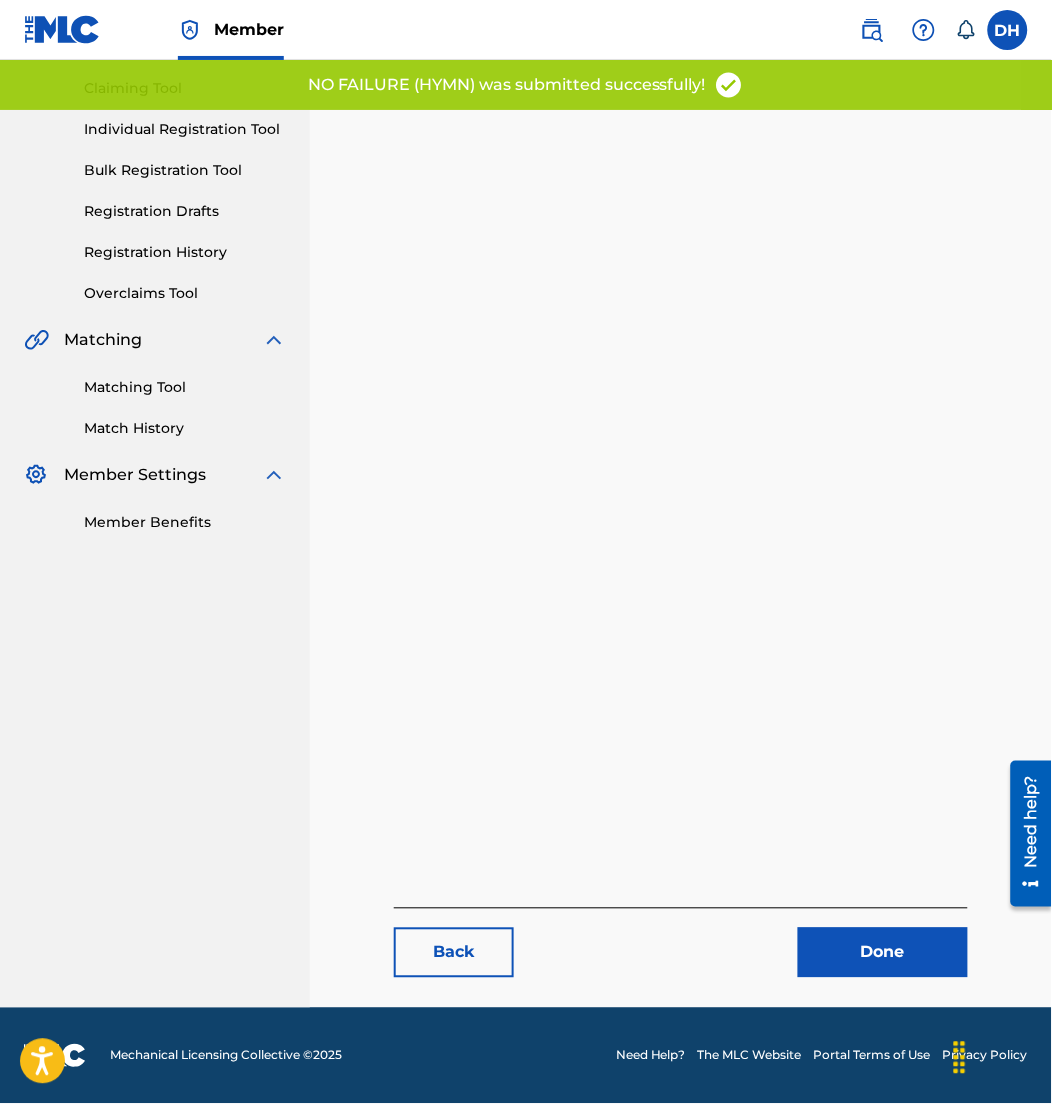 scroll, scrollTop: 0, scrollLeft: 0, axis: both 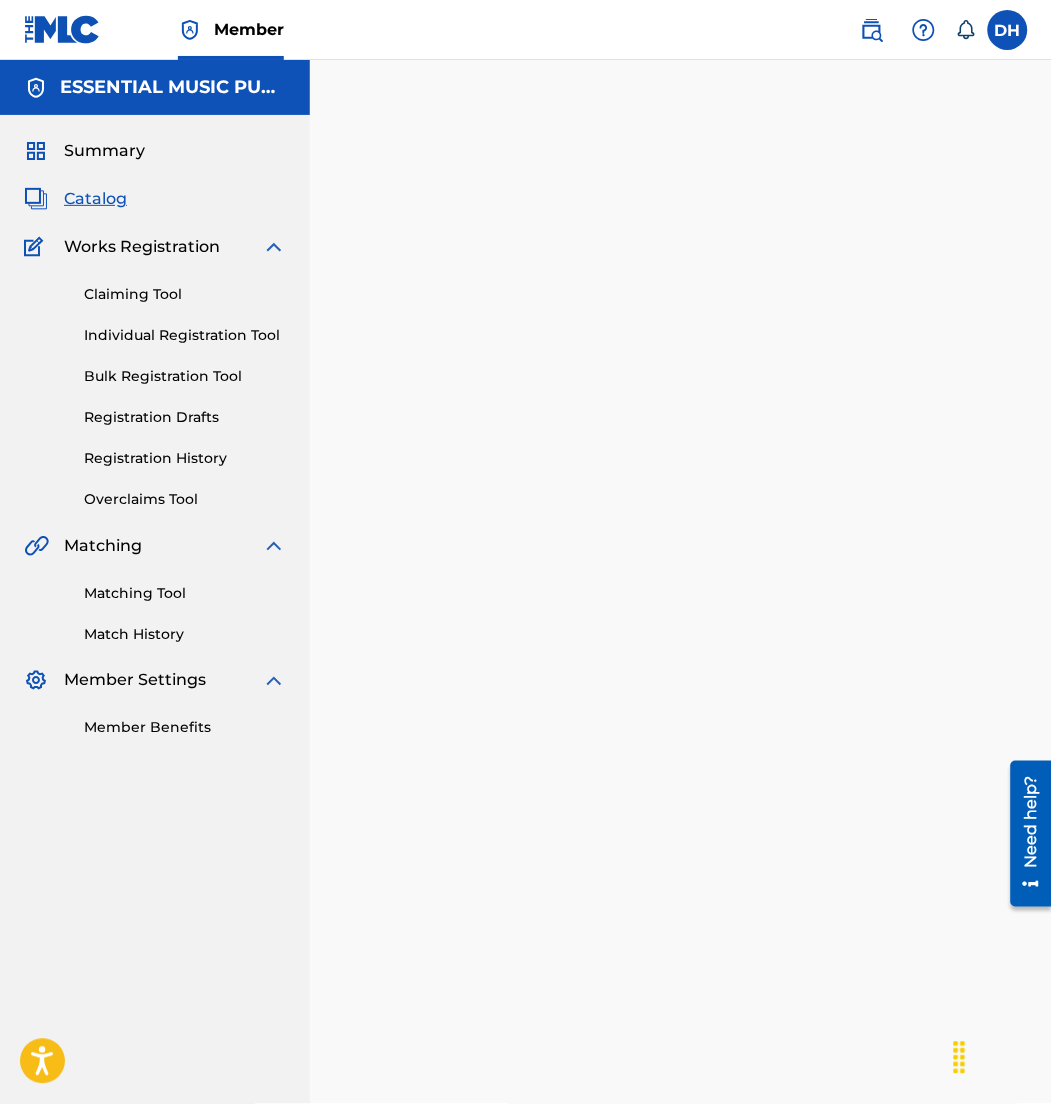 click on "Catalog" at bounding box center (95, 199) 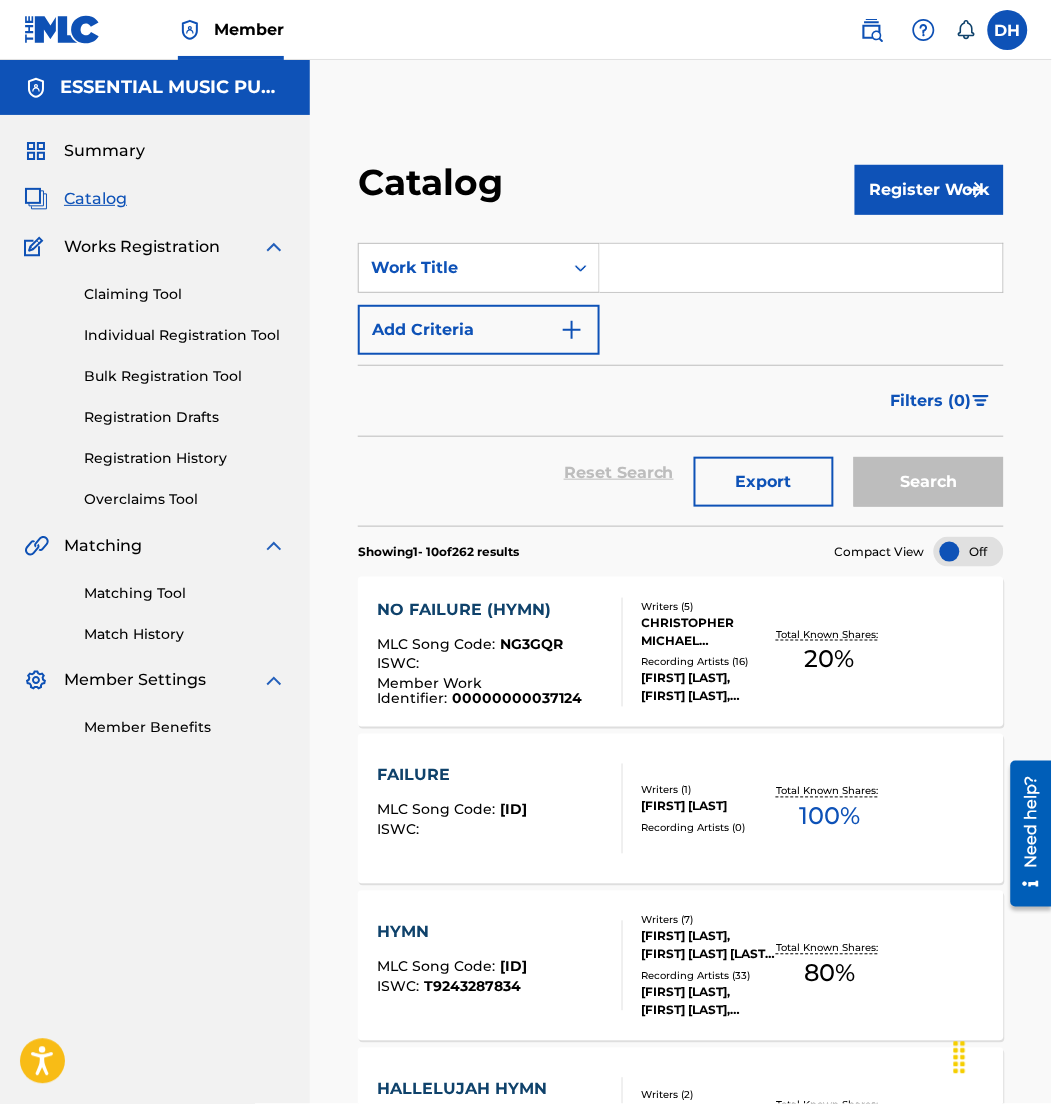 click at bounding box center [801, 268] 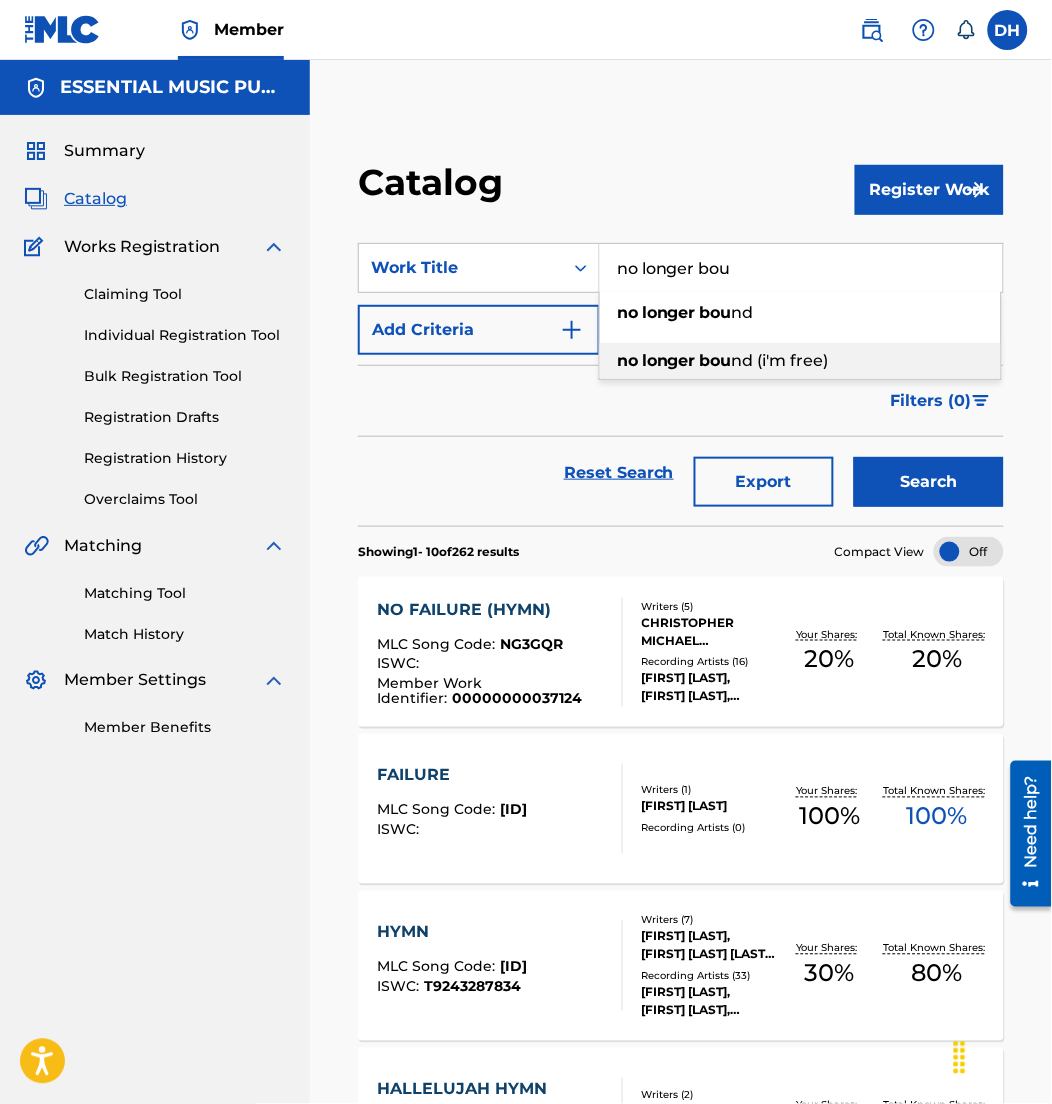 click on "nd (i'm free)" at bounding box center [780, 360] 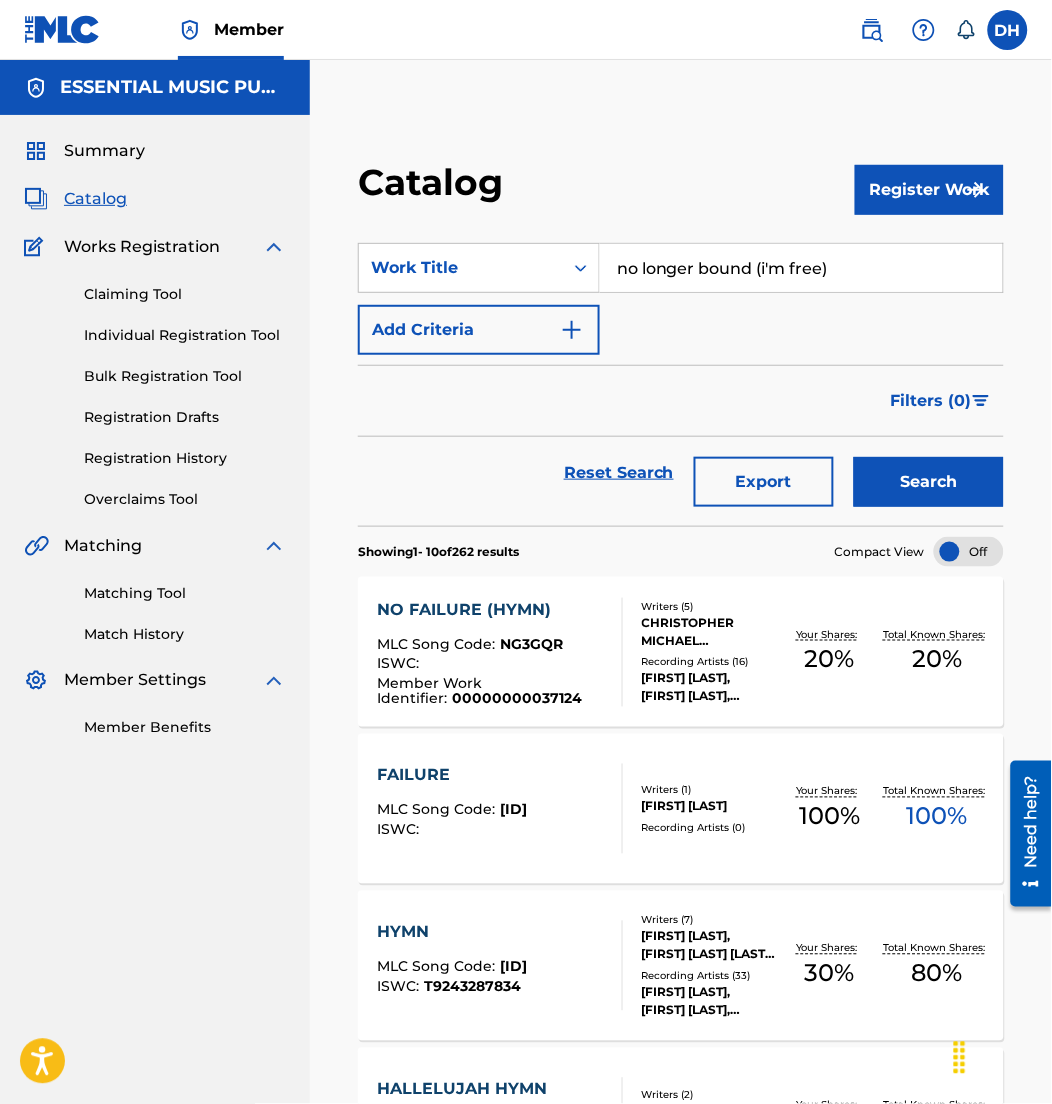 click on "Add Criteria" at bounding box center [479, 330] 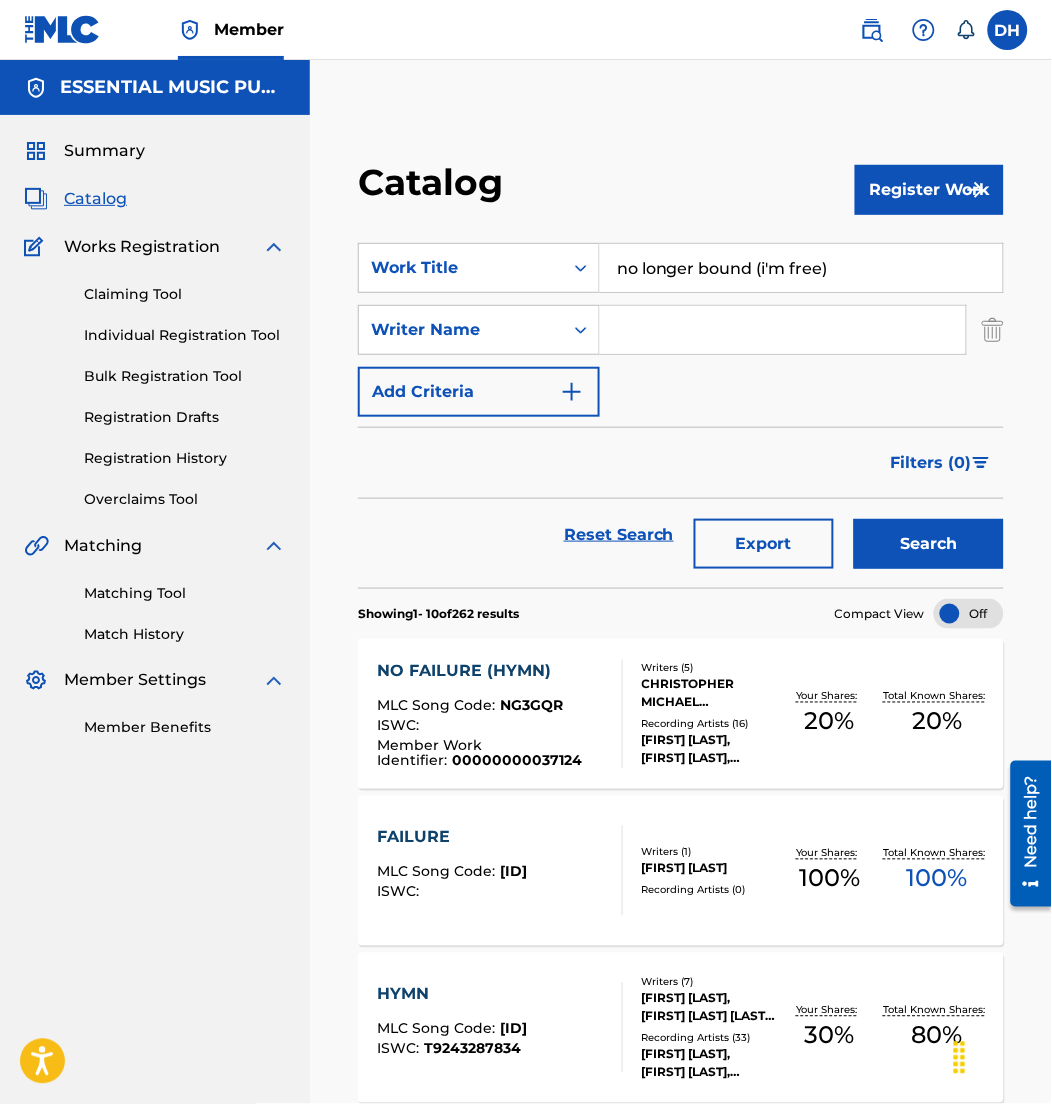 click at bounding box center (783, 330) 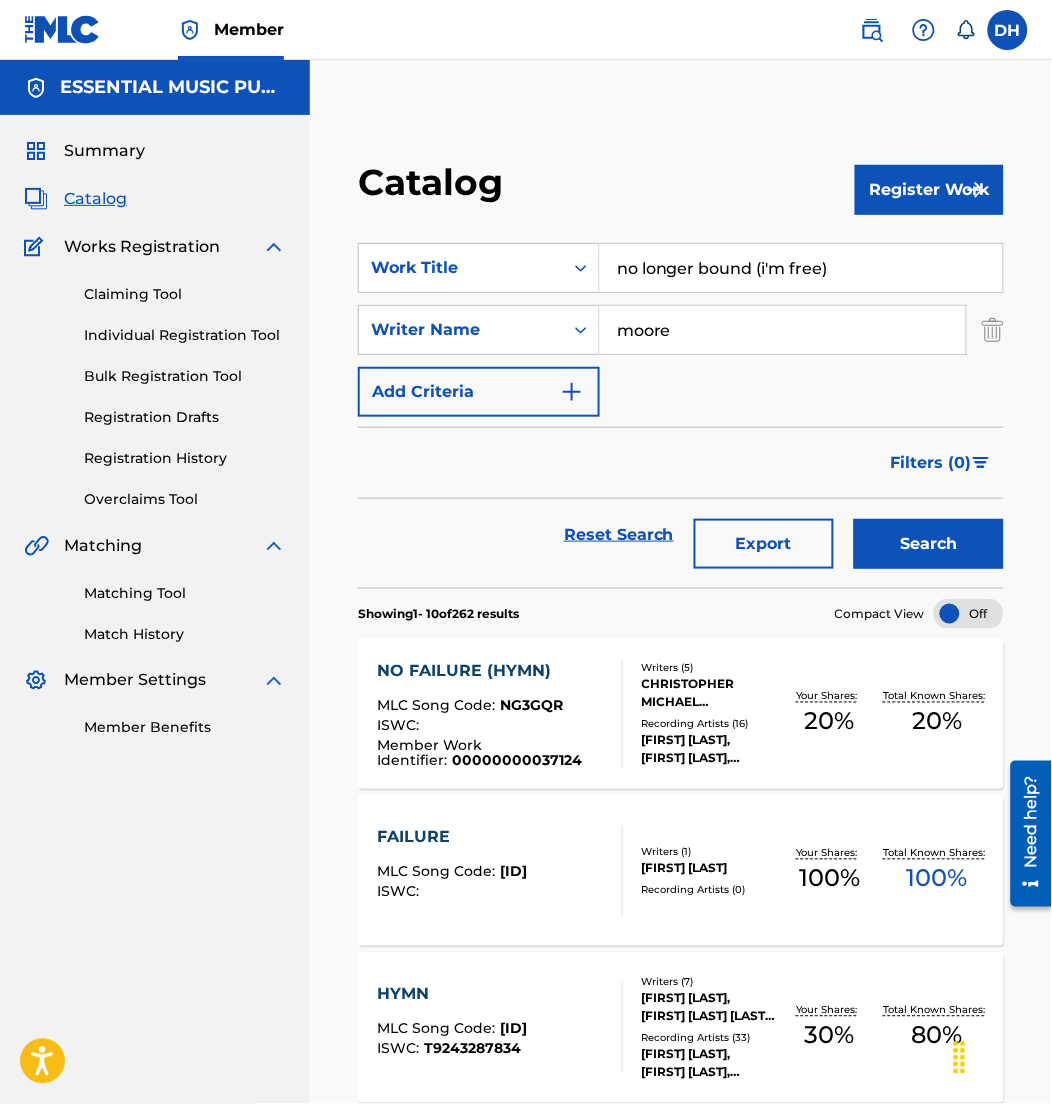 type on "moore" 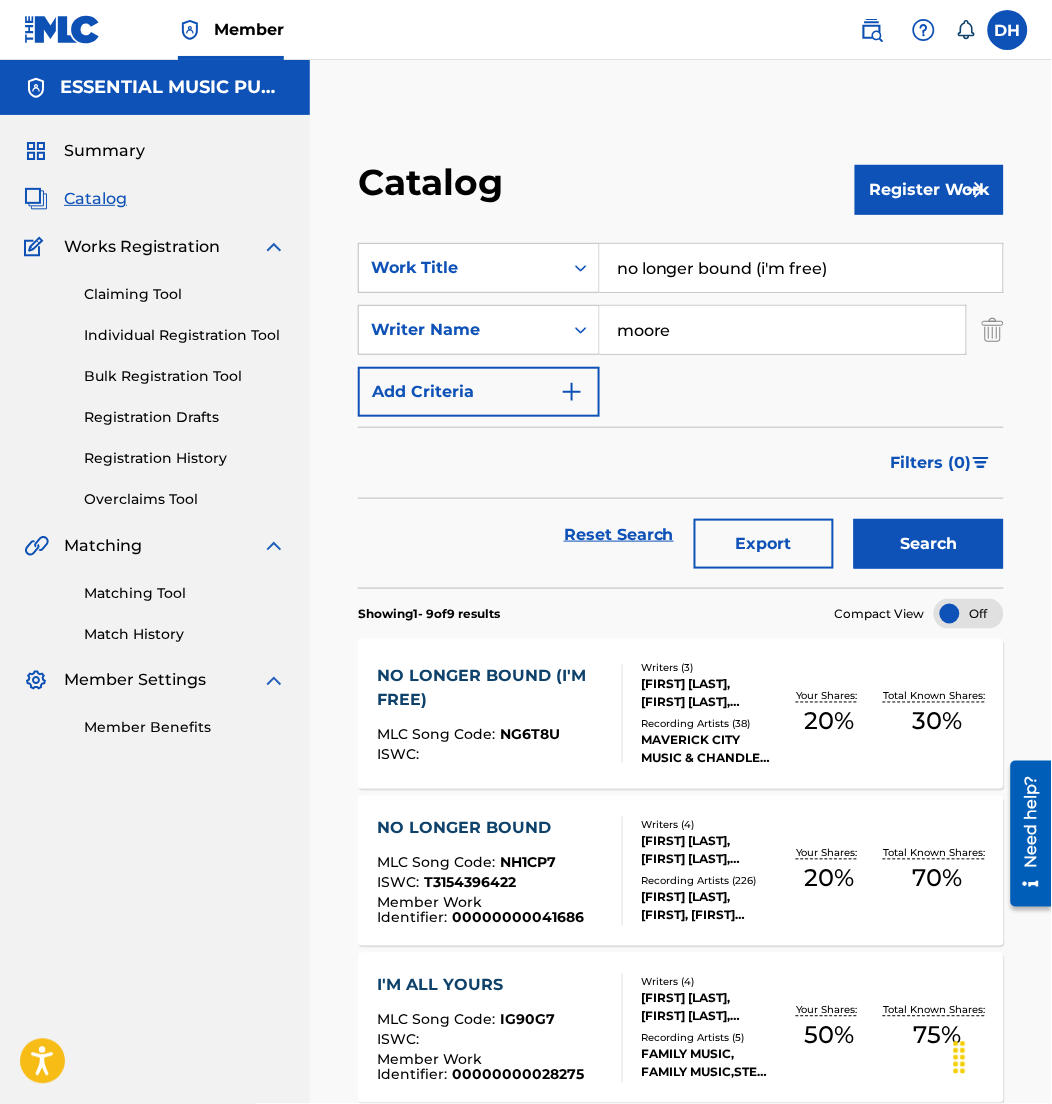 click on "NO LONGER BOUND (I'M FREE)" at bounding box center [491, 689] 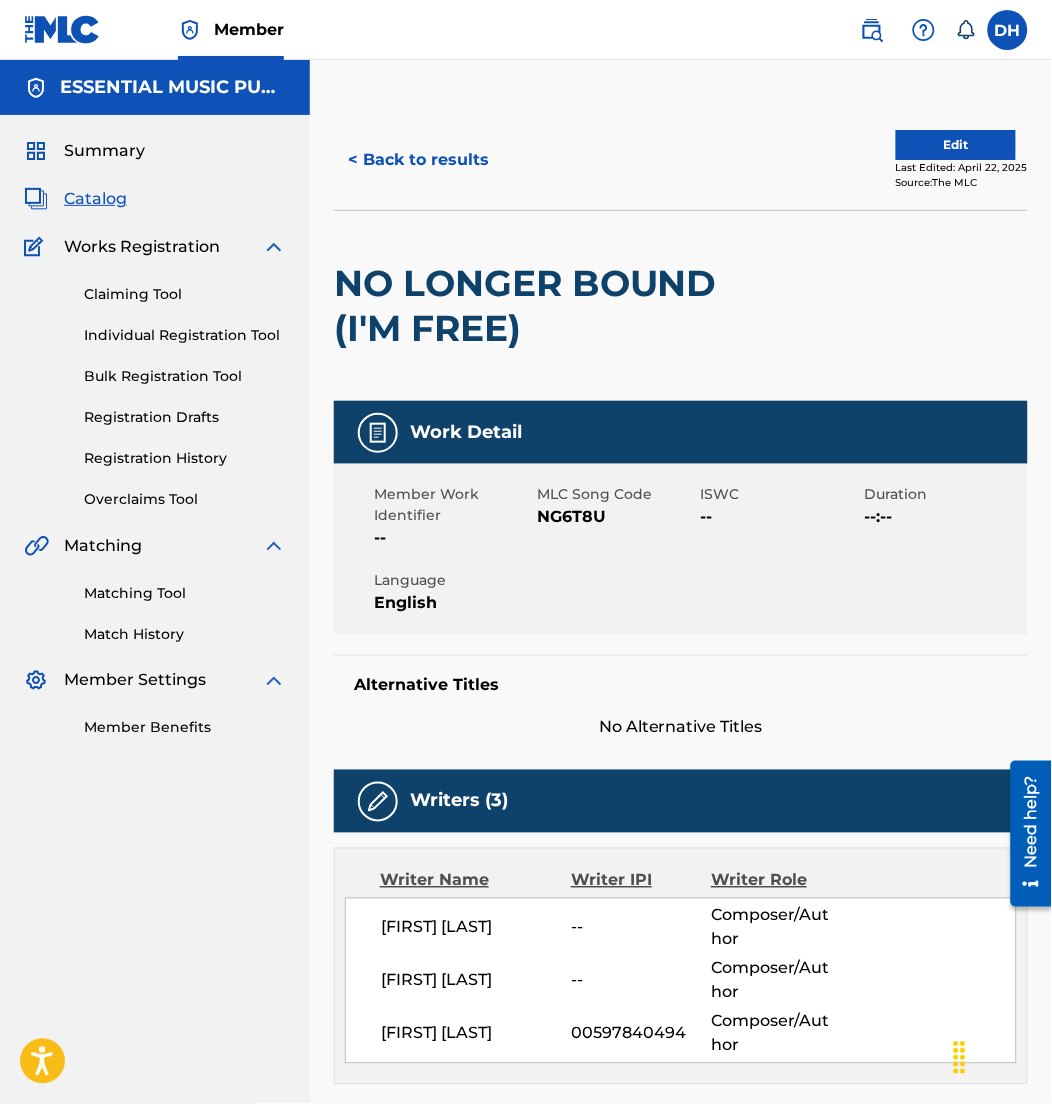 click on "Edit" at bounding box center (956, 145) 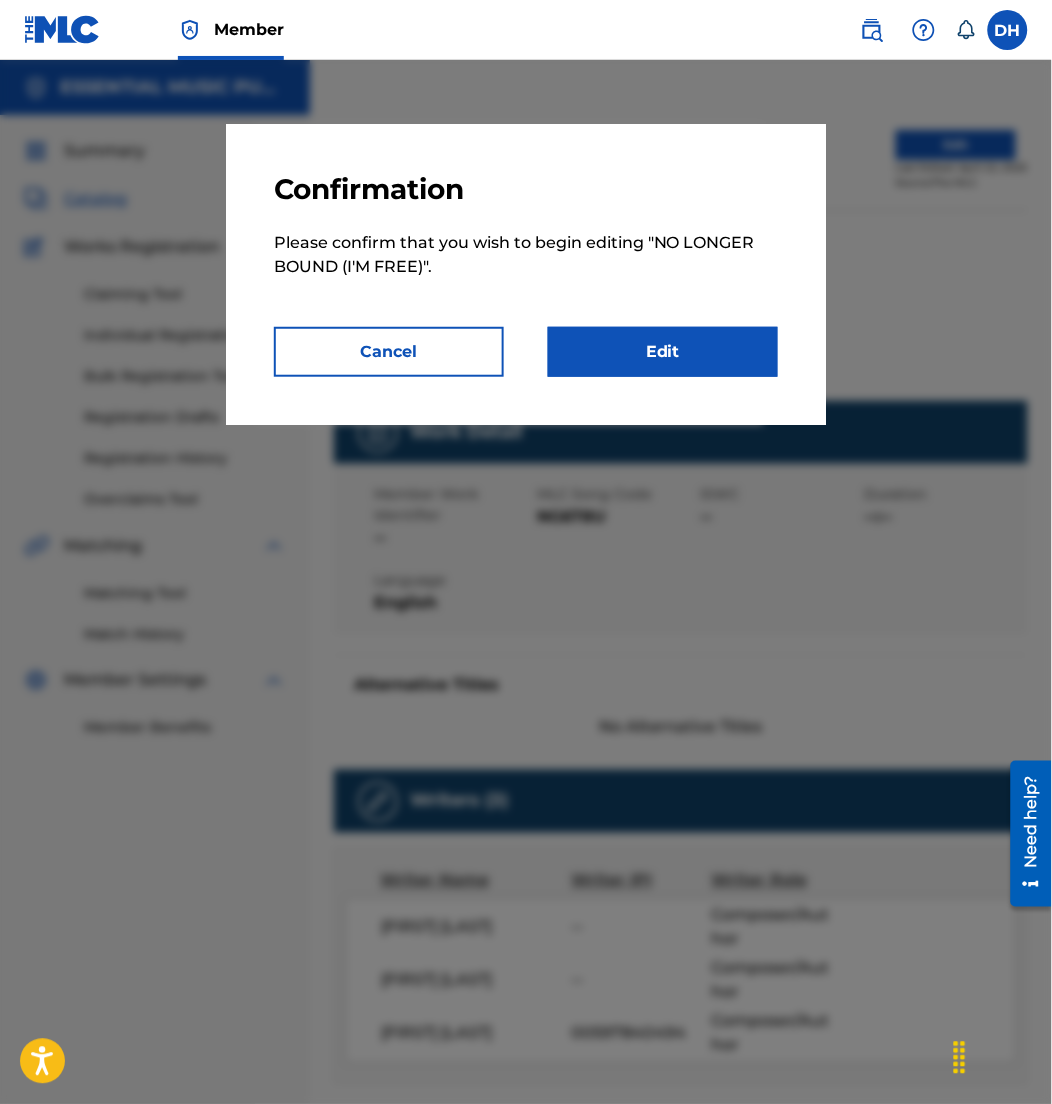 click on "Edit" at bounding box center (663, 352) 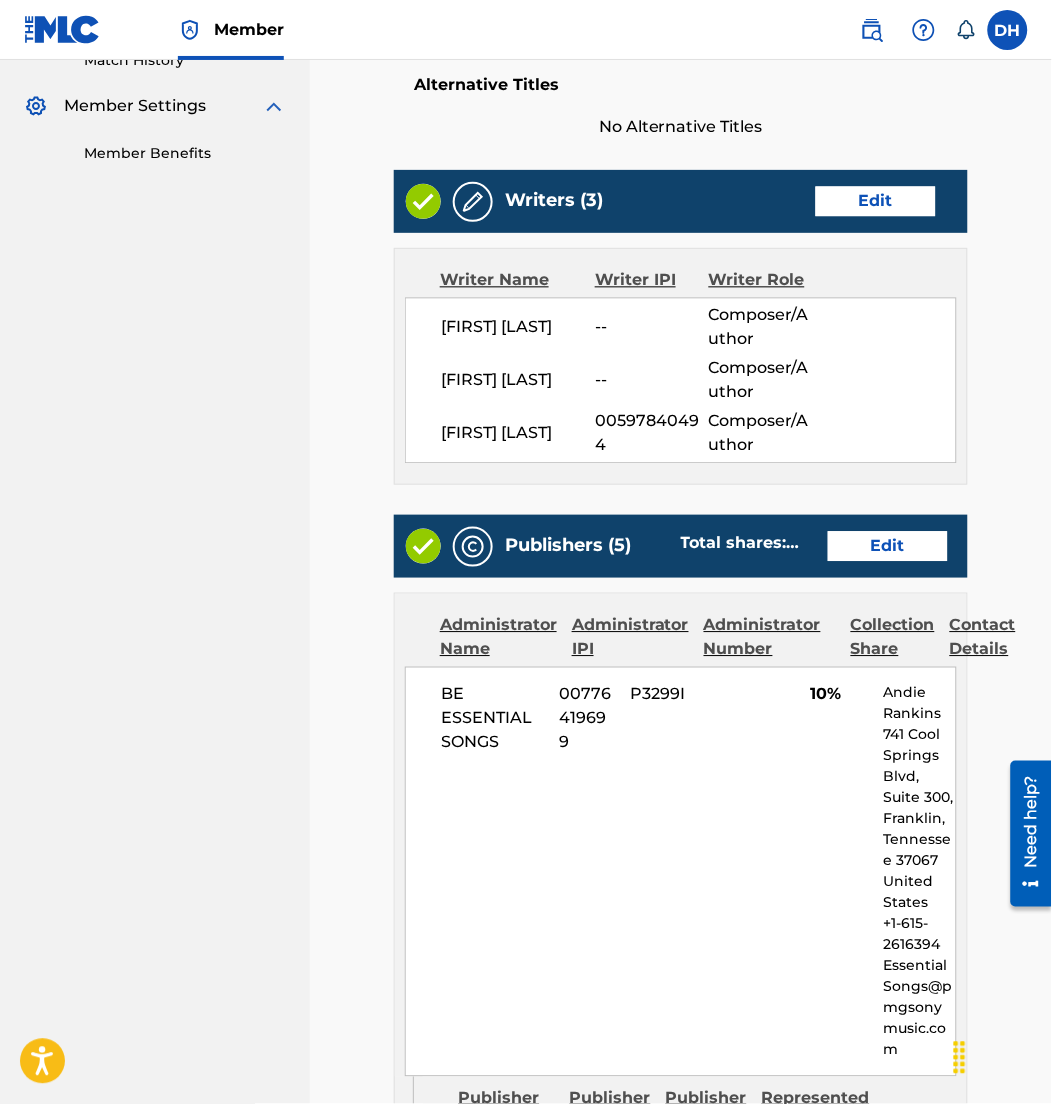 scroll, scrollTop: 576, scrollLeft: 0, axis: vertical 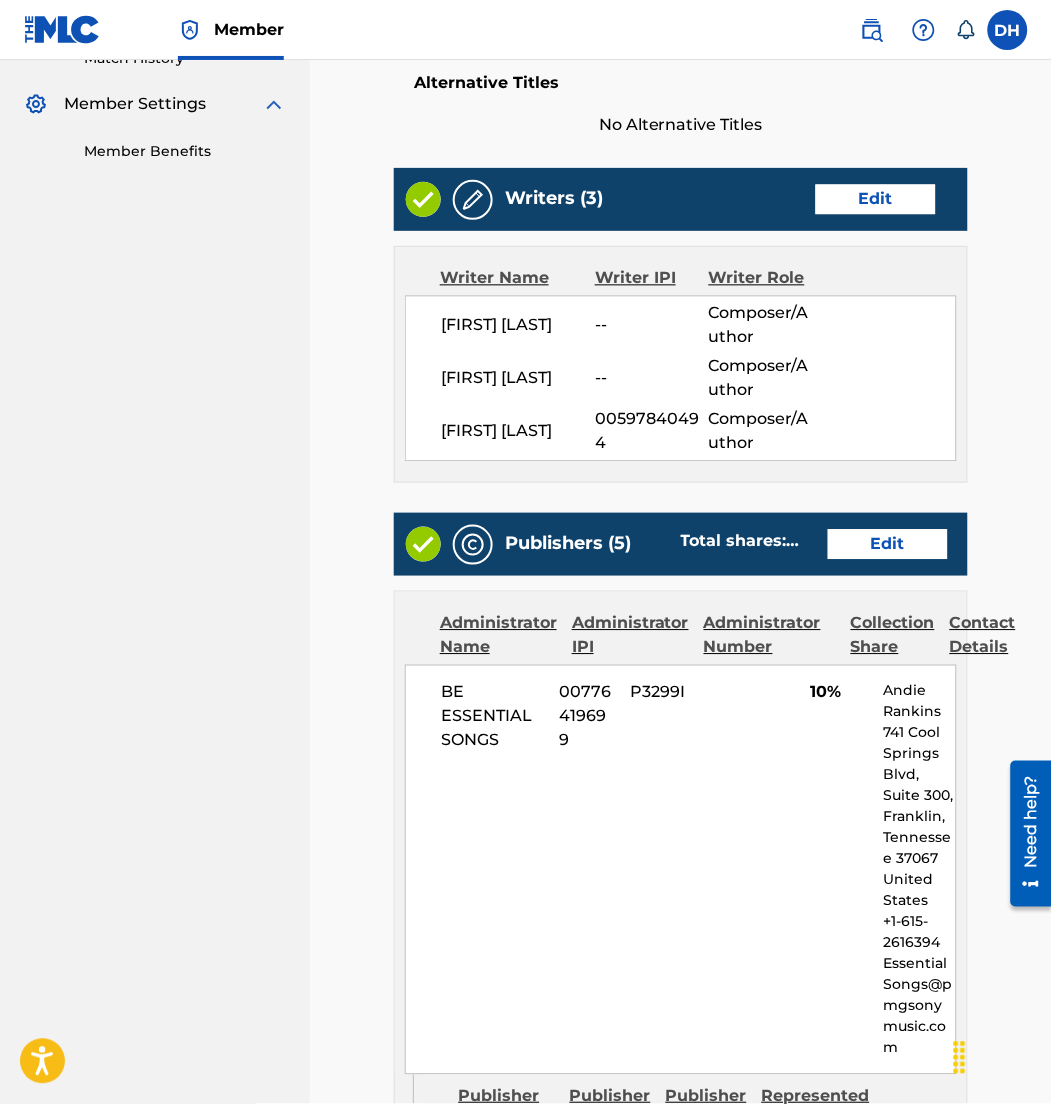 click on "Edit" at bounding box center [888, 545] 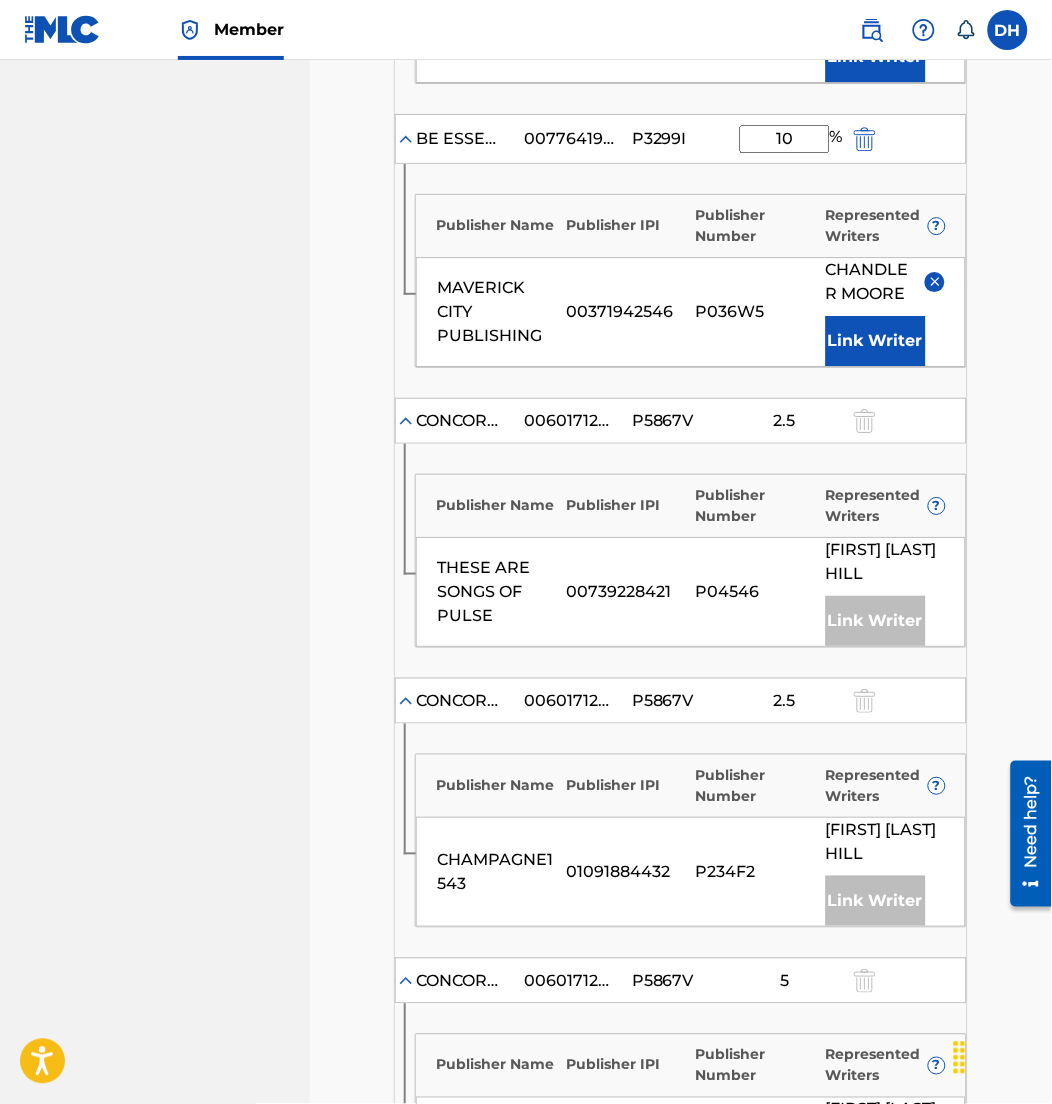 scroll, scrollTop: 1569, scrollLeft: 0, axis: vertical 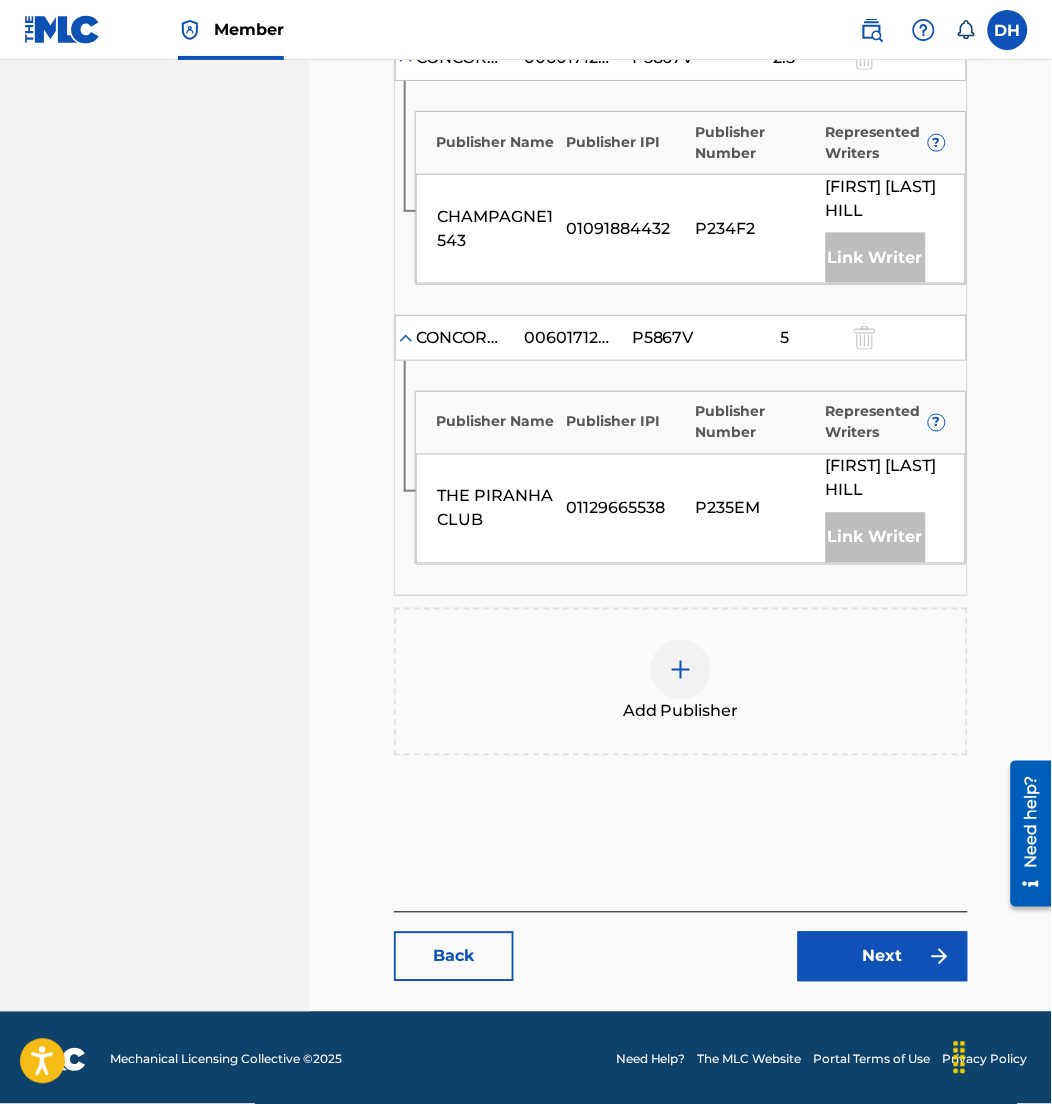 click at bounding box center [681, 670] 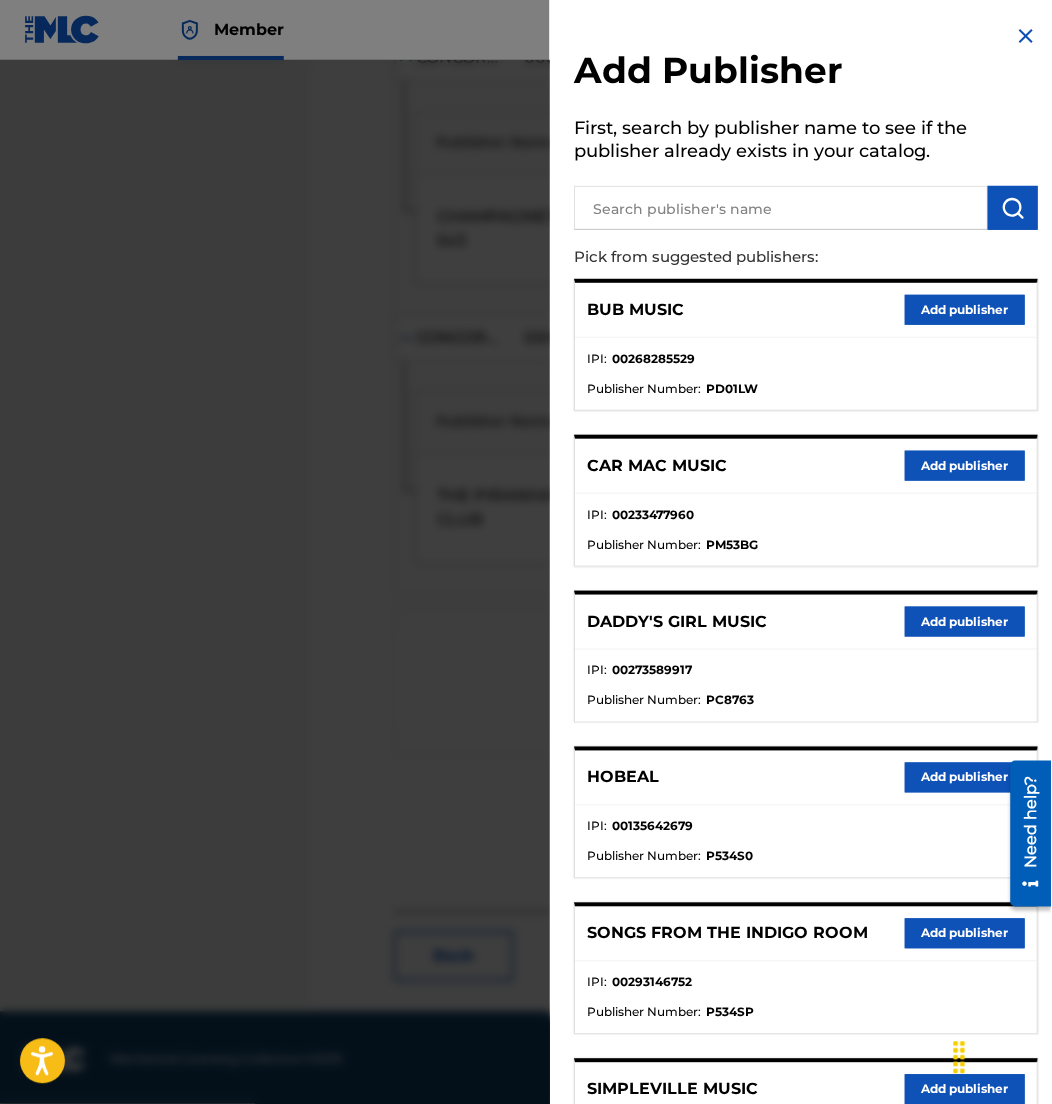 click on "Pick from suggested publishers:" at bounding box center (749, 257) 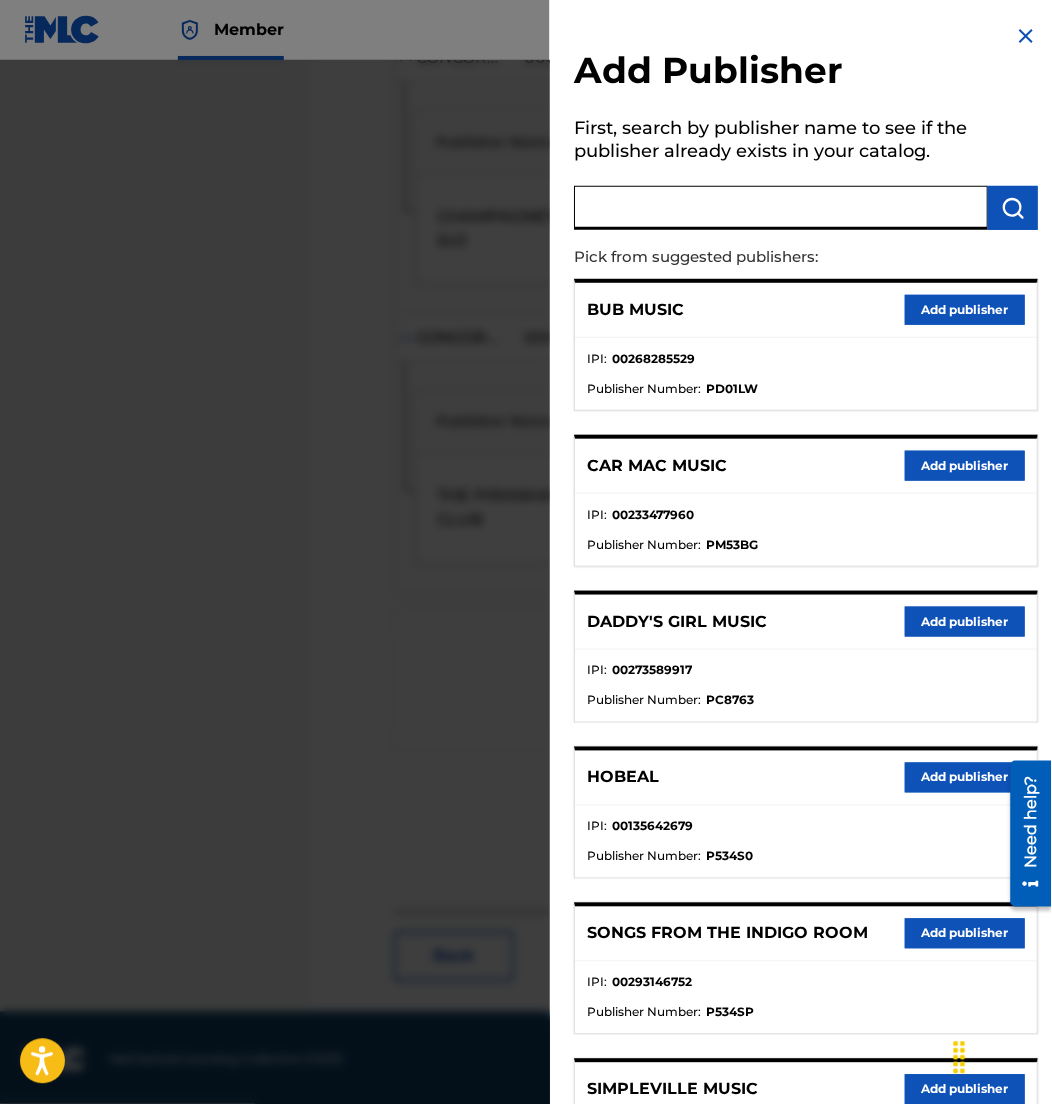click at bounding box center [781, 208] 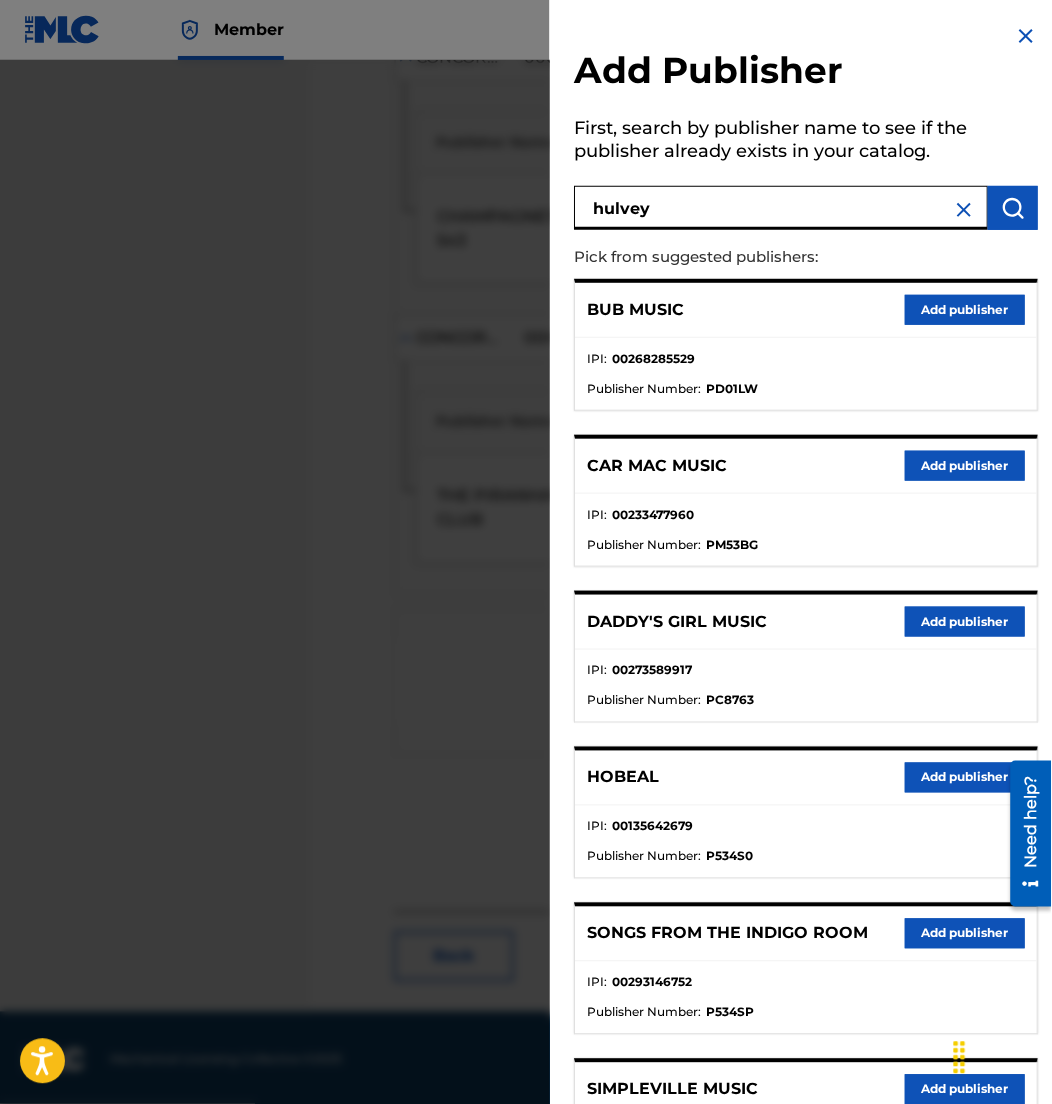 type on "hulvey" 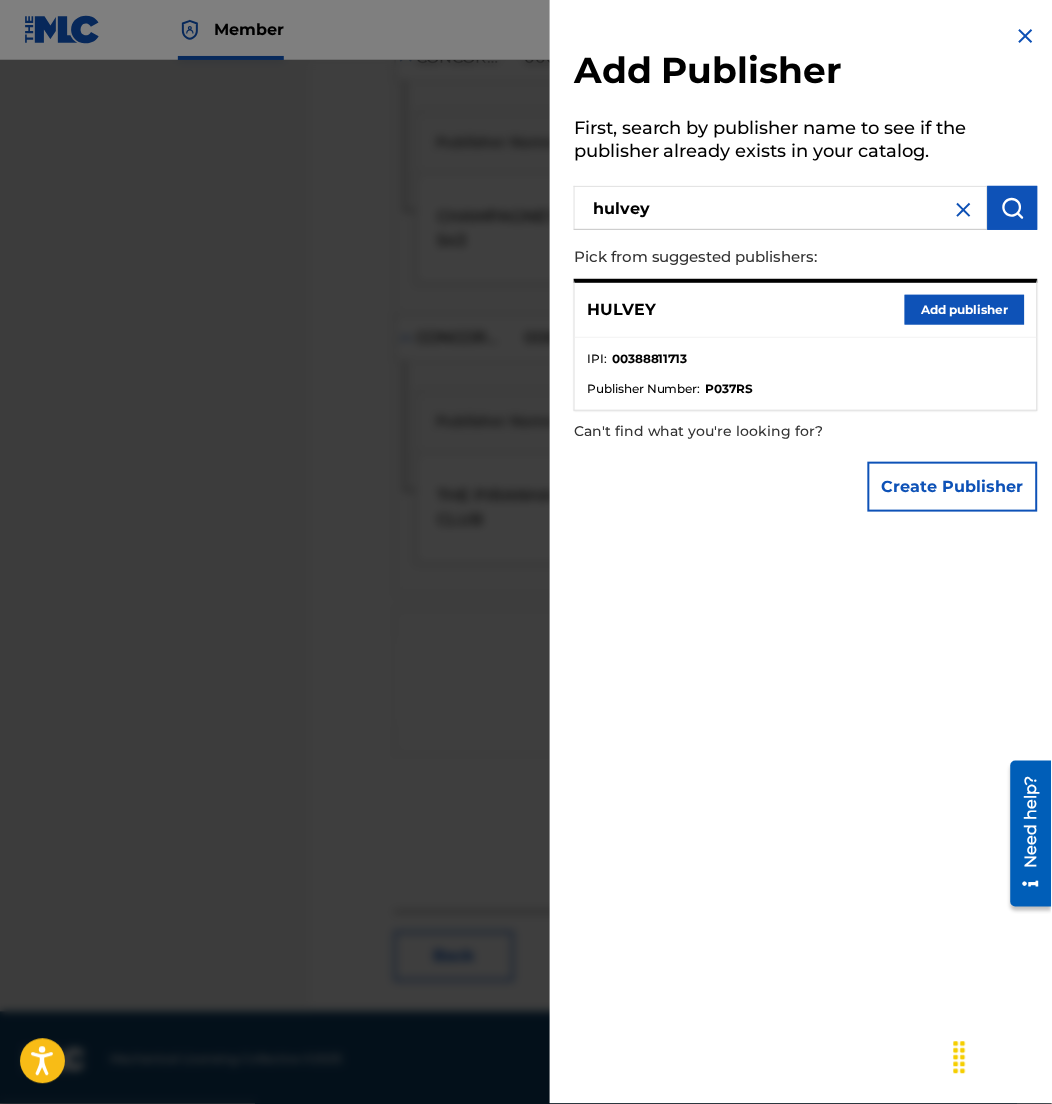 click on "Add publisher" at bounding box center (965, 310) 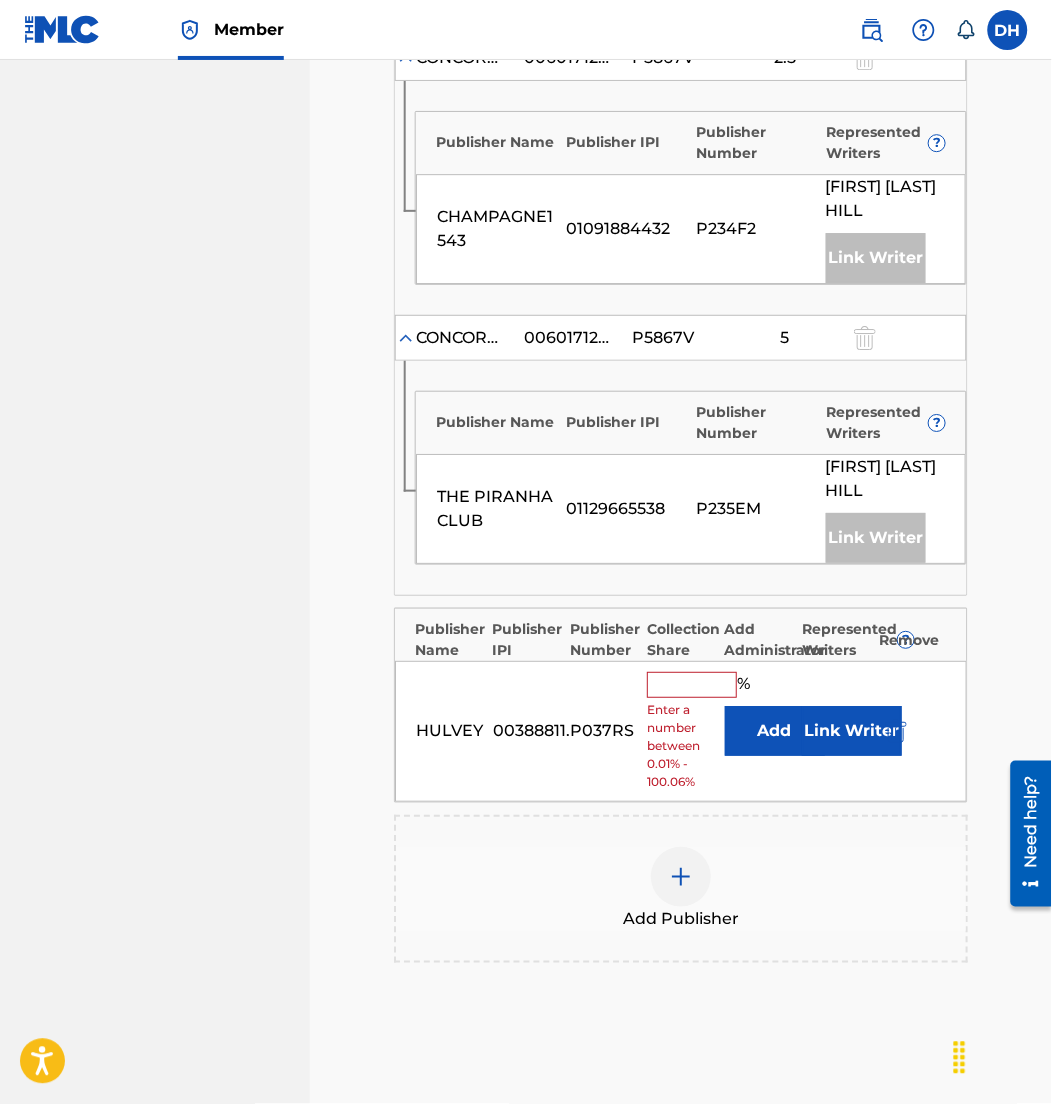click on "Add" at bounding box center [775, 731] 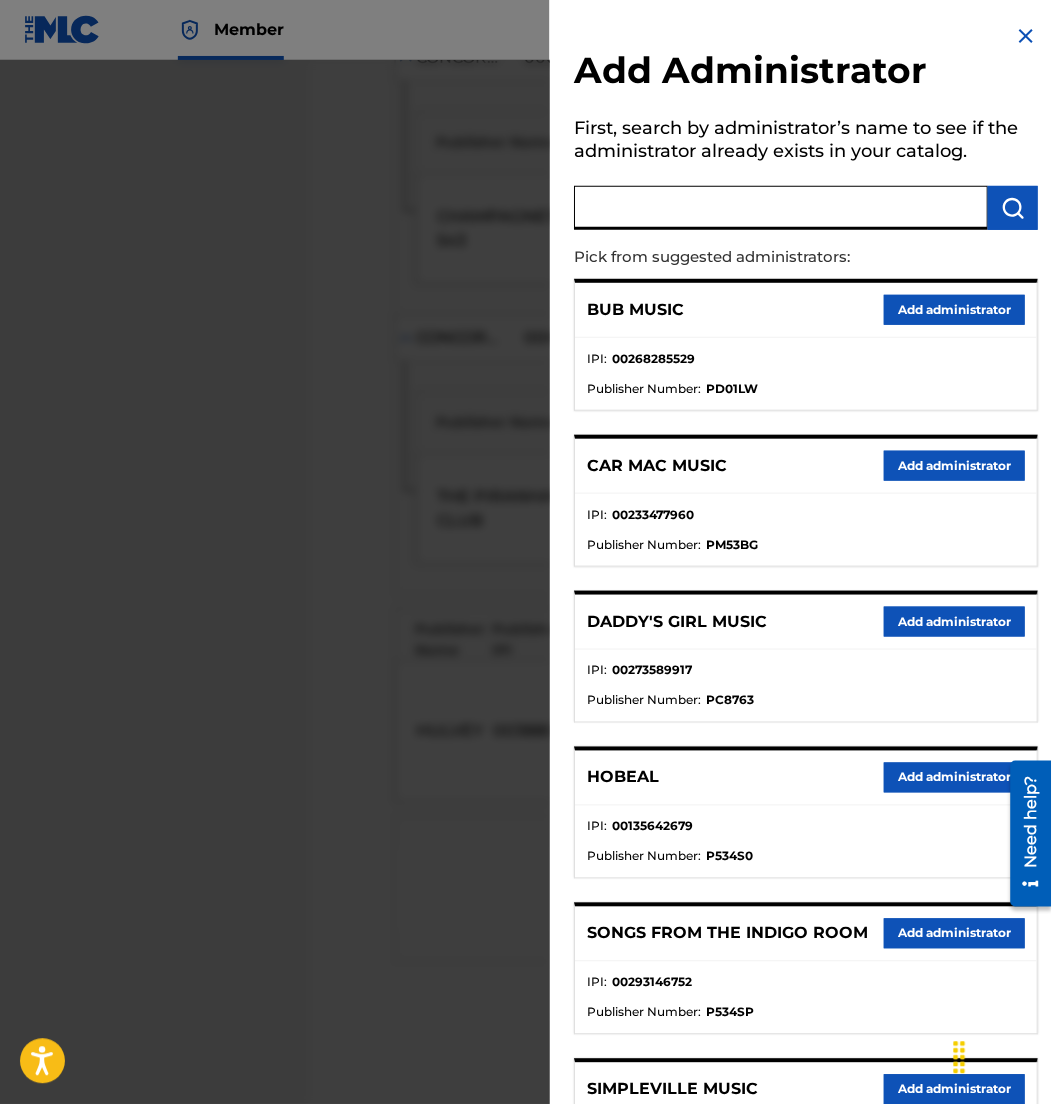 click at bounding box center (781, 208) 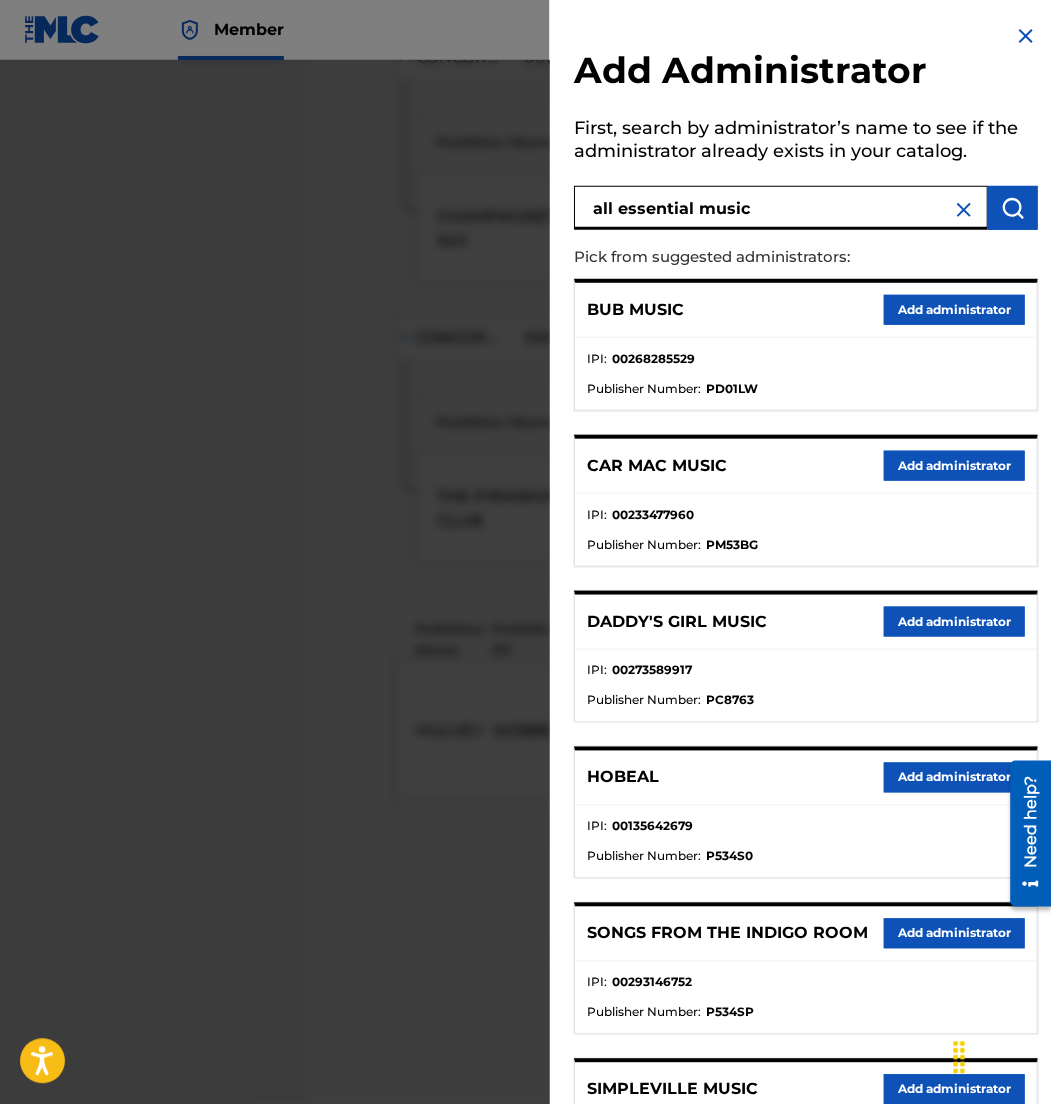 type on "all essential music" 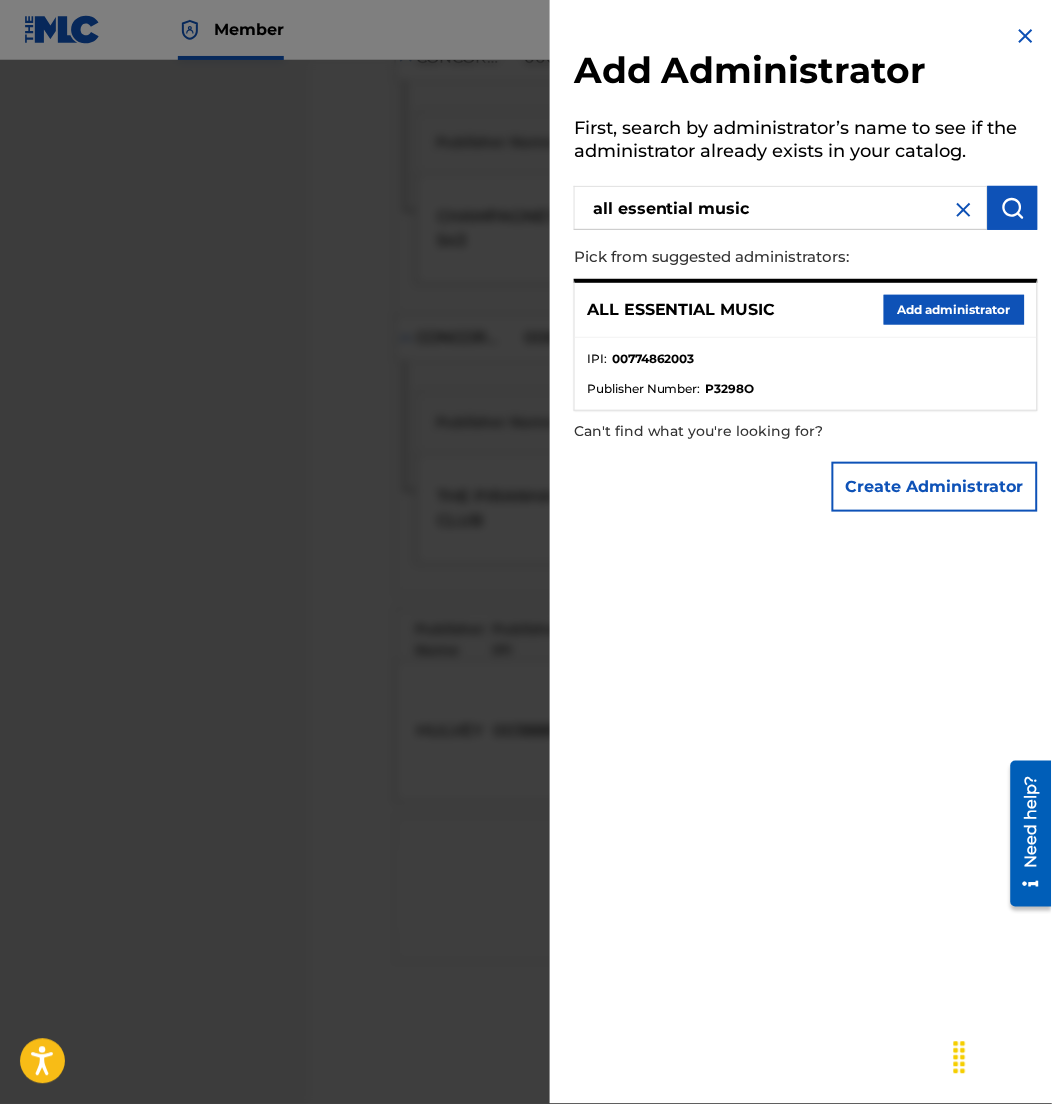 click on "Add administrator" at bounding box center (954, 310) 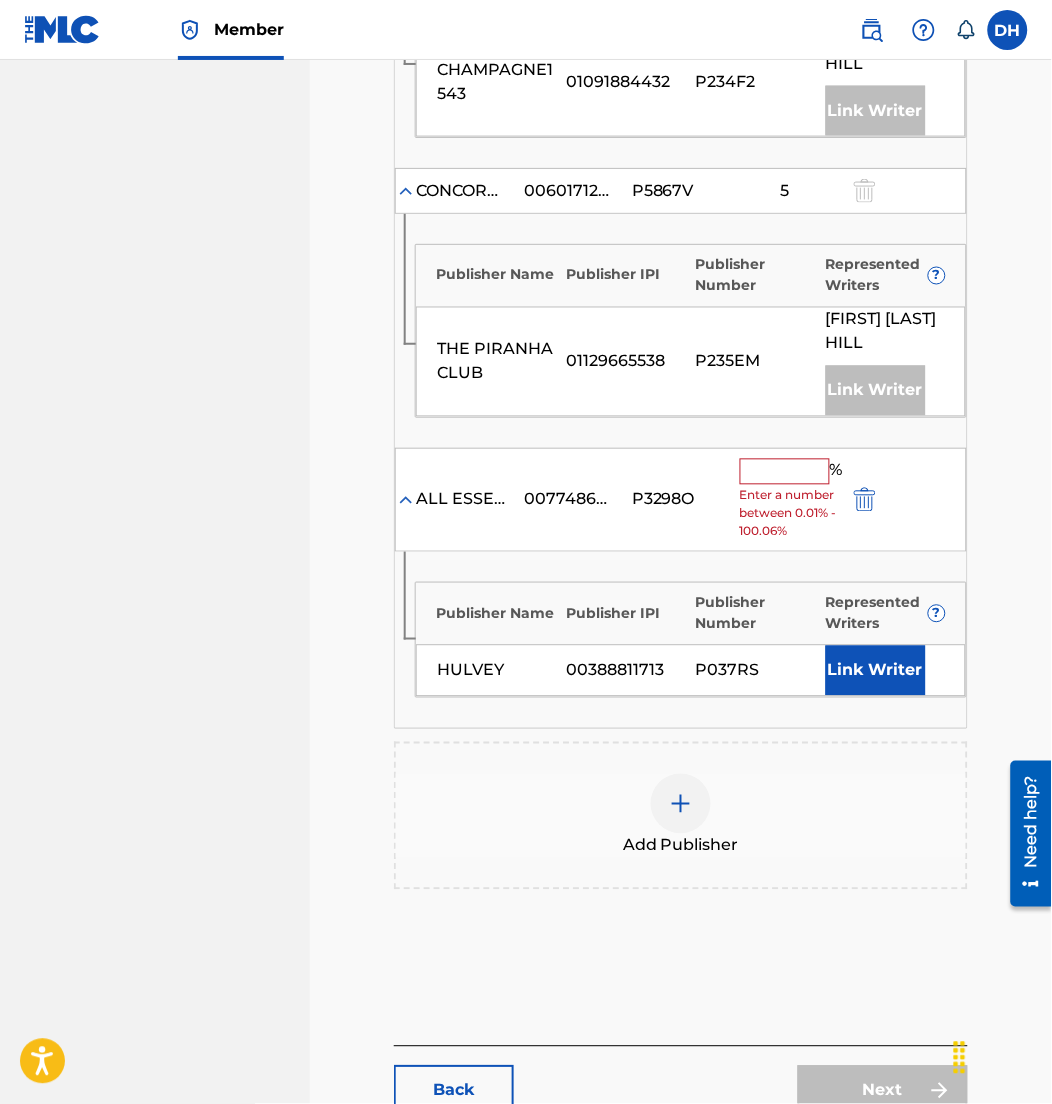 scroll, scrollTop: 1718, scrollLeft: 0, axis: vertical 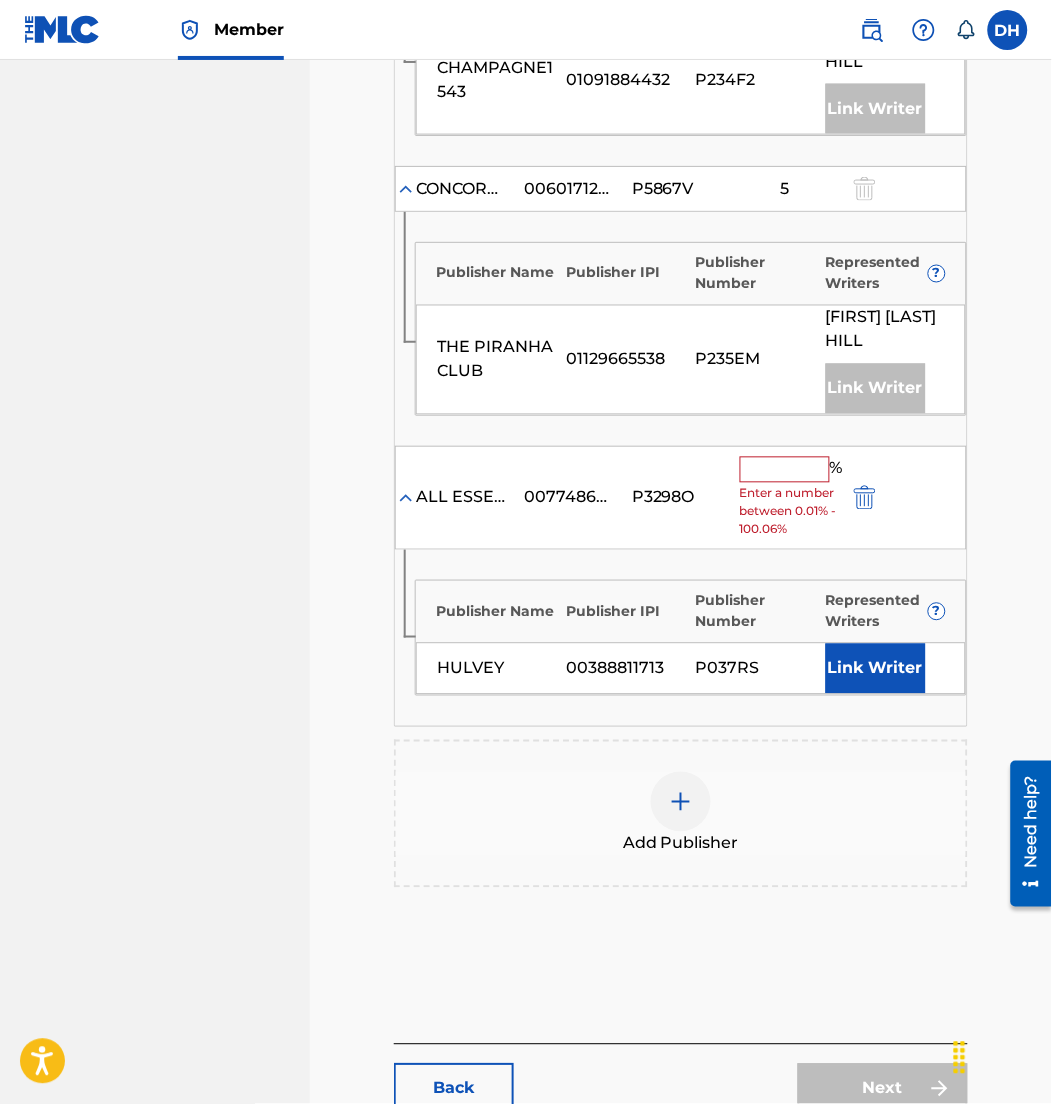 click on "Link Writer" at bounding box center [876, 669] 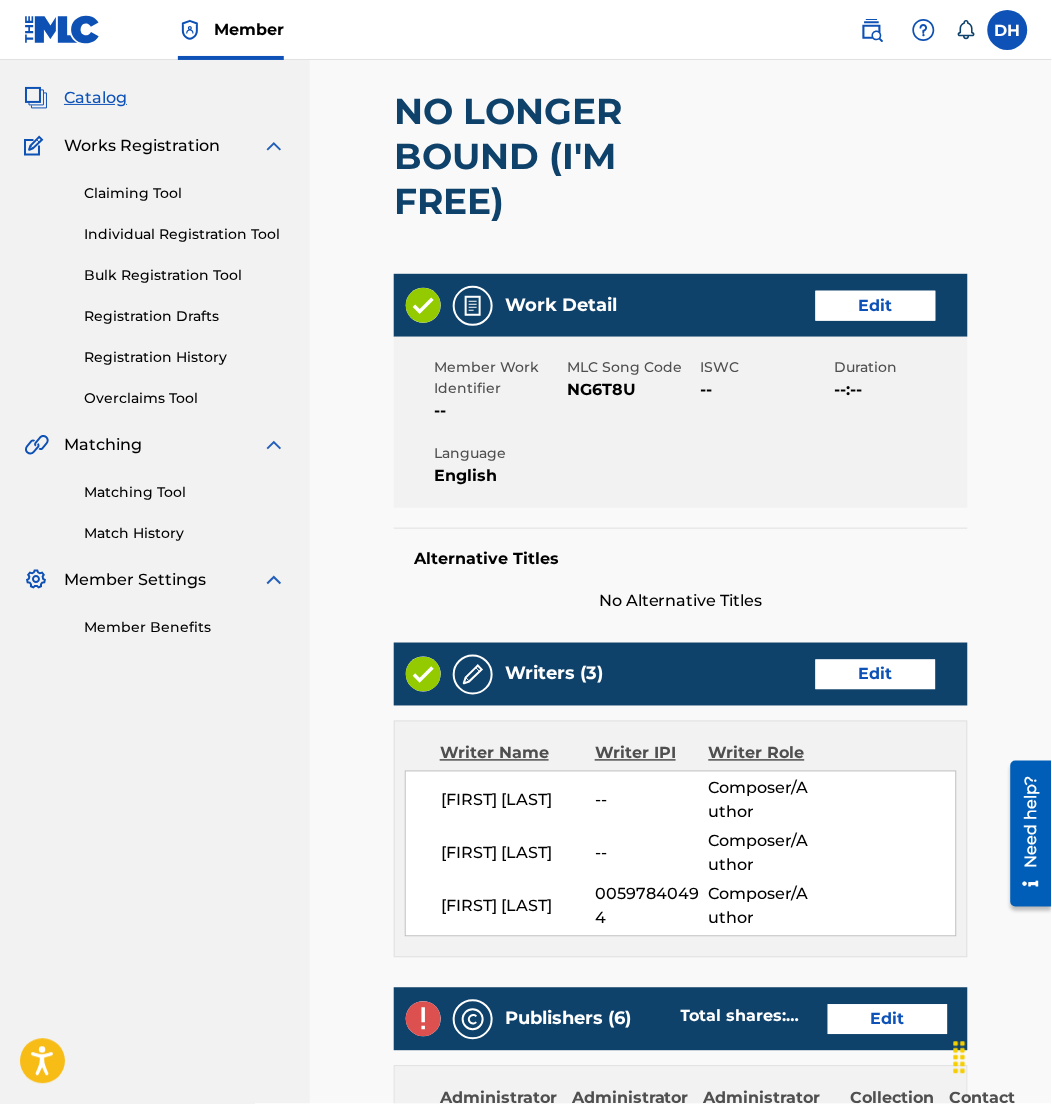 scroll, scrollTop: 104, scrollLeft: 0, axis: vertical 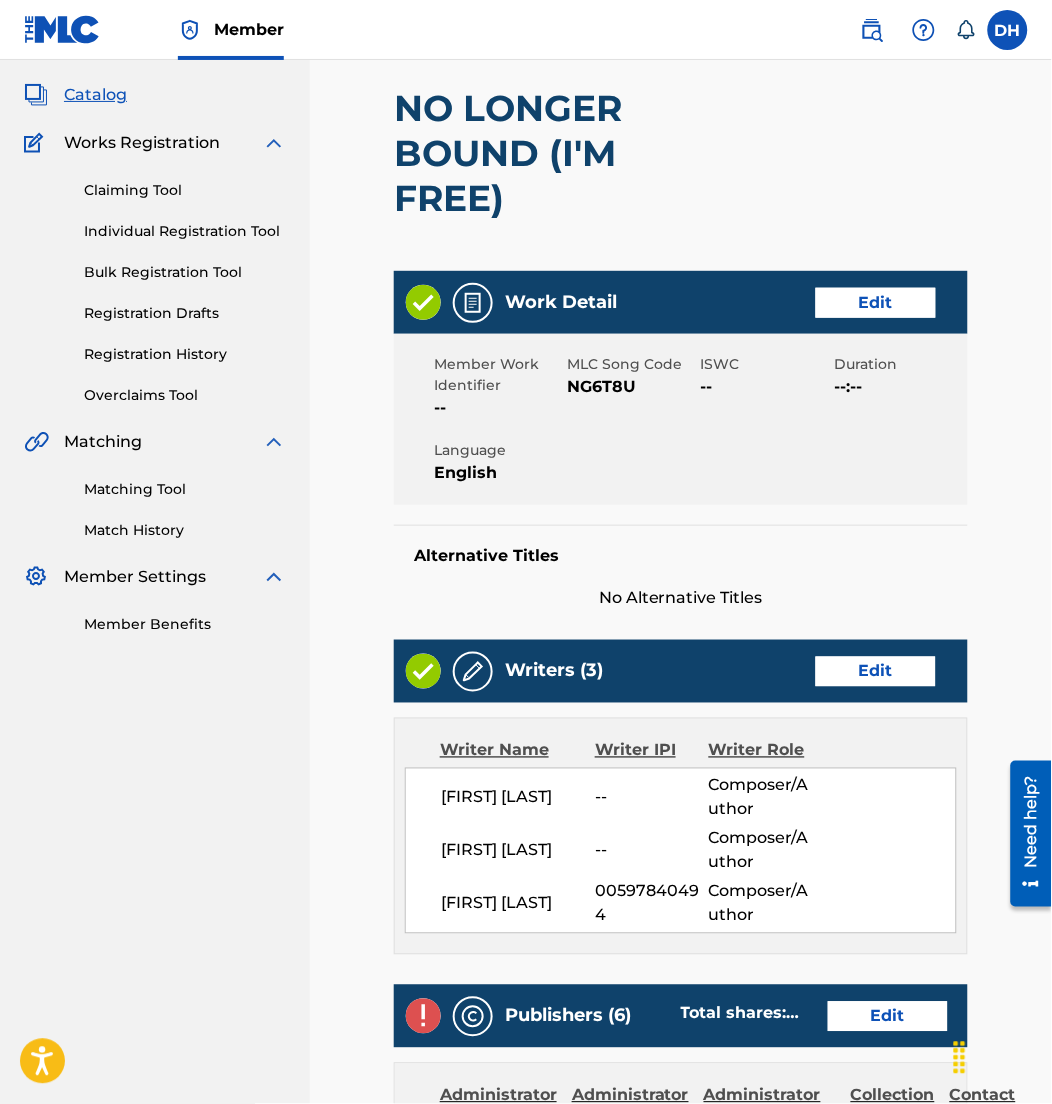 click on "Edit" at bounding box center [876, 672] 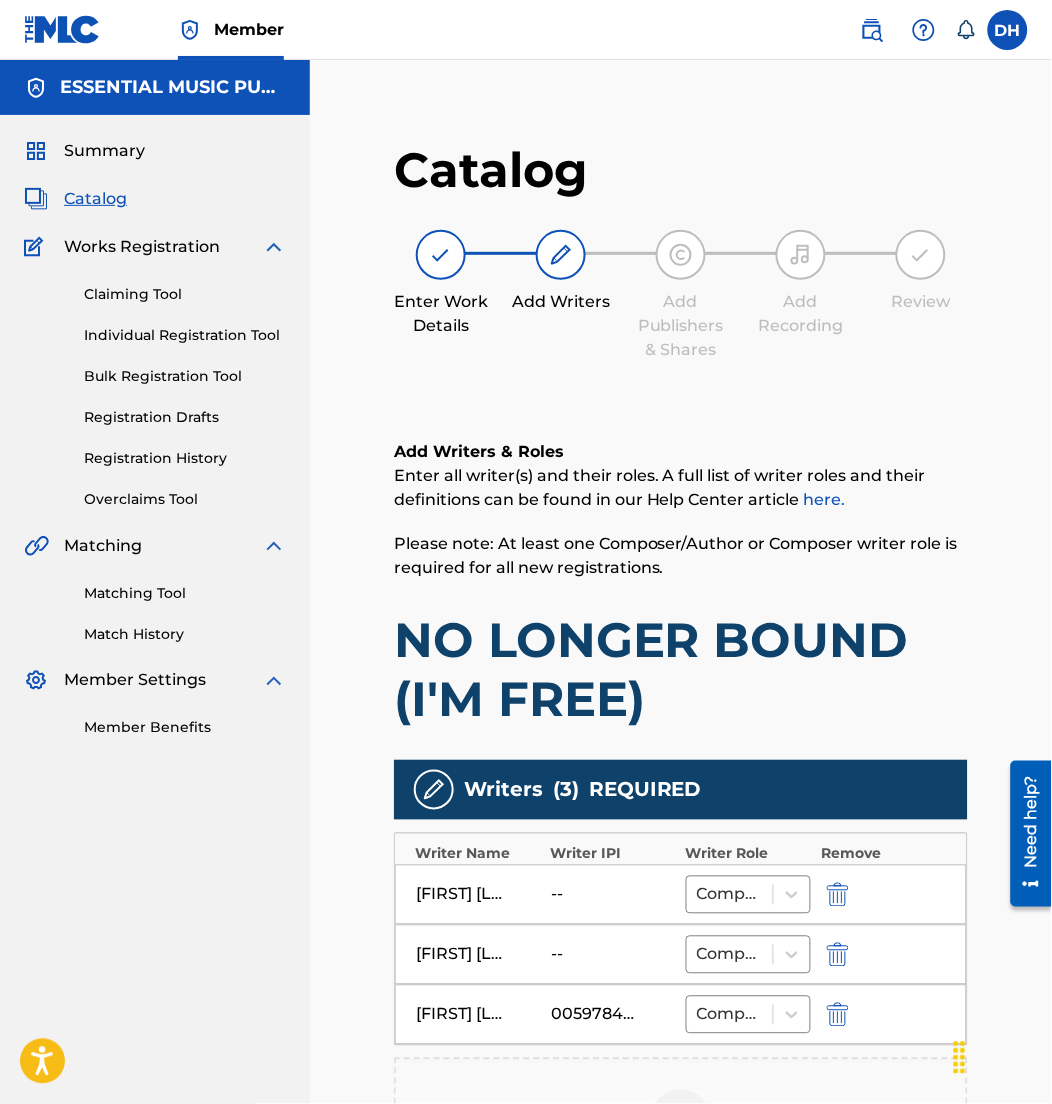 scroll, scrollTop: 393, scrollLeft: 0, axis: vertical 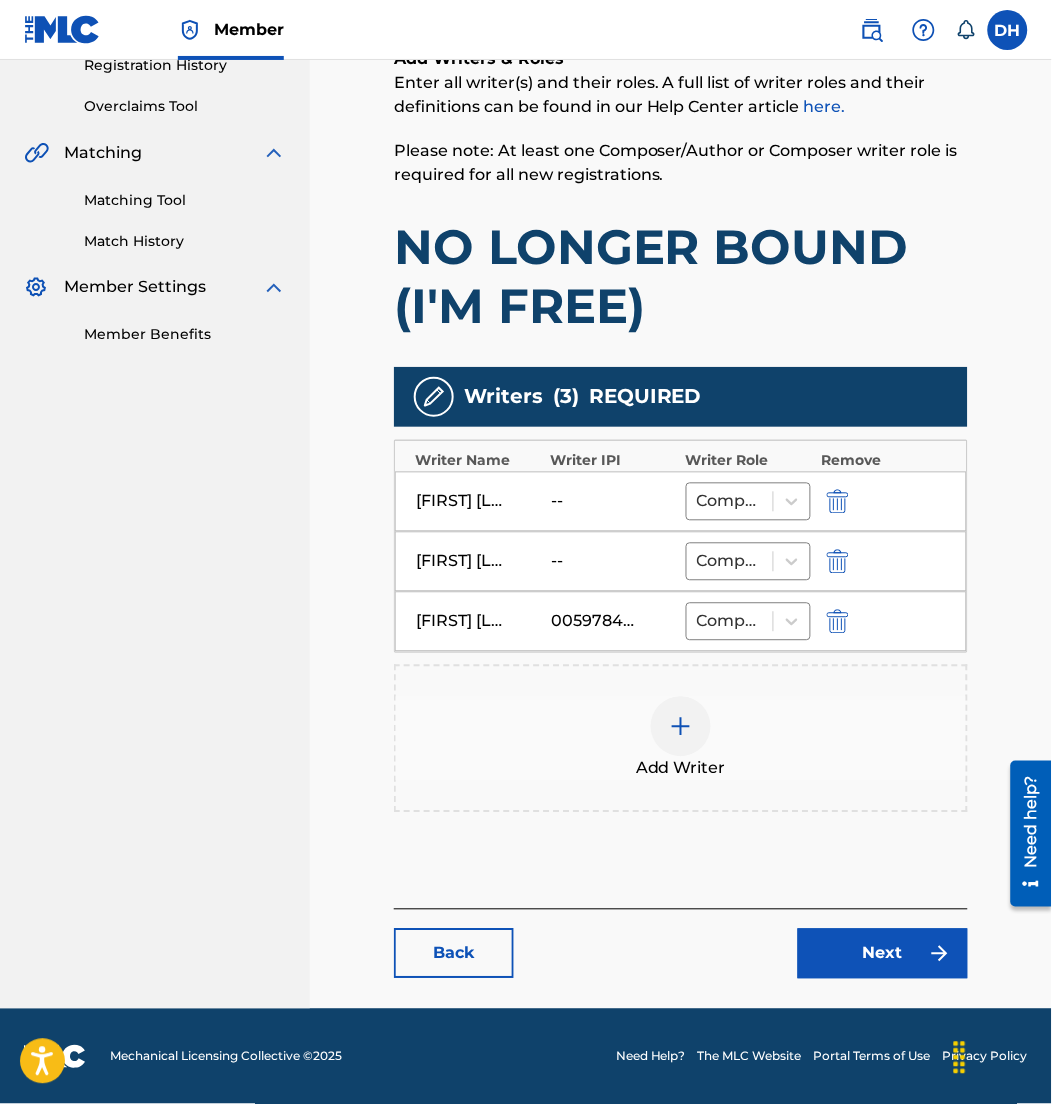 click at bounding box center (681, 727) 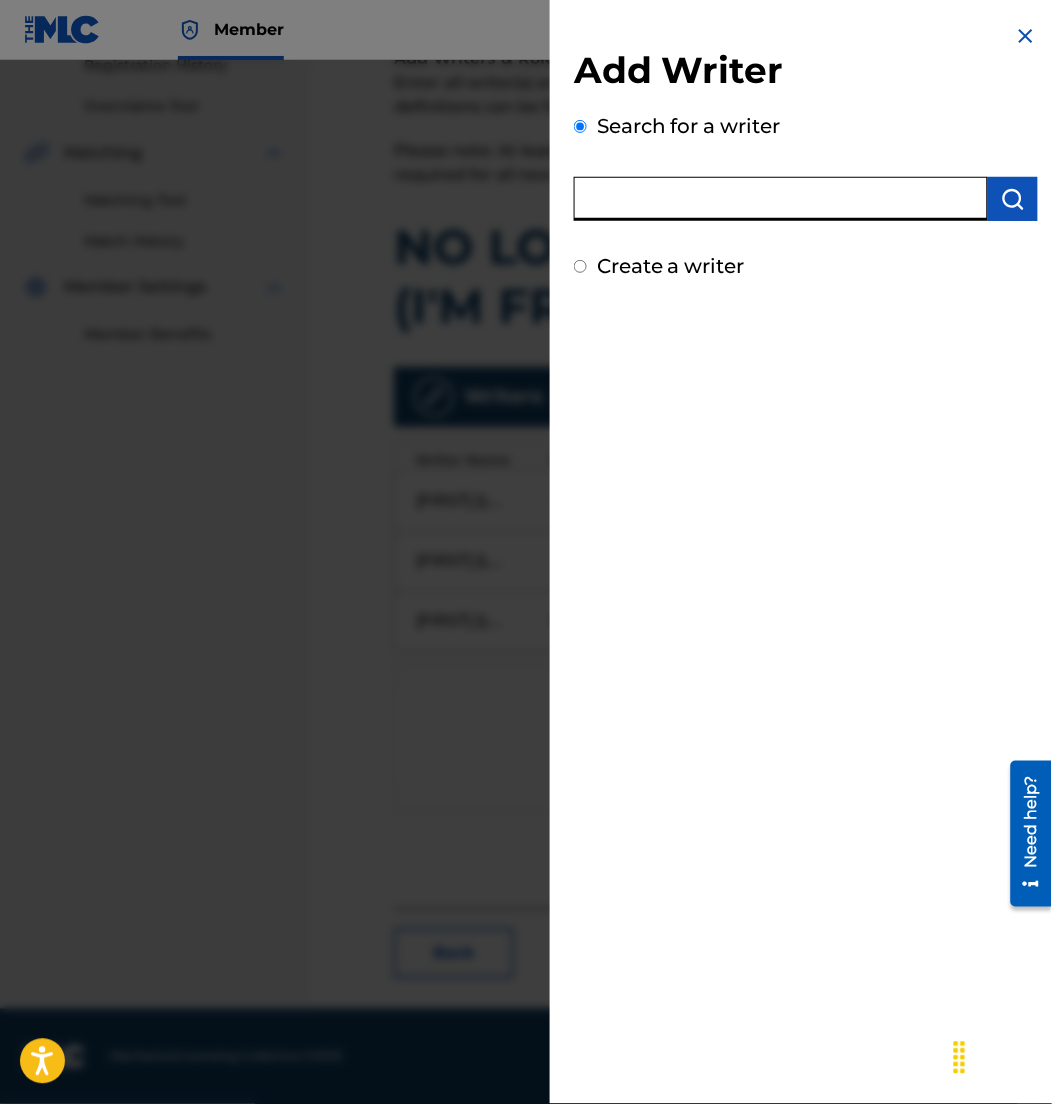 click at bounding box center [781, 199] 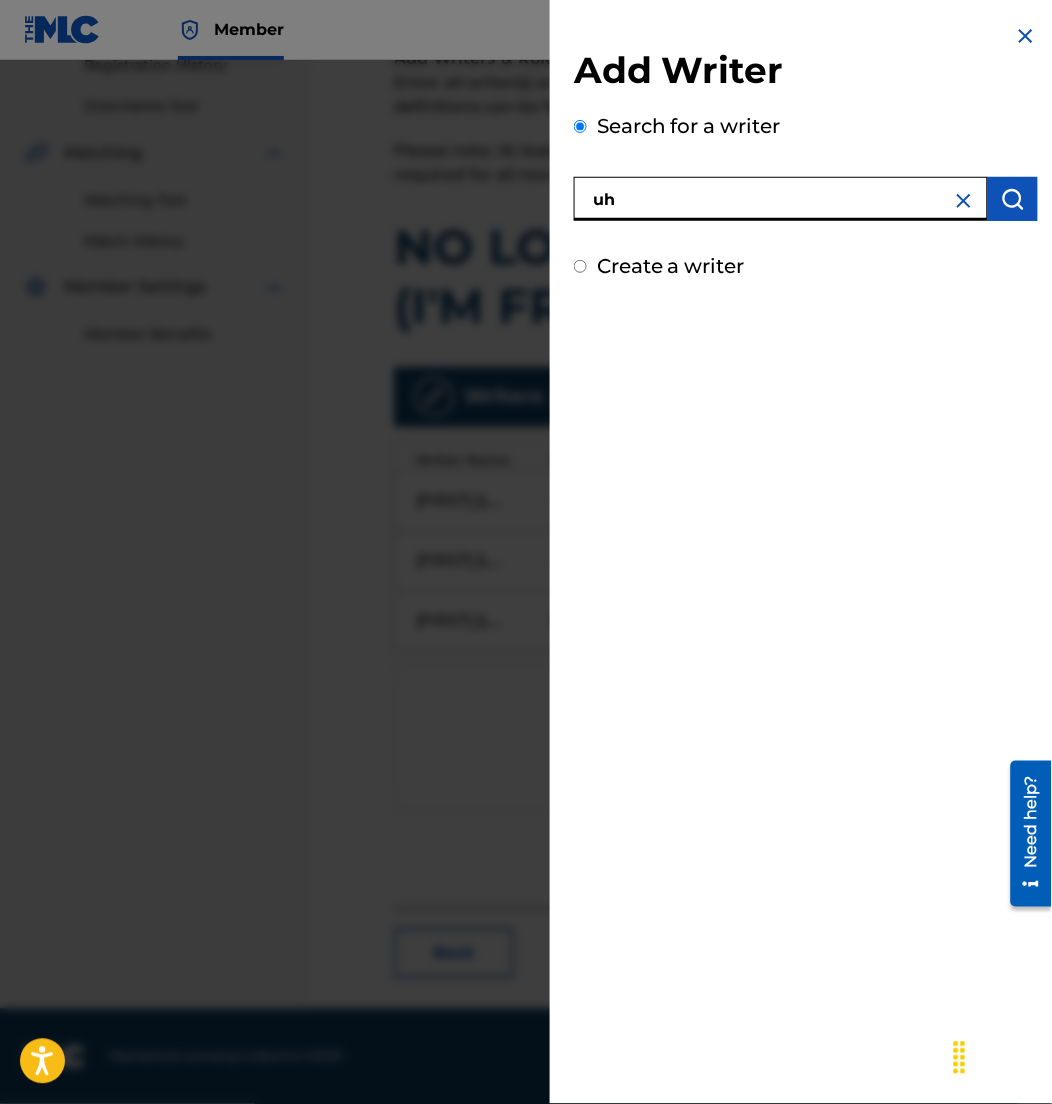 type on "u" 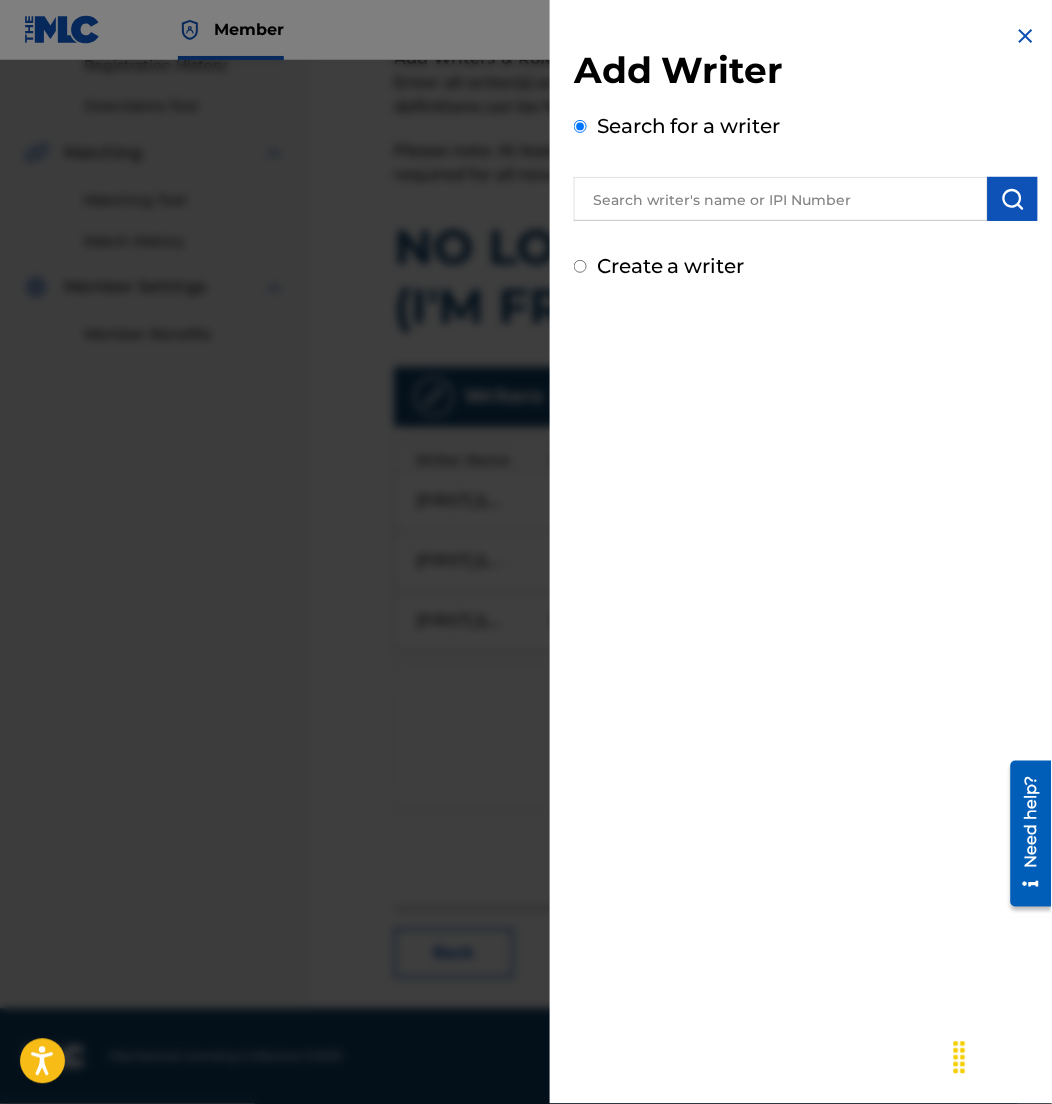 click at bounding box center [781, 199] 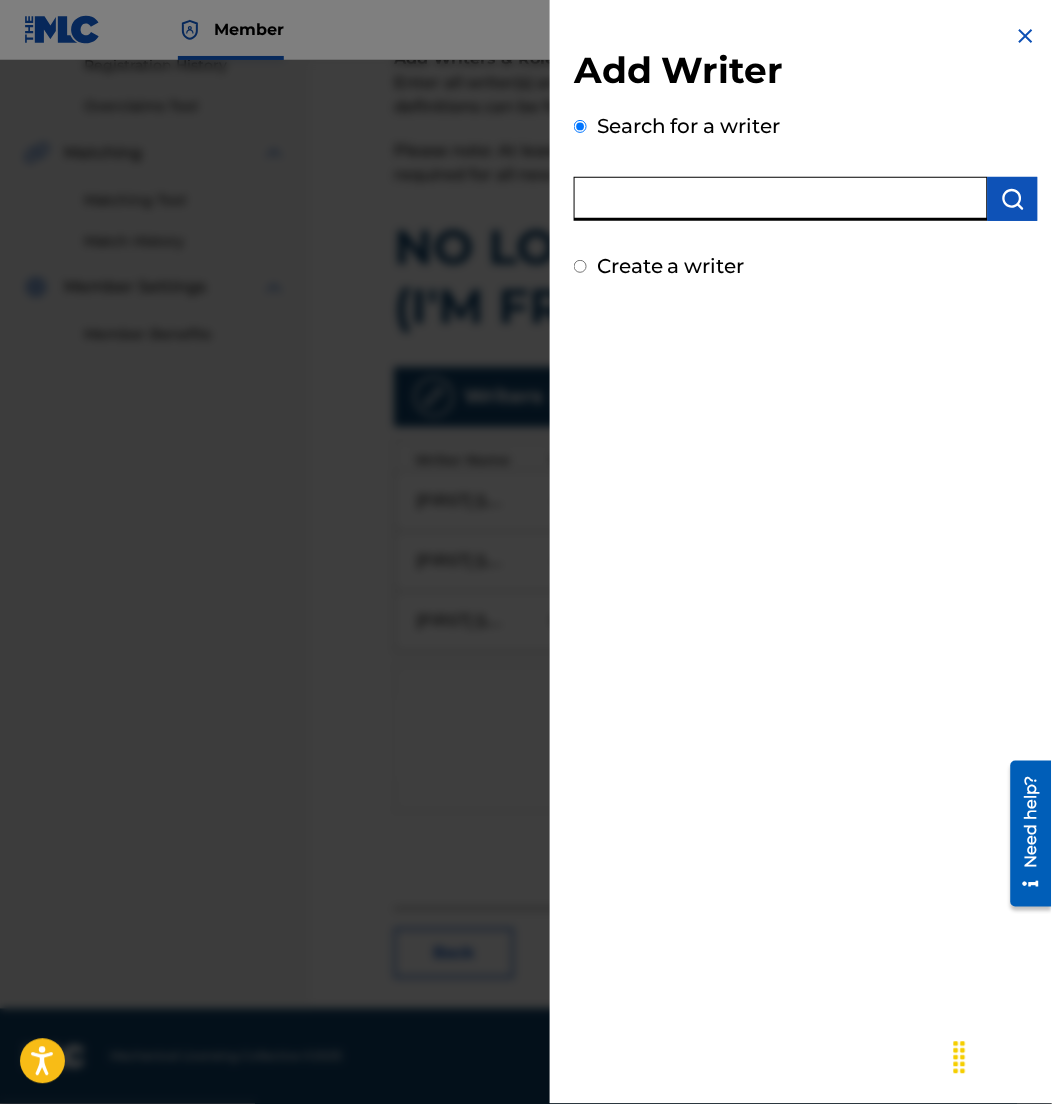paste on "00878096382" 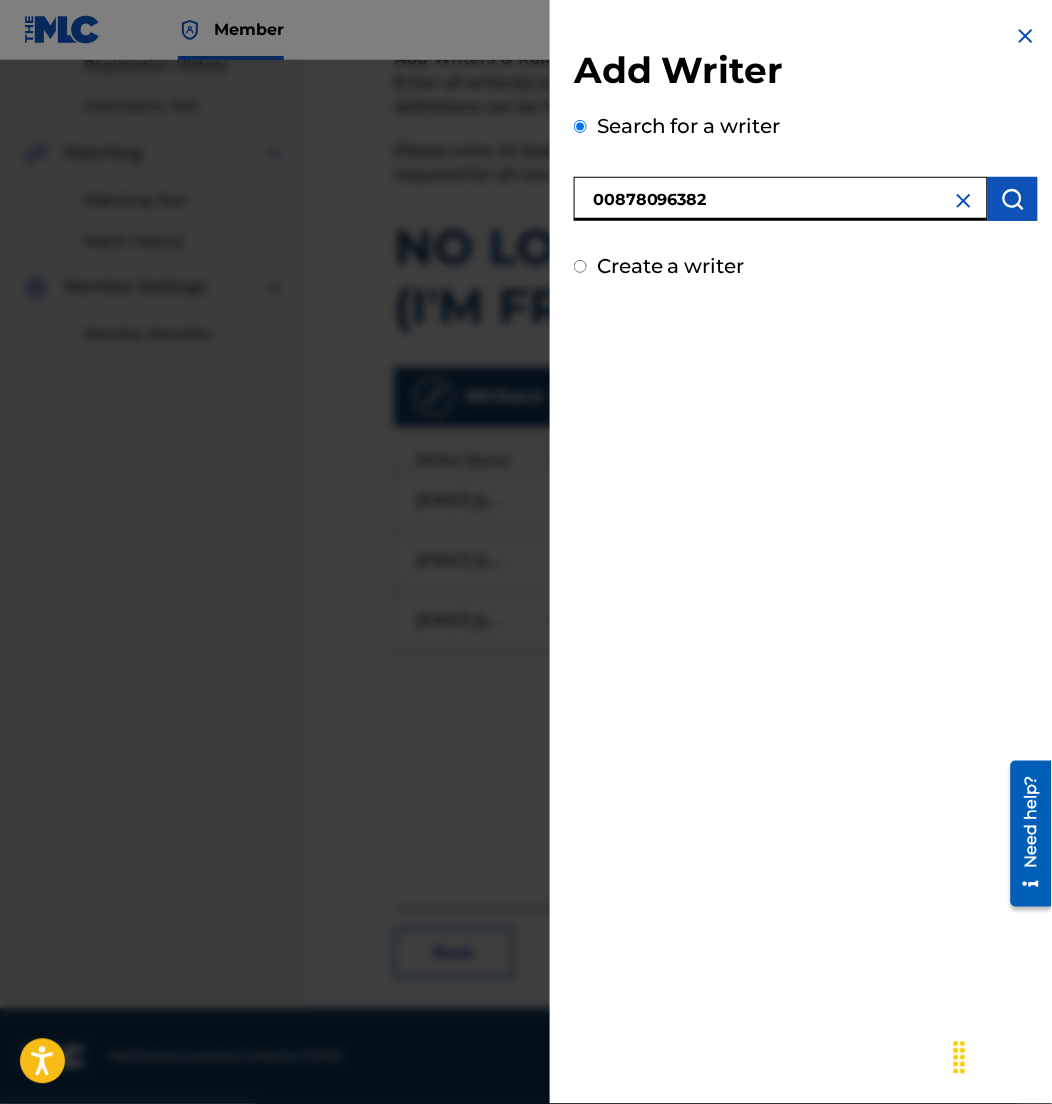 type on "00878096382" 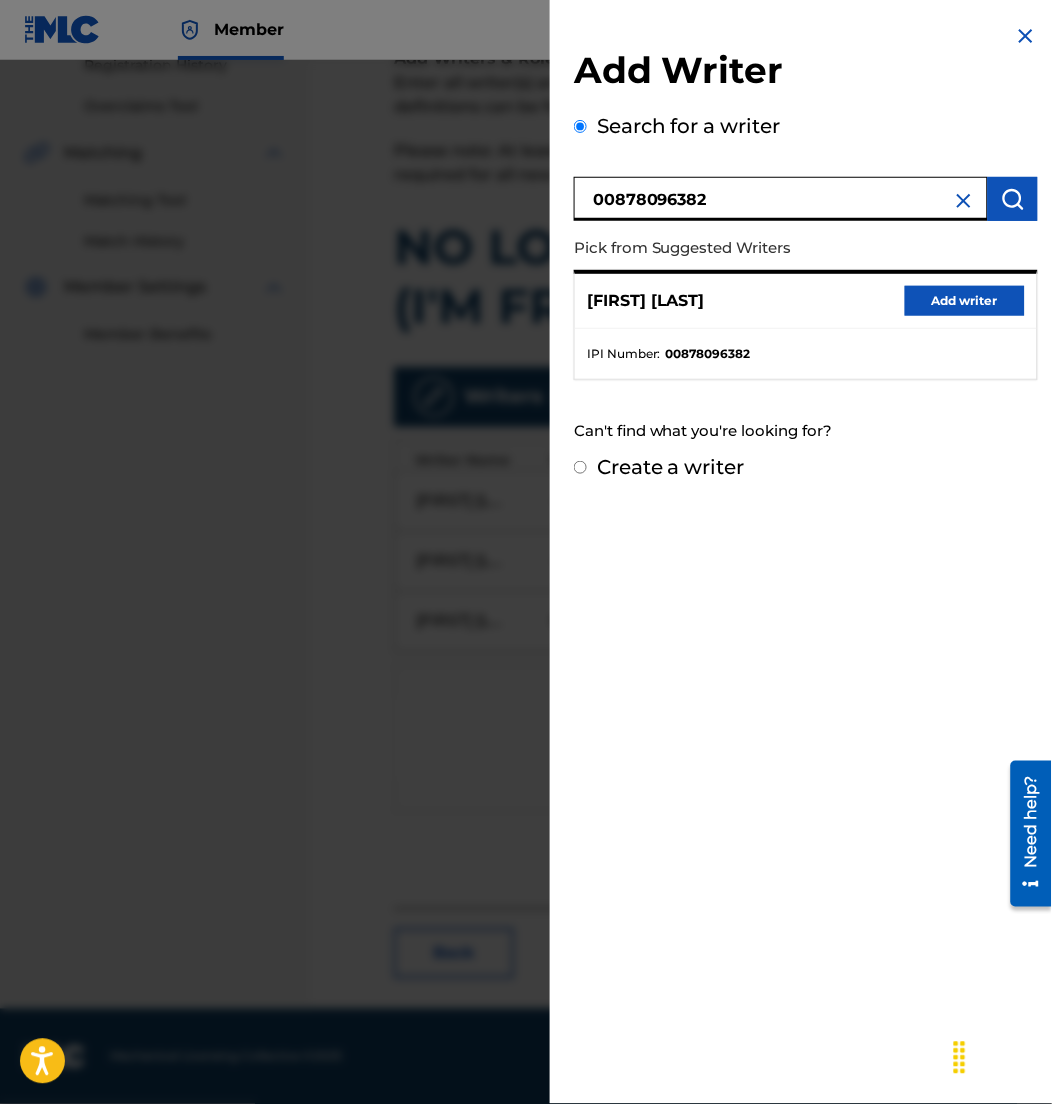 click on "Add writer" at bounding box center [965, 301] 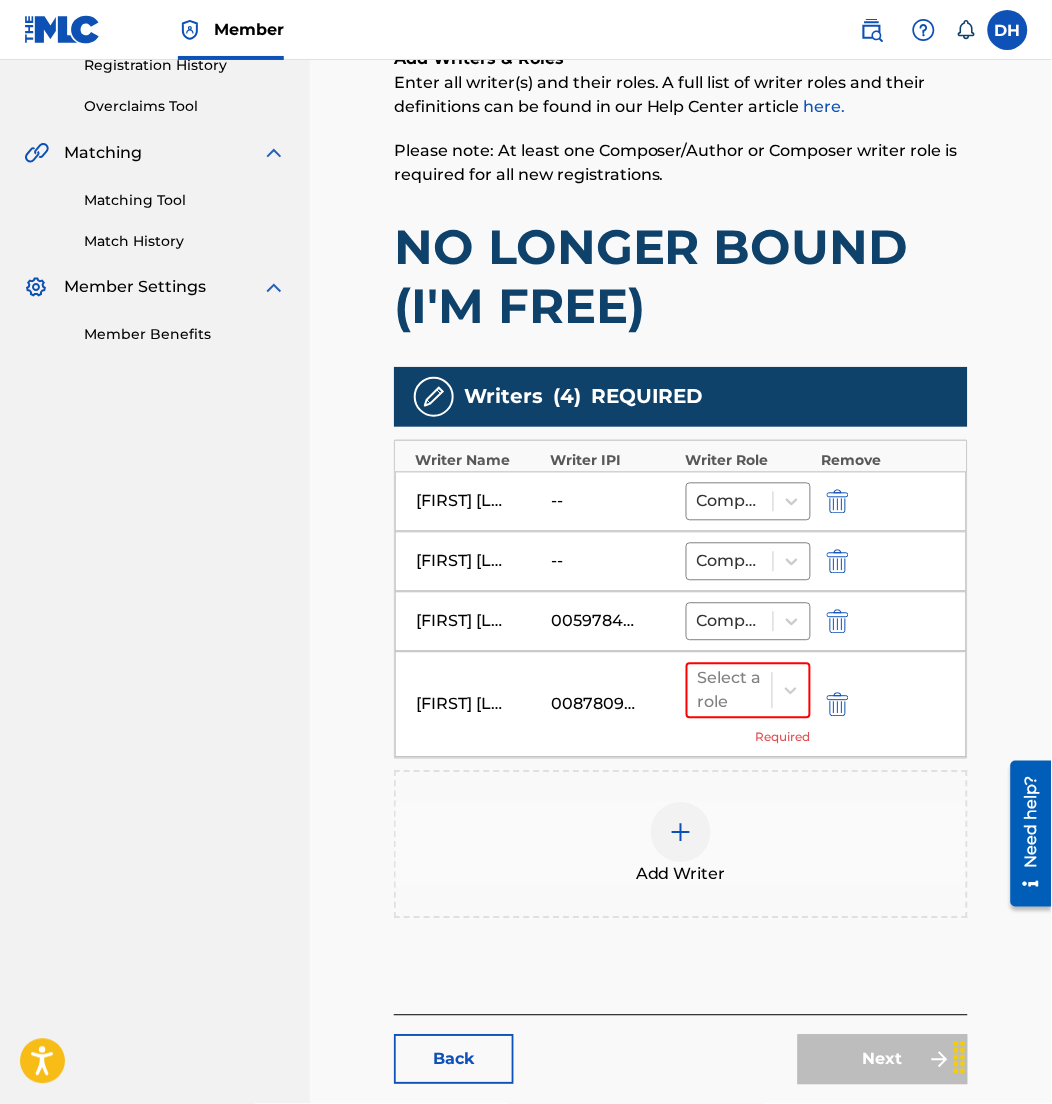 click at bounding box center (681, 833) 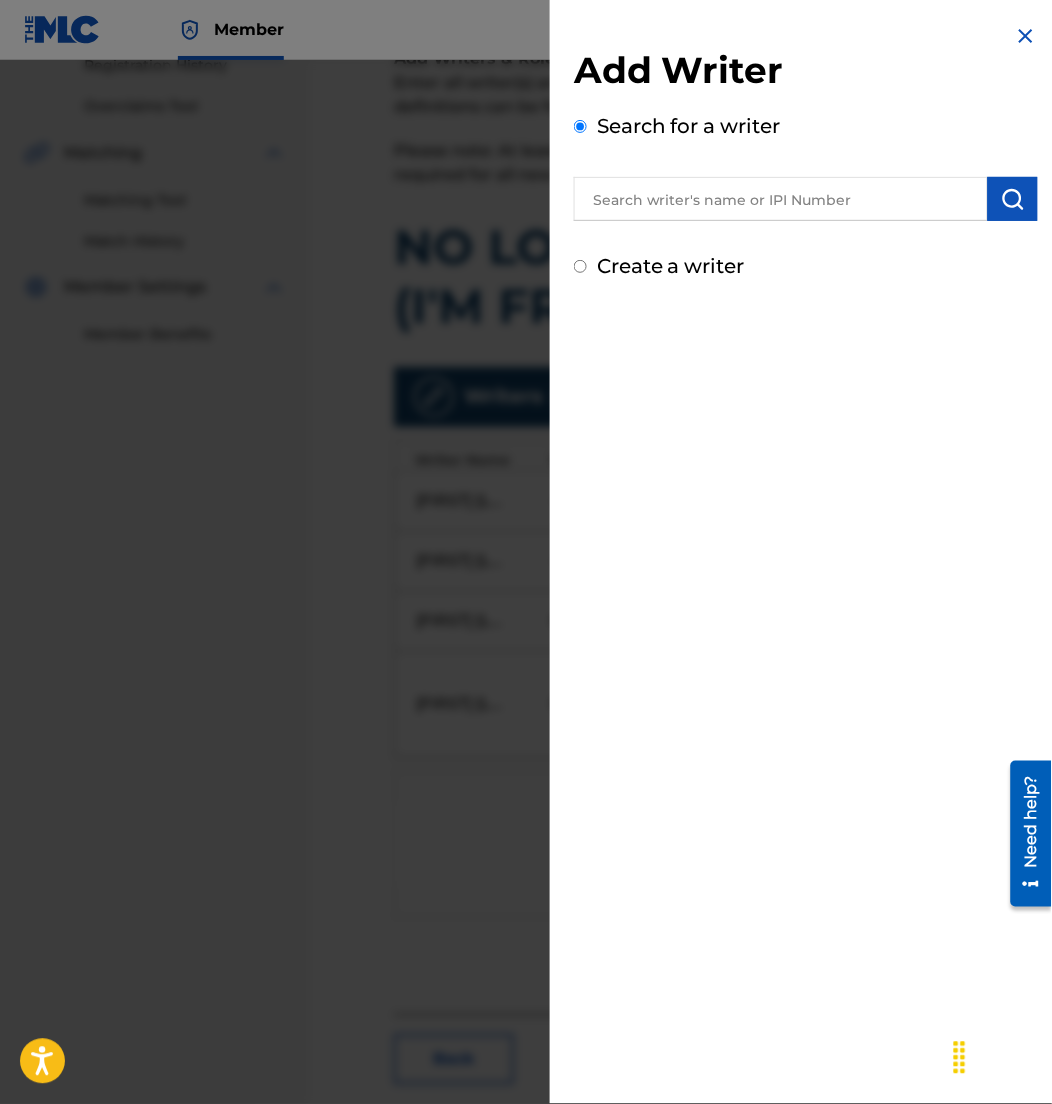 click at bounding box center (781, 199) 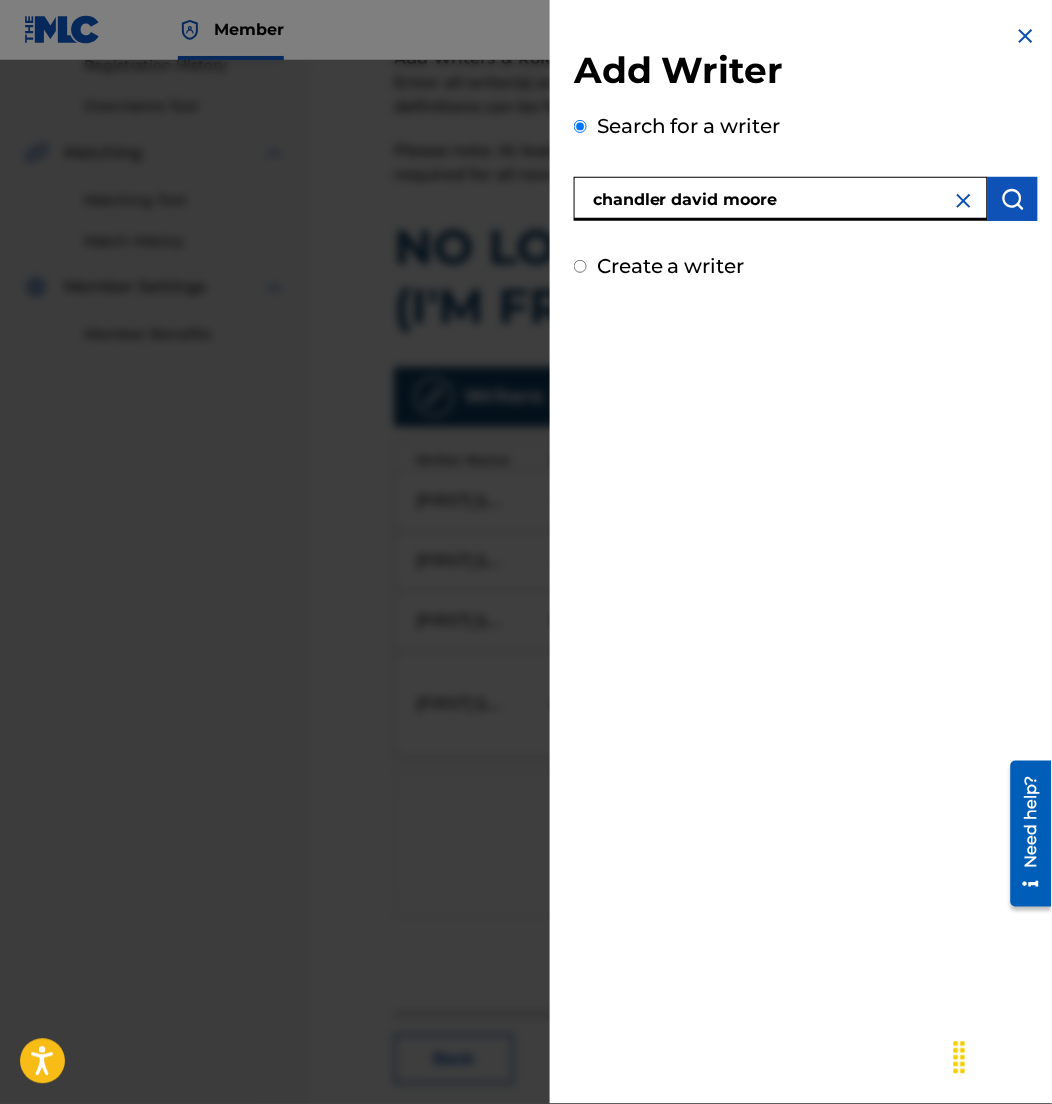 type on "chandler david moore" 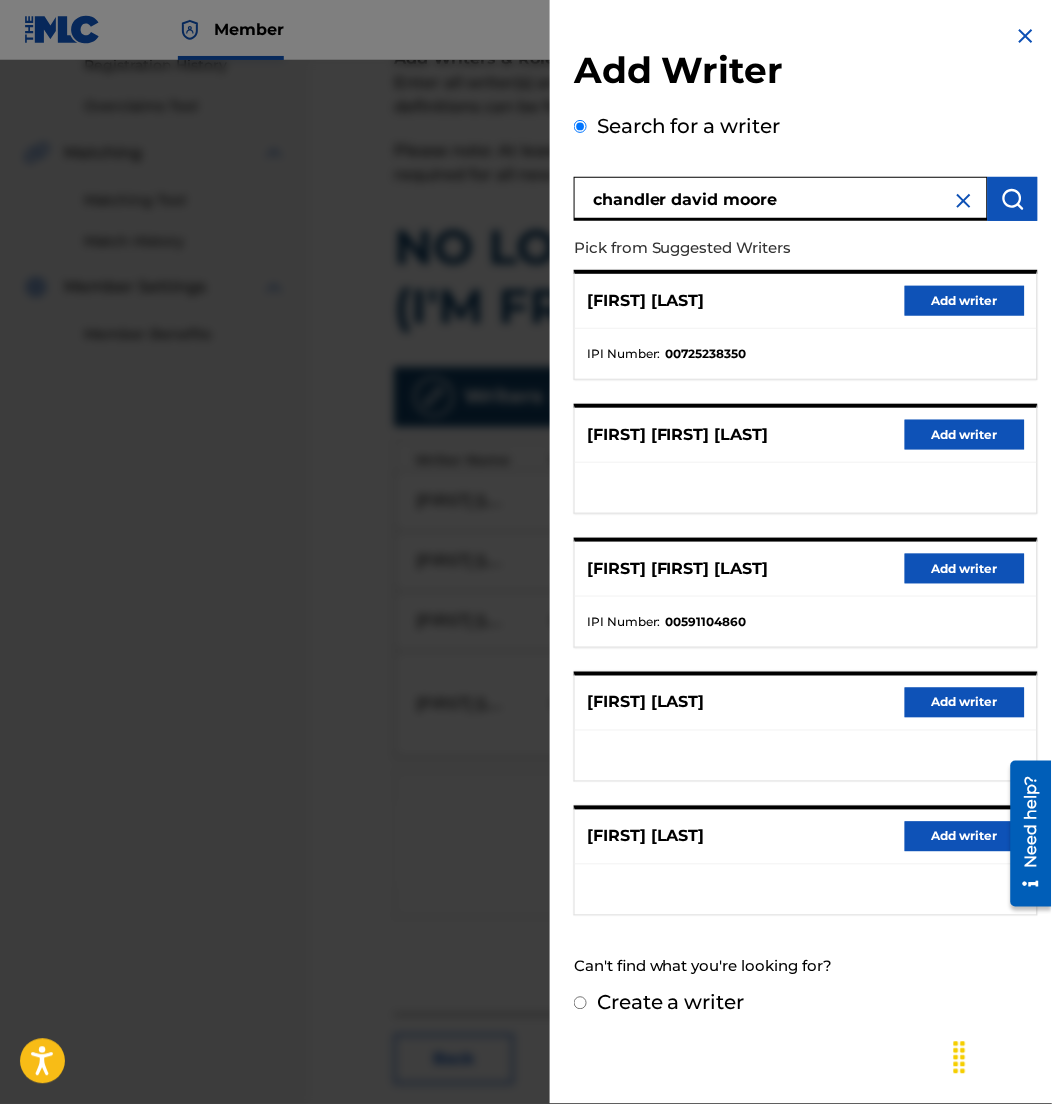 click on "Add writer" at bounding box center (965, 301) 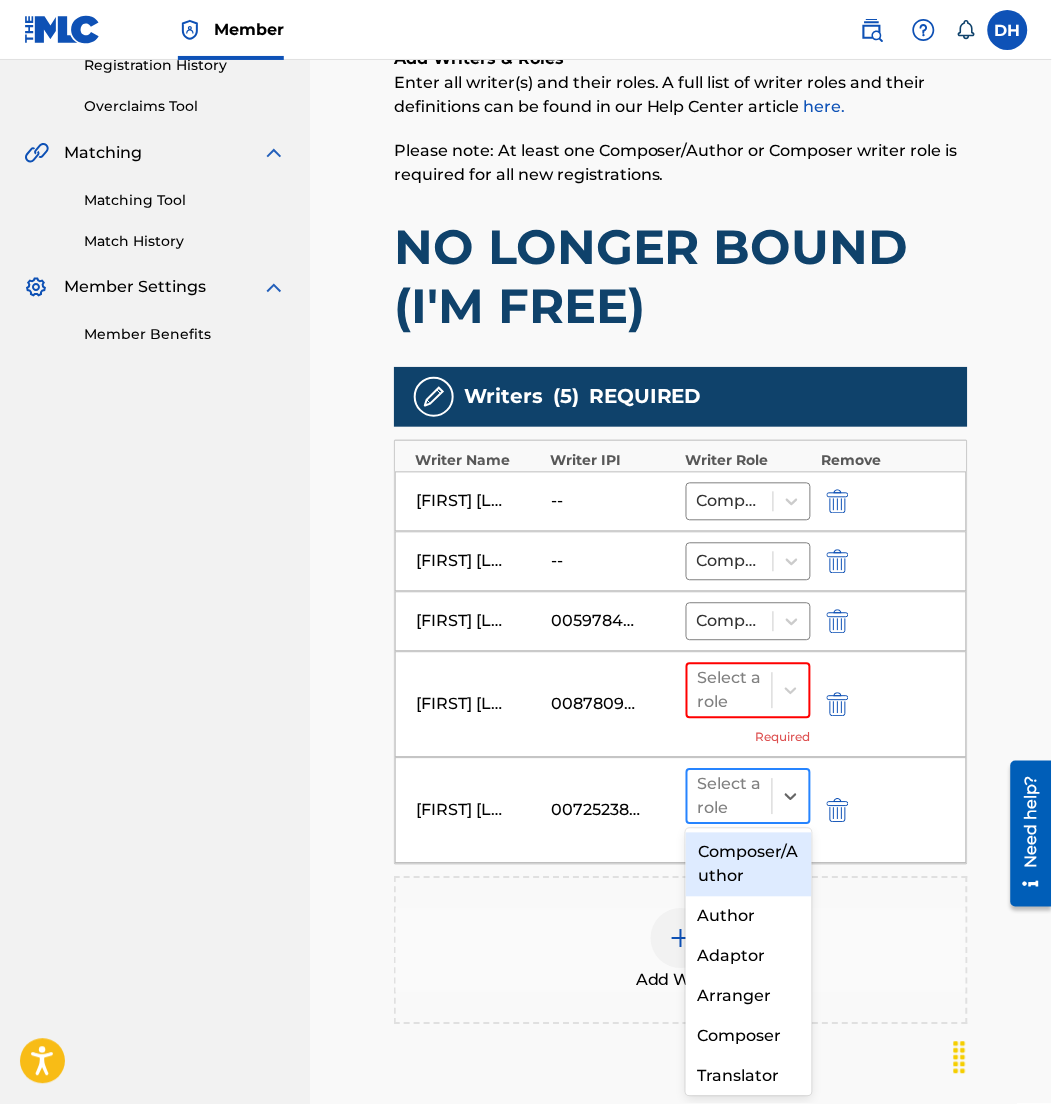 click at bounding box center [790, 797] 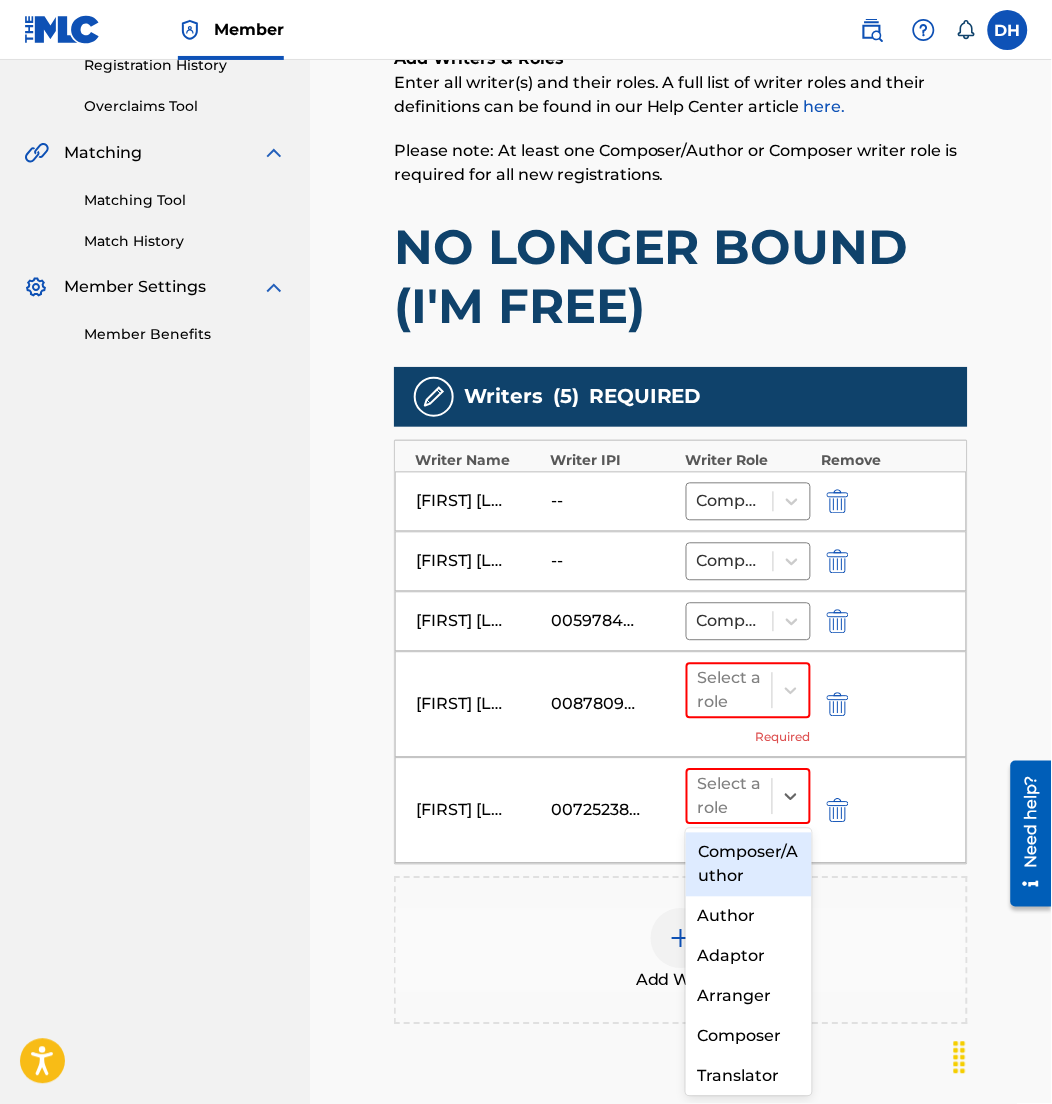 click on "Composer/Author" at bounding box center [748, 865] 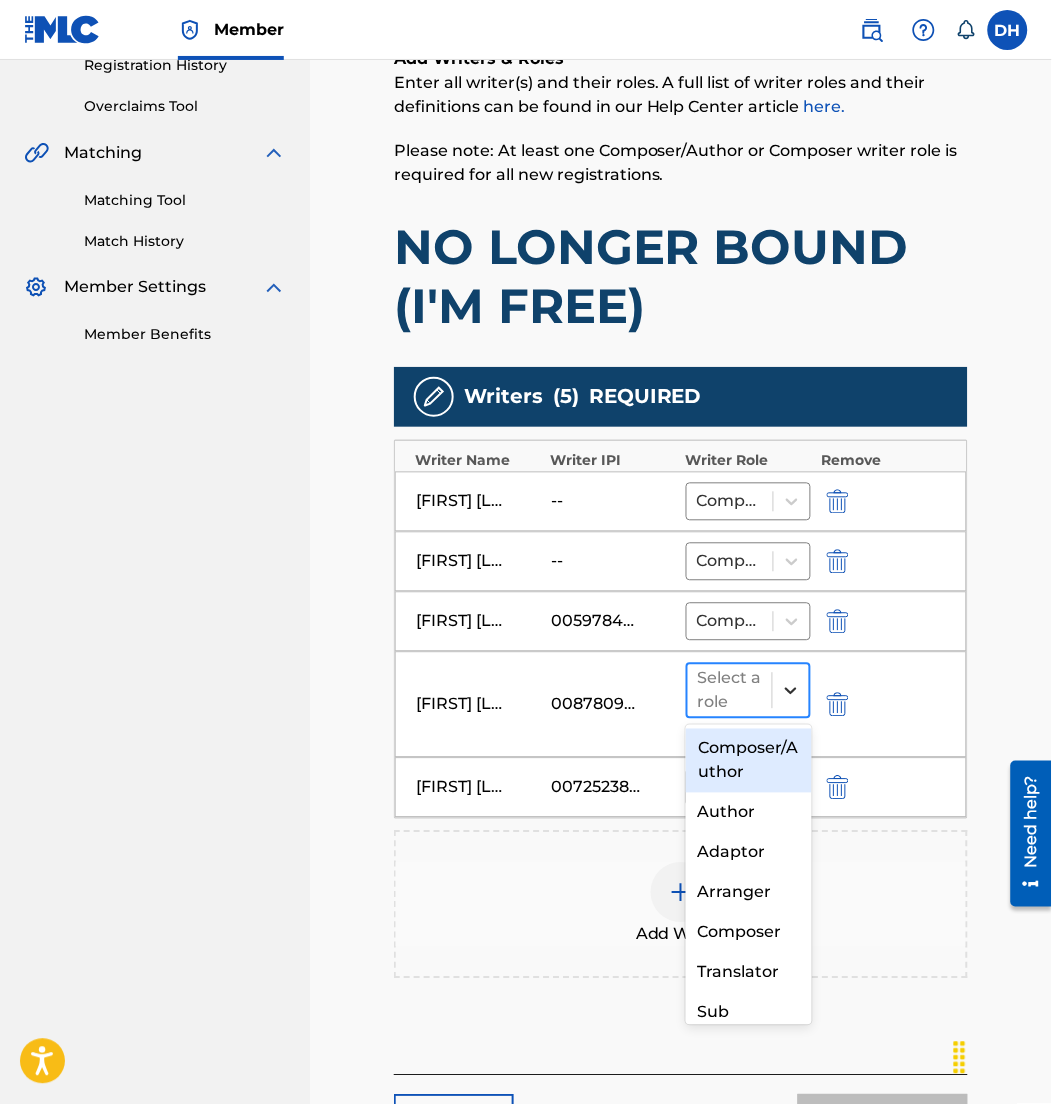 click 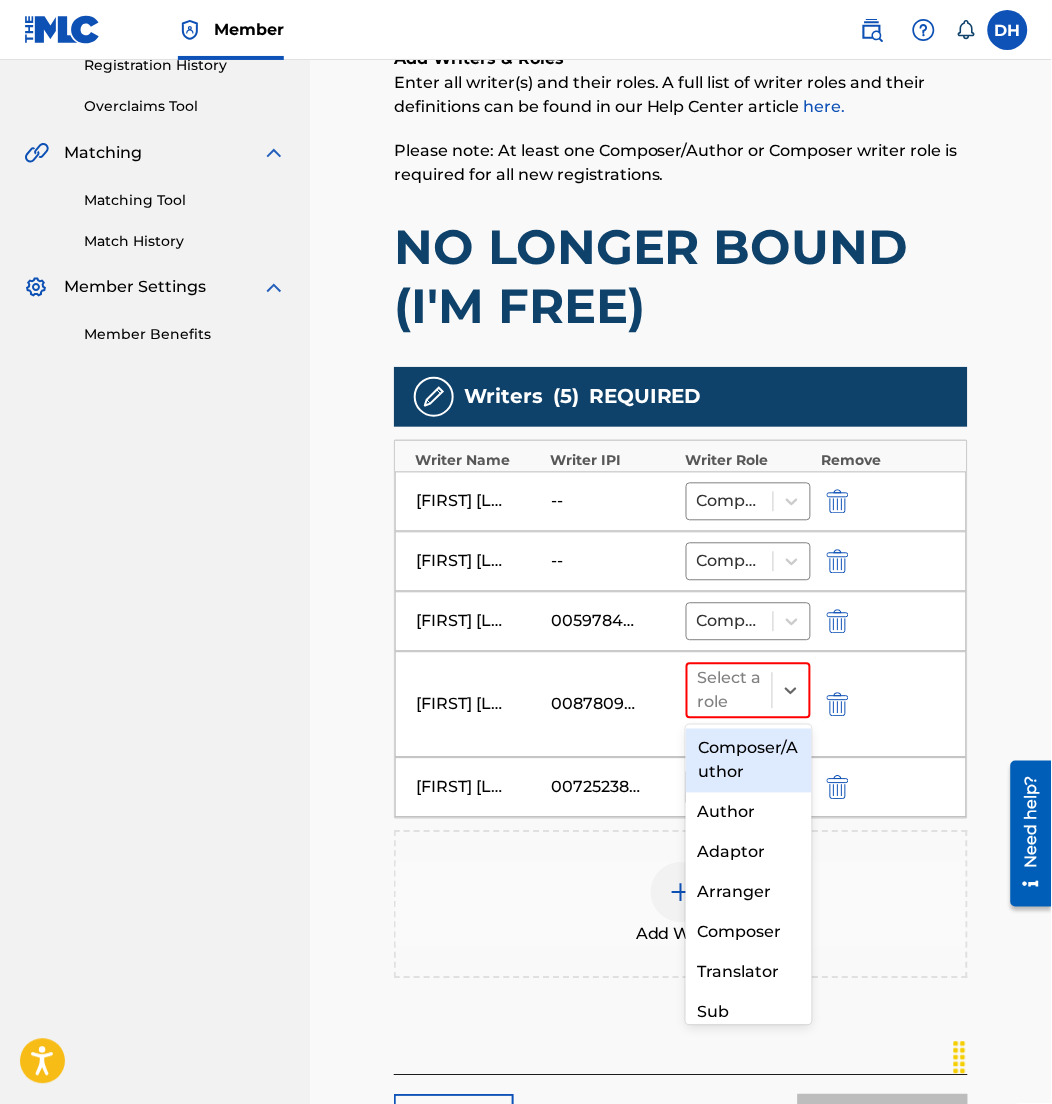click on "Composer/Author" at bounding box center [748, 761] 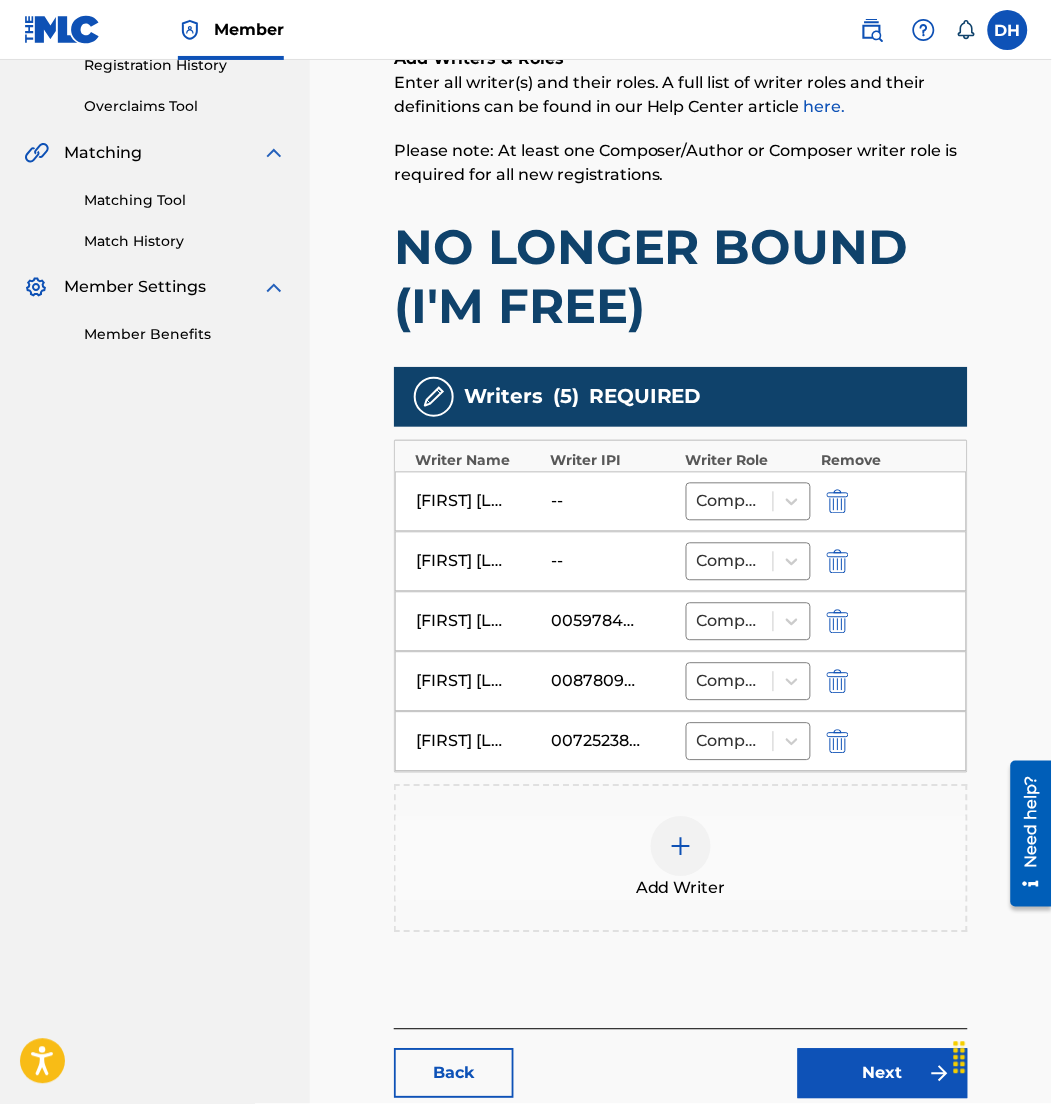 click at bounding box center (838, 502) 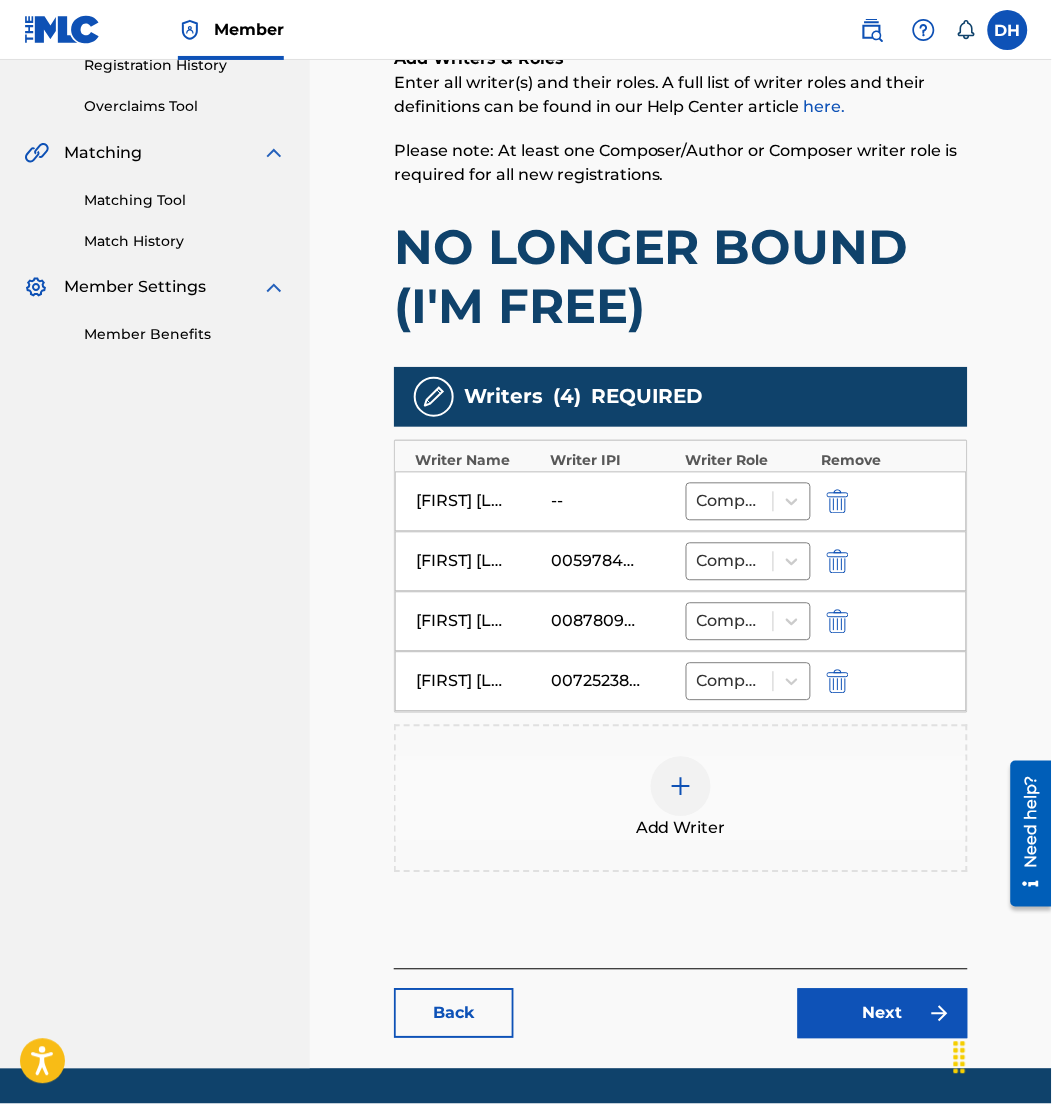 scroll, scrollTop: 453, scrollLeft: 0, axis: vertical 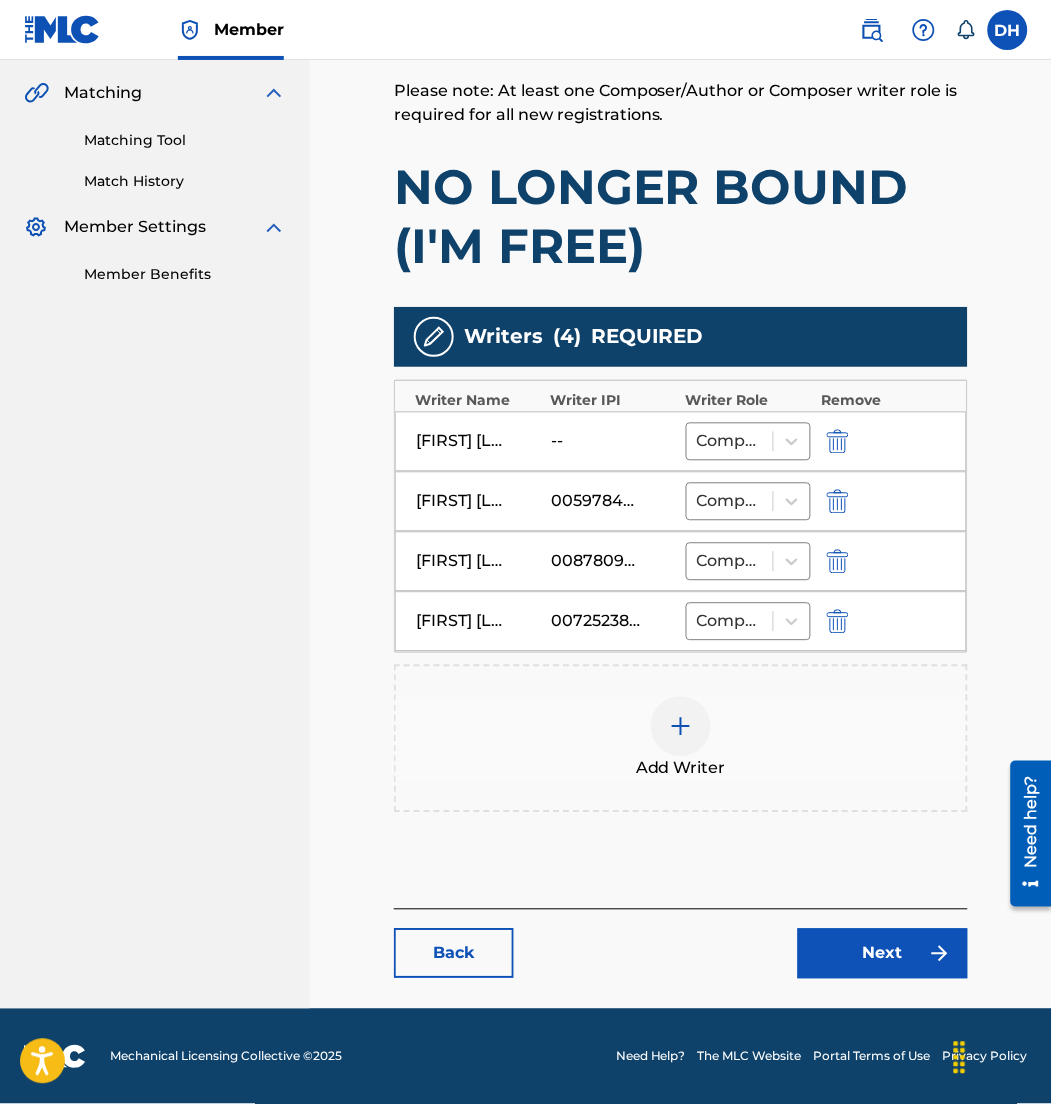 click at bounding box center (681, 727) 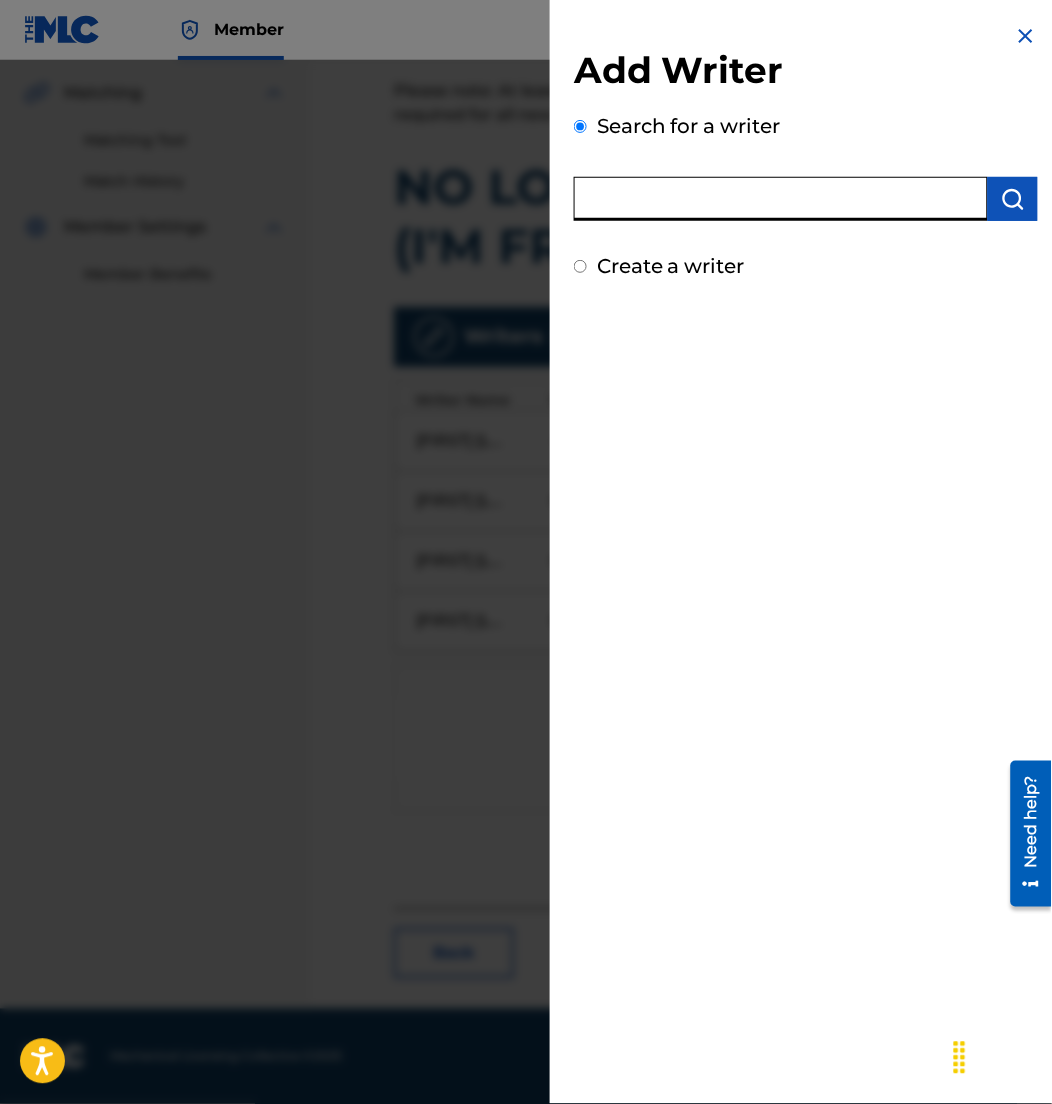 click at bounding box center [781, 199] 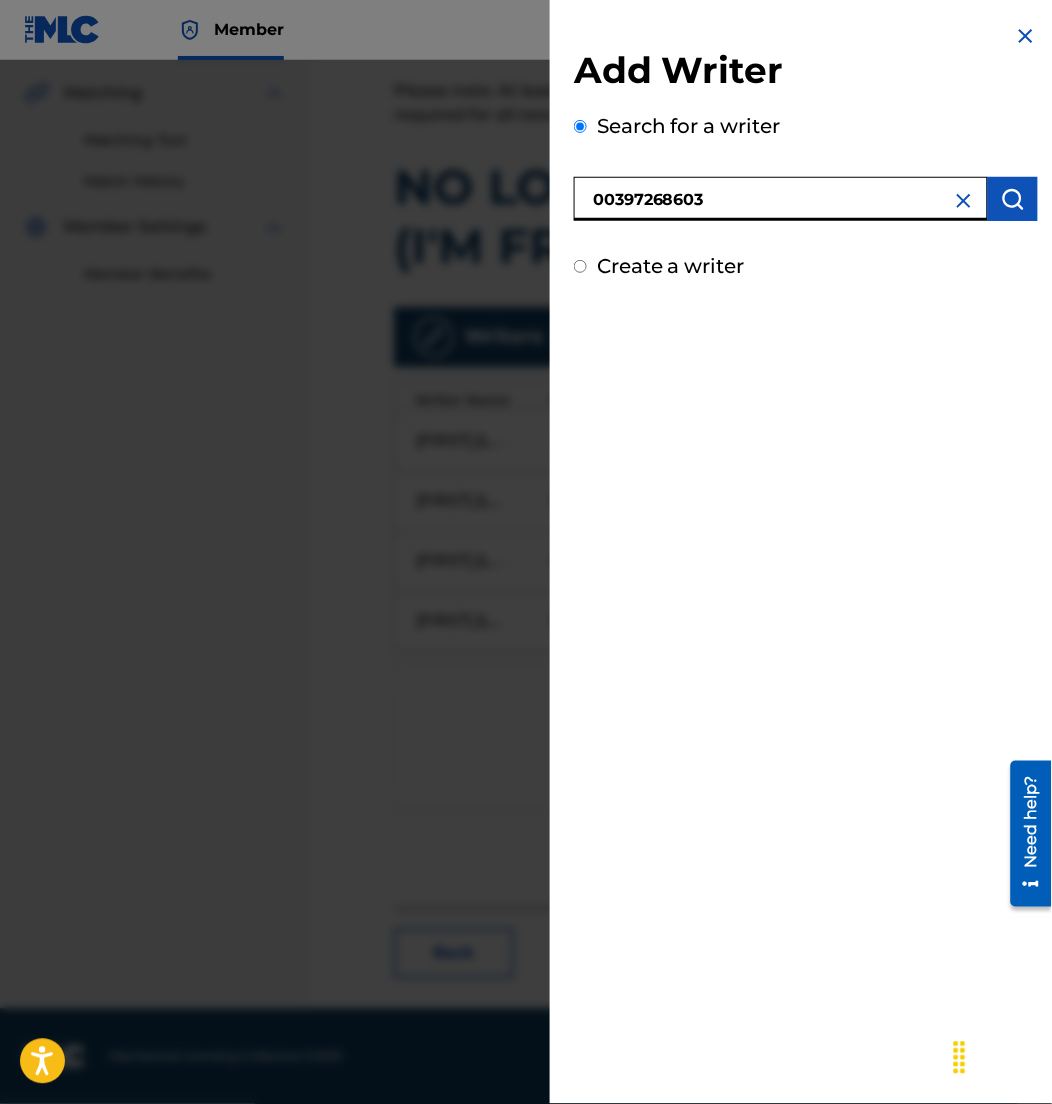 type on "00397268603" 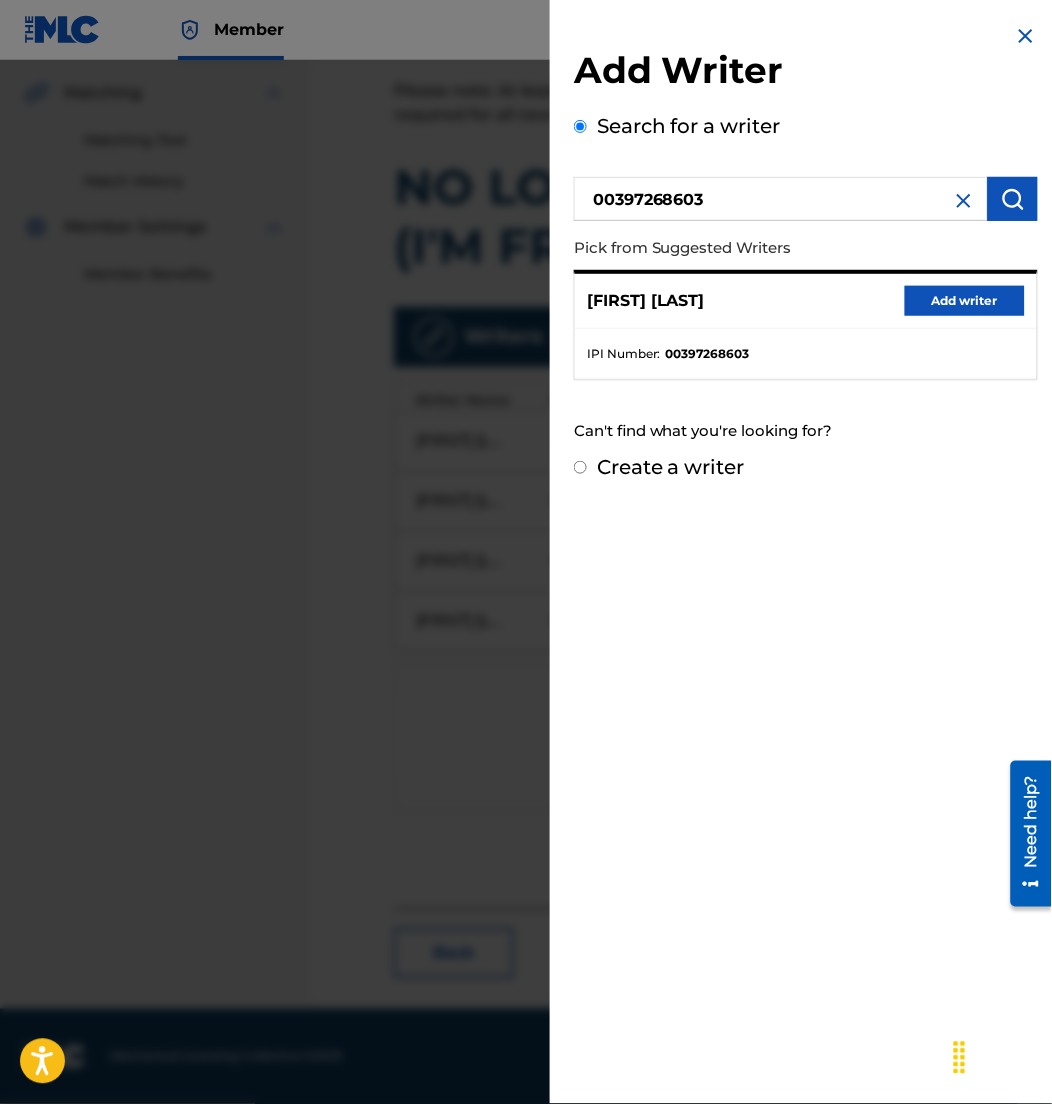 click on "Add writer" at bounding box center (965, 301) 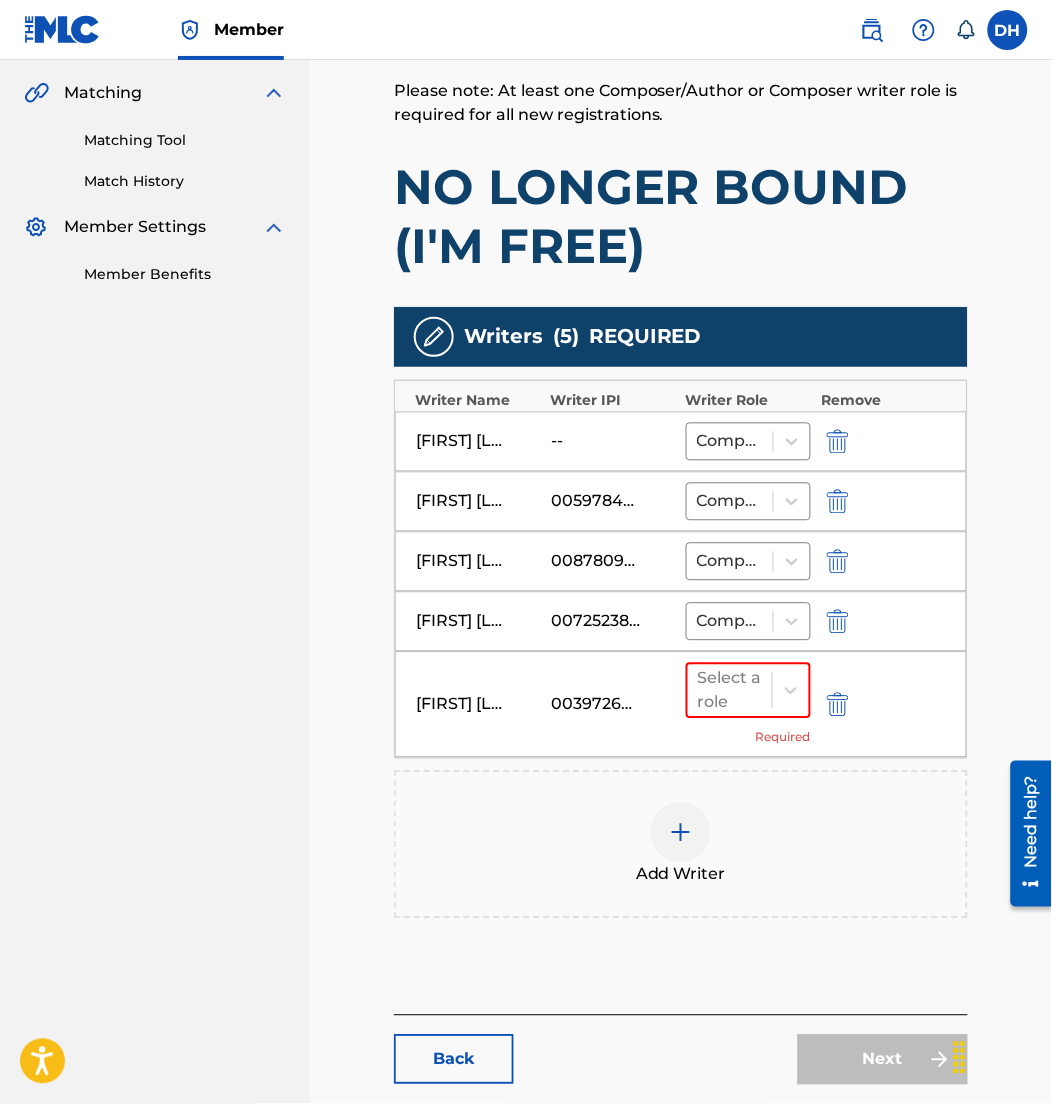 click at bounding box center [866, 441] 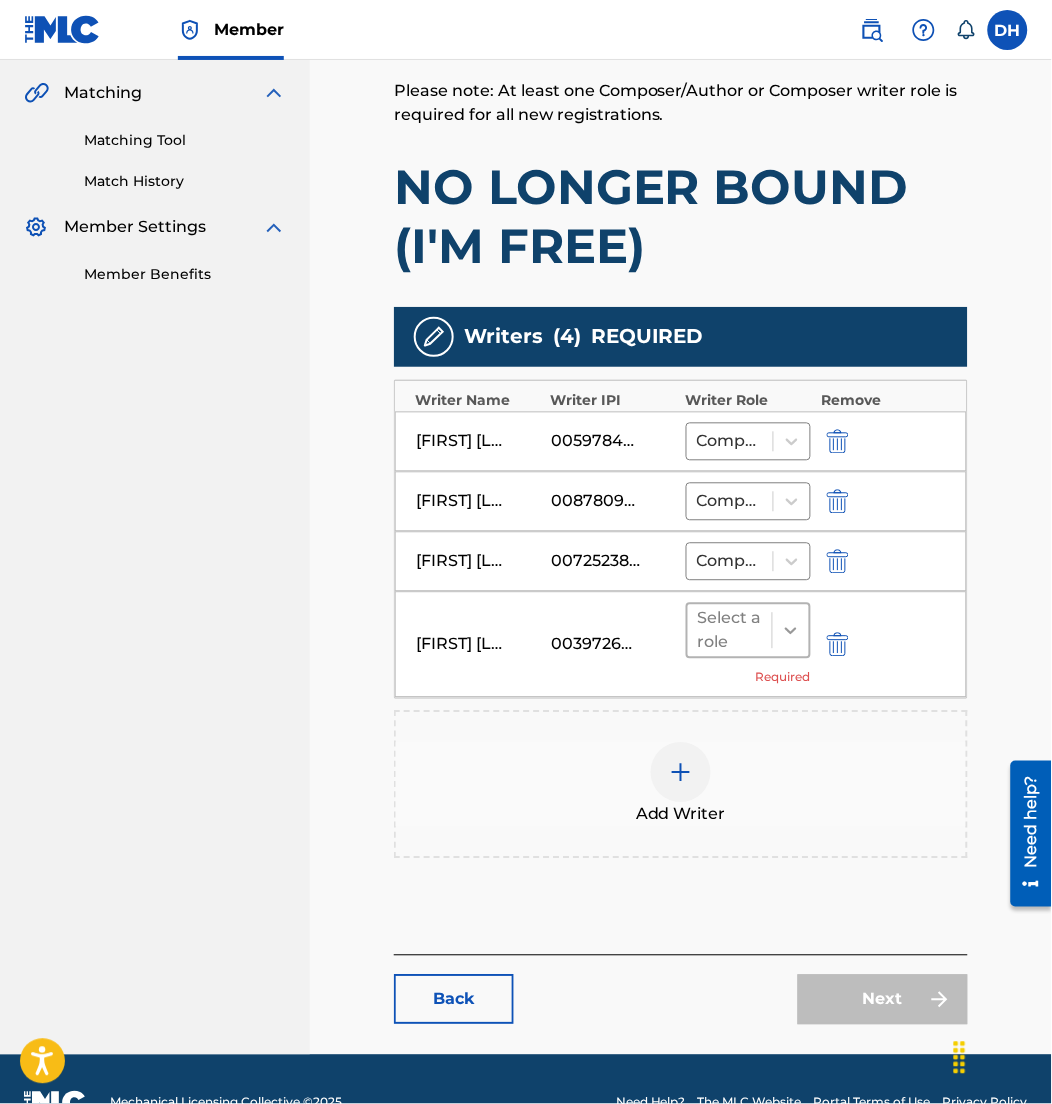 click 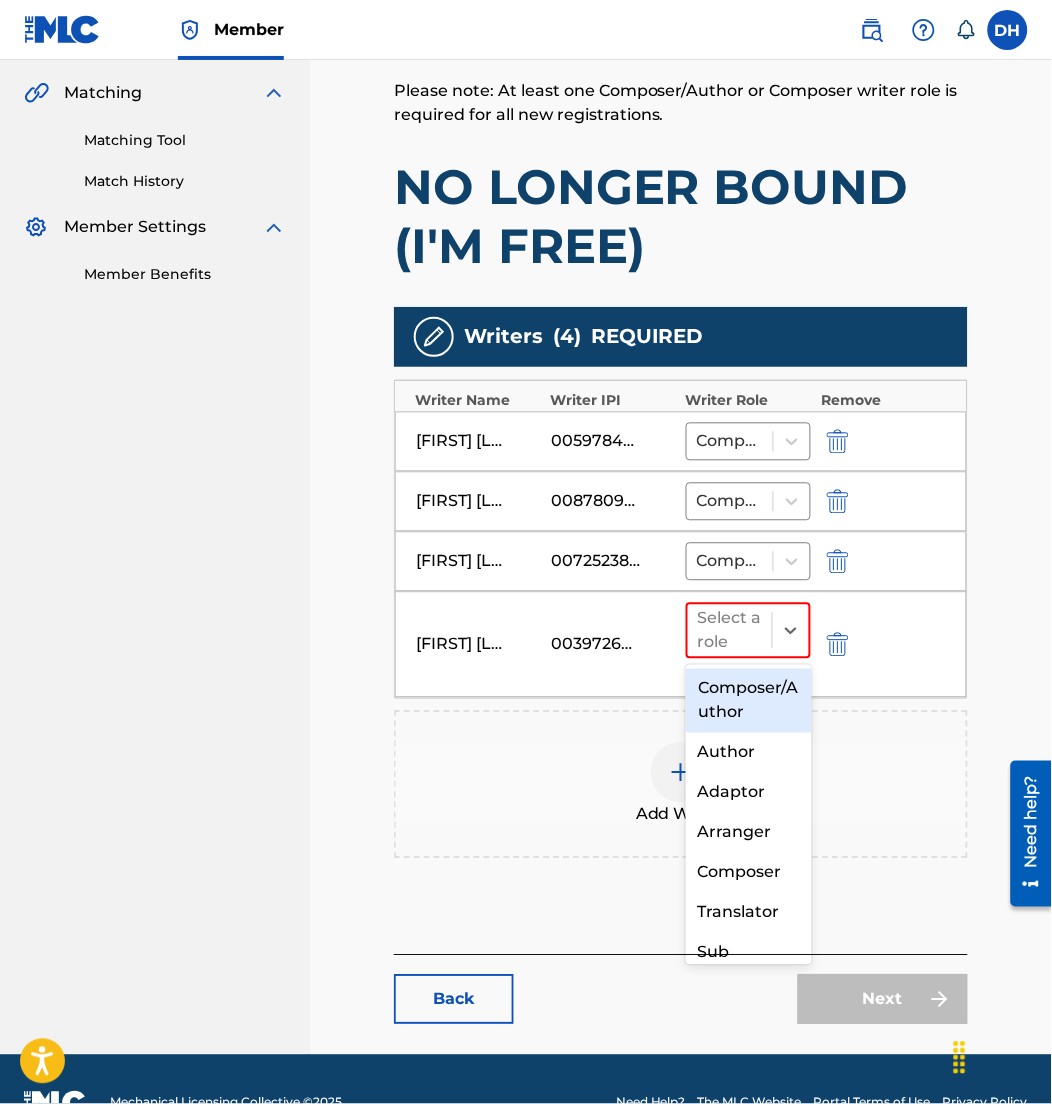 click on "Composer/Author" at bounding box center [748, 701] 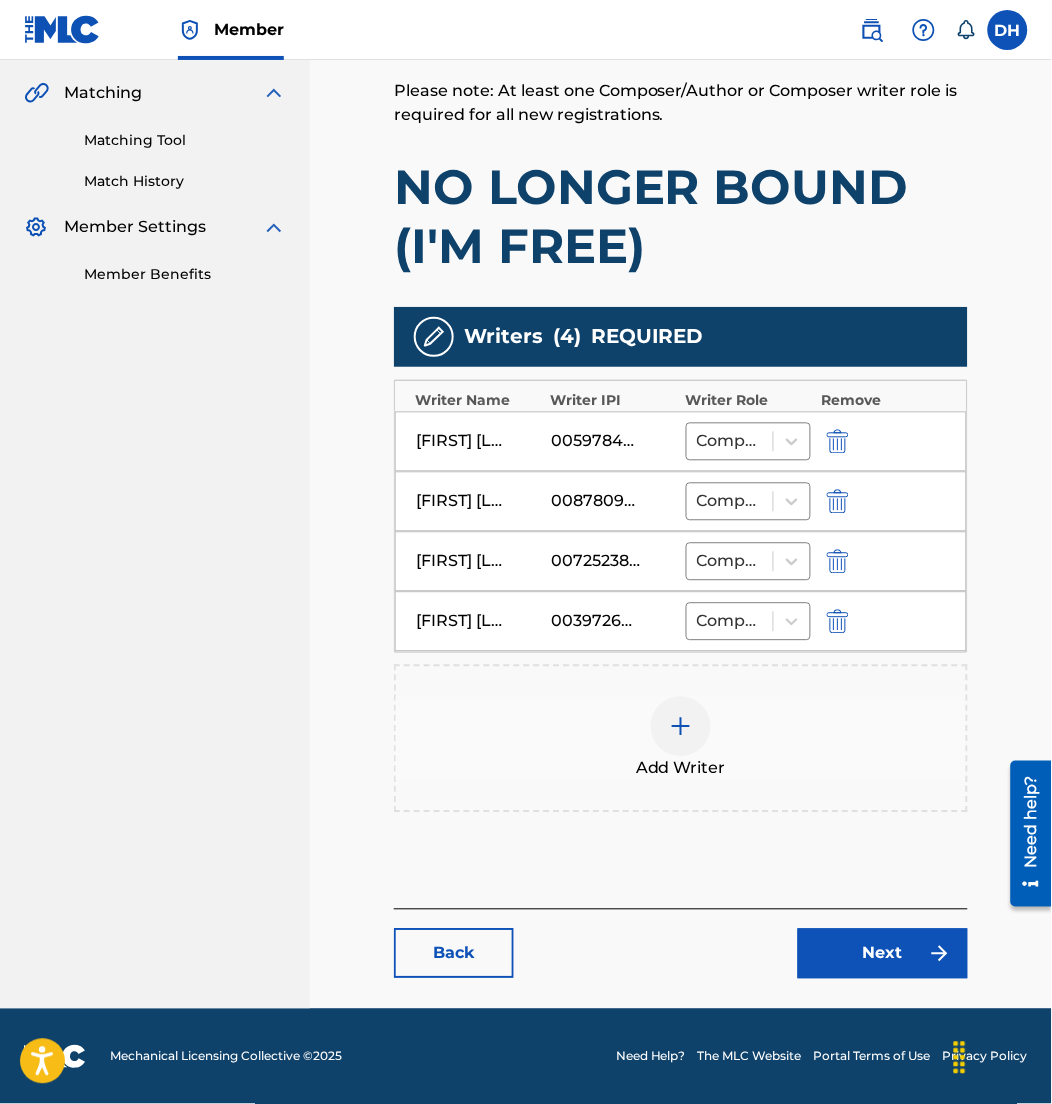 click on "Next" at bounding box center (883, 954) 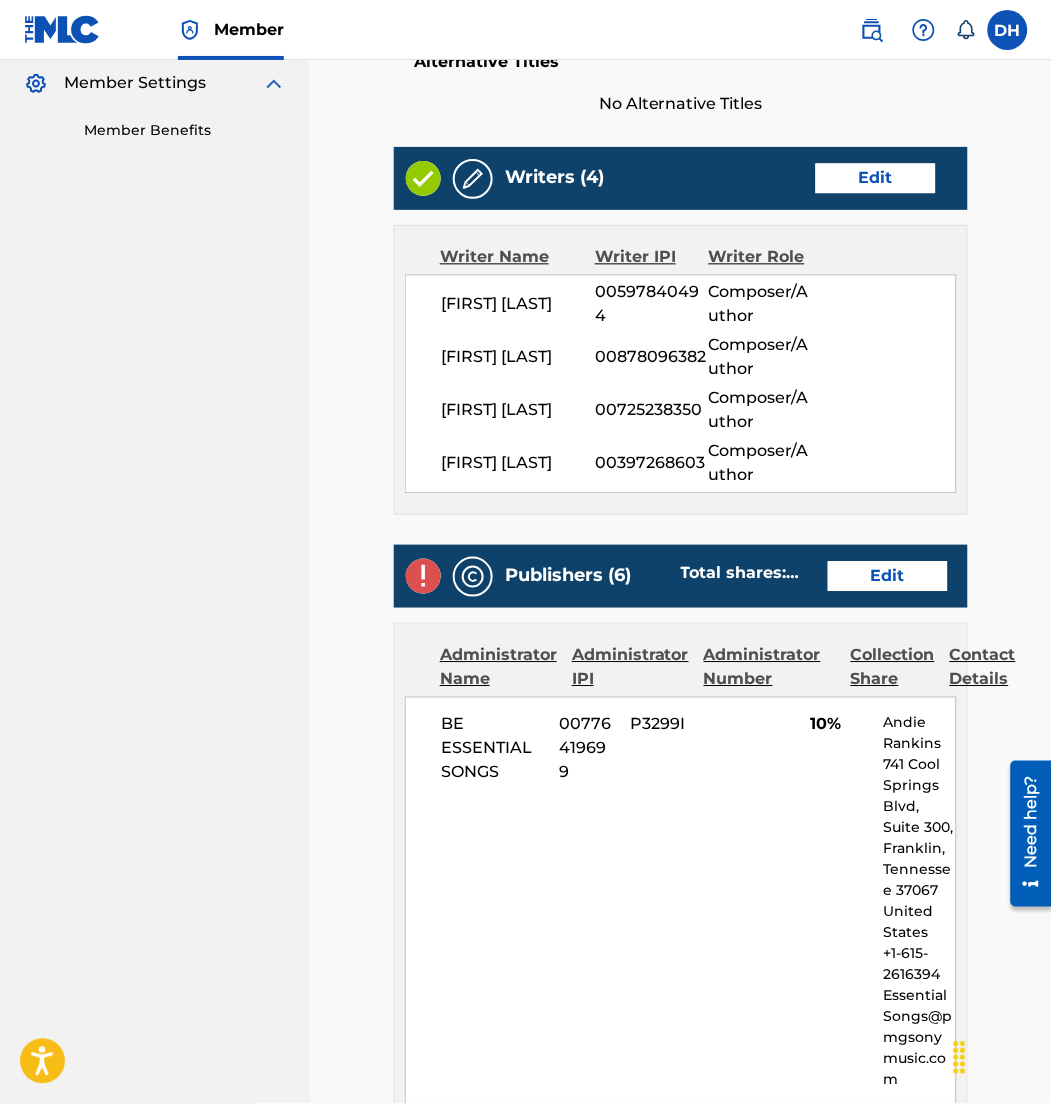 scroll, scrollTop: 601, scrollLeft: 0, axis: vertical 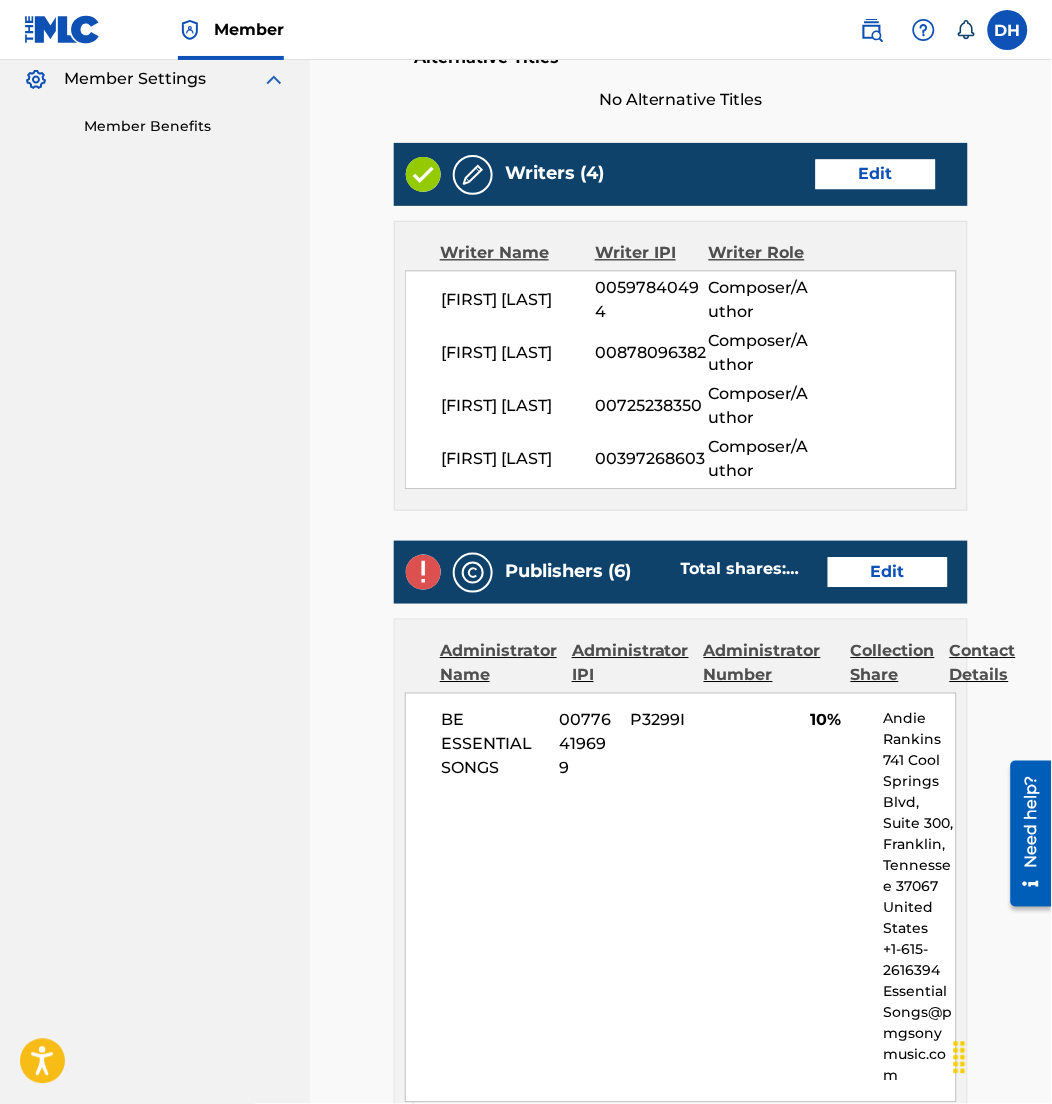 click on "Publishers   (6) Total shares:  30 % Edit" at bounding box center (681, 572) 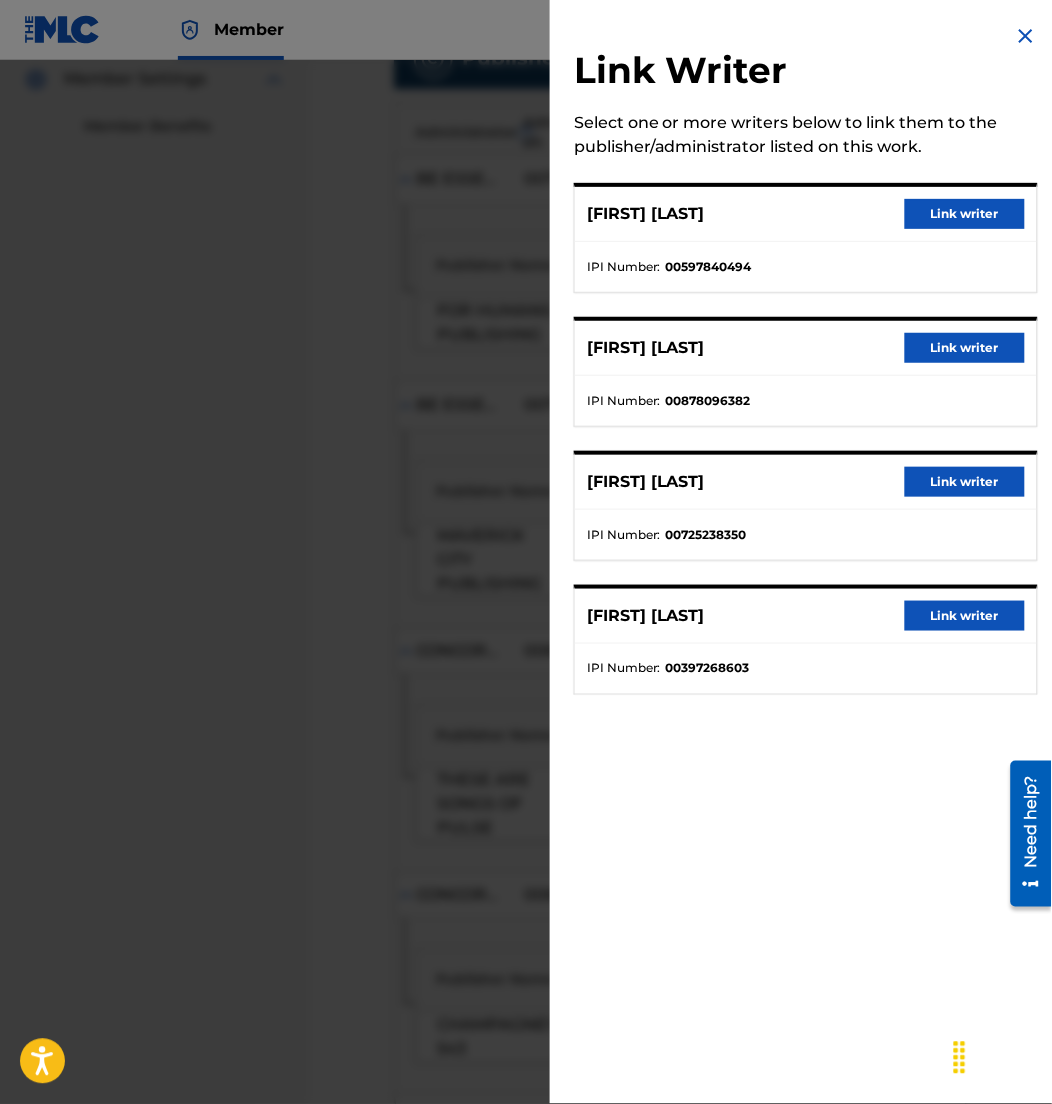 scroll, scrollTop: 0, scrollLeft: 0, axis: both 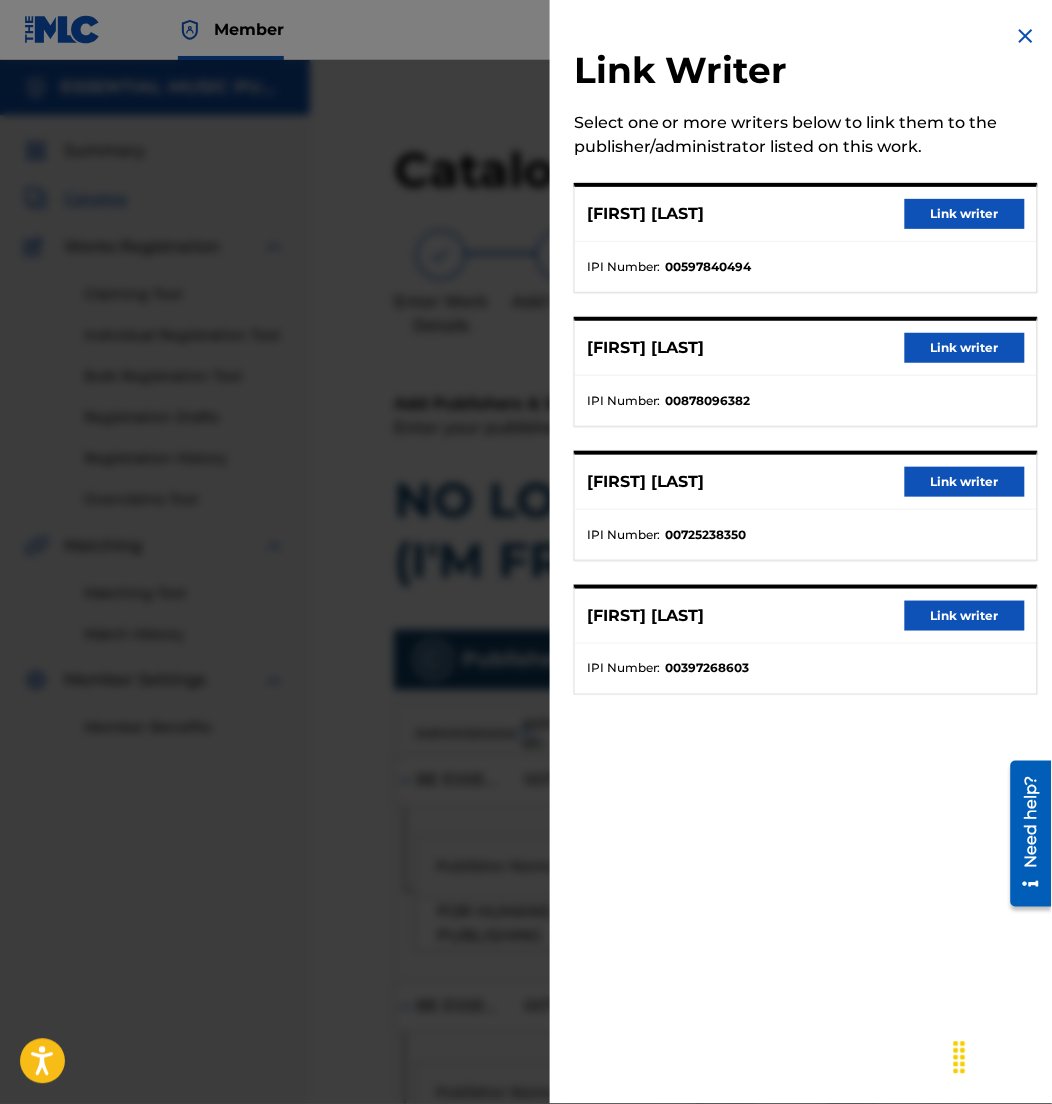 click at bounding box center (526, 612) 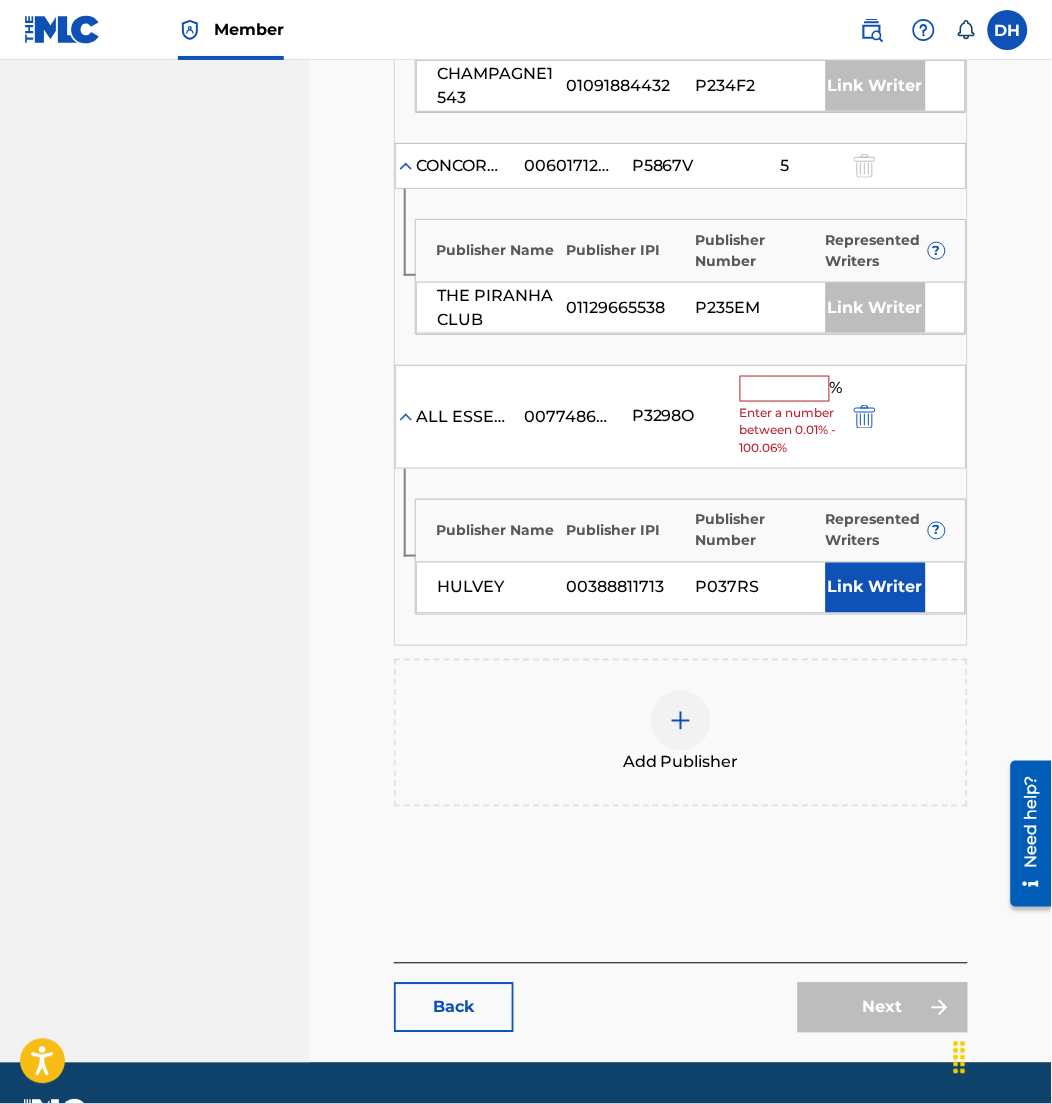 scroll, scrollTop: 1604, scrollLeft: 0, axis: vertical 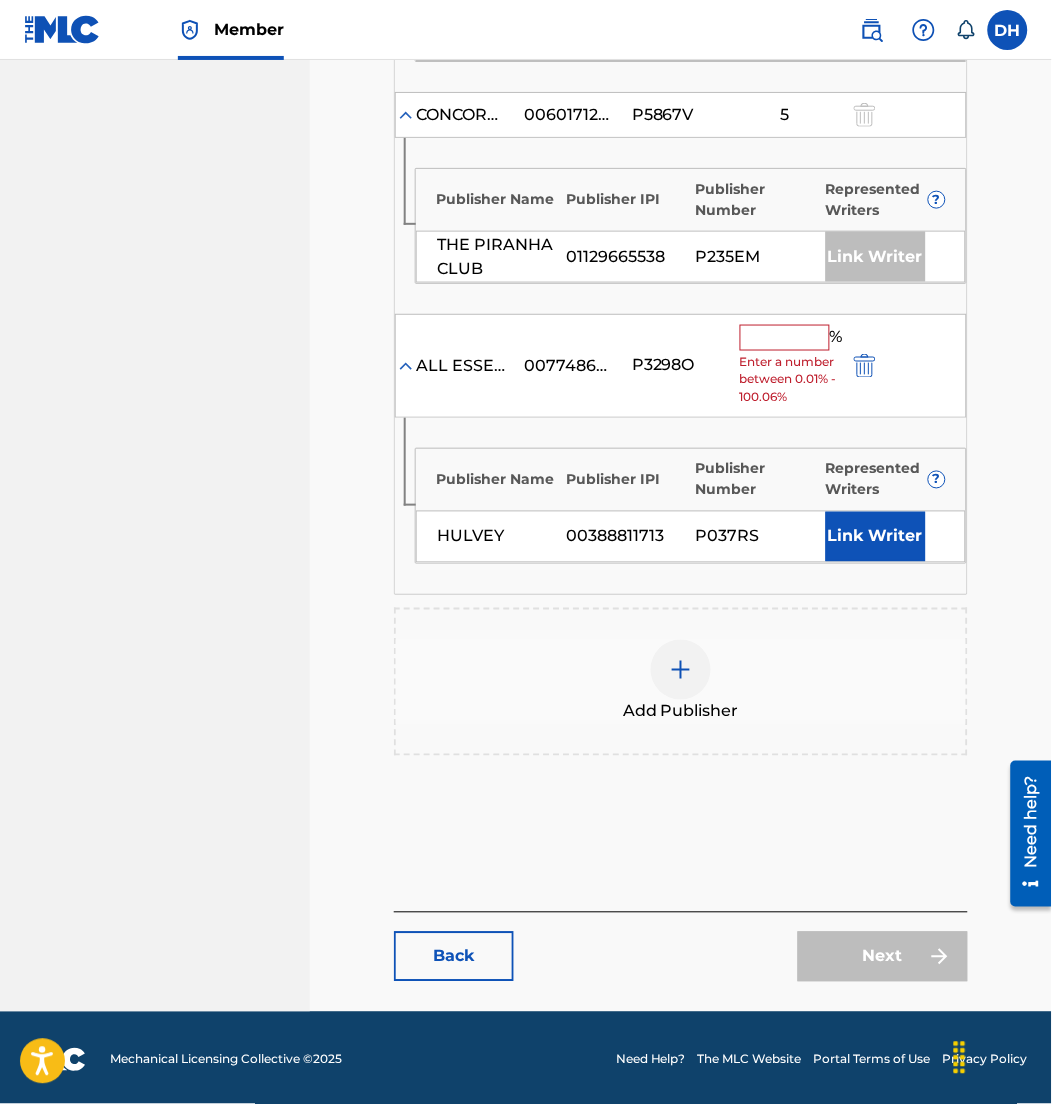 click at bounding box center (785, 338) 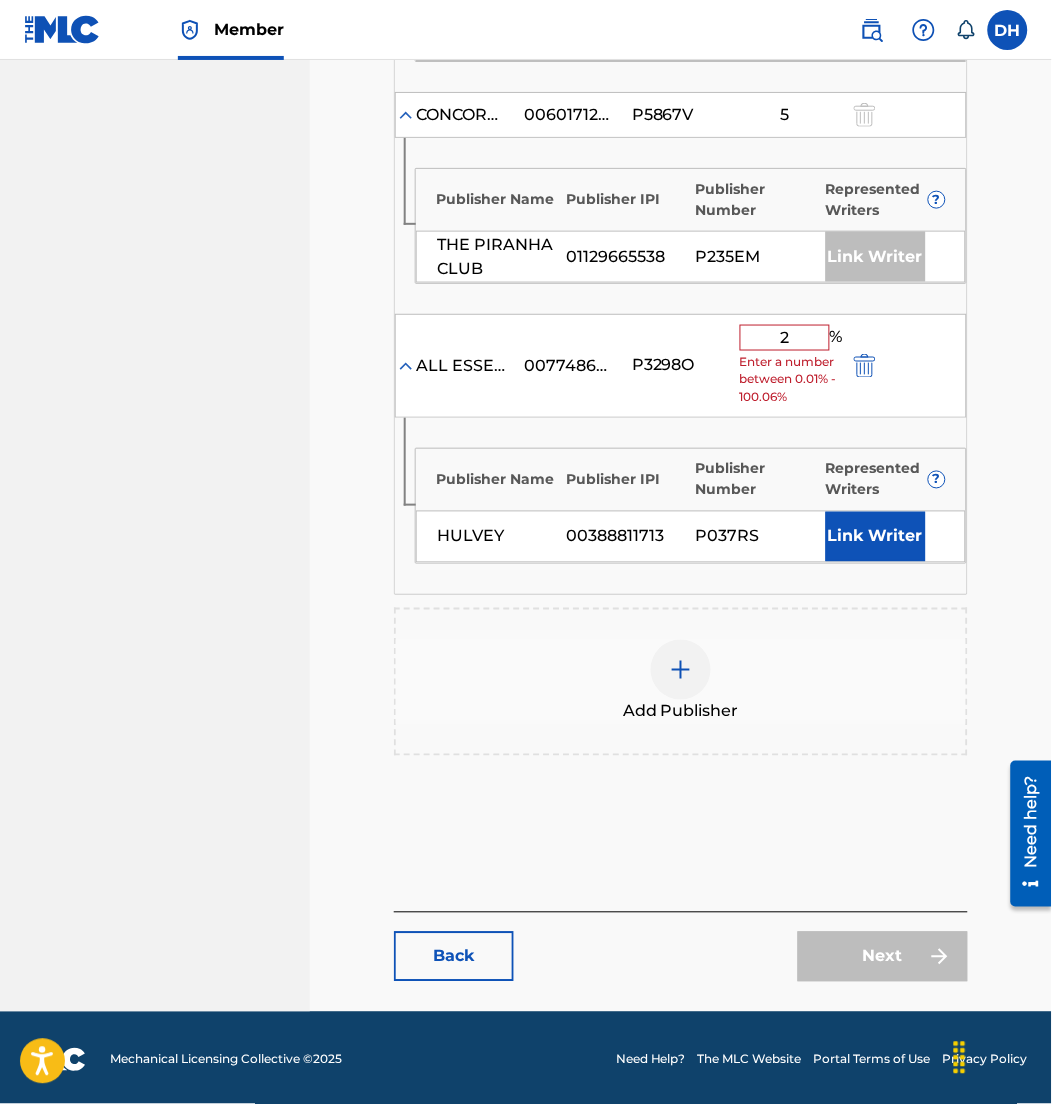 scroll, scrollTop: 1547, scrollLeft: 0, axis: vertical 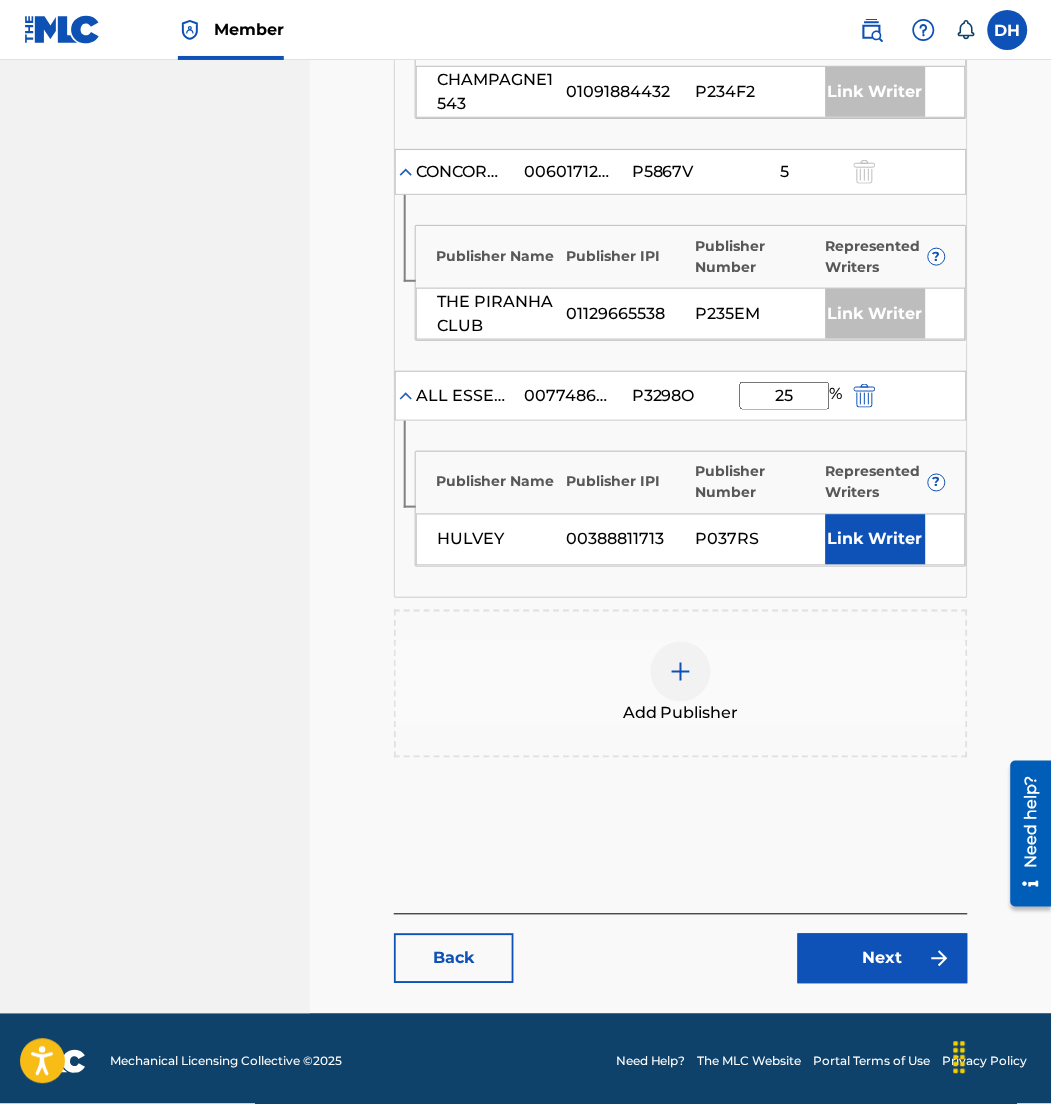 type on "25" 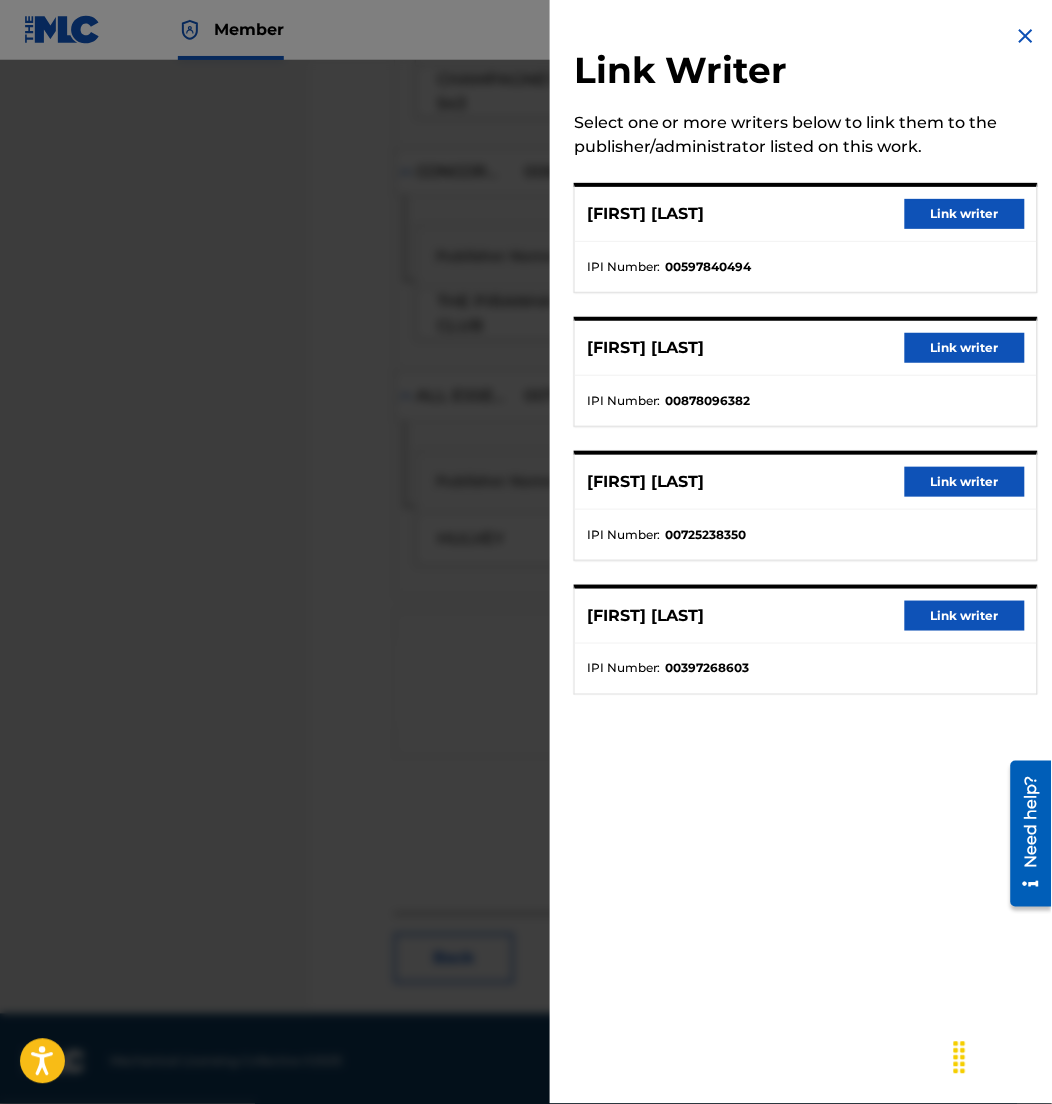 click on "Link writer" at bounding box center (965, 348) 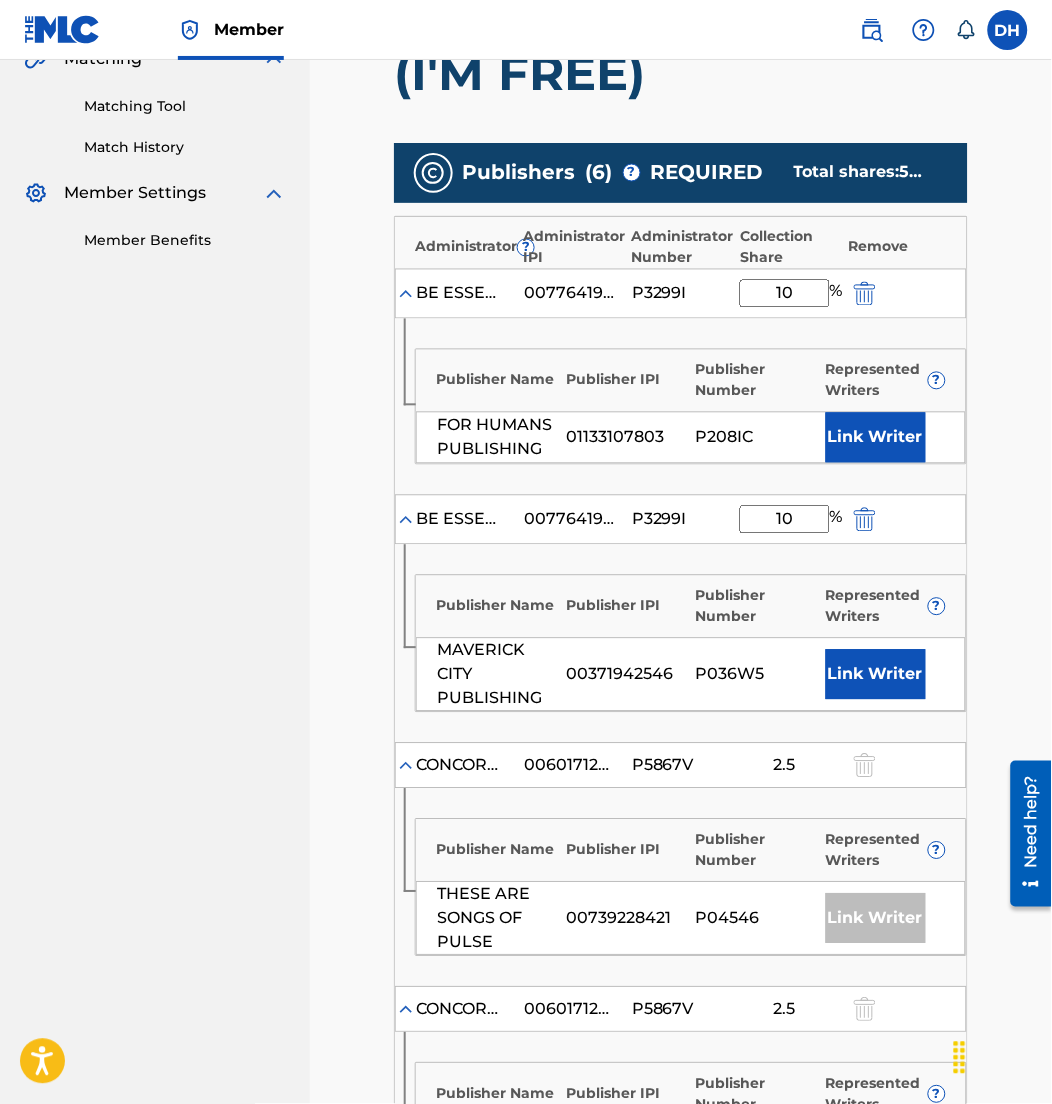 scroll, scrollTop: 486, scrollLeft: 0, axis: vertical 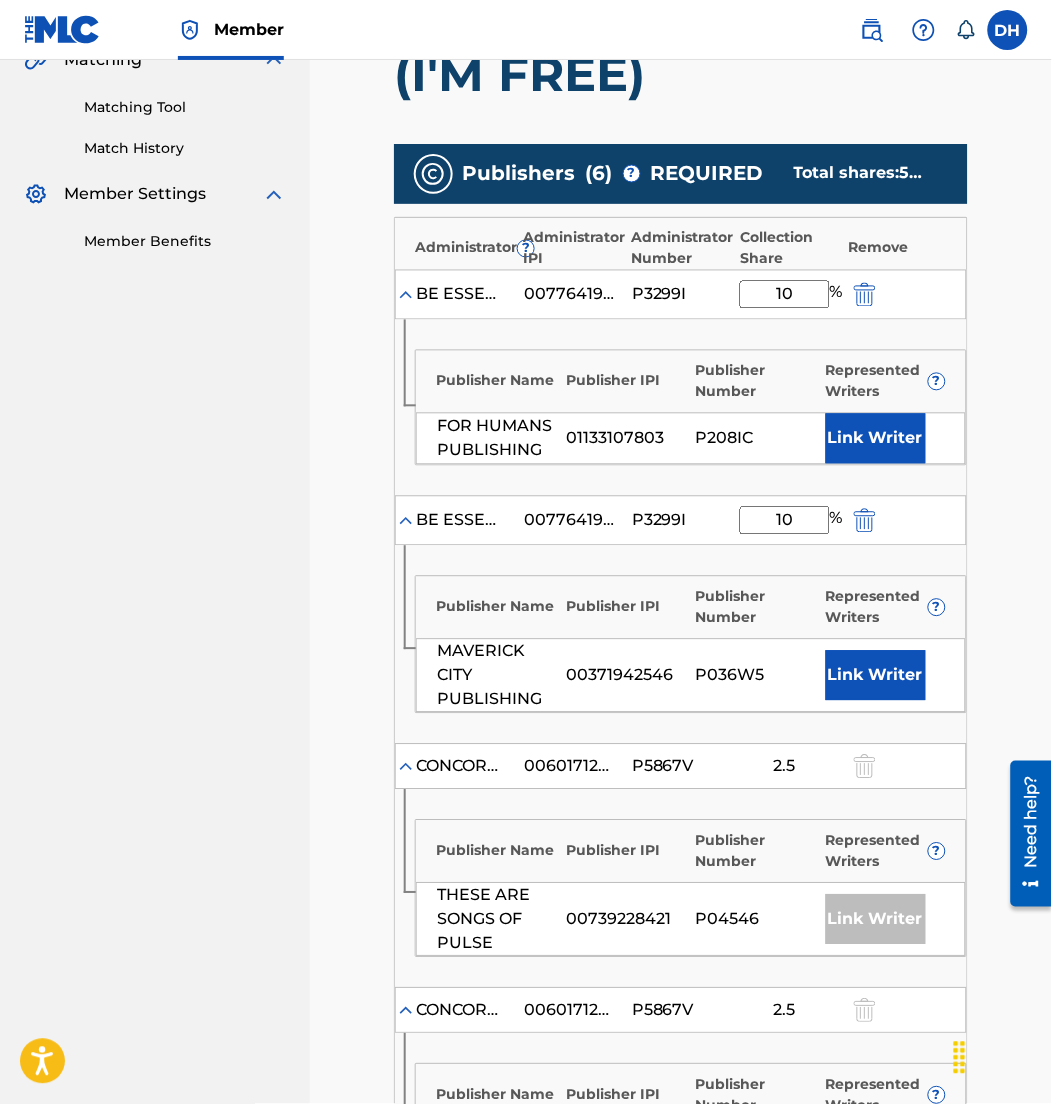 click on "Link Writer" at bounding box center [876, 439] 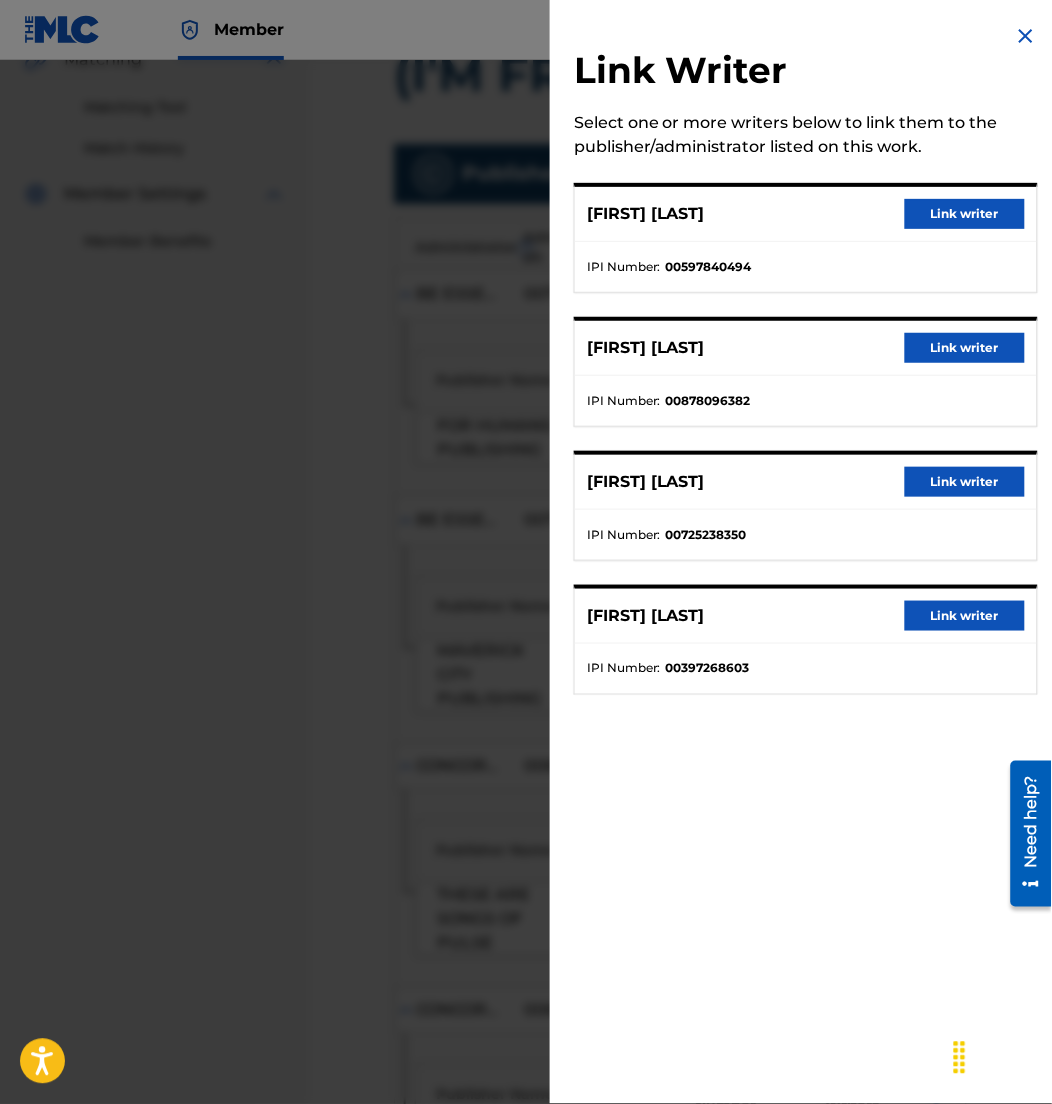 click on "Link writer" at bounding box center [965, 482] 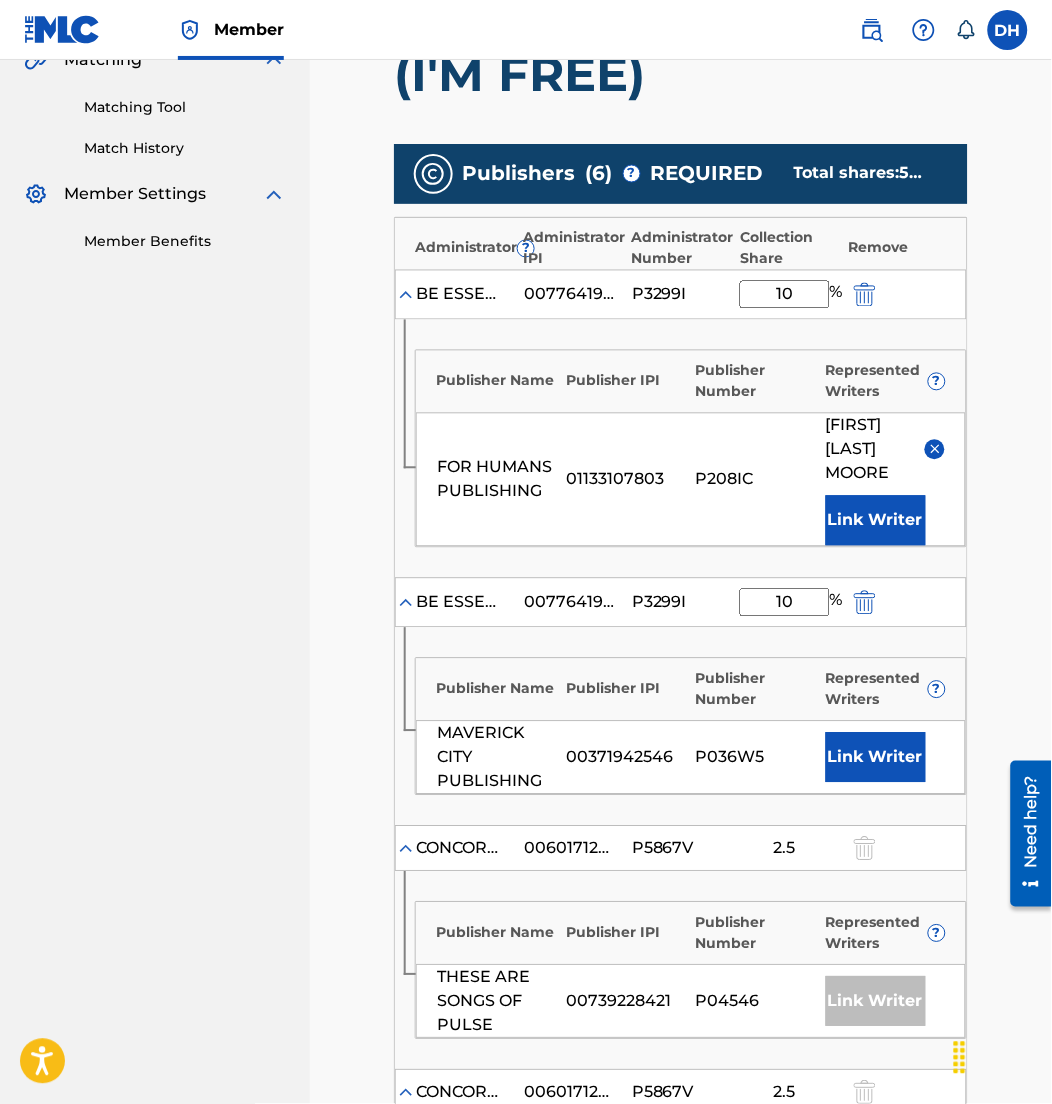 click on "Link Writer" at bounding box center (876, 758) 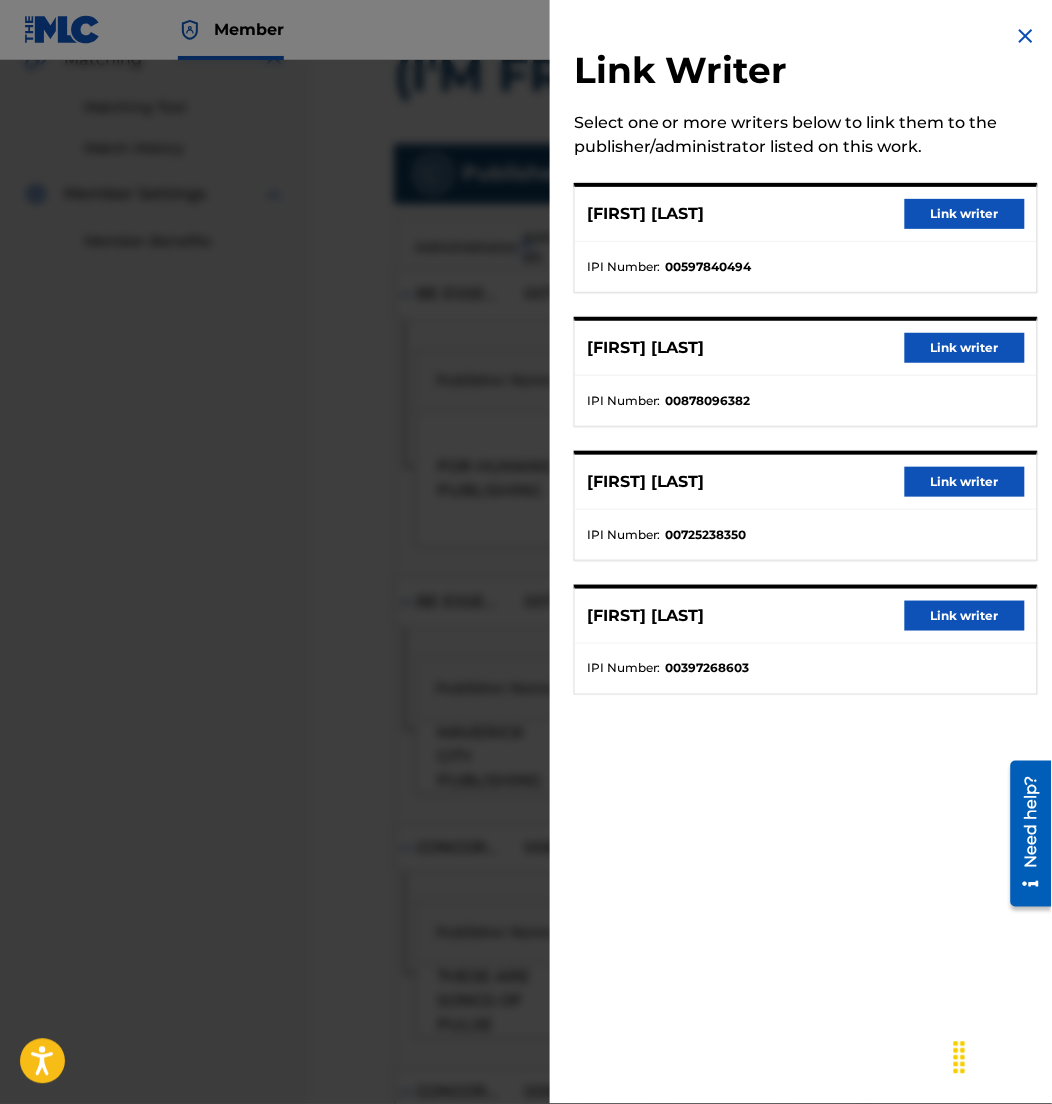 click on "Link writer" at bounding box center [965, 482] 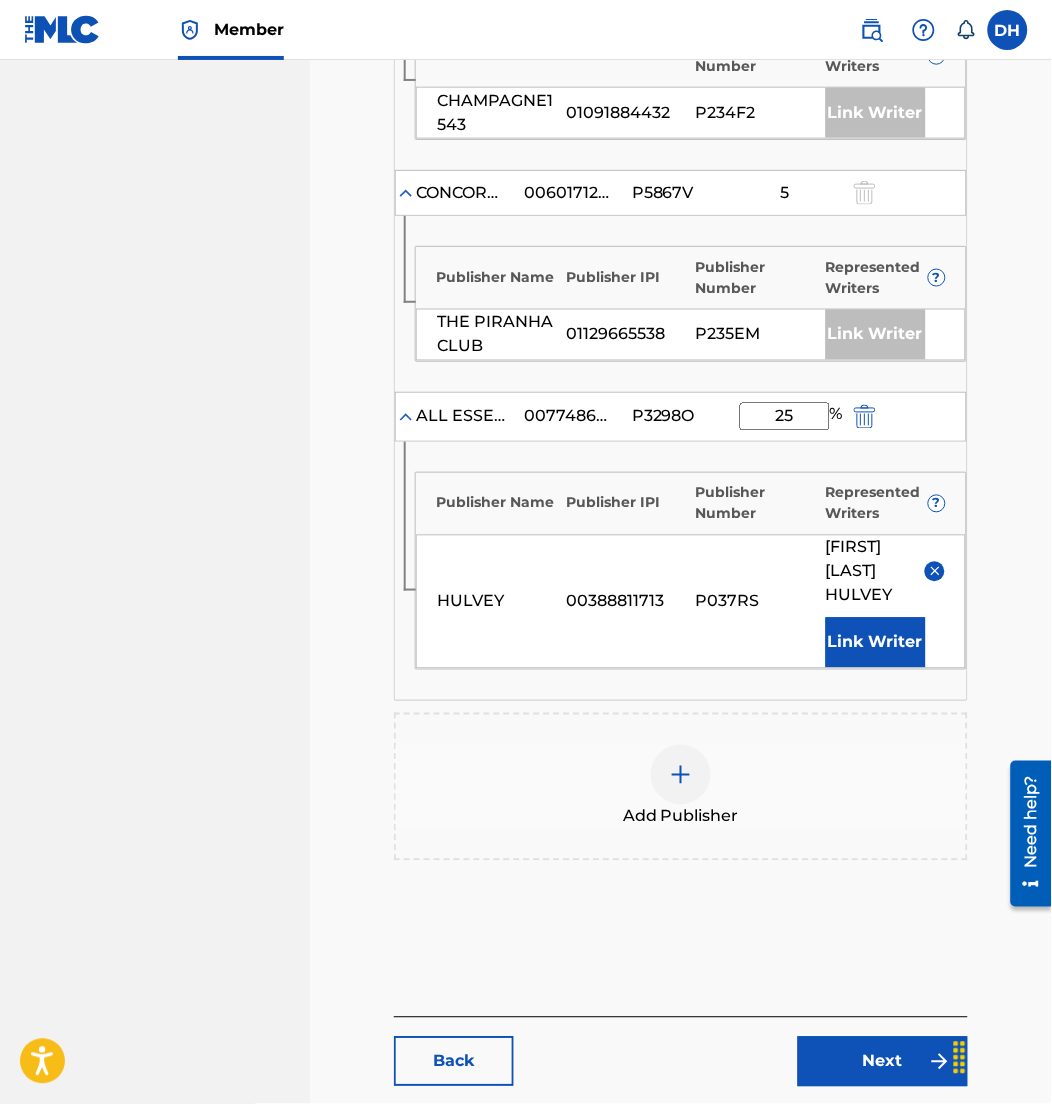 scroll, scrollTop: 1796, scrollLeft: 0, axis: vertical 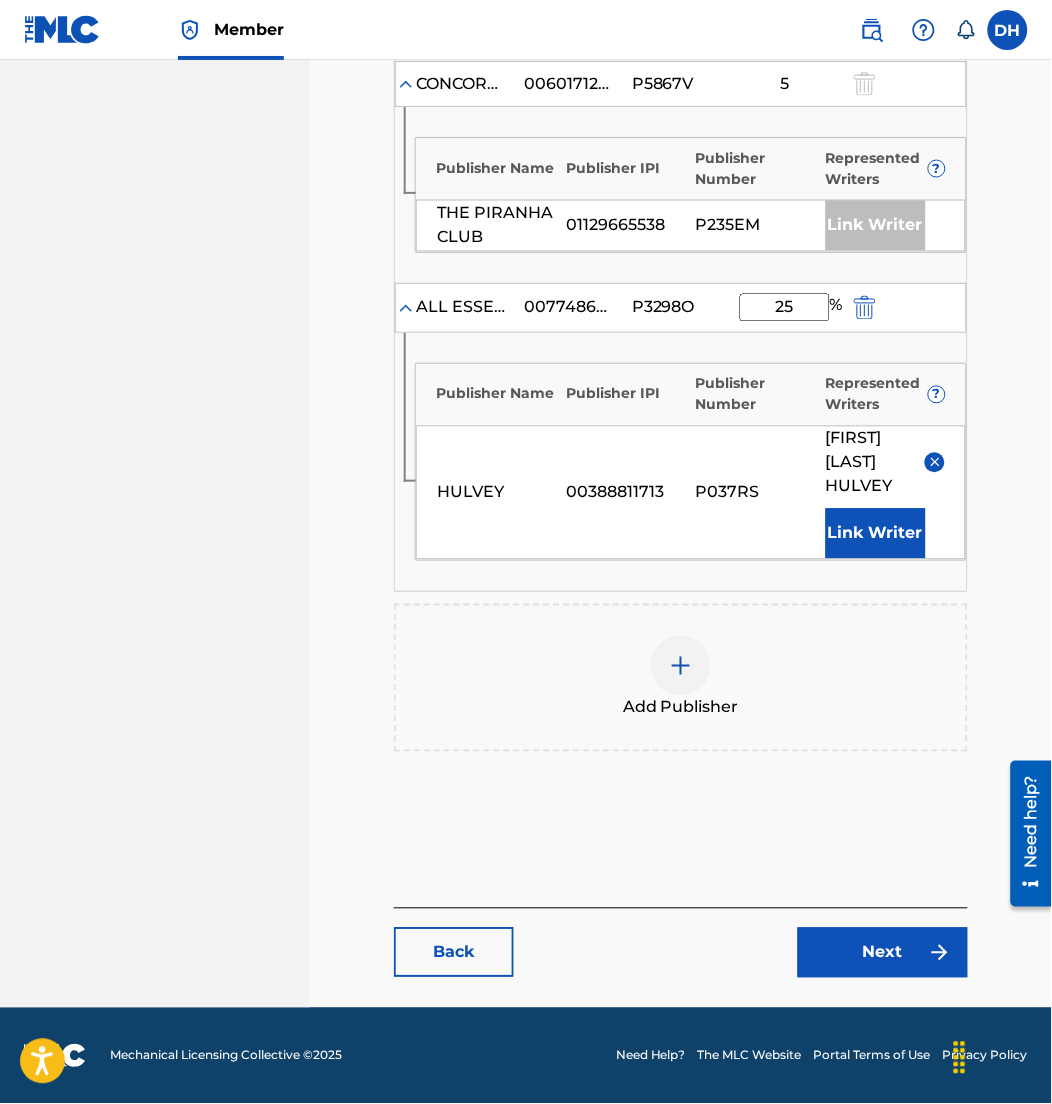 click on "Next" at bounding box center (883, 953) 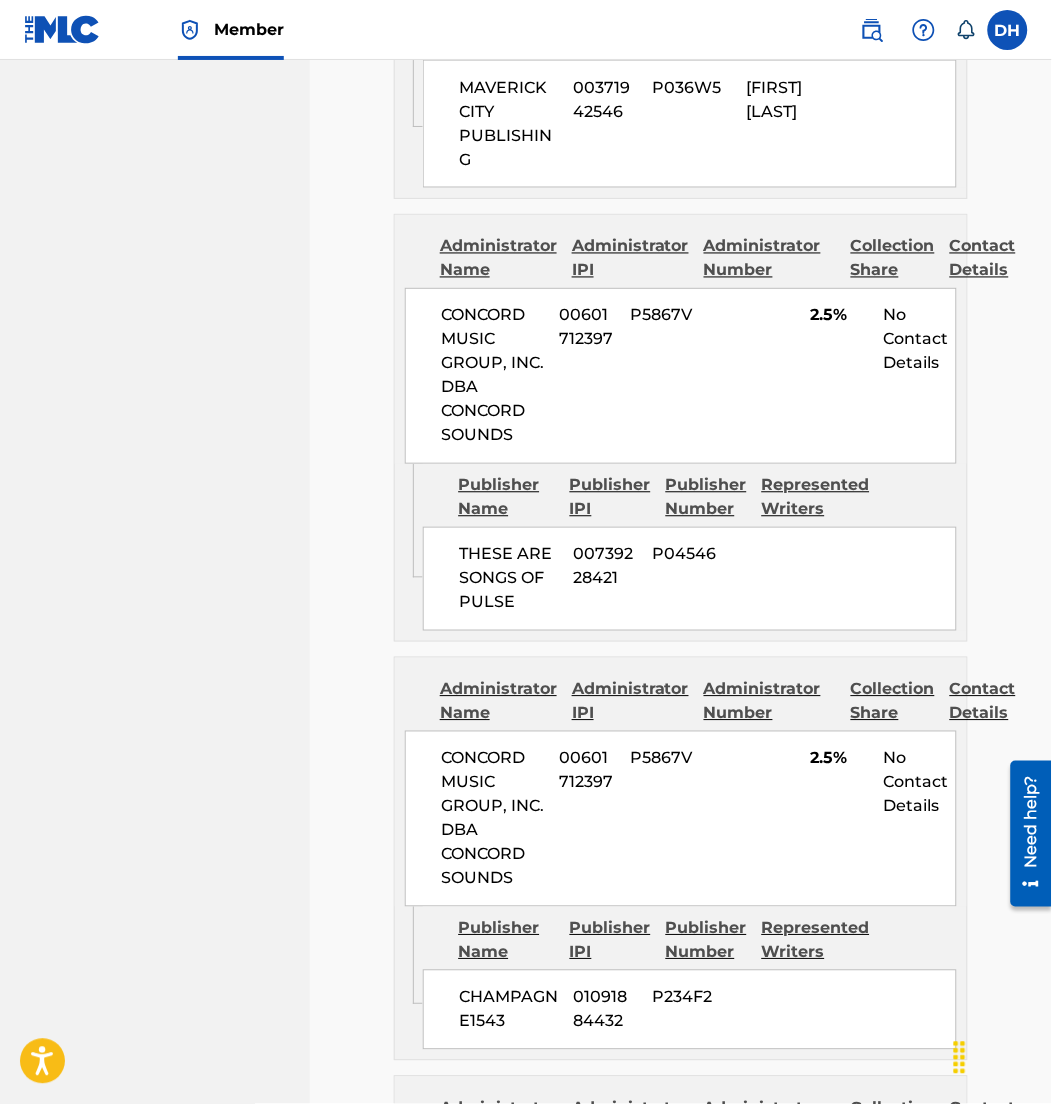 scroll, scrollTop: 0, scrollLeft: 0, axis: both 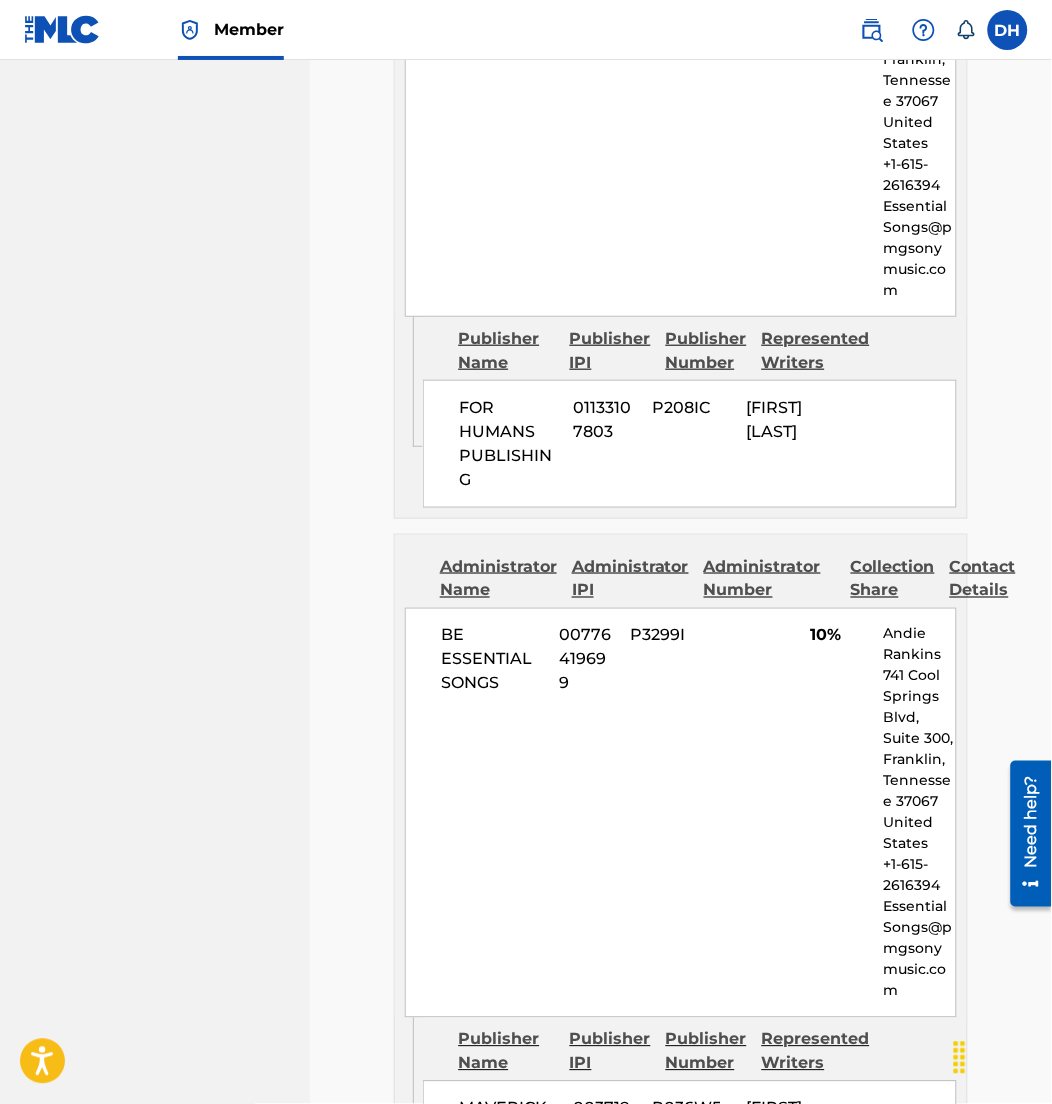 click on "EssentialSongs@pmgsonymusic.com" at bounding box center [919, 949] 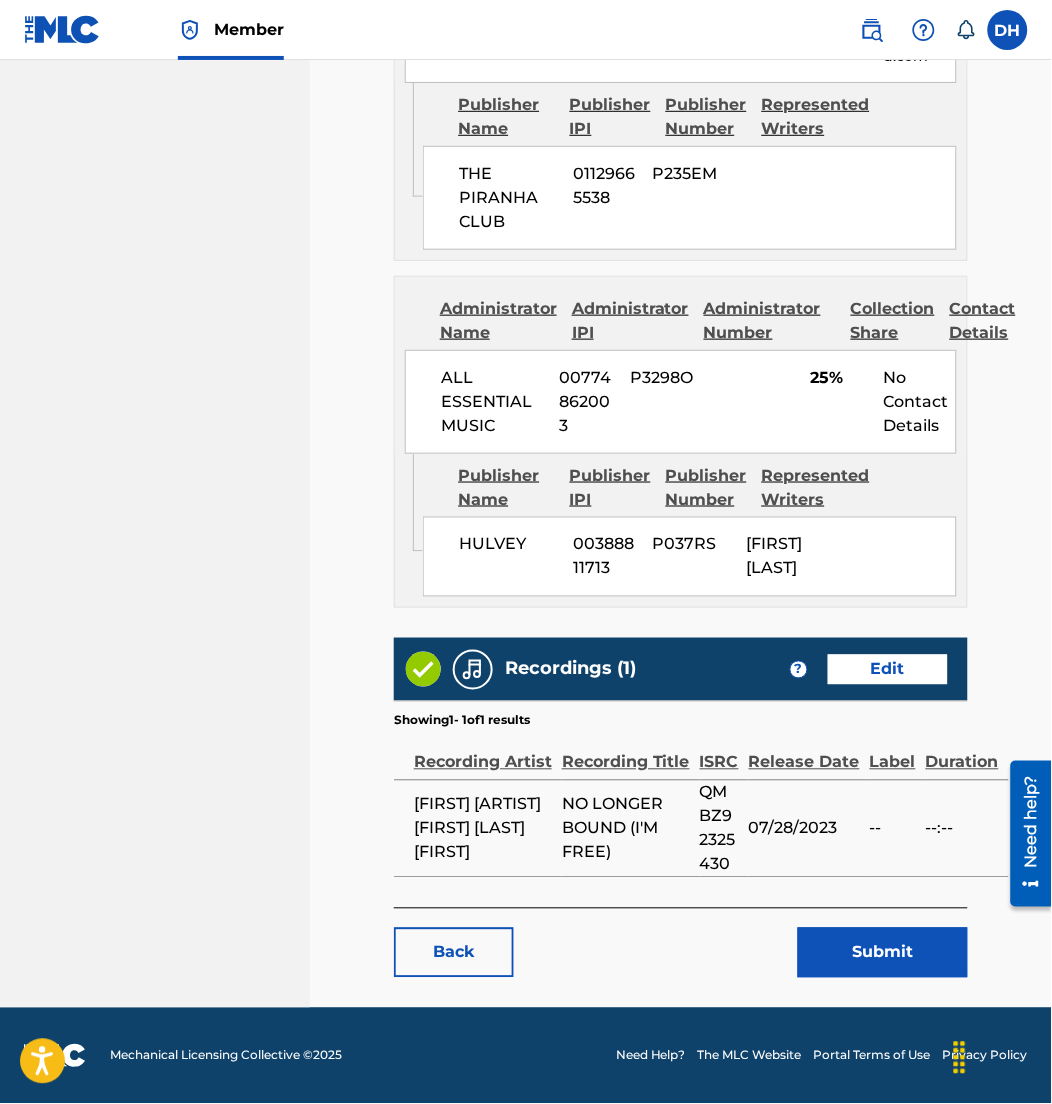 scroll, scrollTop: 4157, scrollLeft: 0, axis: vertical 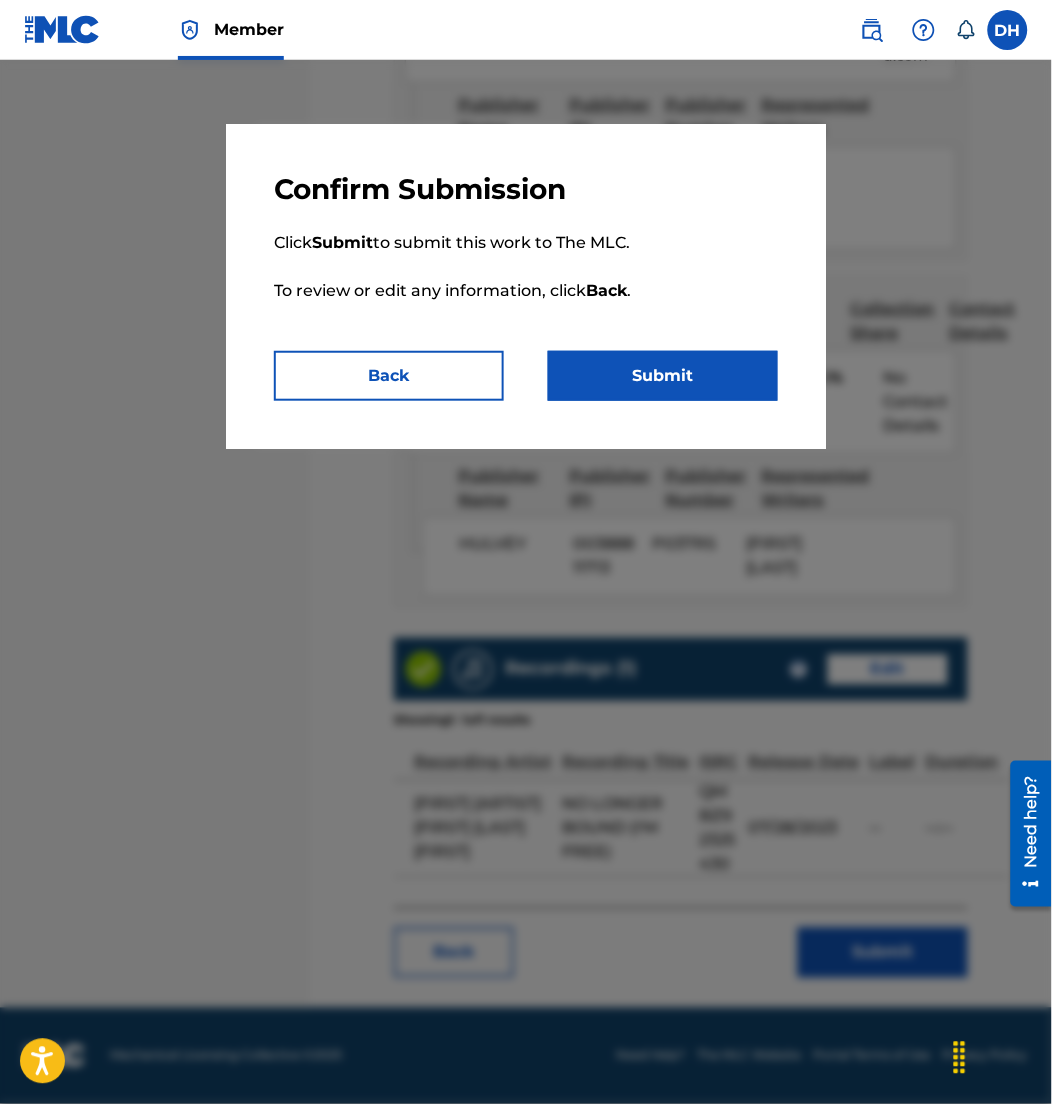 click on "Submit" at bounding box center (663, 376) 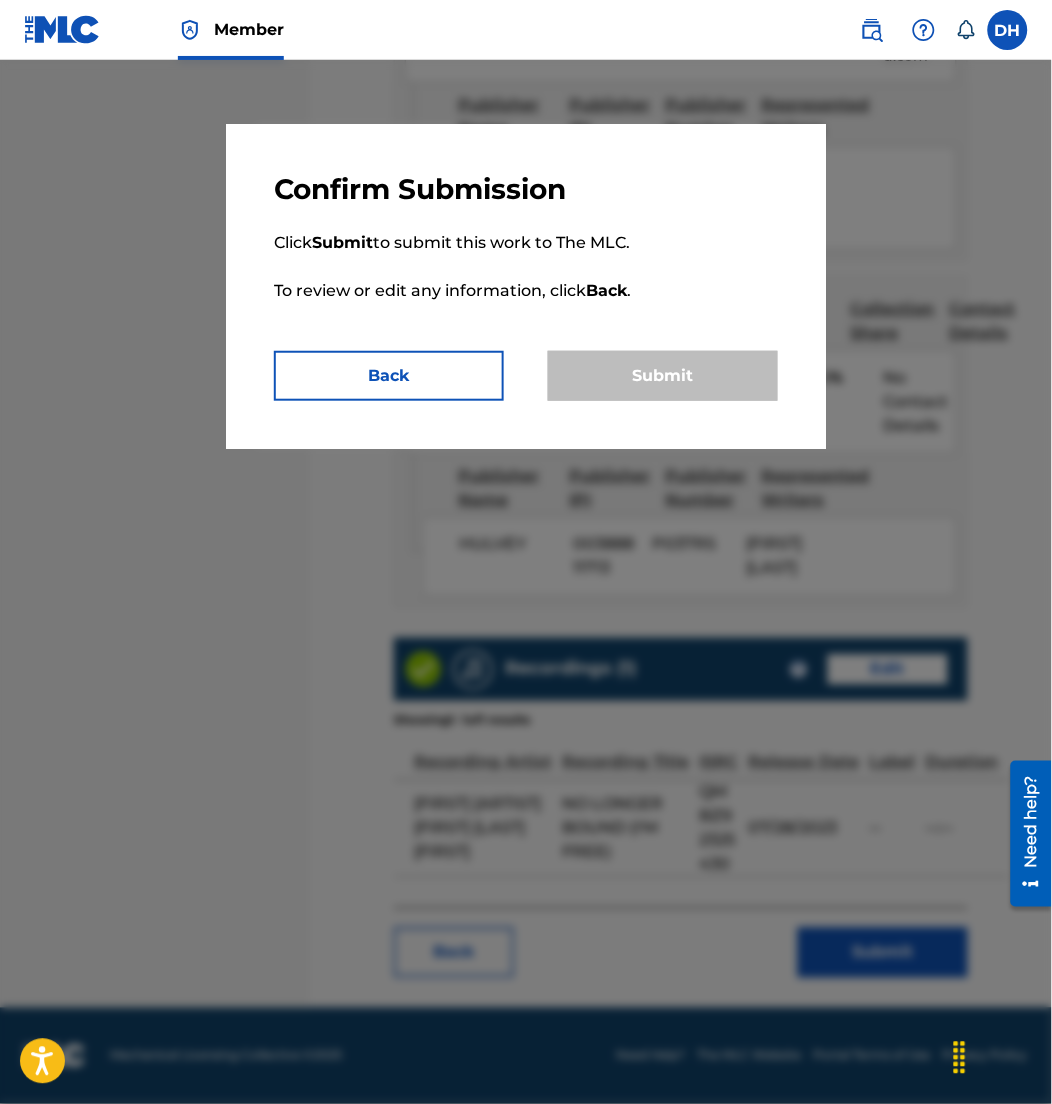 scroll, scrollTop: 0, scrollLeft: 0, axis: both 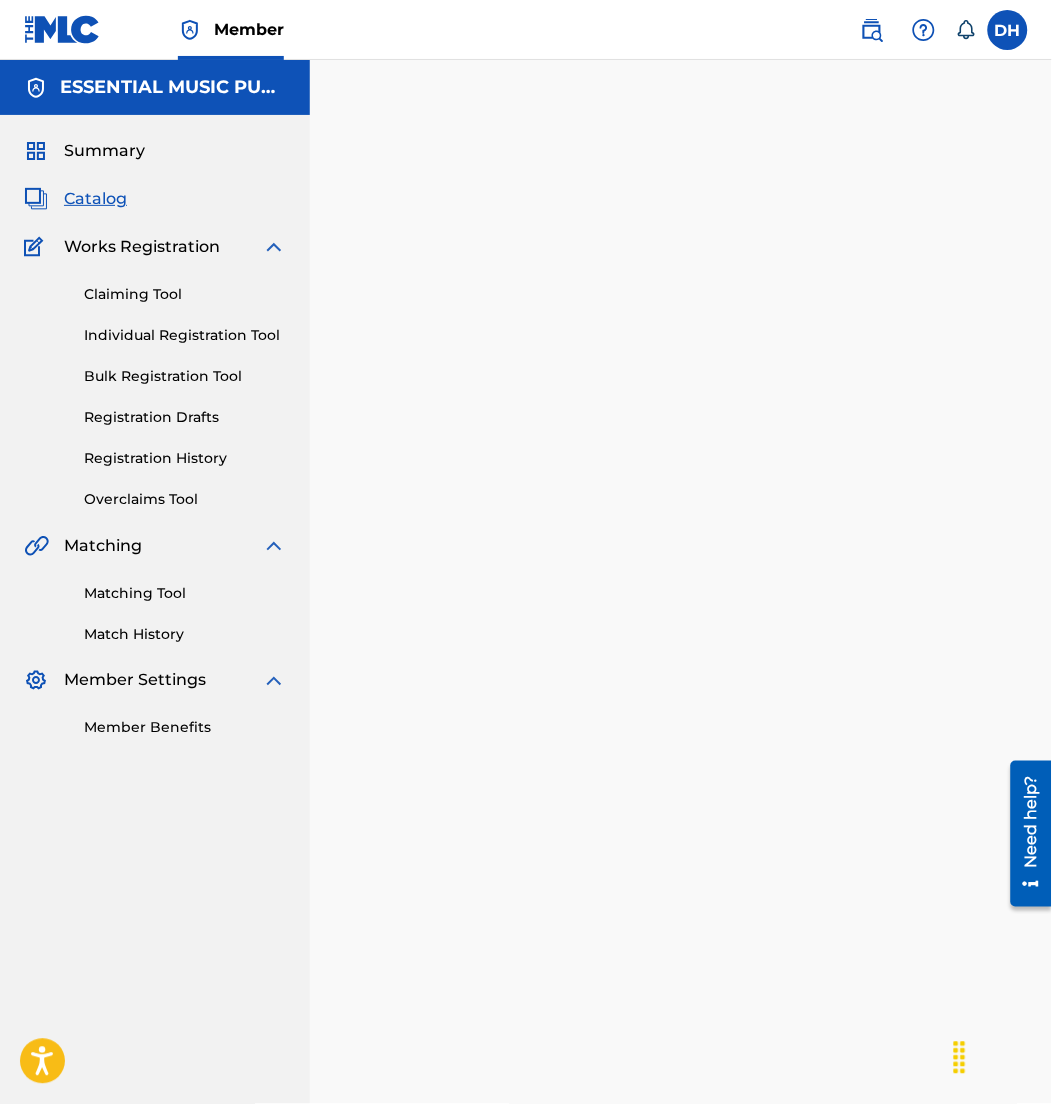 click at bounding box center [872, 30] 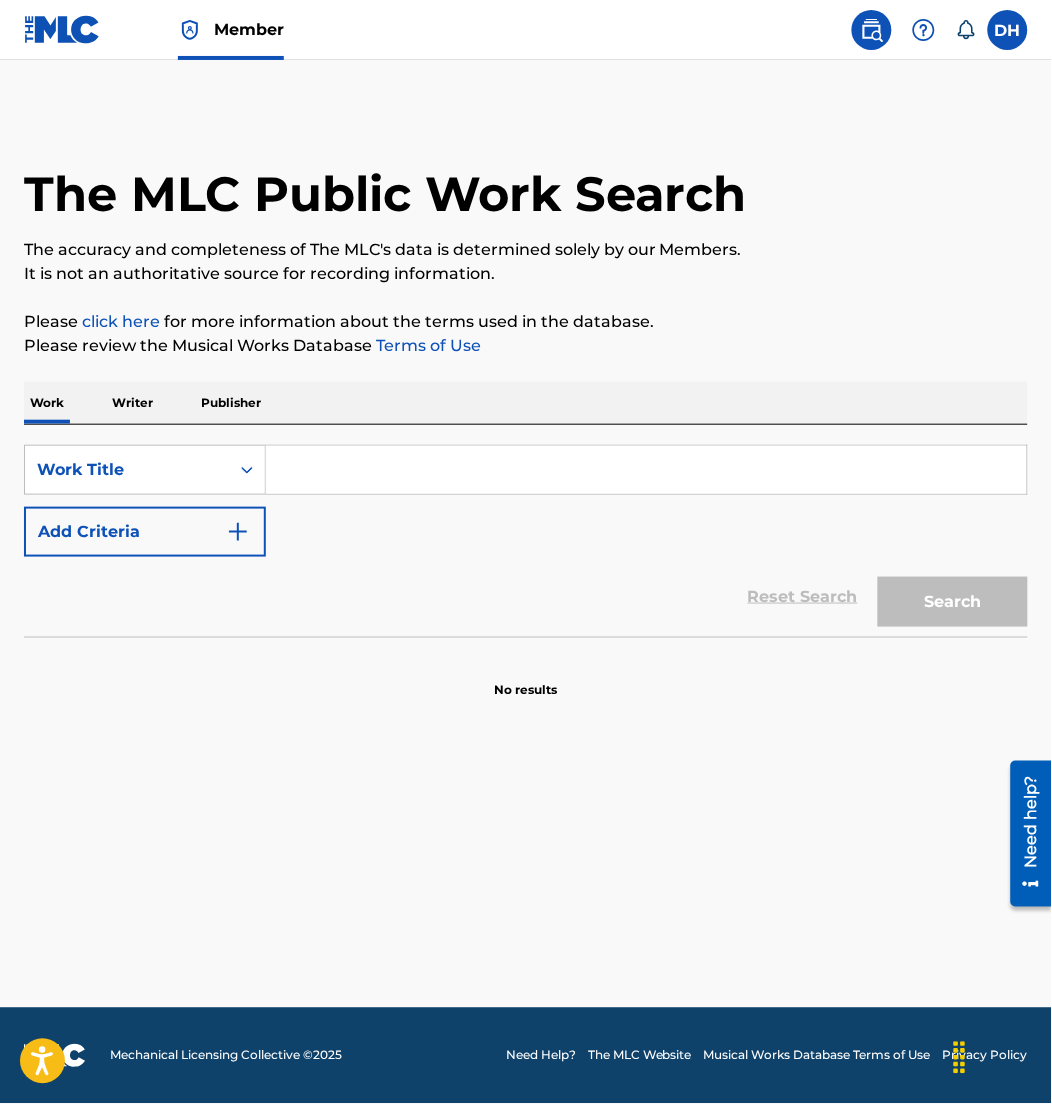 click at bounding box center [646, 470] 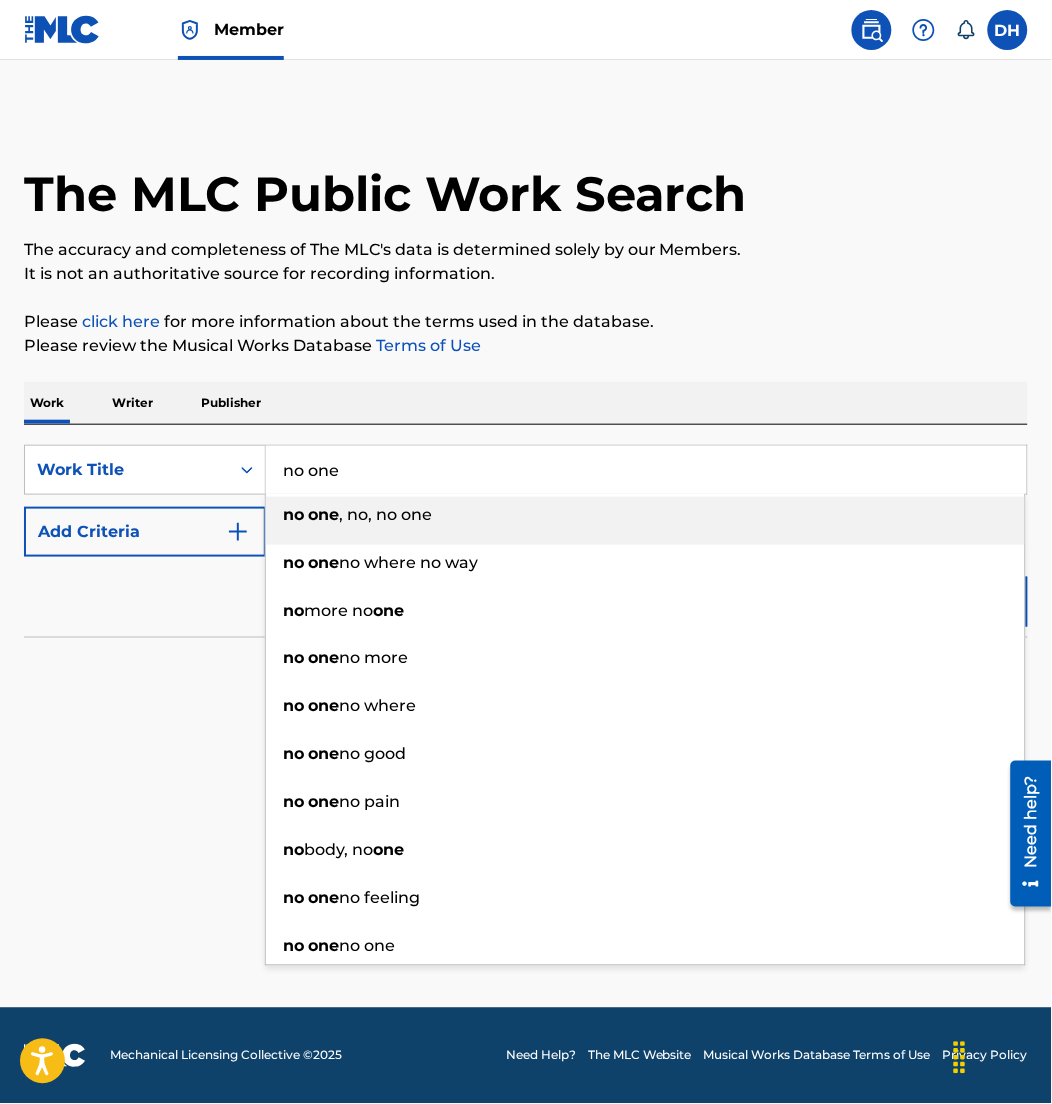 type on "no one" 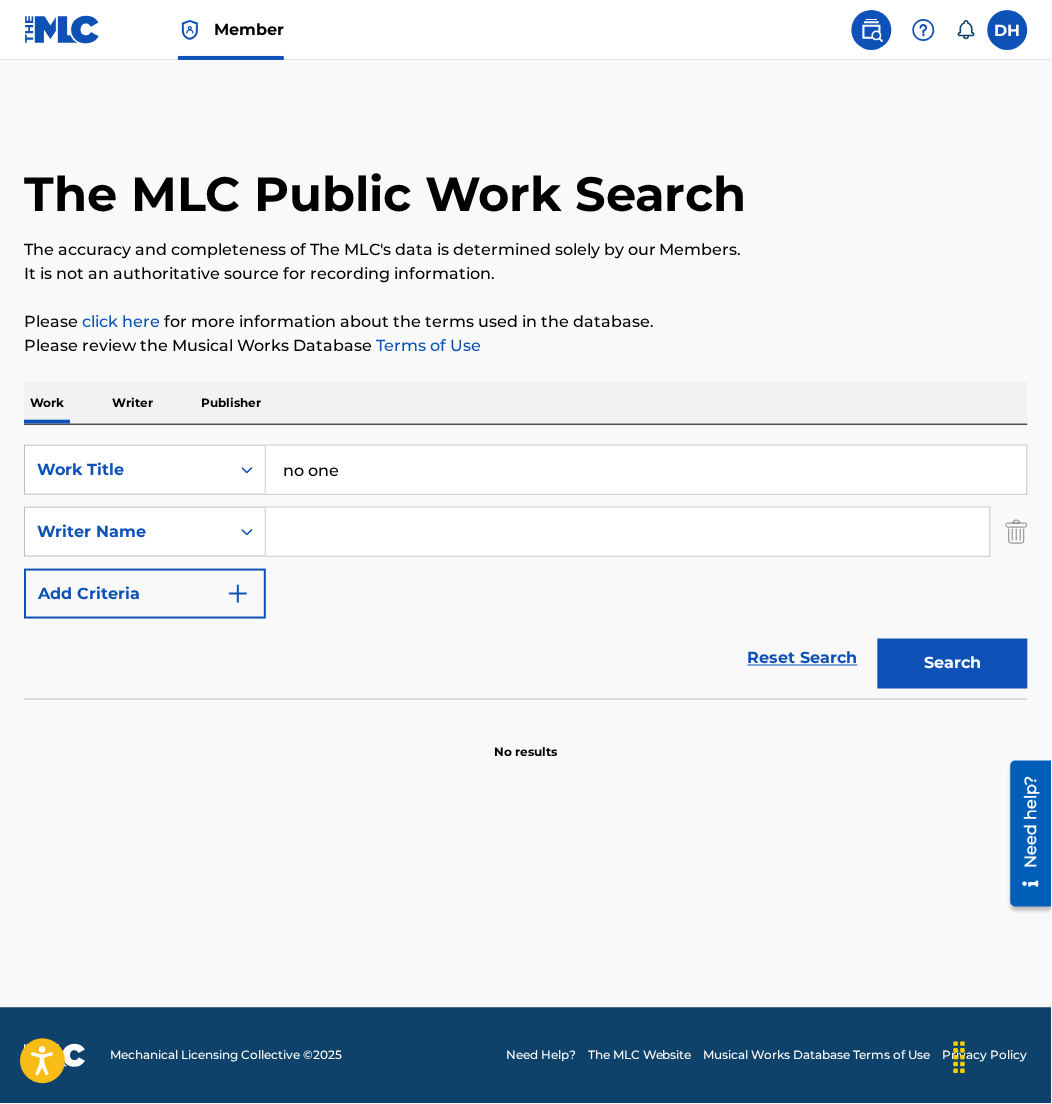 click at bounding box center (628, 532) 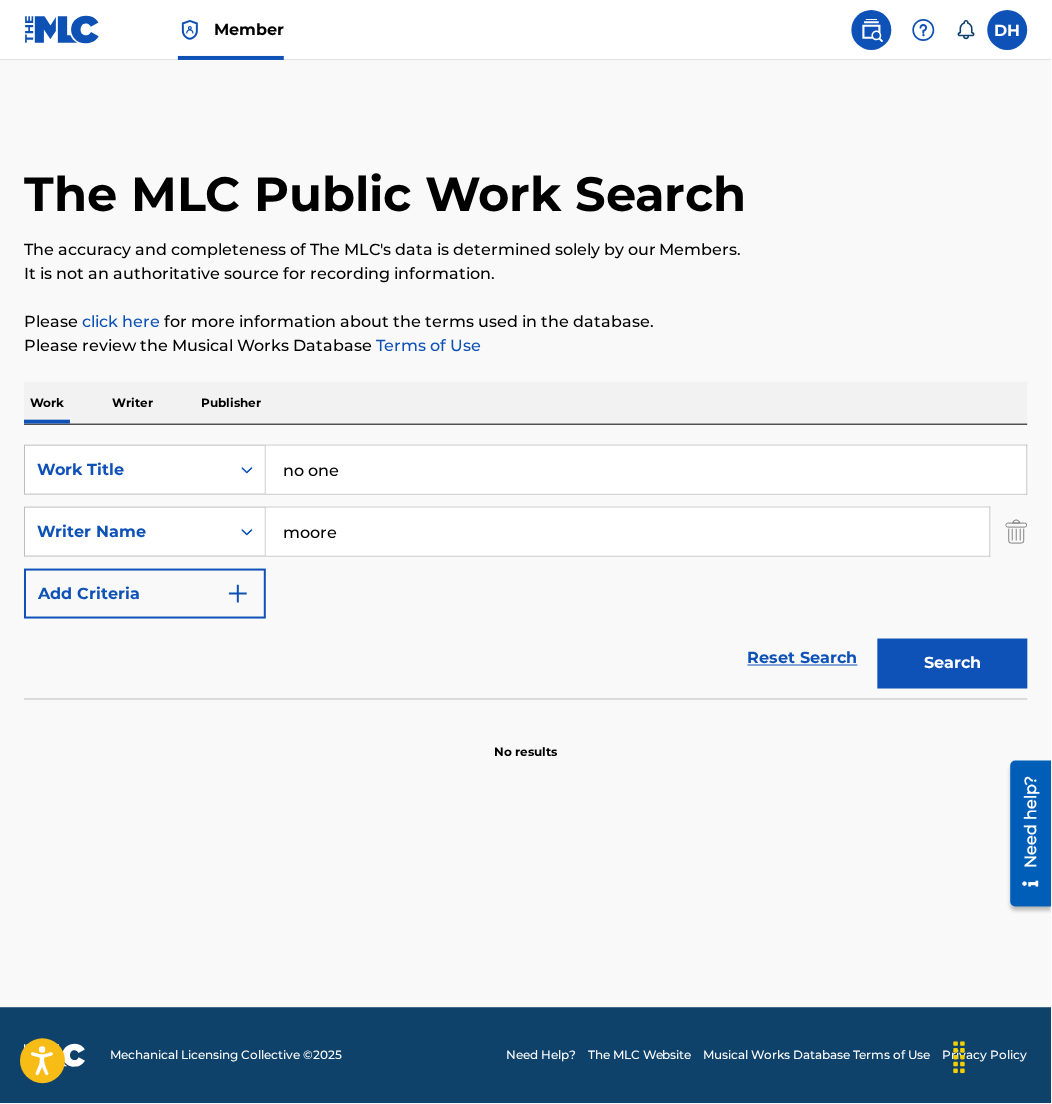 type on "moore" 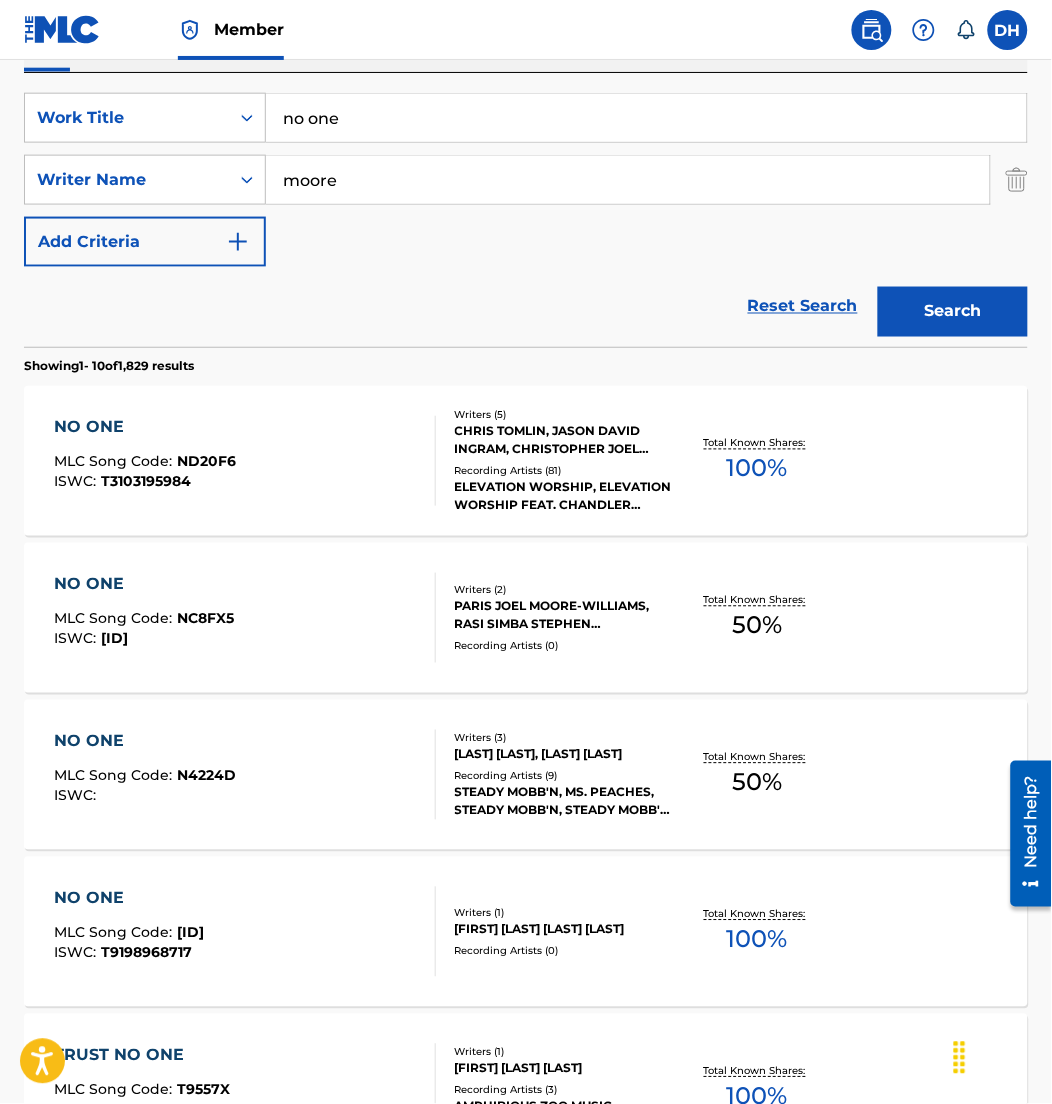 scroll, scrollTop: 353, scrollLeft: 0, axis: vertical 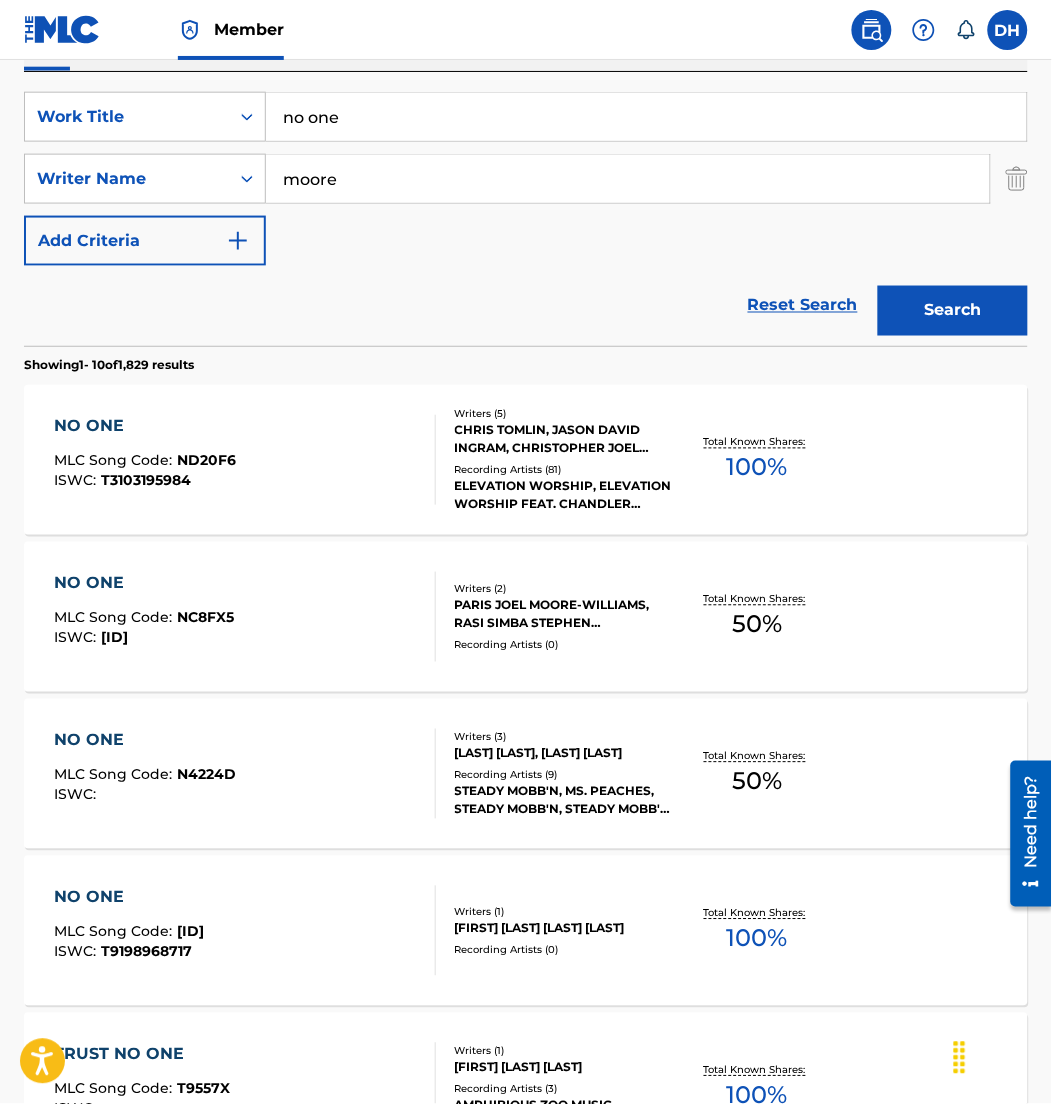 click on "CHRIS TOMLIN, JASON DAVID INGRAM, CHRISTOPHER JOEL BROWN, STEVEN FURTICK, CHANDLER DAVID MOORE" at bounding box center [564, 440] 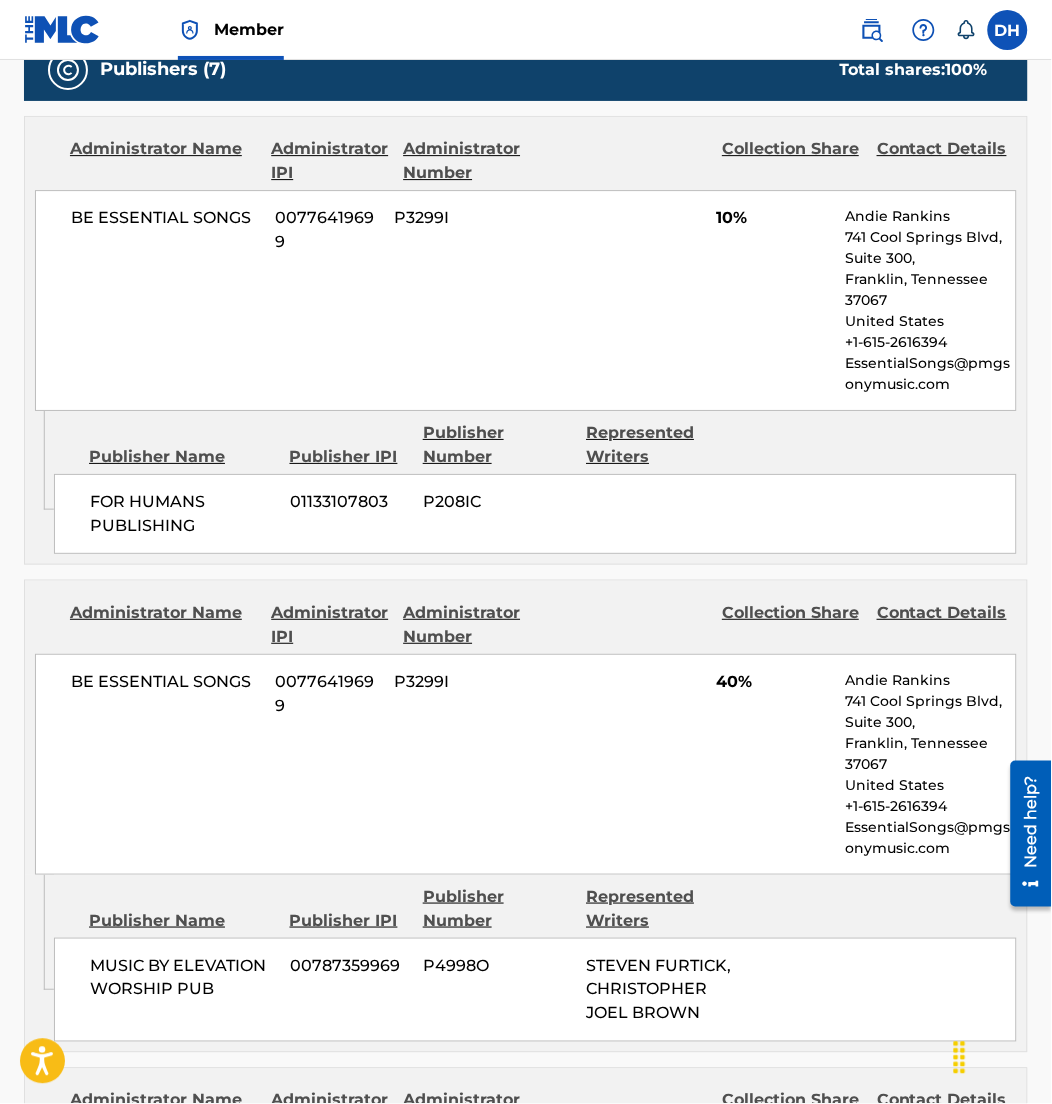 scroll, scrollTop: 1000, scrollLeft: 0, axis: vertical 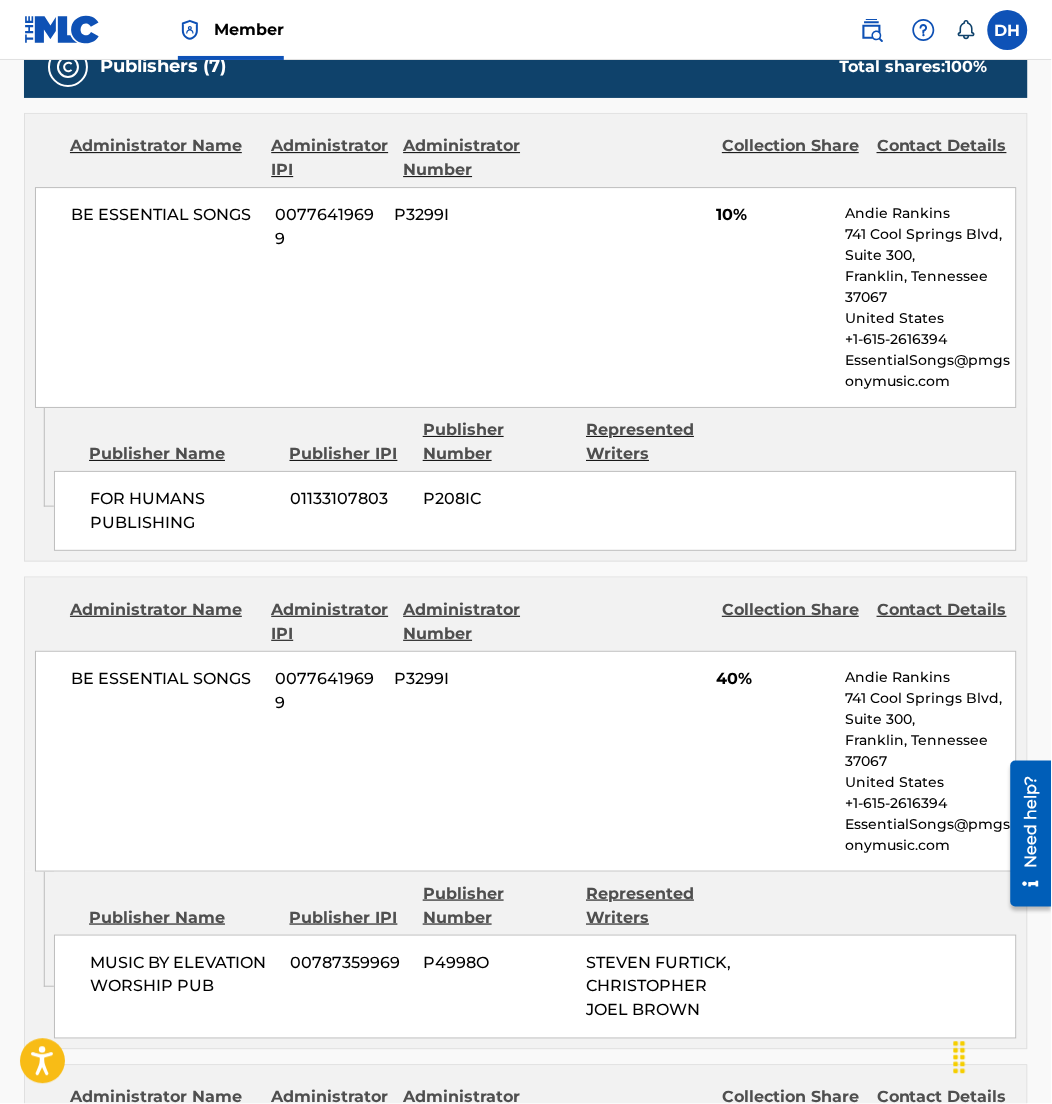 click on "Publisher Number" at bounding box center [497, 442] 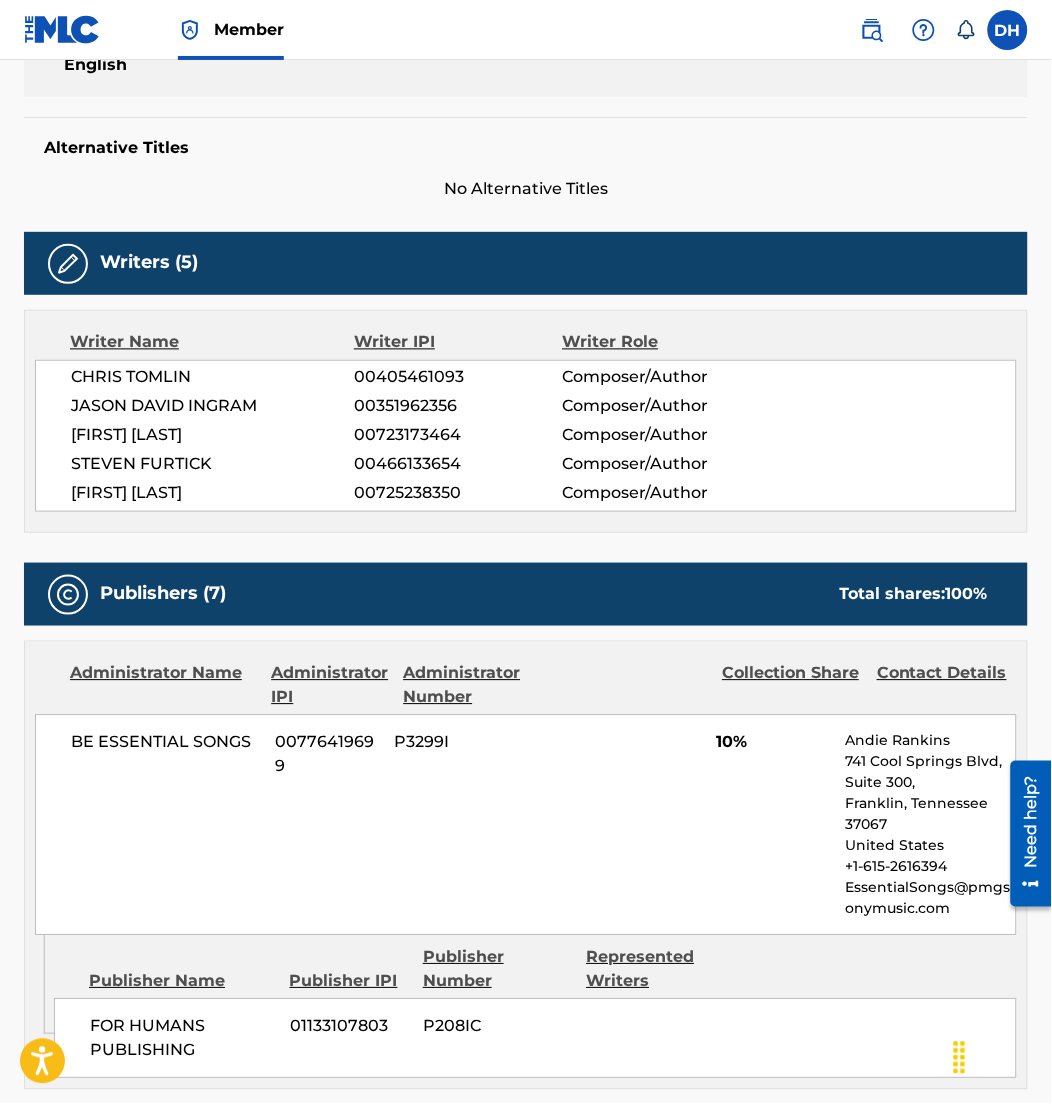 scroll, scrollTop: 0, scrollLeft: 0, axis: both 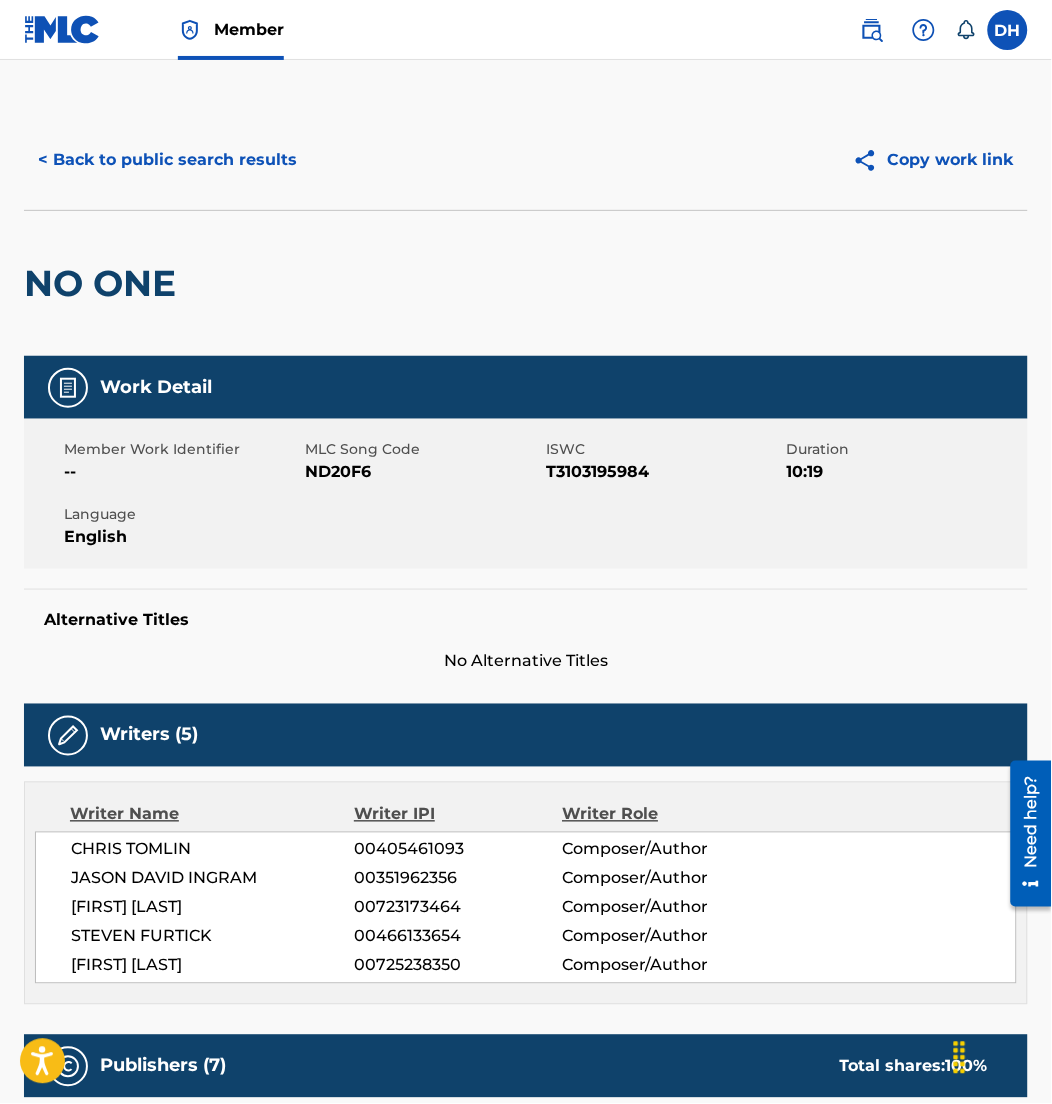 click on "< Back to public search results" at bounding box center (167, 160) 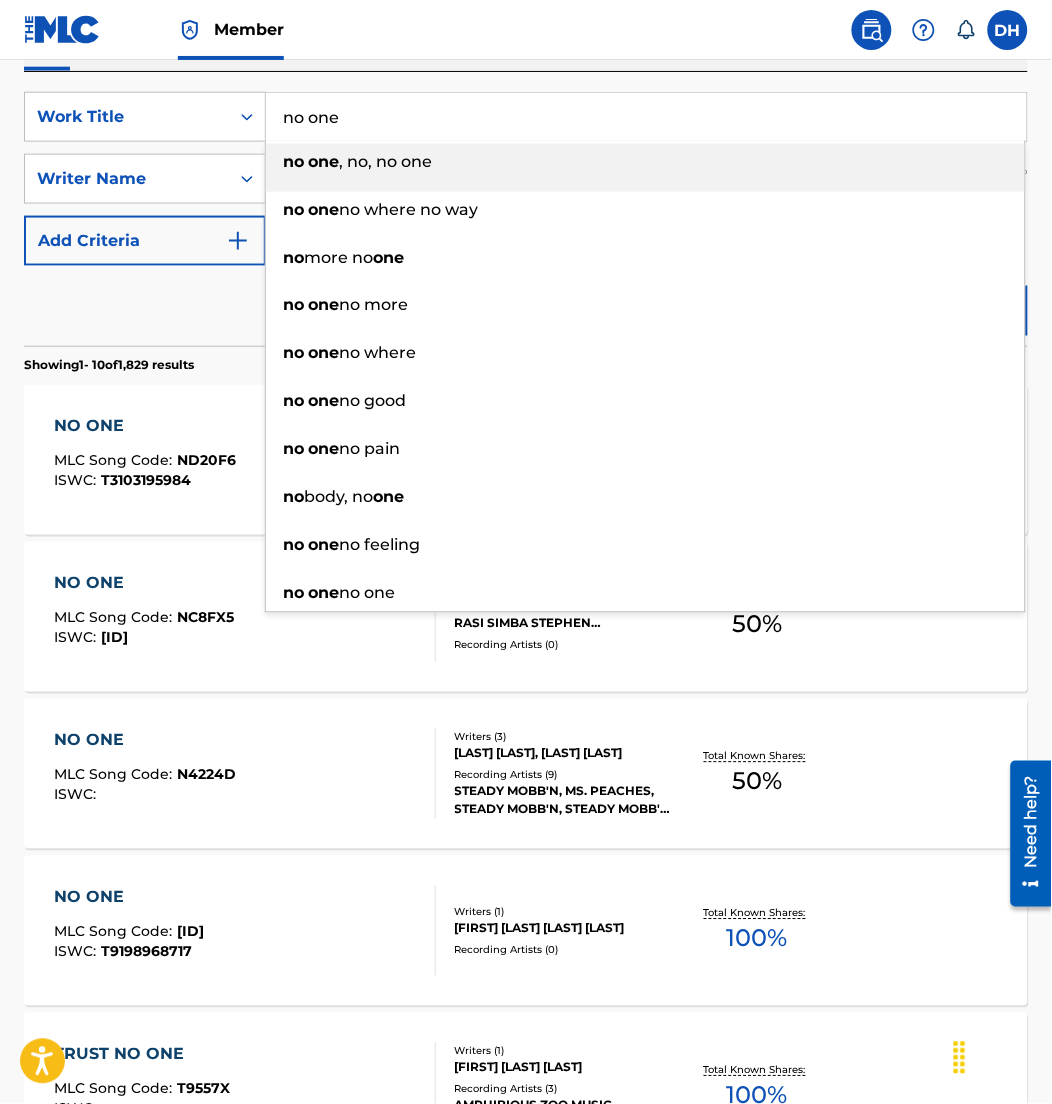 drag, startPoint x: 349, startPoint y: 105, endPoint x: 382, endPoint y: 116, distance: 34.785053 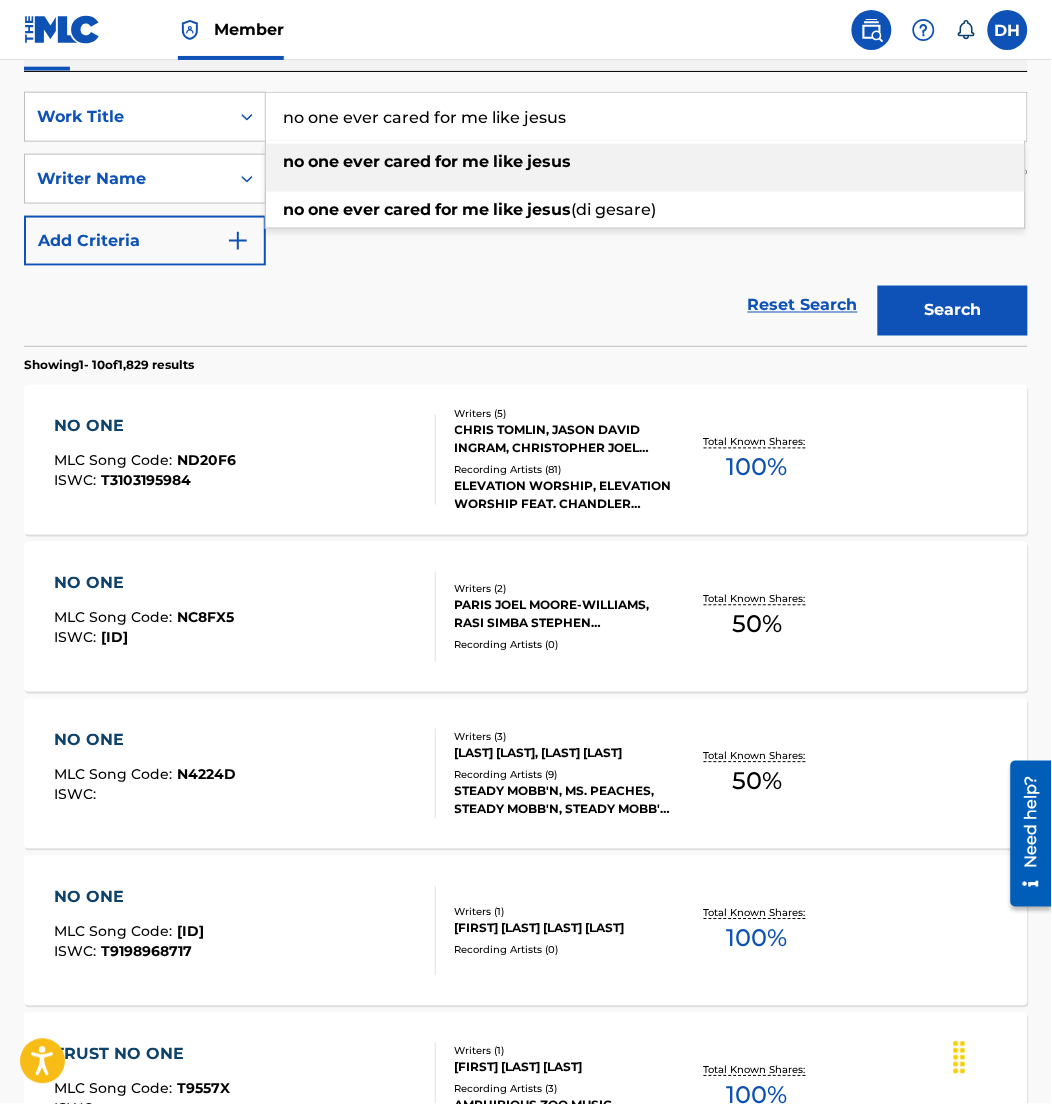 type on "no one ever cared for me like jesus" 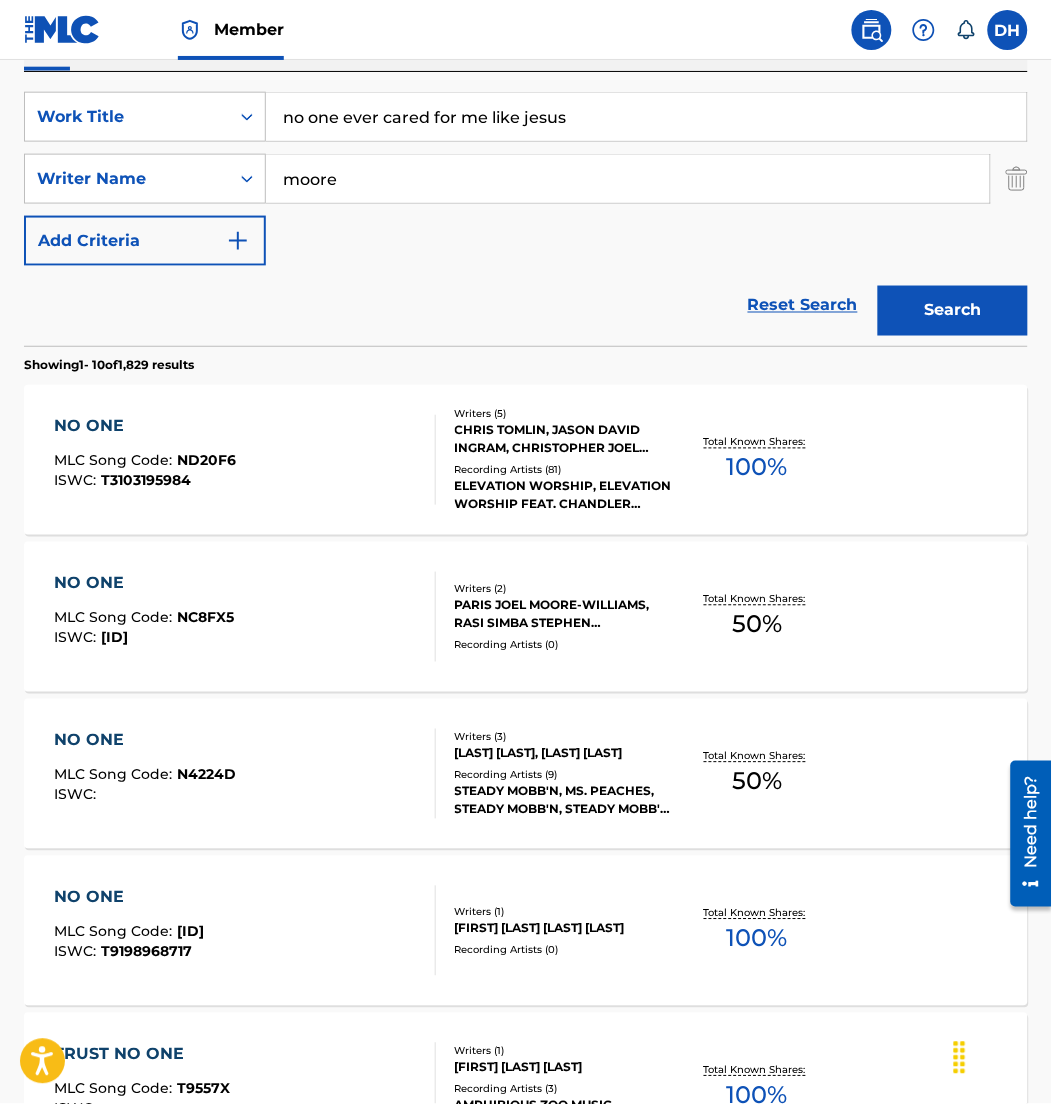 click on "Search" at bounding box center (953, 311) 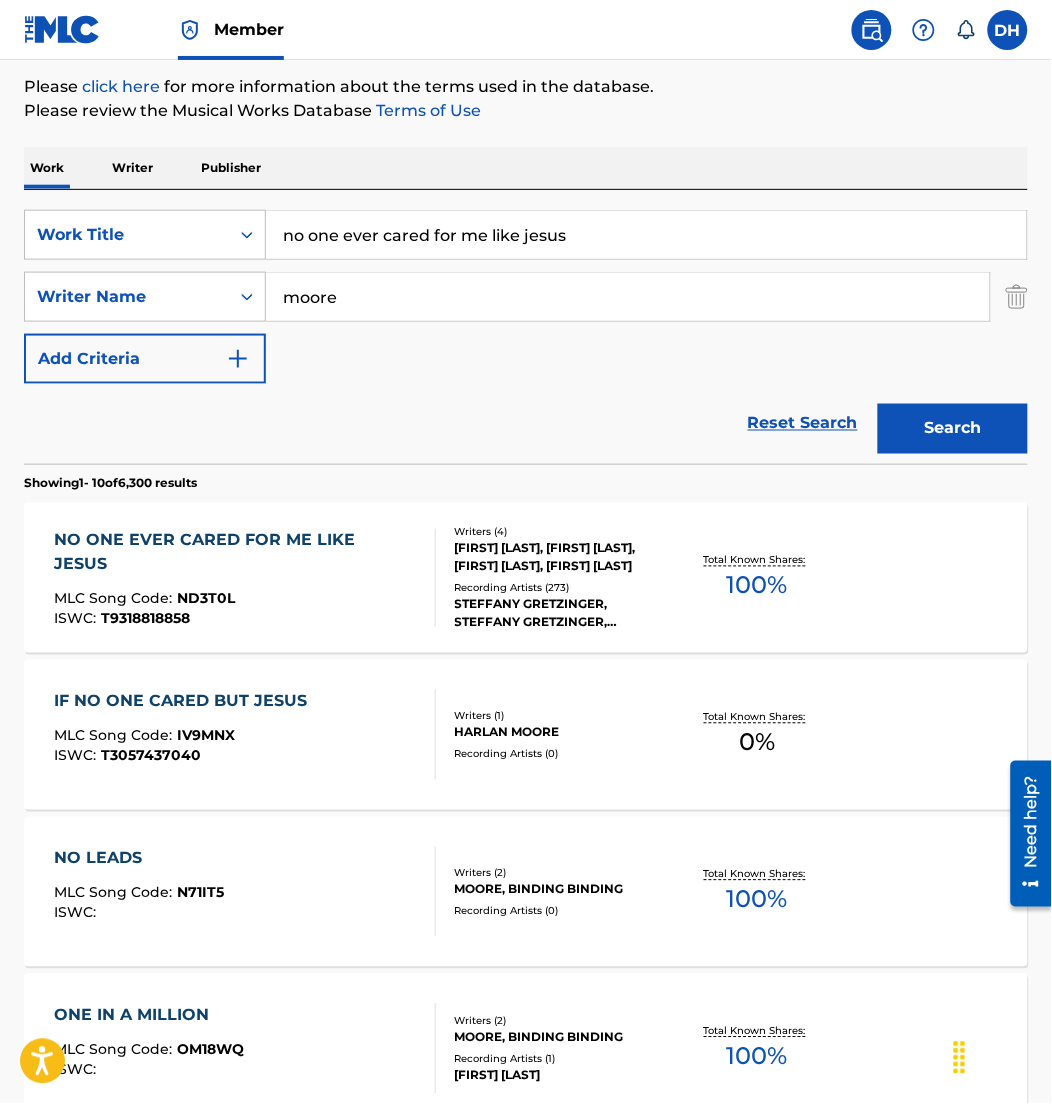 scroll, scrollTop: 270, scrollLeft: 0, axis: vertical 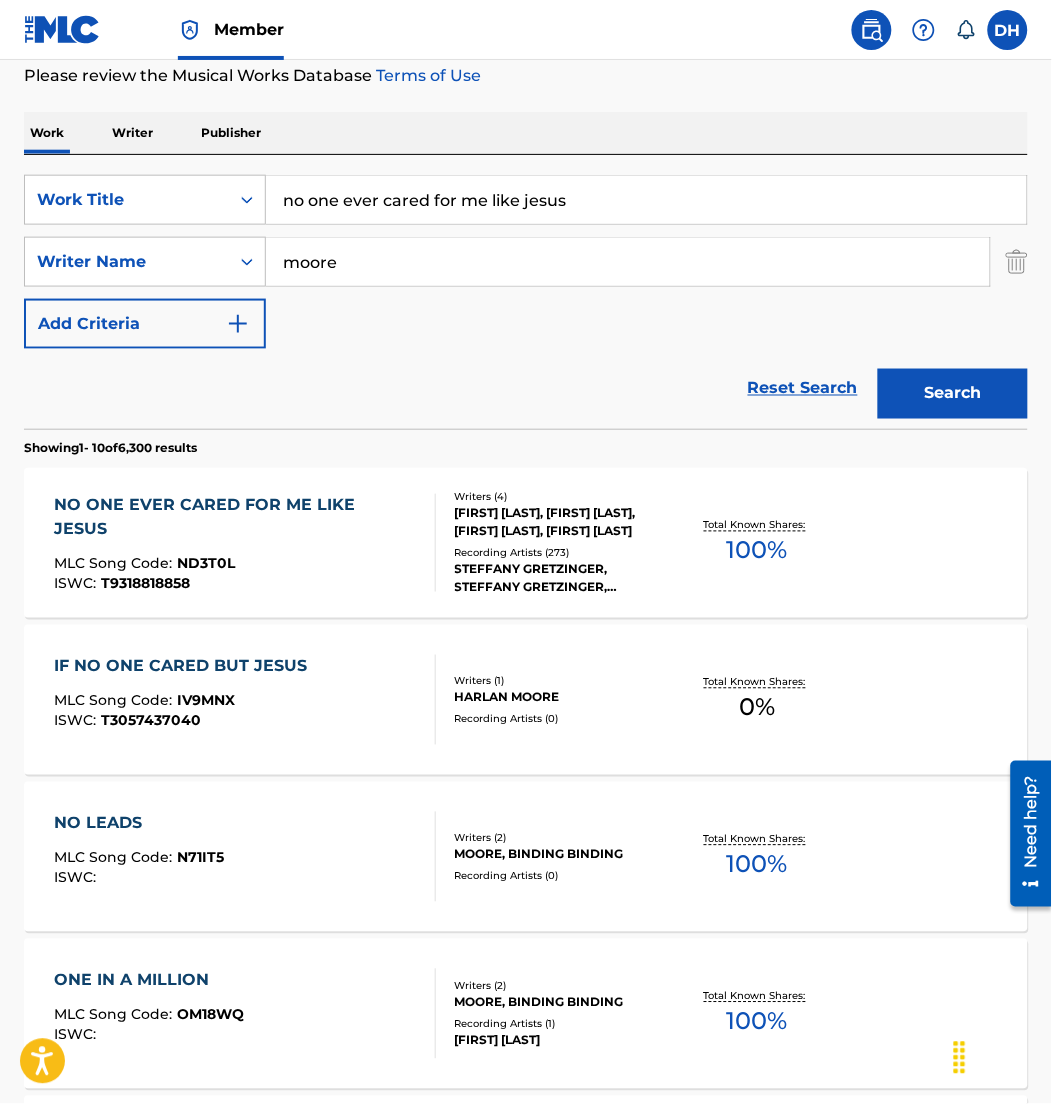 click on "NO ONE EVER CARED FOR ME LIKE JESUS MLC Song Code : ND3T0L ISWC : T9318818858" at bounding box center (236, 543) 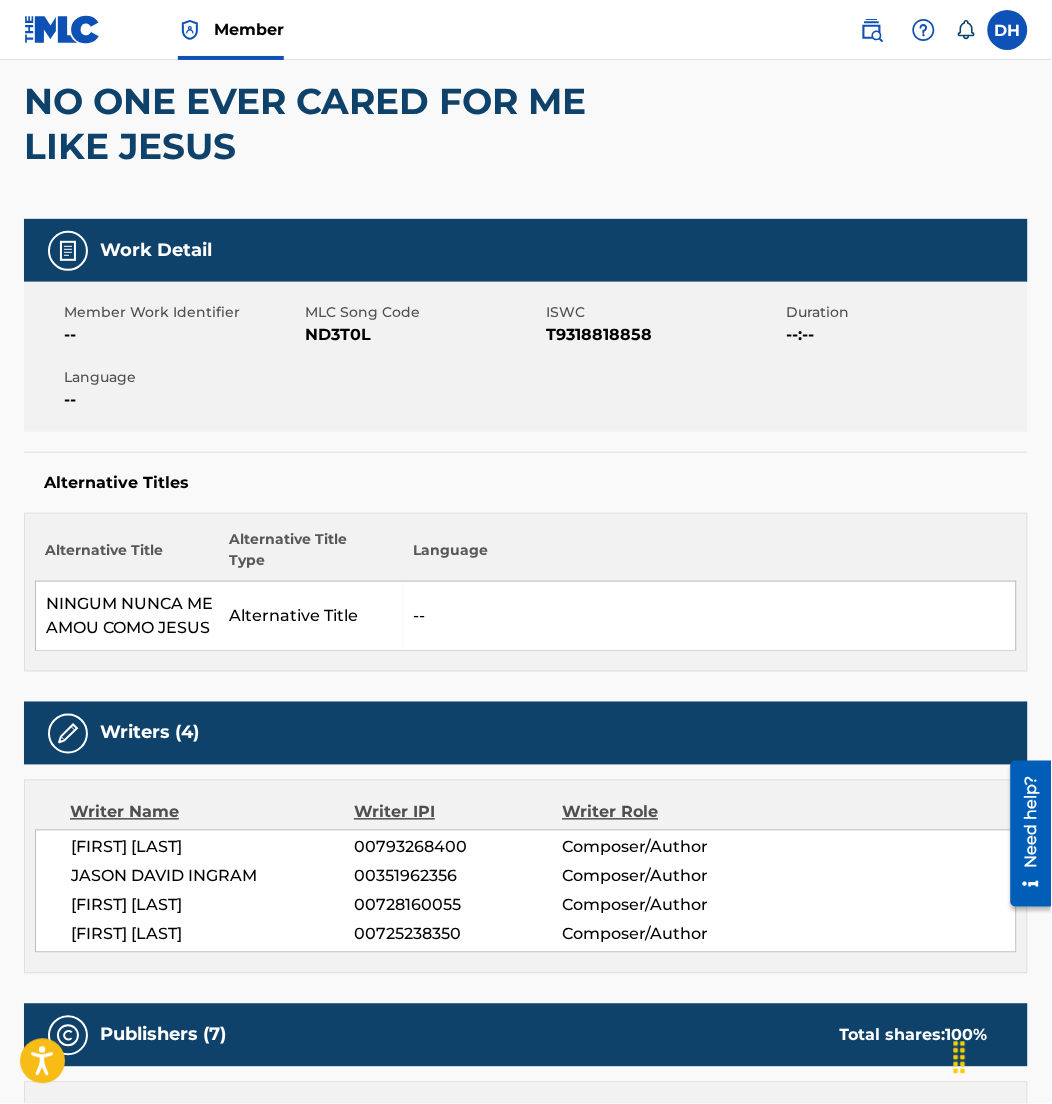 scroll, scrollTop: 184, scrollLeft: 0, axis: vertical 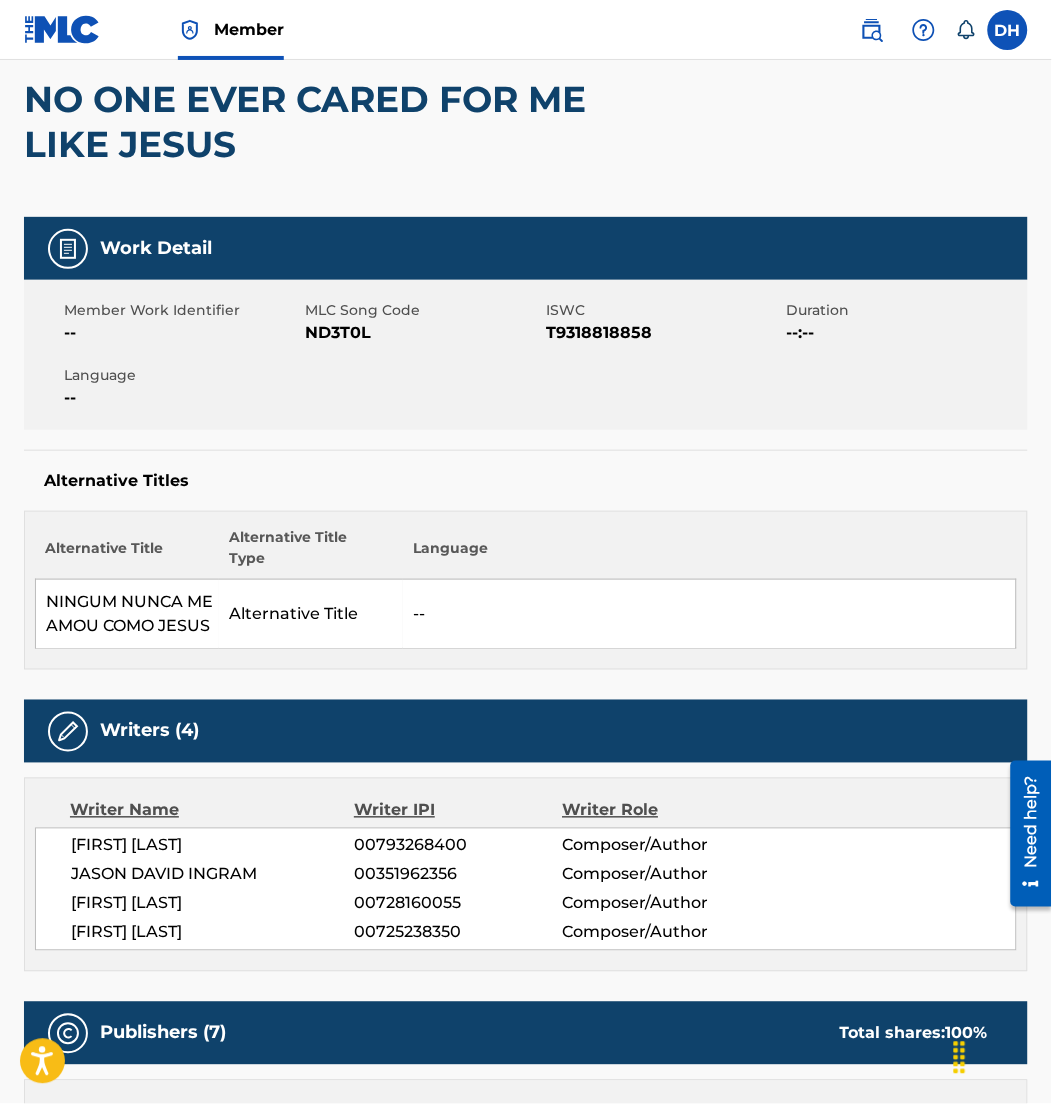 click on "Alternative Title Alternative Title Type Language NINGUM NUNCA ME AMOU COMO JESUS Alternative Title --" at bounding box center (526, 590) 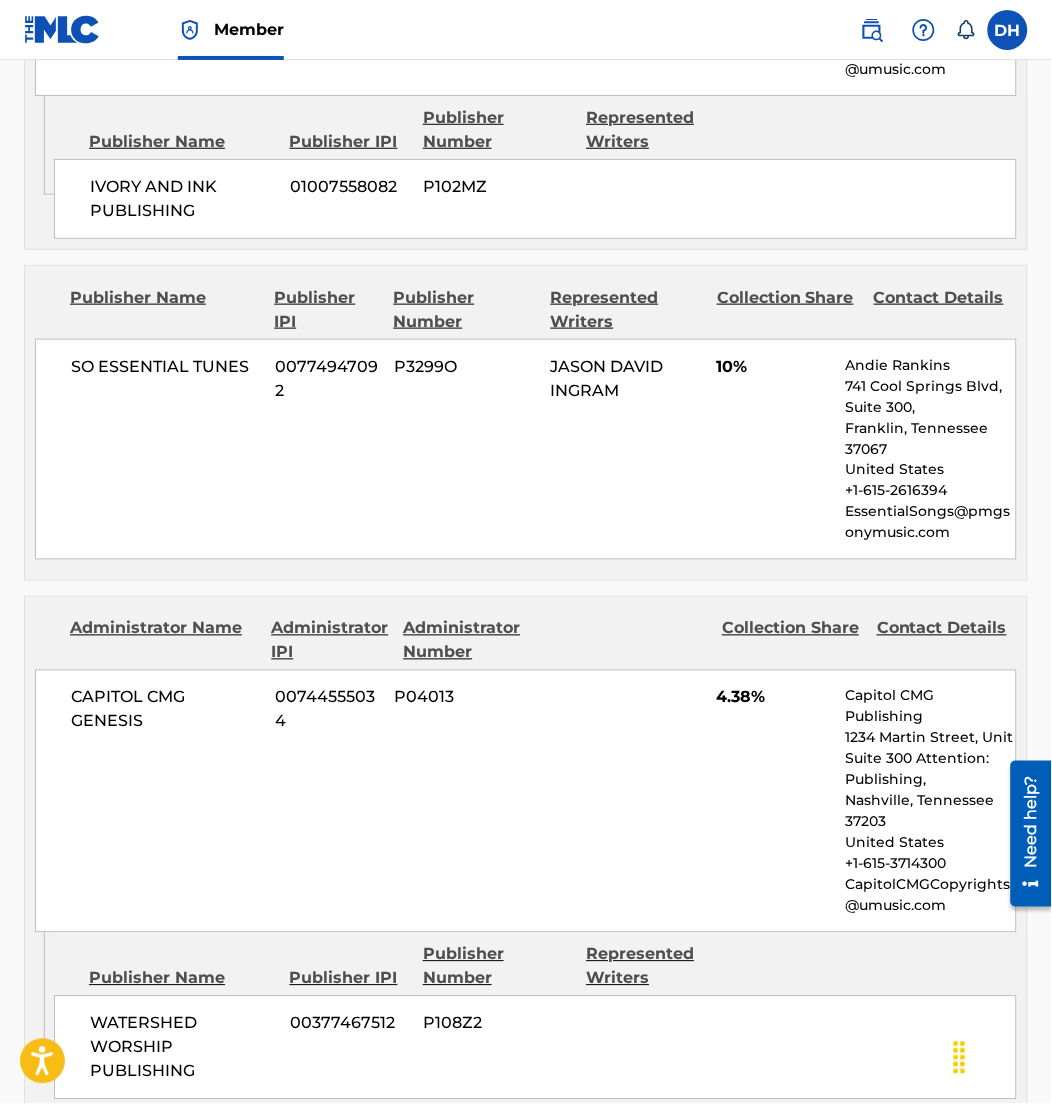 scroll, scrollTop: 1506, scrollLeft: 0, axis: vertical 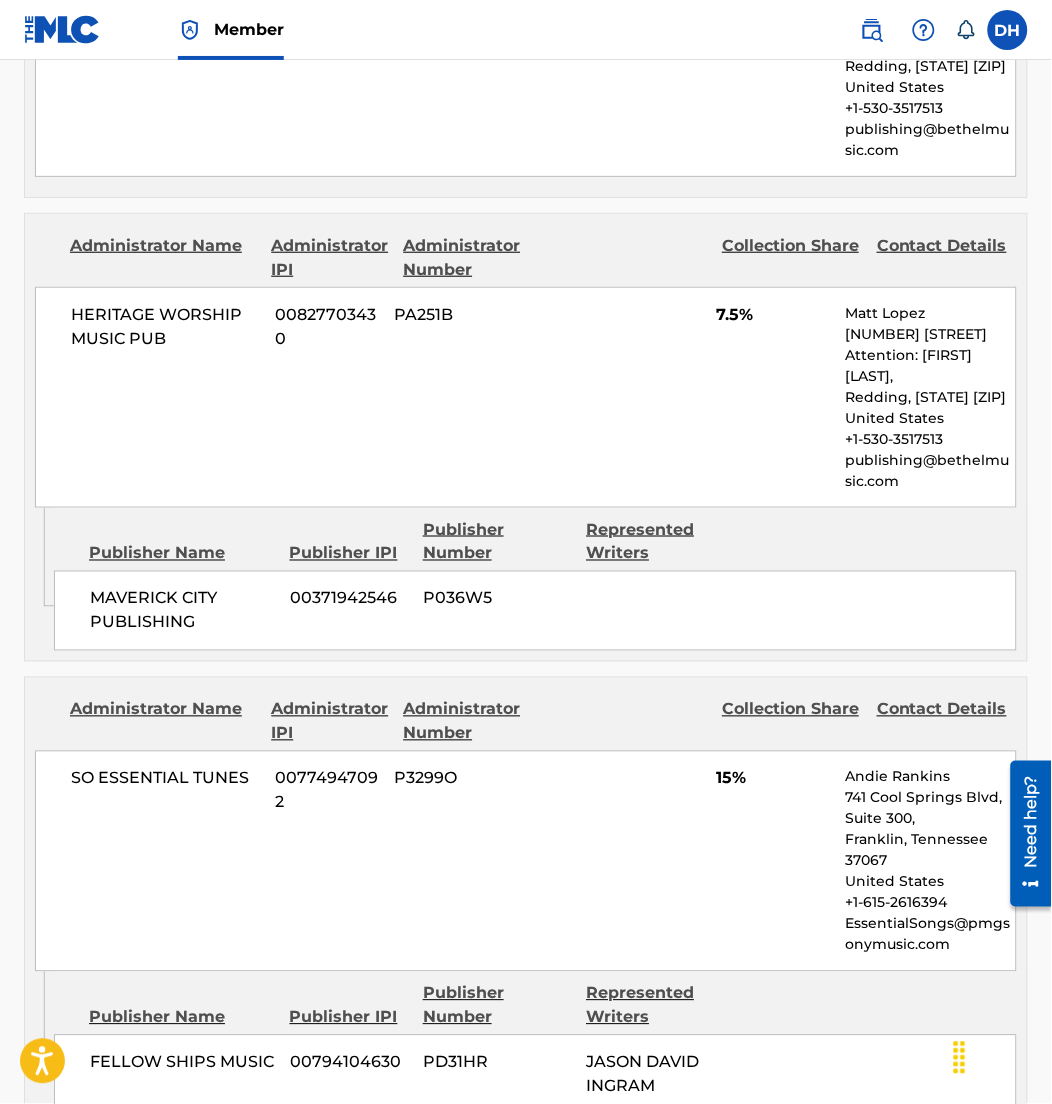click on "Publisher Name" at bounding box center (182, 554) 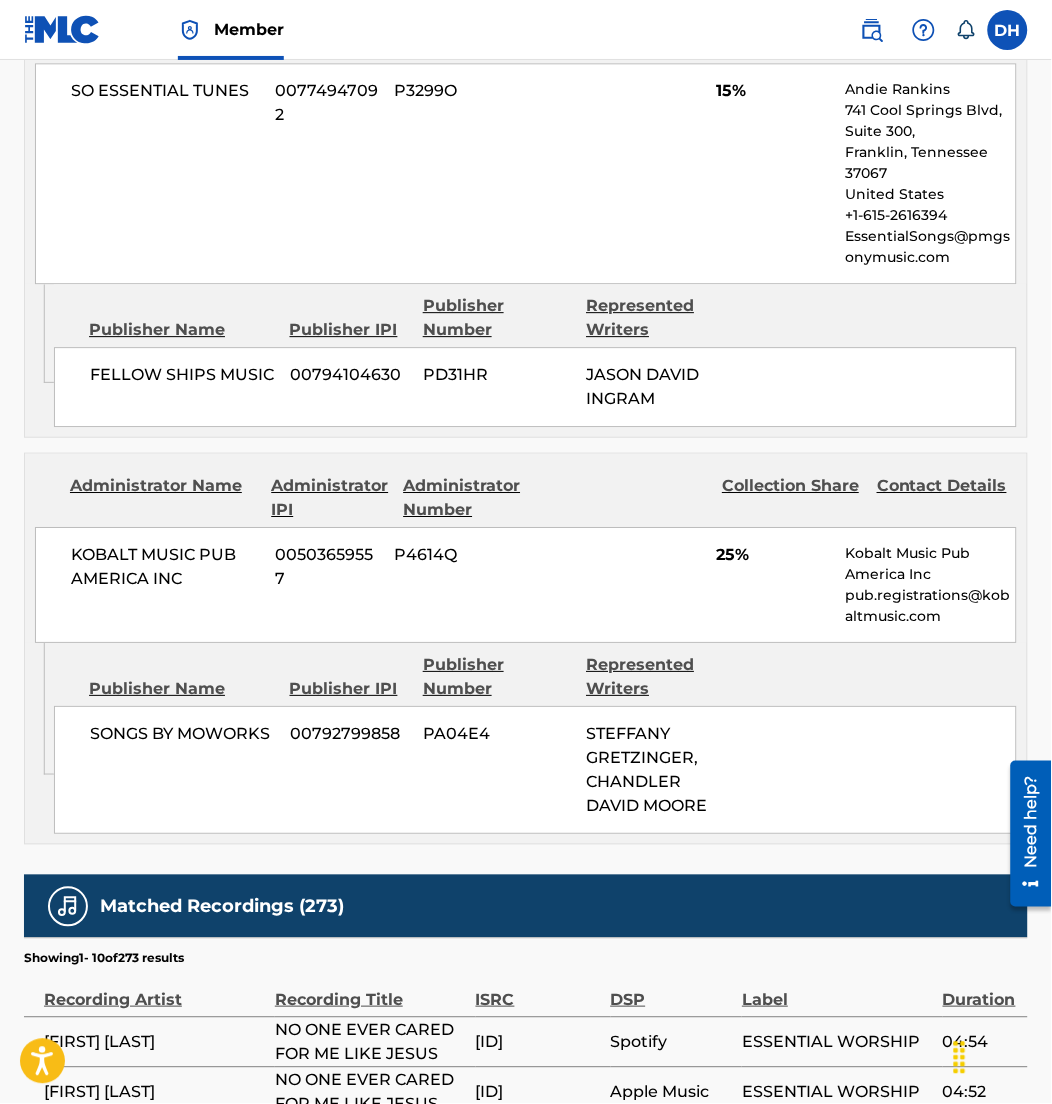 scroll, scrollTop: 3440, scrollLeft: 0, axis: vertical 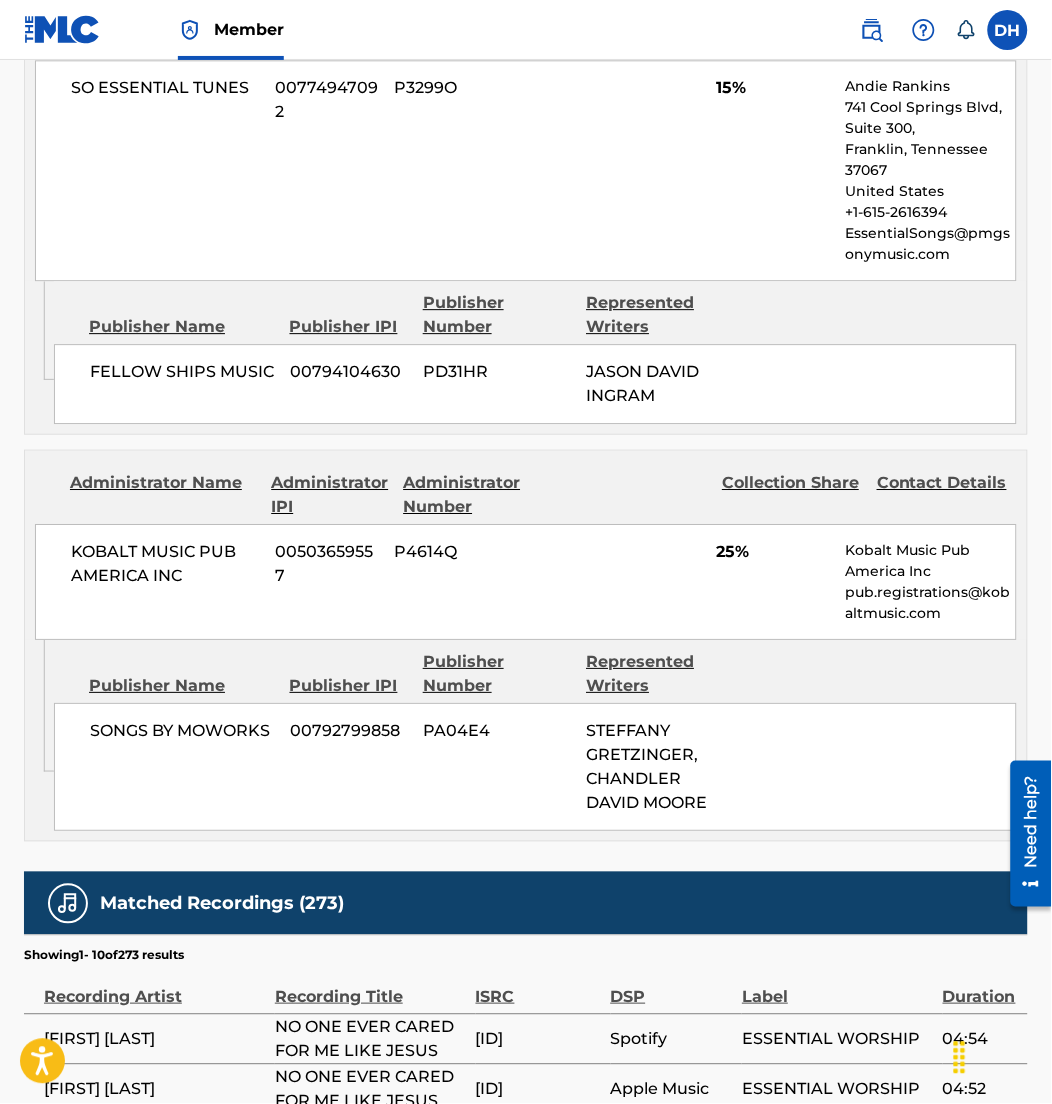 click on "KOBALT MUSIC PUB AMERICA INC 00503659557 P4614Q 25% Kobalt Music Pub America Inc pub.registrations@kobaltmusic.com" at bounding box center (526, 582) 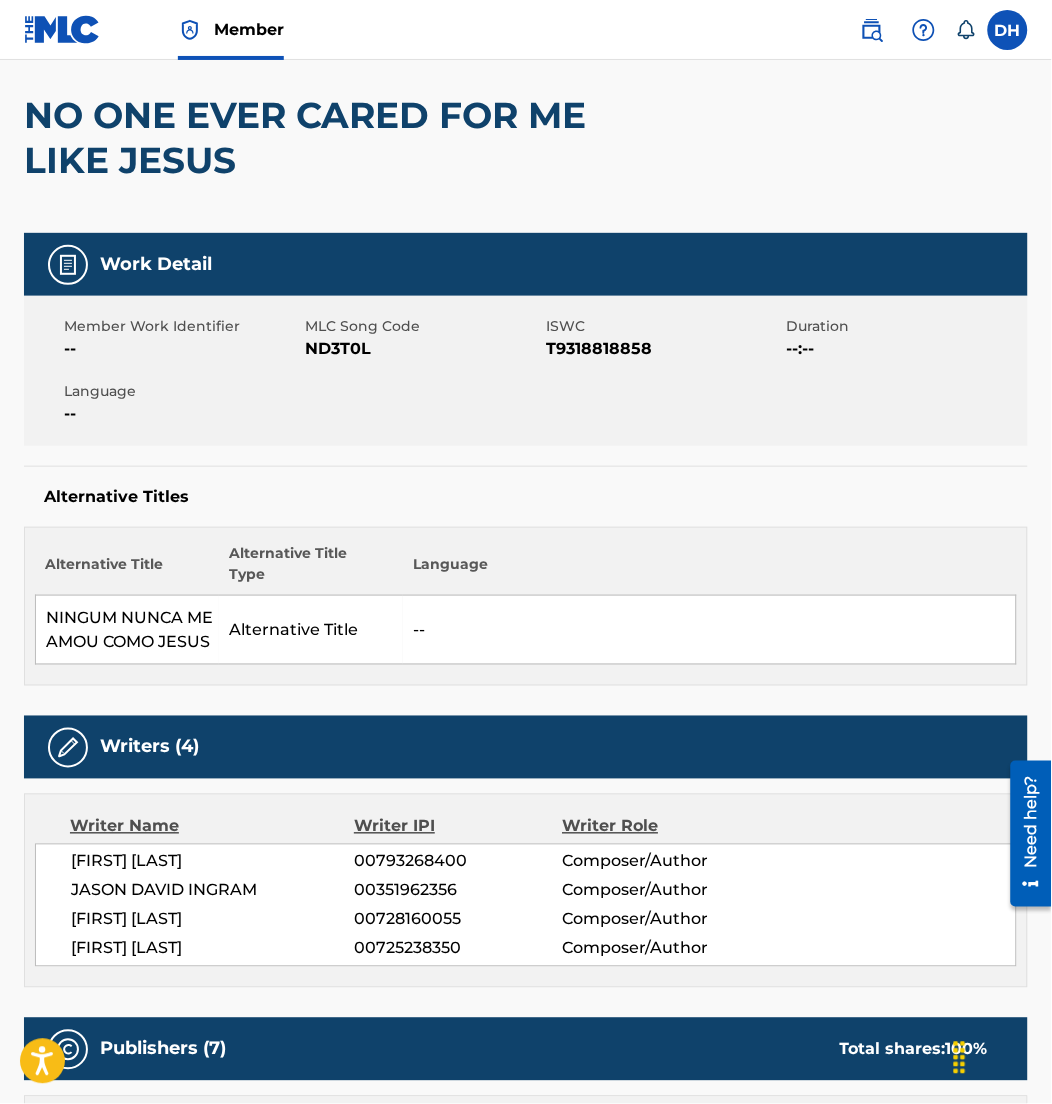 scroll, scrollTop: 165, scrollLeft: 0, axis: vertical 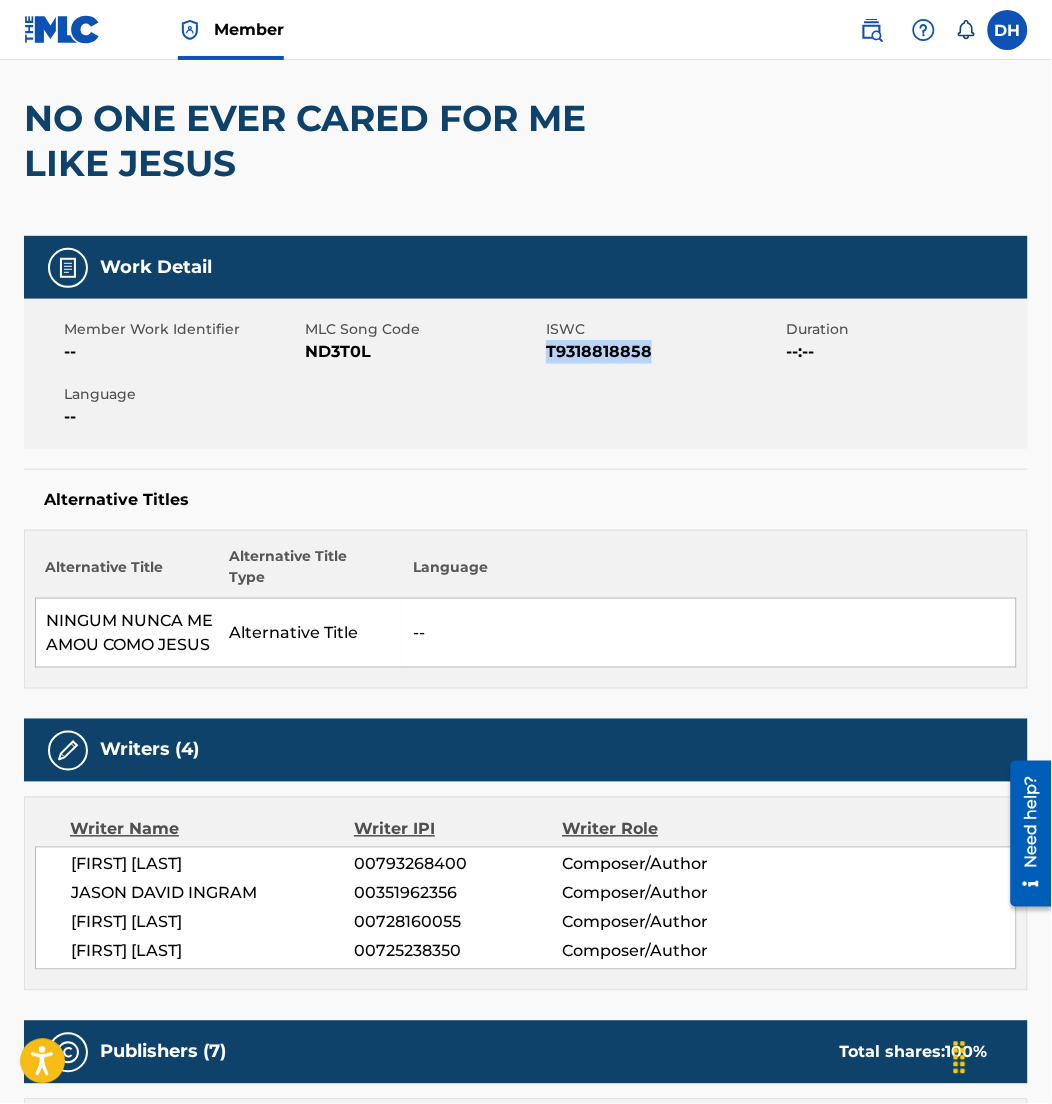 drag, startPoint x: 550, startPoint y: 358, endPoint x: 664, endPoint y: 375, distance: 115.260574 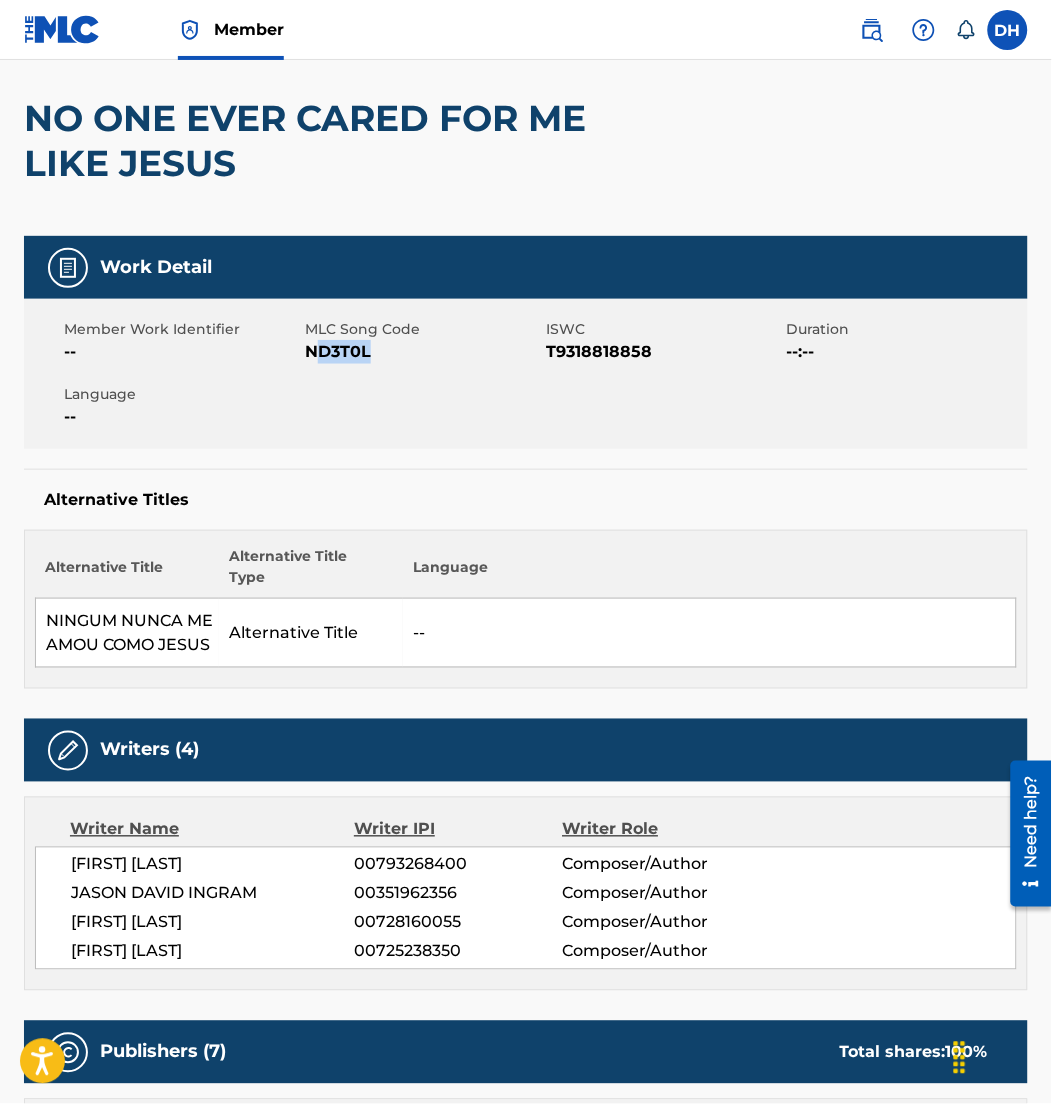 drag, startPoint x: 312, startPoint y: 357, endPoint x: 386, endPoint y: 363, distance: 74.24284 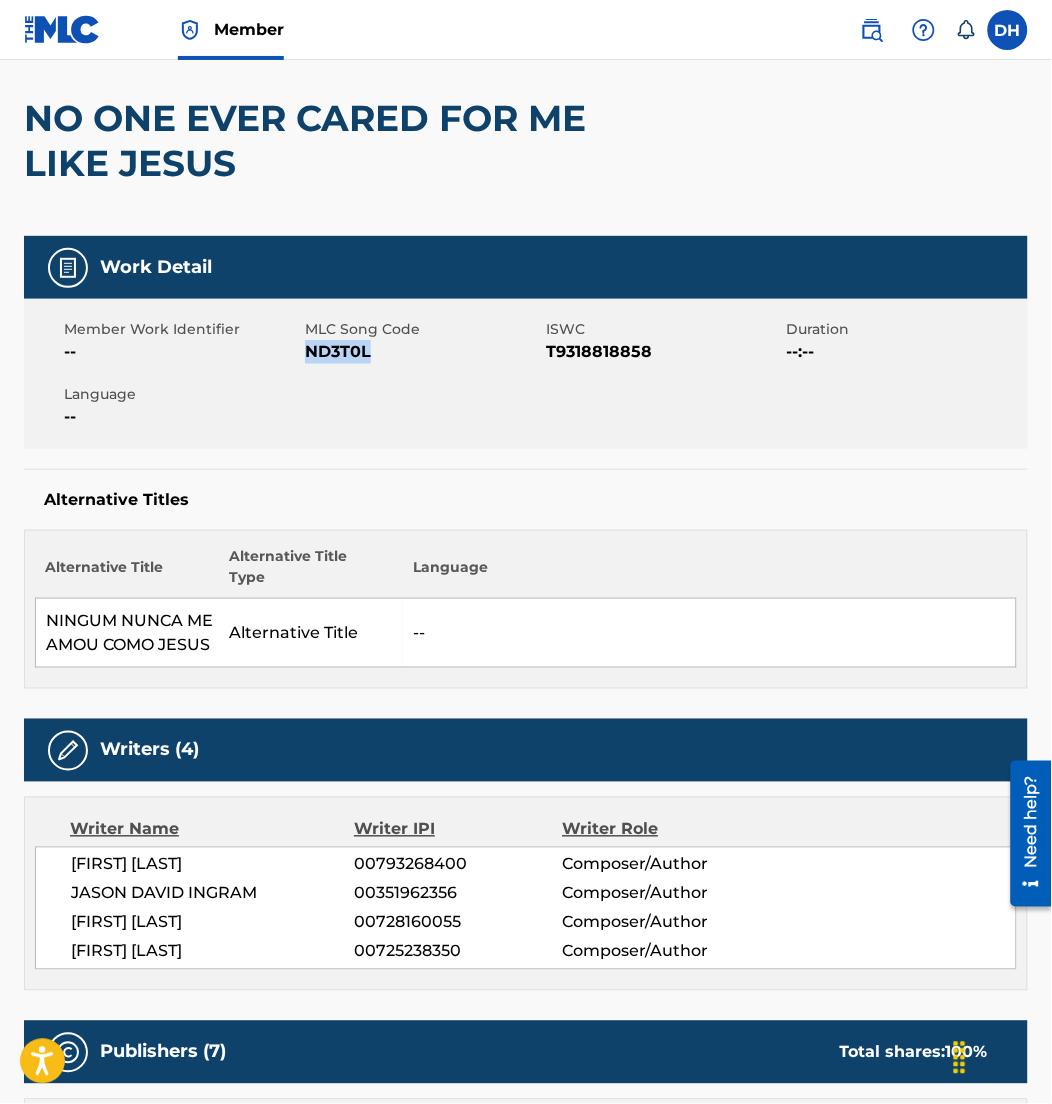 drag, startPoint x: 308, startPoint y: 349, endPoint x: 395, endPoint y: 346, distance: 87.05171 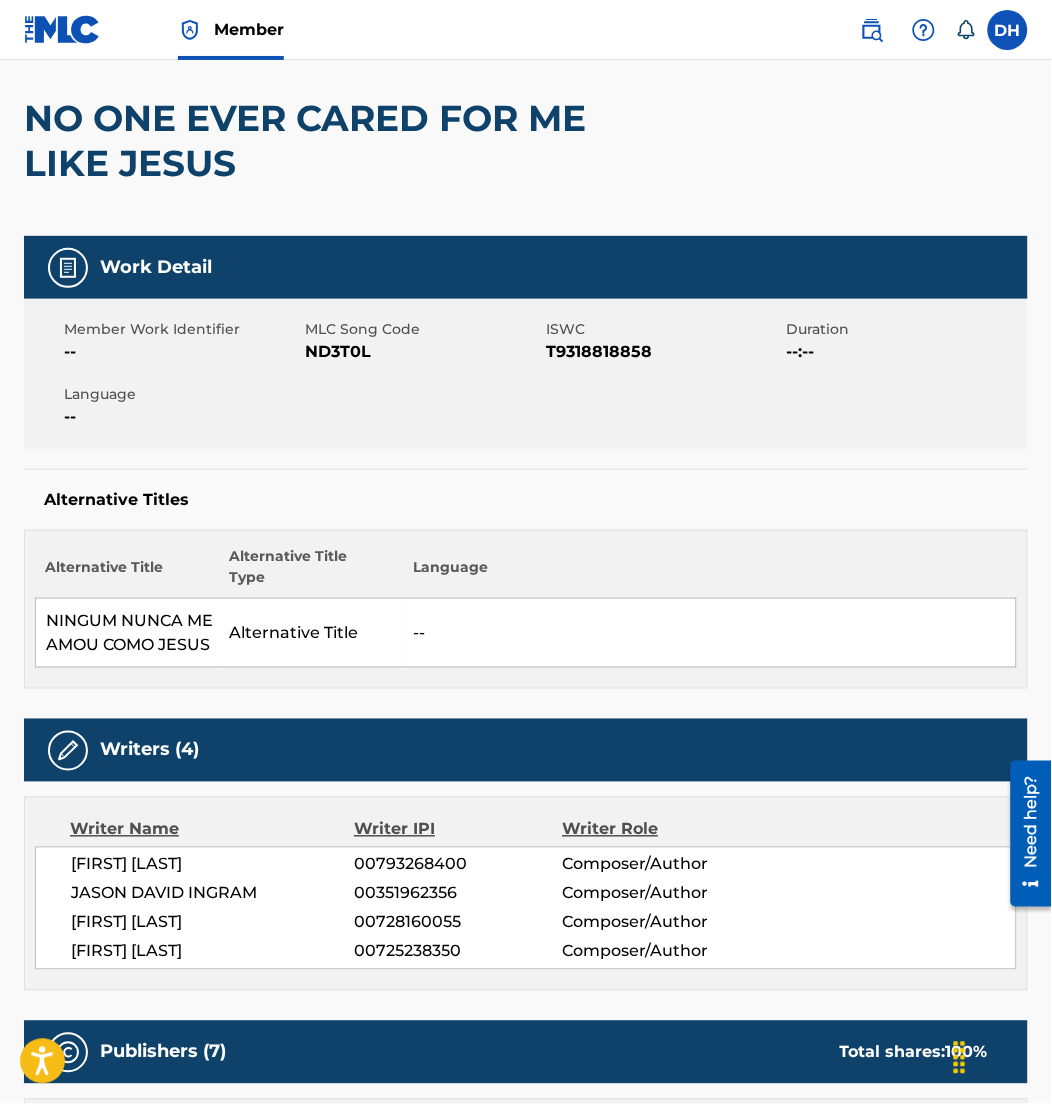 scroll, scrollTop: 0, scrollLeft: 0, axis: both 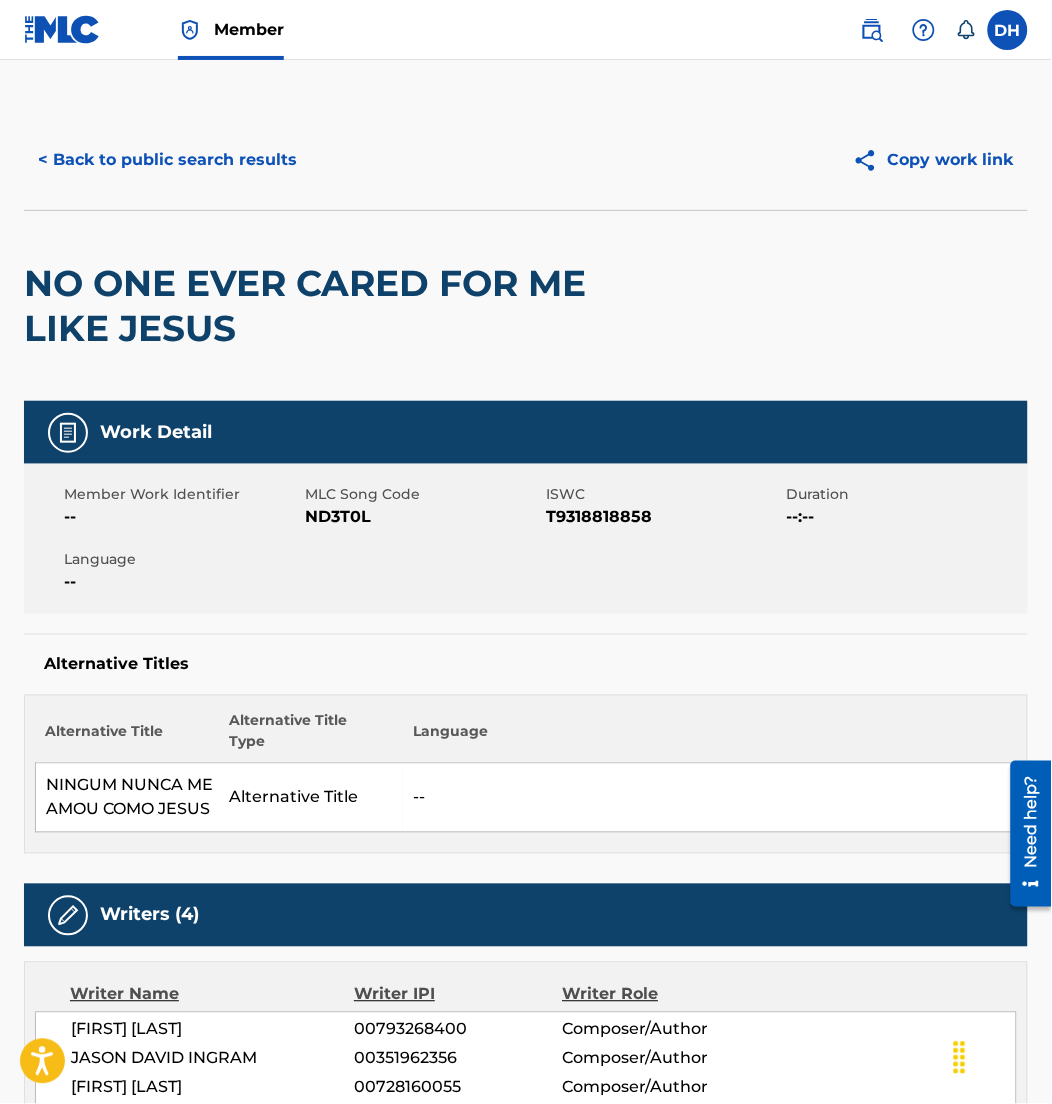 click on "< Back to public search results" at bounding box center [167, 160] 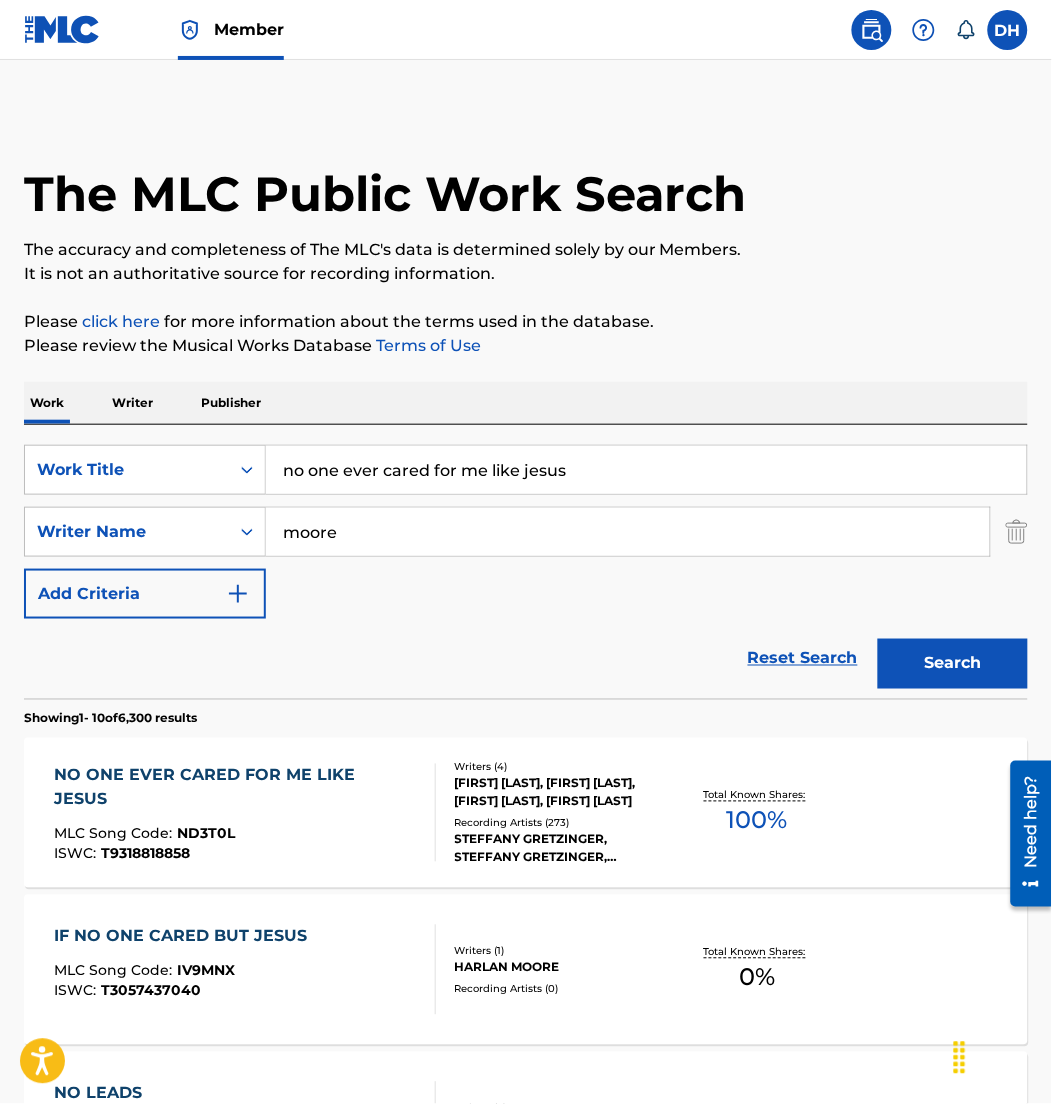 scroll, scrollTop: 270, scrollLeft: 0, axis: vertical 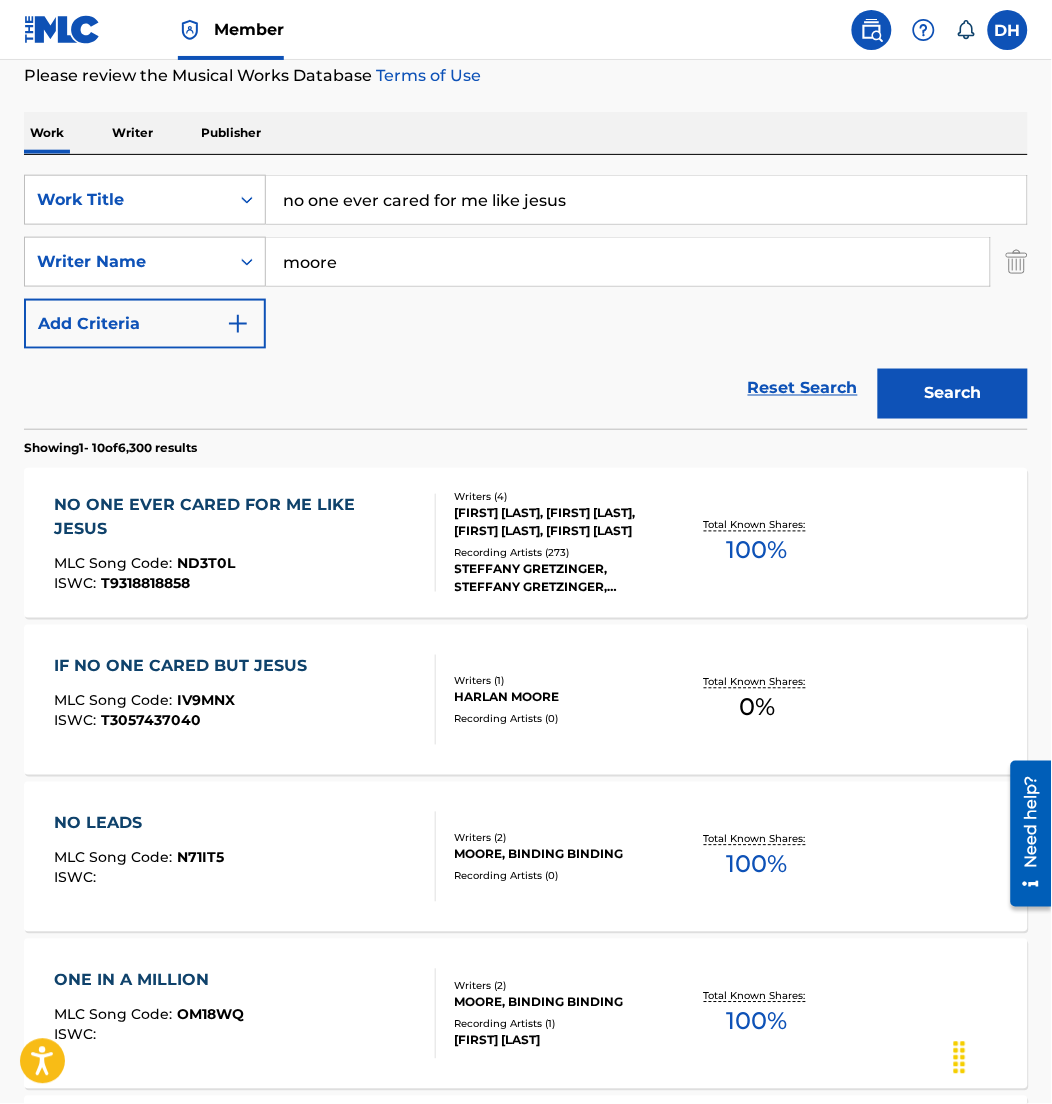 drag, startPoint x: 587, startPoint y: 208, endPoint x: 45, endPoint y: 142, distance: 546.00366 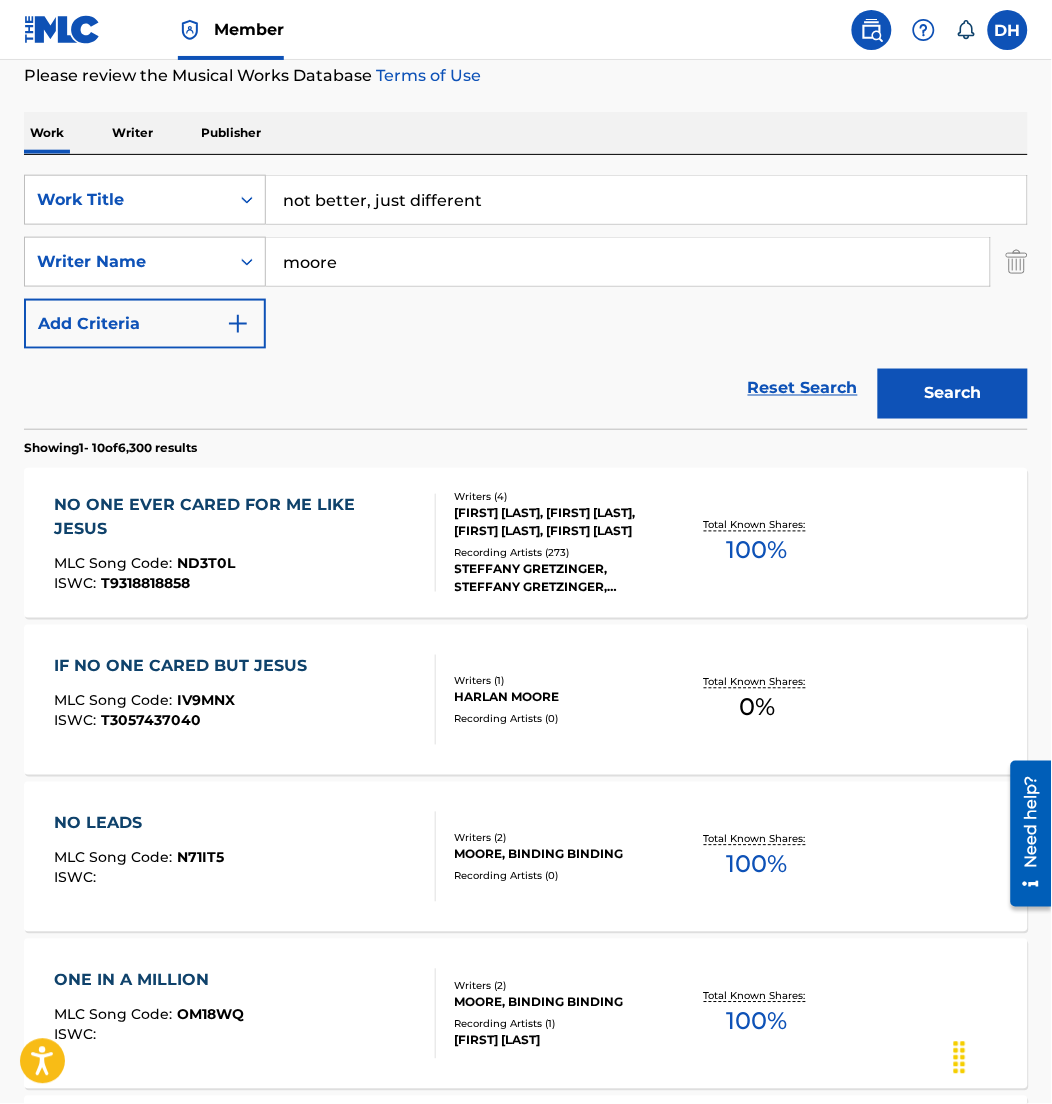 type on "not better, just different" 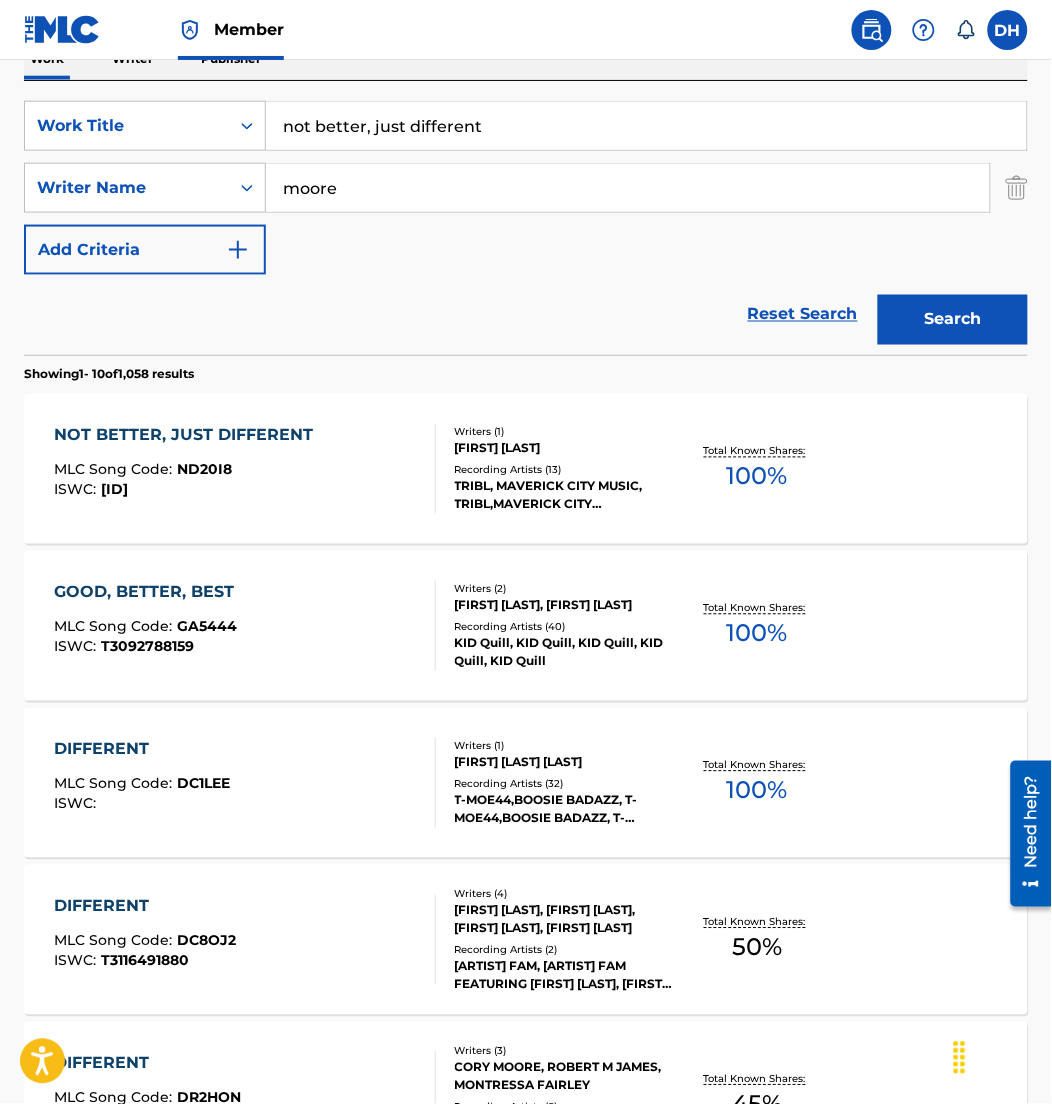 scroll, scrollTop: 368, scrollLeft: 0, axis: vertical 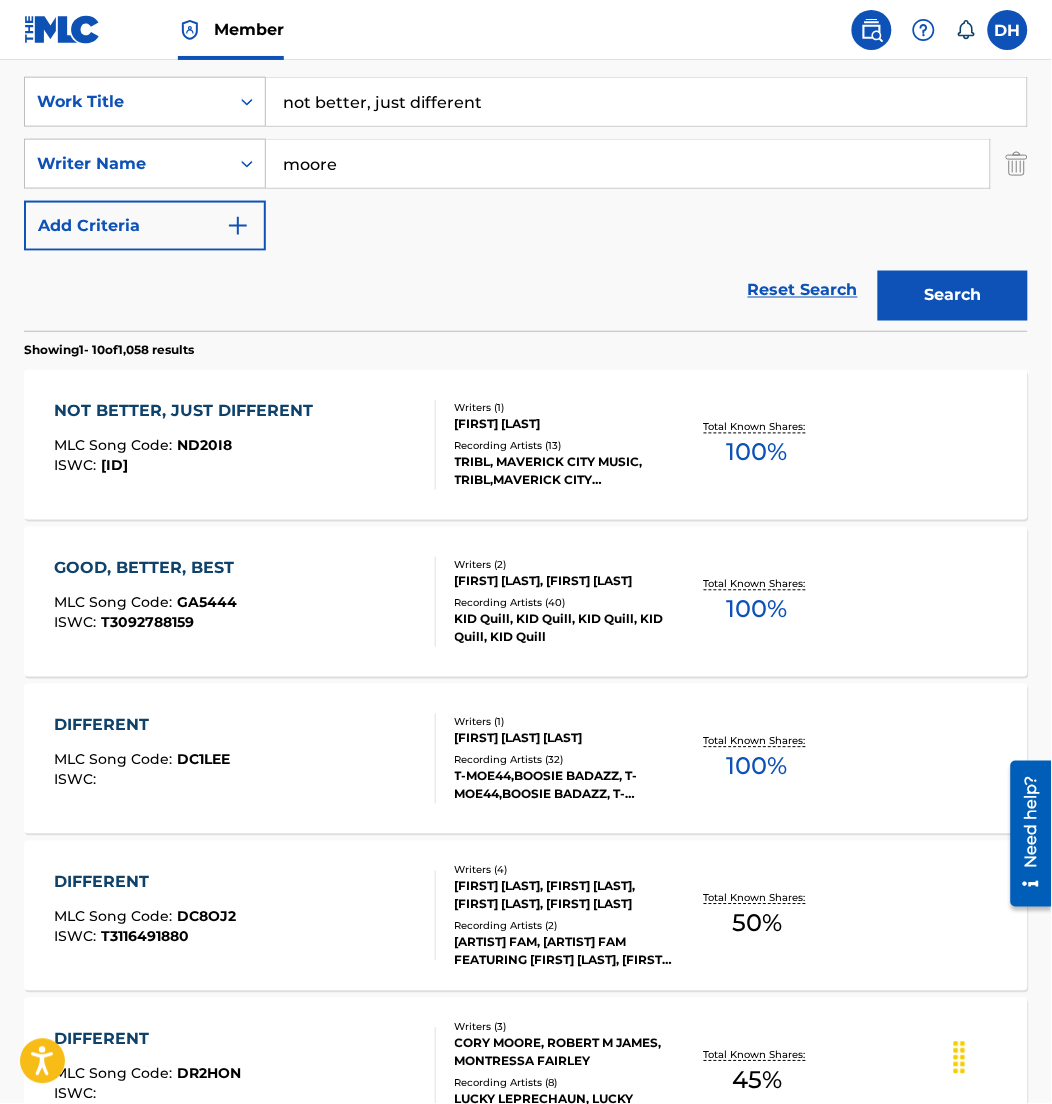 click on "ND20I8" at bounding box center (204, 446) 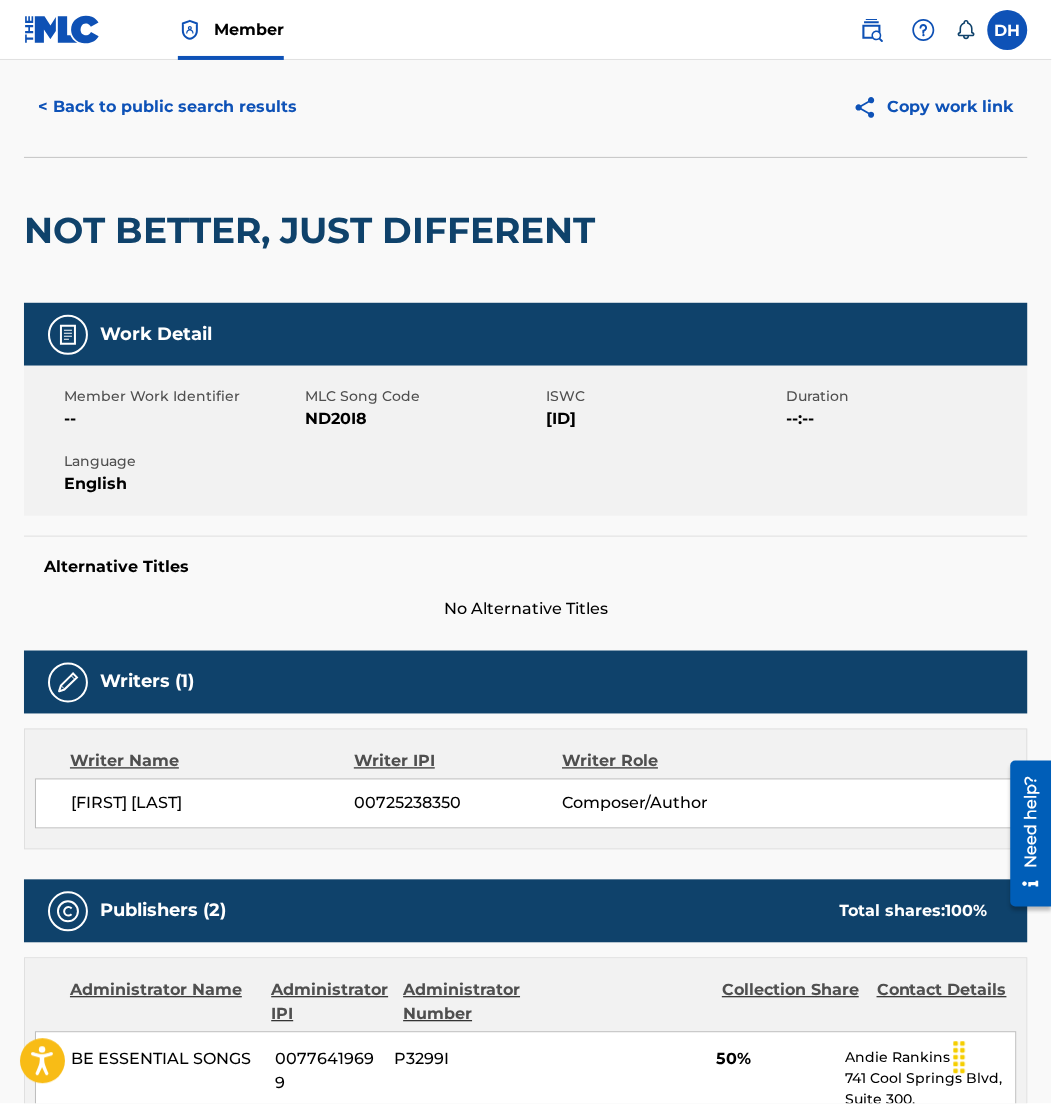 scroll, scrollTop: 0, scrollLeft: 0, axis: both 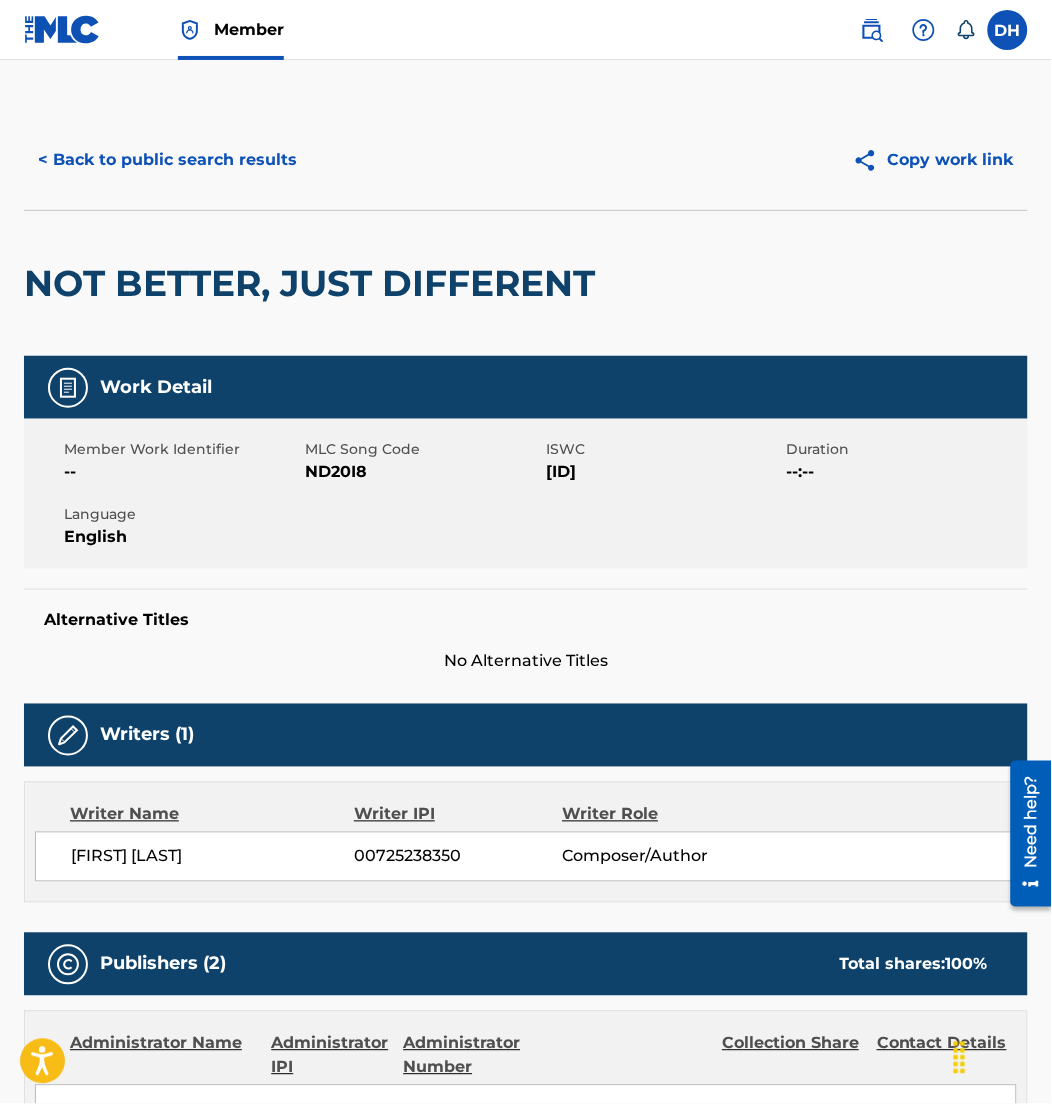 click on "< Back to public search results" at bounding box center [167, 160] 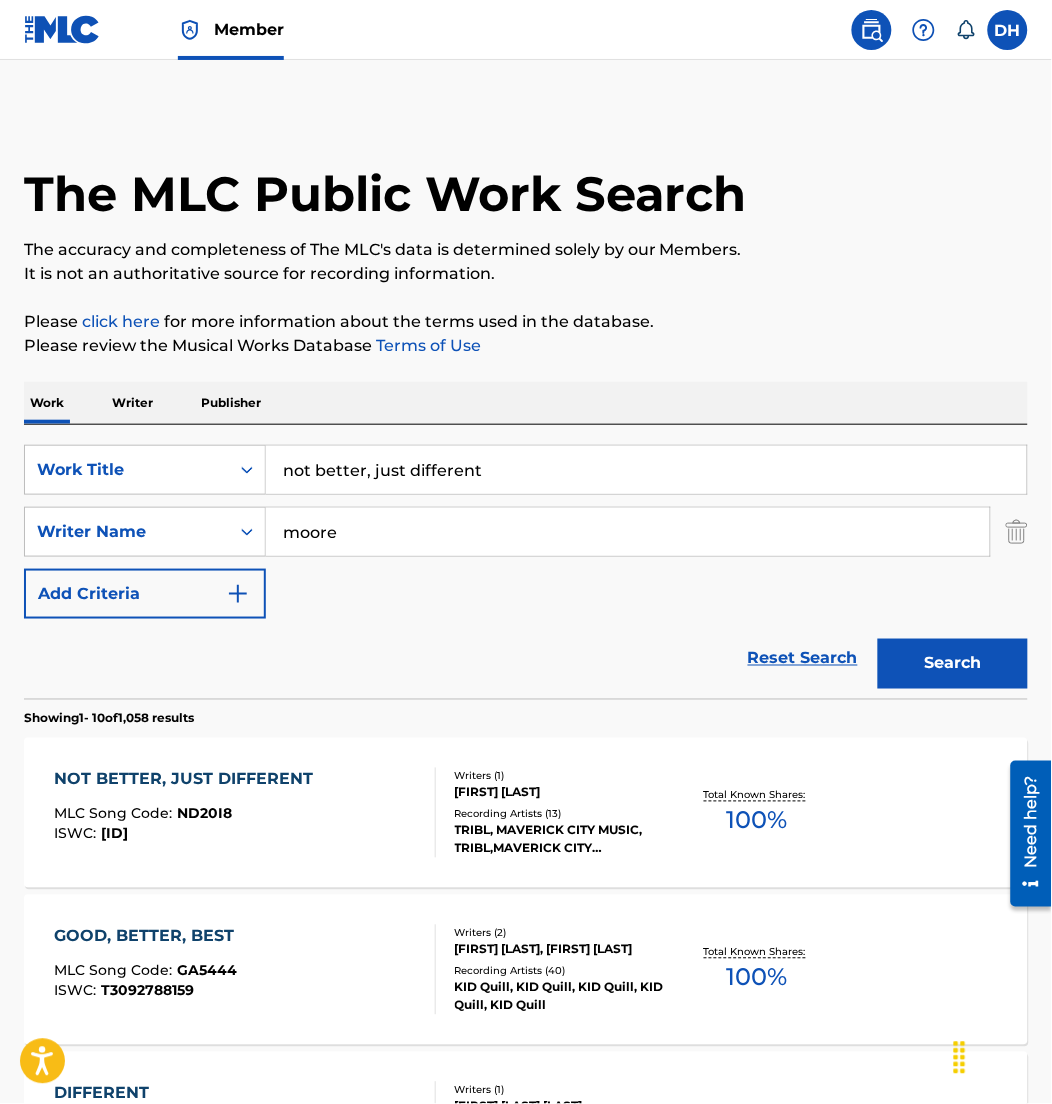 scroll, scrollTop: 368, scrollLeft: 0, axis: vertical 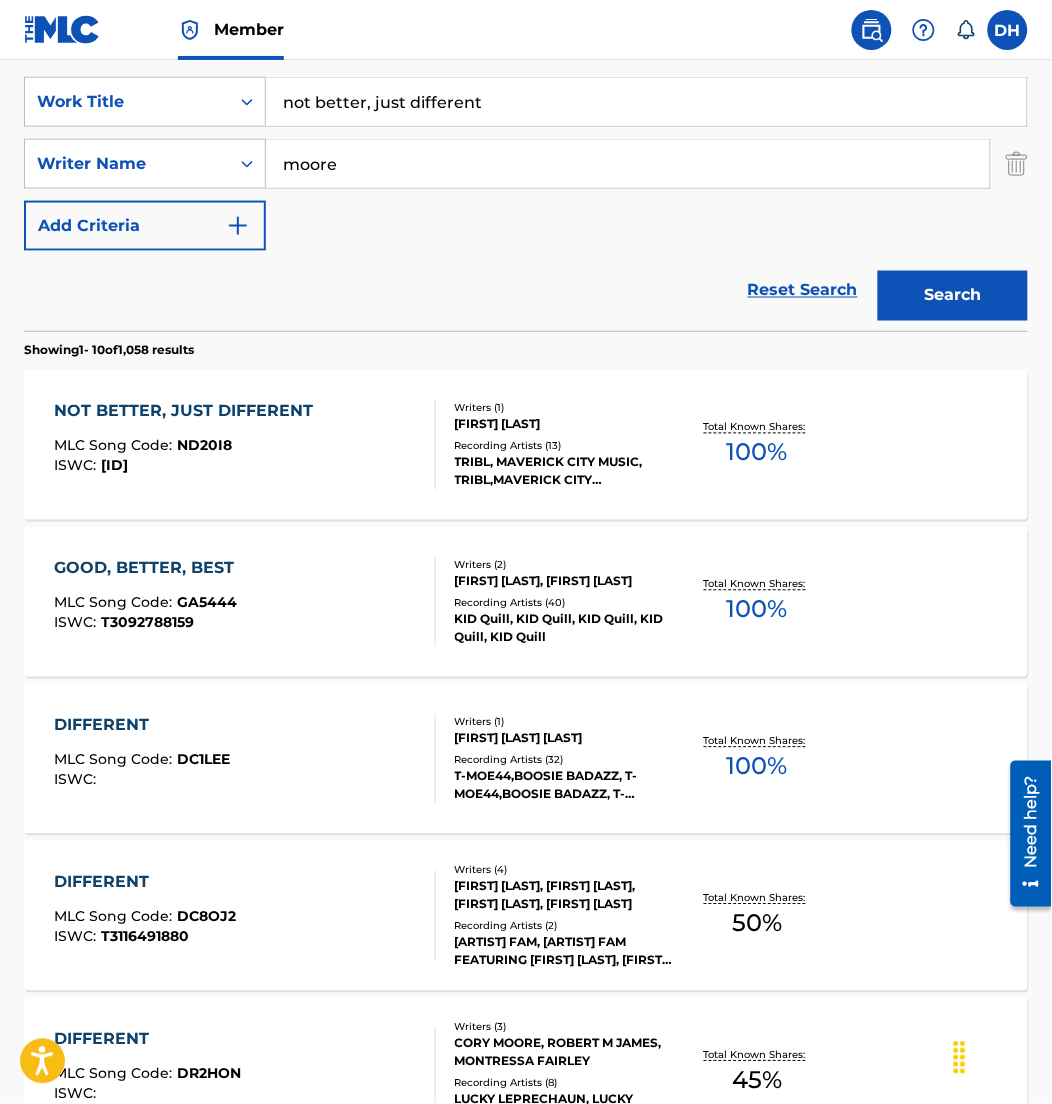 drag, startPoint x: 581, startPoint y: 106, endPoint x: 0, endPoint y: 111, distance: 581.0215 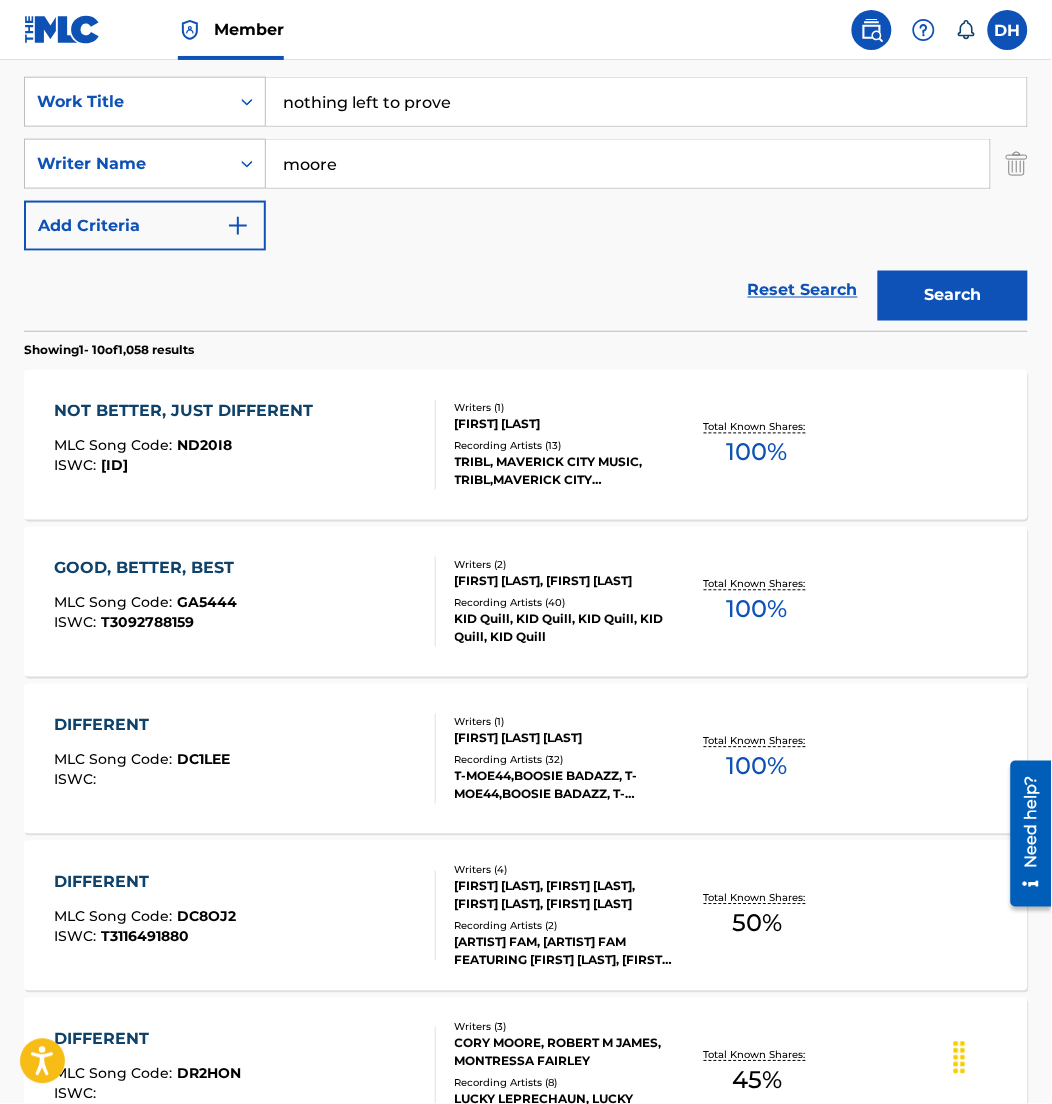 type on "nothing left to prove" 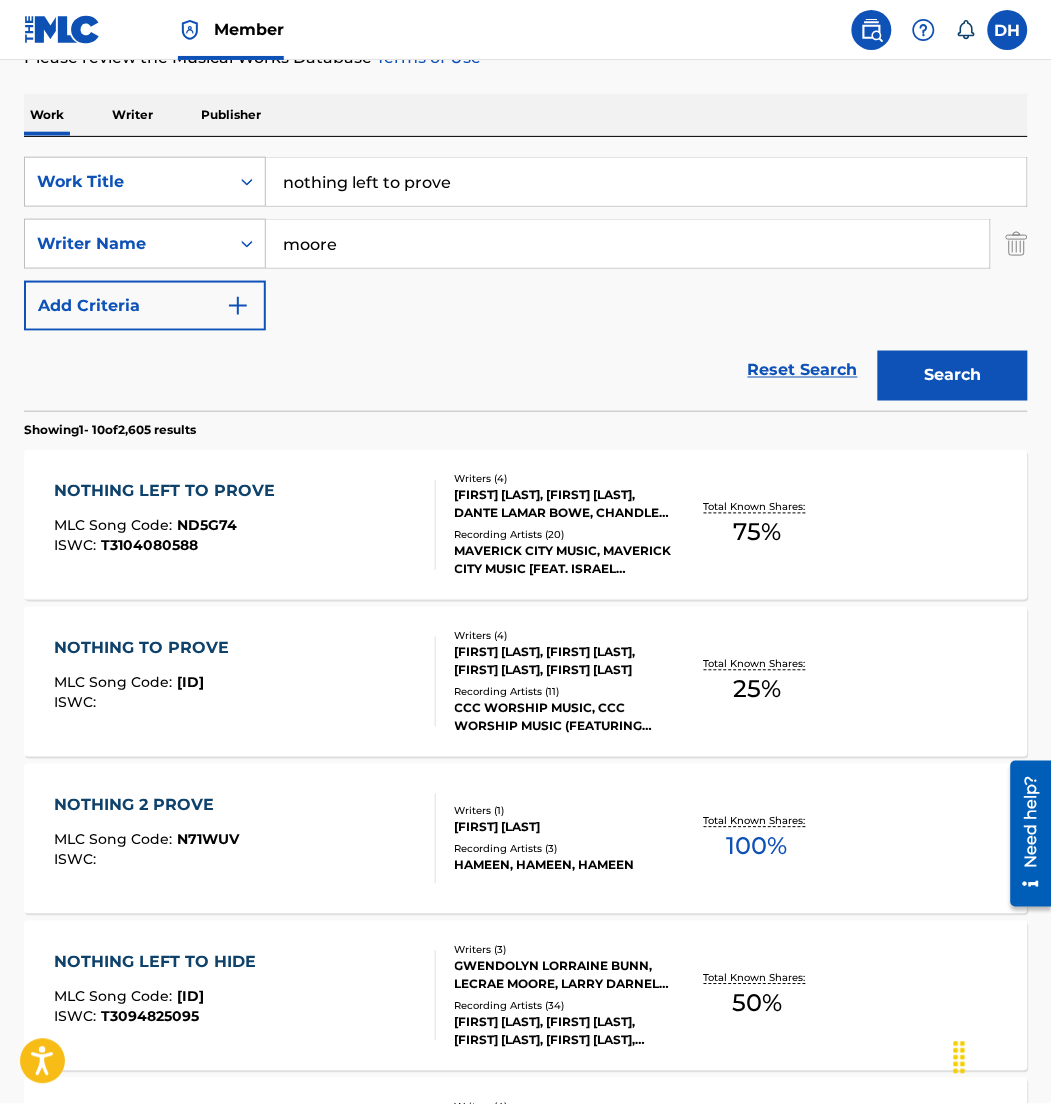 scroll, scrollTop: 286, scrollLeft: 0, axis: vertical 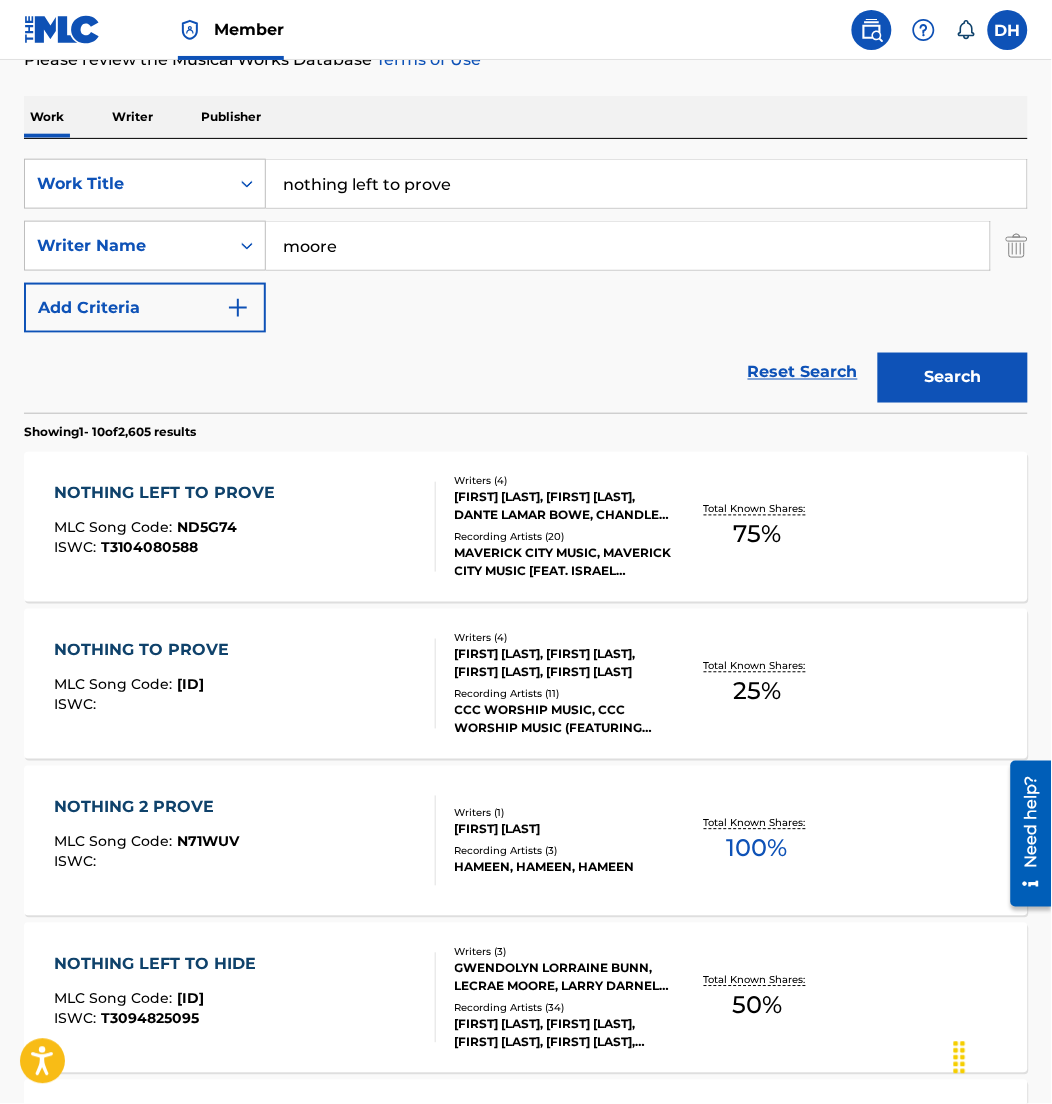 click on "NOTHING LEFT TO PROVE MLC Song Code : ND5G74 ISWC : T3104080588" at bounding box center [245, 527] 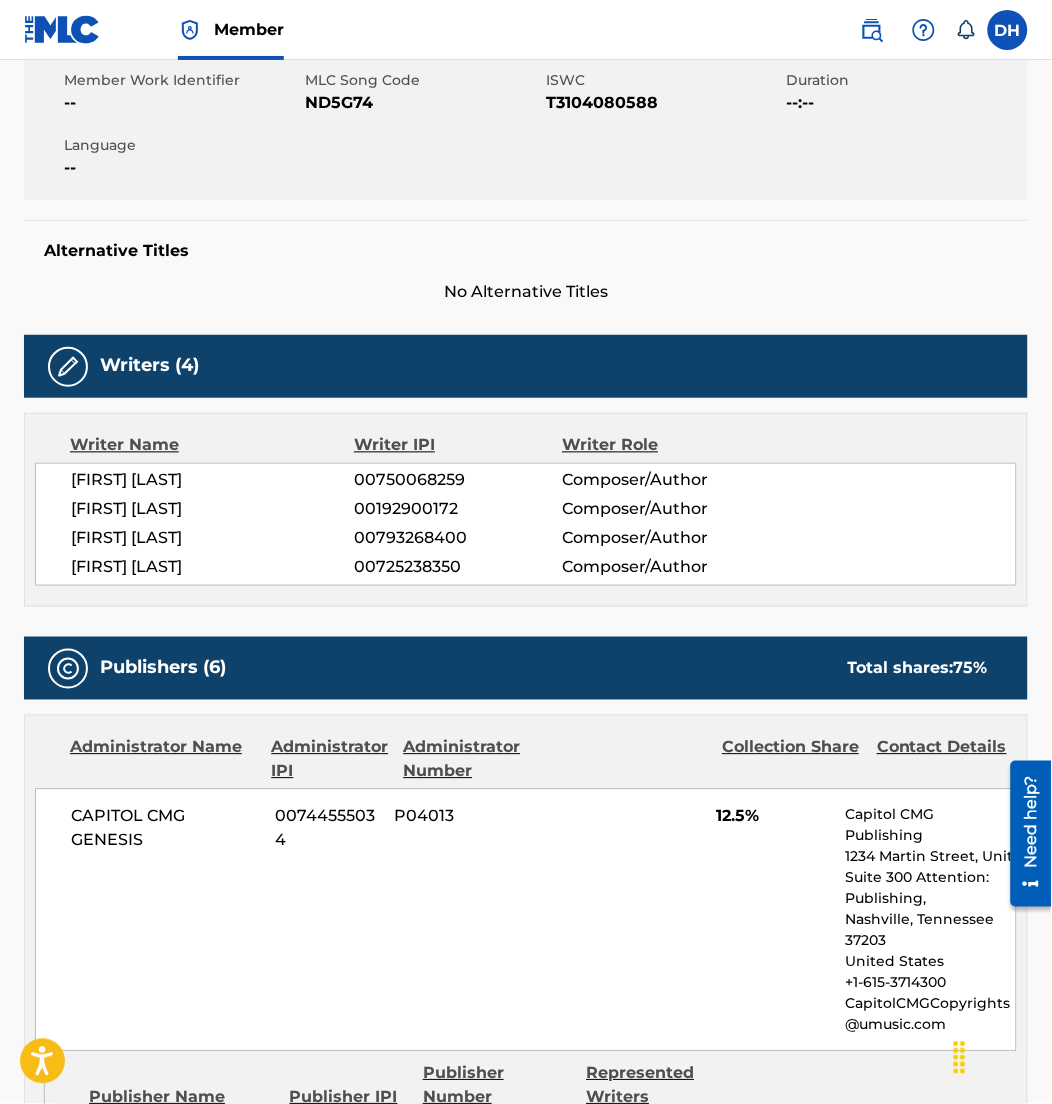 scroll, scrollTop: 0, scrollLeft: 0, axis: both 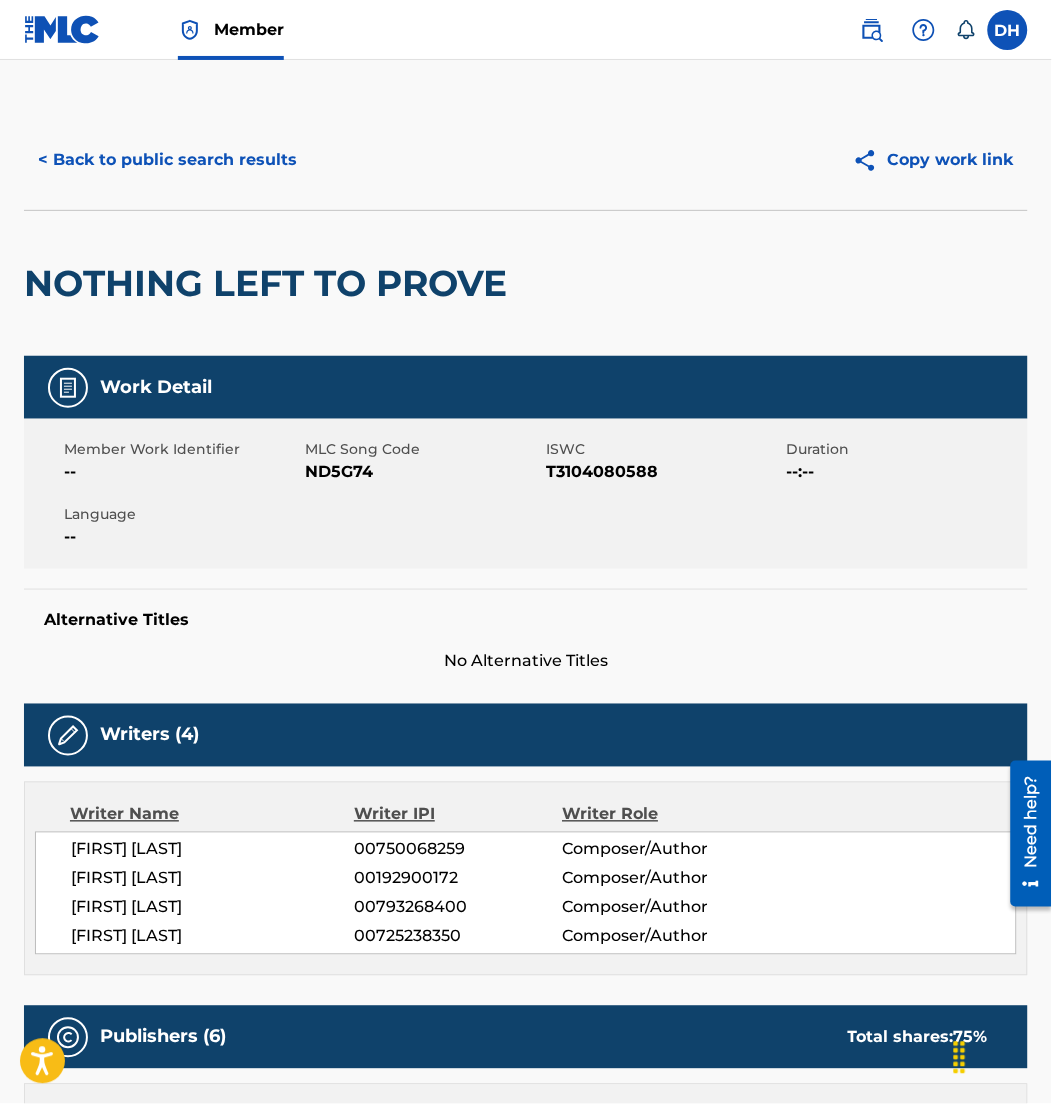 click on "< Back to public search results" at bounding box center (167, 160) 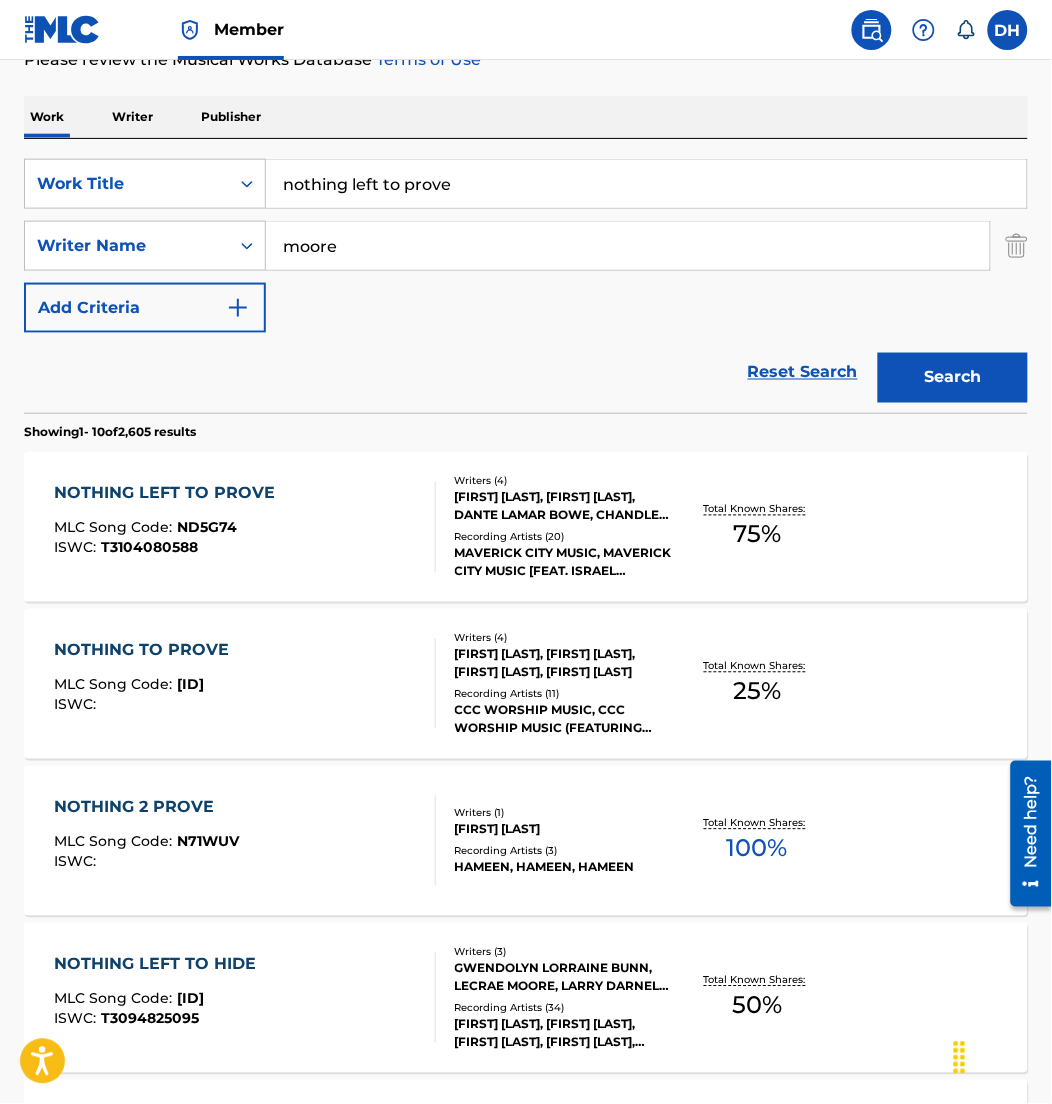 click on "NOTHING TO PROVE MLC Song Code : [ID] ISWC :" at bounding box center (146, 684) 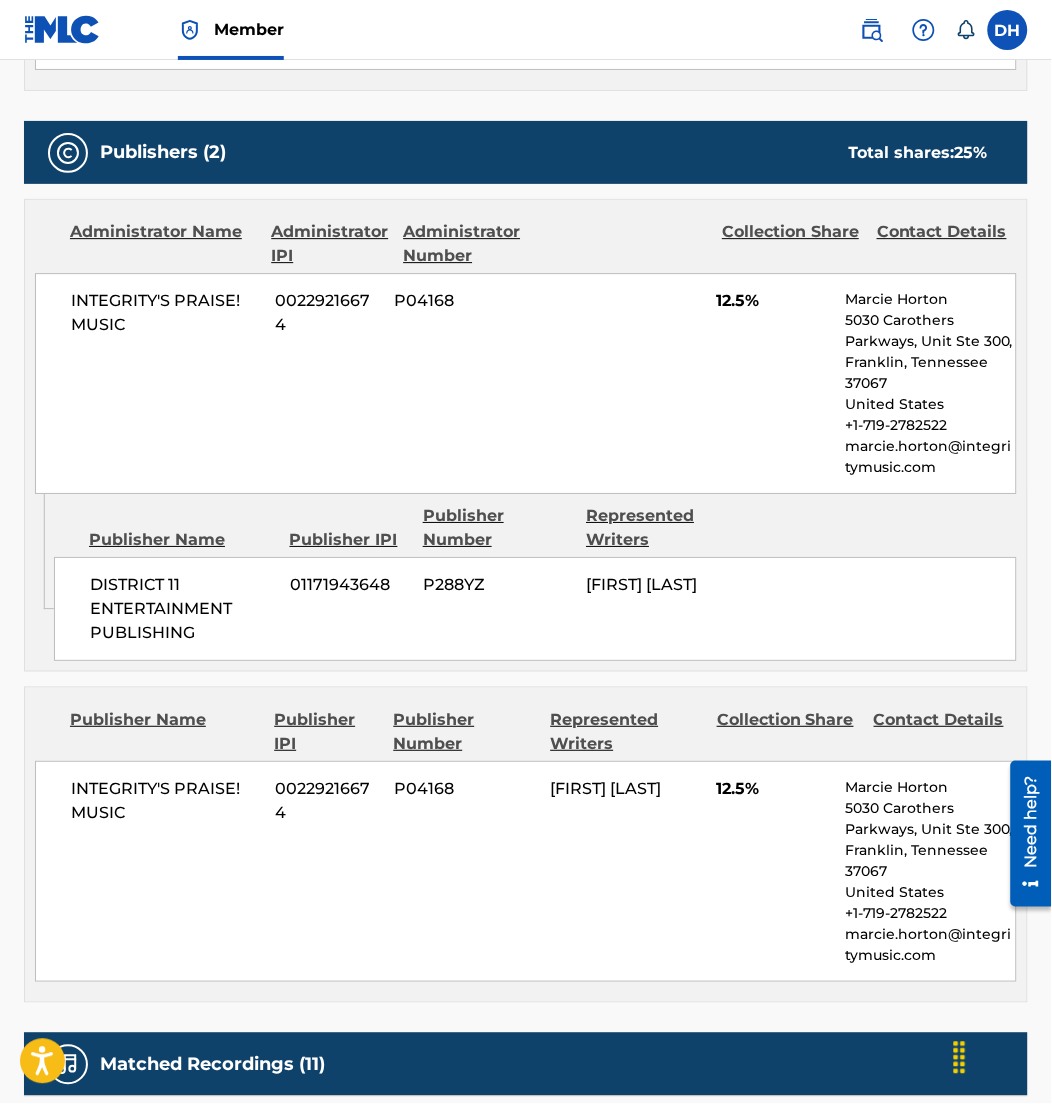 scroll, scrollTop: 0, scrollLeft: 0, axis: both 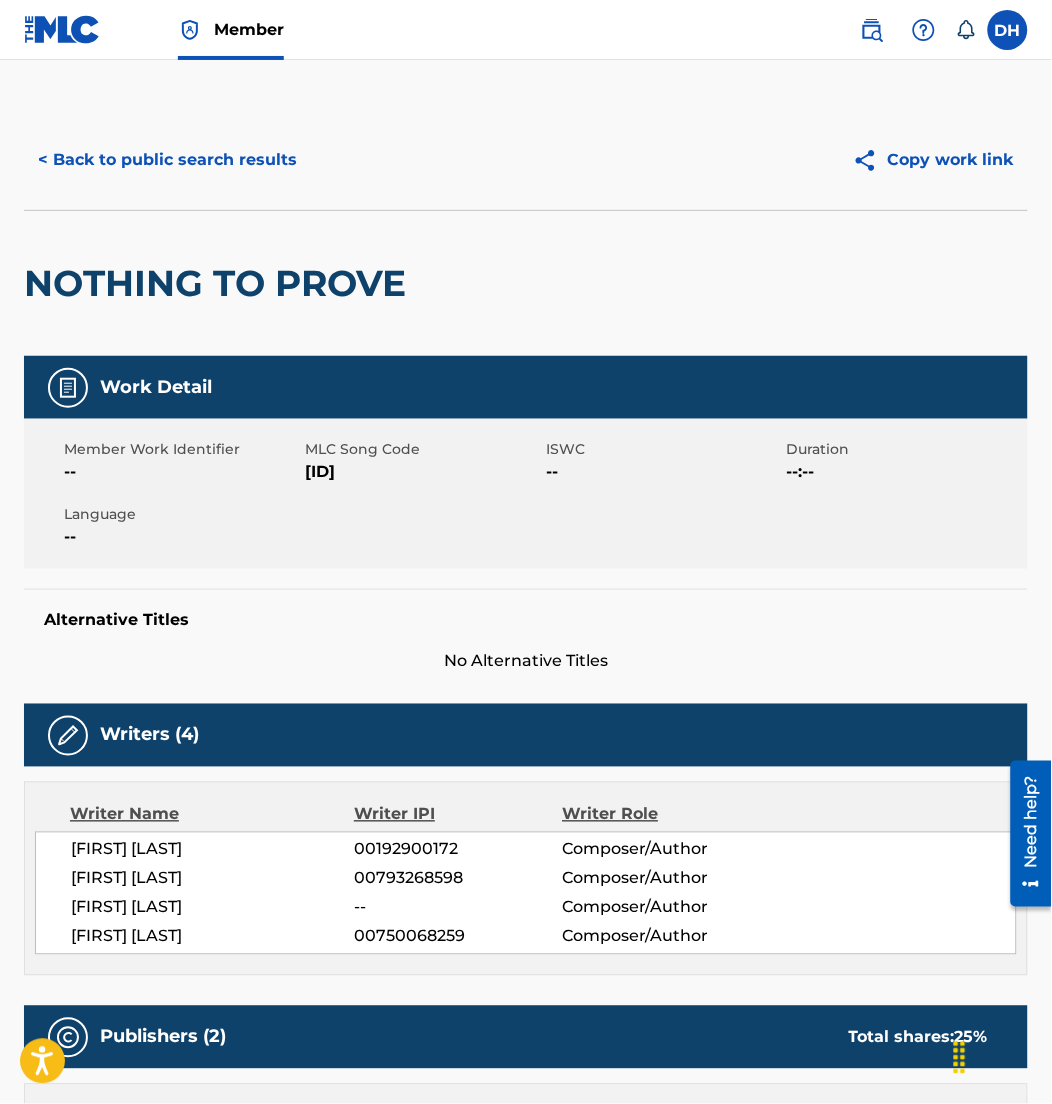 click on "< Back to public search results" at bounding box center [167, 160] 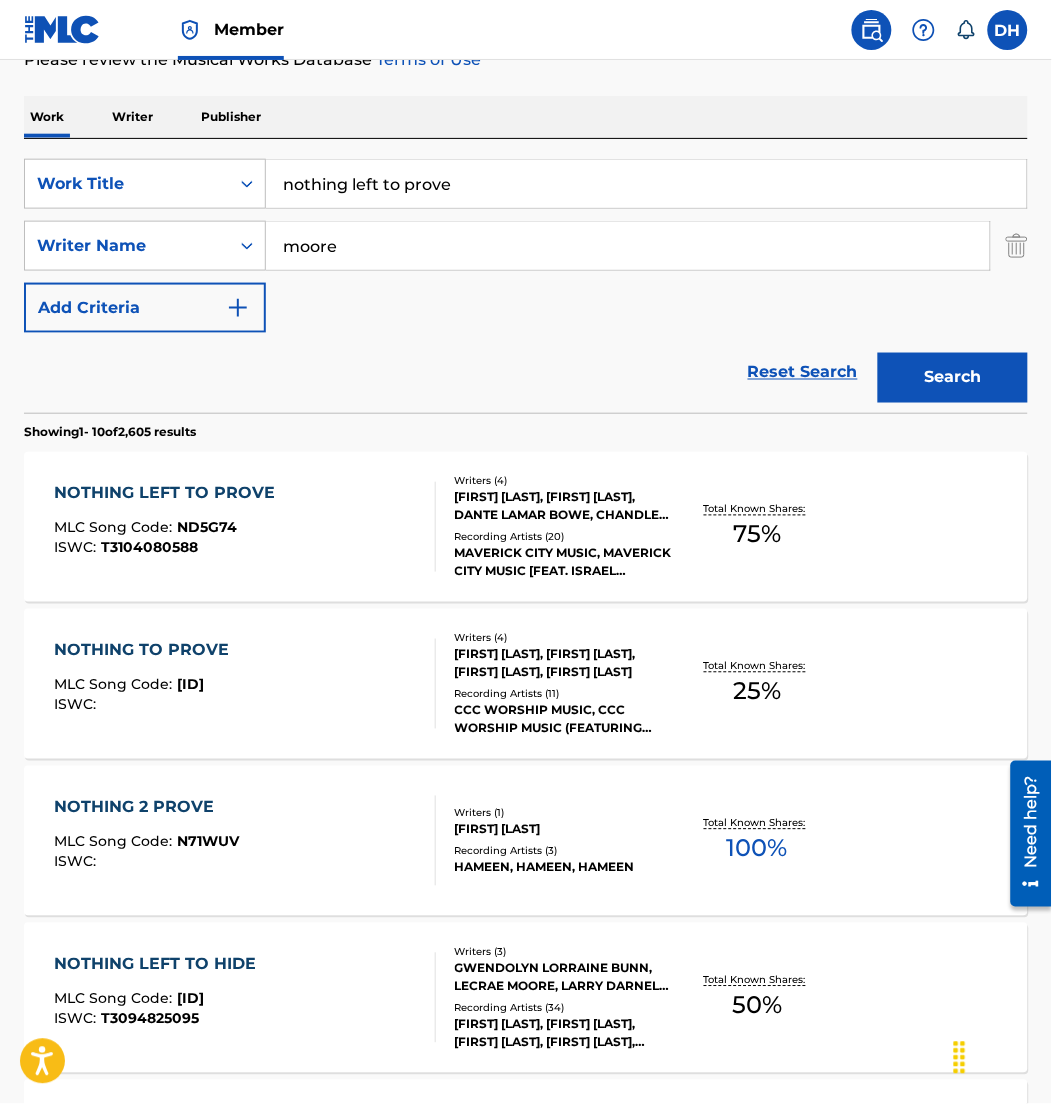 click on "NOTHING LEFT TO PROVE" at bounding box center [169, 494] 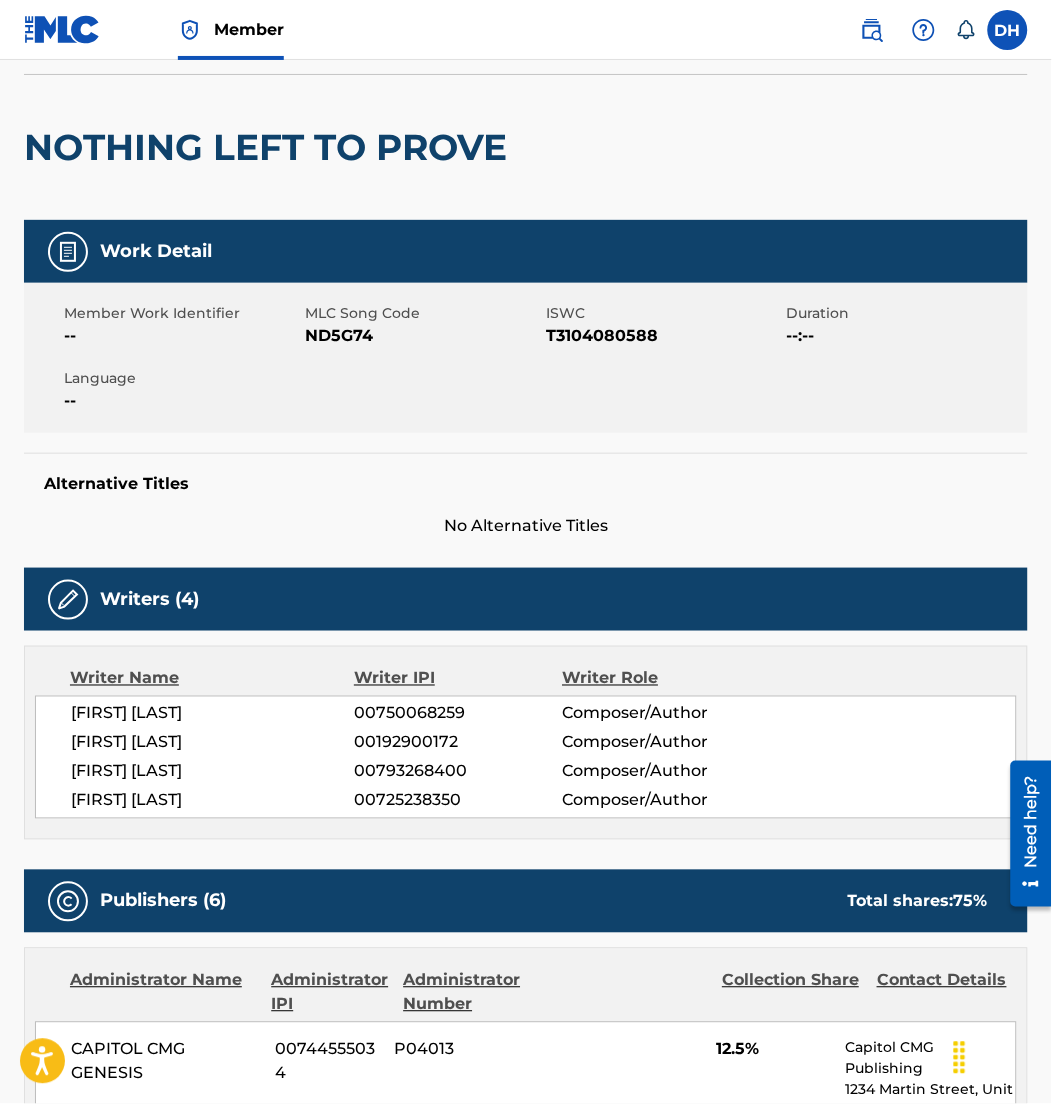 scroll, scrollTop: 0, scrollLeft: 0, axis: both 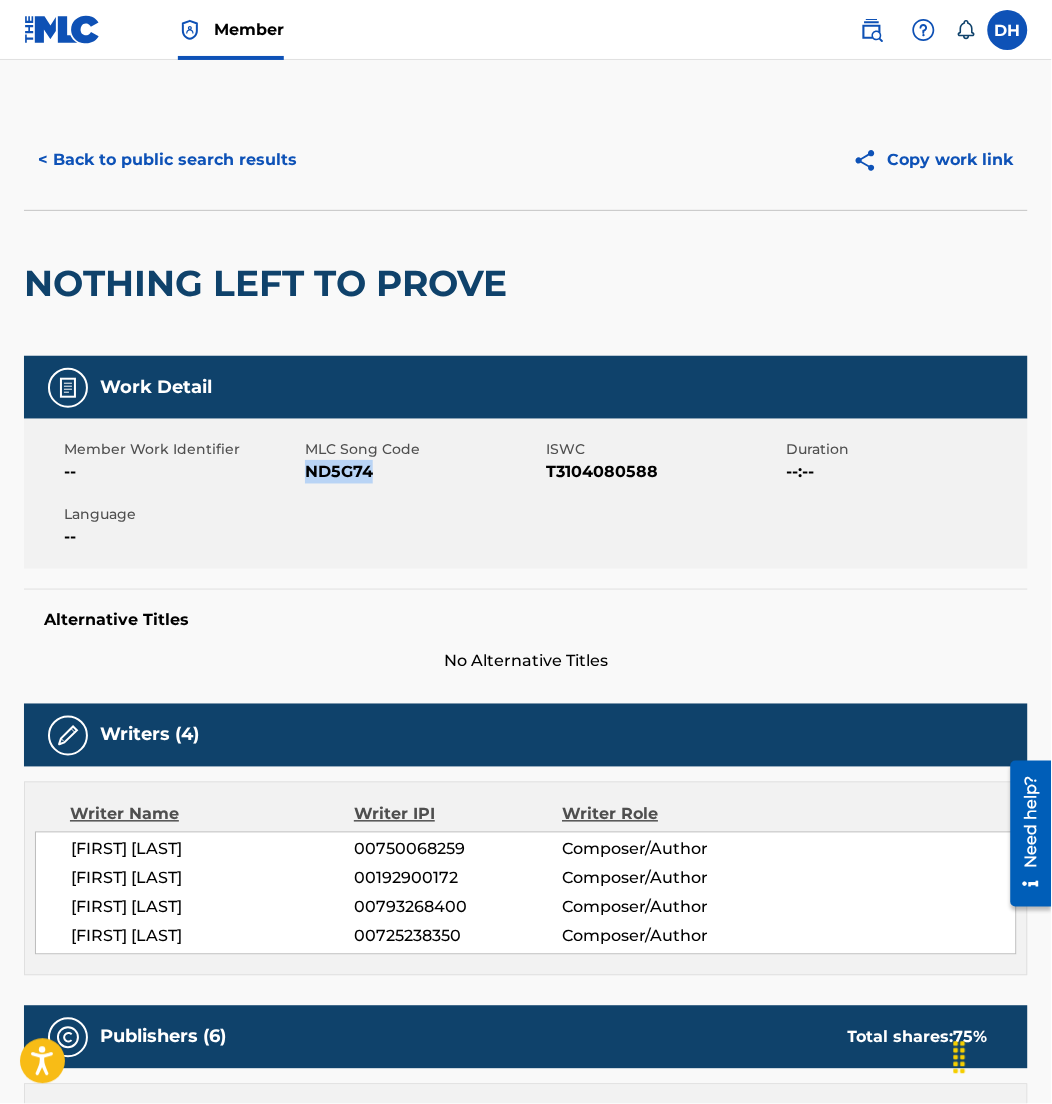 drag, startPoint x: 309, startPoint y: 478, endPoint x: 385, endPoint y: 504, distance: 80.32434 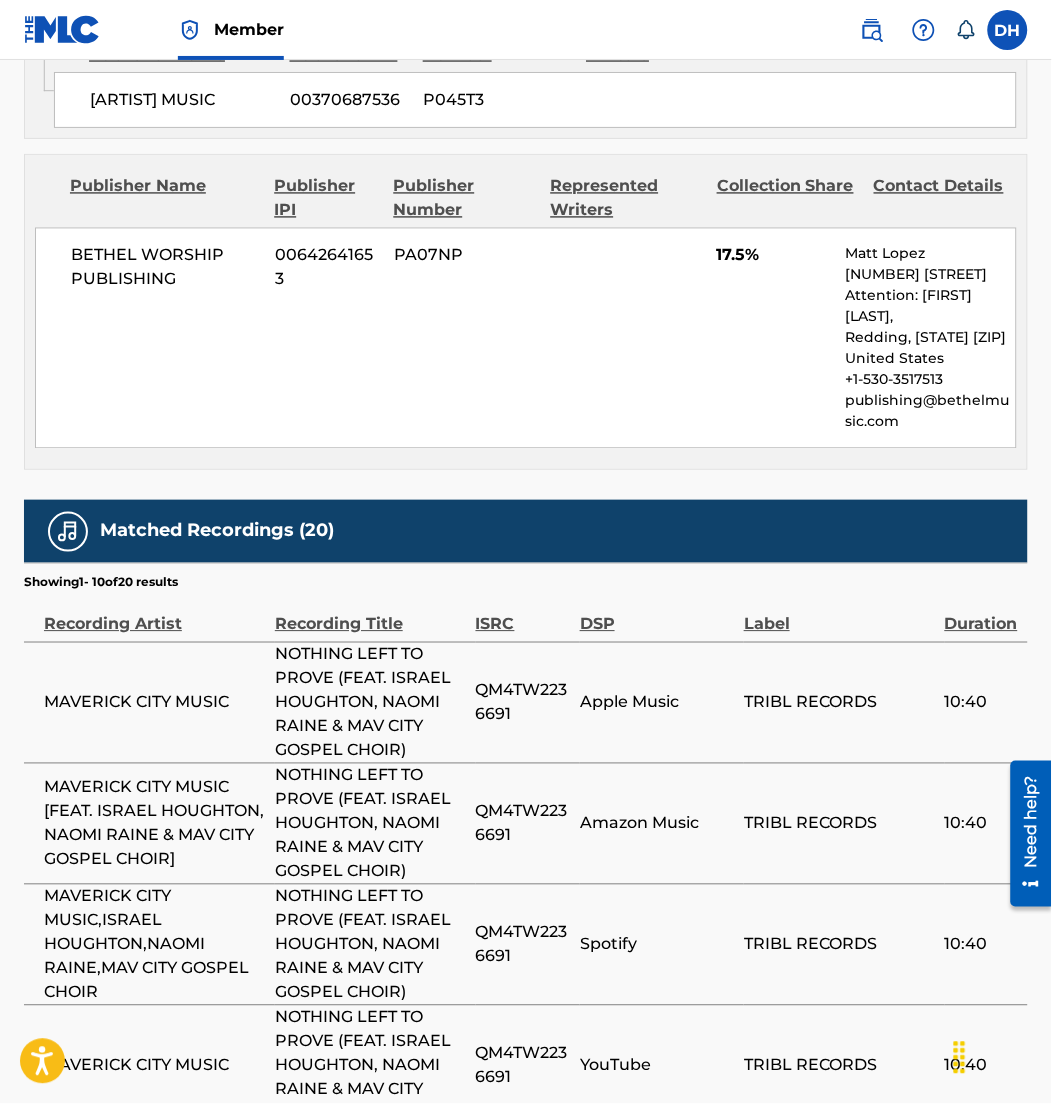 scroll, scrollTop: 3990, scrollLeft: 0, axis: vertical 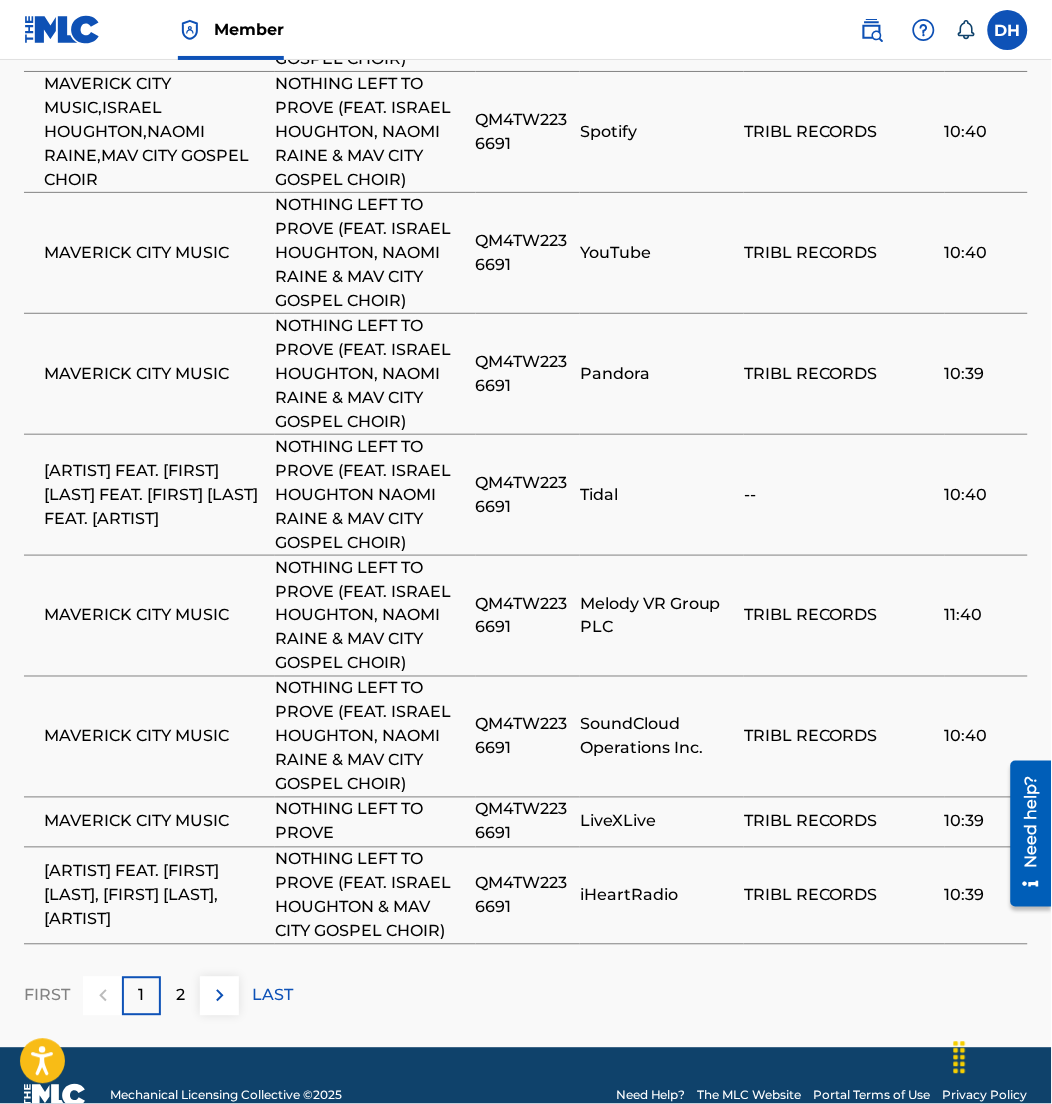 click at bounding box center (219, 996) 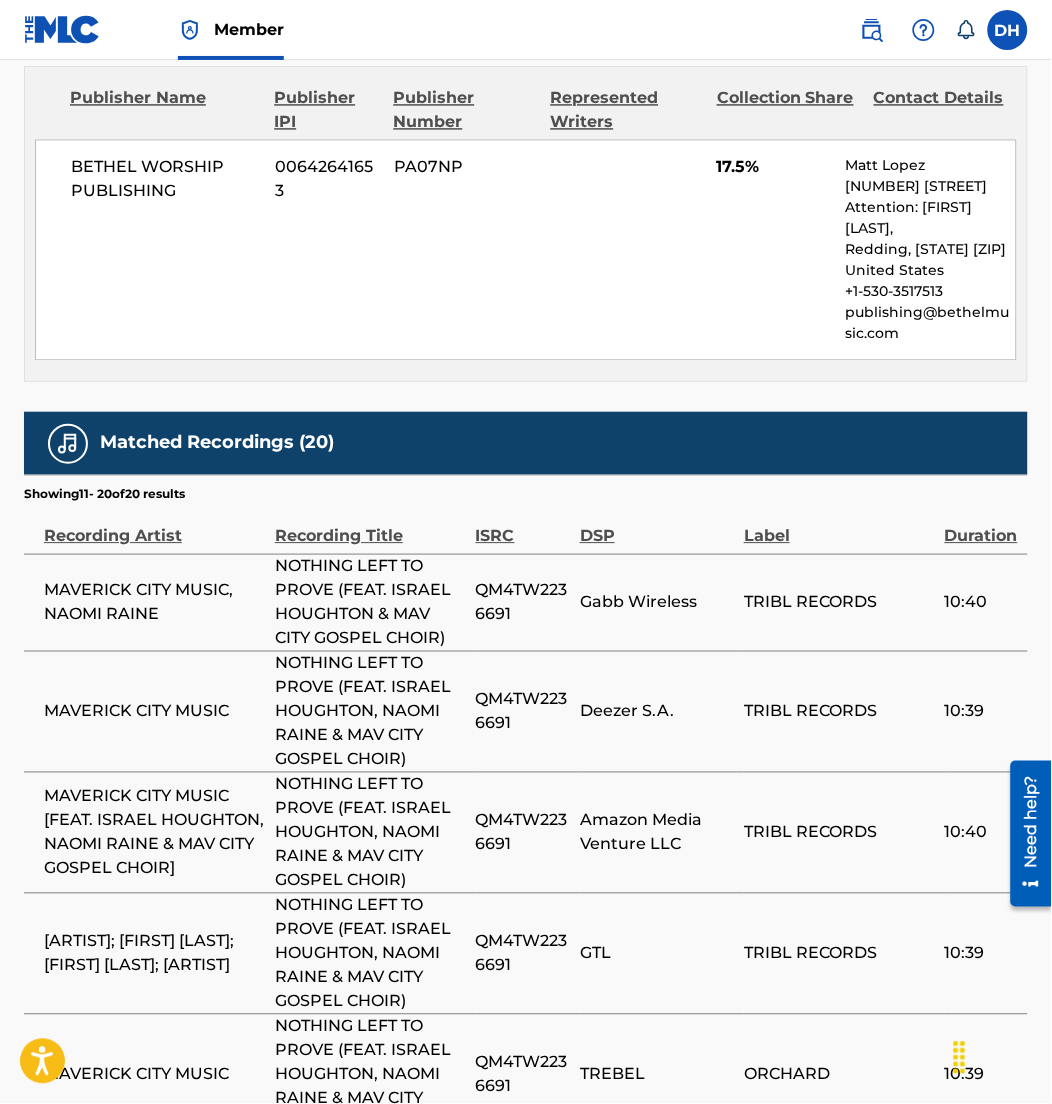 scroll, scrollTop: 3777, scrollLeft: 0, axis: vertical 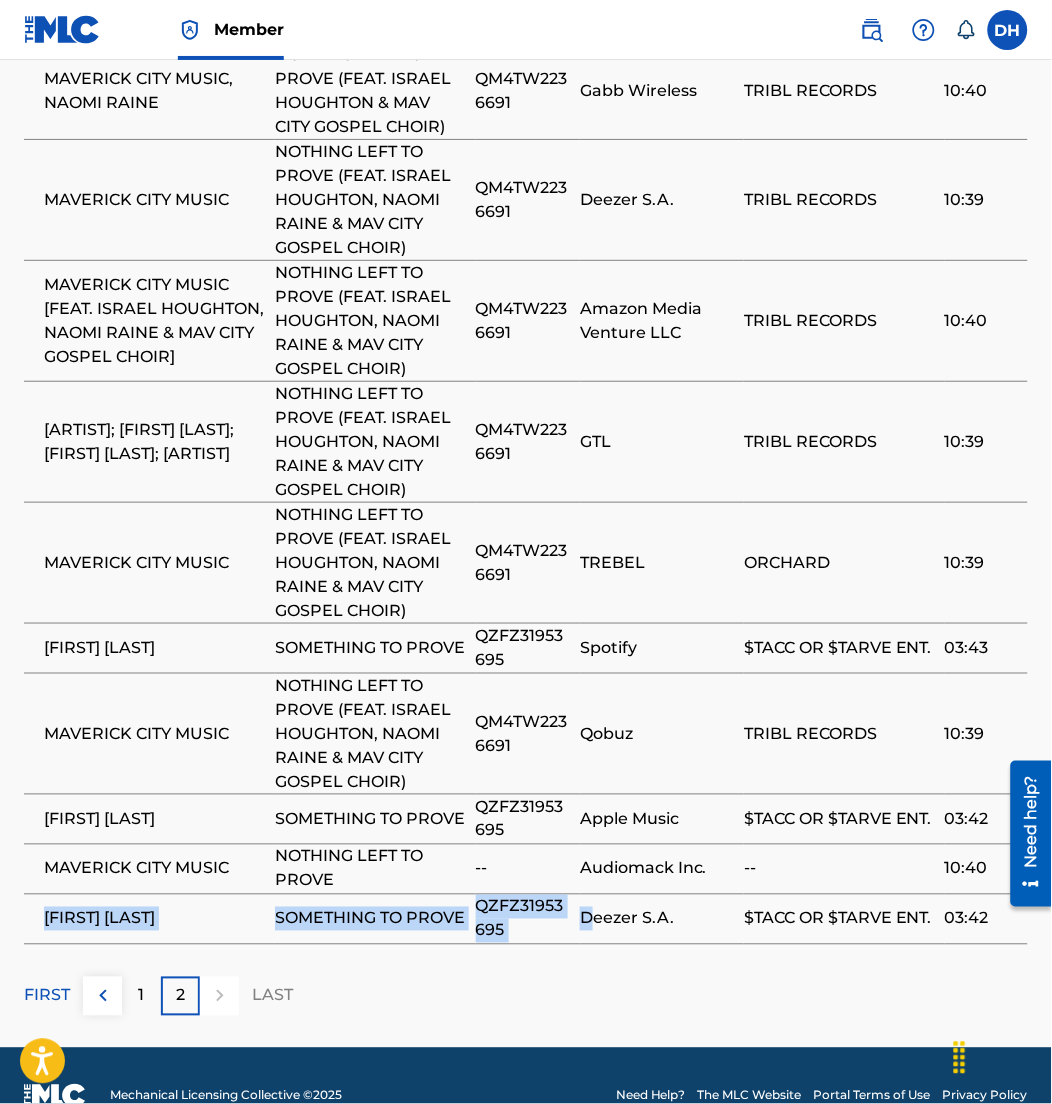 drag, startPoint x: 24, startPoint y: 885, endPoint x: 593, endPoint y: 868, distance: 569.2539 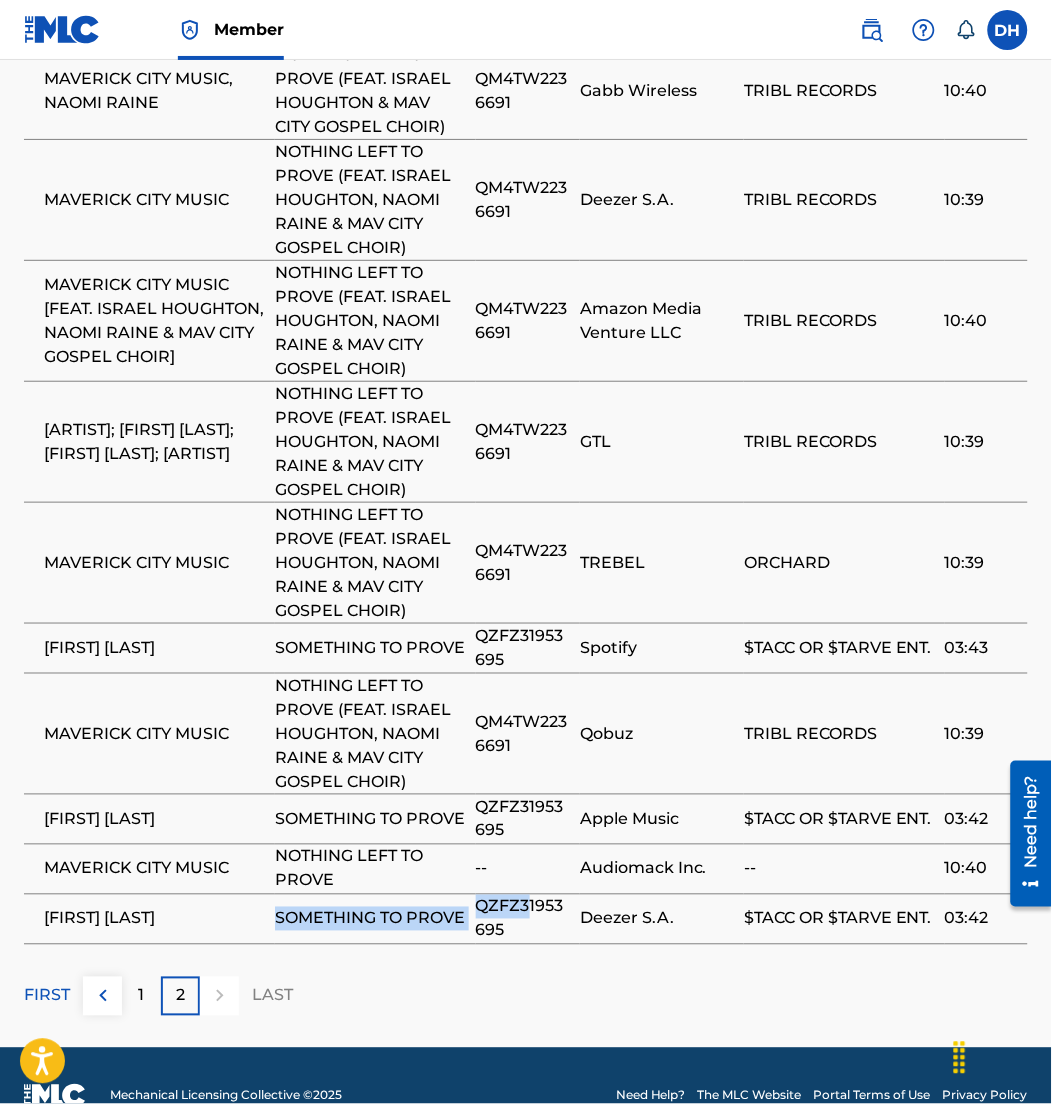 drag, startPoint x: 530, startPoint y: 878, endPoint x: 277, endPoint y: 862, distance: 253.50542 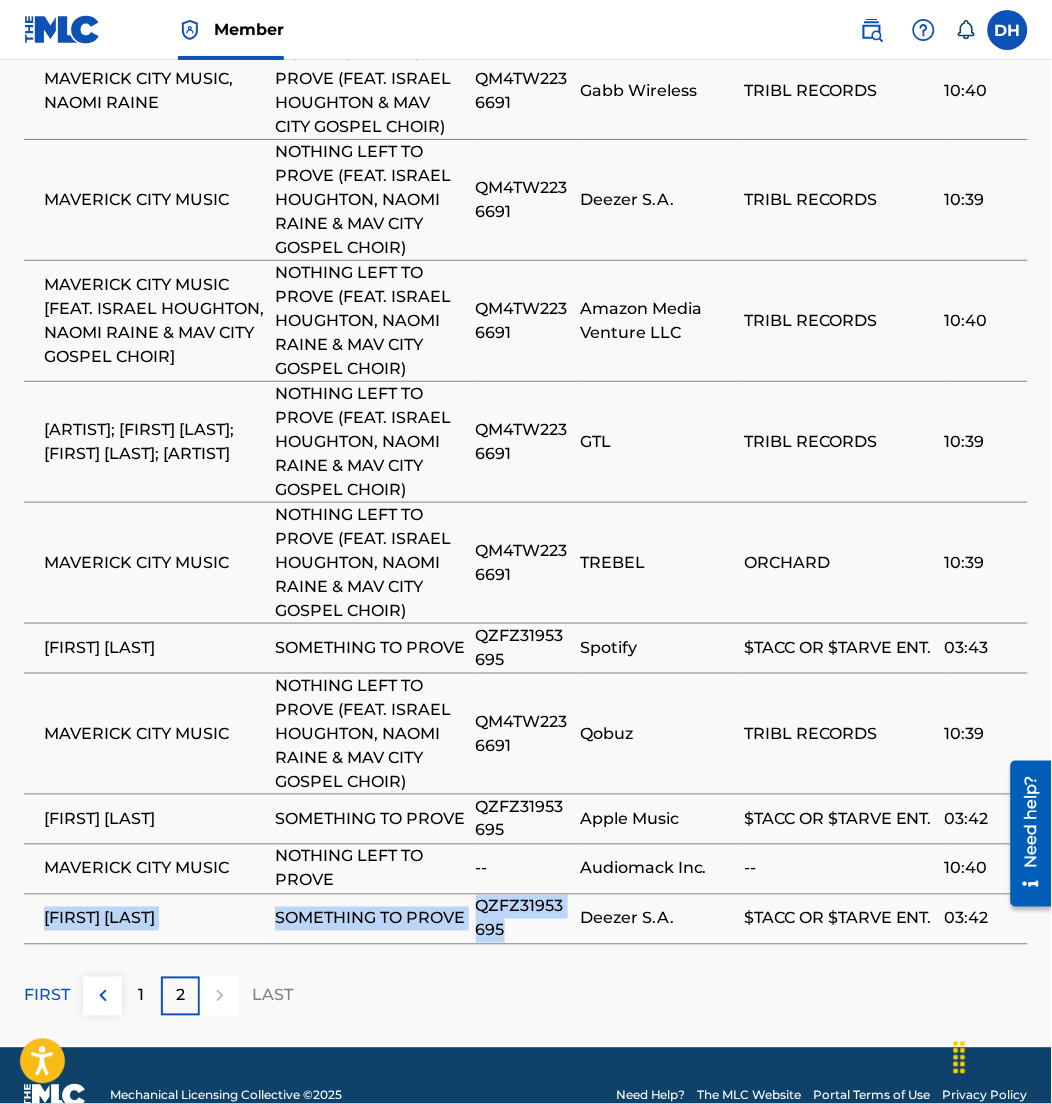 drag, startPoint x: 37, startPoint y: 874, endPoint x: 504, endPoint y: 903, distance: 467.89957 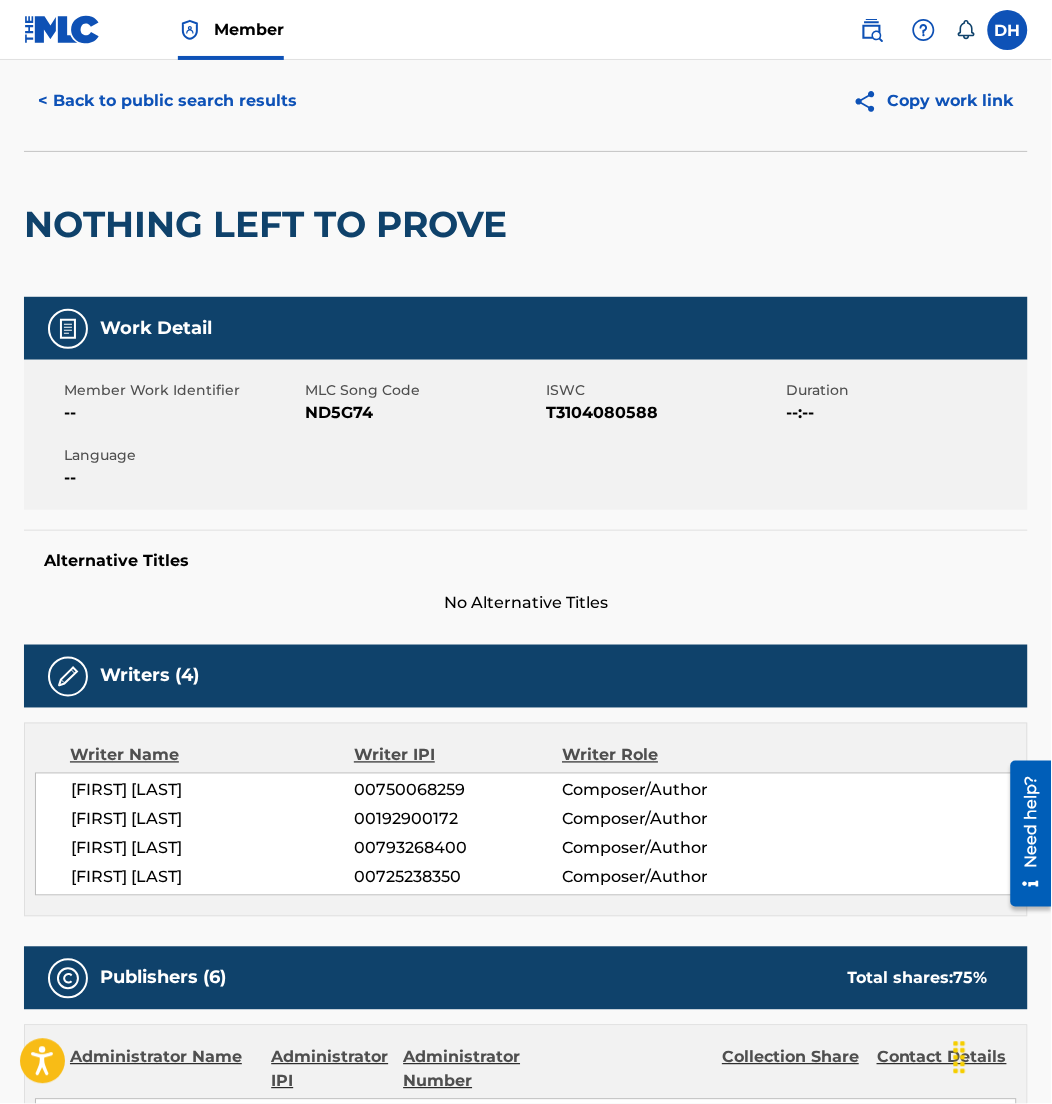 scroll, scrollTop: 0, scrollLeft: 0, axis: both 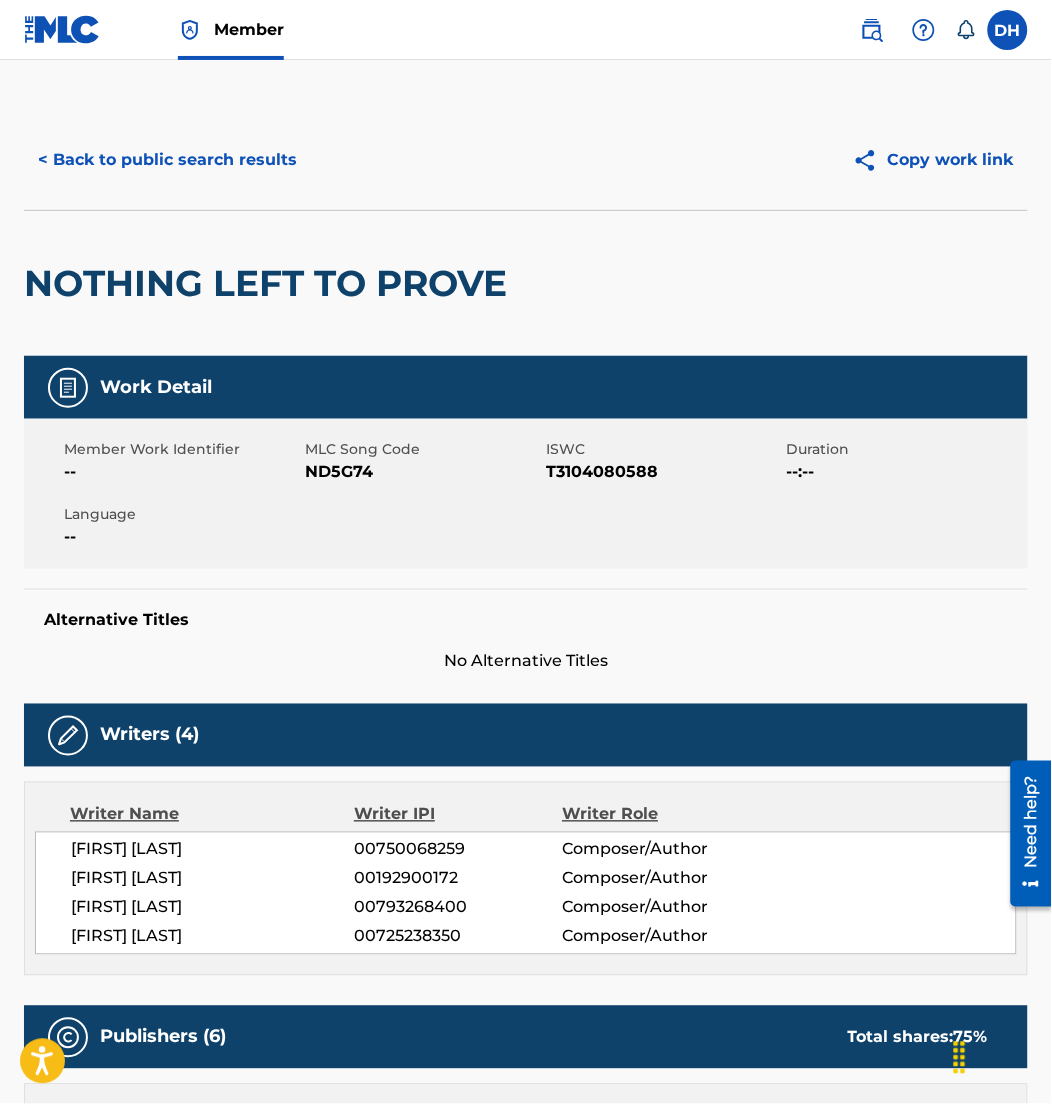 click on "< Back to public search results" at bounding box center [167, 160] 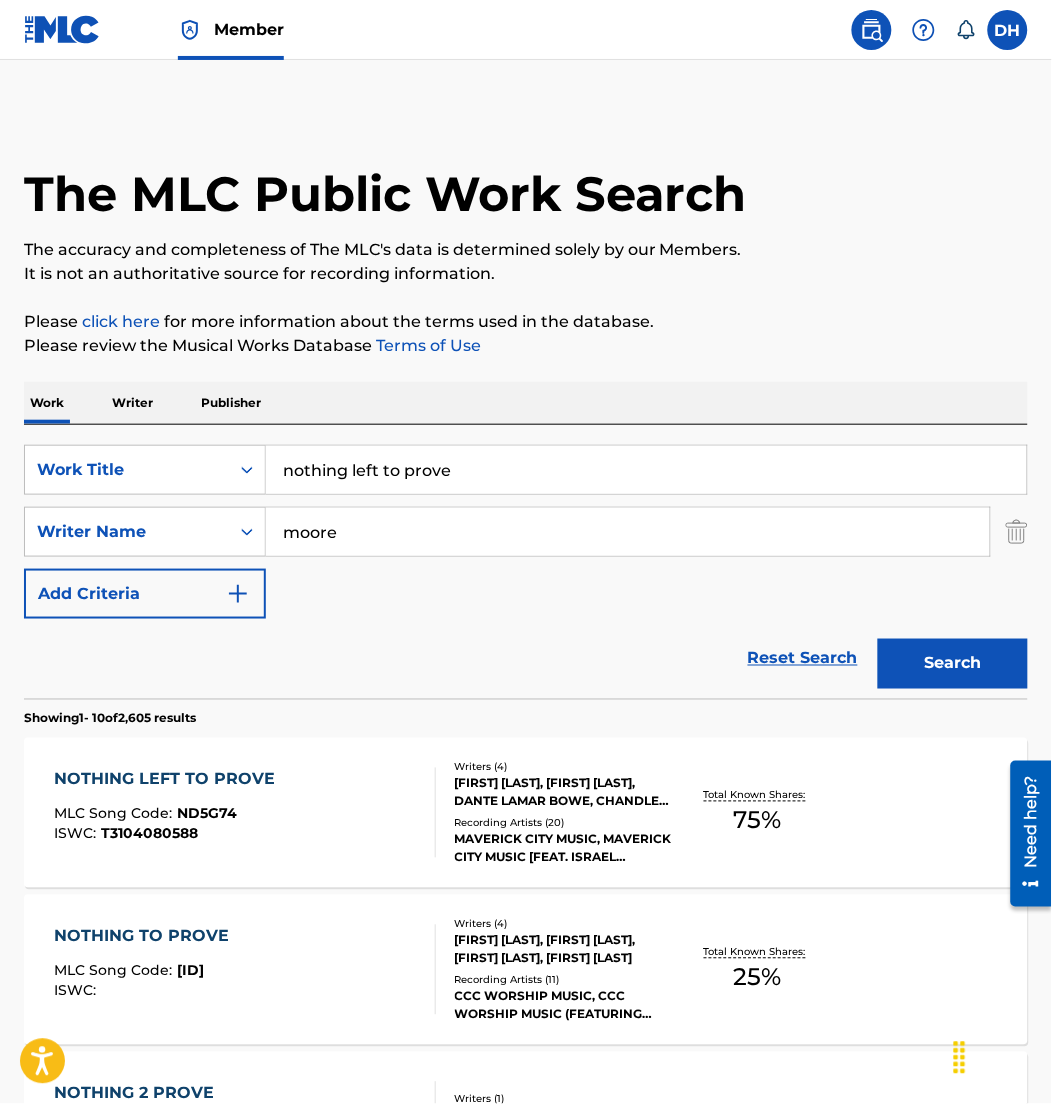scroll, scrollTop: 286, scrollLeft: 0, axis: vertical 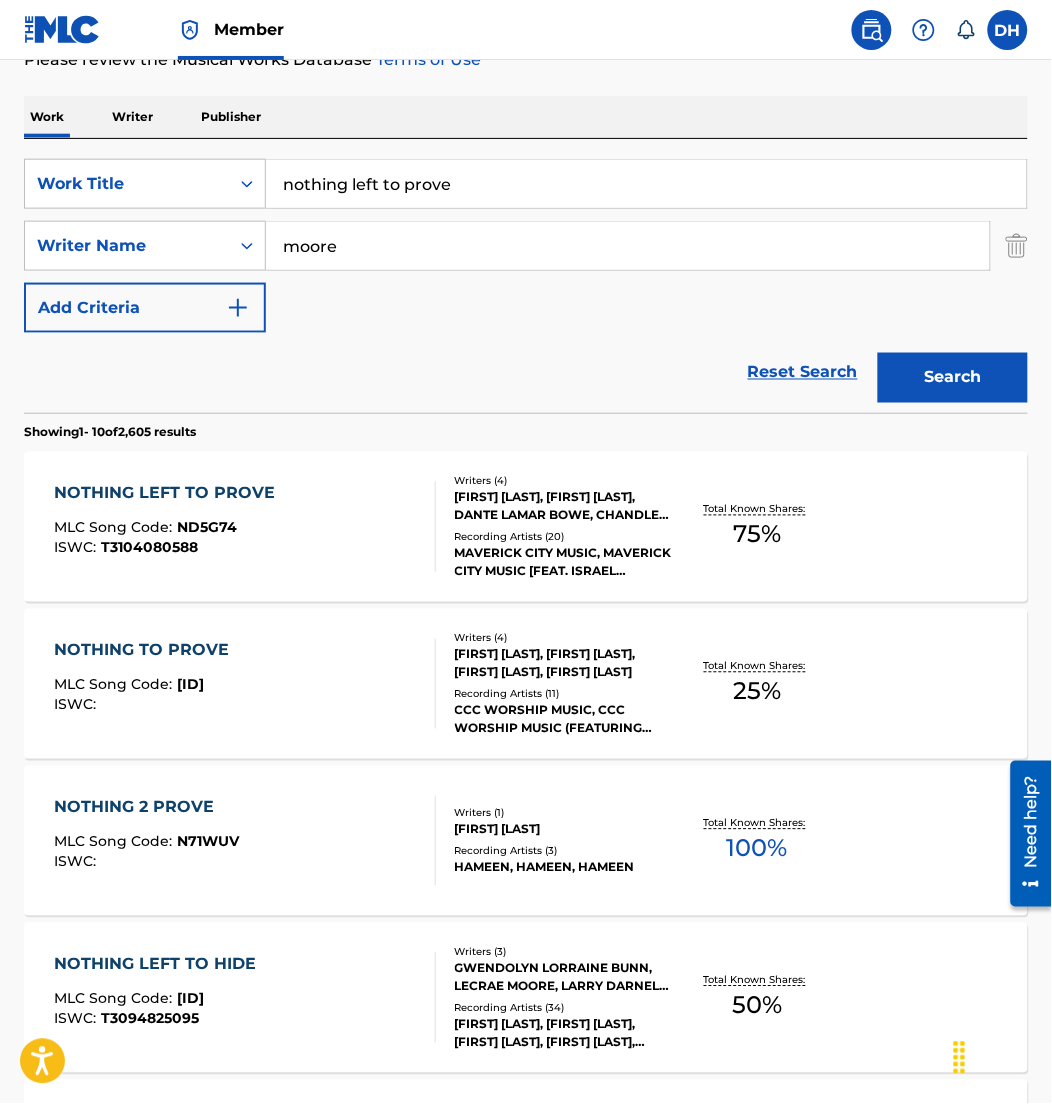 click on "NOTHING TO PROVE MLC Song Code : [ID] ISWC :" at bounding box center (245, 684) 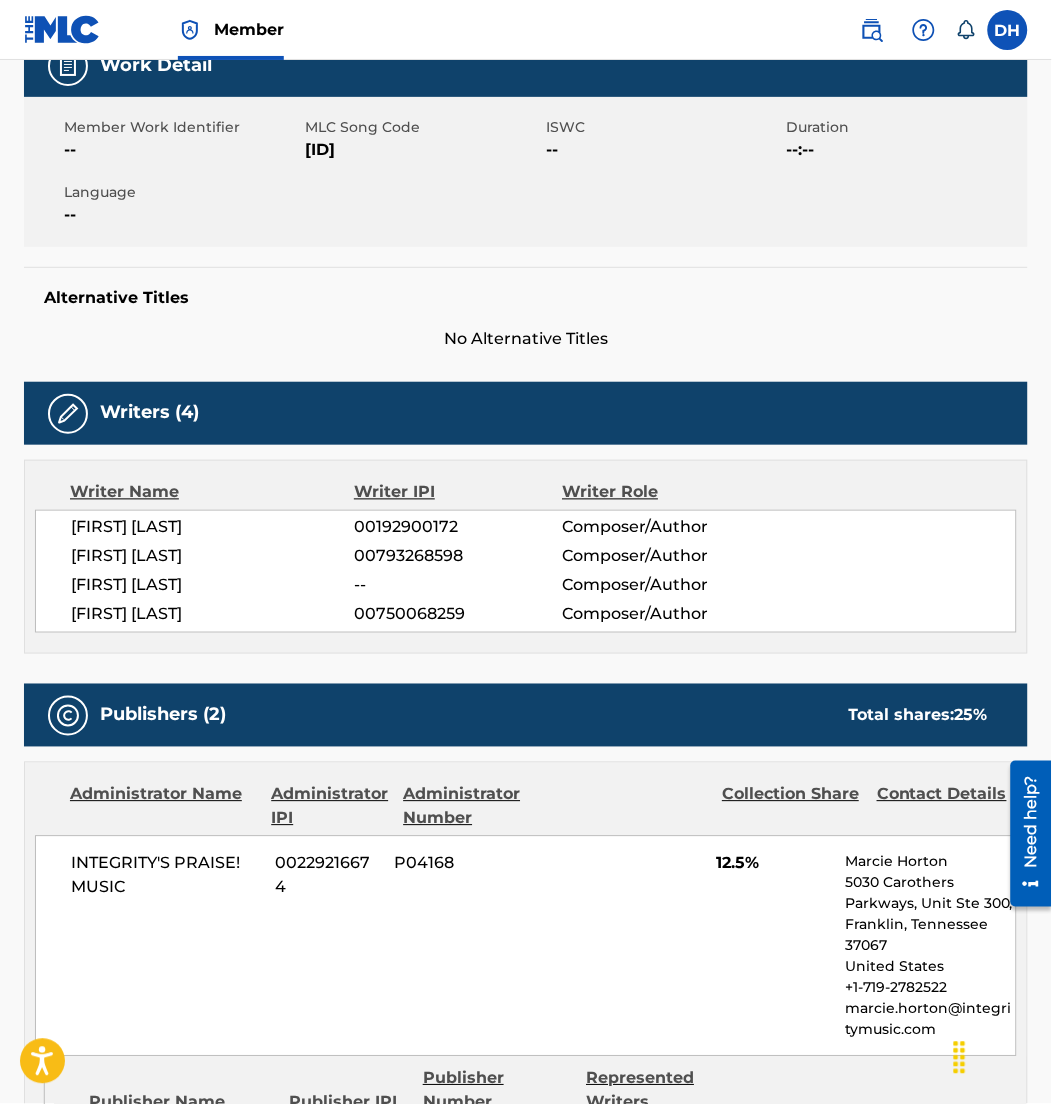 scroll, scrollTop: 0, scrollLeft: 0, axis: both 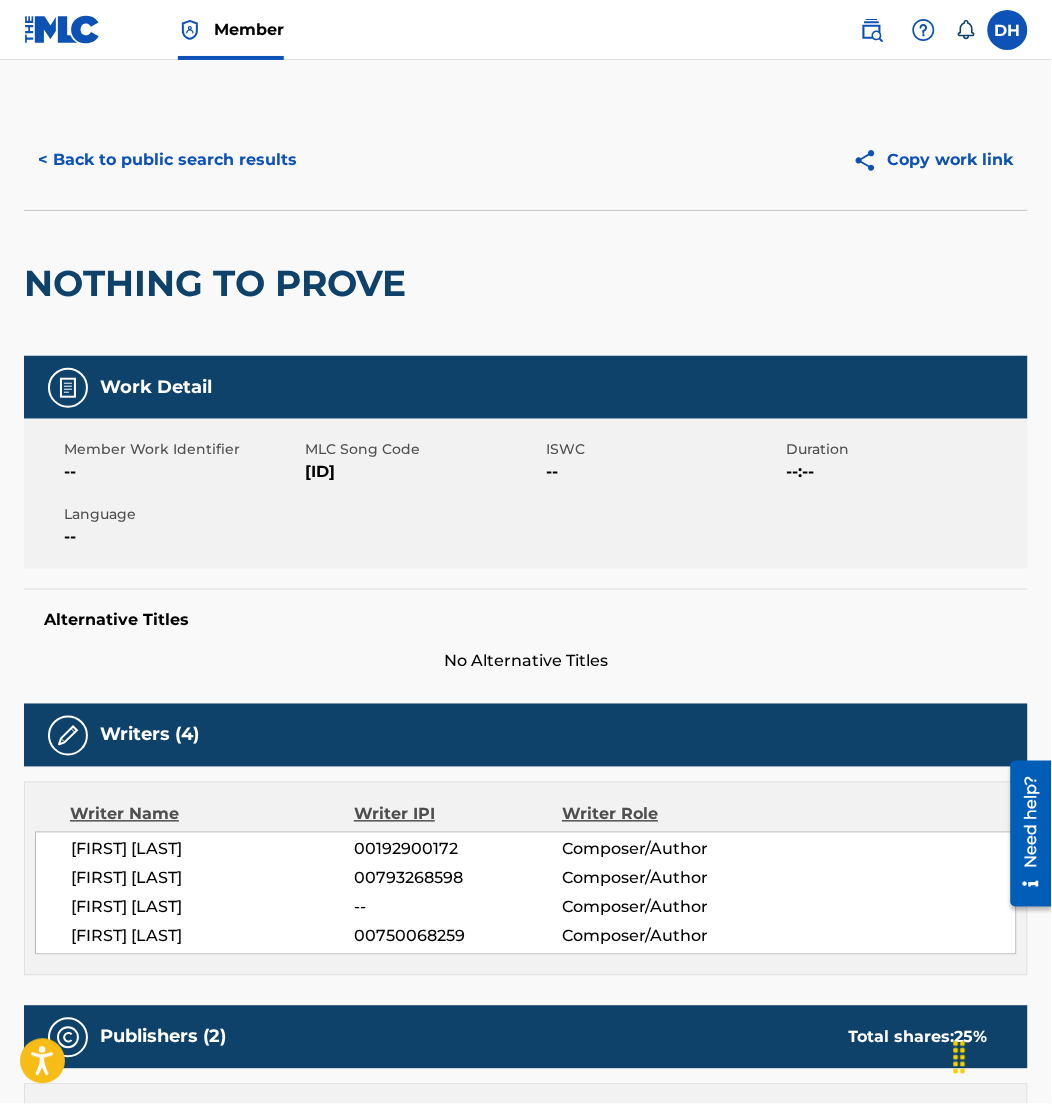 click on "< Back to public search results" at bounding box center (167, 160) 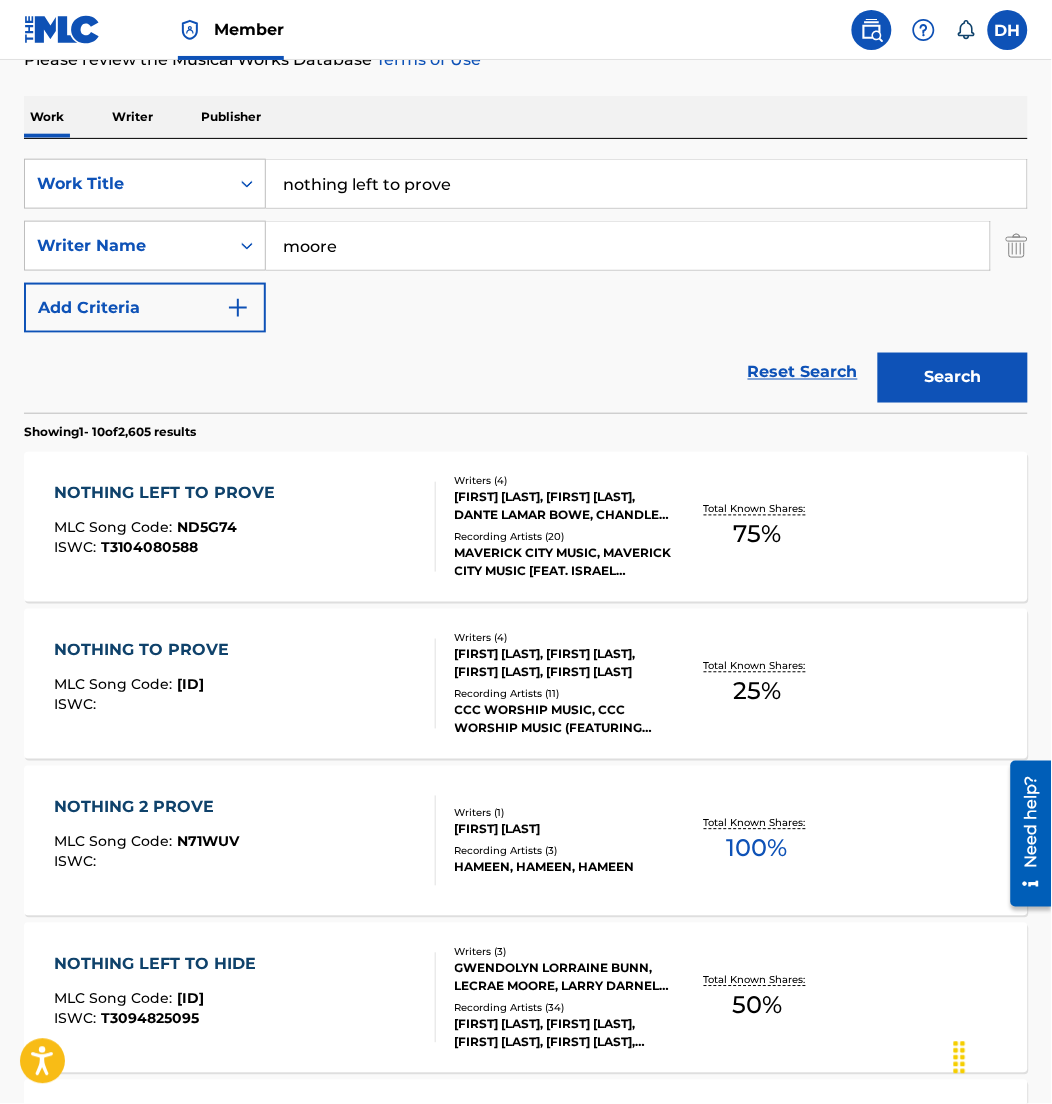 click on "NOTHING TO PROVE MLC Song Code : [ID] ISWC :" at bounding box center [245, 684] 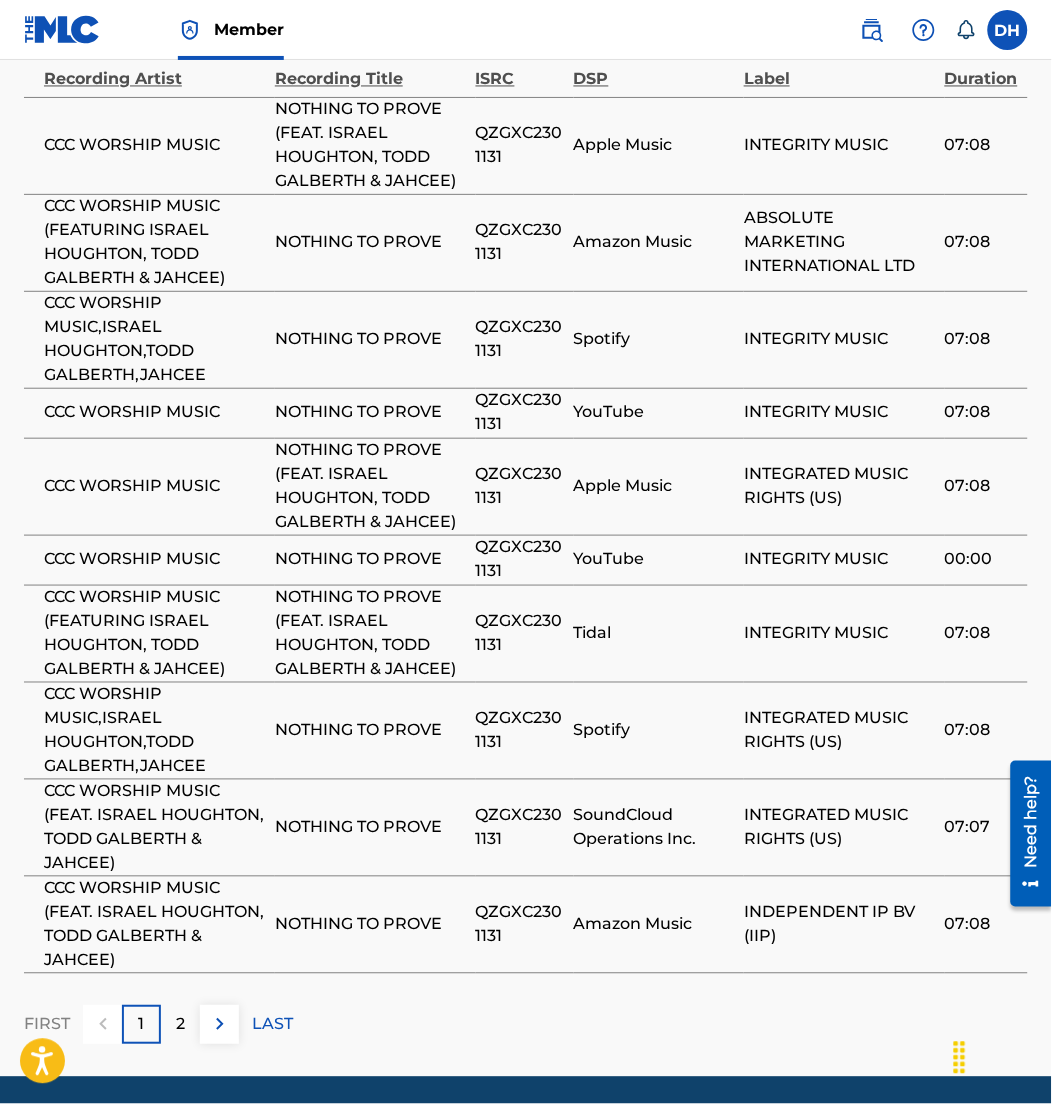 scroll, scrollTop: 2033, scrollLeft: 0, axis: vertical 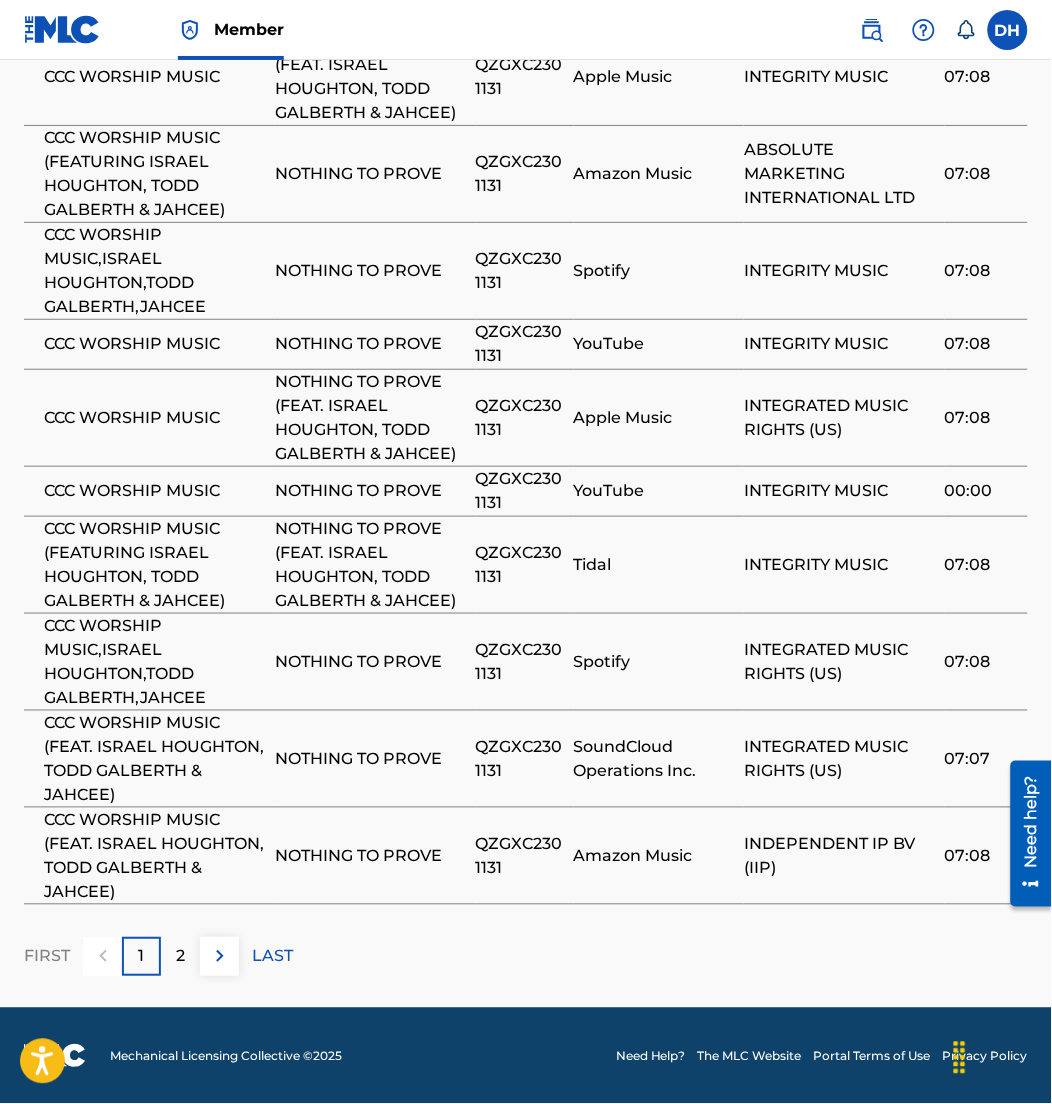 click on "NOTHING TO PROVE" at bounding box center [370, 856] 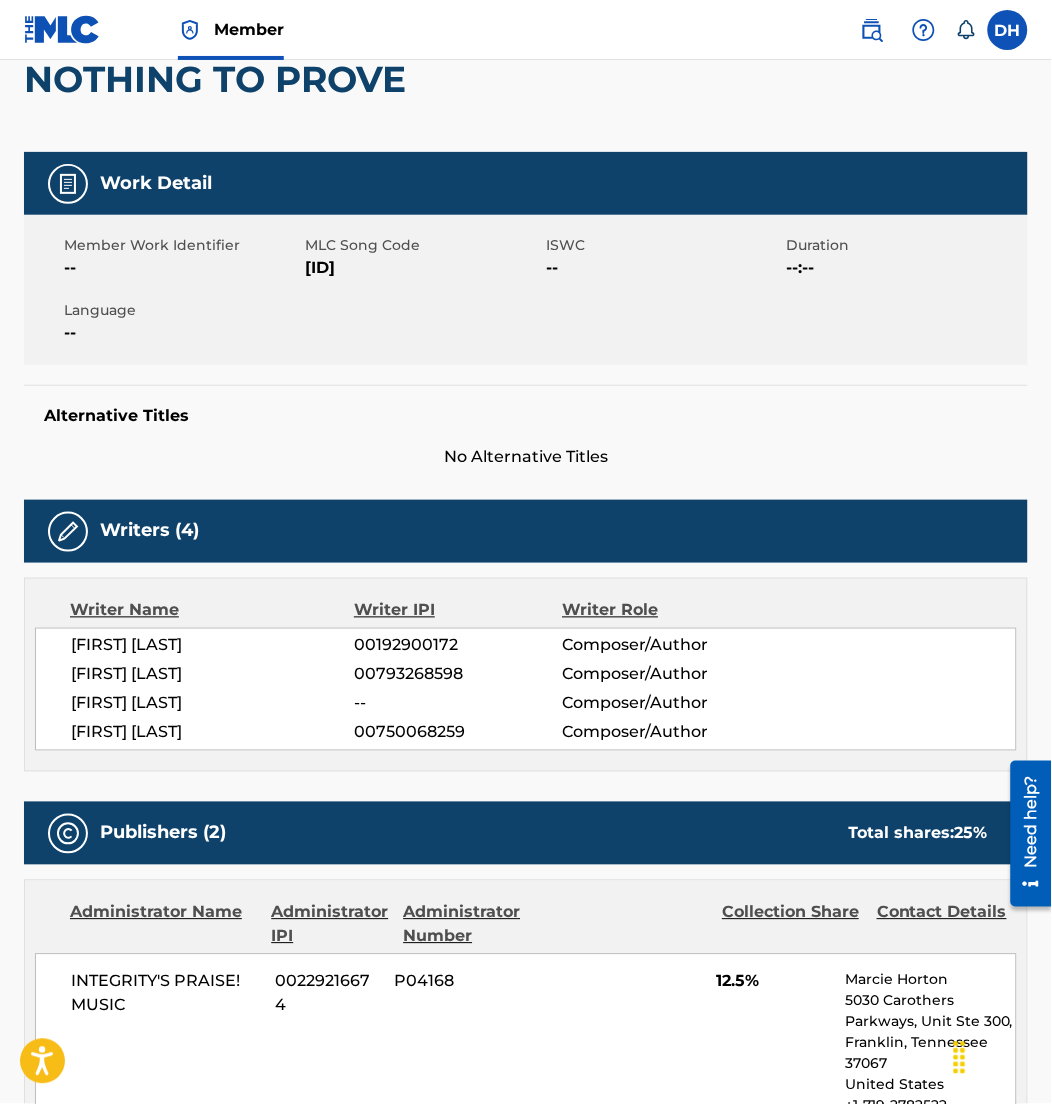scroll, scrollTop: 0, scrollLeft: 0, axis: both 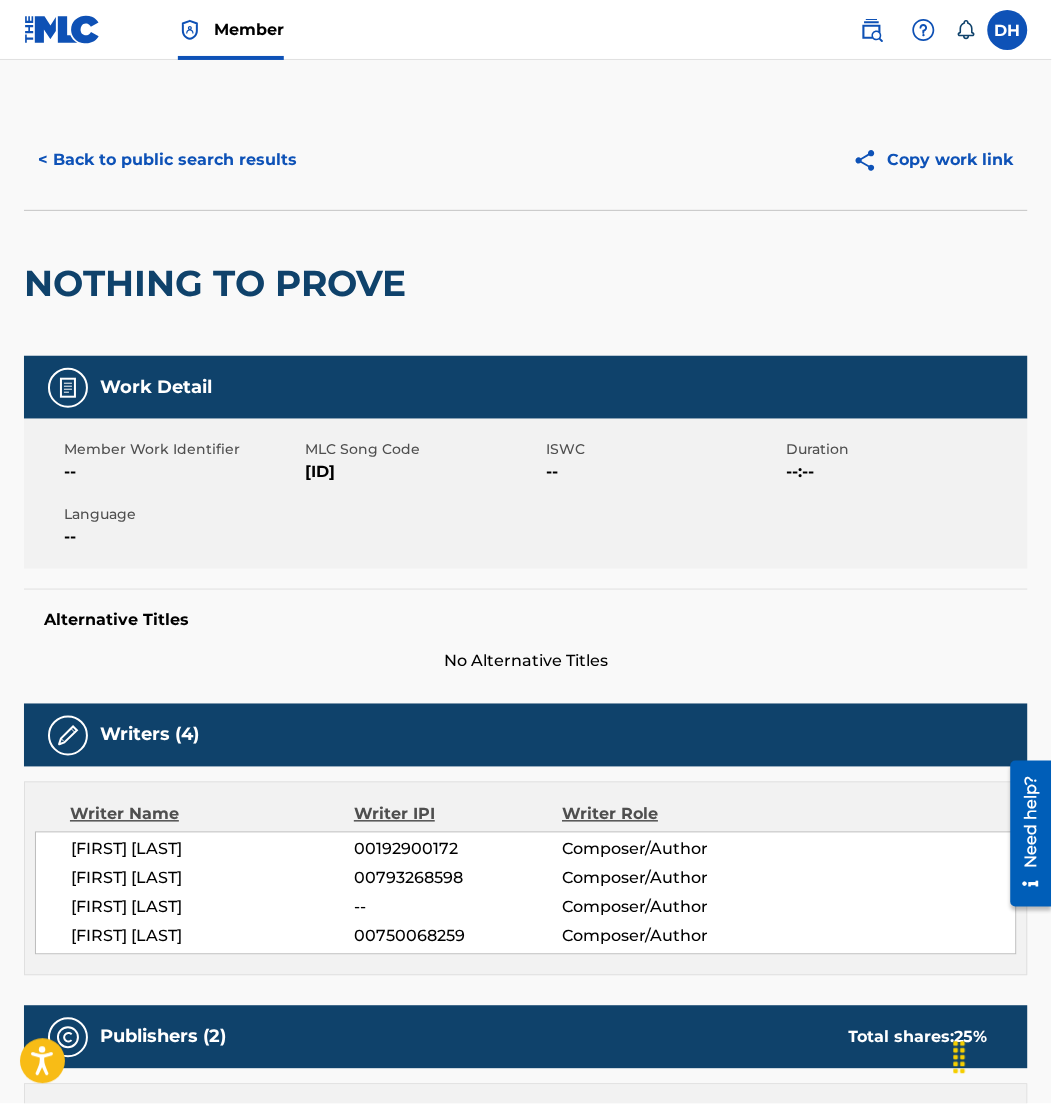 click on "< Back to public search results" at bounding box center (167, 160) 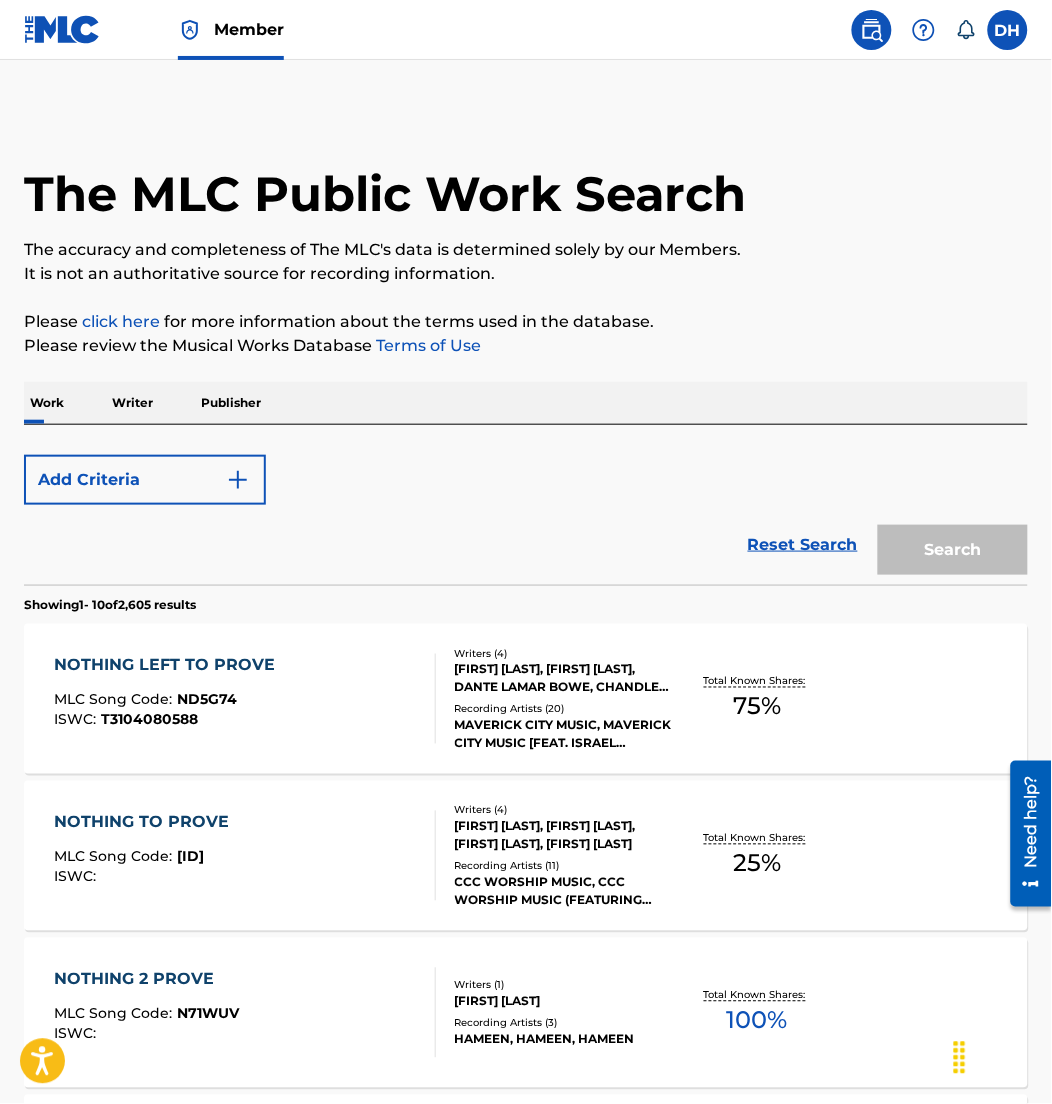 scroll, scrollTop: 286, scrollLeft: 0, axis: vertical 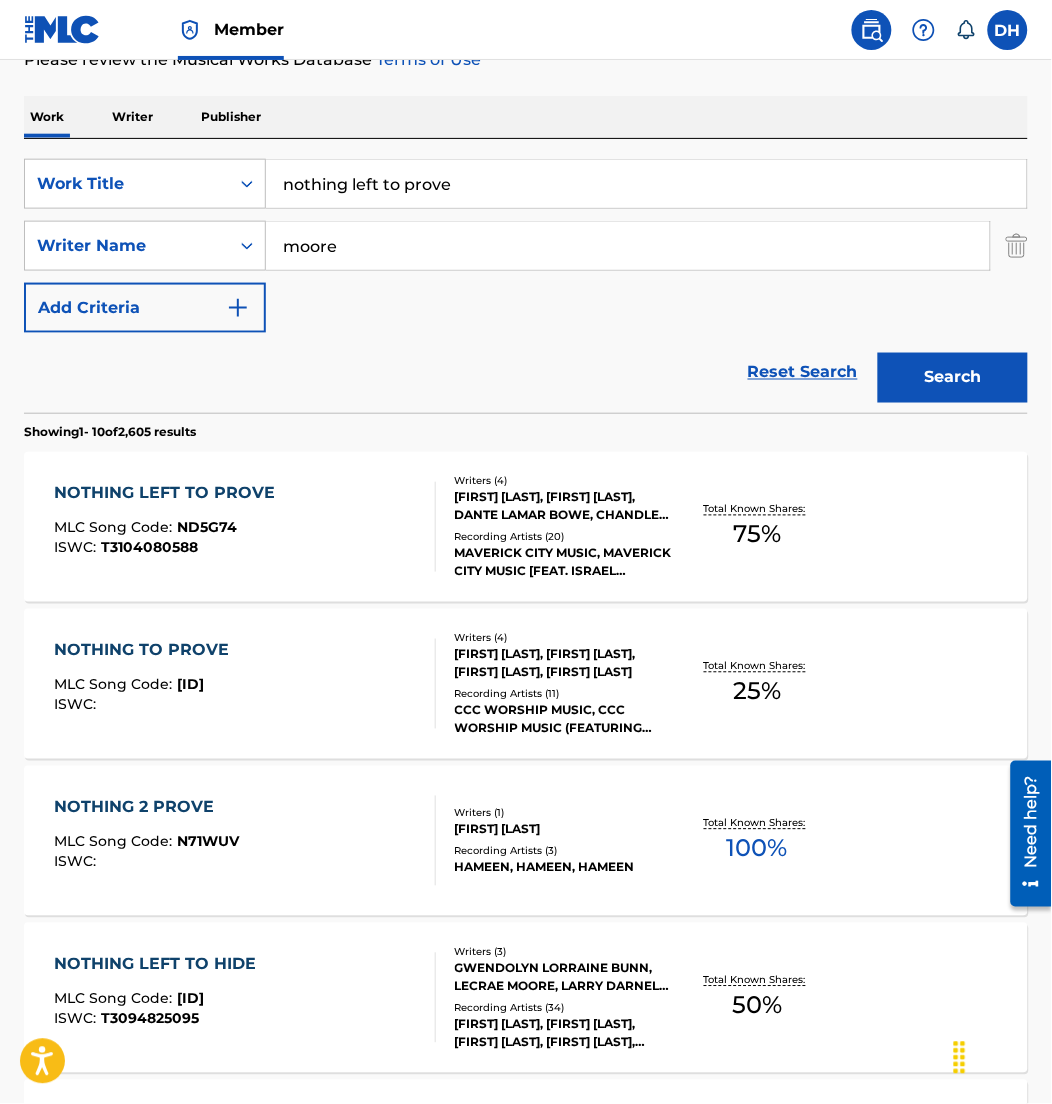 click on "NOTHING LEFT TO PROVE" at bounding box center (169, 494) 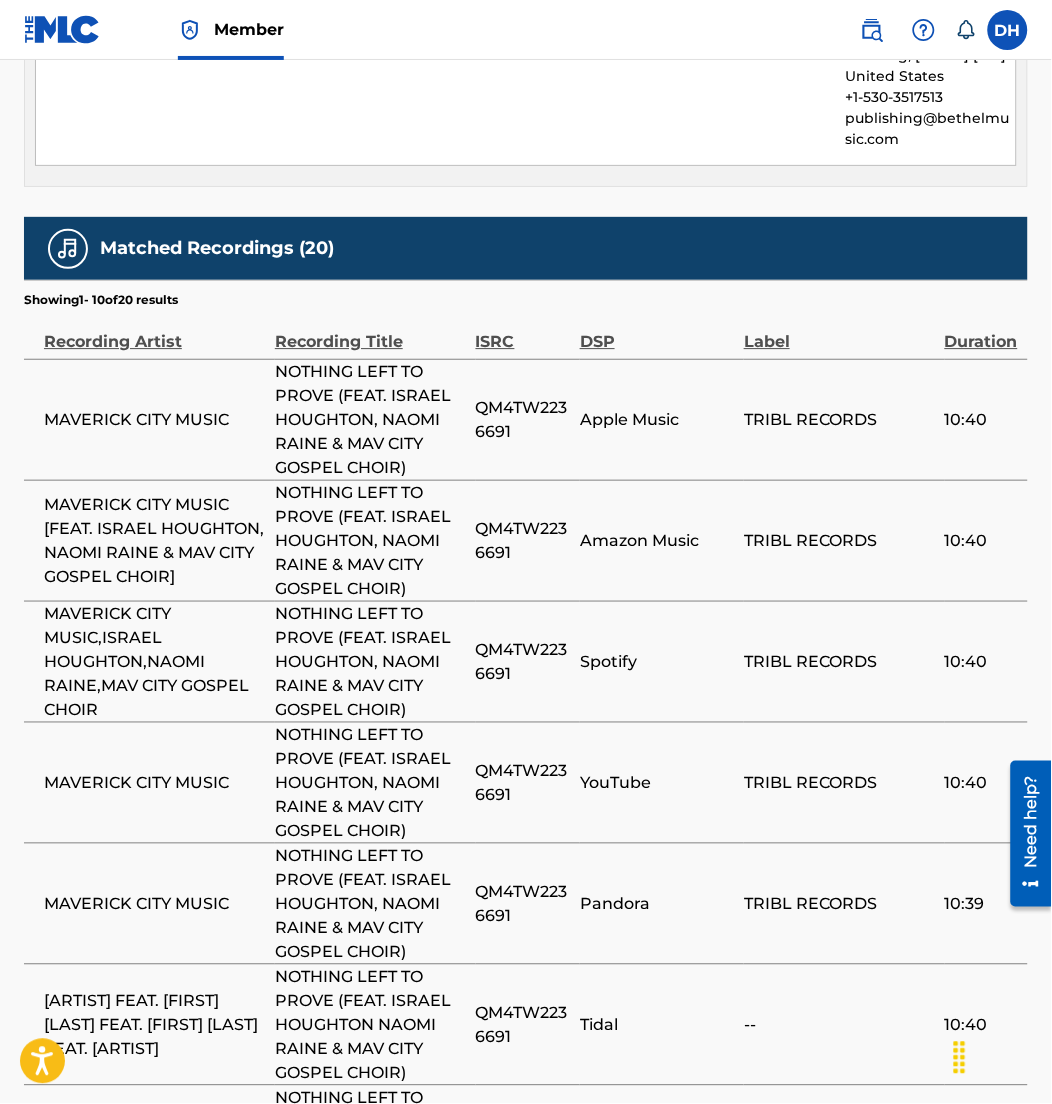 scroll, scrollTop: 3990, scrollLeft: 0, axis: vertical 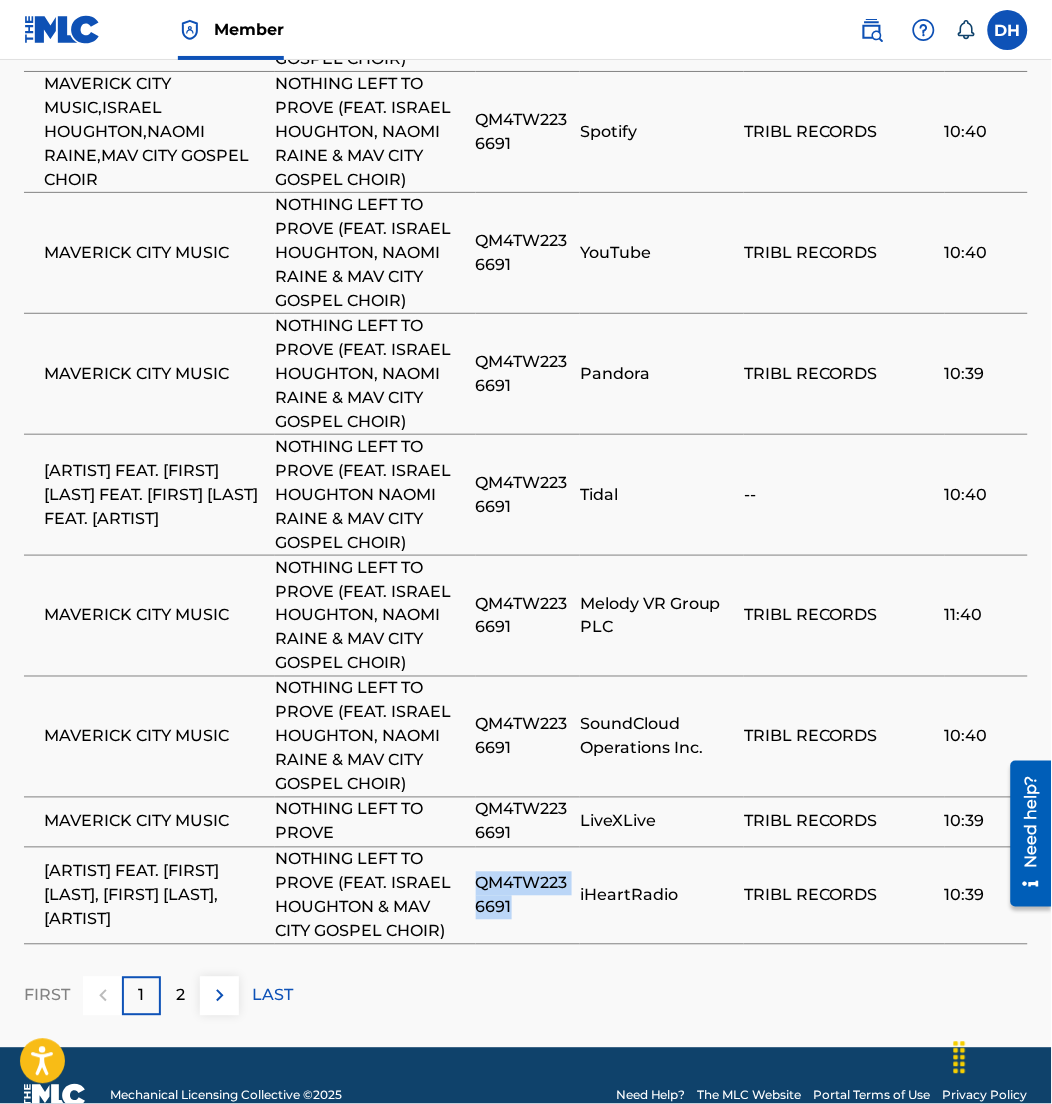 drag, startPoint x: 523, startPoint y: 864, endPoint x: 481, endPoint y: 852, distance: 43.68066 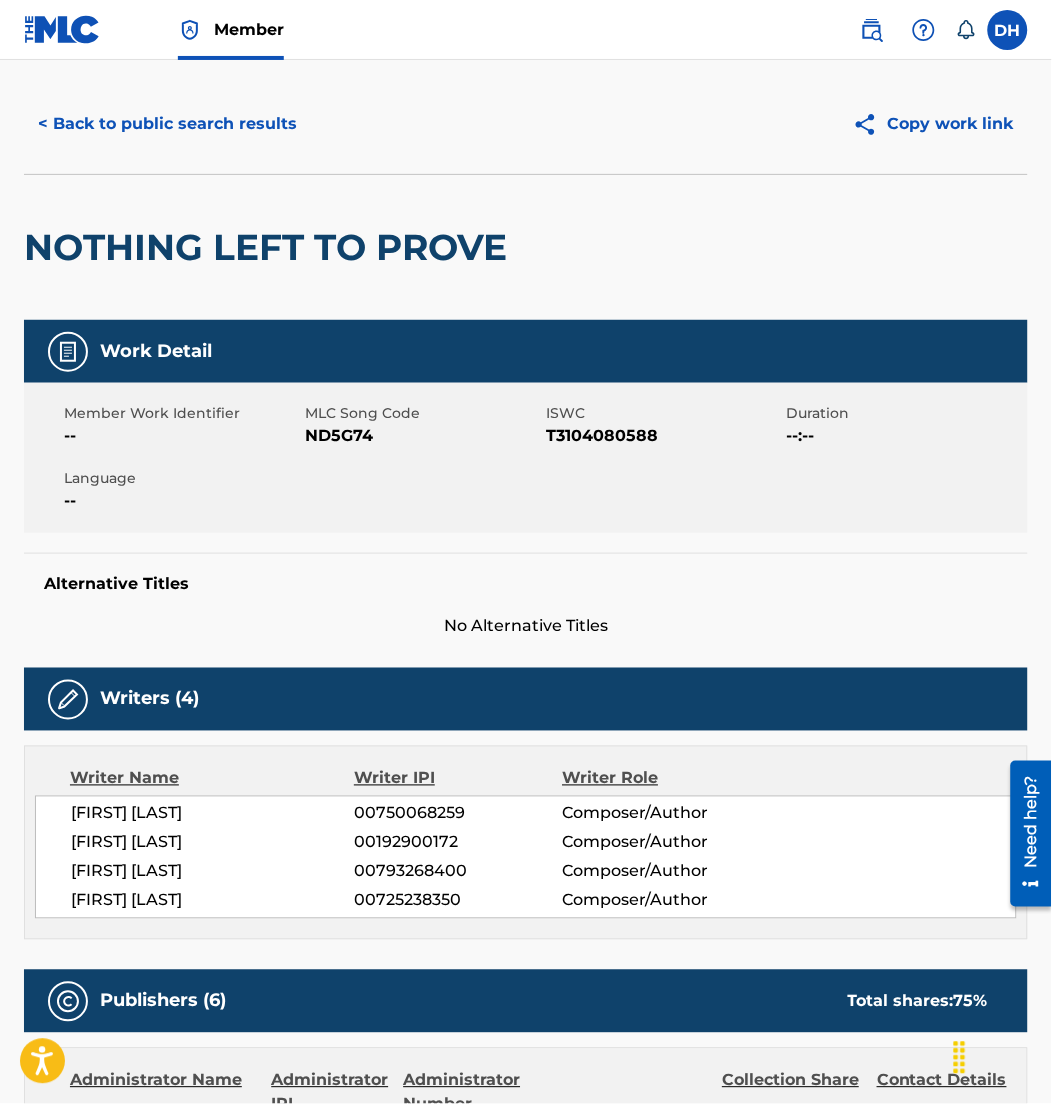 scroll, scrollTop: 0, scrollLeft: 0, axis: both 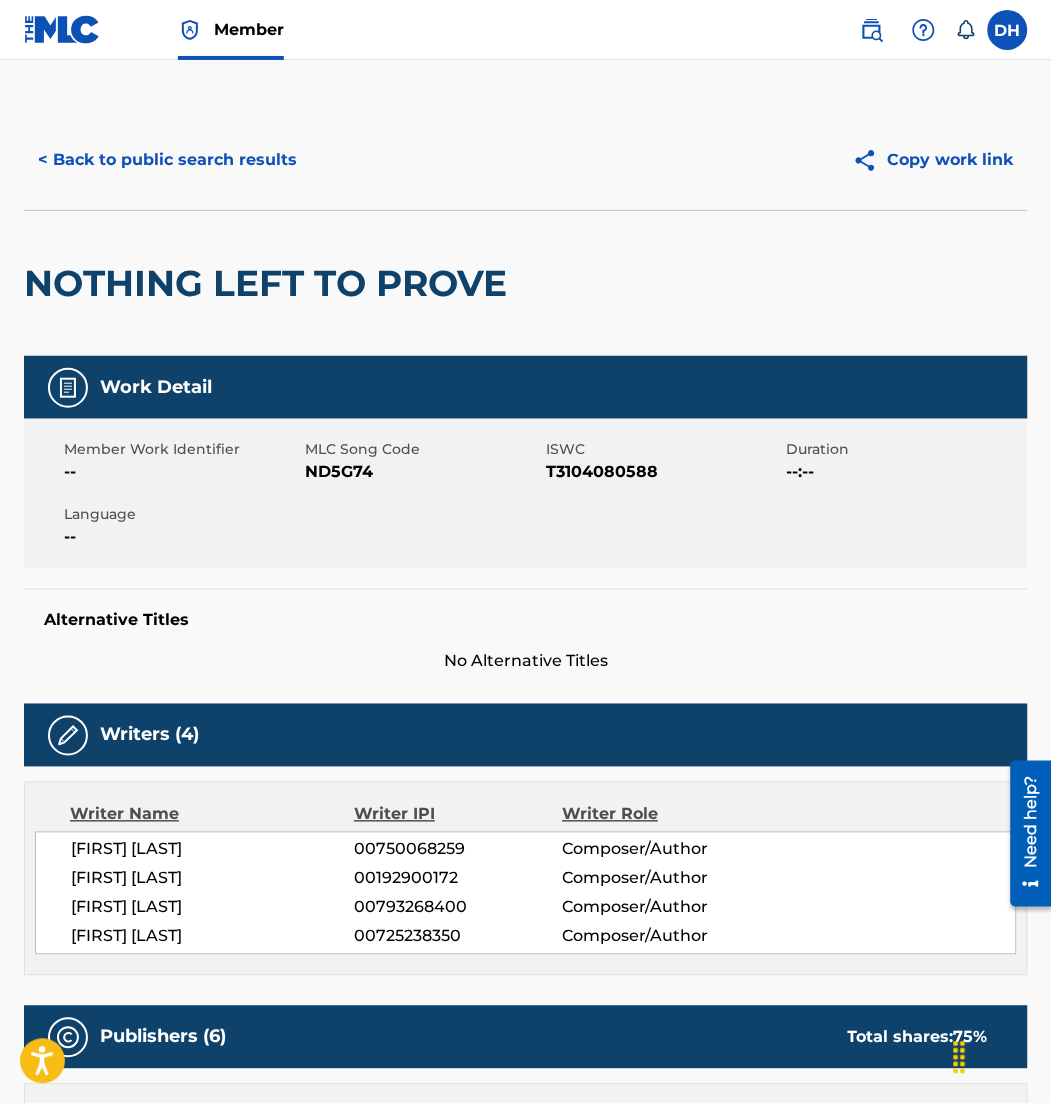 click on "< Back to public search results" at bounding box center (167, 160) 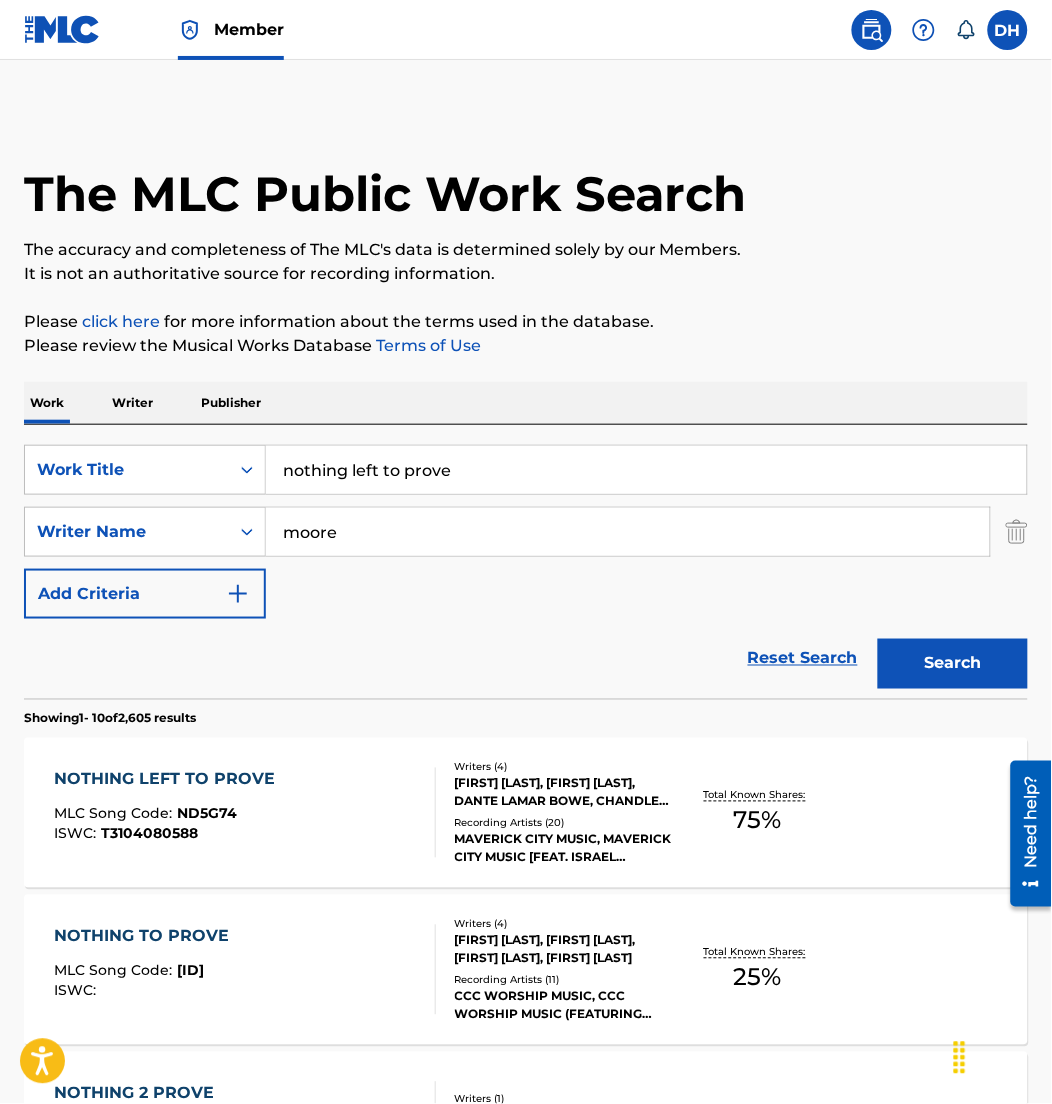scroll, scrollTop: 286, scrollLeft: 0, axis: vertical 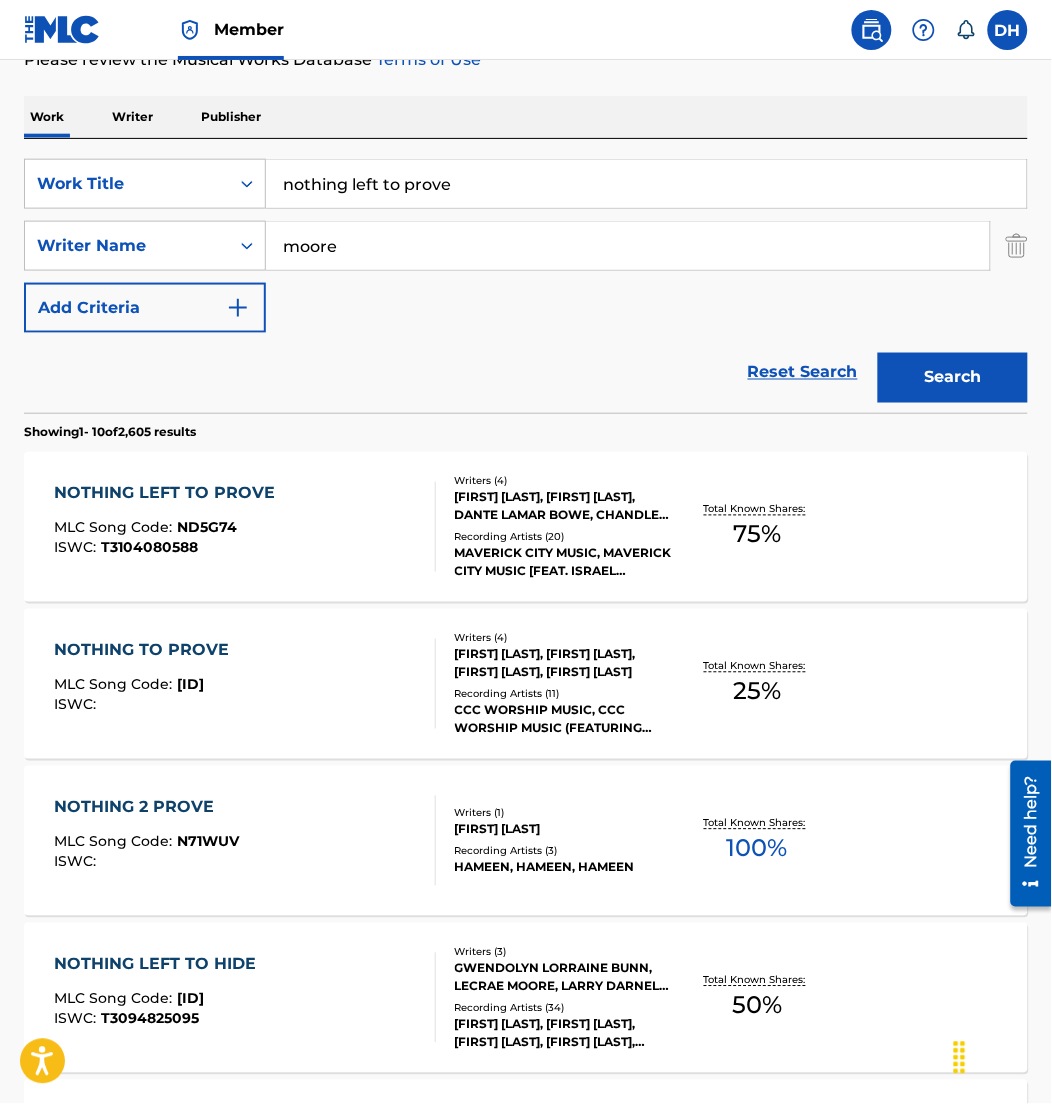 click on "NOTHING TO PROVE MLC Song Code : [ID] ISWC :" at bounding box center [245, 684] 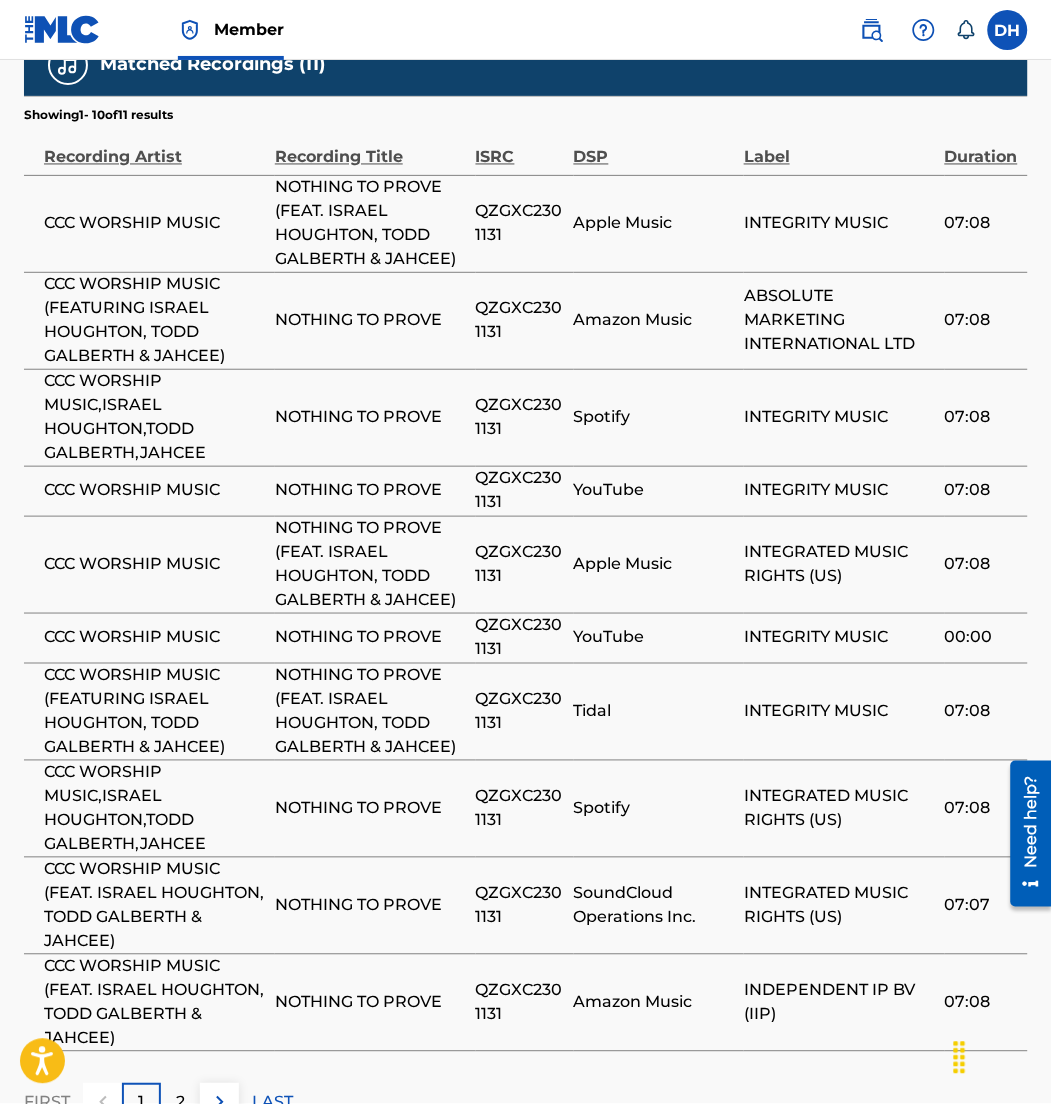 scroll, scrollTop: 2033, scrollLeft: 0, axis: vertical 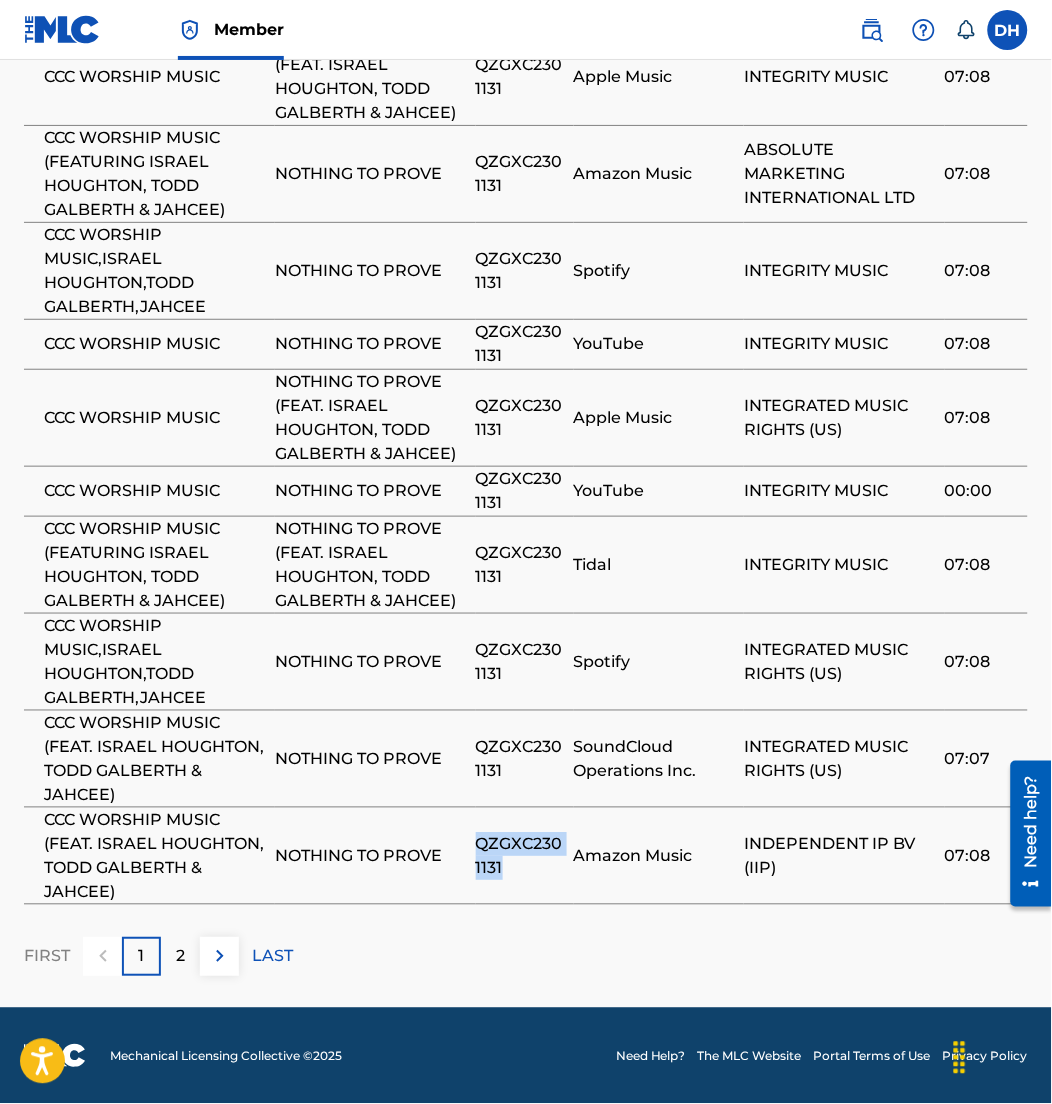 drag, startPoint x: 520, startPoint y: 869, endPoint x: 480, endPoint y: 838, distance: 50.606323 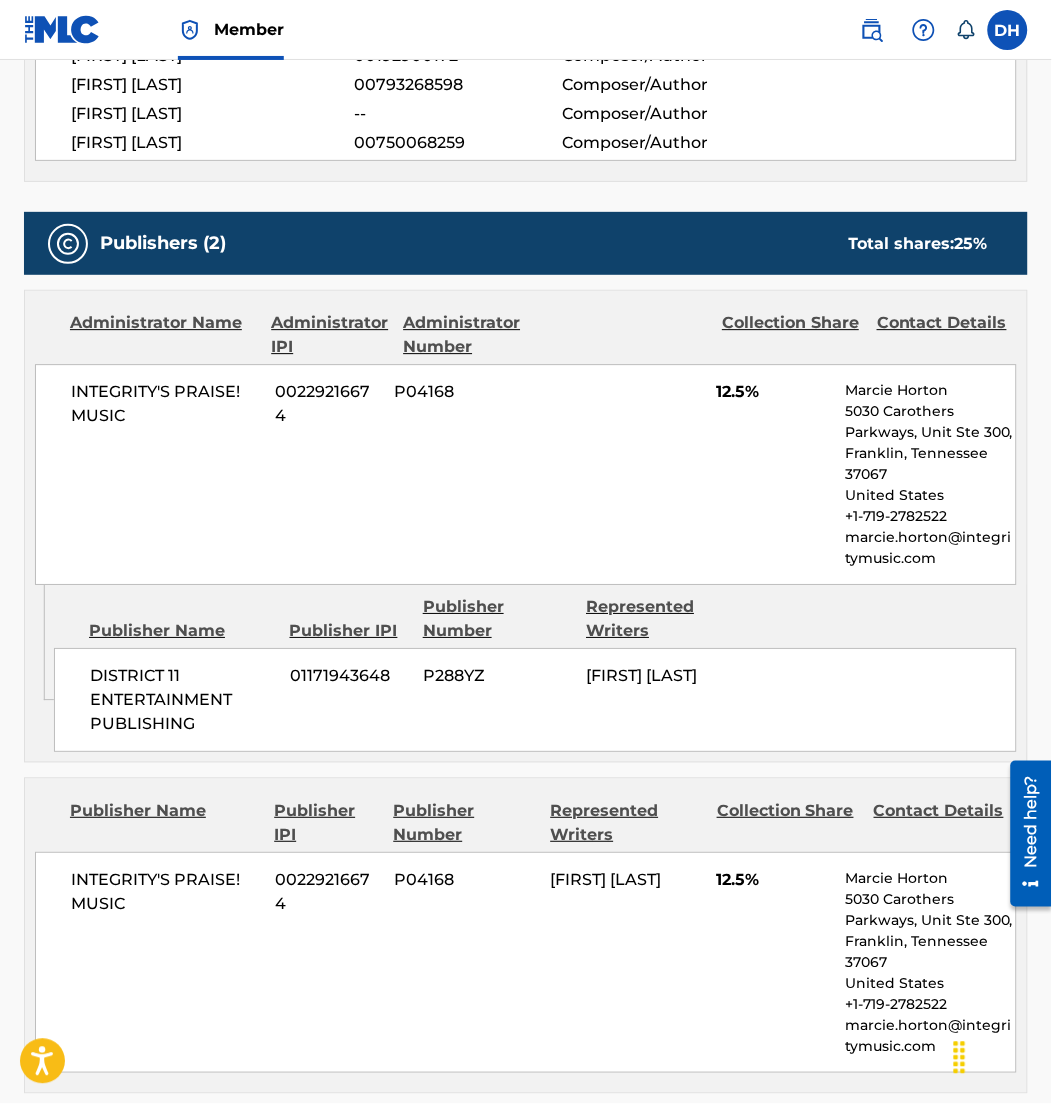 scroll, scrollTop: 0, scrollLeft: 0, axis: both 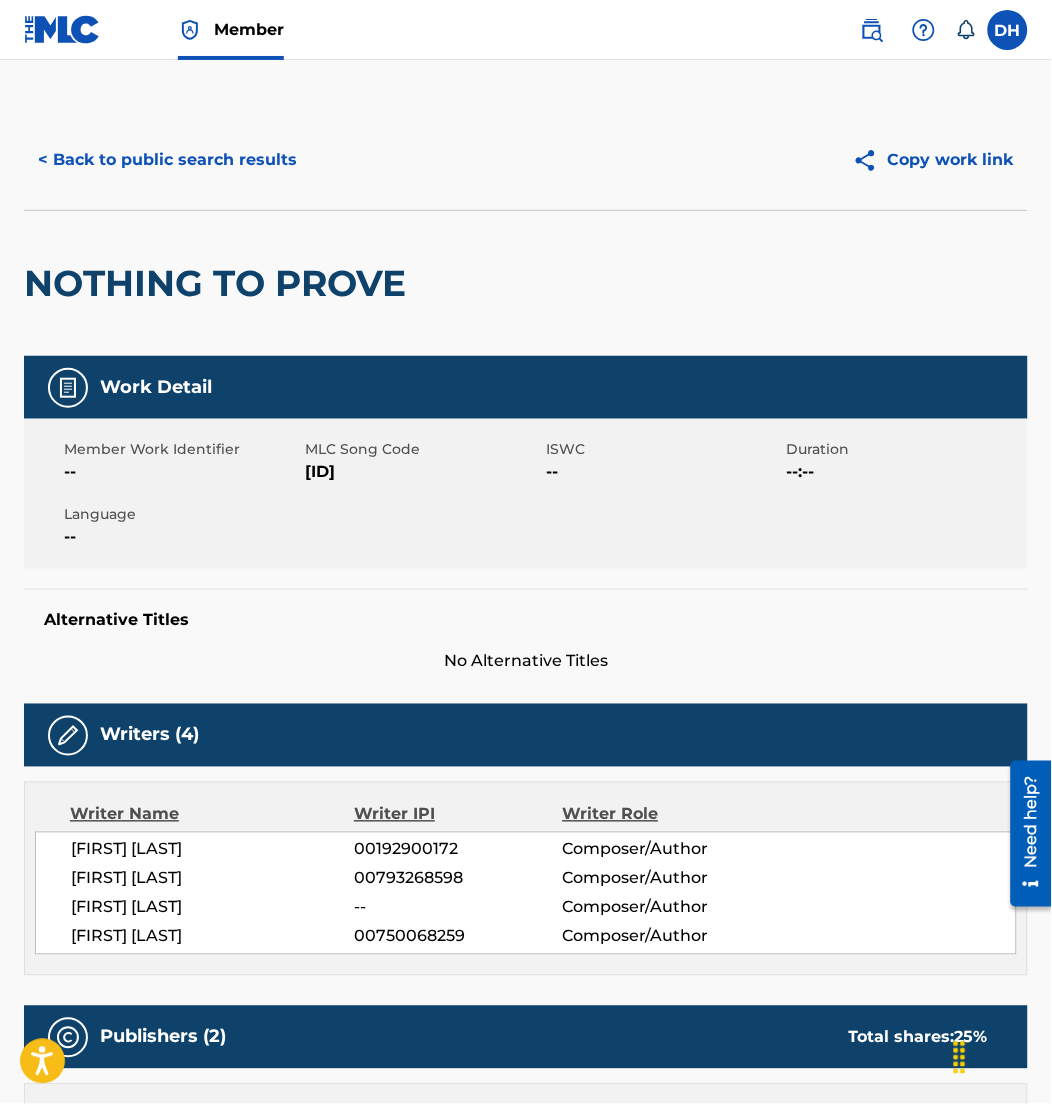 click on "< Back to public search results" at bounding box center [167, 160] 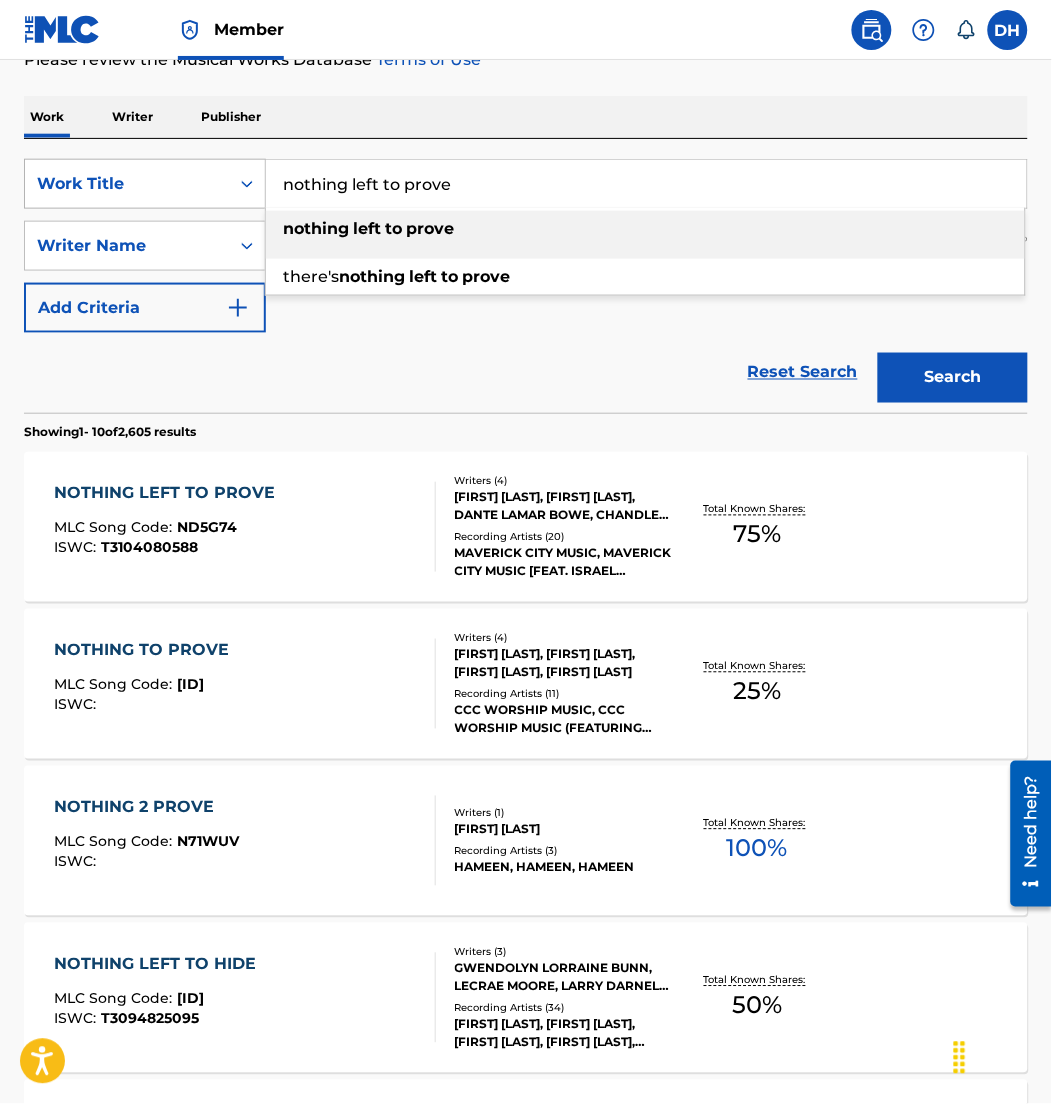 drag, startPoint x: 458, startPoint y: 191, endPoint x: 190, endPoint y: 178, distance: 268.31512 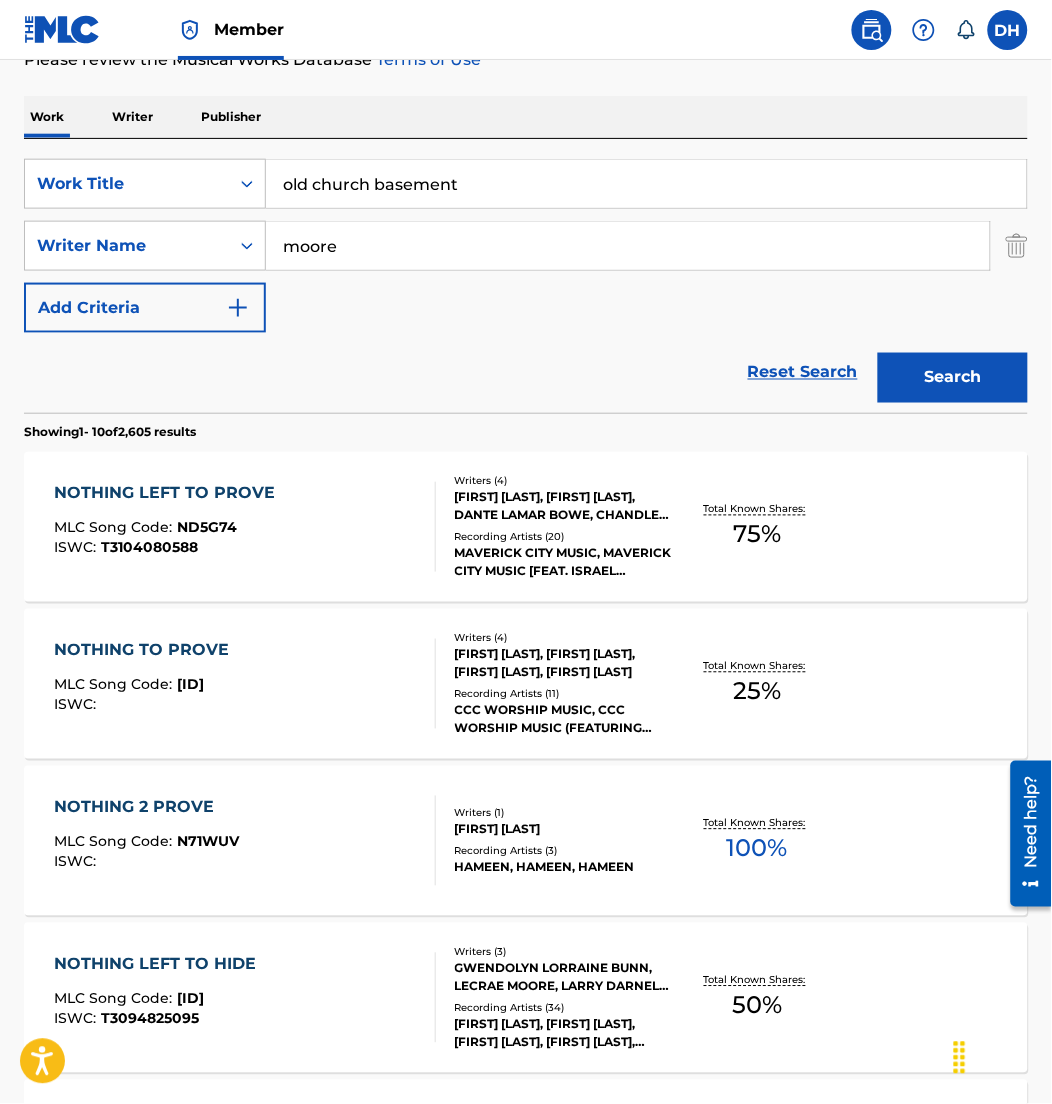 type on "old church basement" 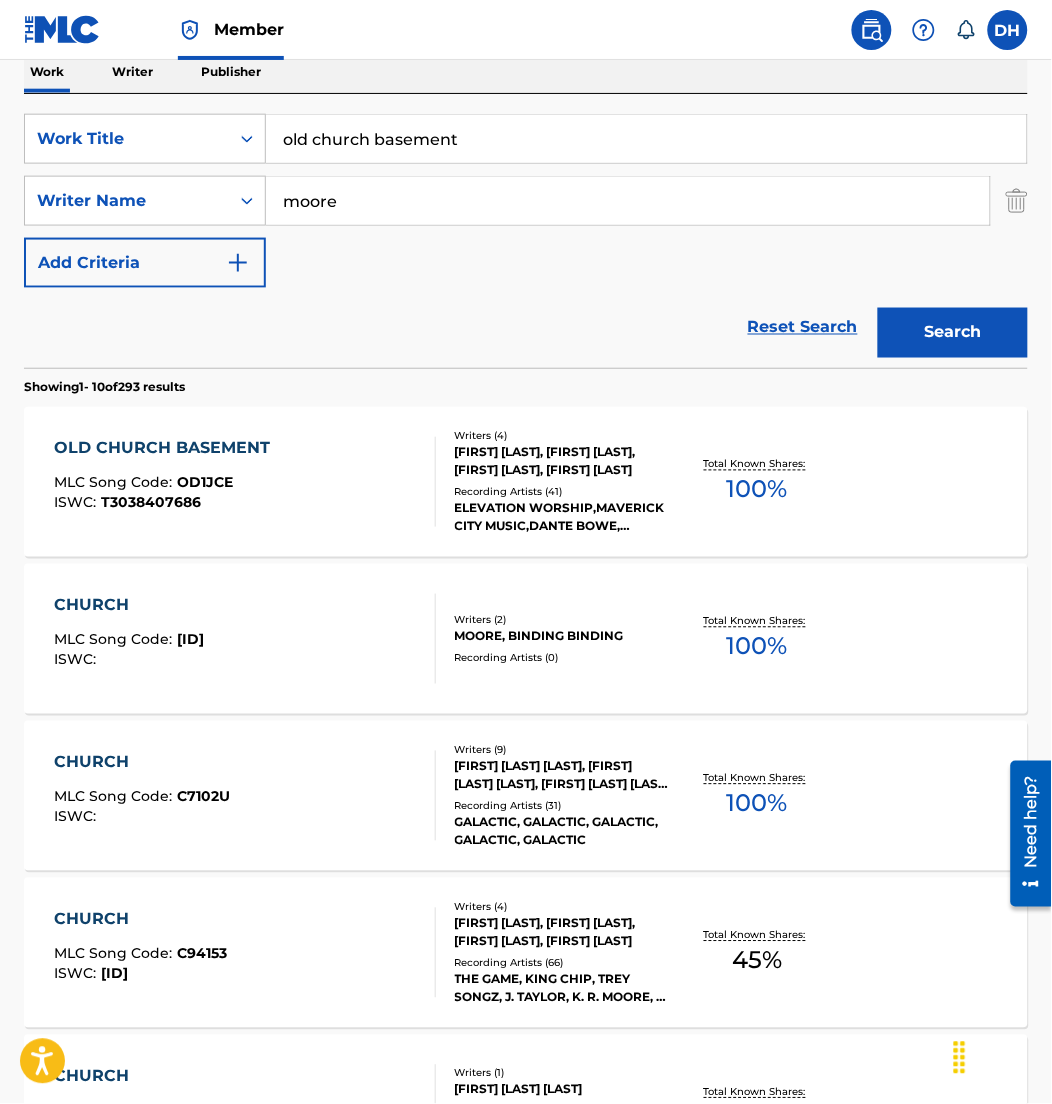 scroll, scrollTop: 334, scrollLeft: 0, axis: vertical 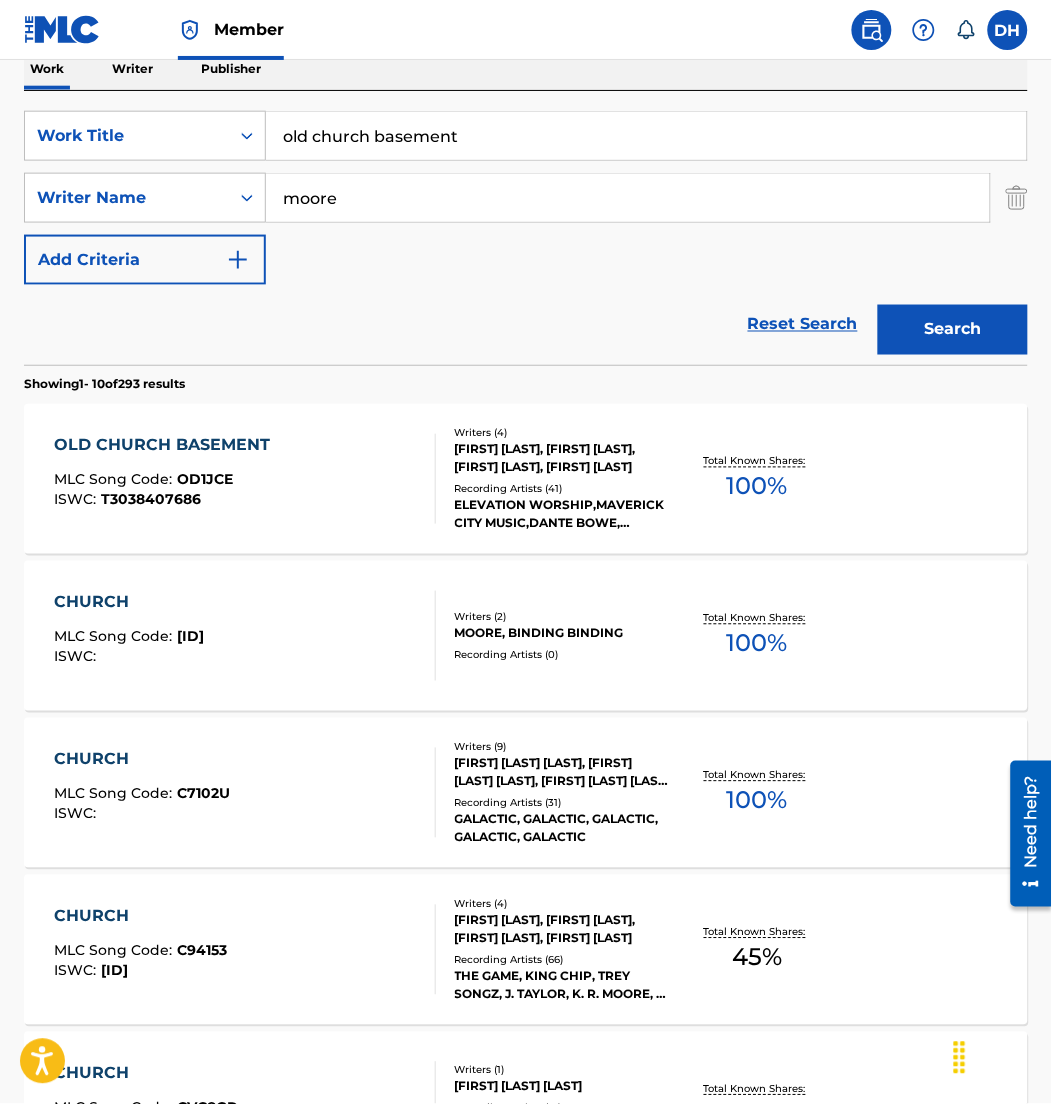 click on "OLD CHURCH BASEMENT MLC Song Code : OD1JCE ISWC : T3038407686" at bounding box center [245, 479] 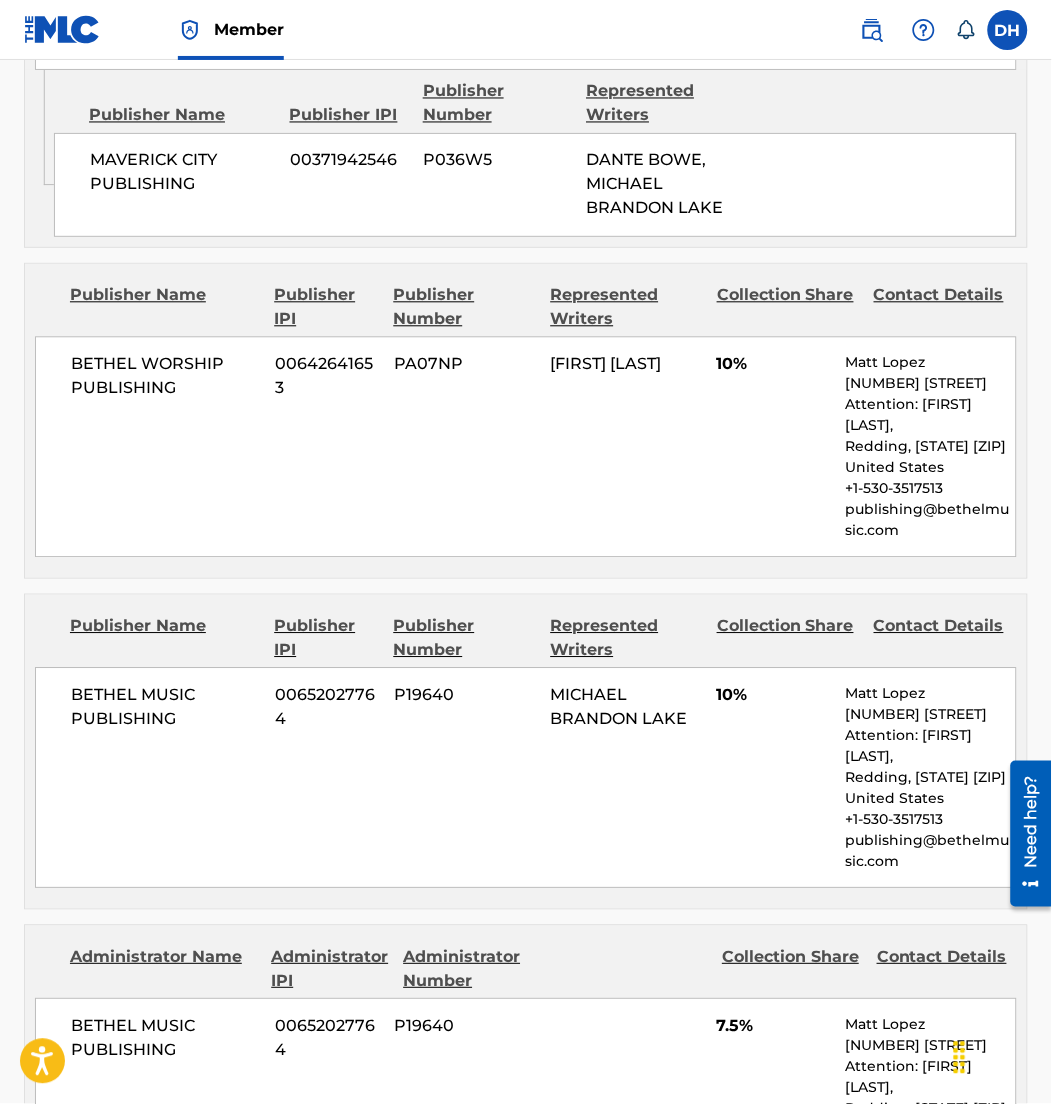 scroll, scrollTop: 3152, scrollLeft: 0, axis: vertical 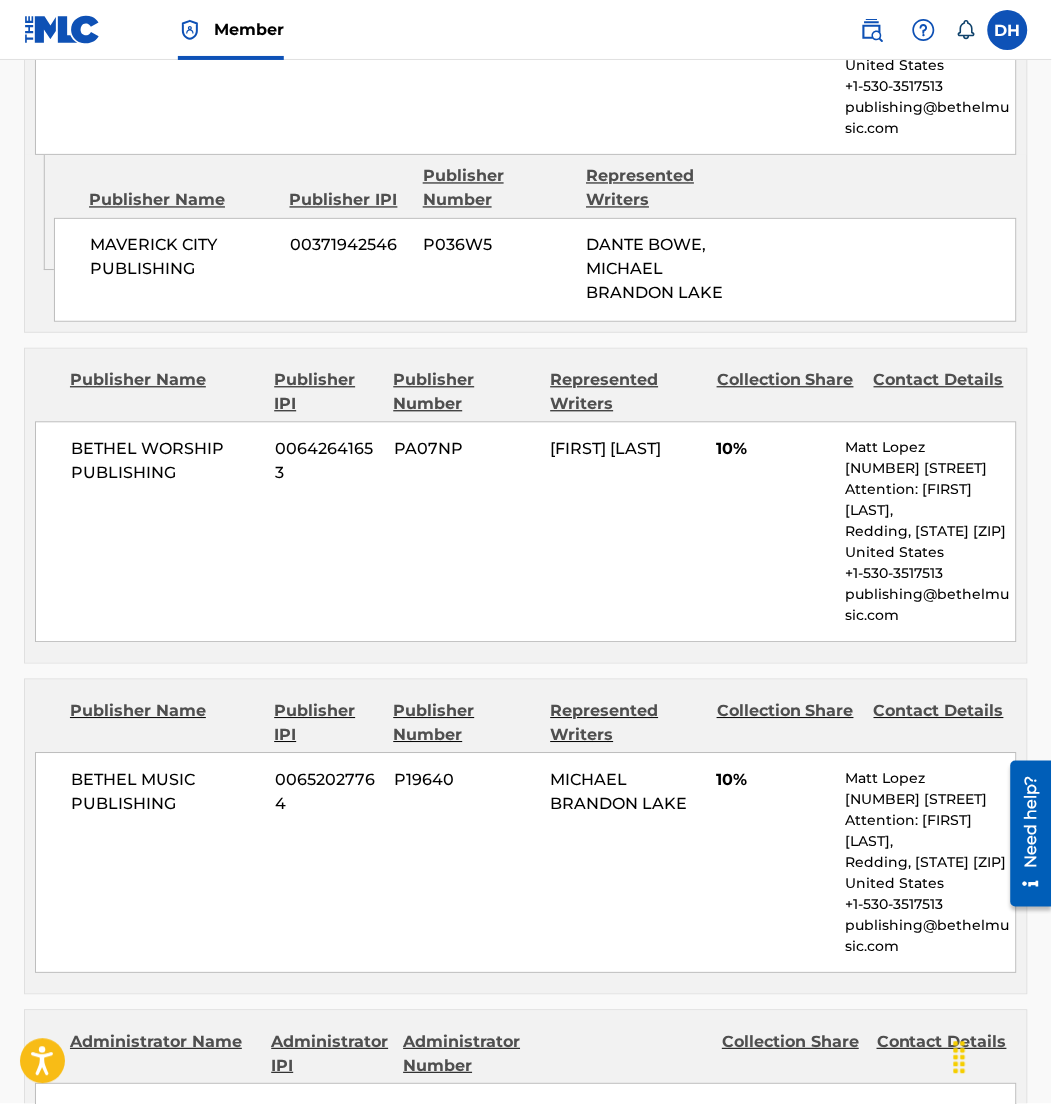 click on "[ARTIST] PUBLISHING 00642641653 PA07NP [FIRST] [LAST] 10% [FIRST] [LAST] 1557 Pine Street Attention: [FIRST] [LAST],  [CITY], [STATE] 96001 United States +1-530-3517513 publishing@bethelmusic.com" at bounding box center (526, 532) 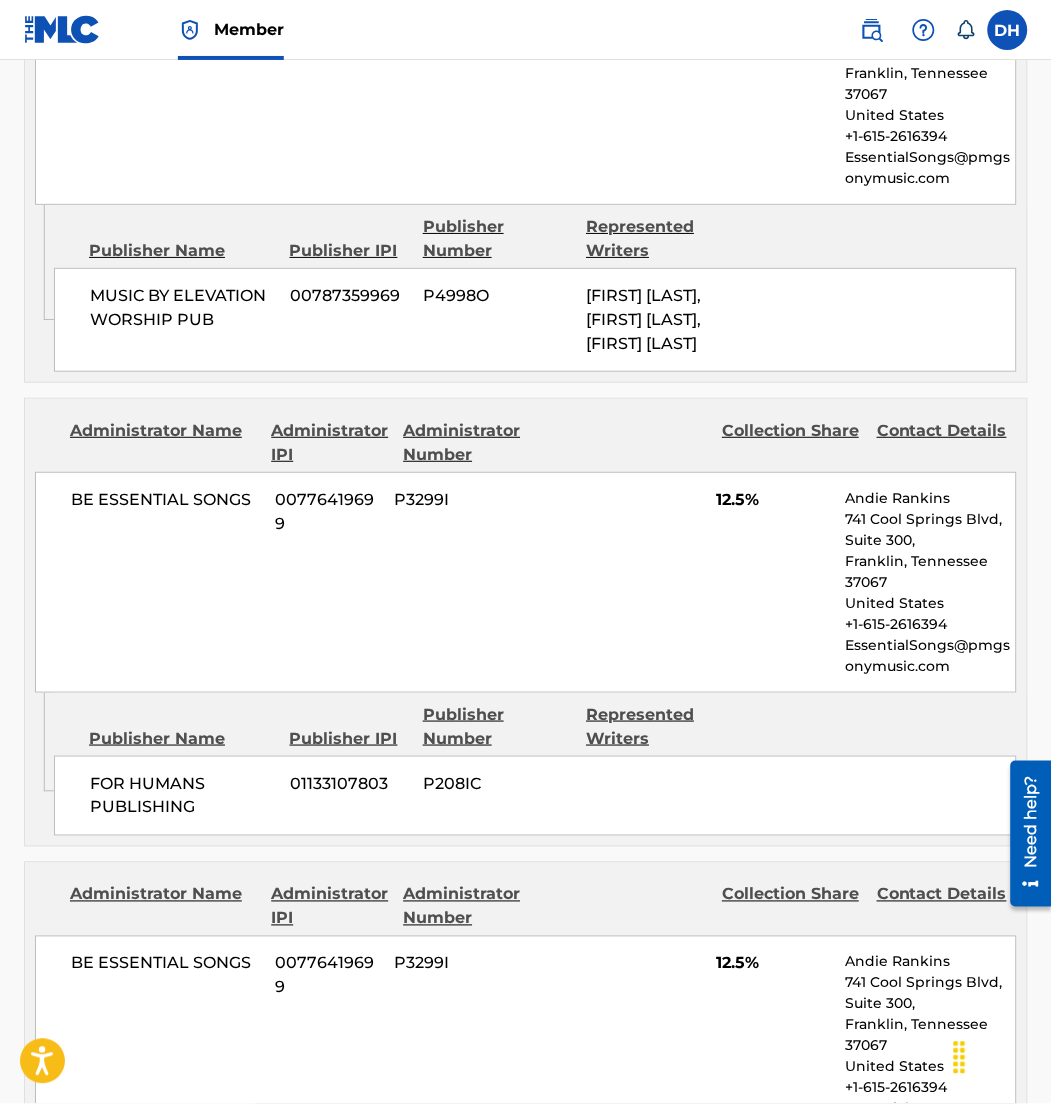 scroll, scrollTop: 0, scrollLeft: 0, axis: both 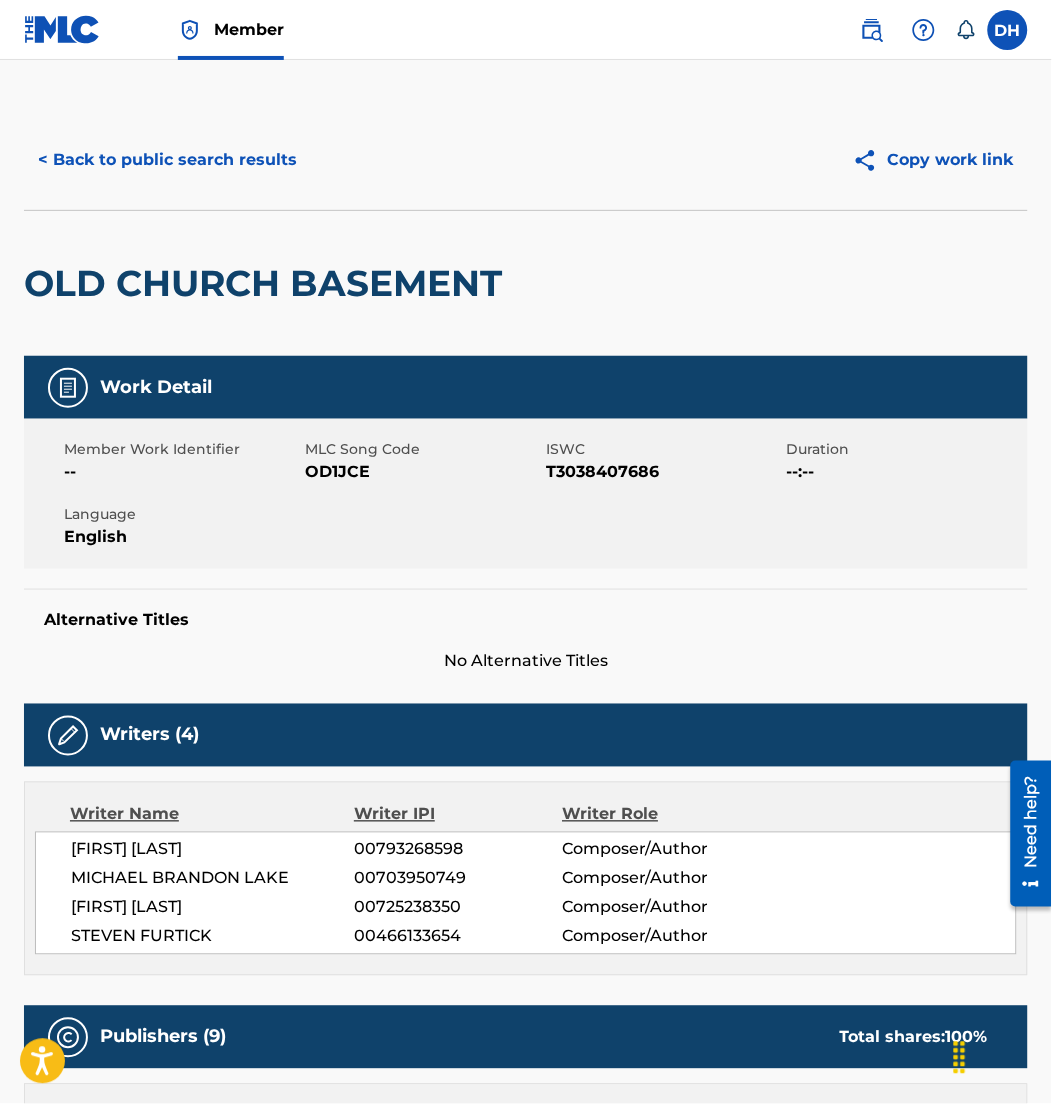 click on "< Back to public search results" at bounding box center (167, 160) 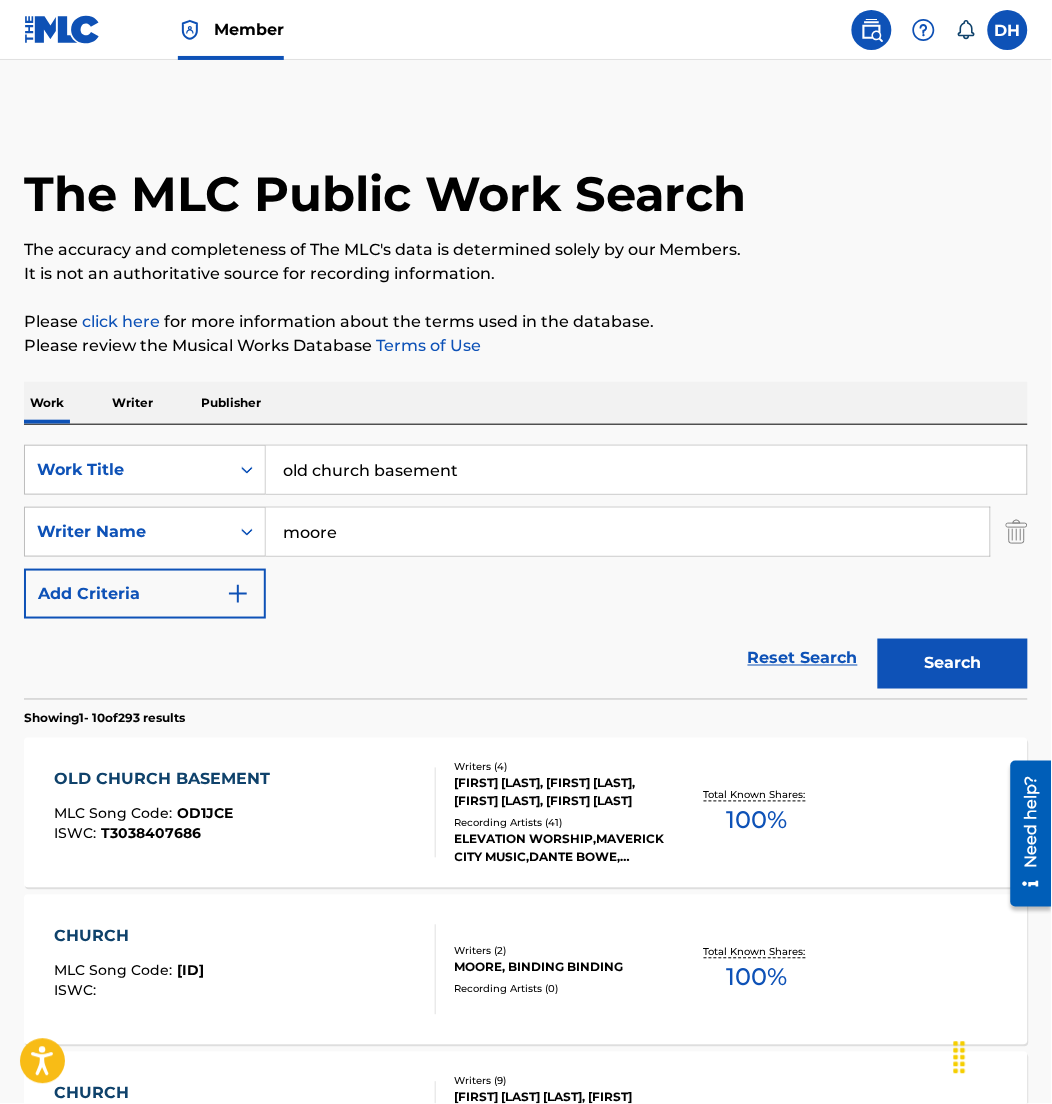 scroll, scrollTop: 334, scrollLeft: 0, axis: vertical 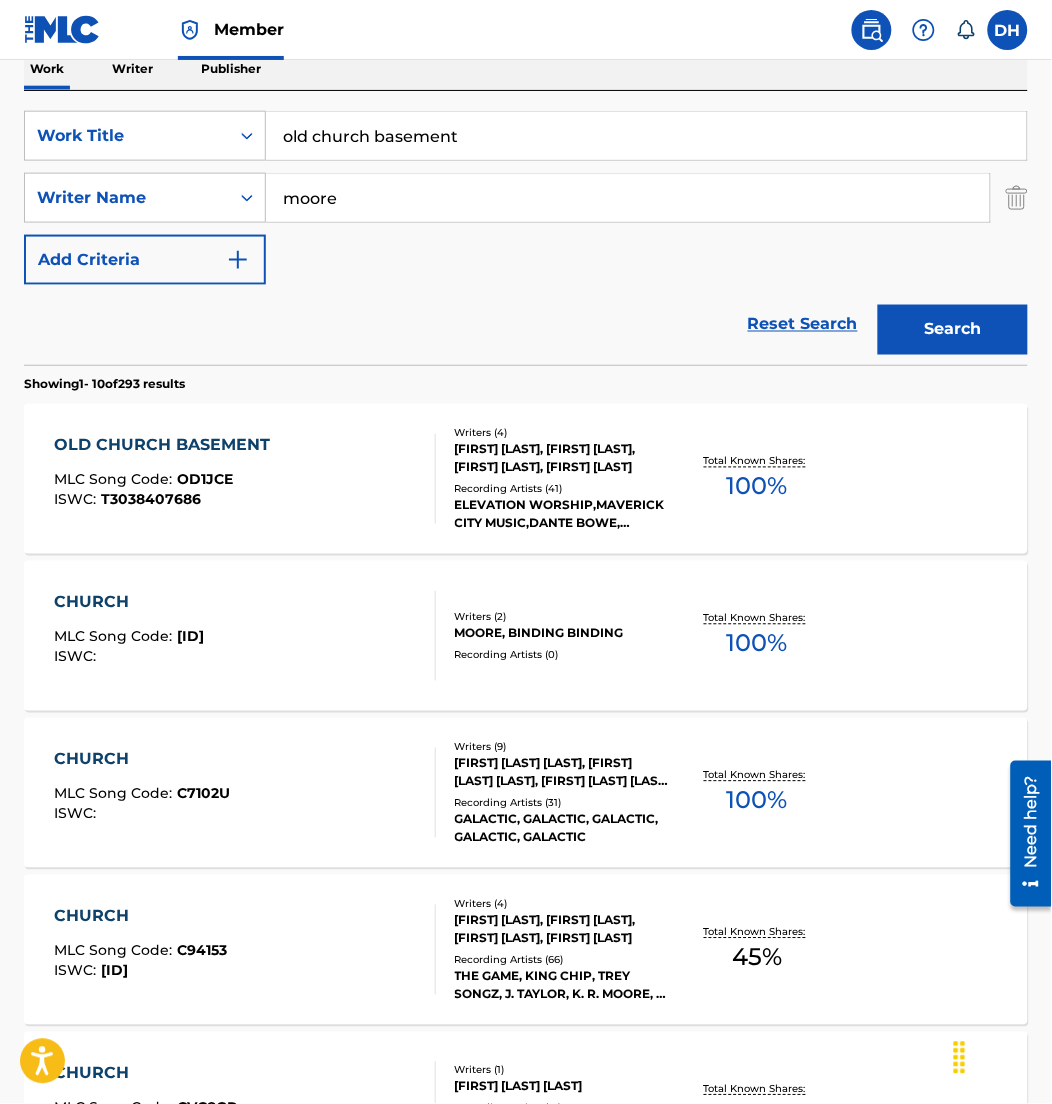 click on "old church basement" at bounding box center [646, 136] 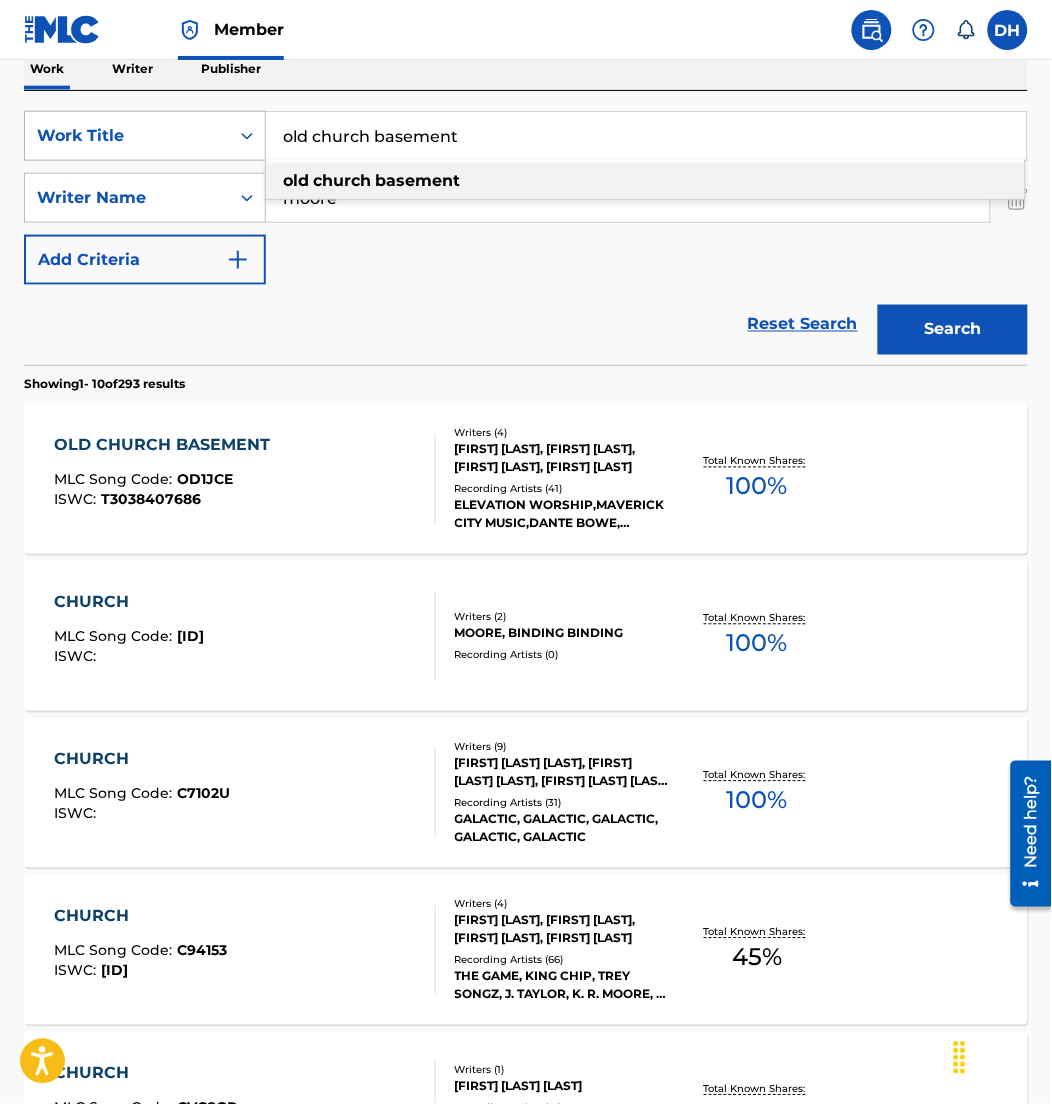 drag, startPoint x: 502, startPoint y: 152, endPoint x: 172, endPoint y: 111, distance: 332.5372 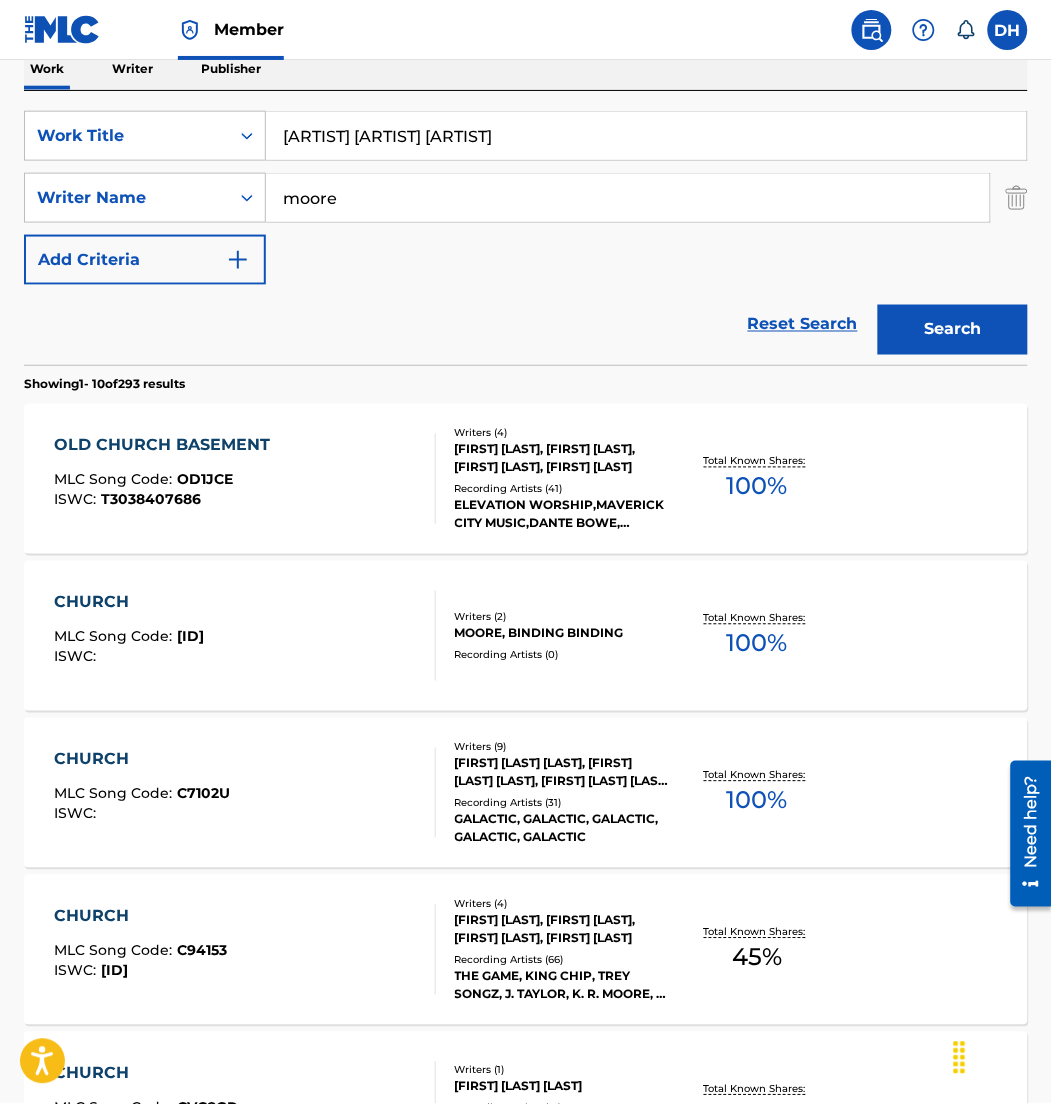 drag, startPoint x: 364, startPoint y: 139, endPoint x: 769, endPoint y: 116, distance: 405.65256 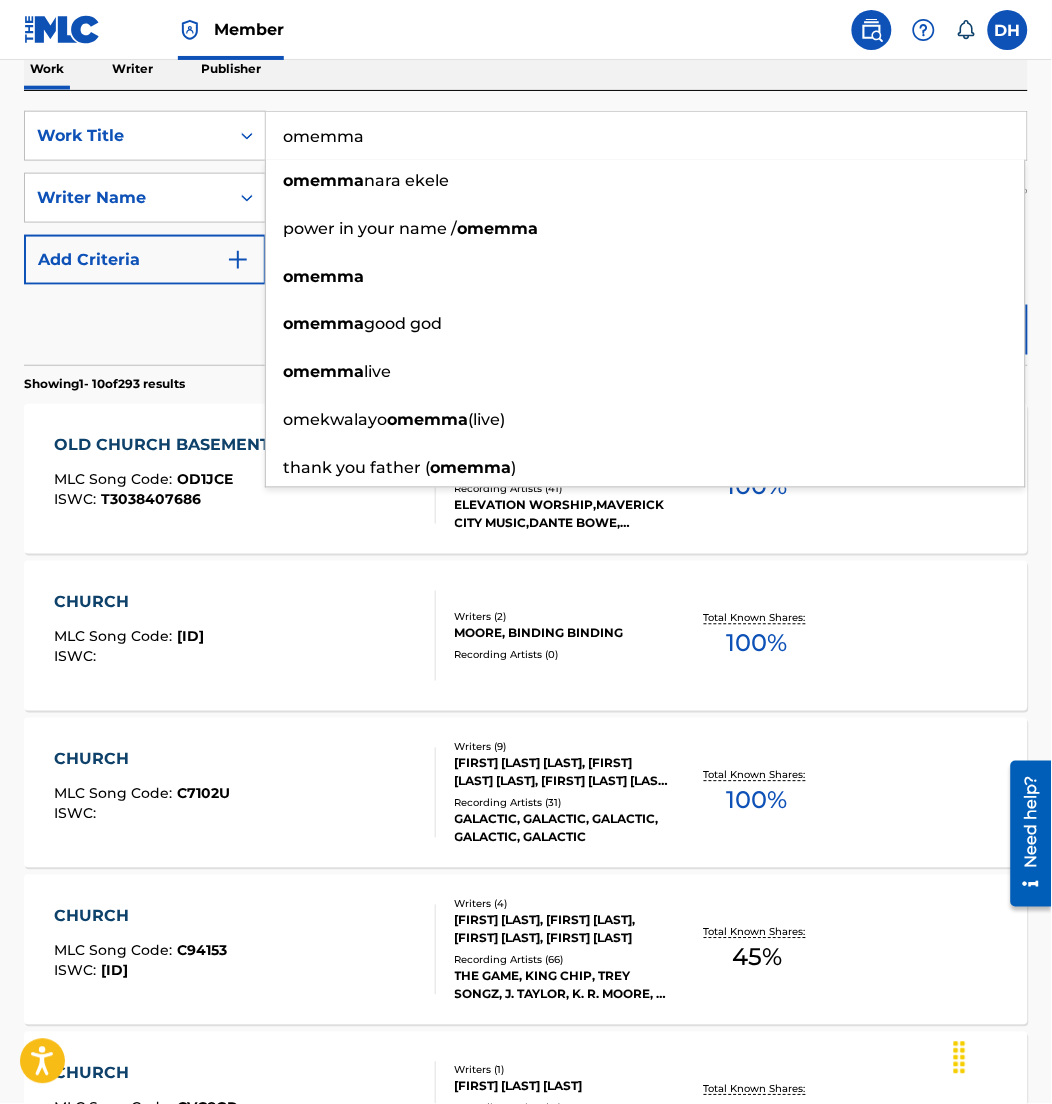 type on "omemma" 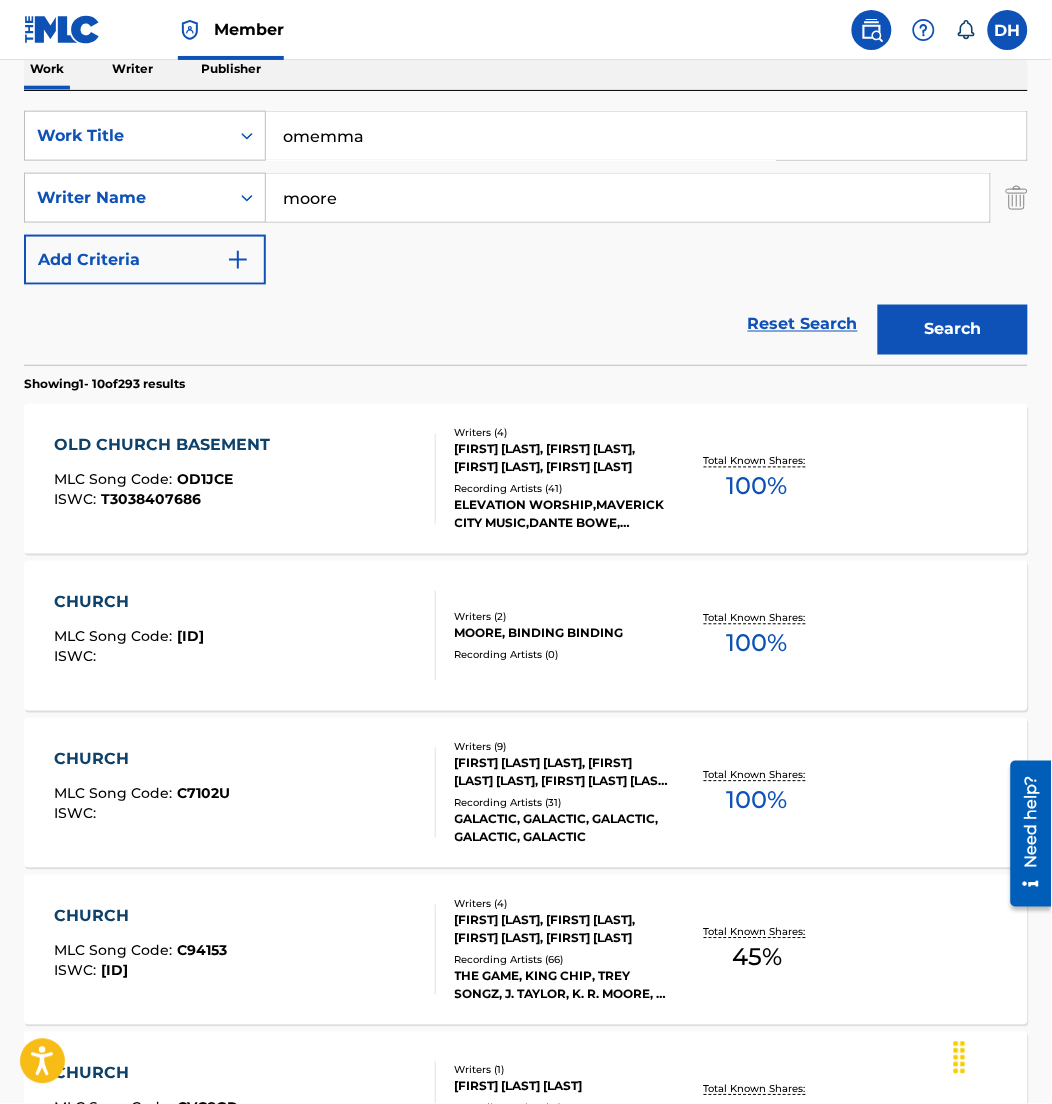 click on "Search" at bounding box center (953, 330) 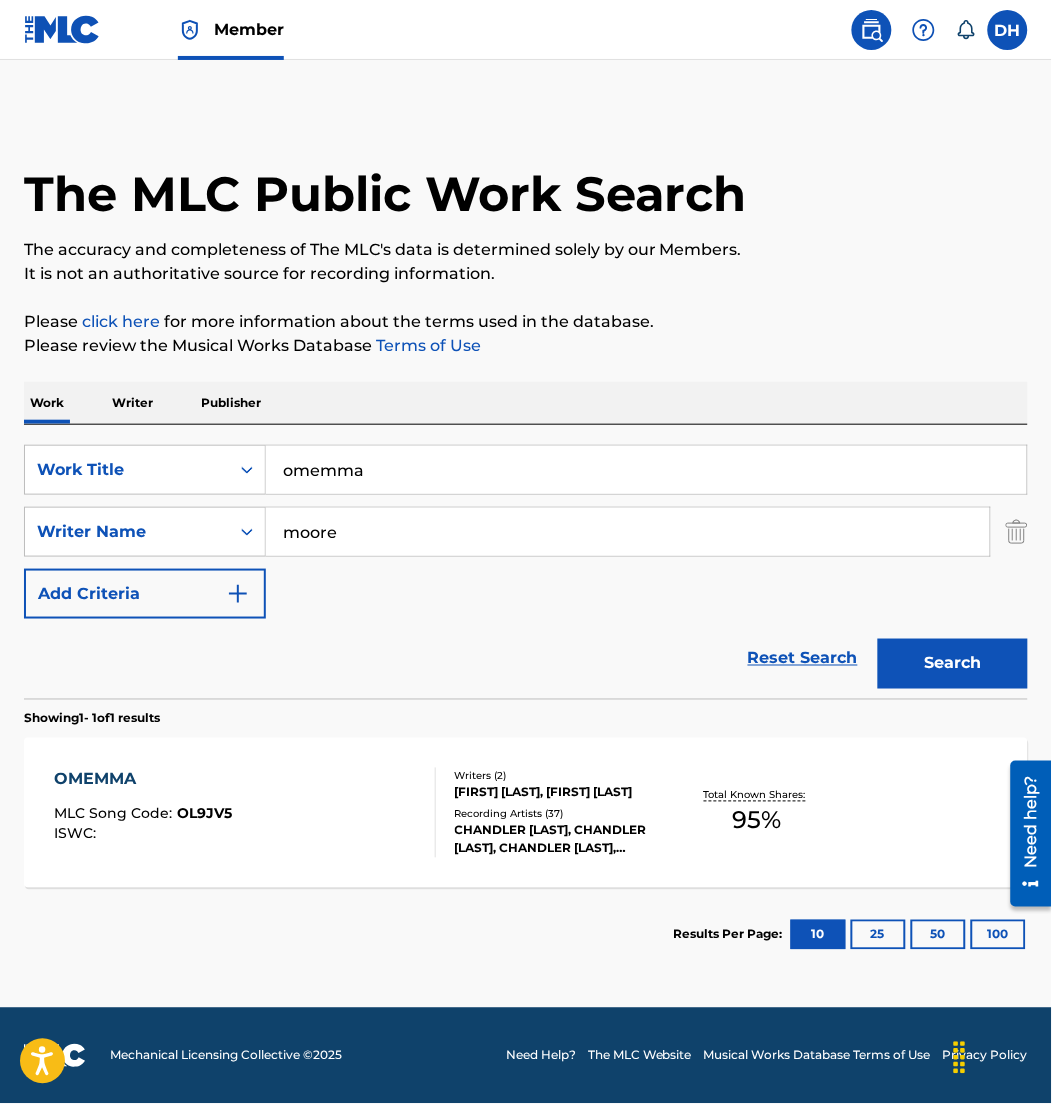 click on "OMEMMA MLC Song Code : OL9JV5 ISWC :" at bounding box center (245, 813) 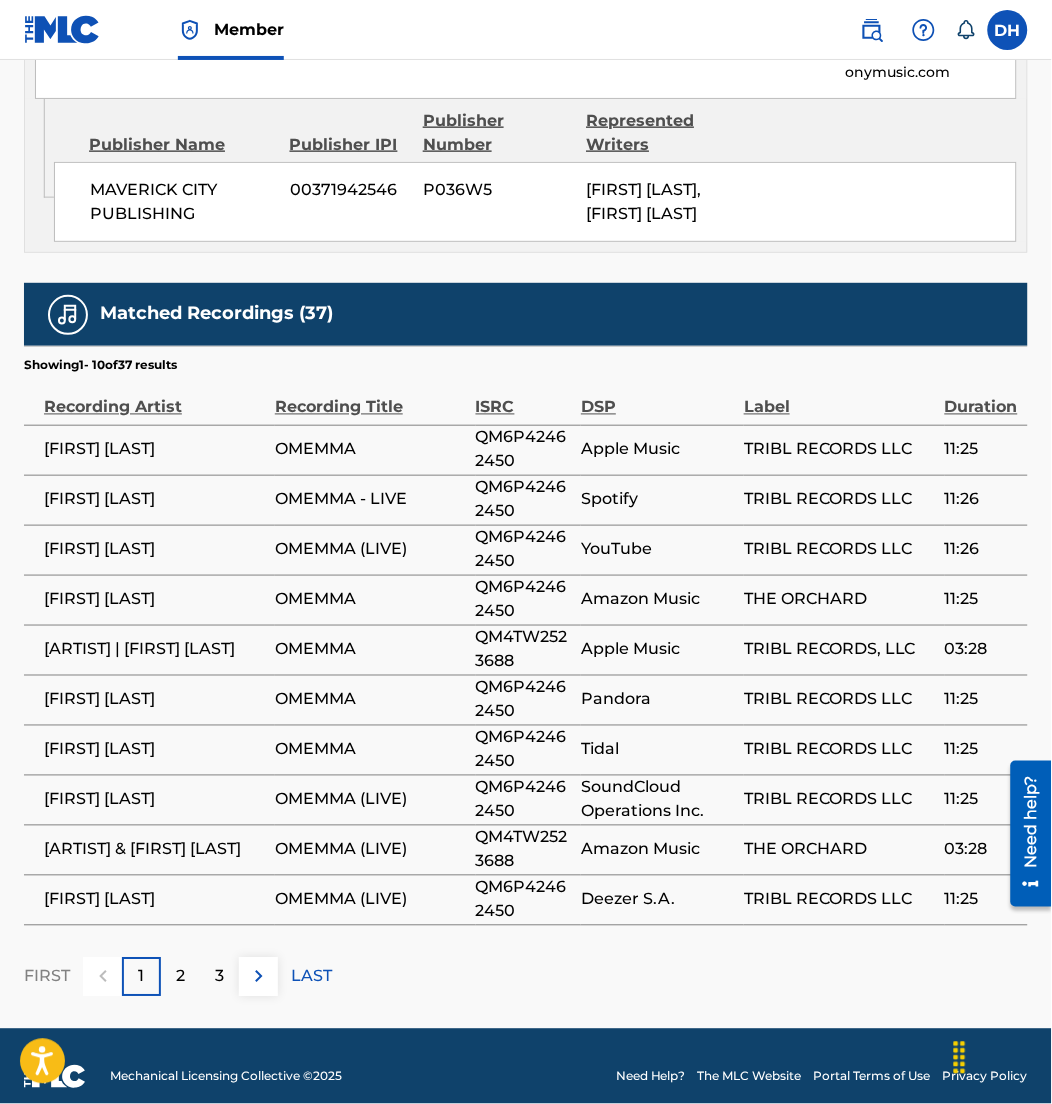 scroll, scrollTop: 1688, scrollLeft: 0, axis: vertical 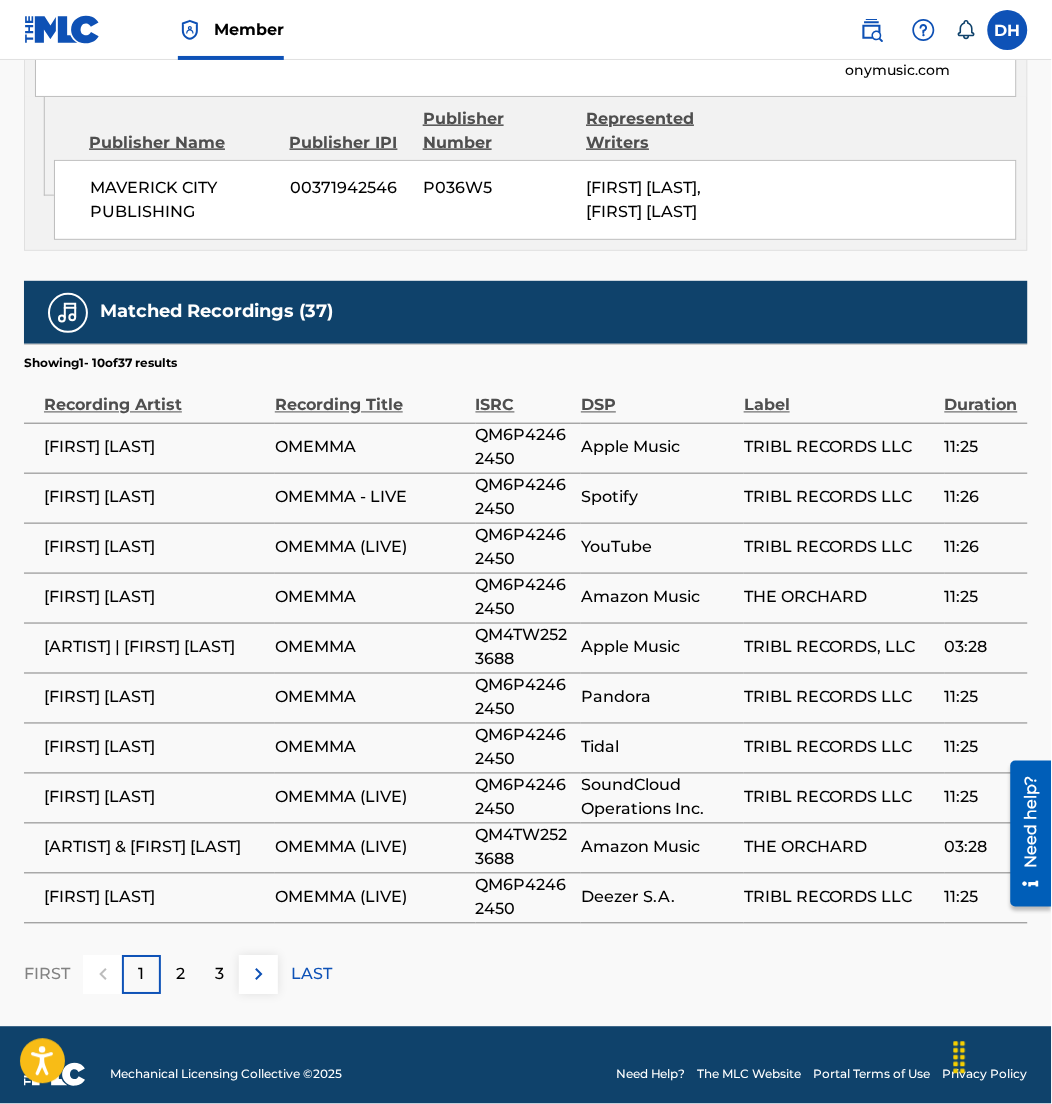click at bounding box center [259, 975] 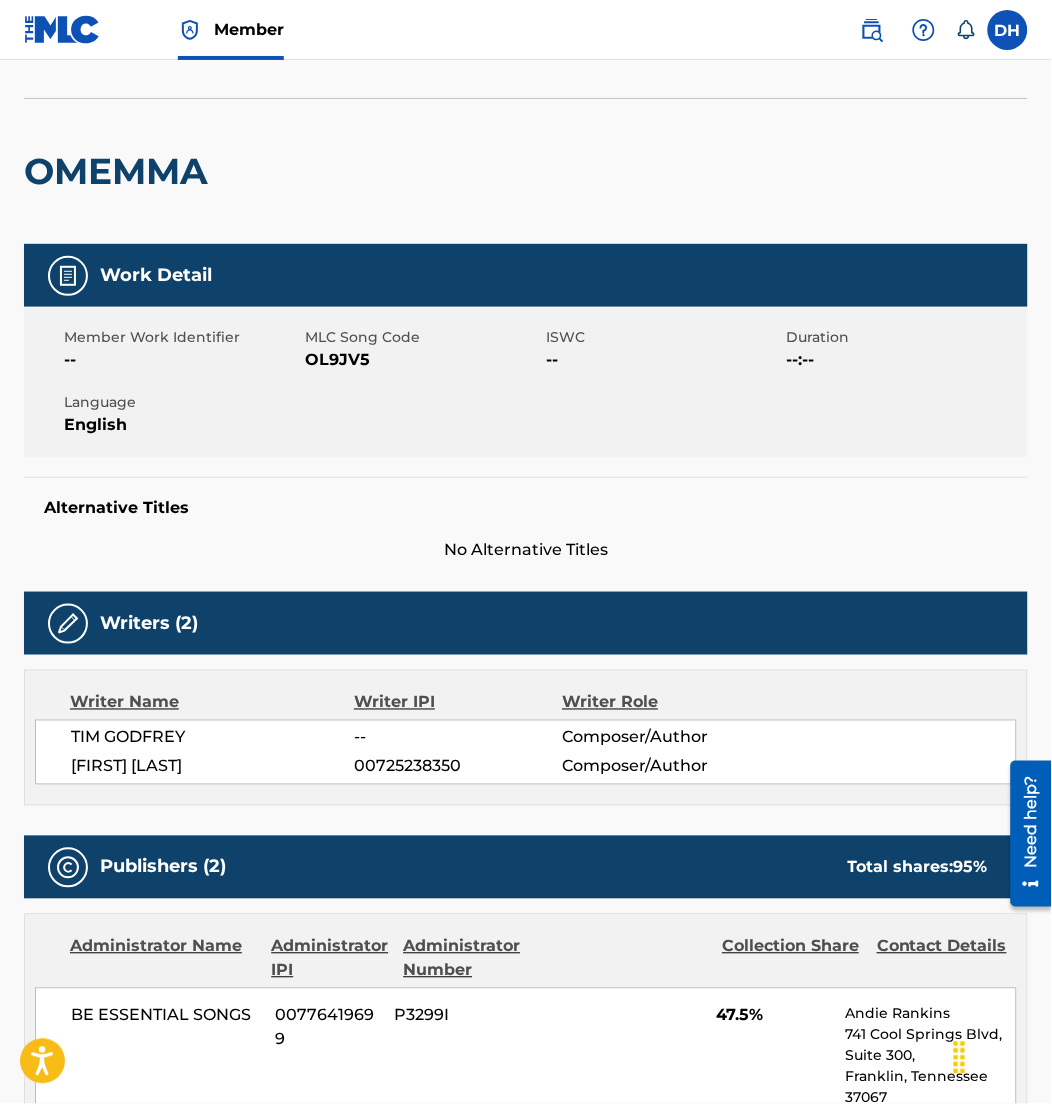 scroll, scrollTop: 0, scrollLeft: 0, axis: both 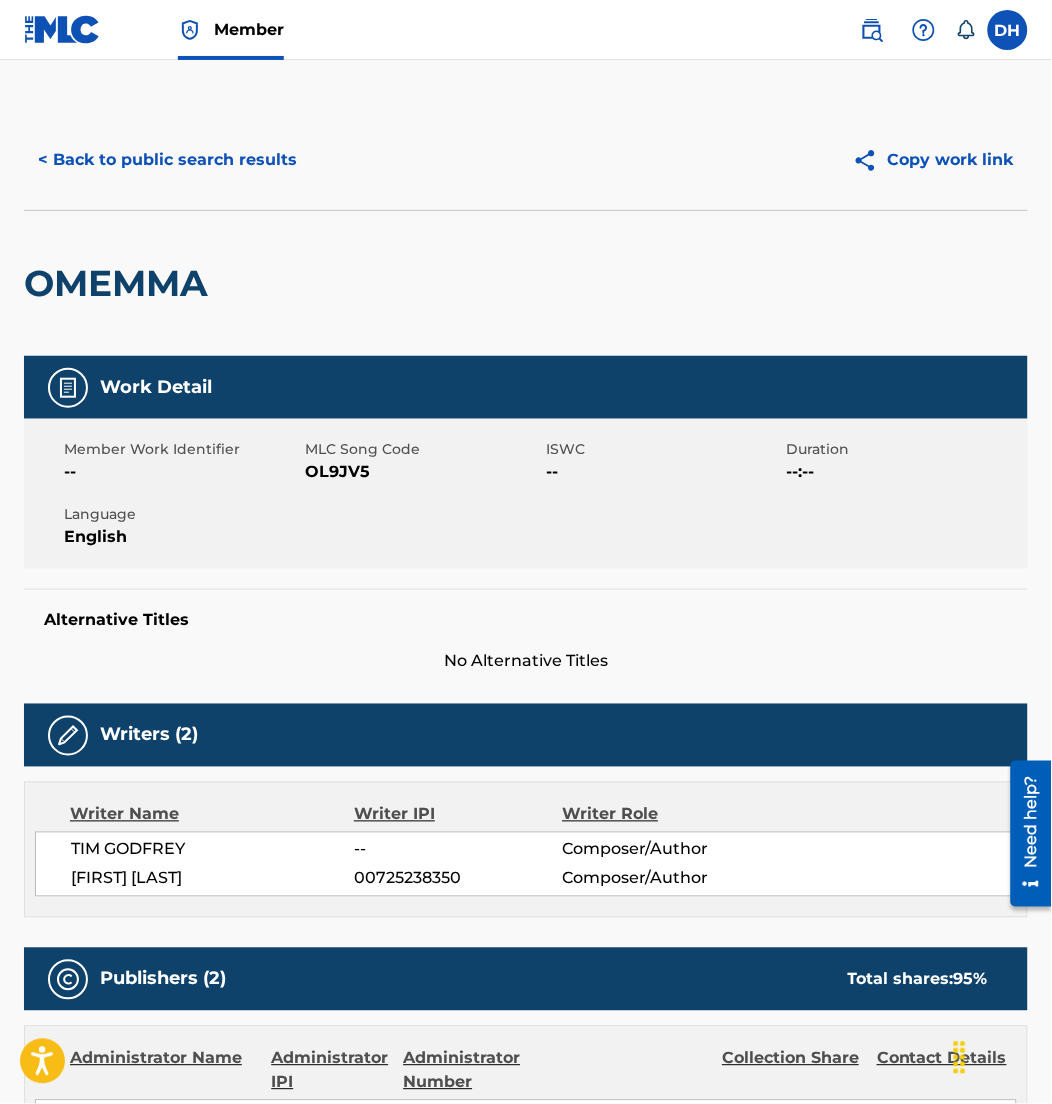 click on "< Back to public search results" at bounding box center (167, 160) 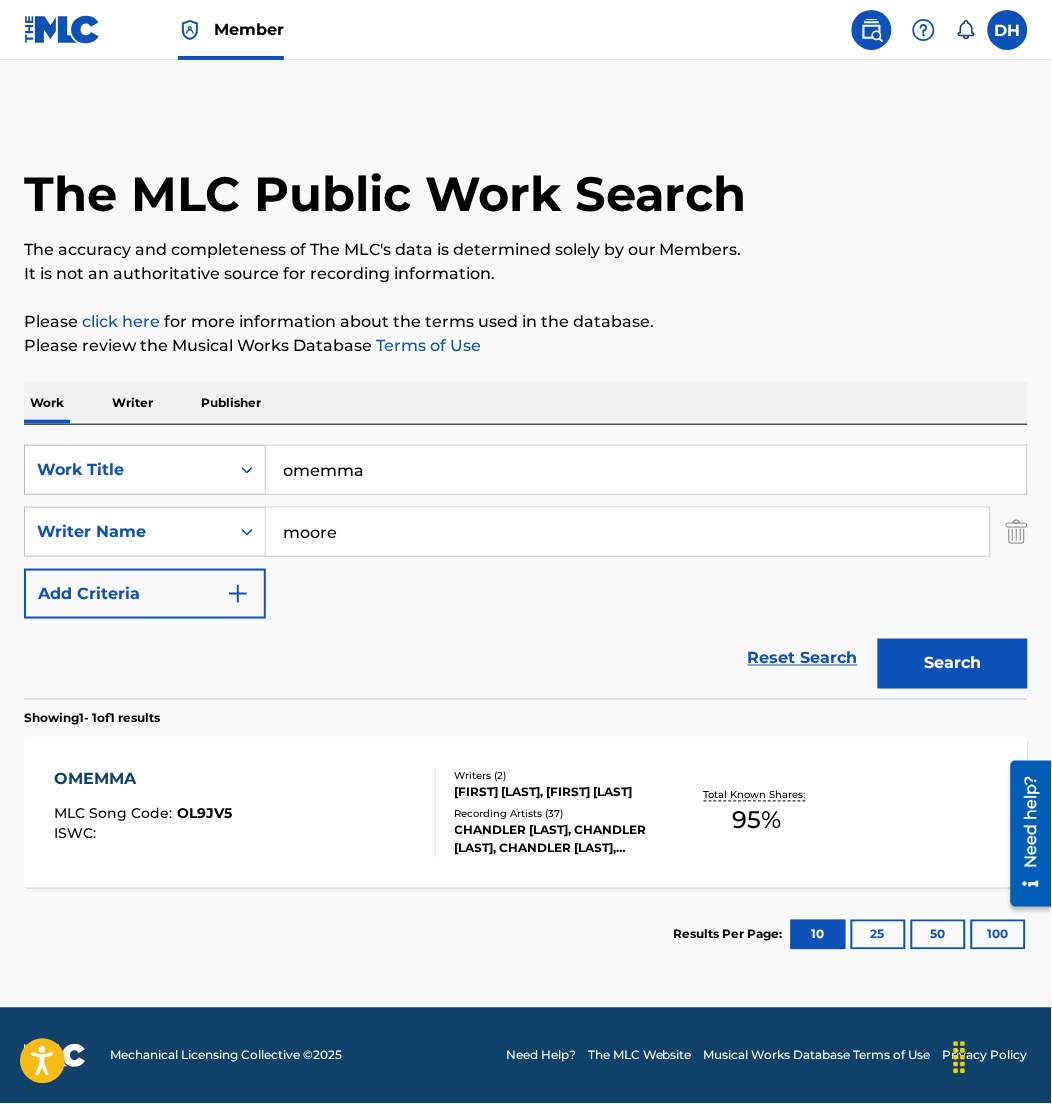 drag, startPoint x: 406, startPoint y: 476, endPoint x: 137, endPoint y: 473, distance: 269.01672 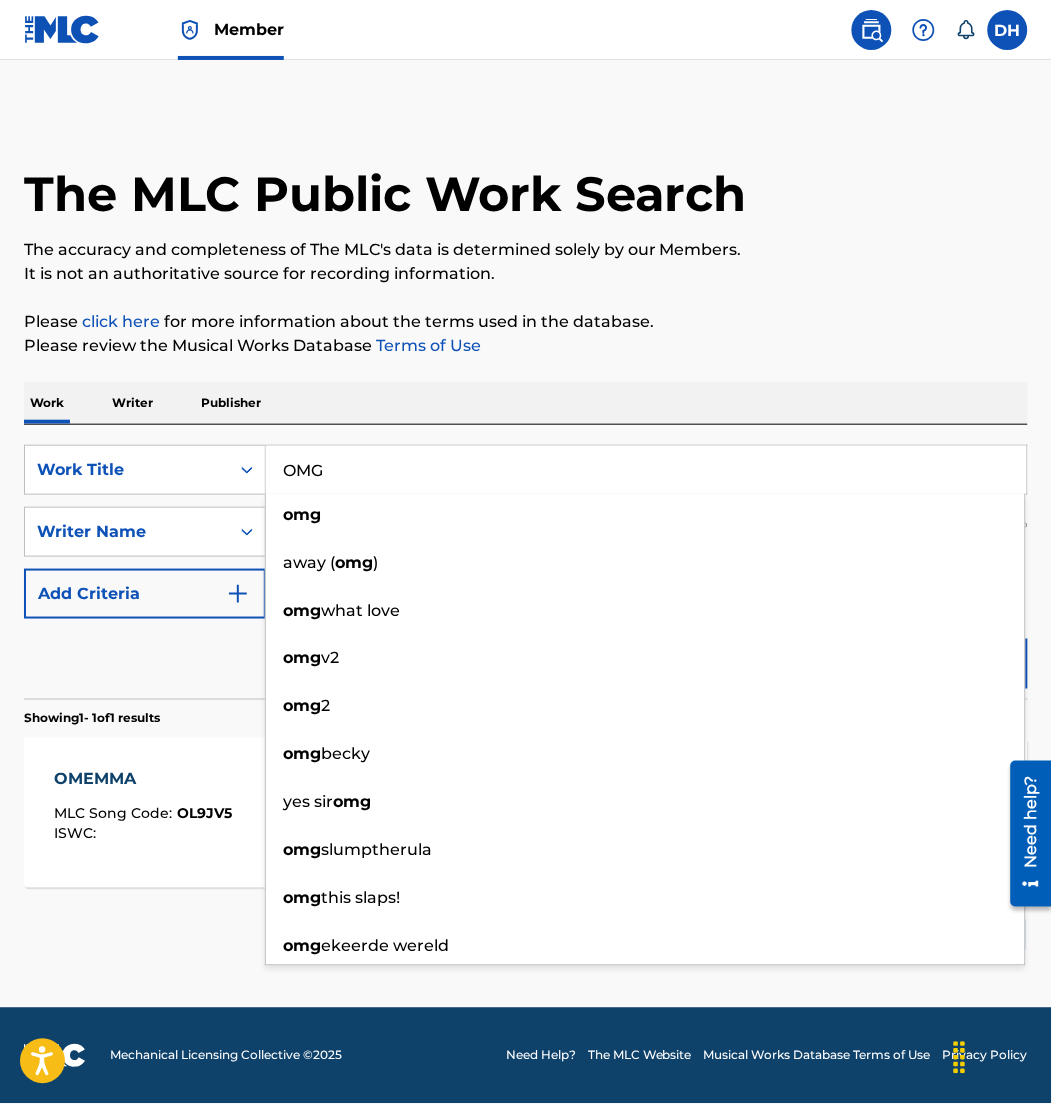 type on "OMG" 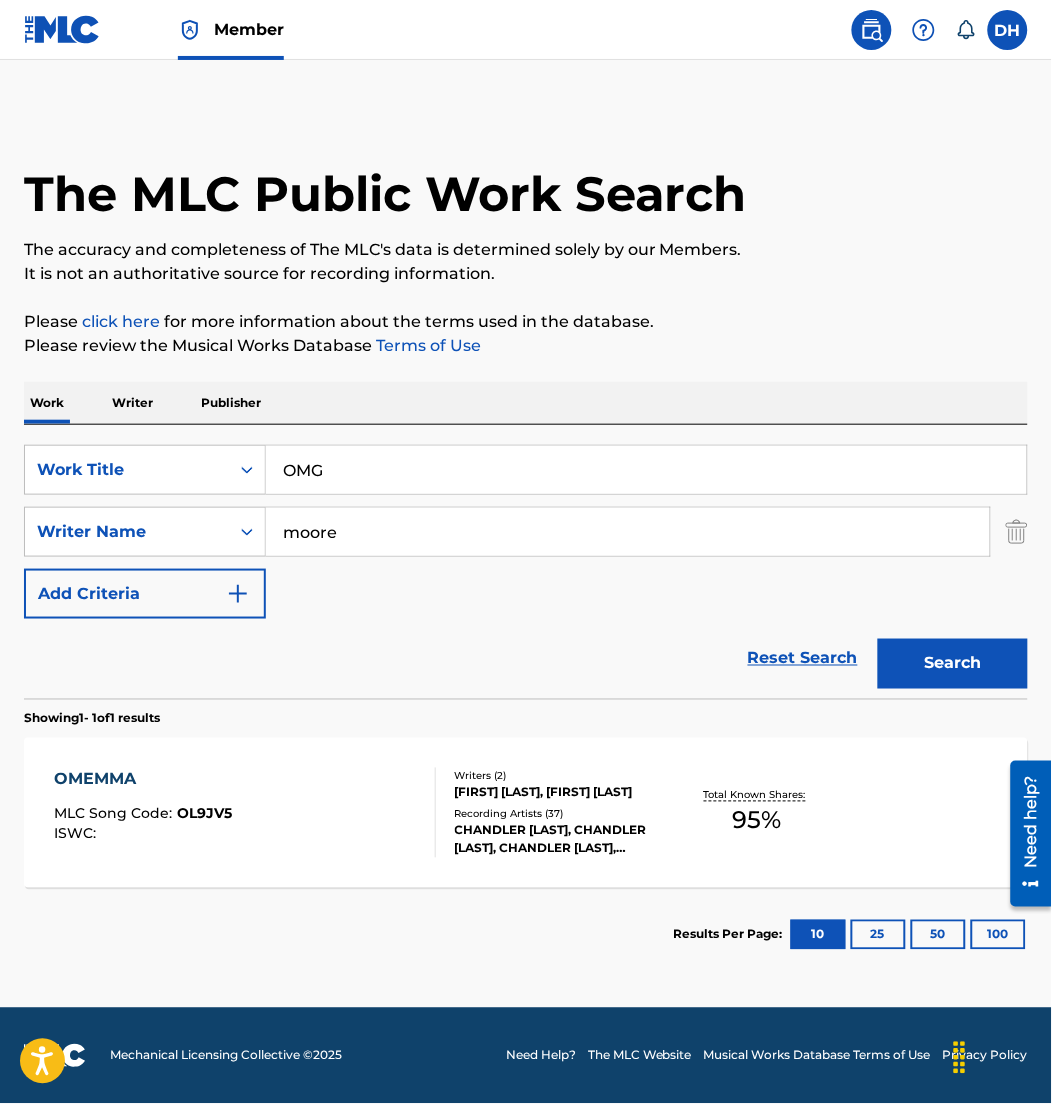 click on "Search" at bounding box center (953, 664) 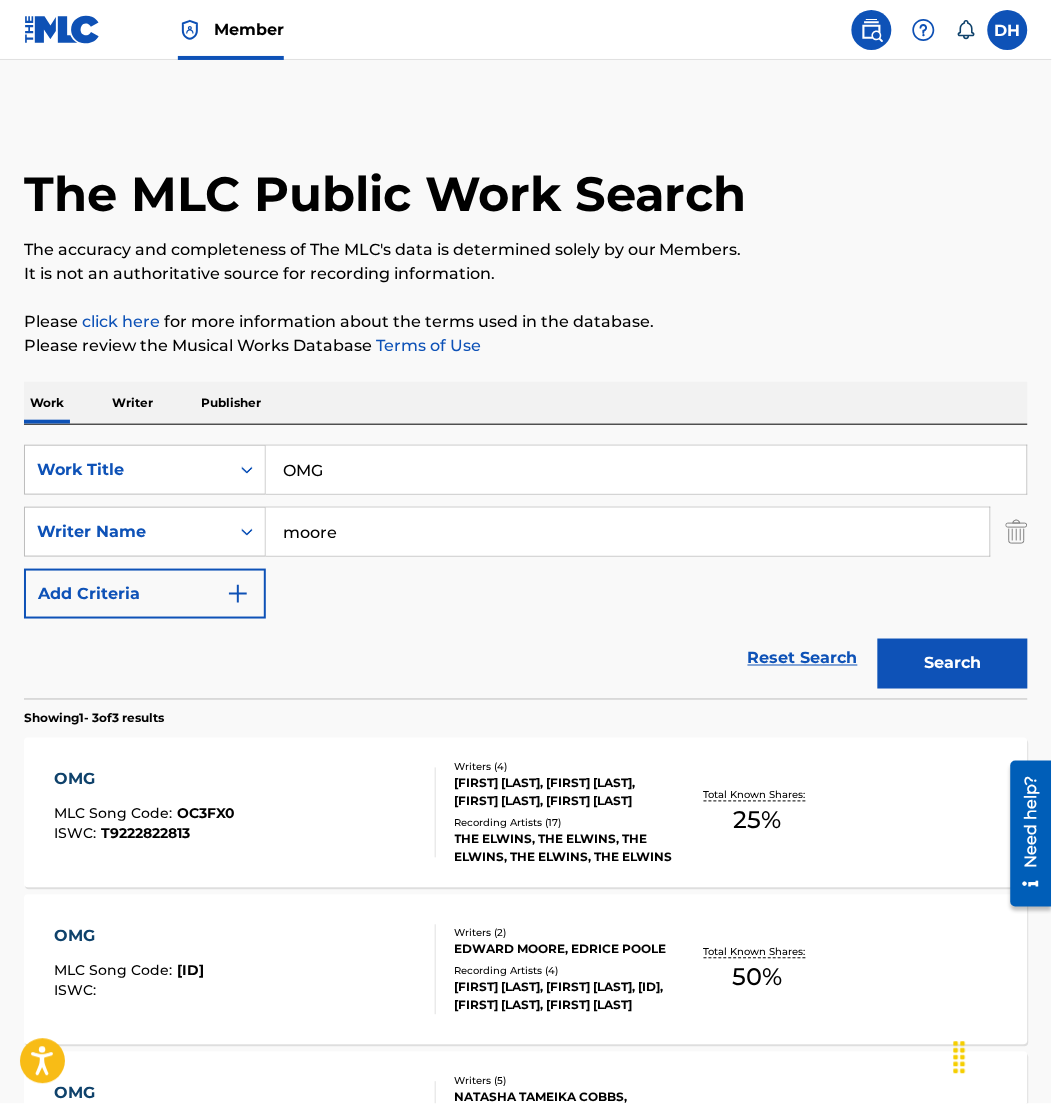 click on "Search" at bounding box center [953, 664] 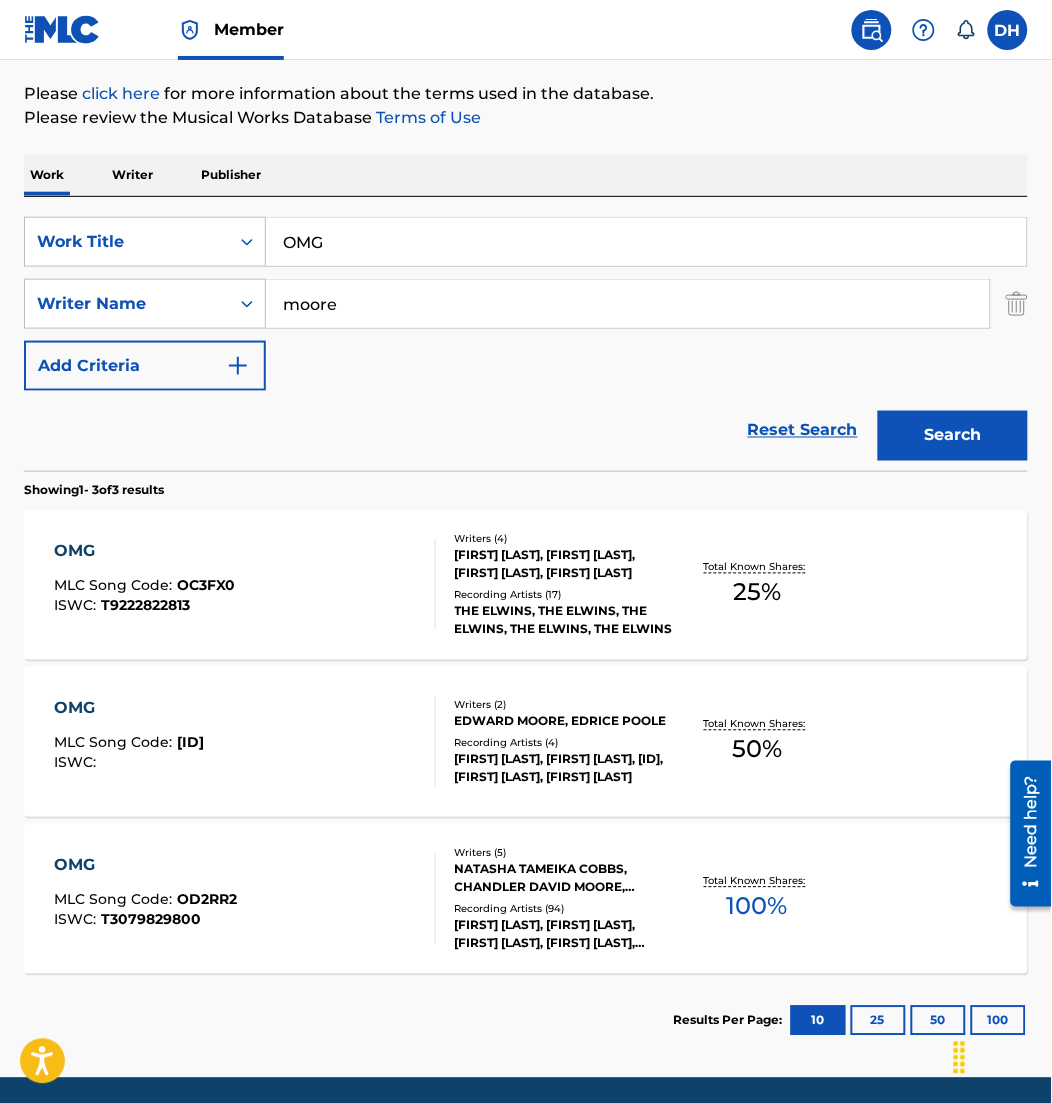 scroll, scrollTop: 245, scrollLeft: 0, axis: vertical 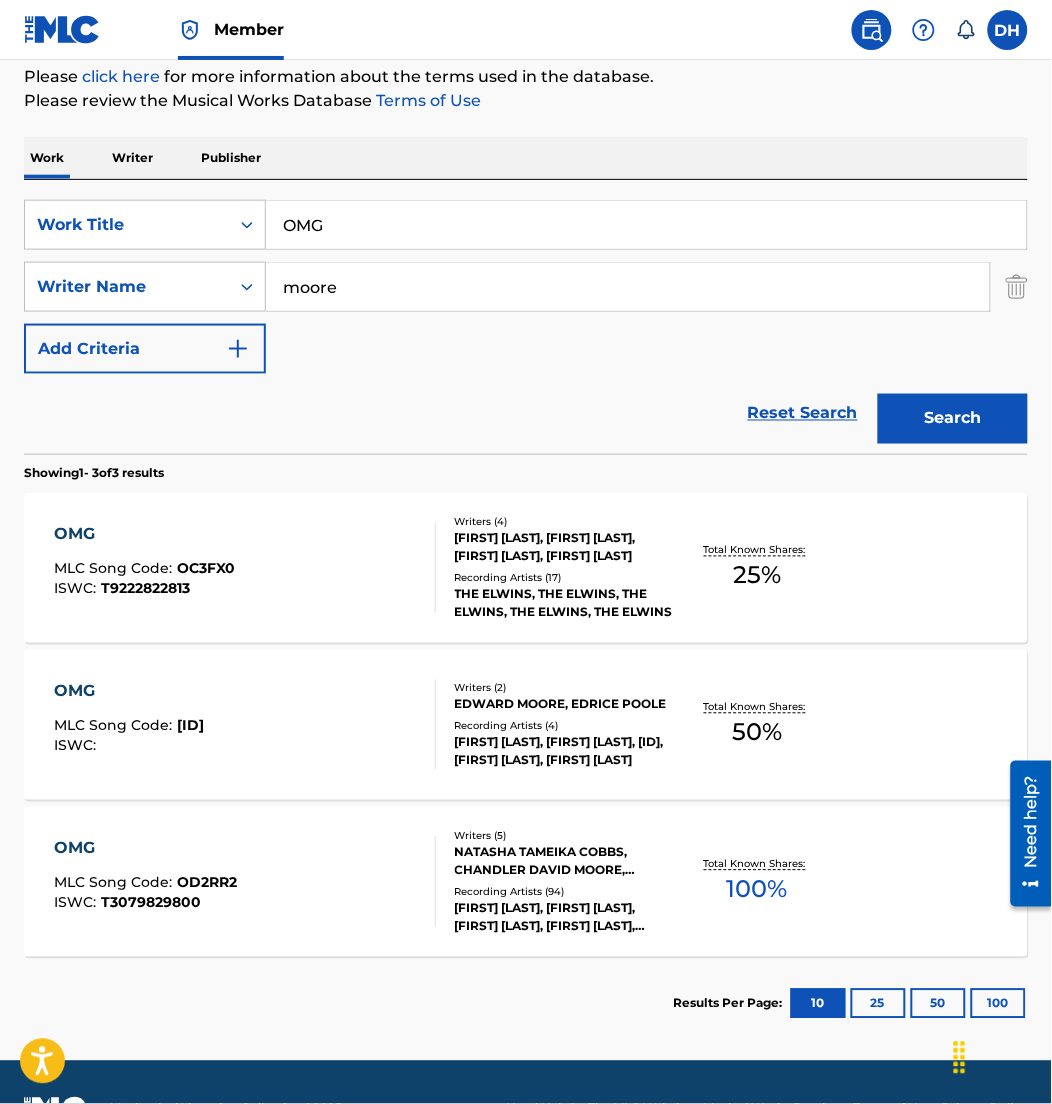 click on "NATASHA TAMEIKA COBBS, CHANDLER DAVID MOORE, STEFFANY GRETZINGER, JAY CODY CARNES, MICHAEL BRANDON LAKE" at bounding box center (564, 862) 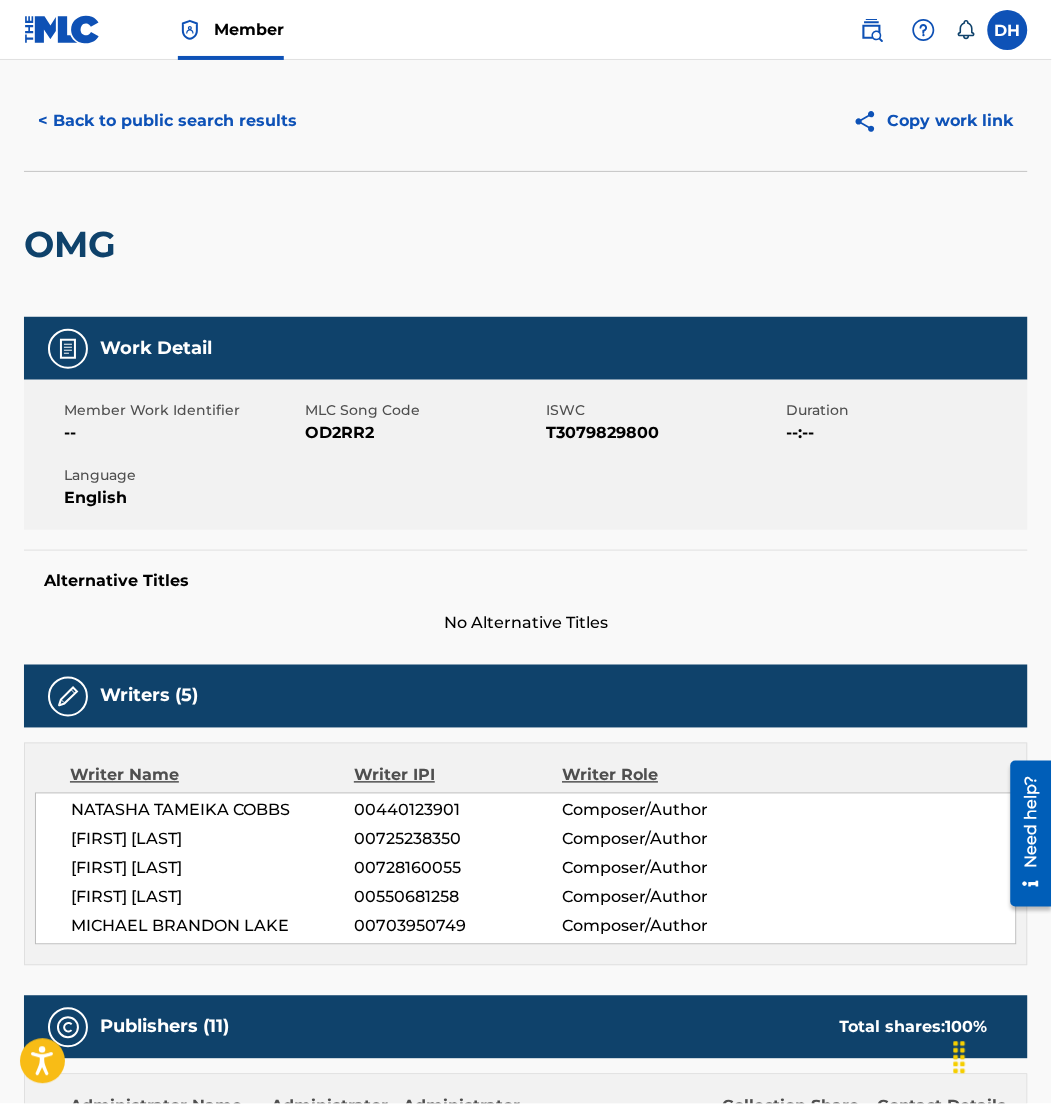 scroll, scrollTop: 0, scrollLeft: 0, axis: both 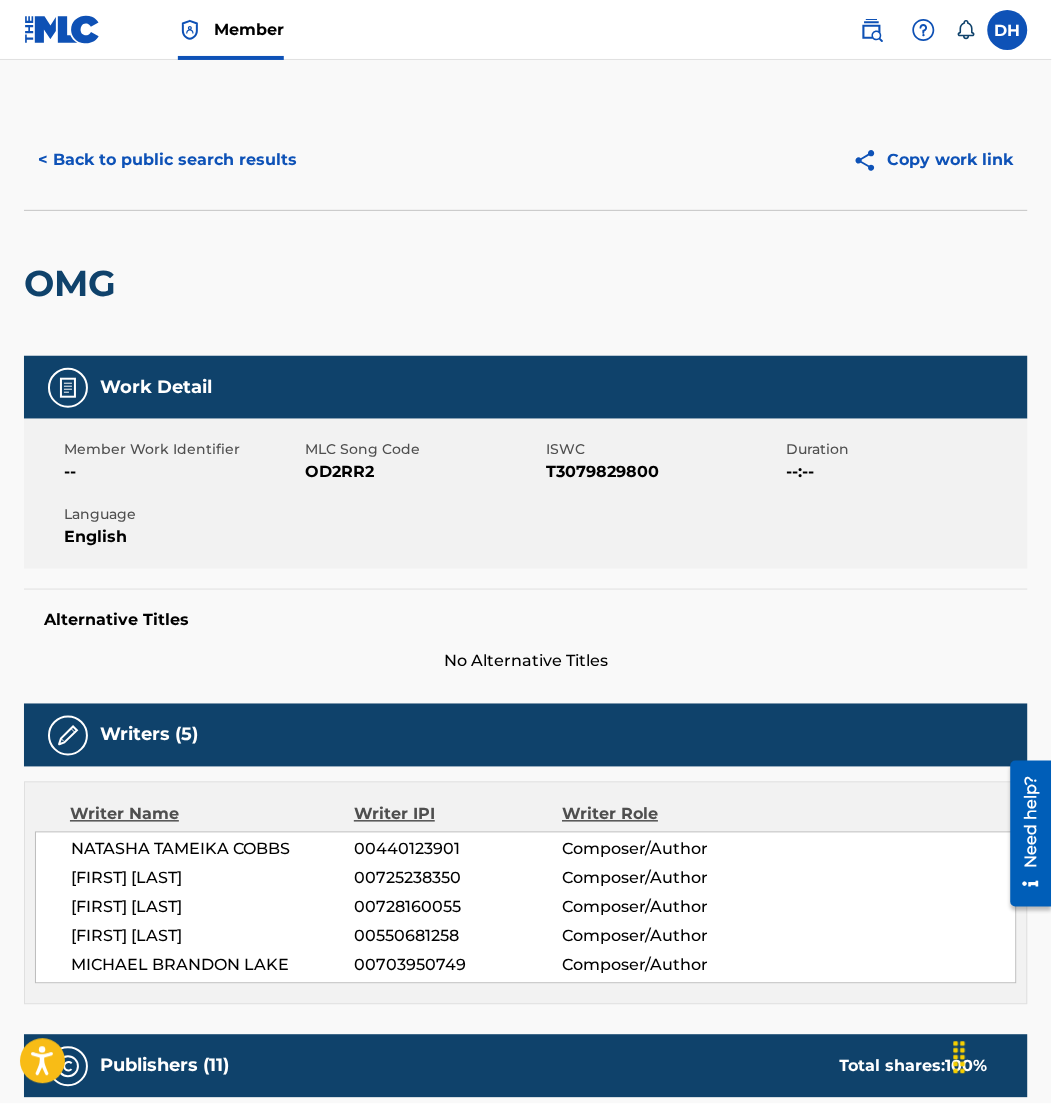 click on "< Back to public search results" at bounding box center (167, 160) 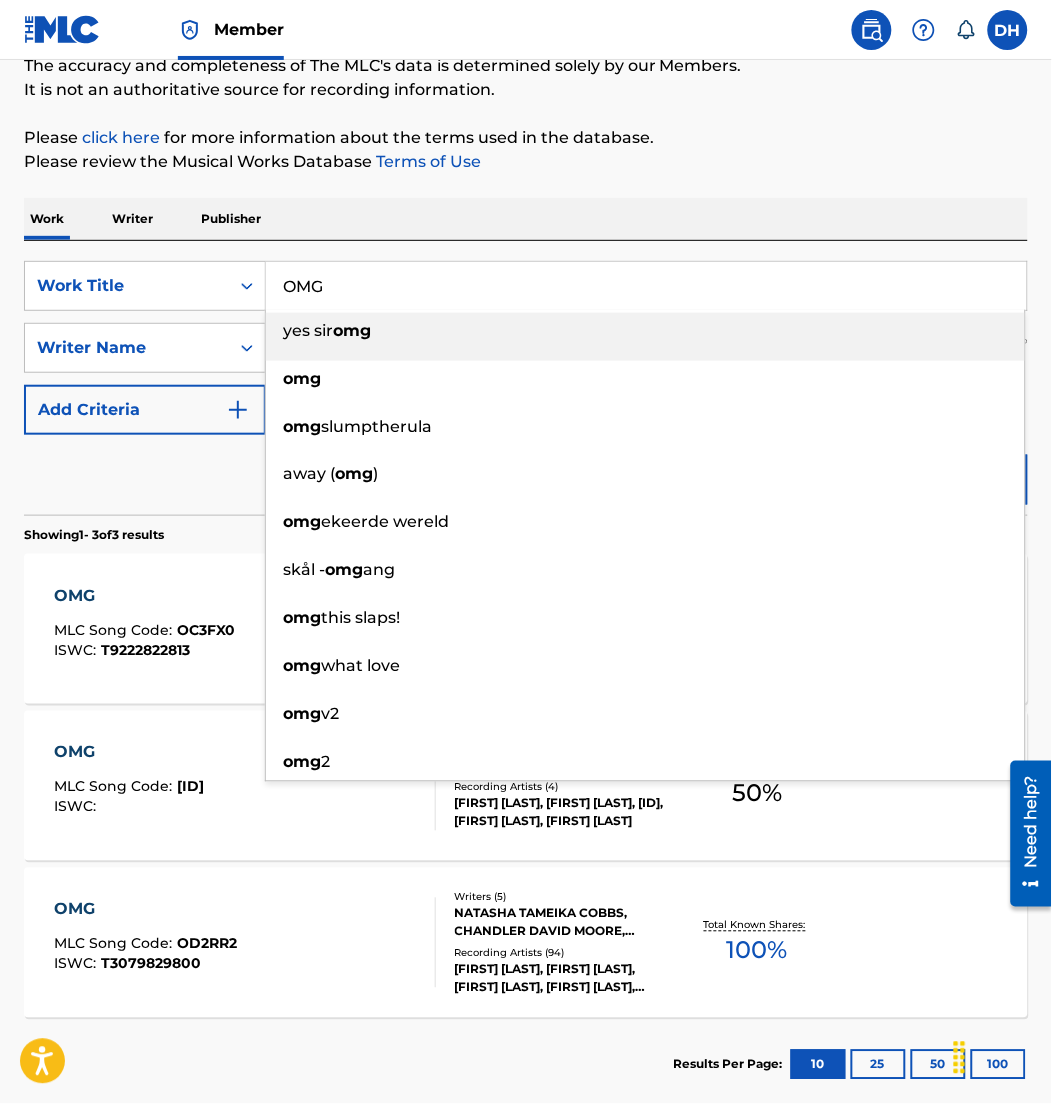 drag, startPoint x: 440, startPoint y: 287, endPoint x: 109, endPoint y: 202, distance: 341.73965 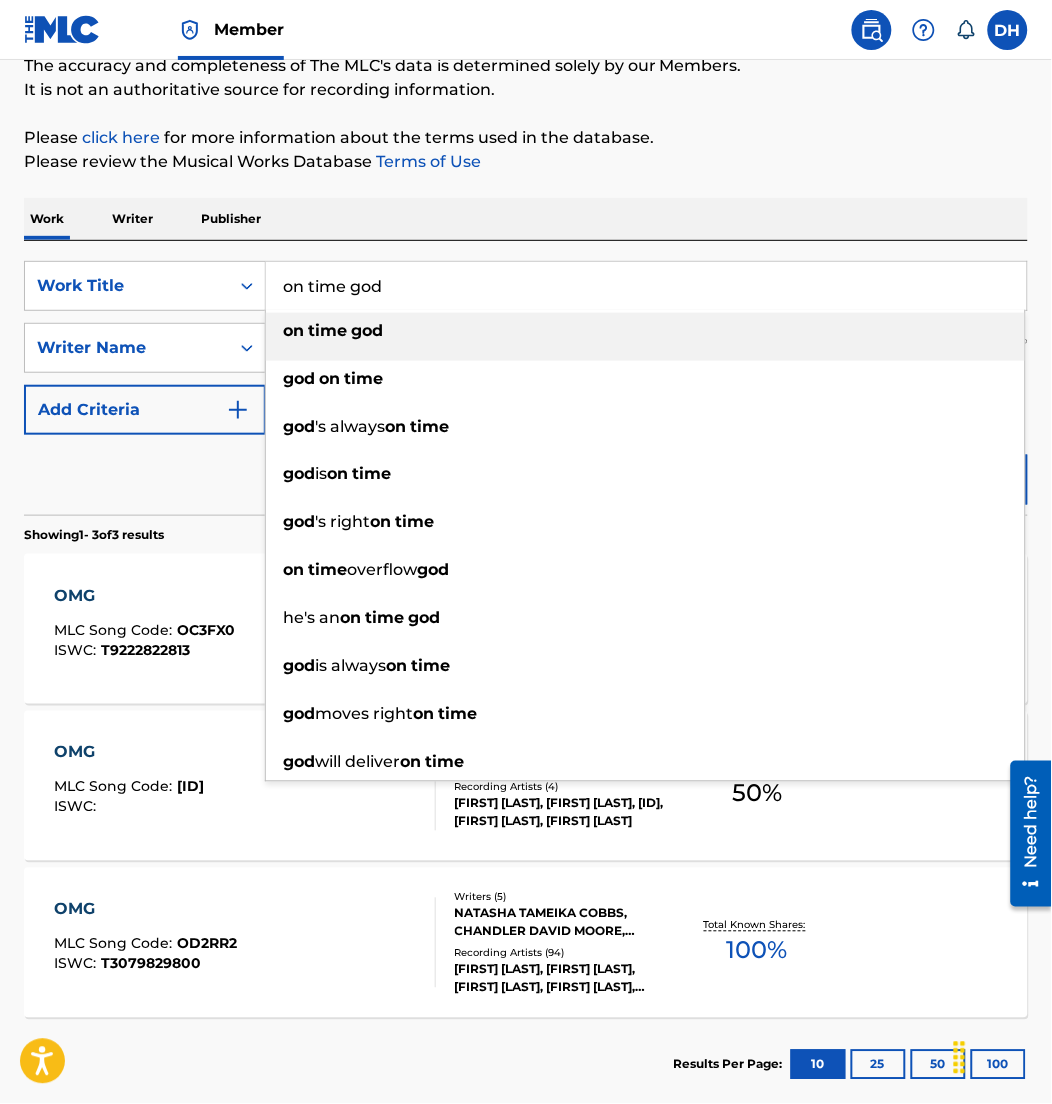 type on "on time god" 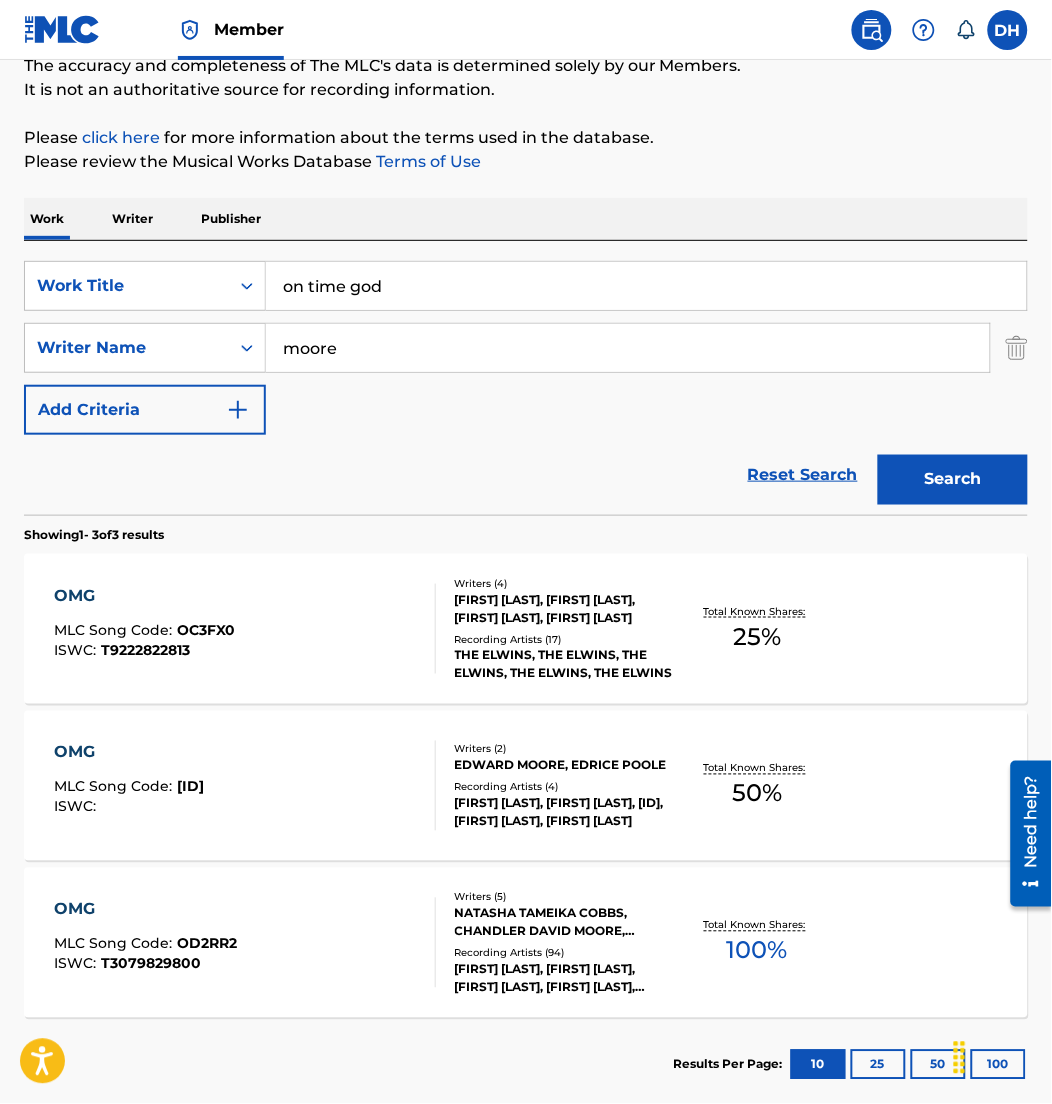 click on "Work Writer Publisher" at bounding box center (526, 219) 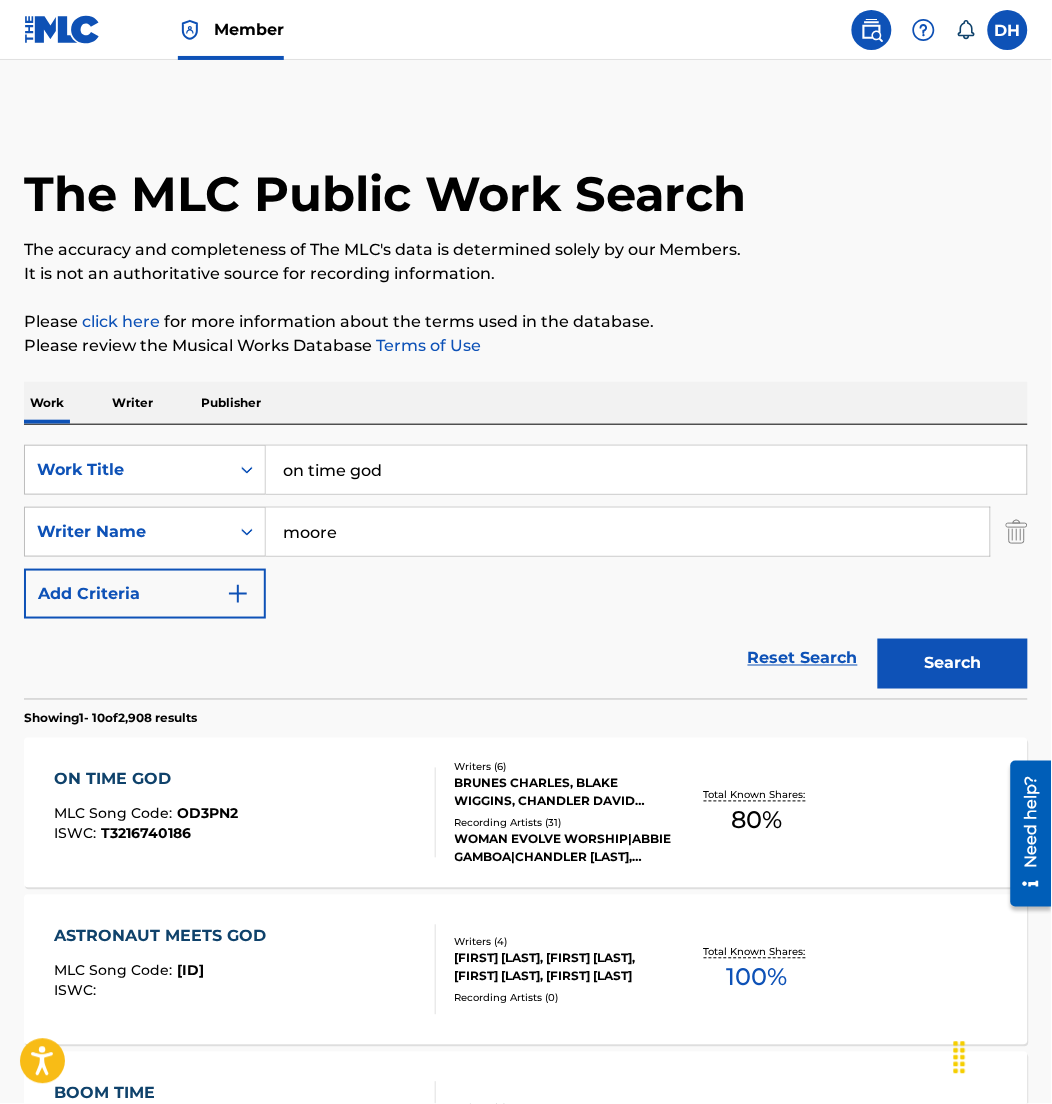 click on "Writers ( 6 ) BRUNES CHARLES, BLAKE WIGGINS, CHANDLER DAVID MOORE, ABBIE SIMMONS, ANNA GOLDEN, SARAH ROBERTS JAKES Recording Artists ( 31 ) WOMAN EVOLVE WORSHIP|ABBIE GAMBOA|CHANDLER MOORE, WOMAN EVOLVE WORSHIP,CHANDLER MOORE,ABBIE GAMBOA, WOMAN EVOLVE WORSHIP, CHANDLER MOORE & ABBIE GAMBOA, WOMAN EVOLVE WORSHIP, ABBIE GAMBOA|WOMAN EVOLVE WORSHIP|CHANDLER MOORE" at bounding box center [555, 813] 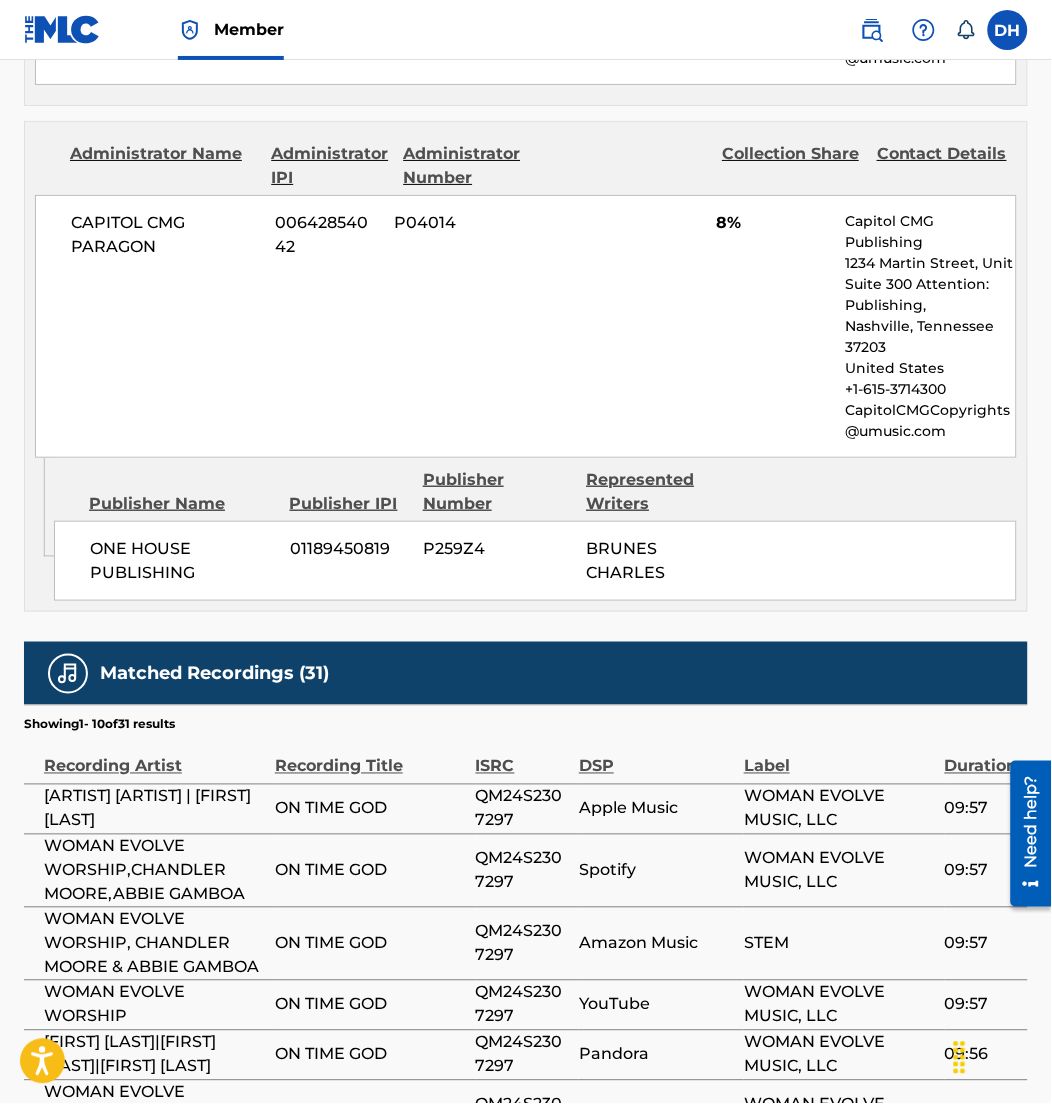 scroll, scrollTop: 3917, scrollLeft: 0, axis: vertical 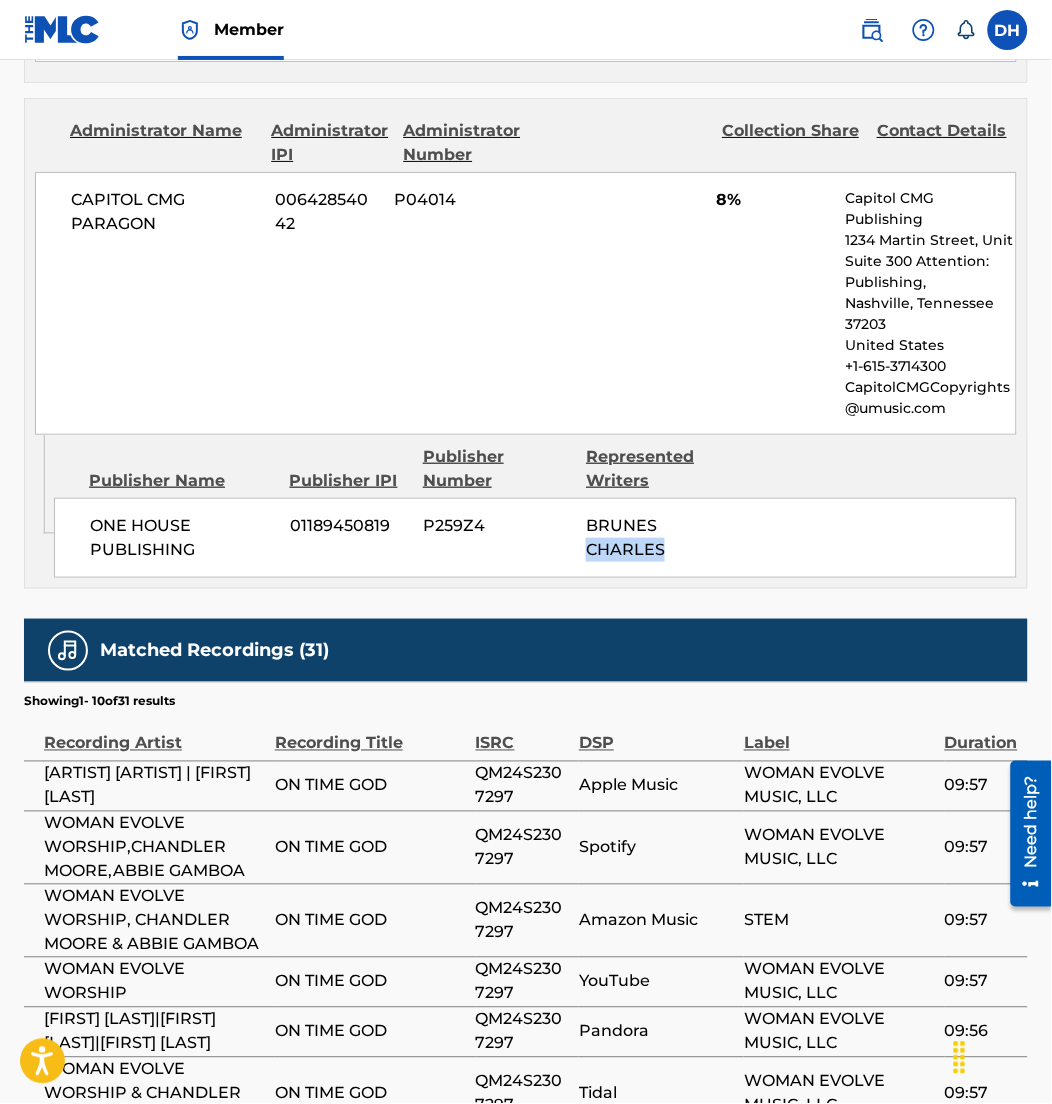 drag, startPoint x: 766, startPoint y: 472, endPoint x: 812, endPoint y: 522, distance: 67.941154 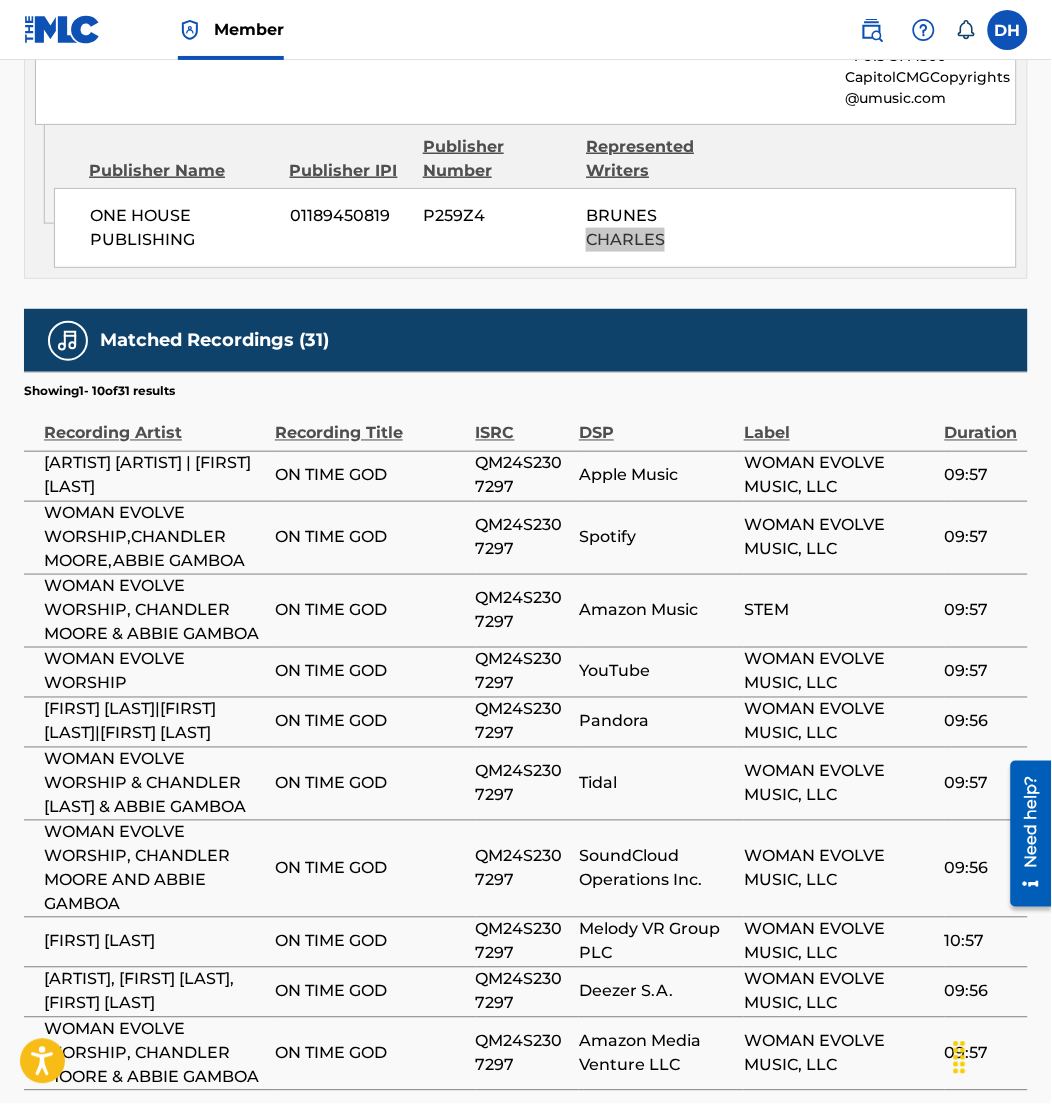 scroll, scrollTop: 4497, scrollLeft: 0, axis: vertical 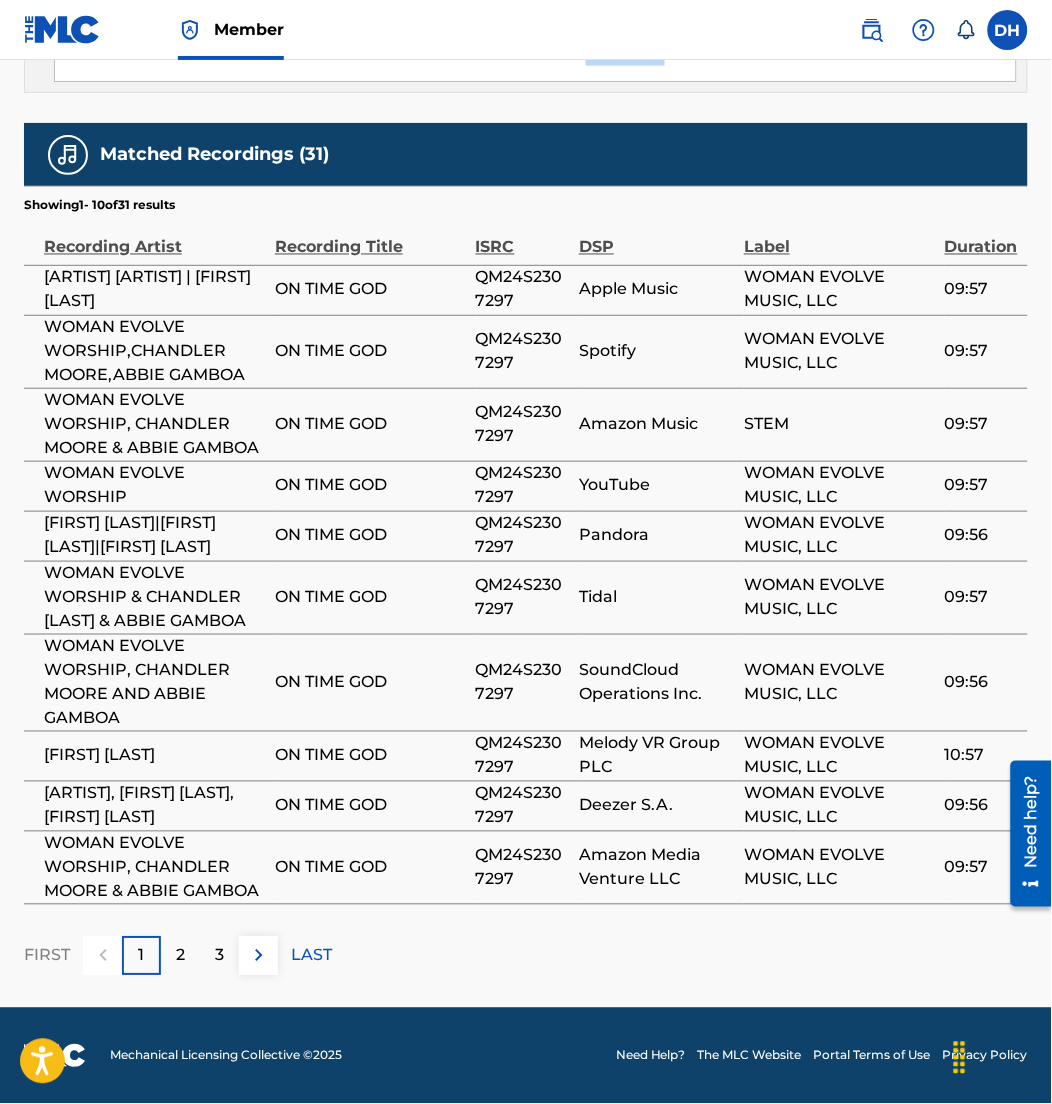 click at bounding box center [258, 956] 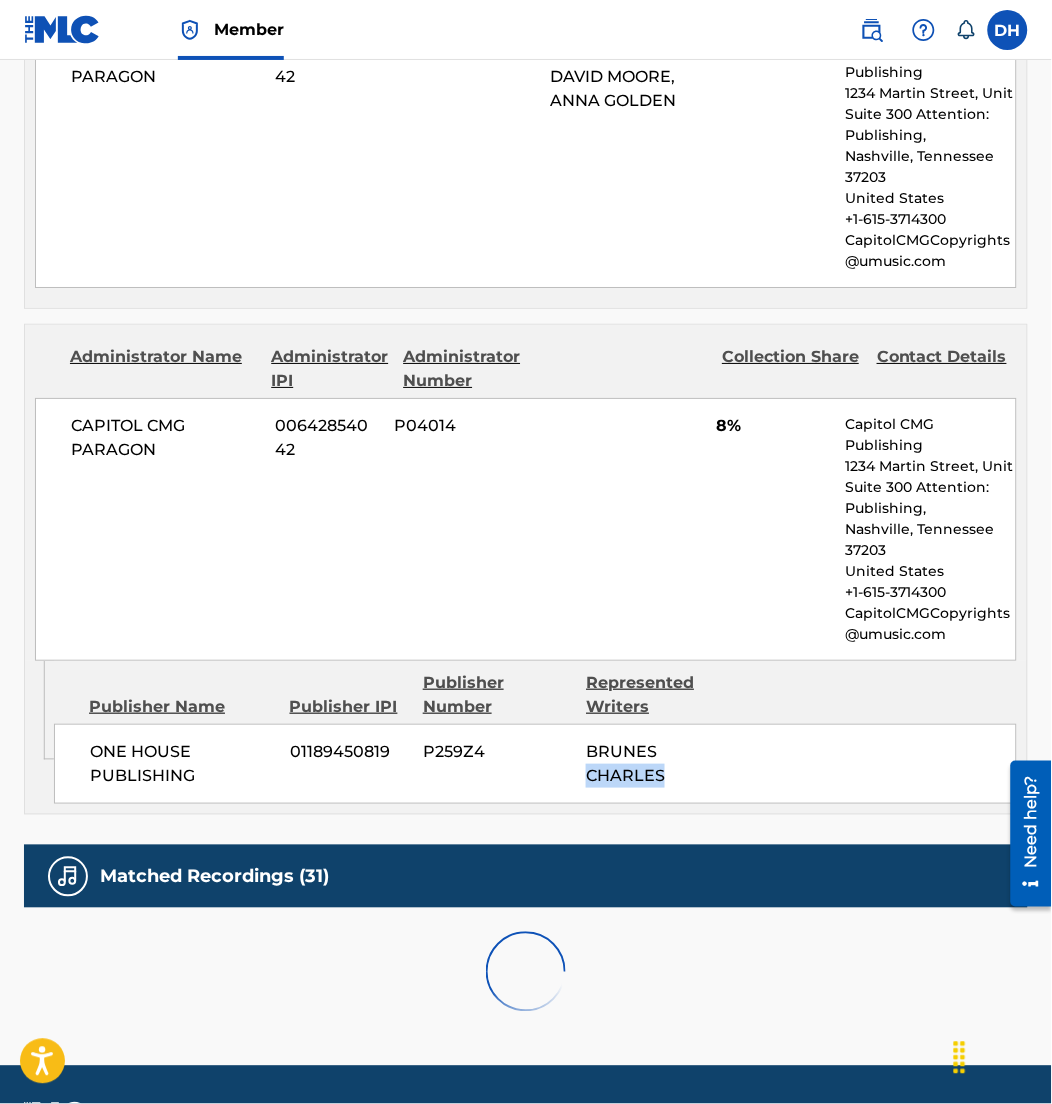 scroll, scrollTop: 4310, scrollLeft: 0, axis: vertical 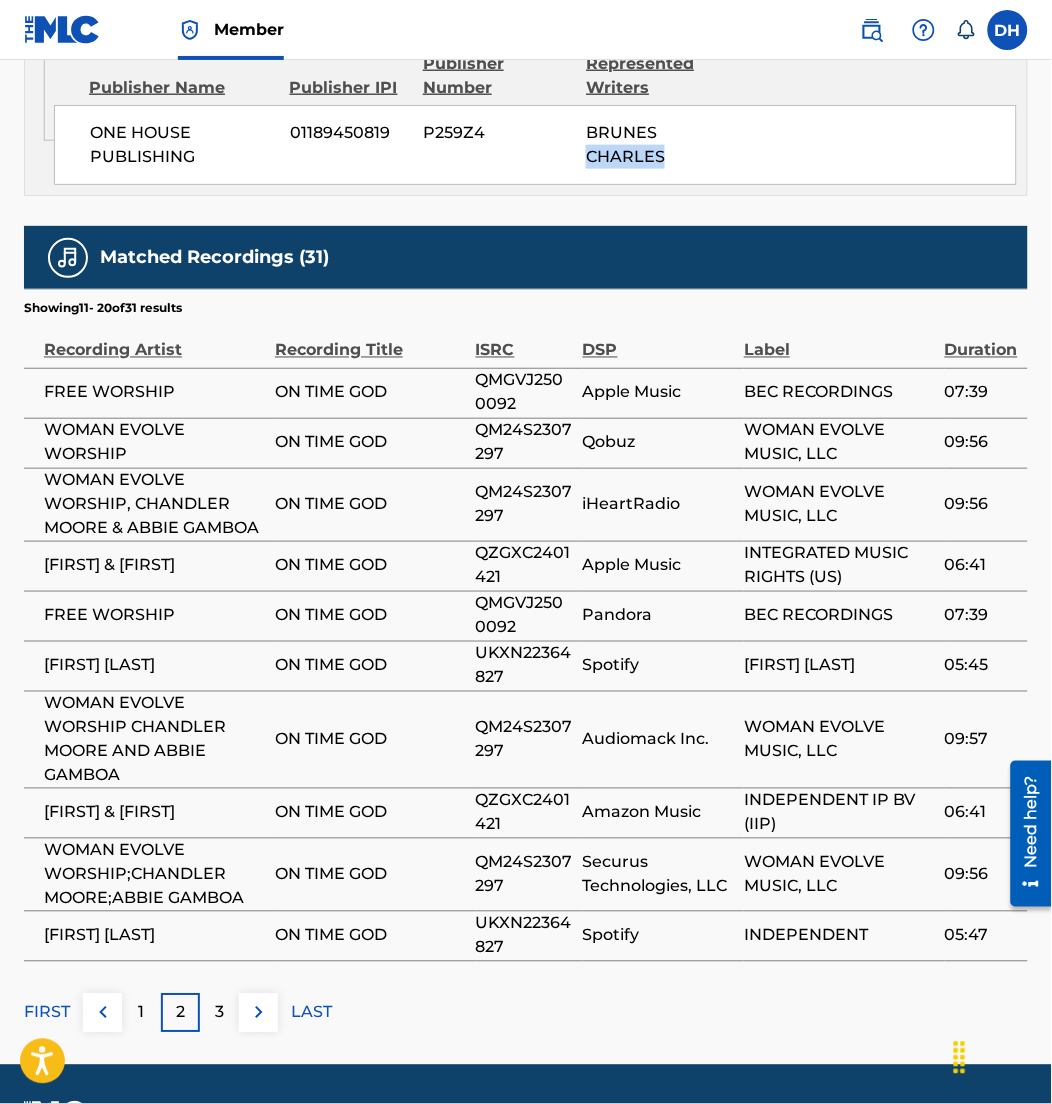 click at bounding box center [258, 1013] 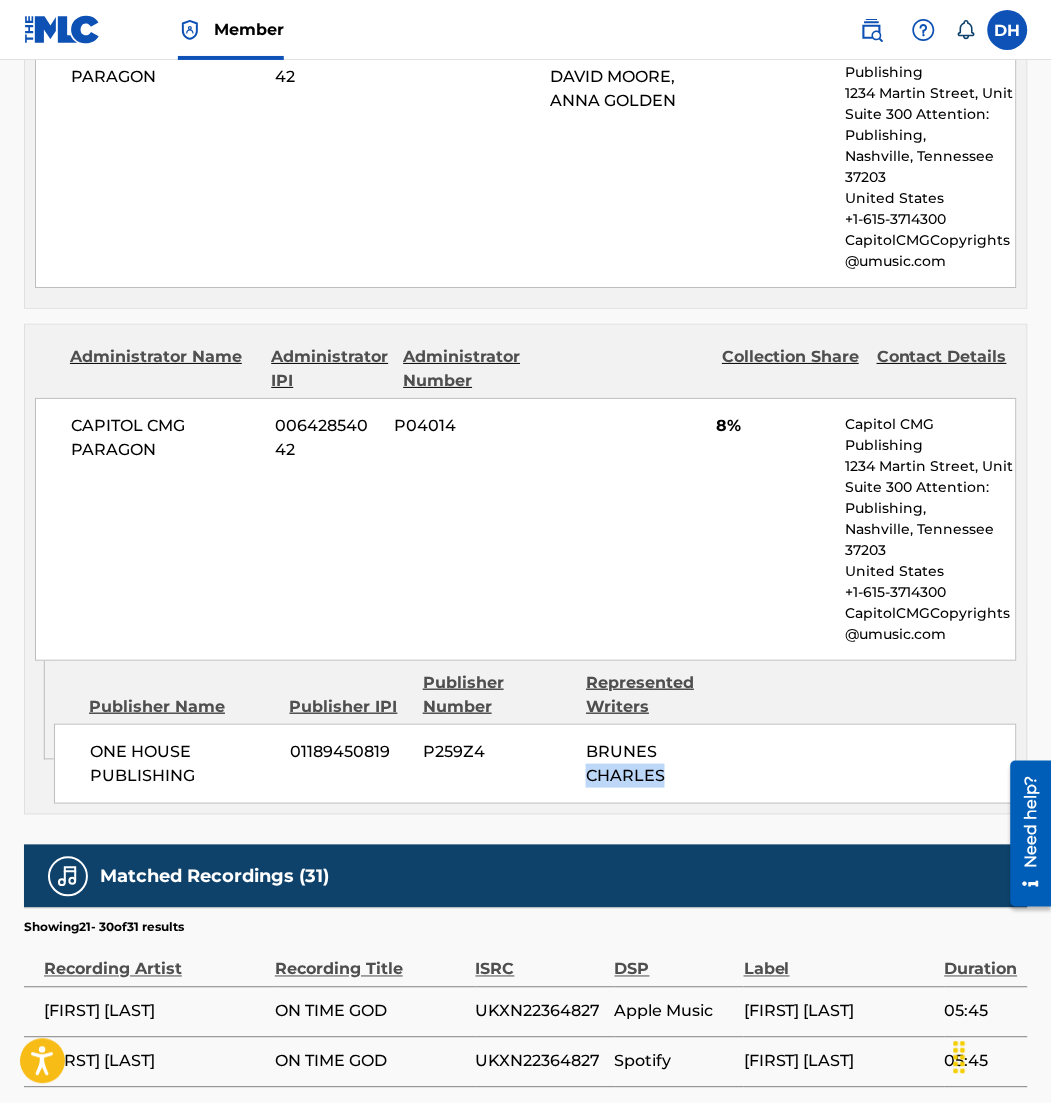scroll, scrollTop: 4216, scrollLeft: 0, axis: vertical 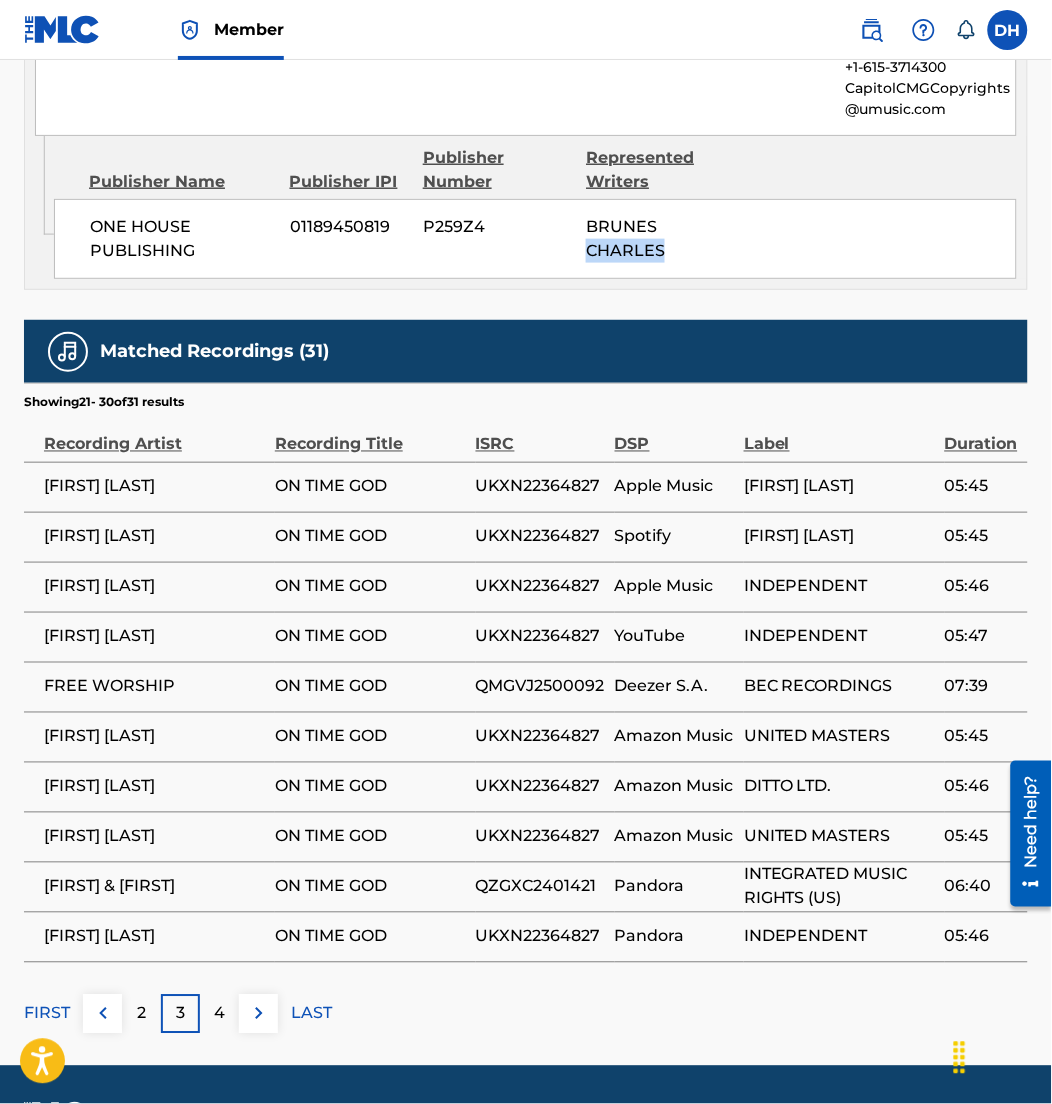 click at bounding box center [258, 1014] 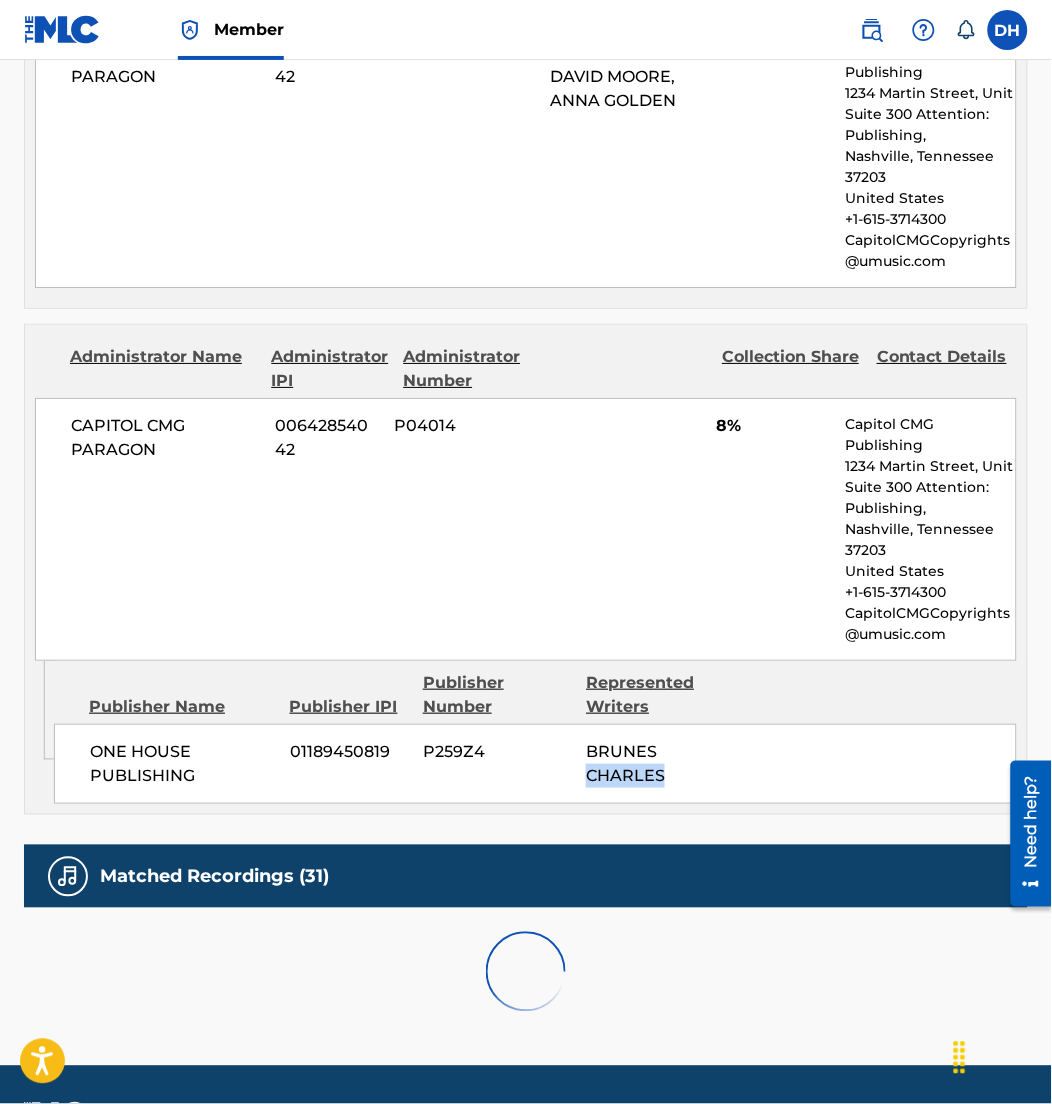 scroll, scrollTop: 3766, scrollLeft: 0, axis: vertical 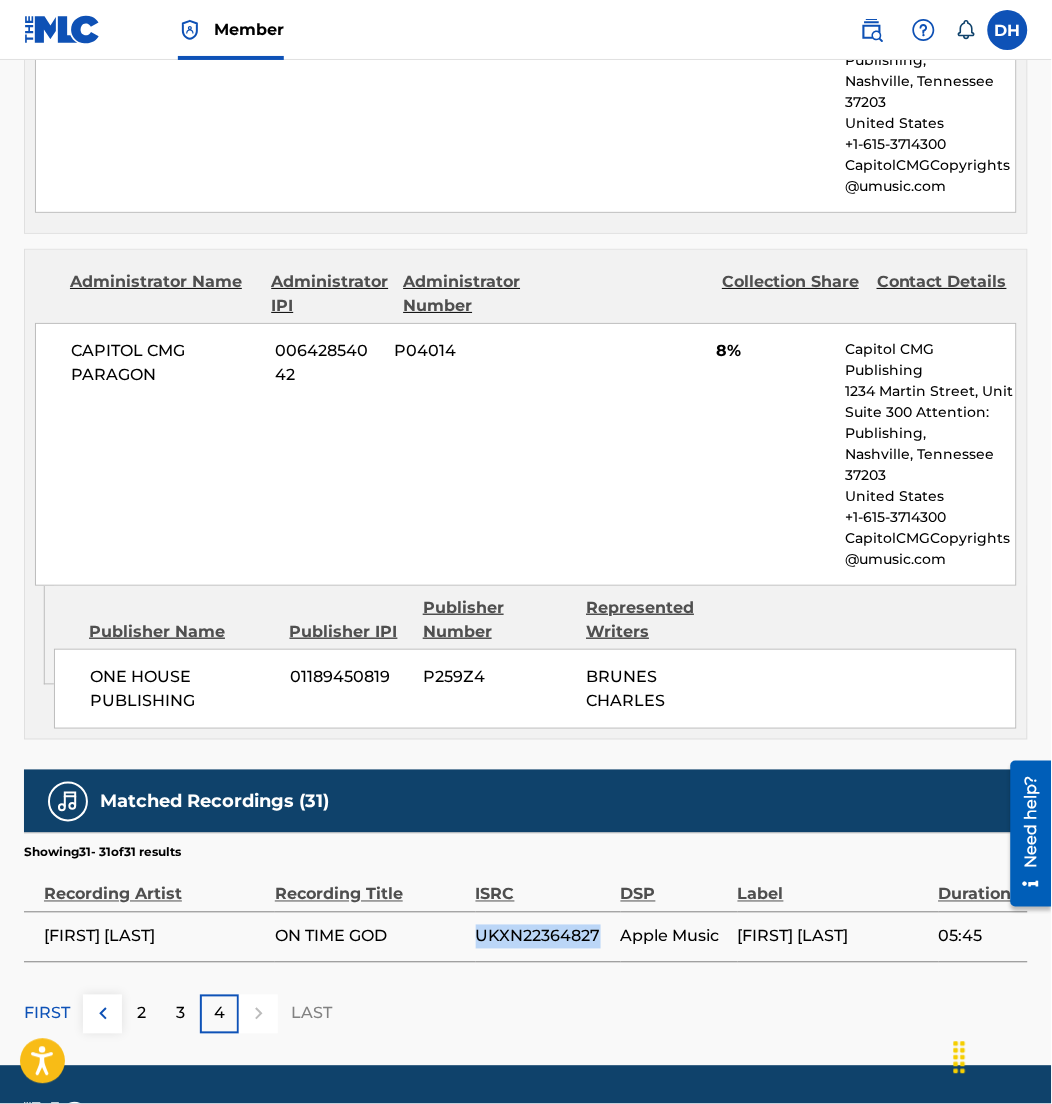 drag, startPoint x: 469, startPoint y: 884, endPoint x: 605, endPoint y: 884, distance: 136 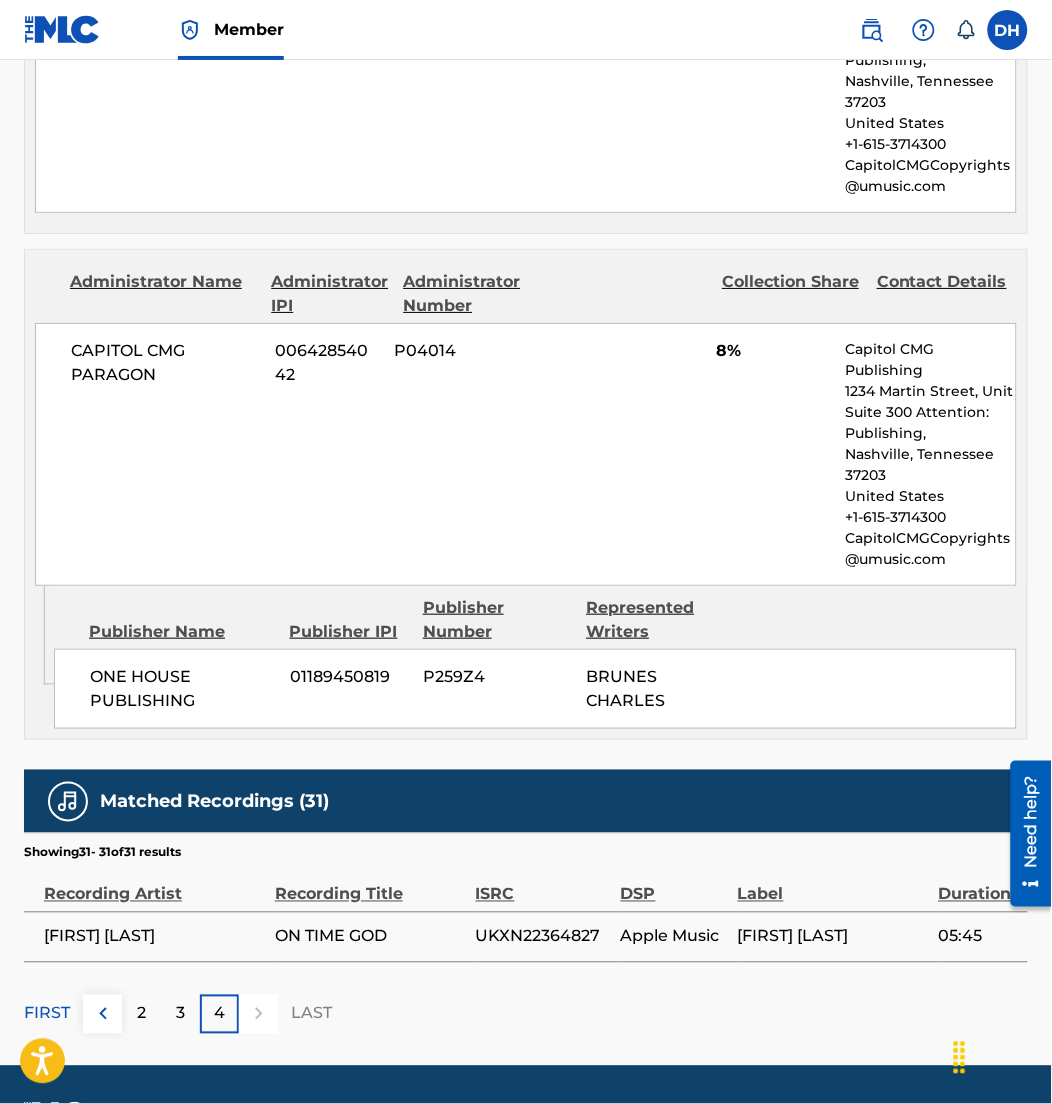 click on "3" at bounding box center [180, 1014] 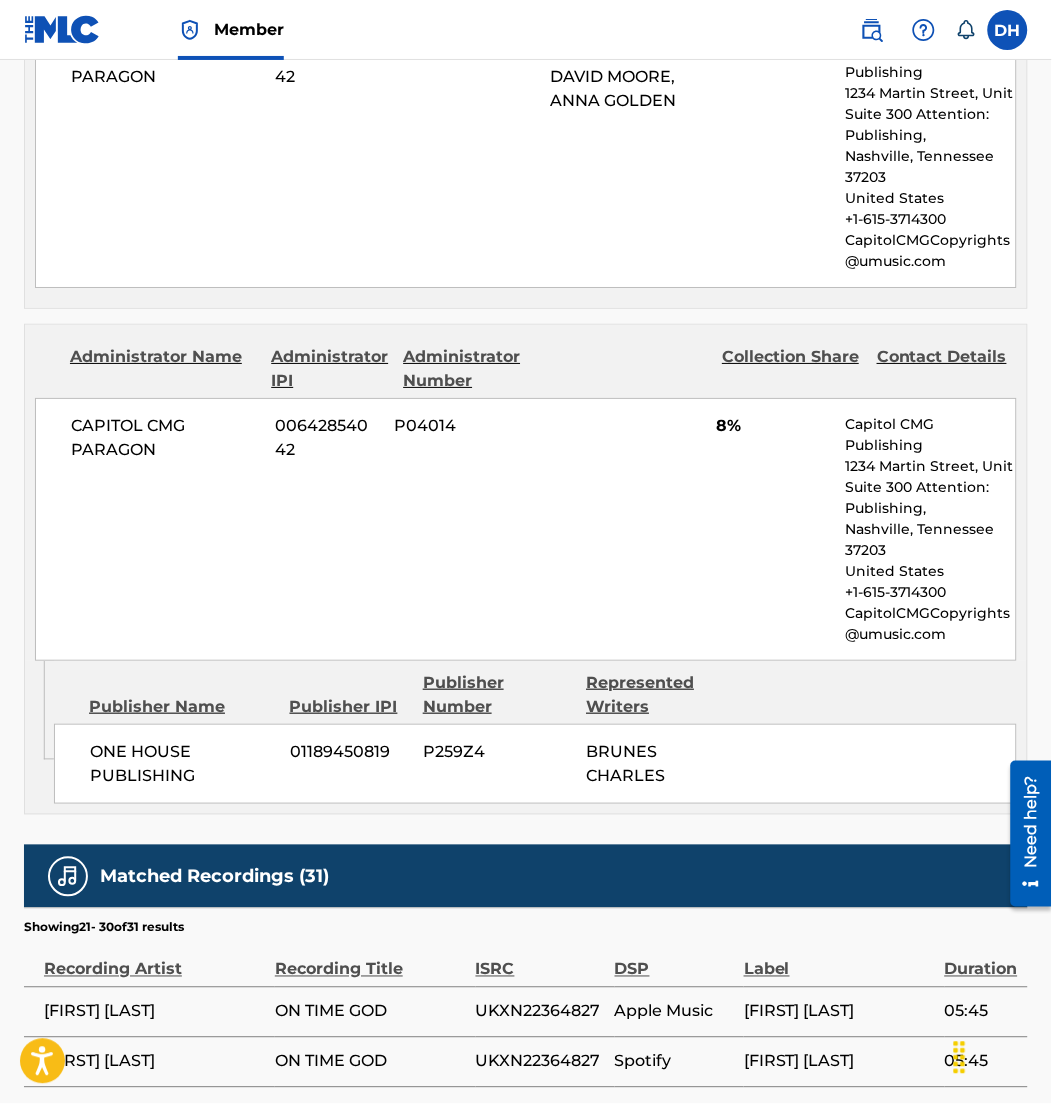 scroll, scrollTop: 4216, scrollLeft: 0, axis: vertical 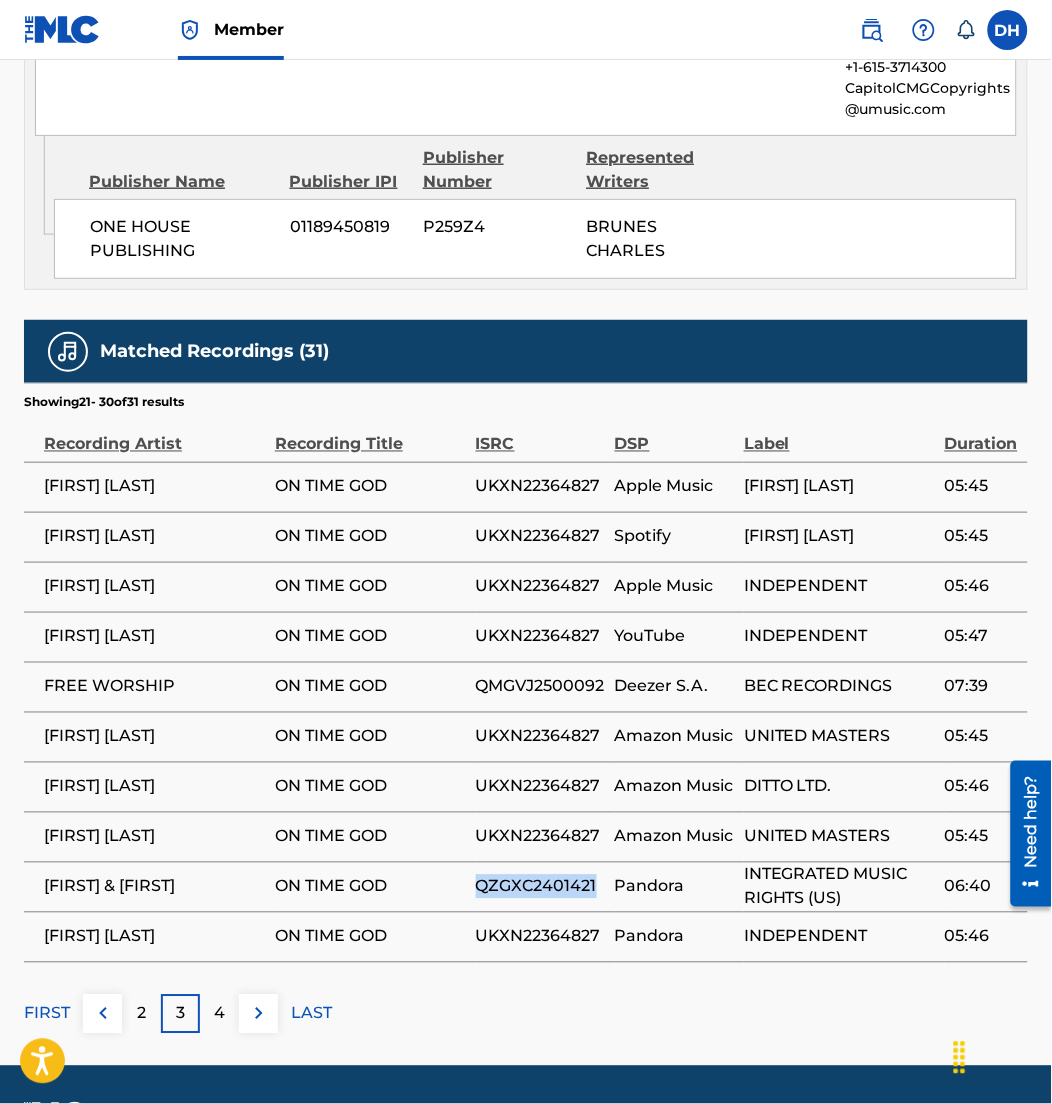 drag, startPoint x: 596, startPoint y: 838, endPoint x: 467, endPoint y: 836, distance: 129.0155 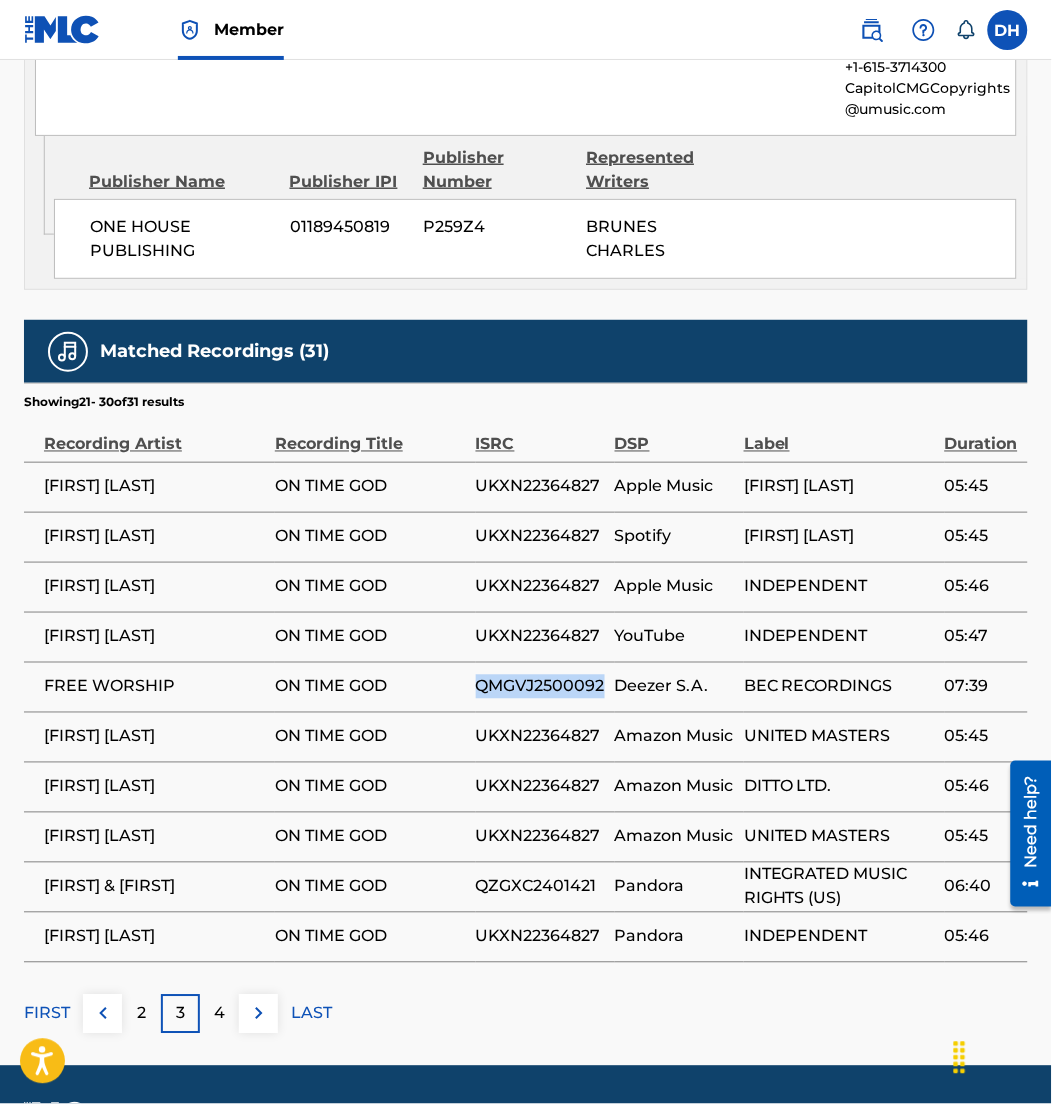 drag, startPoint x: 535, startPoint y: 641, endPoint x: 443, endPoint y: 616, distance: 95.33625 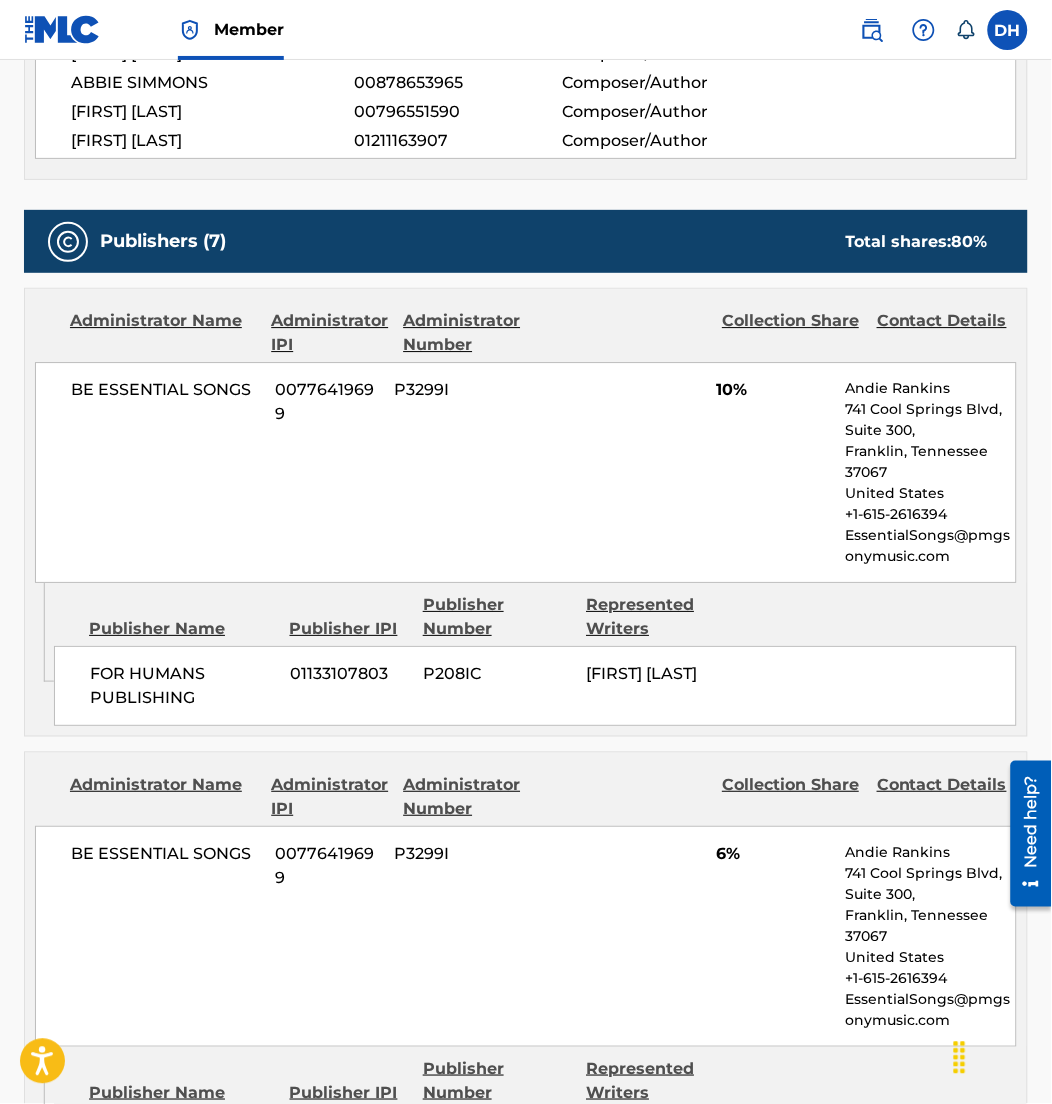 scroll, scrollTop: 0, scrollLeft: 0, axis: both 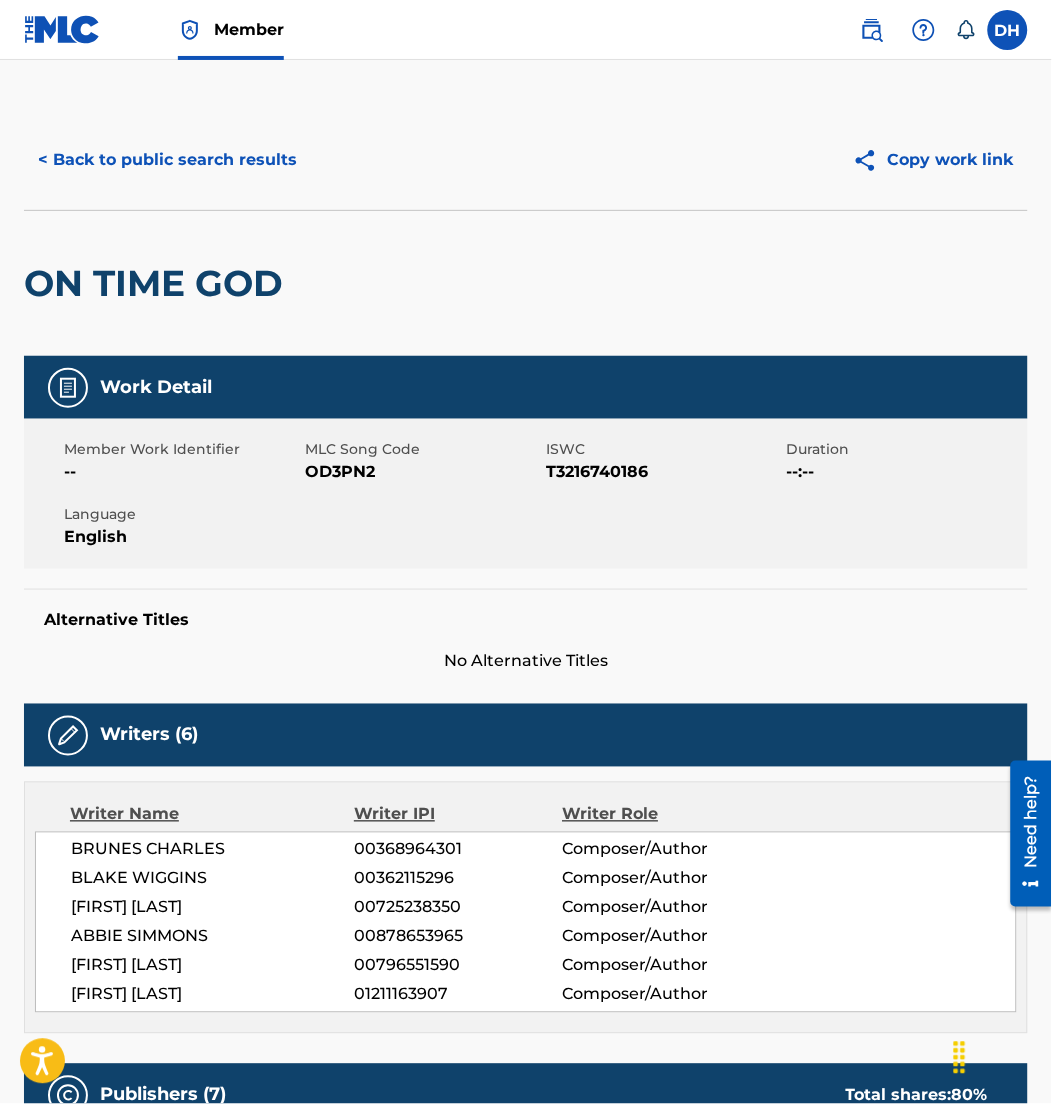 click on "< Back to public search results" at bounding box center (167, 160) 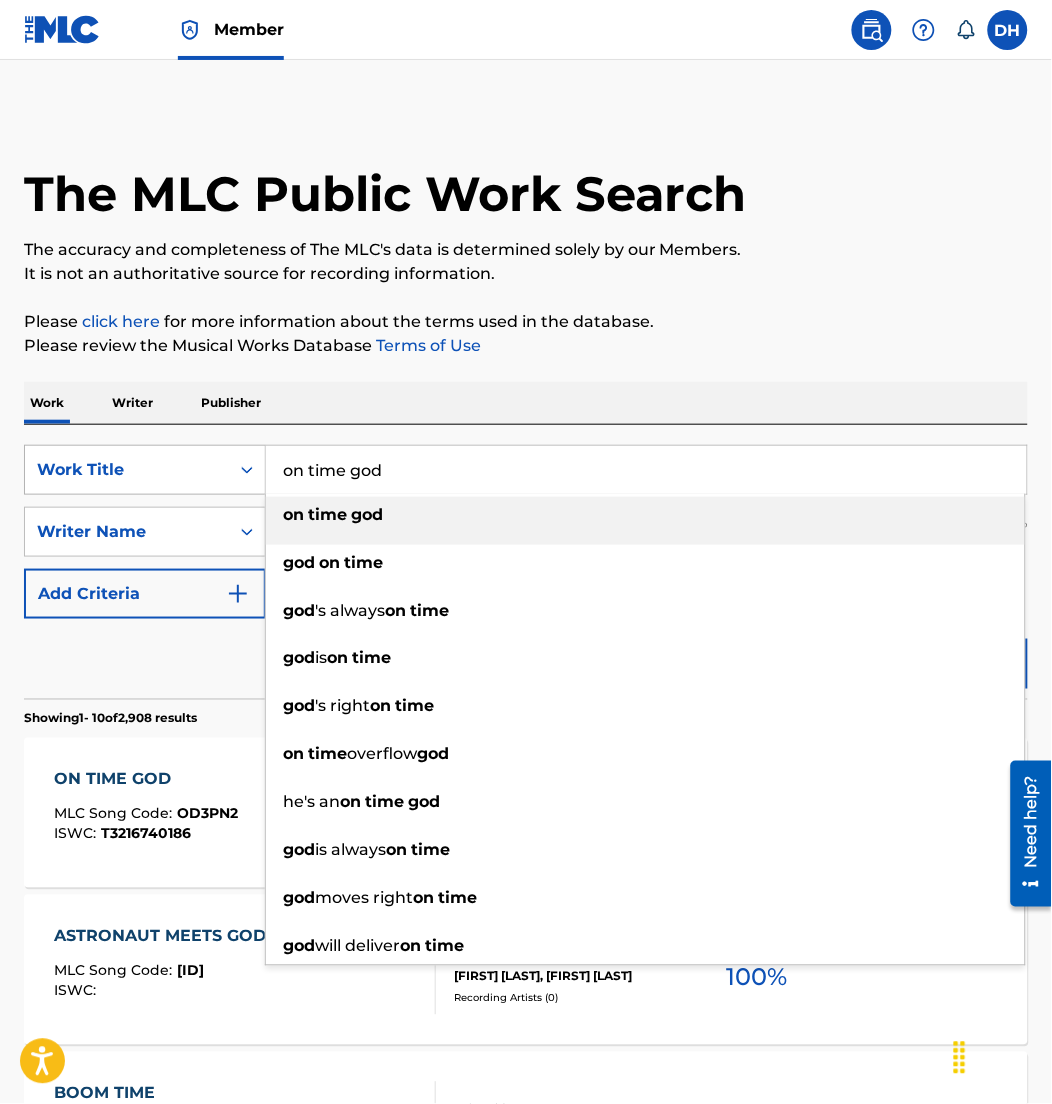 drag, startPoint x: 426, startPoint y: 487, endPoint x: 151, endPoint y: 481, distance: 275.06546 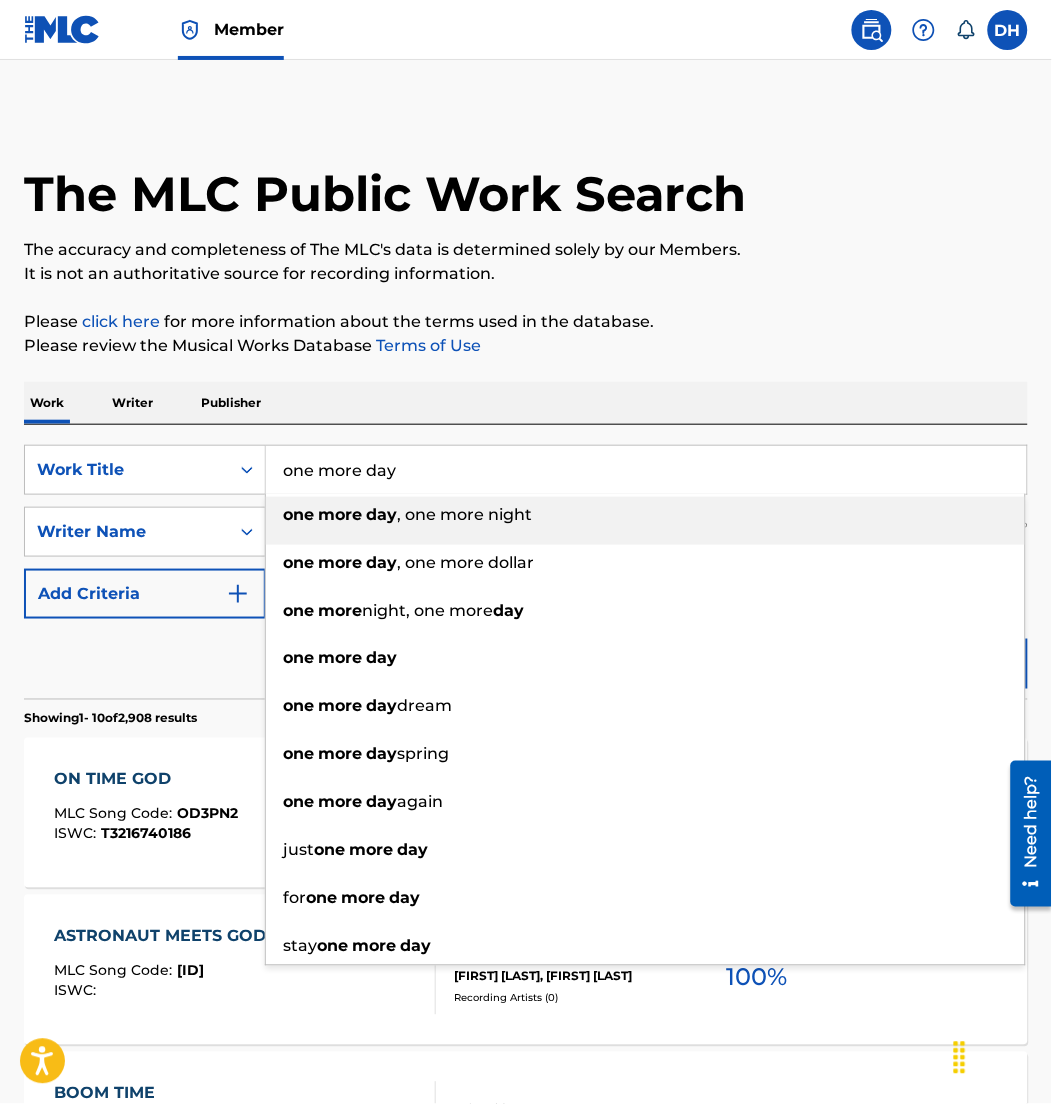 type on "one more day" 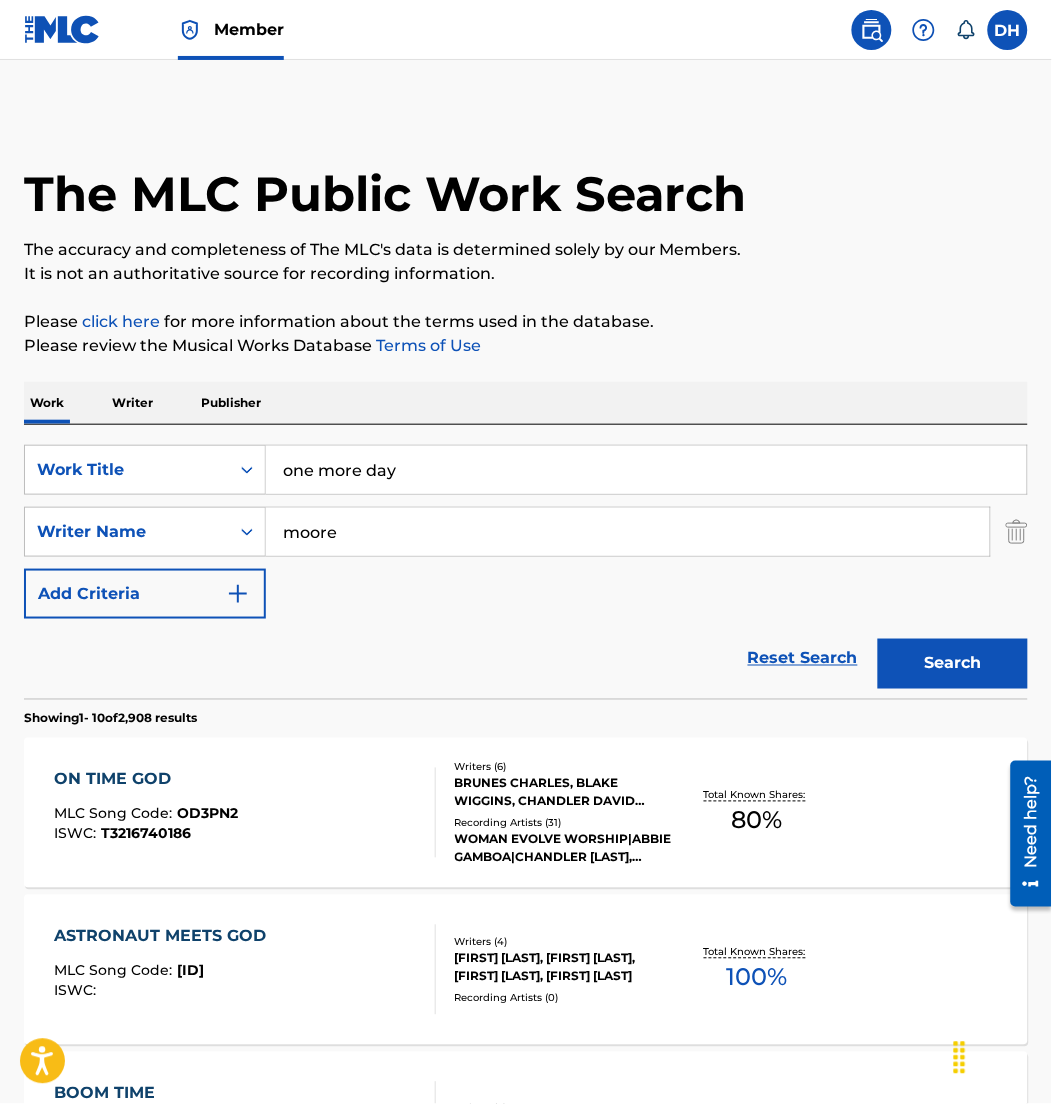 click on "Search" at bounding box center [953, 664] 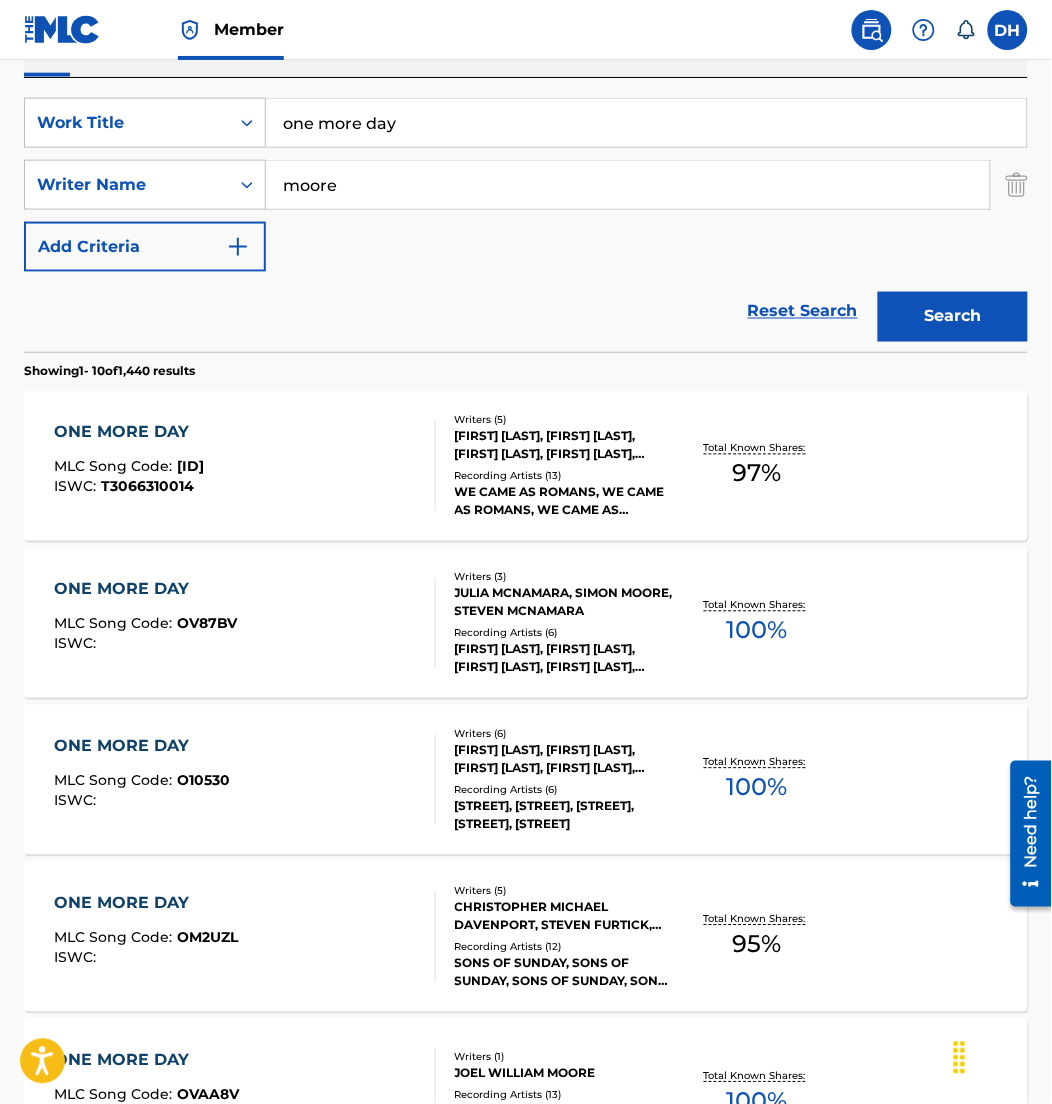 scroll, scrollTop: 350, scrollLeft: 0, axis: vertical 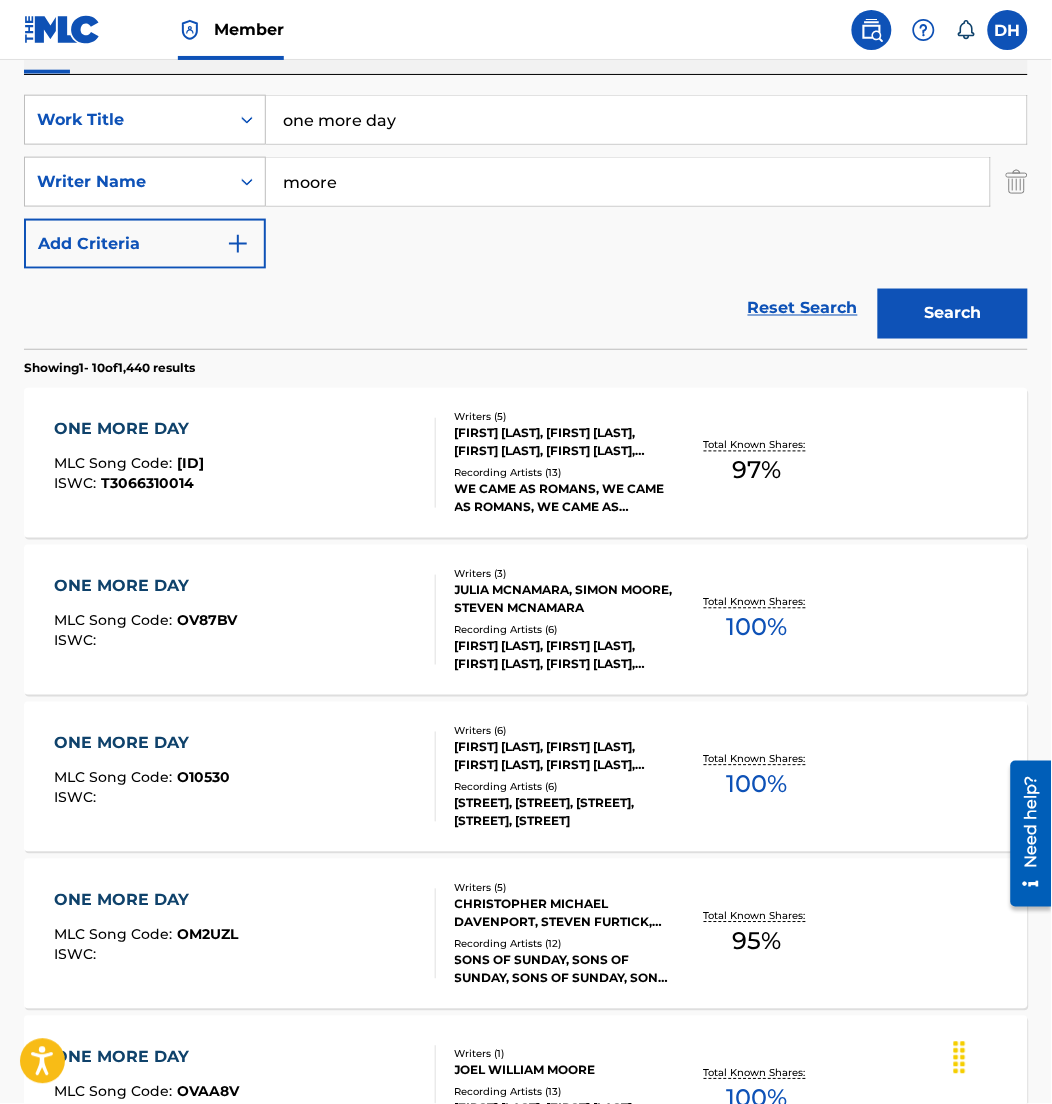 drag, startPoint x: 374, startPoint y: 174, endPoint x: 107, endPoint y: 144, distance: 268.6801 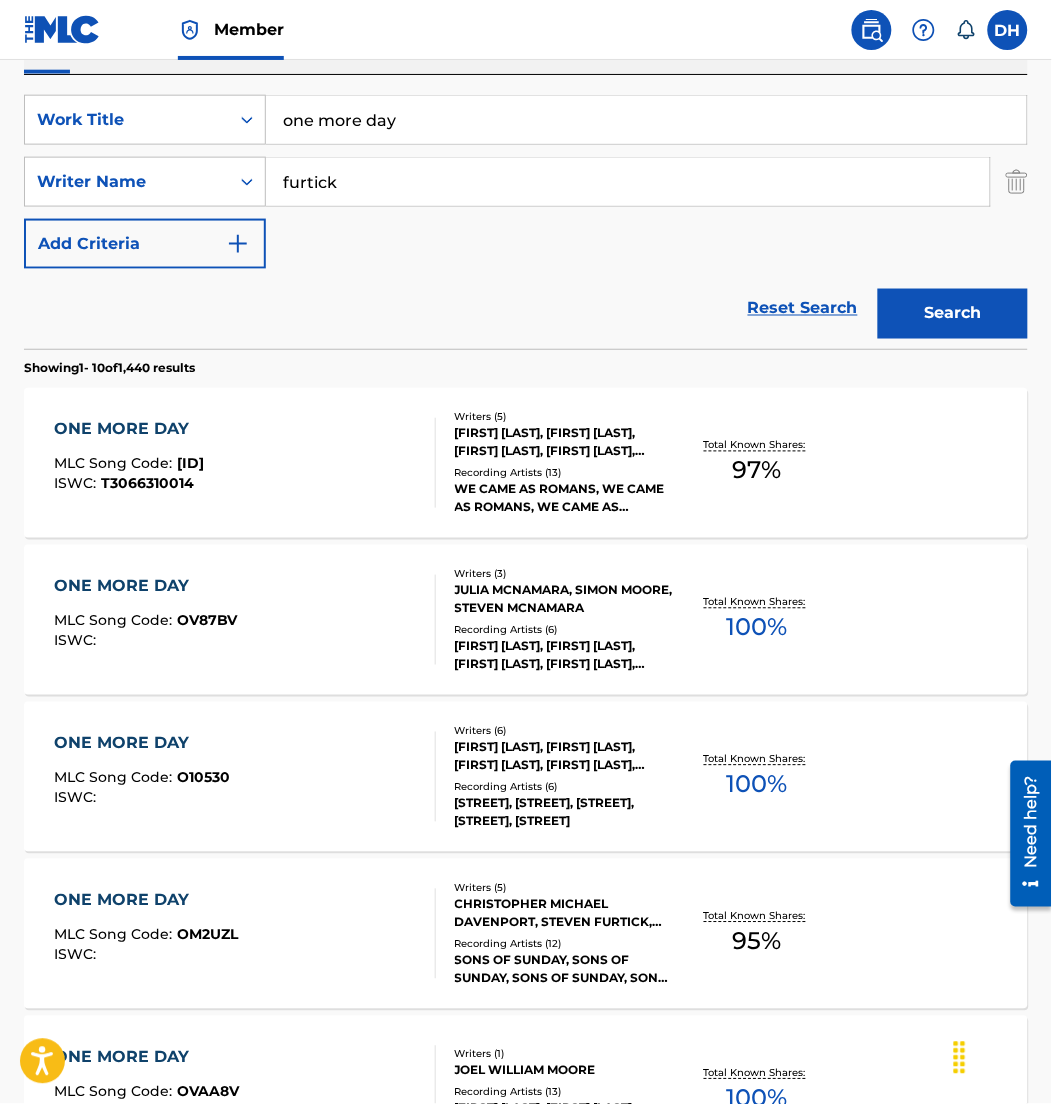 type on "furtick" 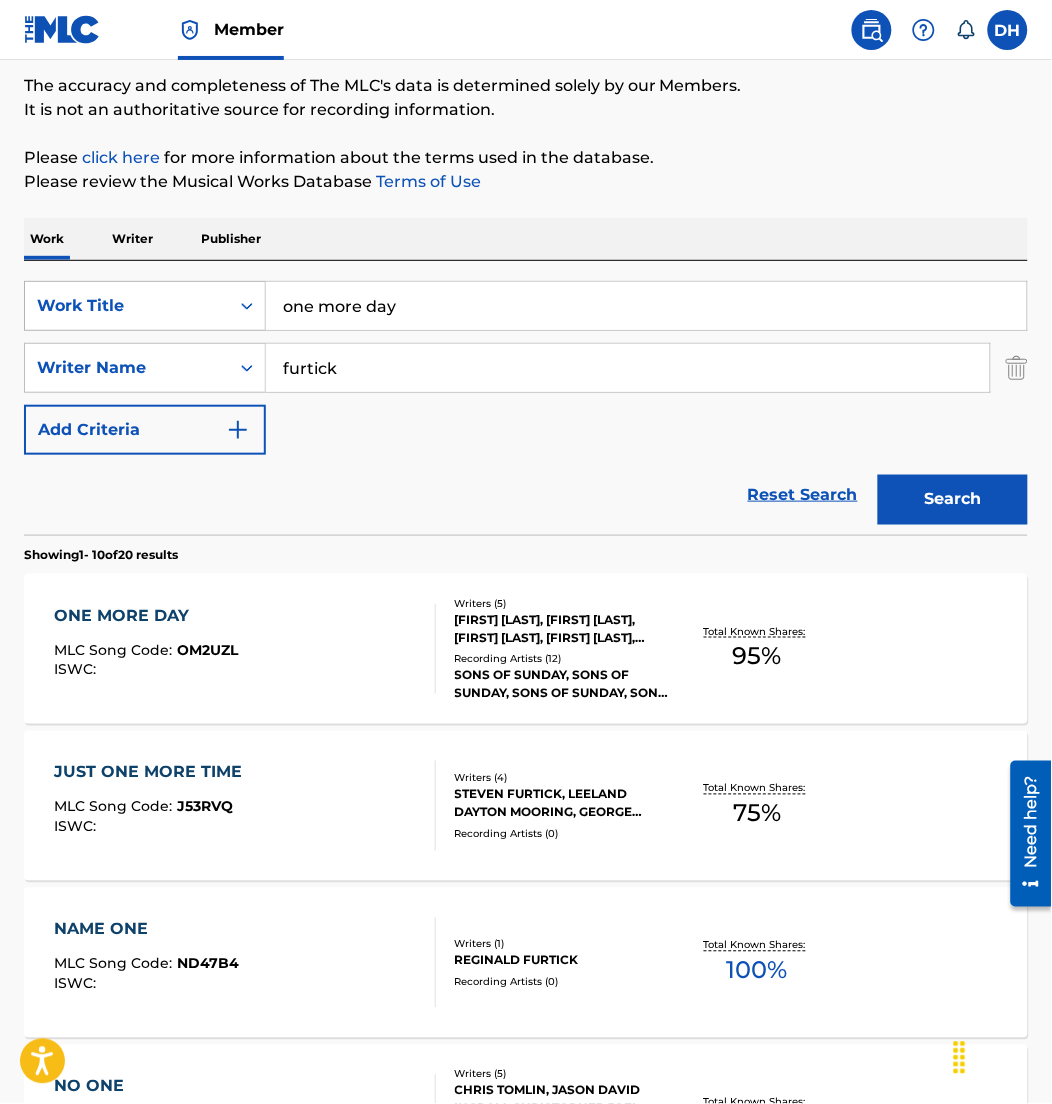 scroll, scrollTop: 165, scrollLeft: 0, axis: vertical 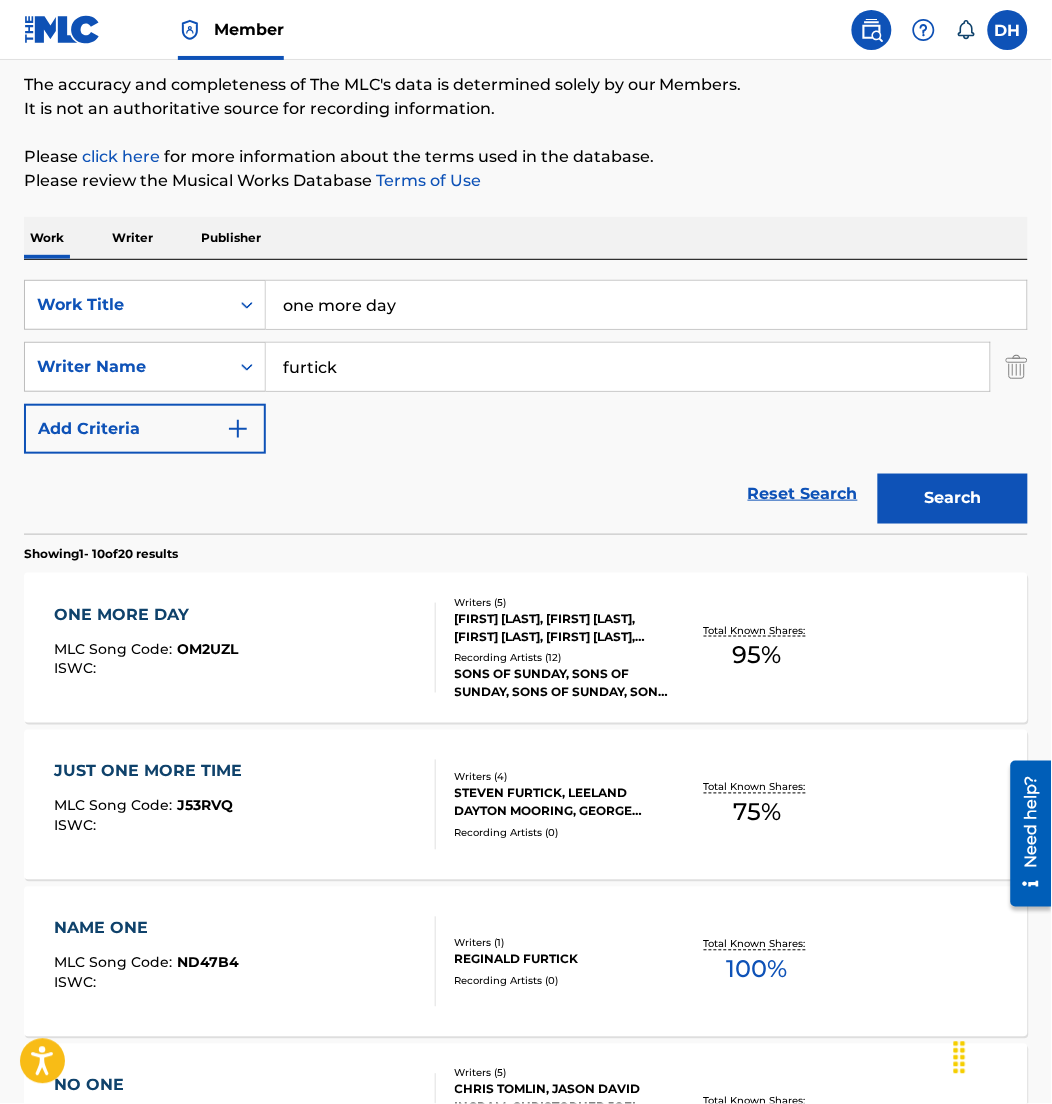 click on "ONE MORE DAY MLC Song Code : OM2UZL ISWC :" at bounding box center [245, 648] 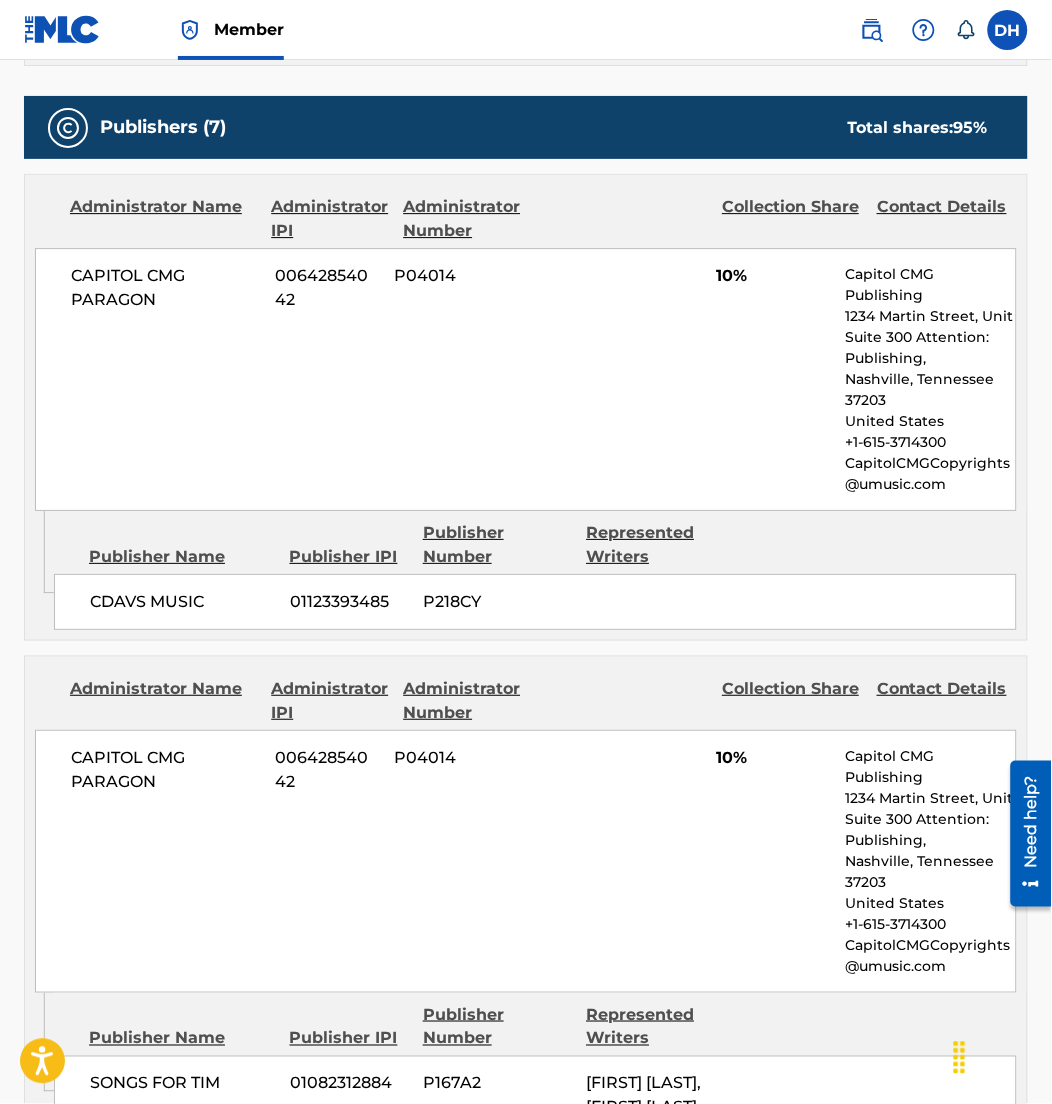 scroll, scrollTop: 938, scrollLeft: 0, axis: vertical 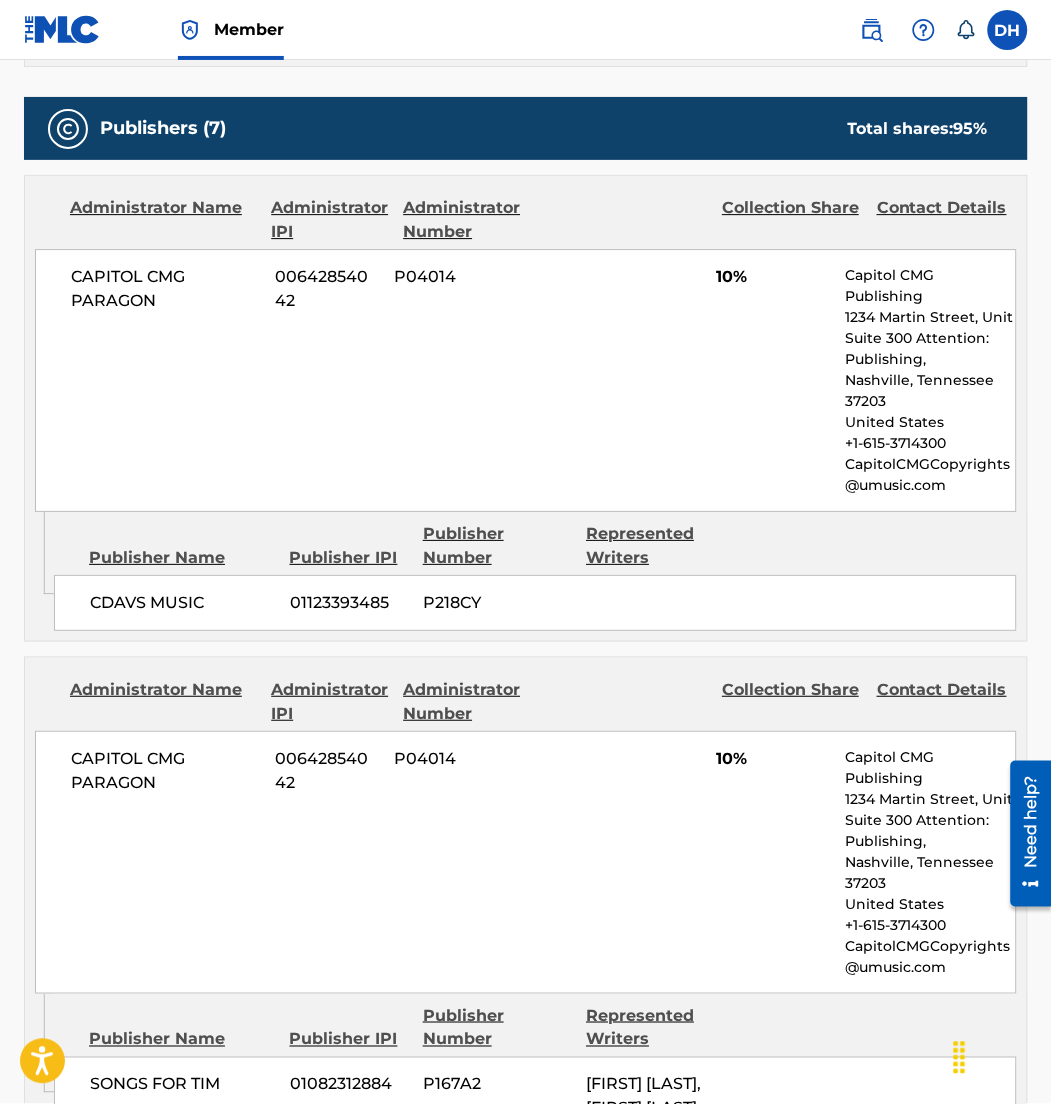 click on "[ARTIST] CMG PARAGON 00642854042 P04014 10% [ARTIST] 1234 Martin Street, Unit Suite 300 Attention: Publishing,  Nashville, [STATE] 37203 United States +1-615-3714300 CapitolCMGCopyrights@umusic.com" at bounding box center (526, 380) 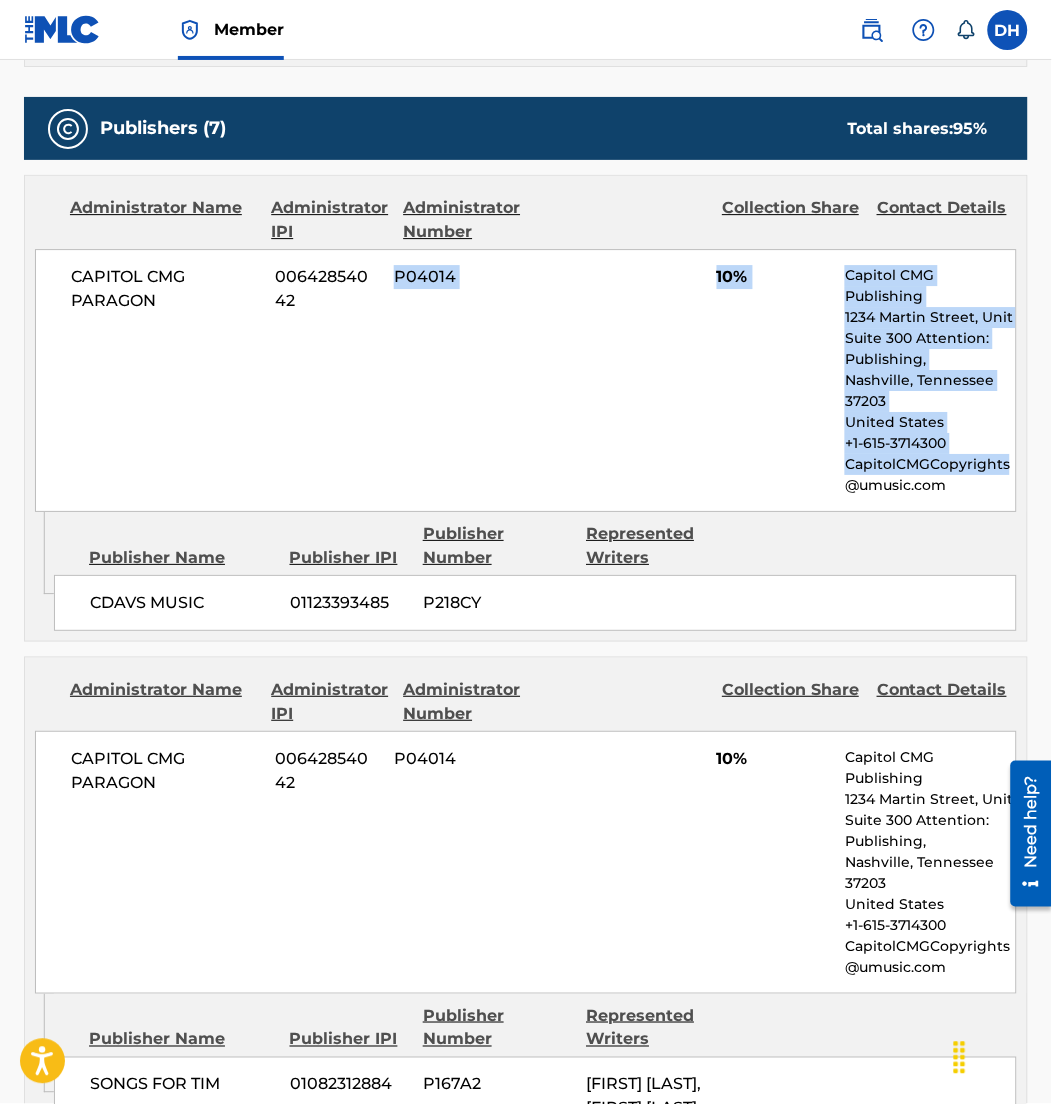 drag, startPoint x: 443, startPoint y: 491, endPoint x: 1010, endPoint y: 474, distance: 567.2548 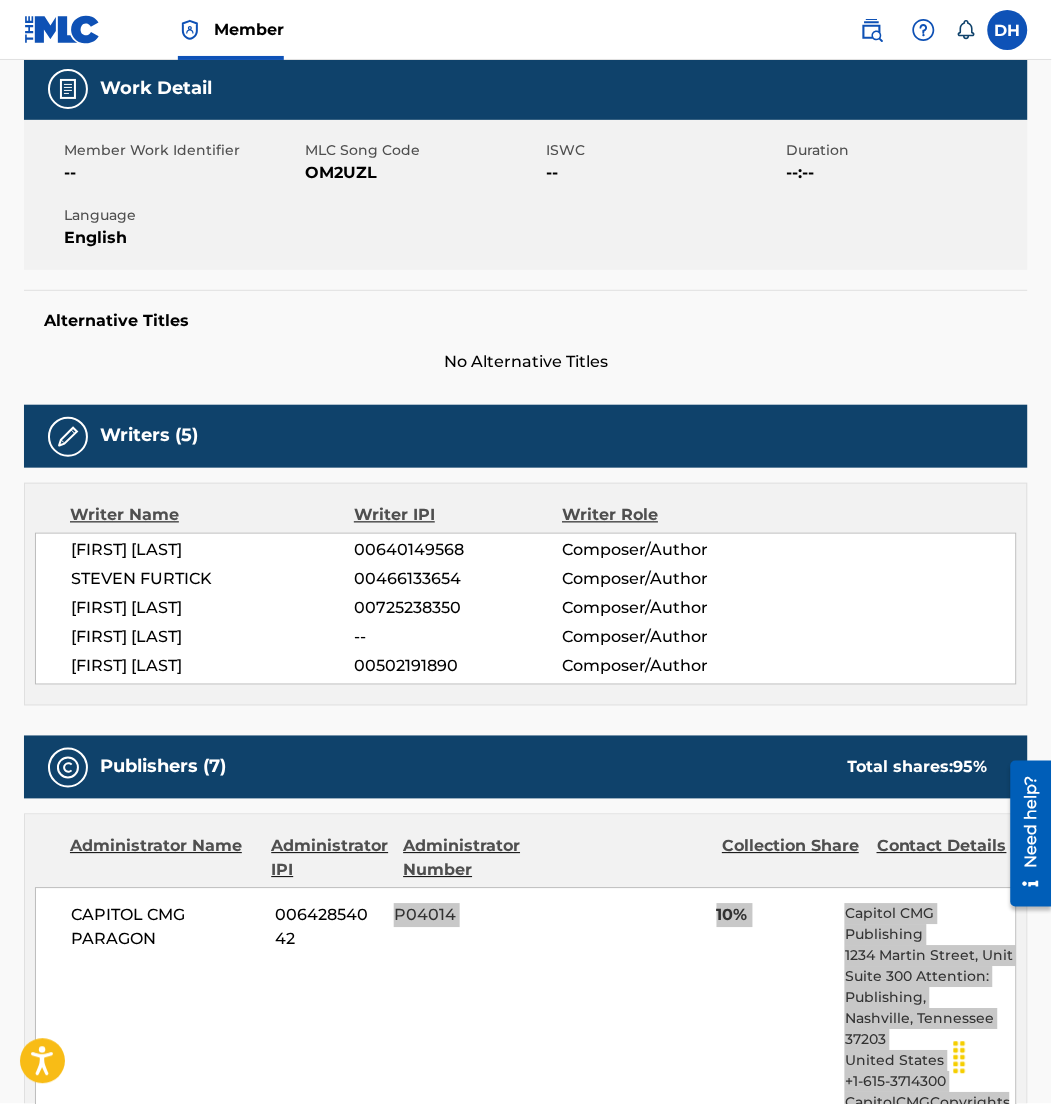 scroll, scrollTop: 0, scrollLeft: 0, axis: both 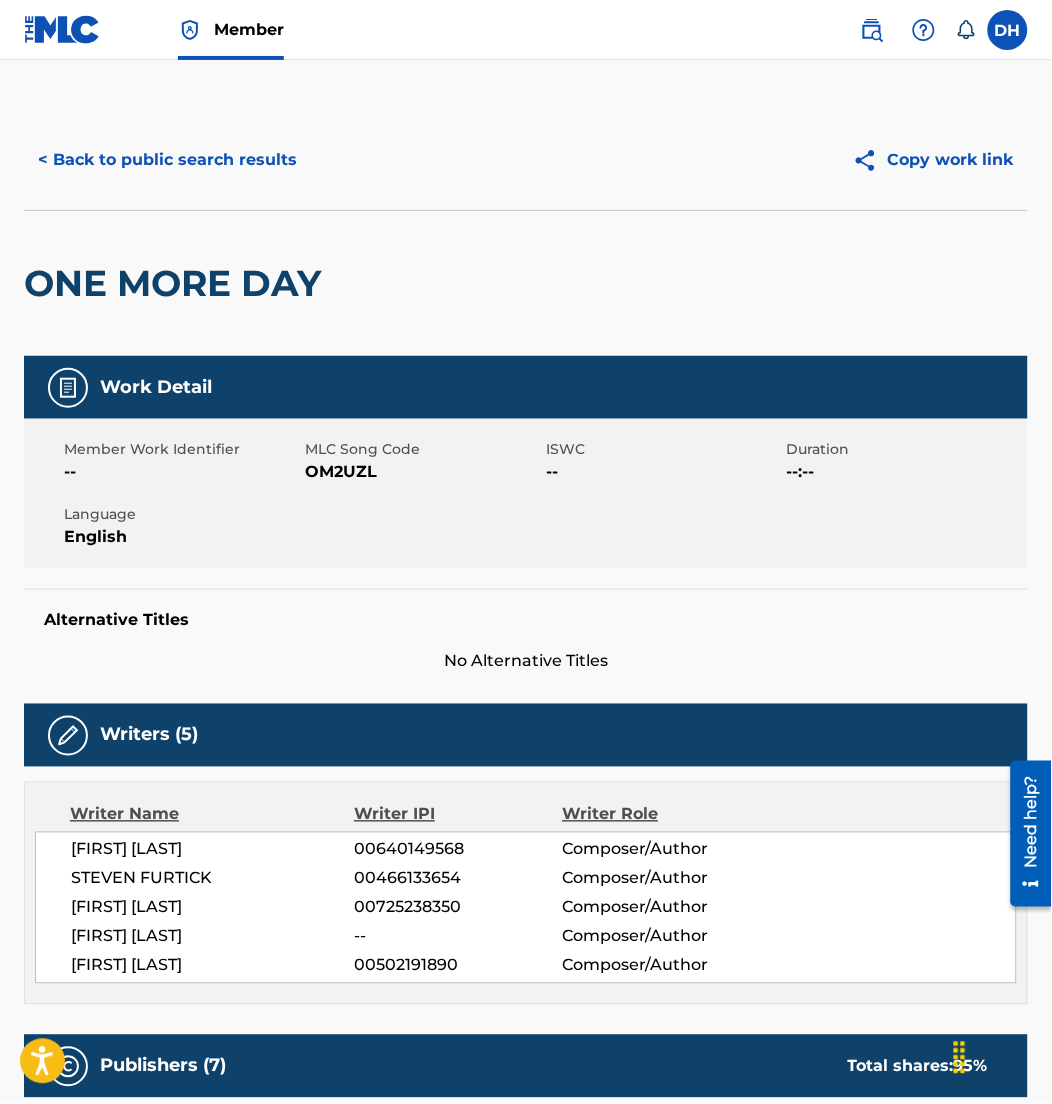 click on "< Back to public search results" at bounding box center (167, 160) 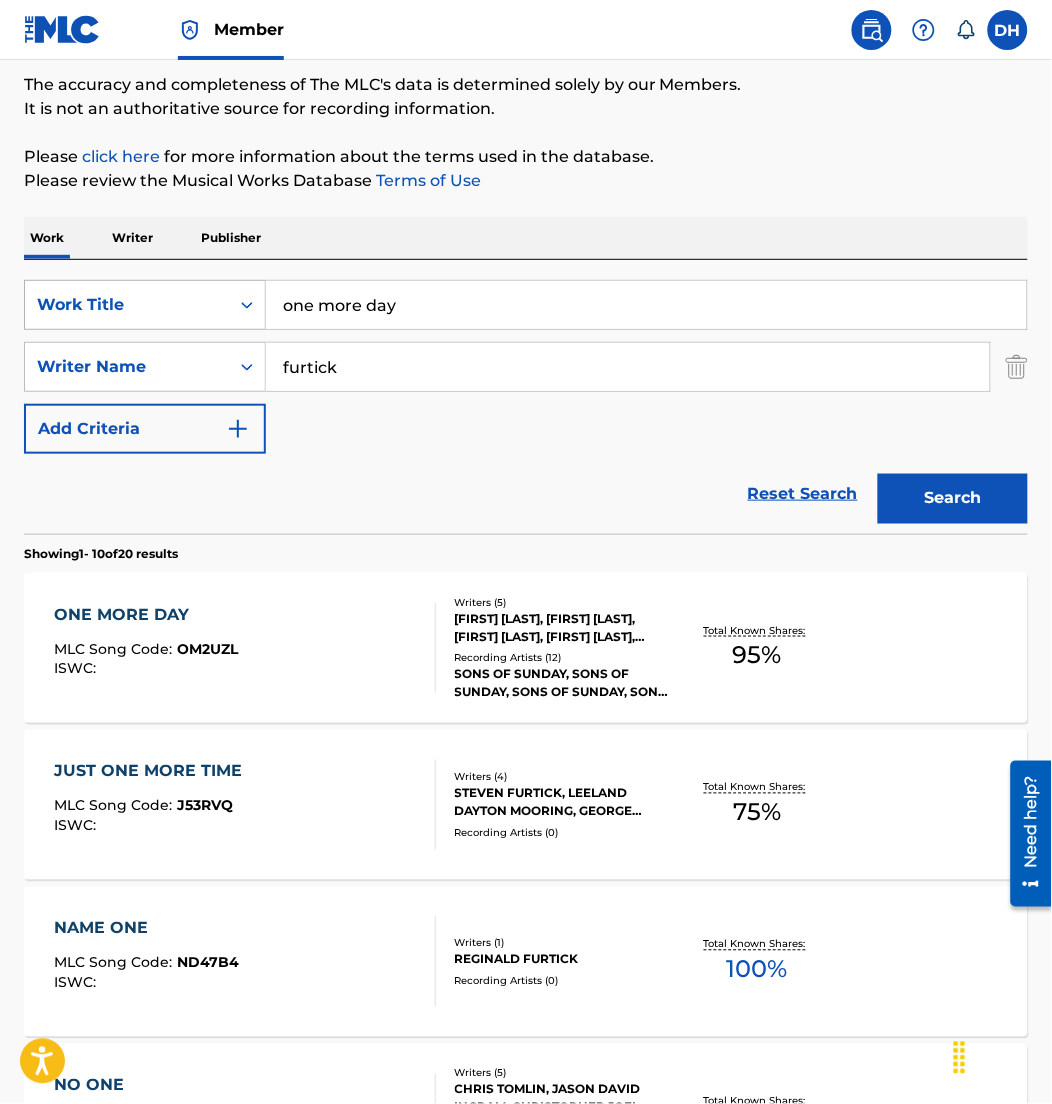 drag, startPoint x: 500, startPoint y: 314, endPoint x: 34, endPoint y: 315, distance: 466.00107 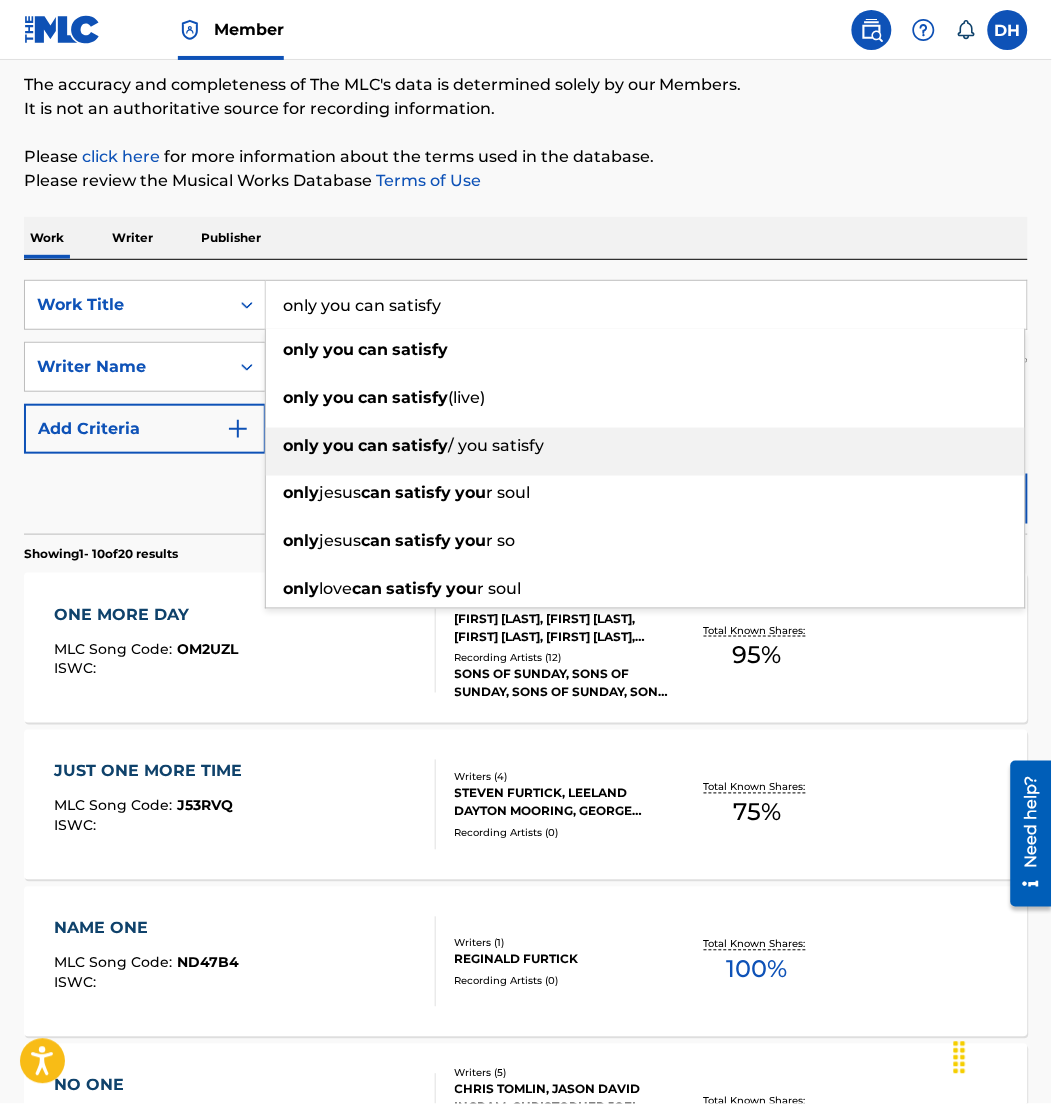 click on "can" at bounding box center (373, 445) 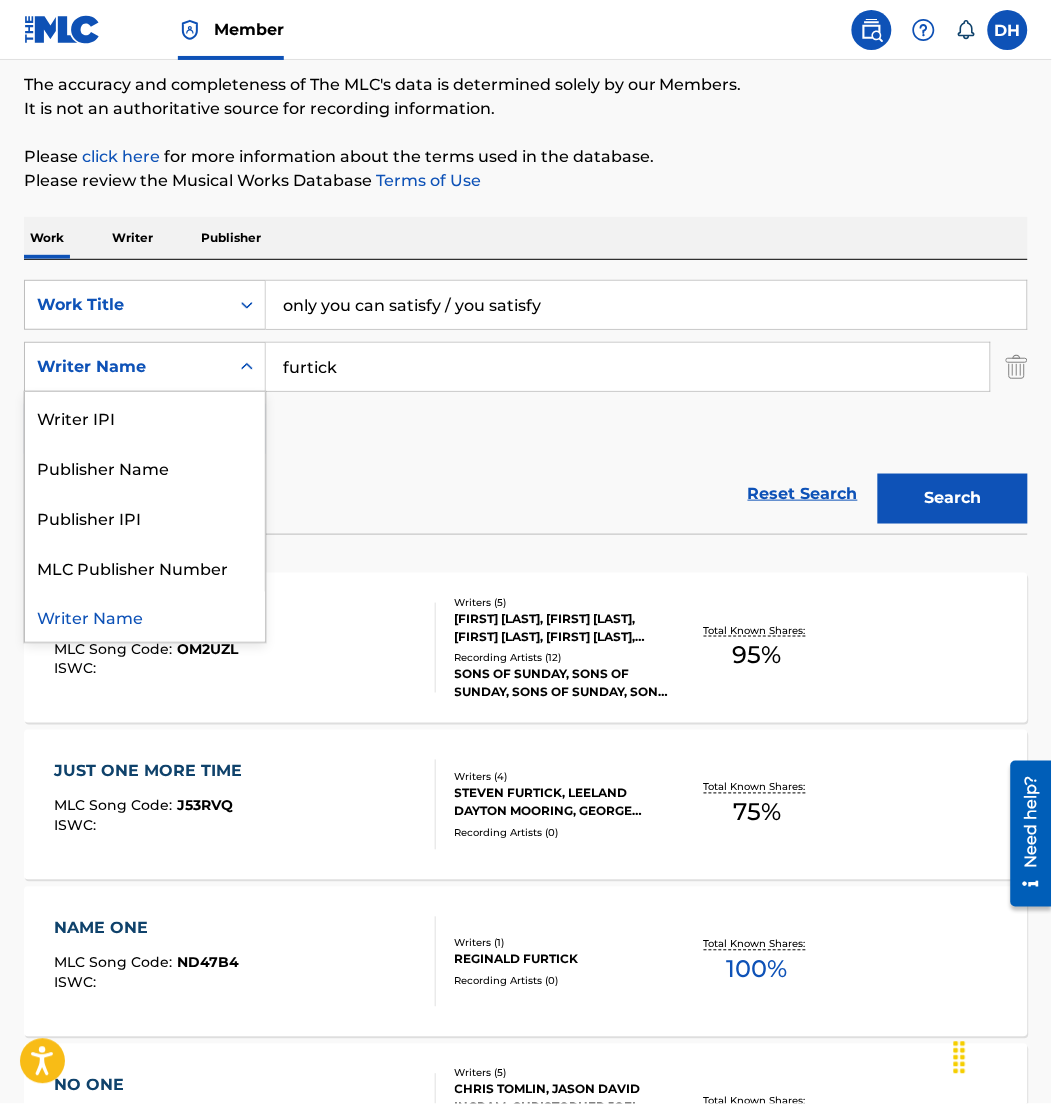 click at bounding box center [247, 367] 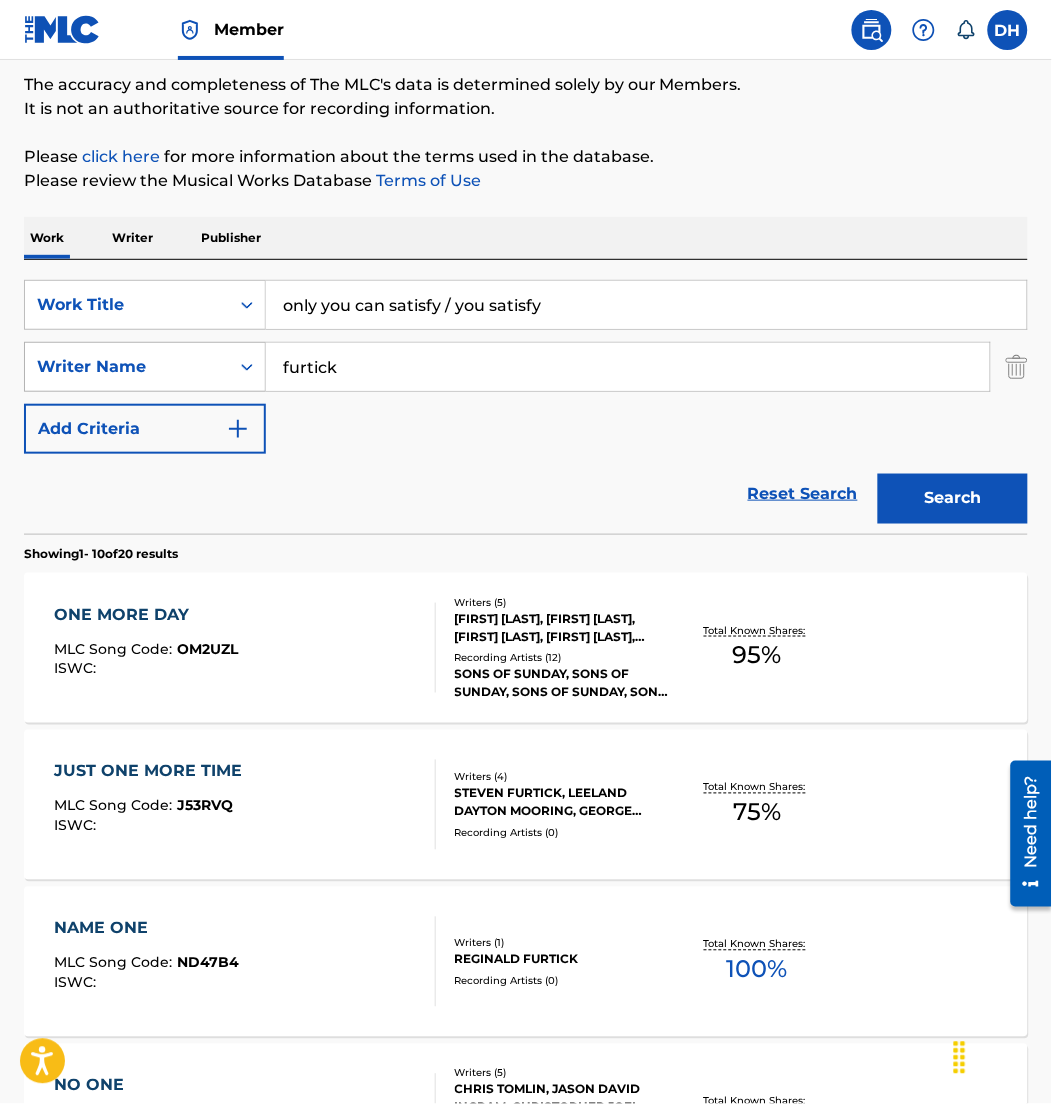 drag, startPoint x: 345, startPoint y: 364, endPoint x: 169, endPoint y: 362, distance: 176.01137 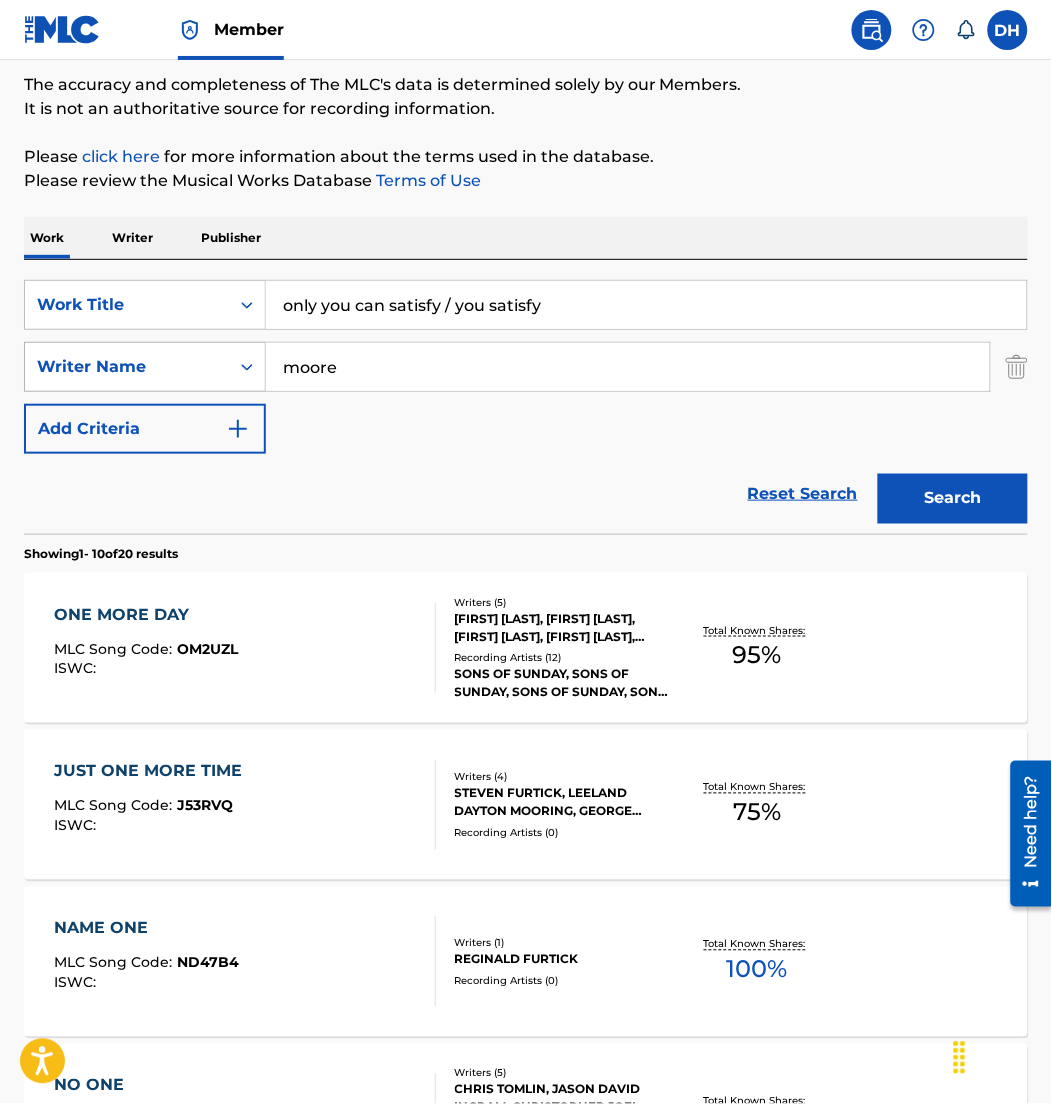 type on "moore" 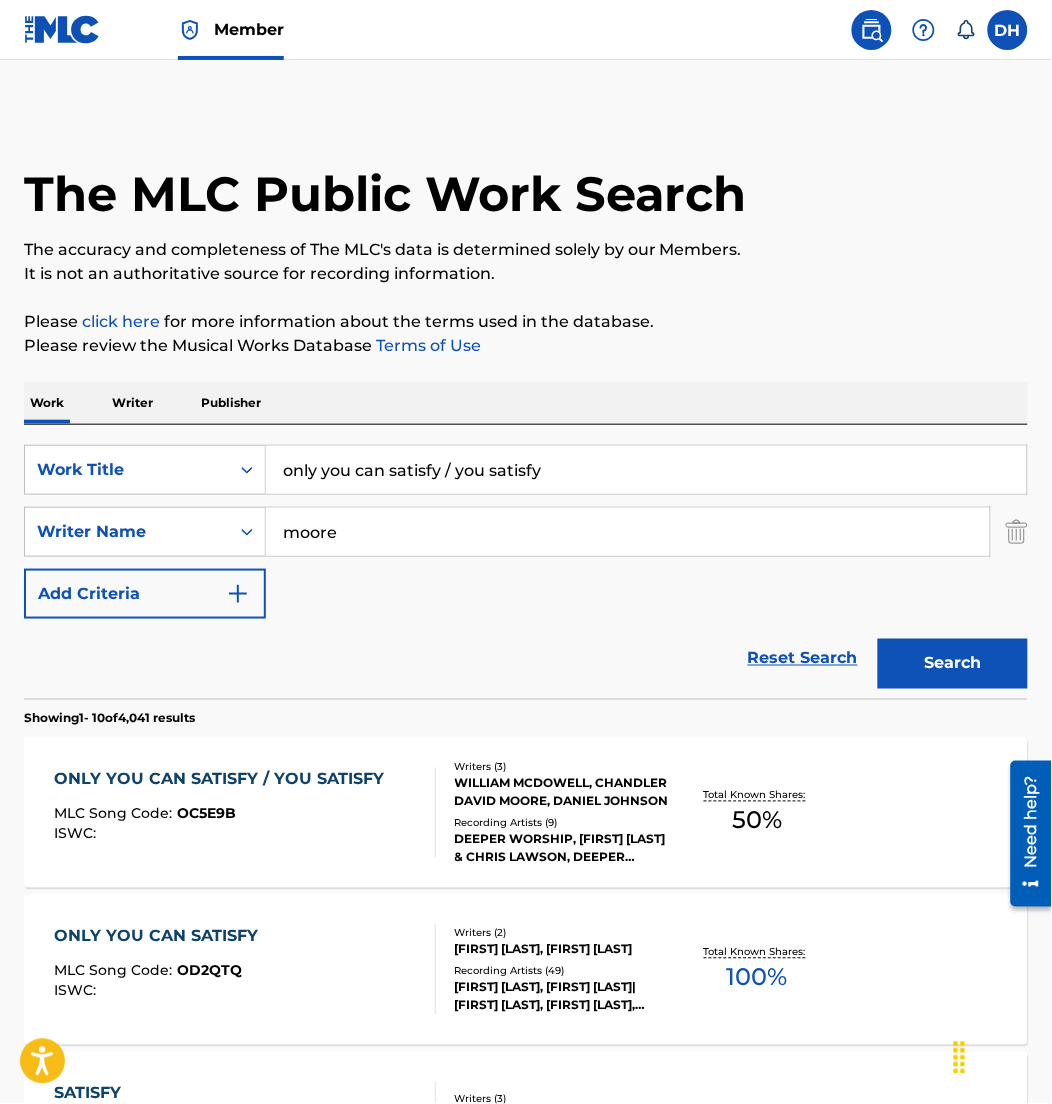 click on "ONLY YOU CAN SATISFY / YOU SATISFY" at bounding box center [224, 780] 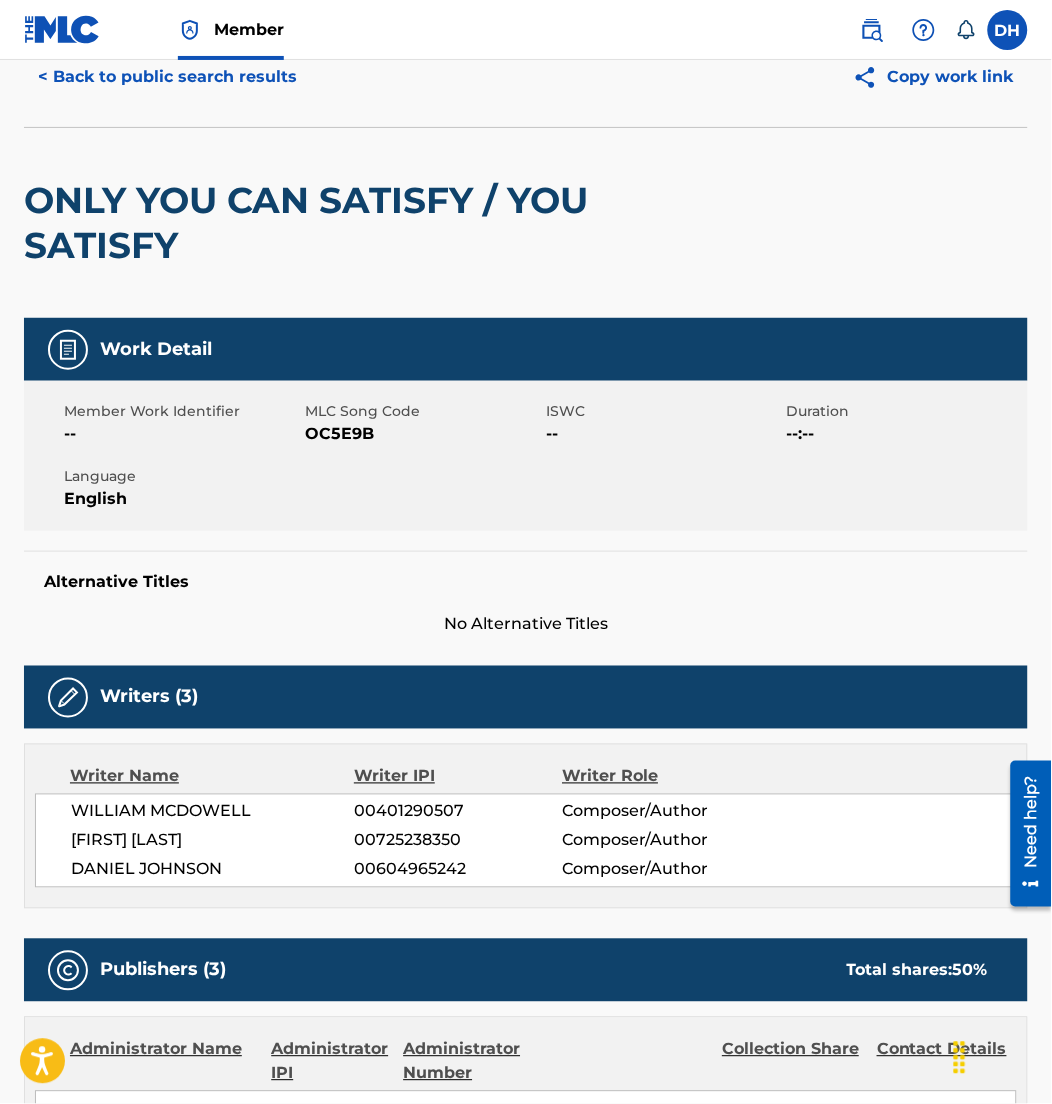 scroll, scrollTop: 0, scrollLeft: 0, axis: both 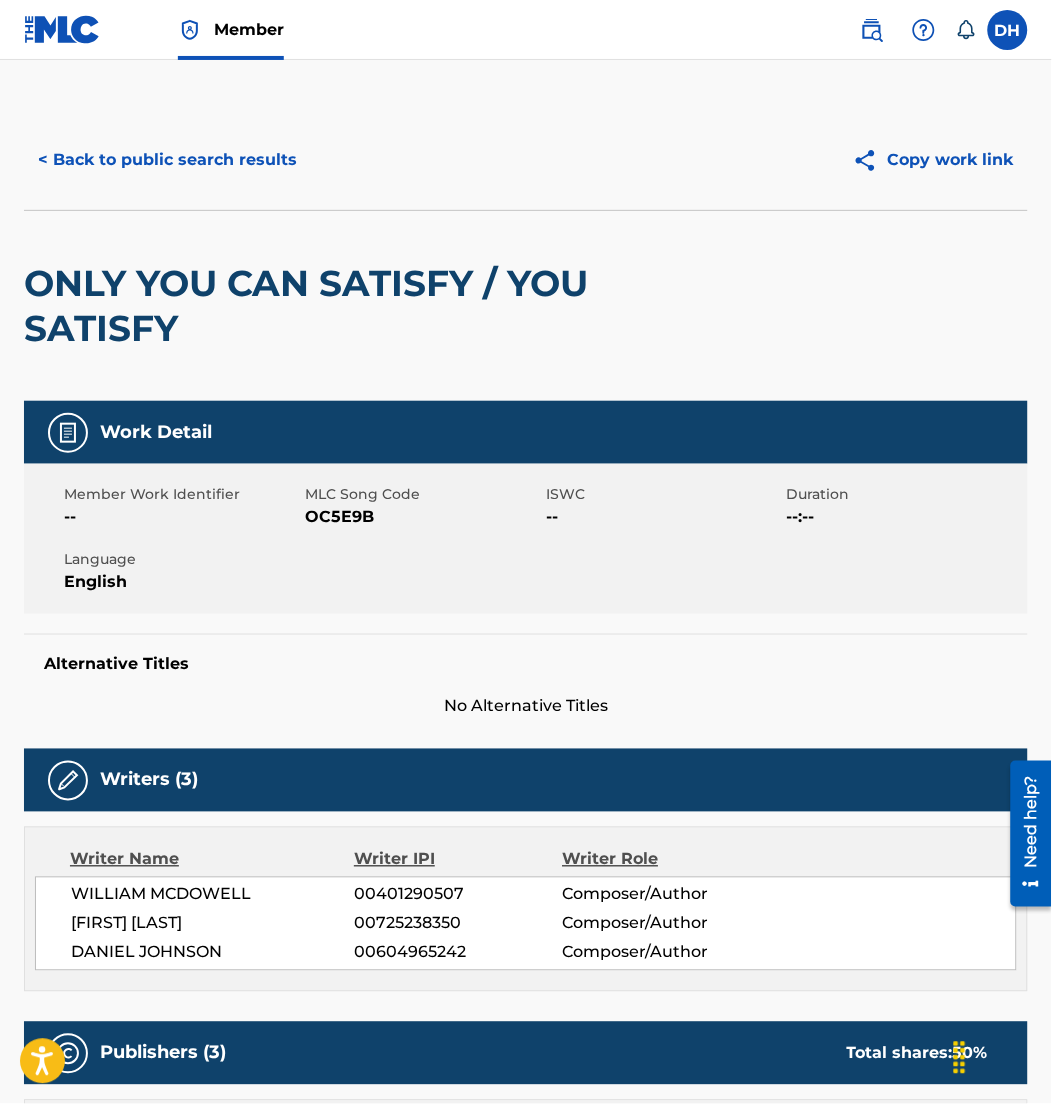 click on "< Back to public search results" at bounding box center (167, 160) 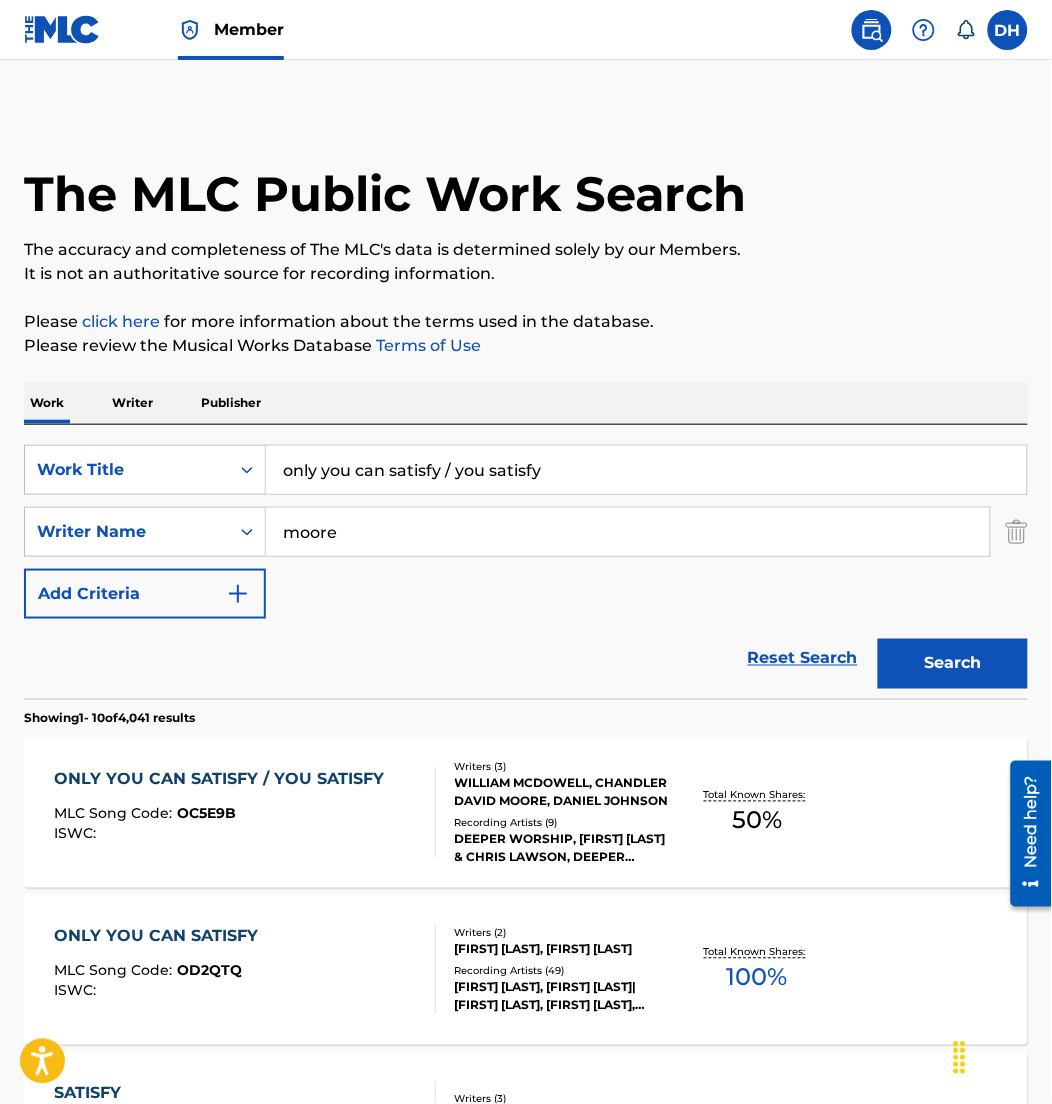 drag, startPoint x: 597, startPoint y: 464, endPoint x: 0, endPoint y: 320, distance: 614.12134 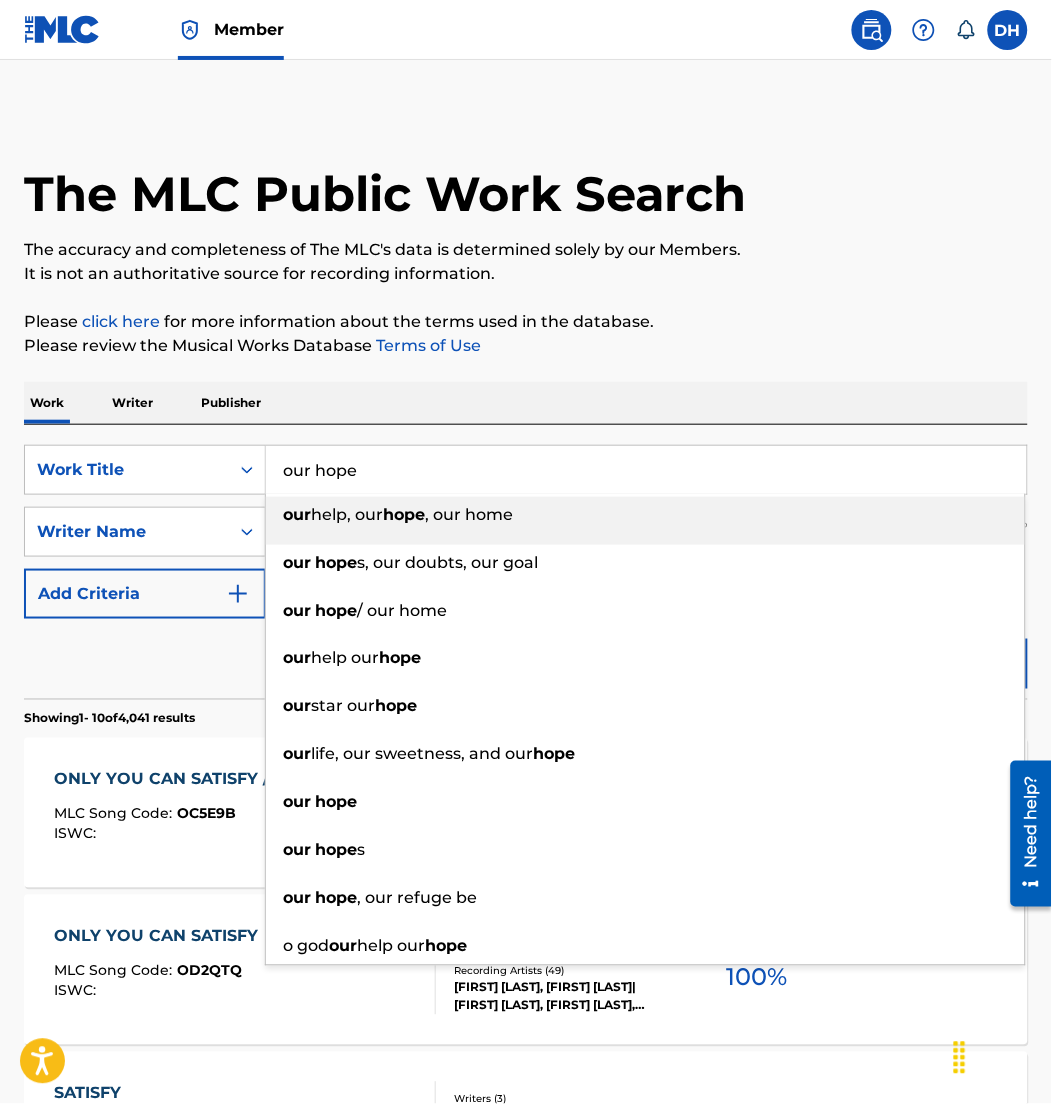type on "our hope" 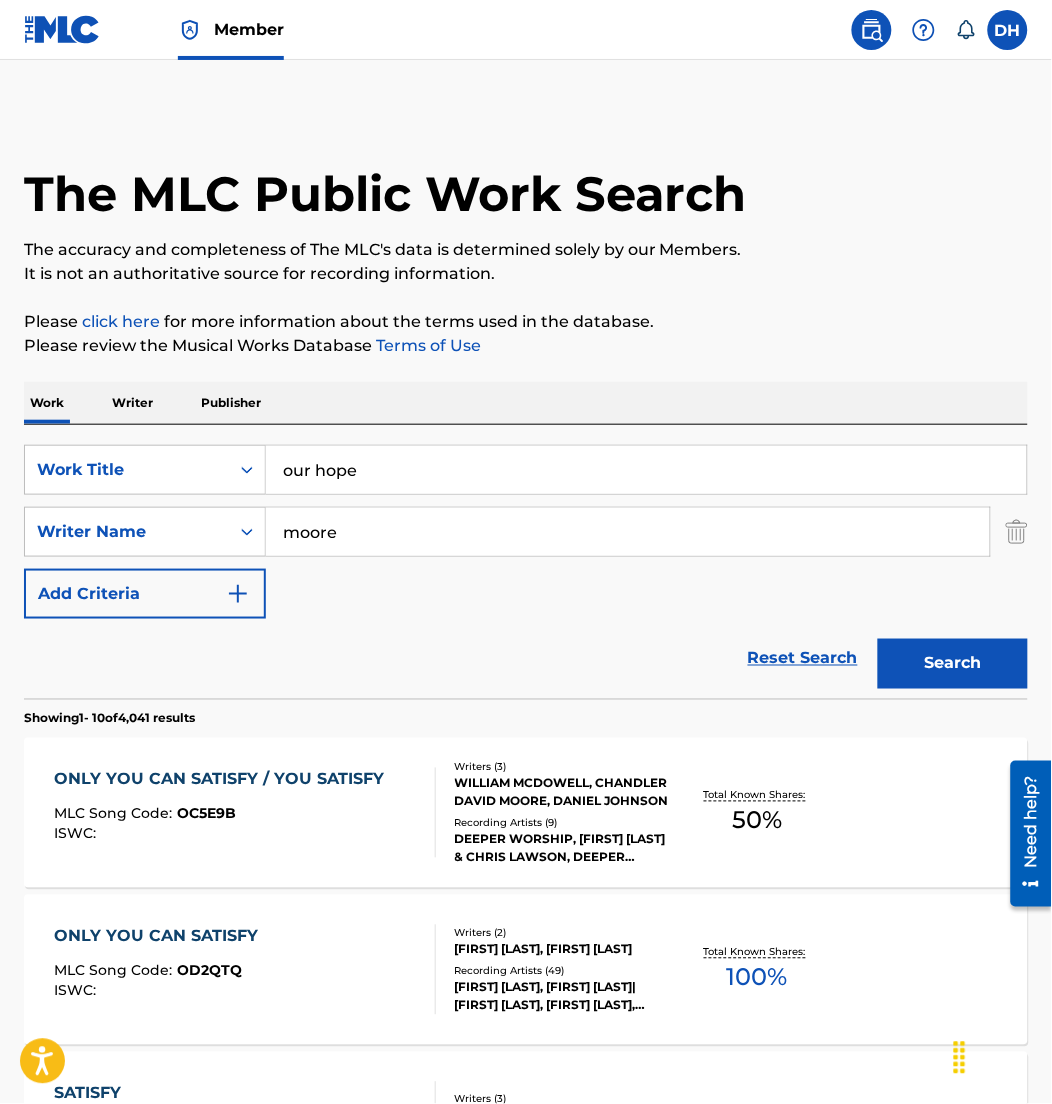 click on "Search" at bounding box center [953, 664] 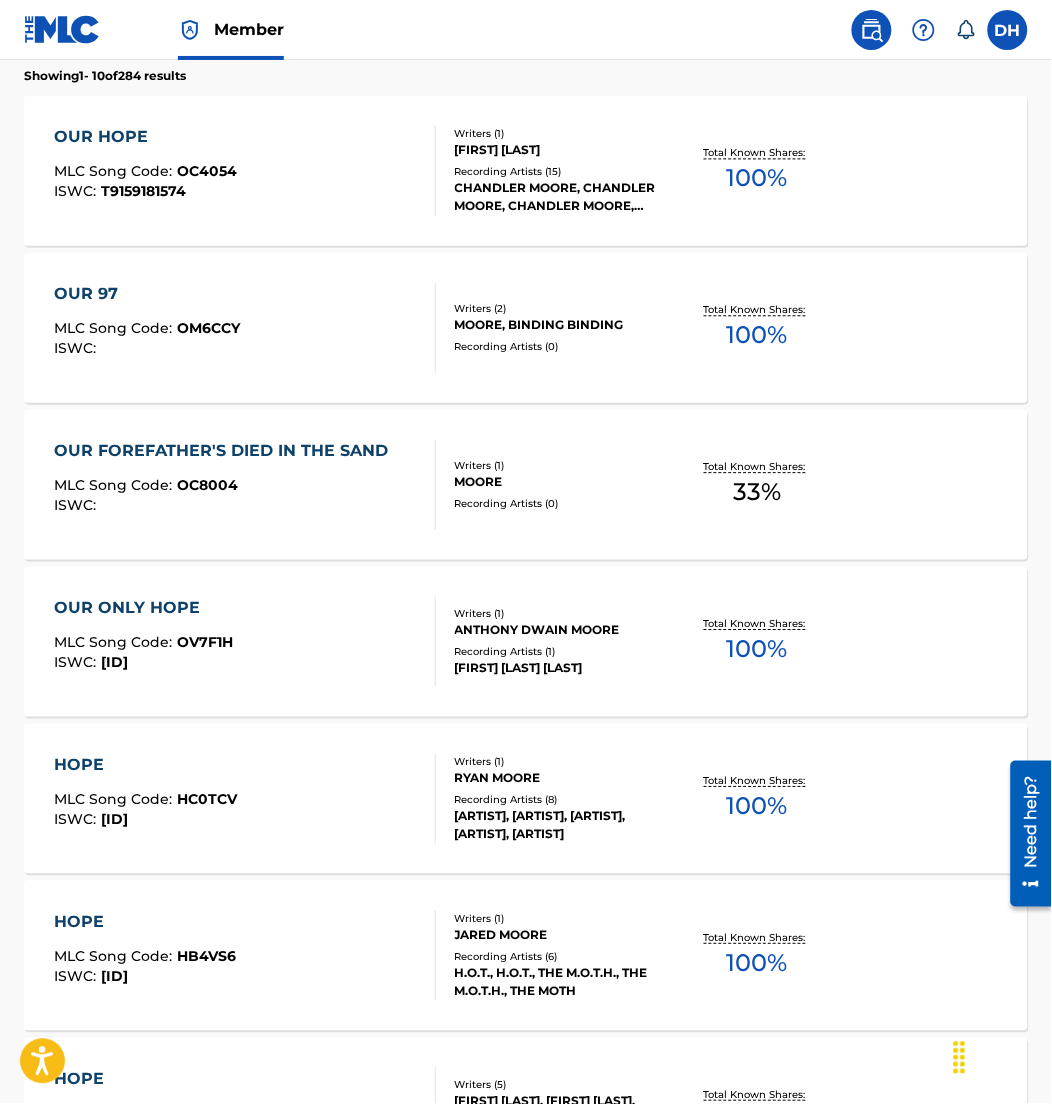 scroll, scrollTop: 641, scrollLeft: 0, axis: vertical 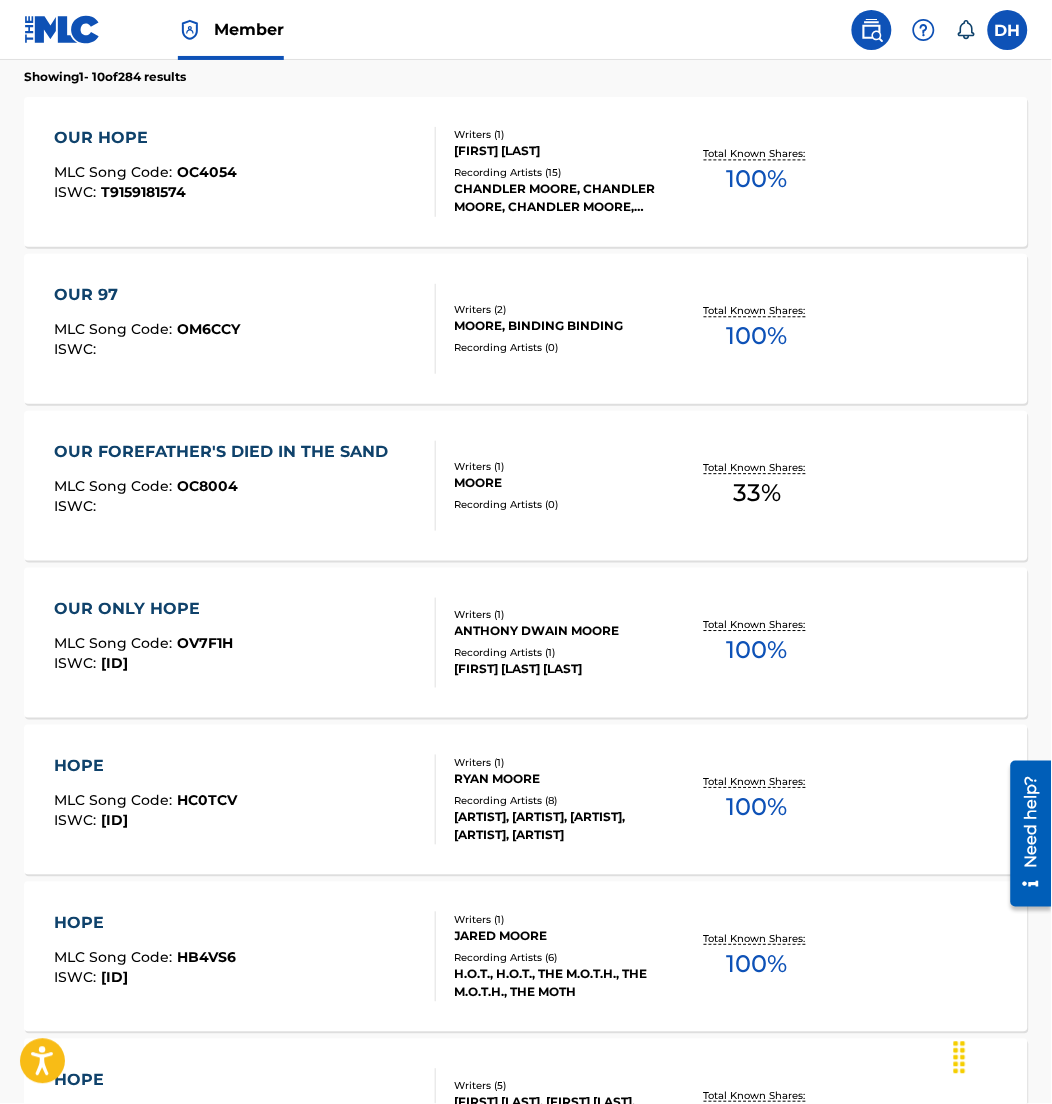 click on "OUR HOPE MLC Song Code : OC4054 ISWC : T9159181574" at bounding box center [245, 172] 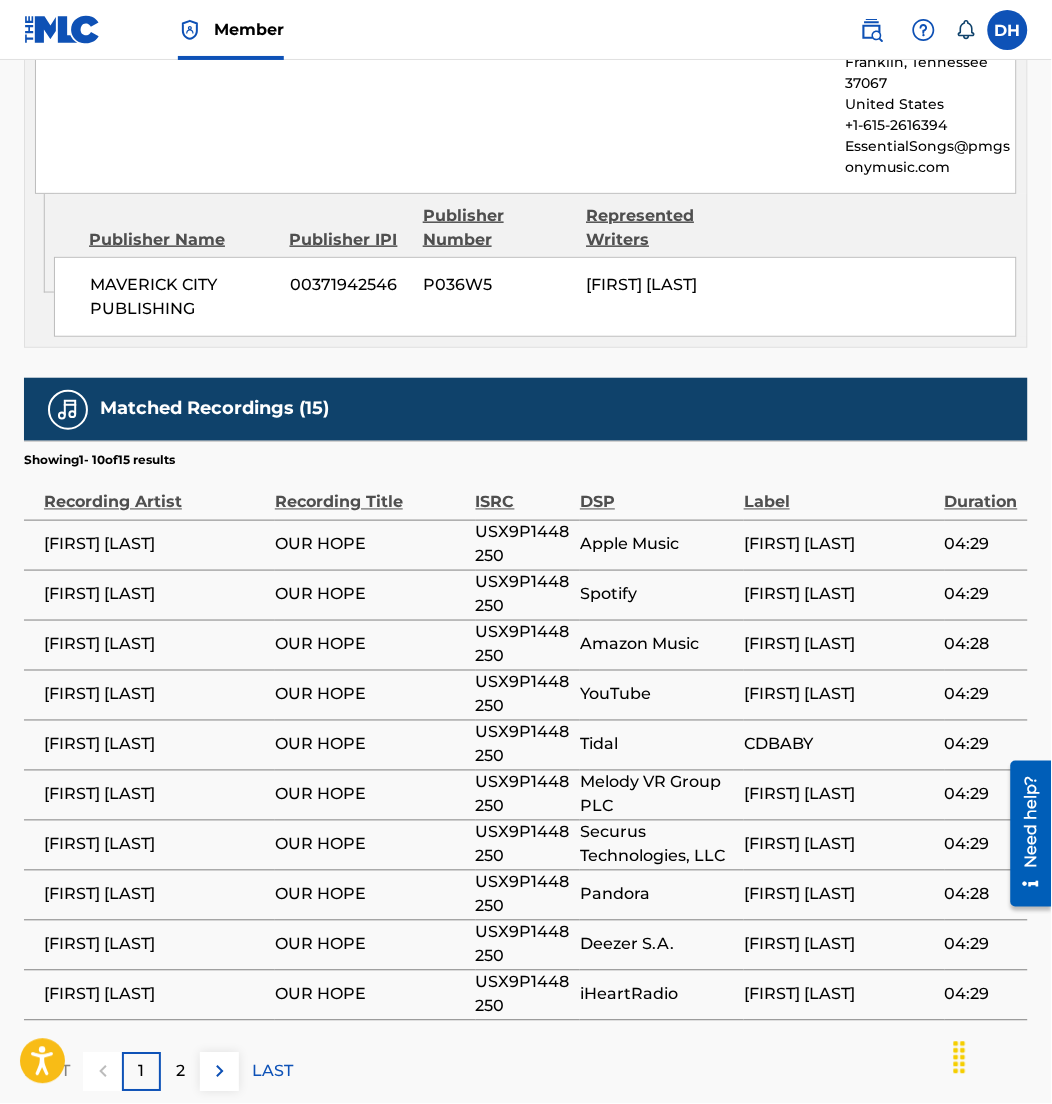 scroll, scrollTop: 1692, scrollLeft: 0, axis: vertical 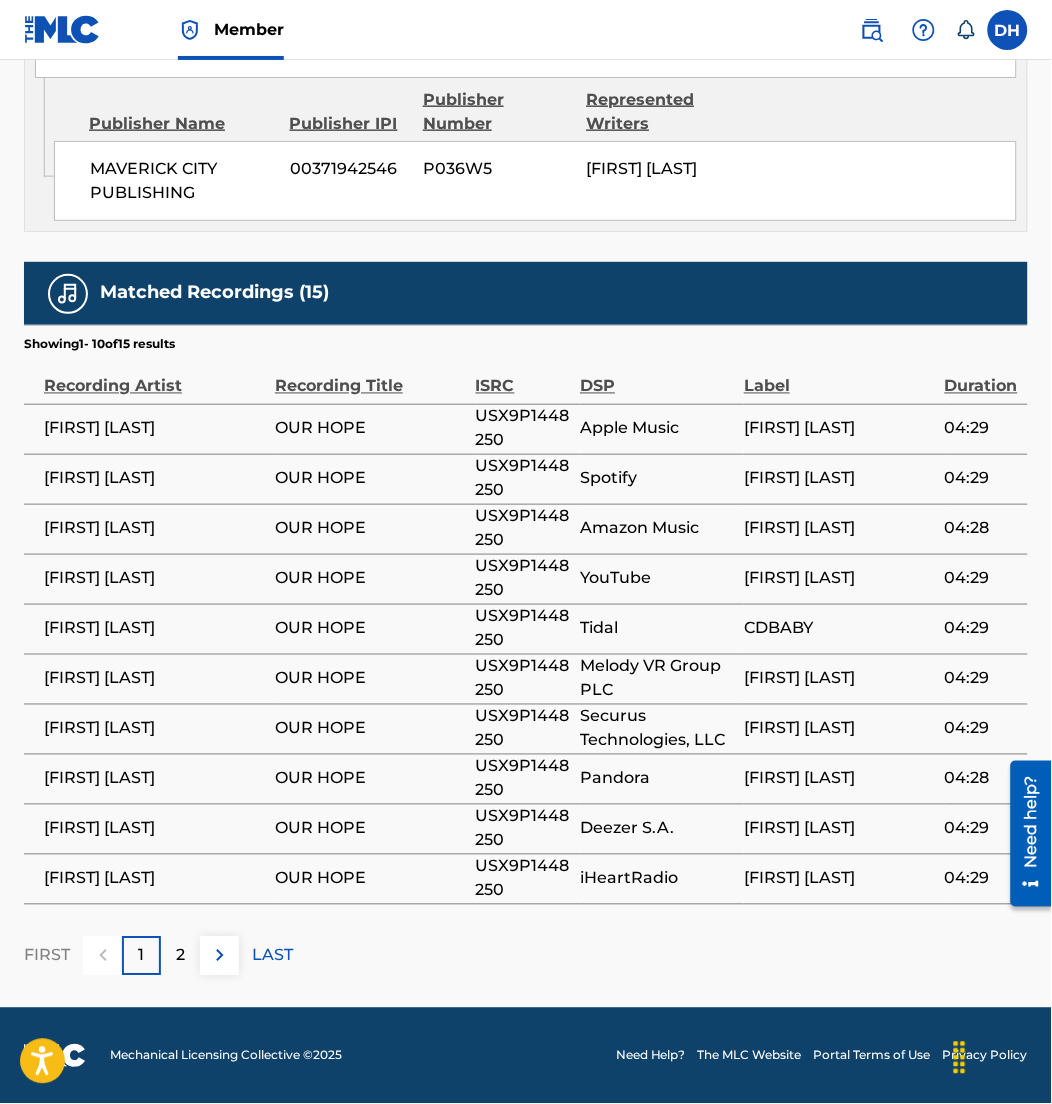 click at bounding box center (219, 956) 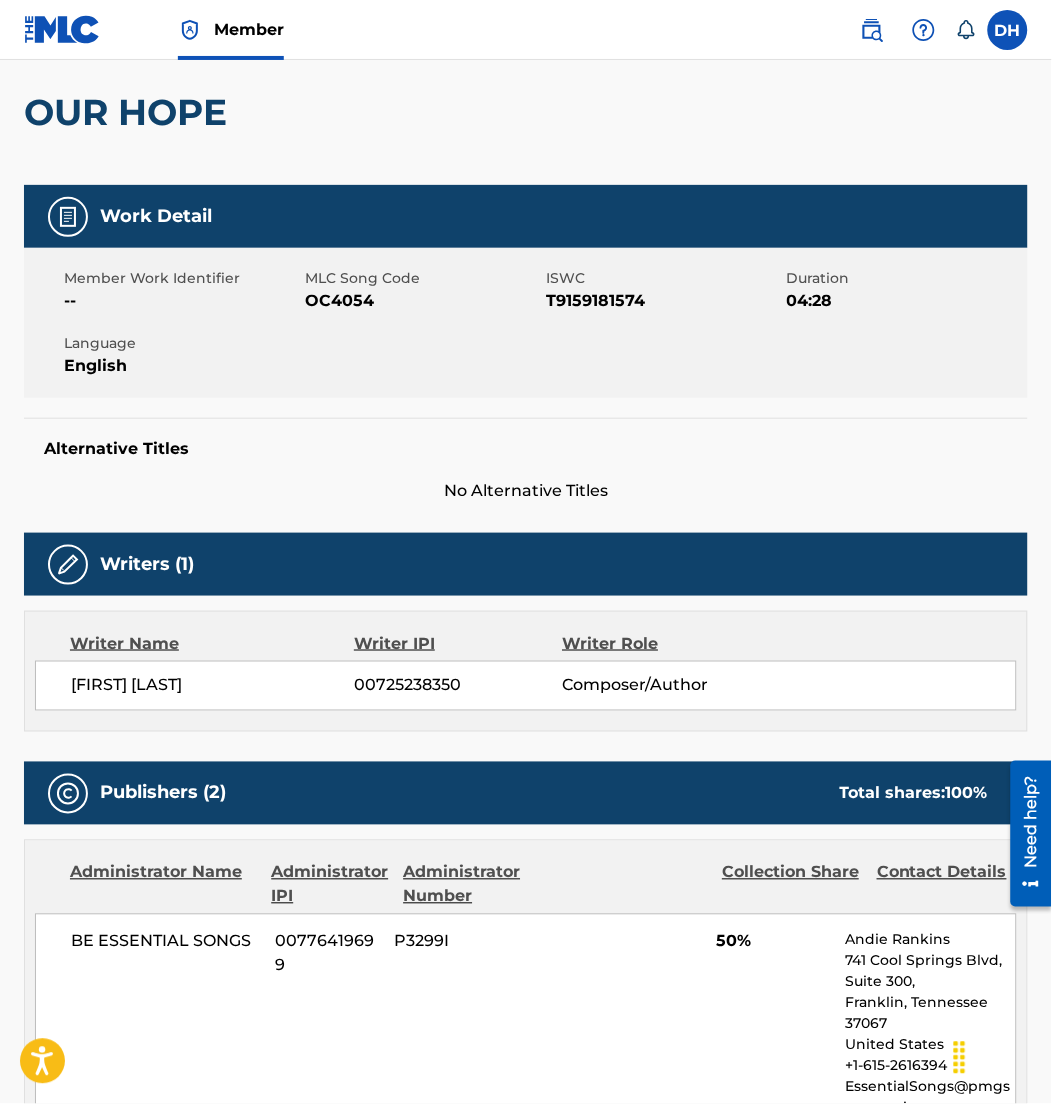 scroll, scrollTop: 0, scrollLeft: 0, axis: both 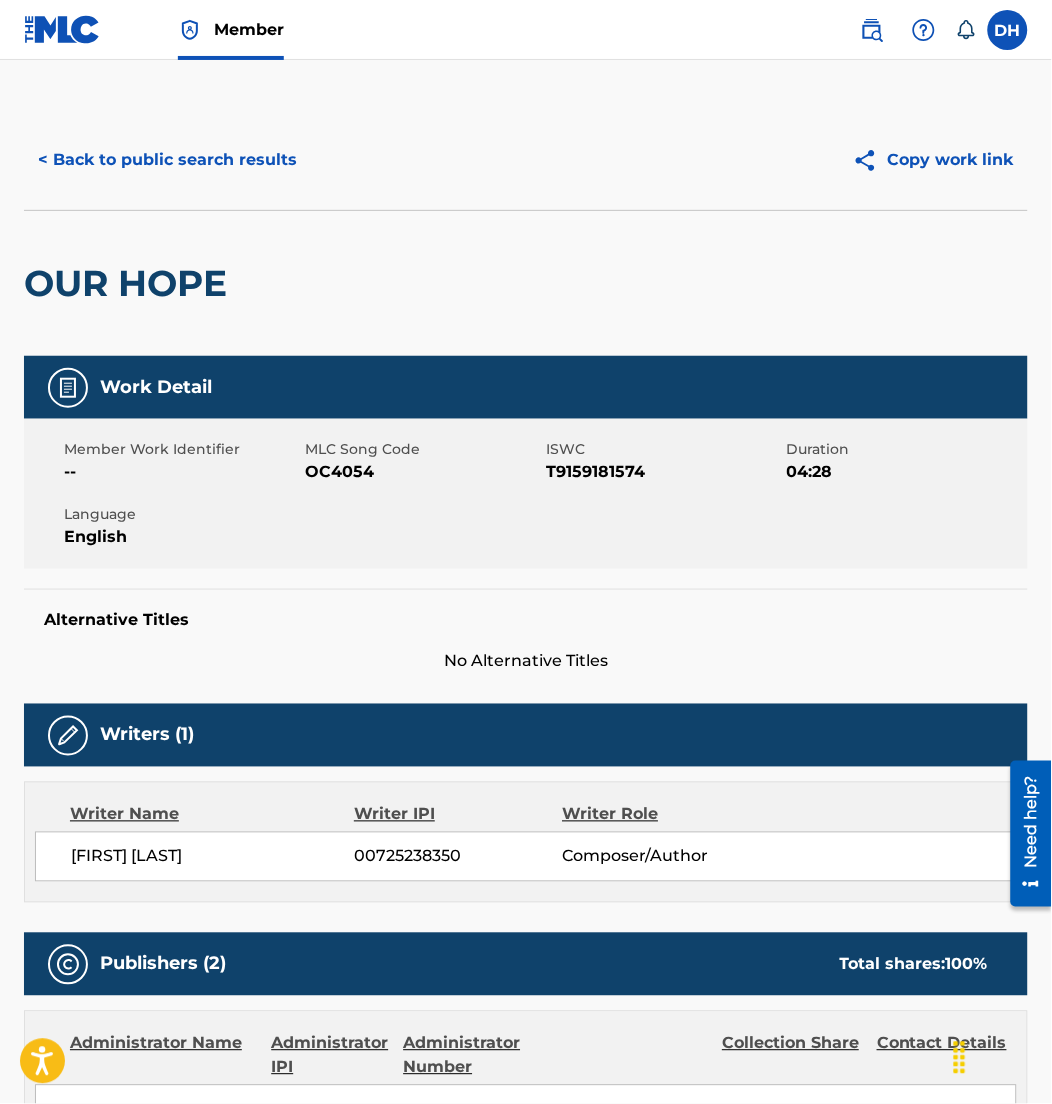click on "< Back to public search results" at bounding box center [167, 160] 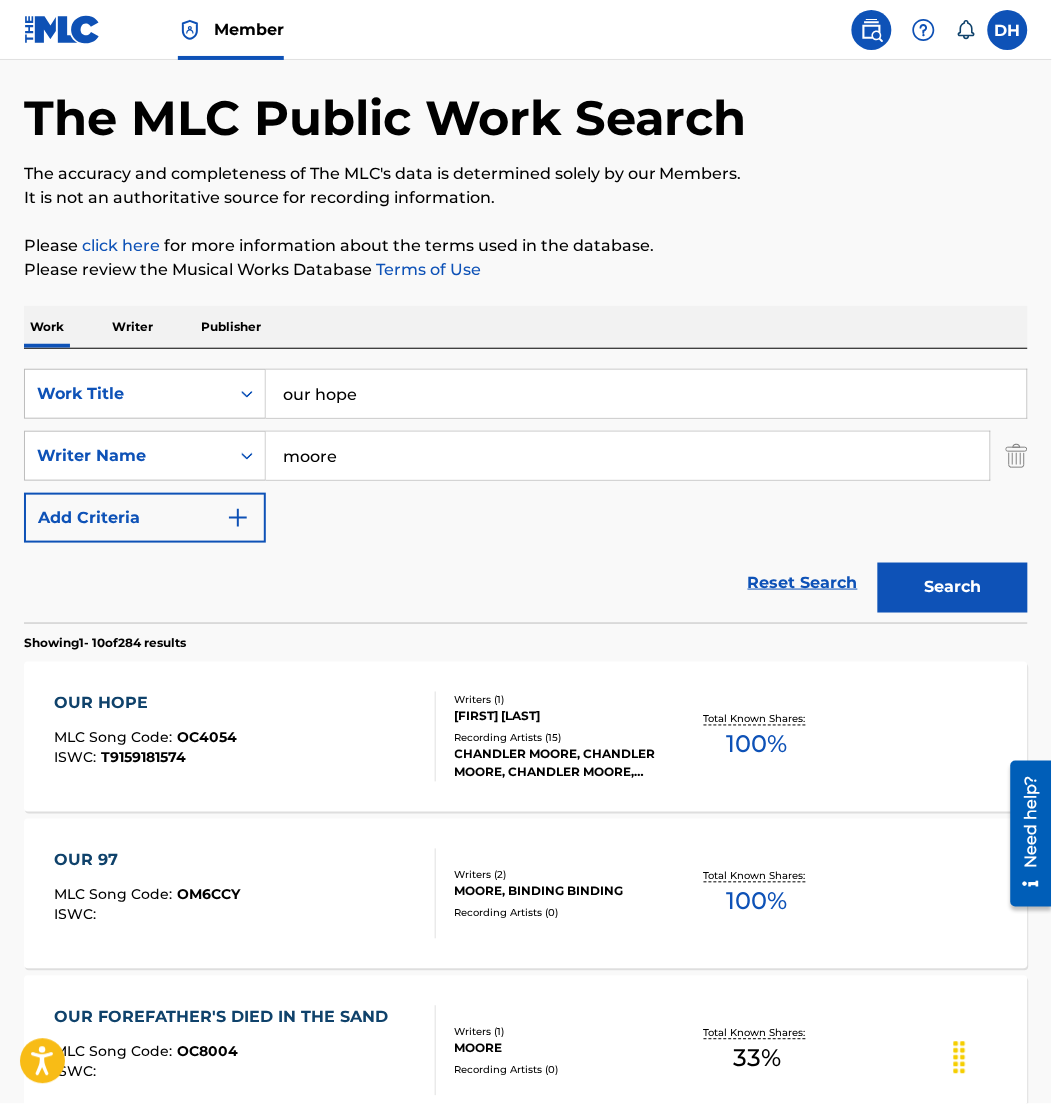 scroll, scrollTop: 0, scrollLeft: 0, axis: both 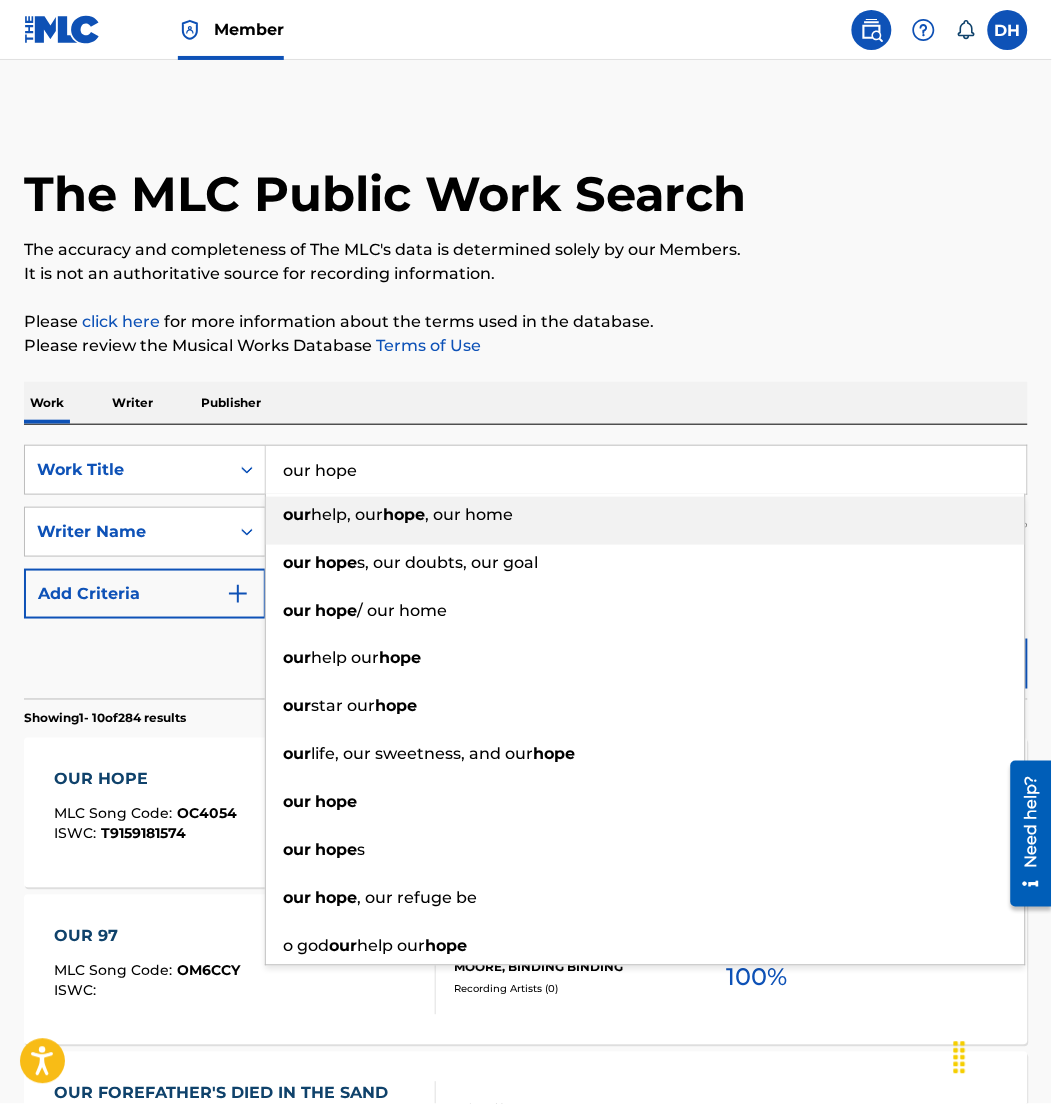 drag, startPoint x: 419, startPoint y: 481, endPoint x: 193, endPoint y: 502, distance: 226.97357 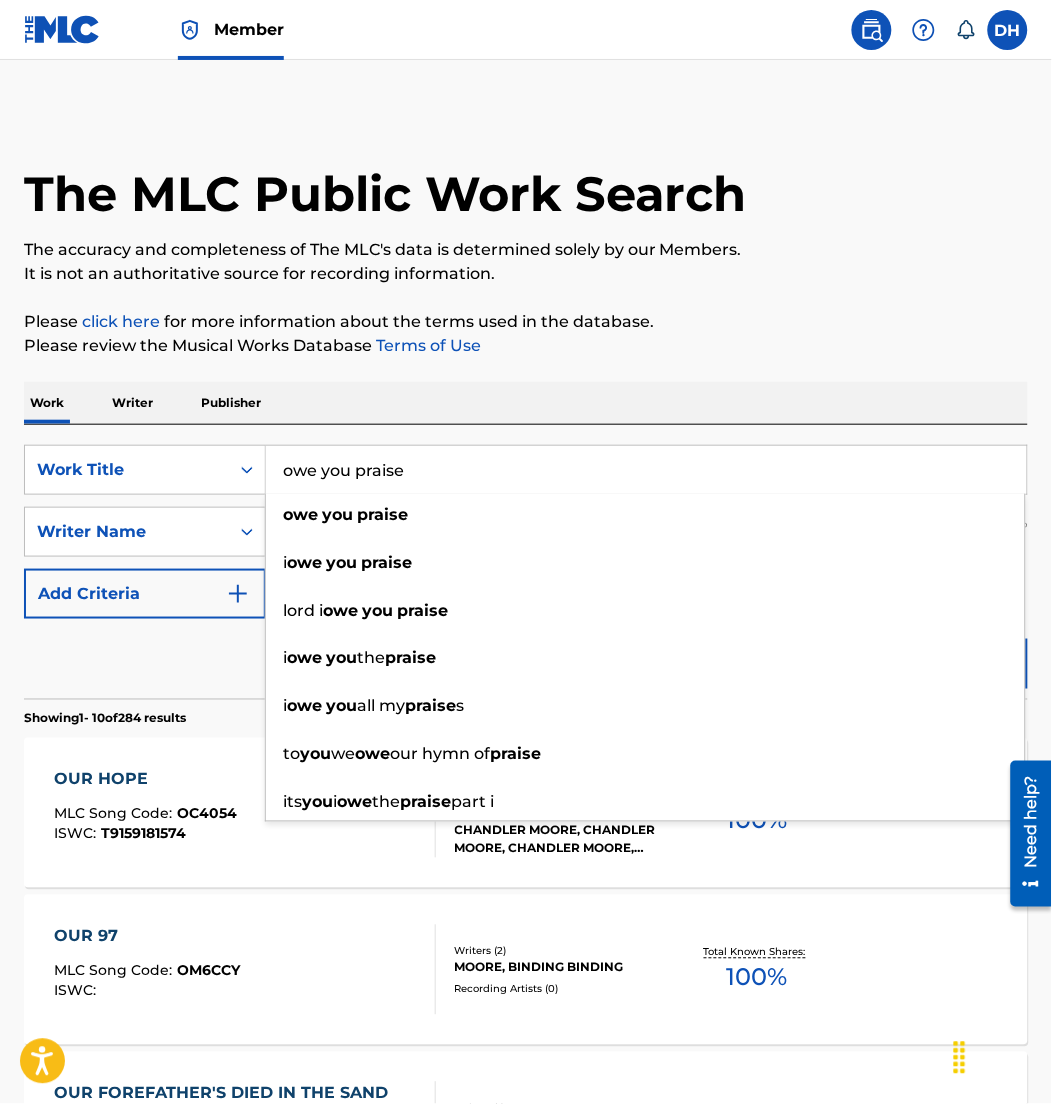 type on "owe you praise" 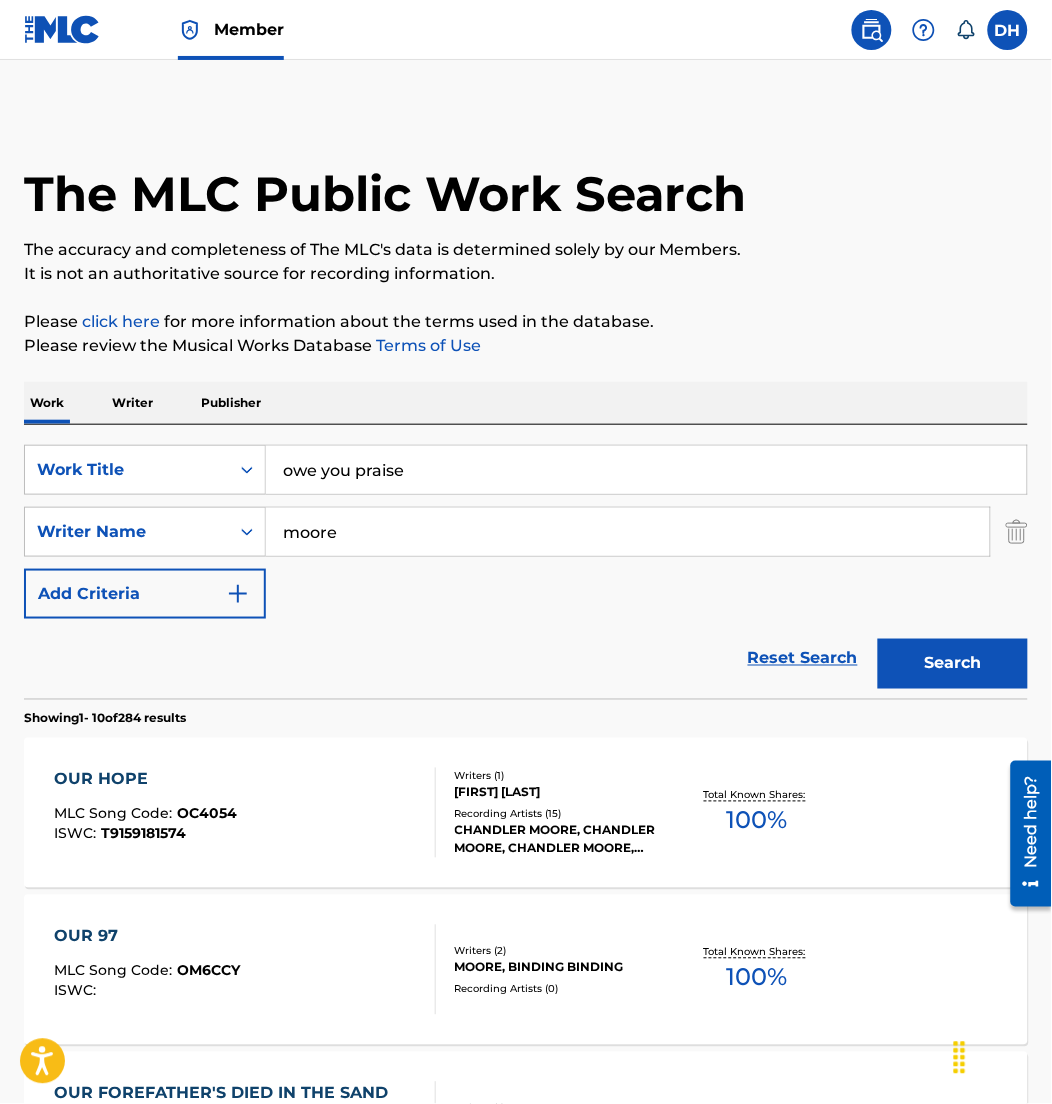 click on "Search" at bounding box center [953, 664] 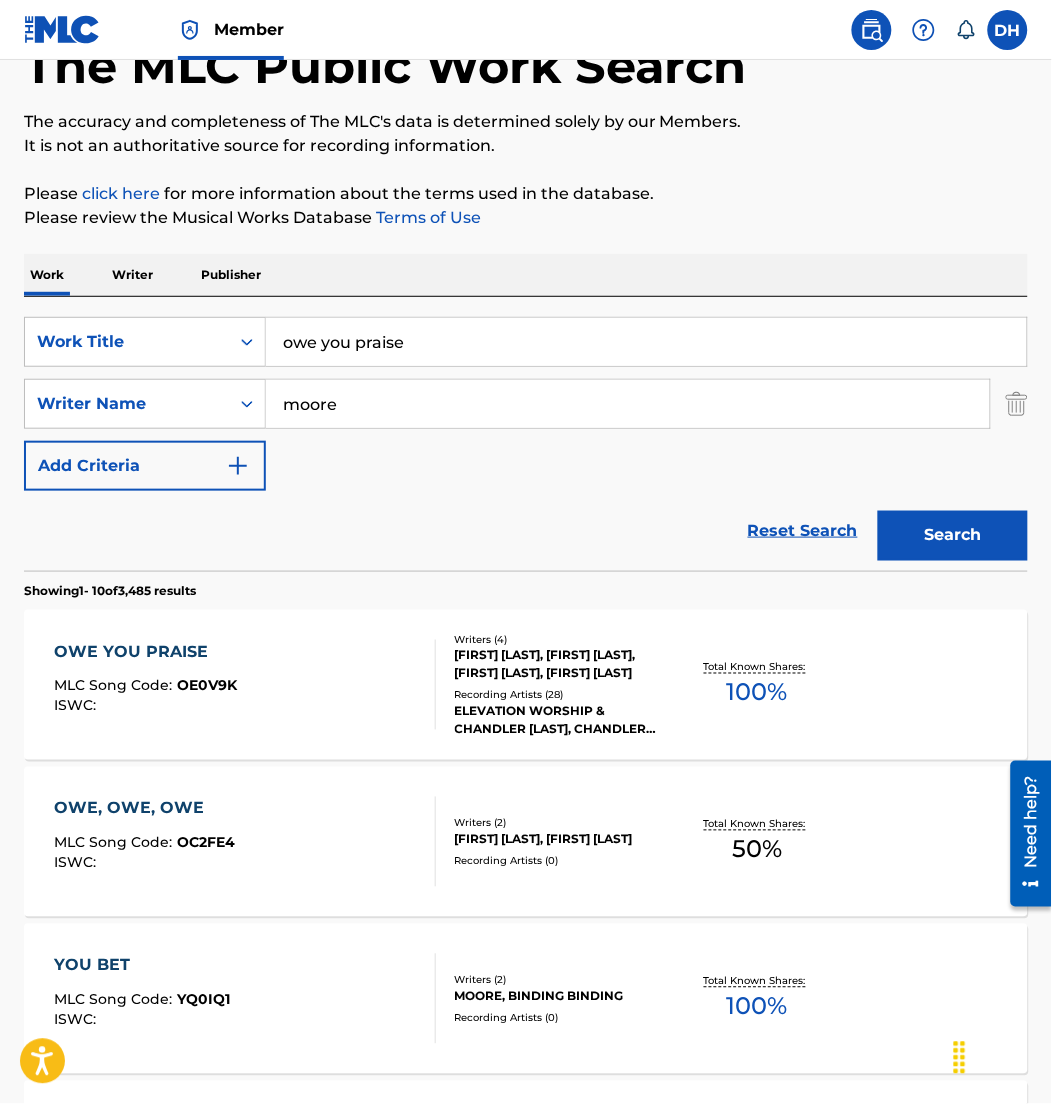 scroll, scrollTop: 173, scrollLeft: 0, axis: vertical 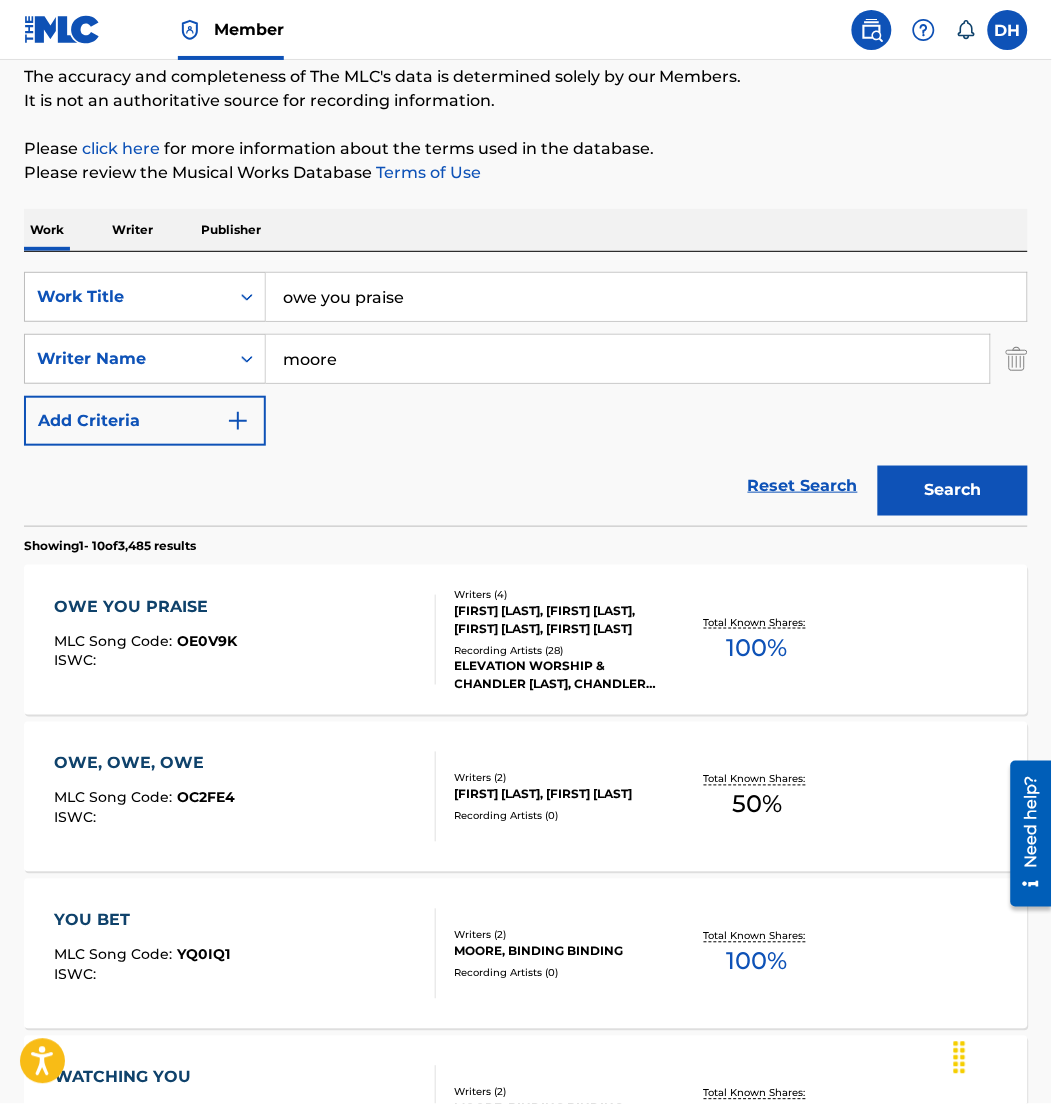 click on "Writers ( 4 ) GEORGE JOSHUA HOLIDAY, STEVEN FURTICK, CHRISTOPHER JOEL BROWN, CHANDLER DAVID MOORE Recording Artists ( 28 ) ELEVATION WORSHIP & CHANDLER MOORE, CHANDLER MOORE|ELEVATION WORSHIP, ELEVATION WORSHIP,CHANDLER MOORE, ELEVATION WORSHIP, CHANDLER MOORE|ELEVATION WORSHIP" at bounding box center [555, 640] 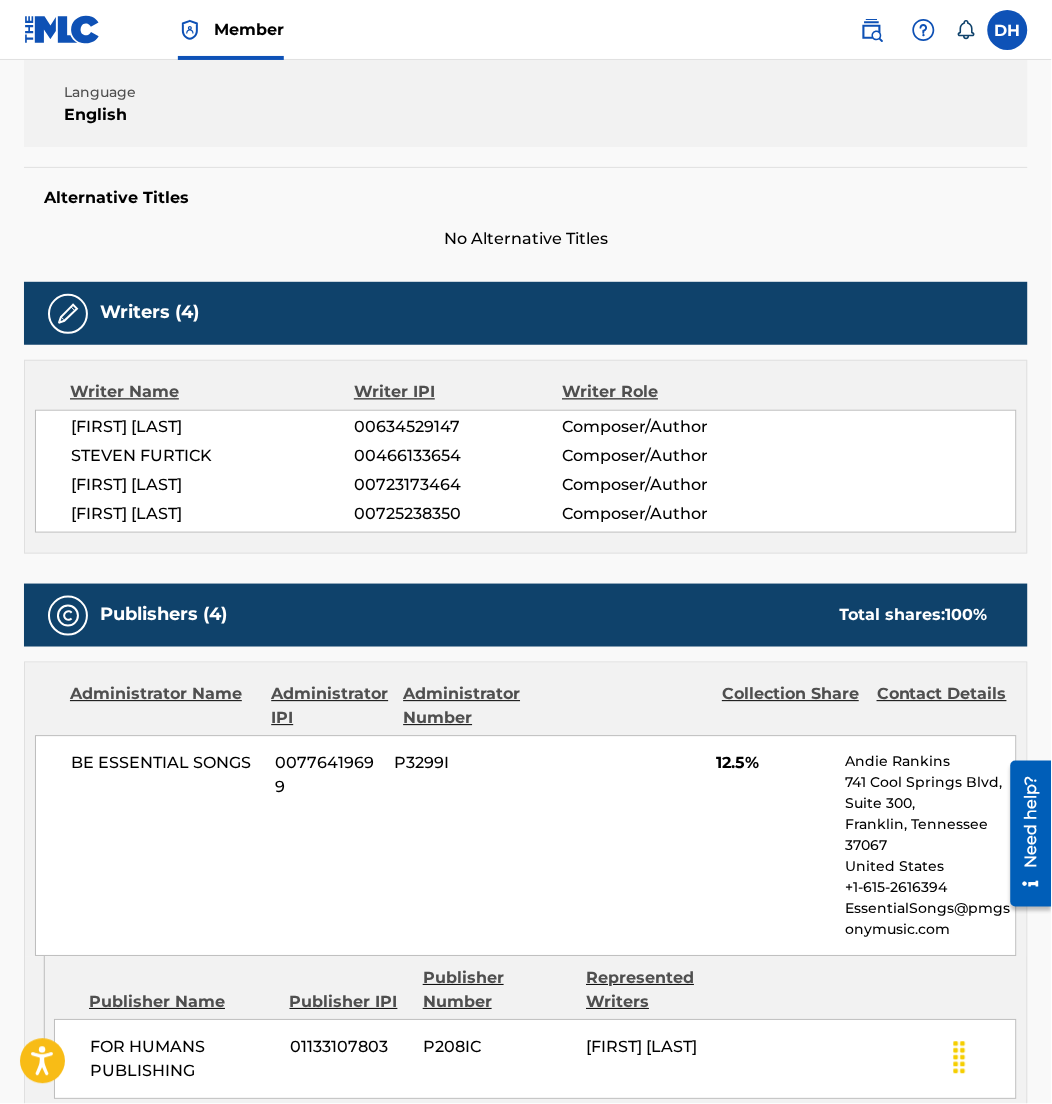 scroll, scrollTop: 424, scrollLeft: 0, axis: vertical 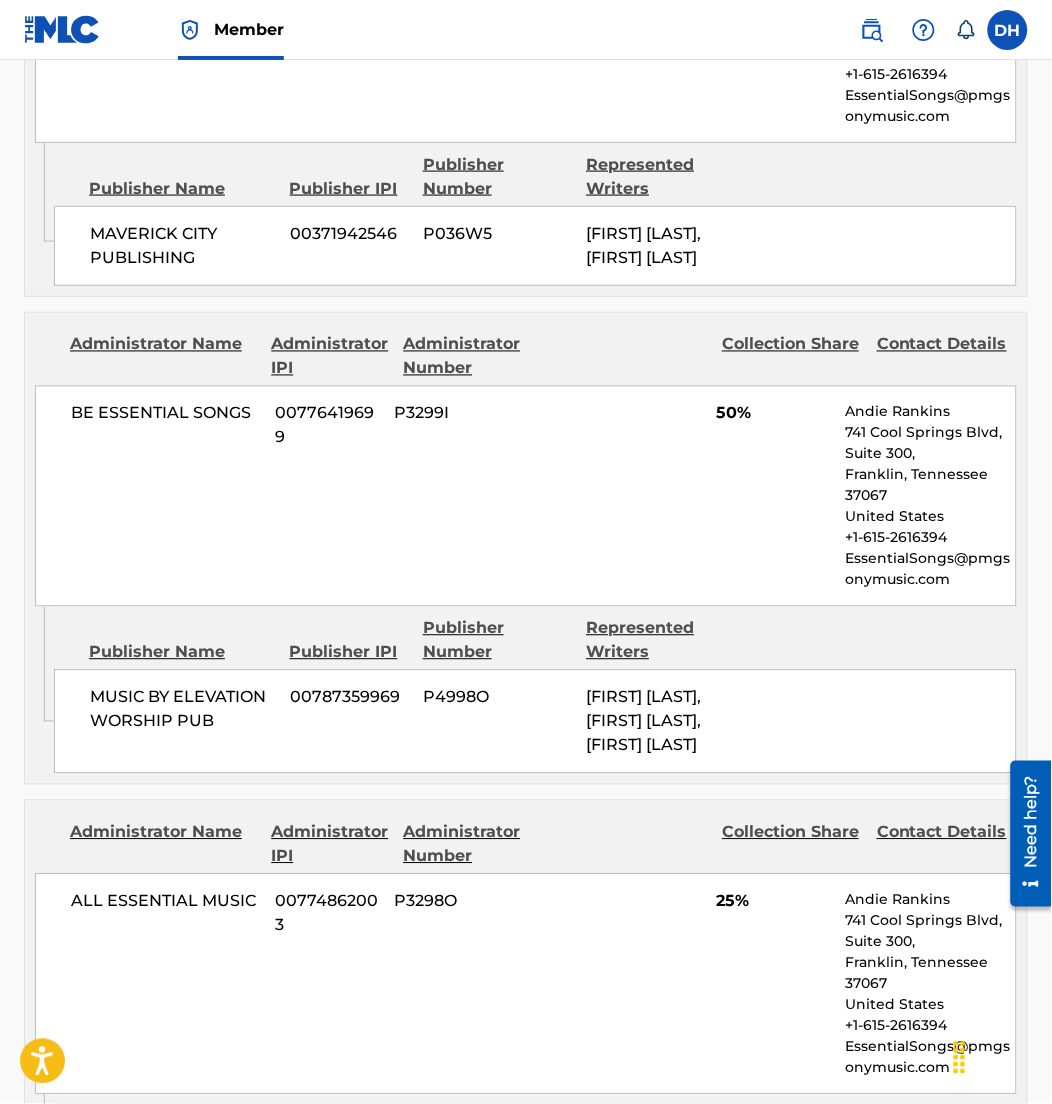 click on "BE ESSENTIAL SONGS 00776419699 P3299I 50% [FIRST] [LAST] 741 Cool Springs Blvd, Suite 300,  Franklin, [STATE] 37067 United States +1-615-2616394 EssentialSongs@pmgsonymusic.com" at bounding box center [526, 496] 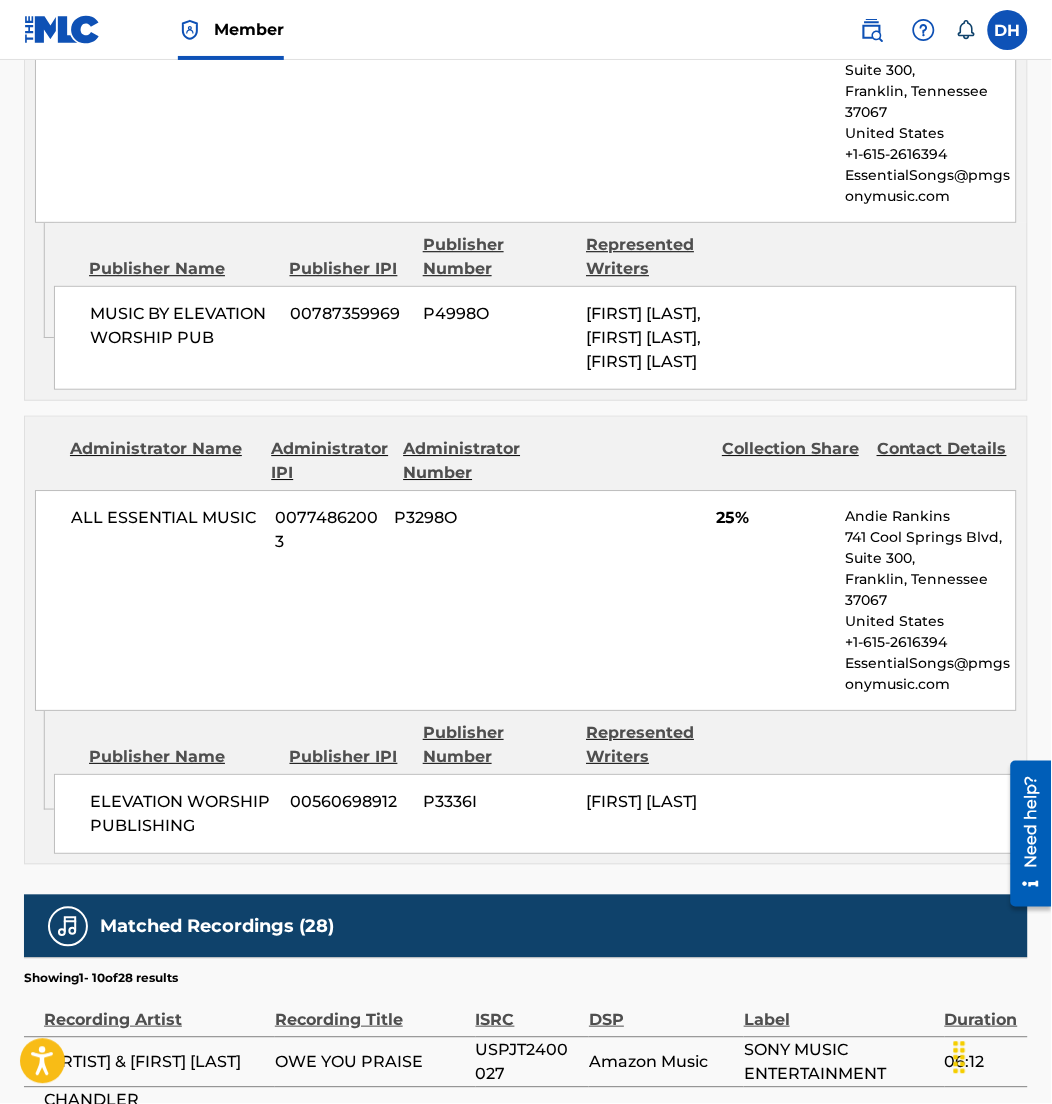 scroll, scrollTop: 2083, scrollLeft: 0, axis: vertical 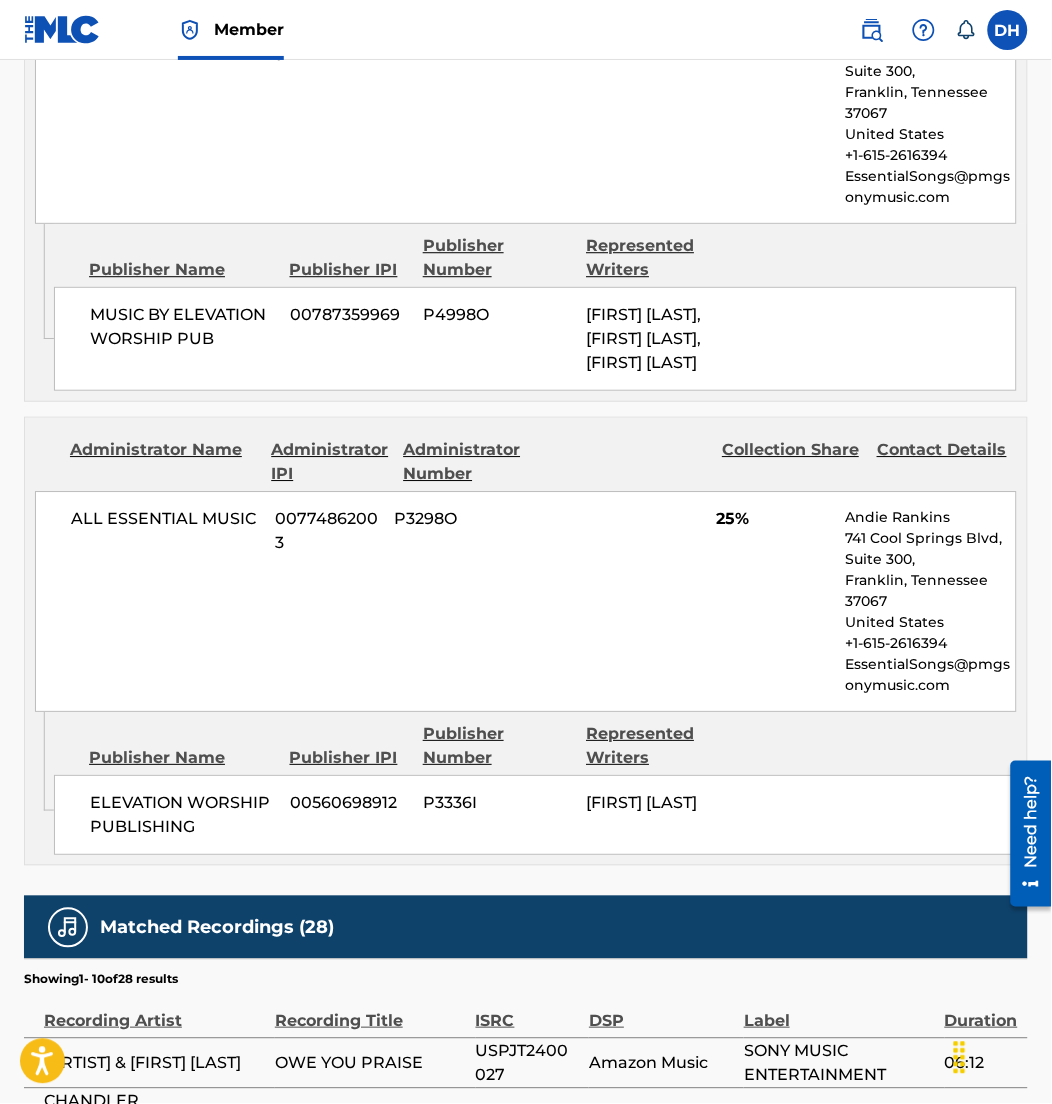 click on "EssentialSongs@pmgsonymusic.com" at bounding box center (930, 675) 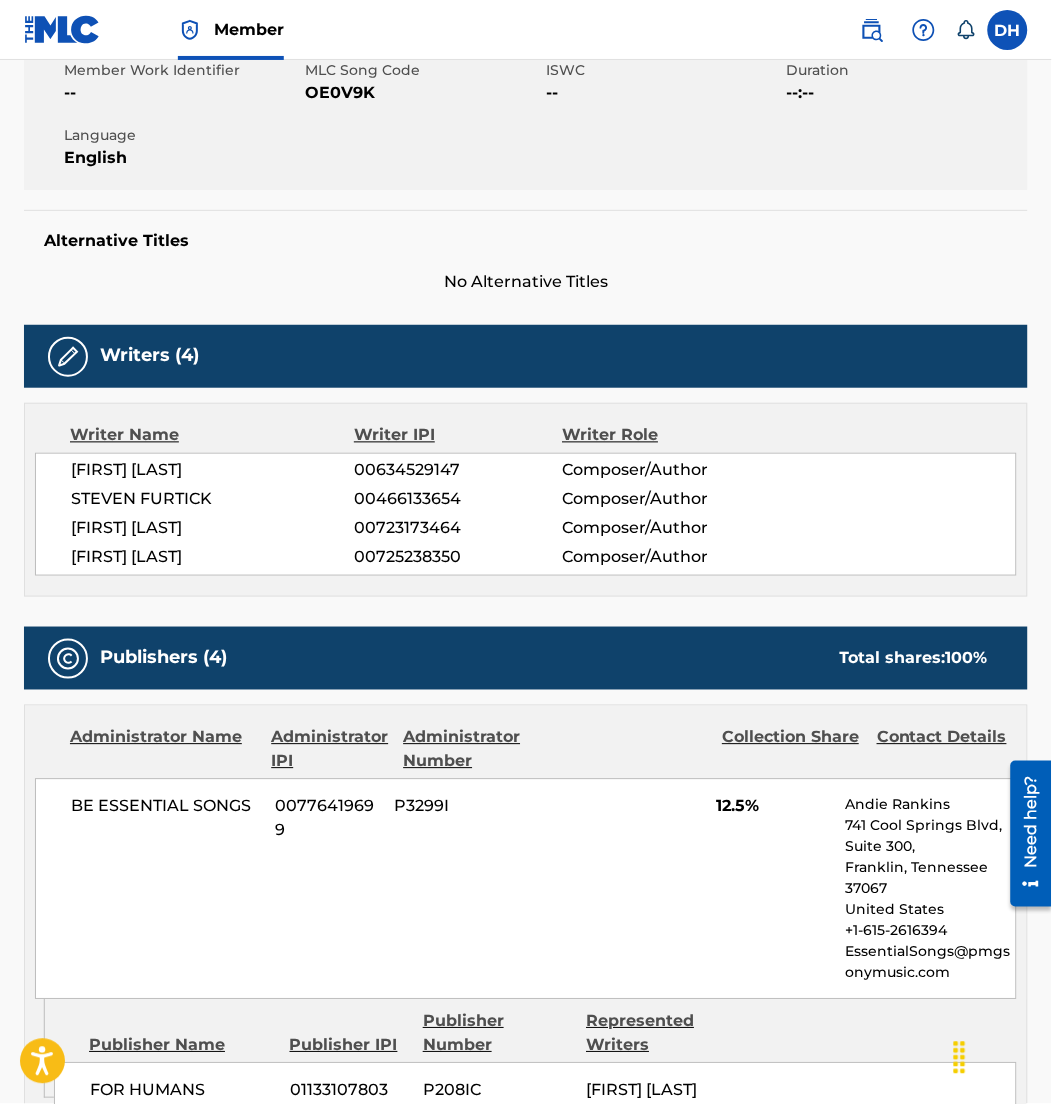 scroll, scrollTop: 0, scrollLeft: 0, axis: both 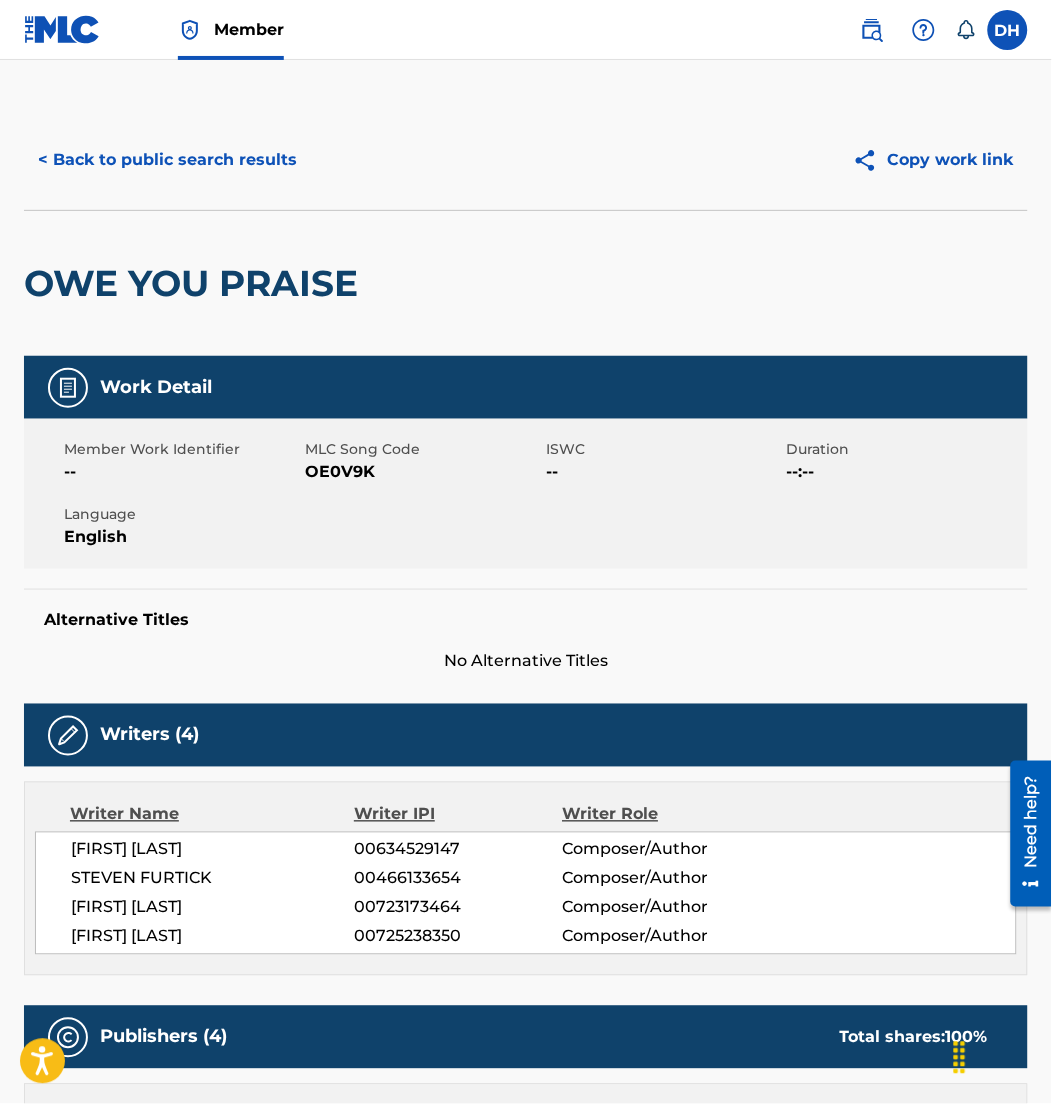 click on "< Back to public search results" at bounding box center (167, 160) 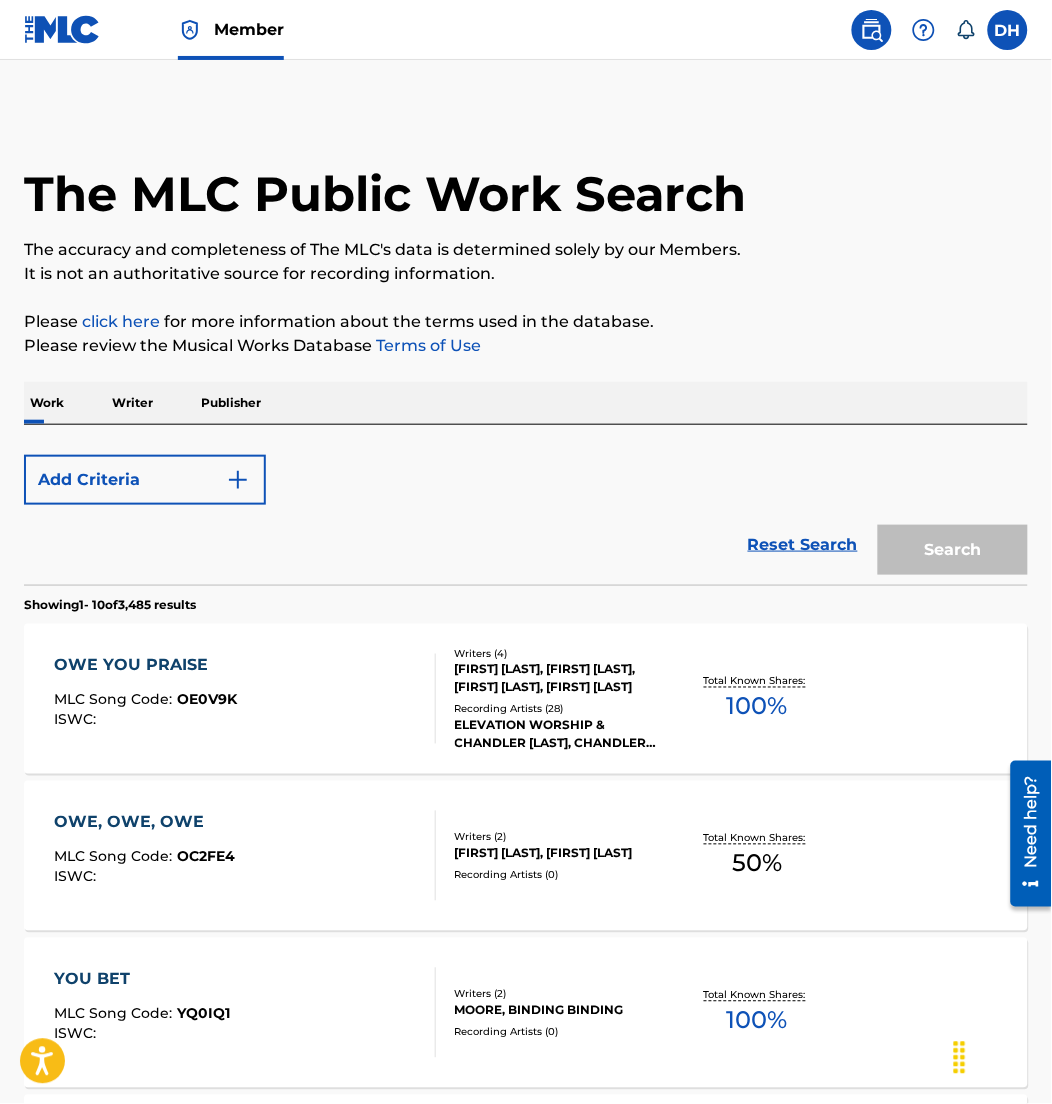 scroll, scrollTop: 173, scrollLeft: 0, axis: vertical 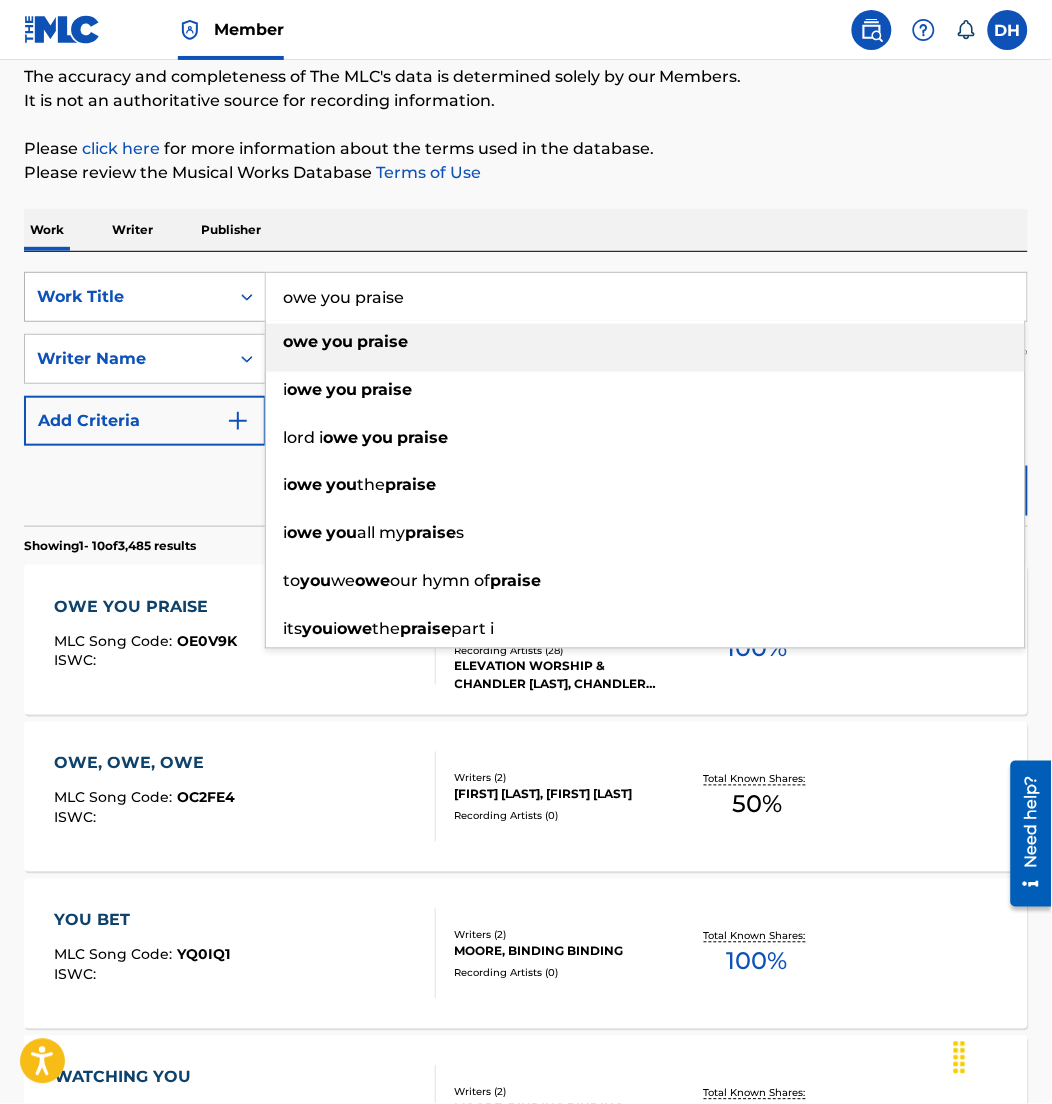 drag, startPoint x: 472, startPoint y: 301, endPoint x: 132, endPoint y: 287, distance: 340.28812 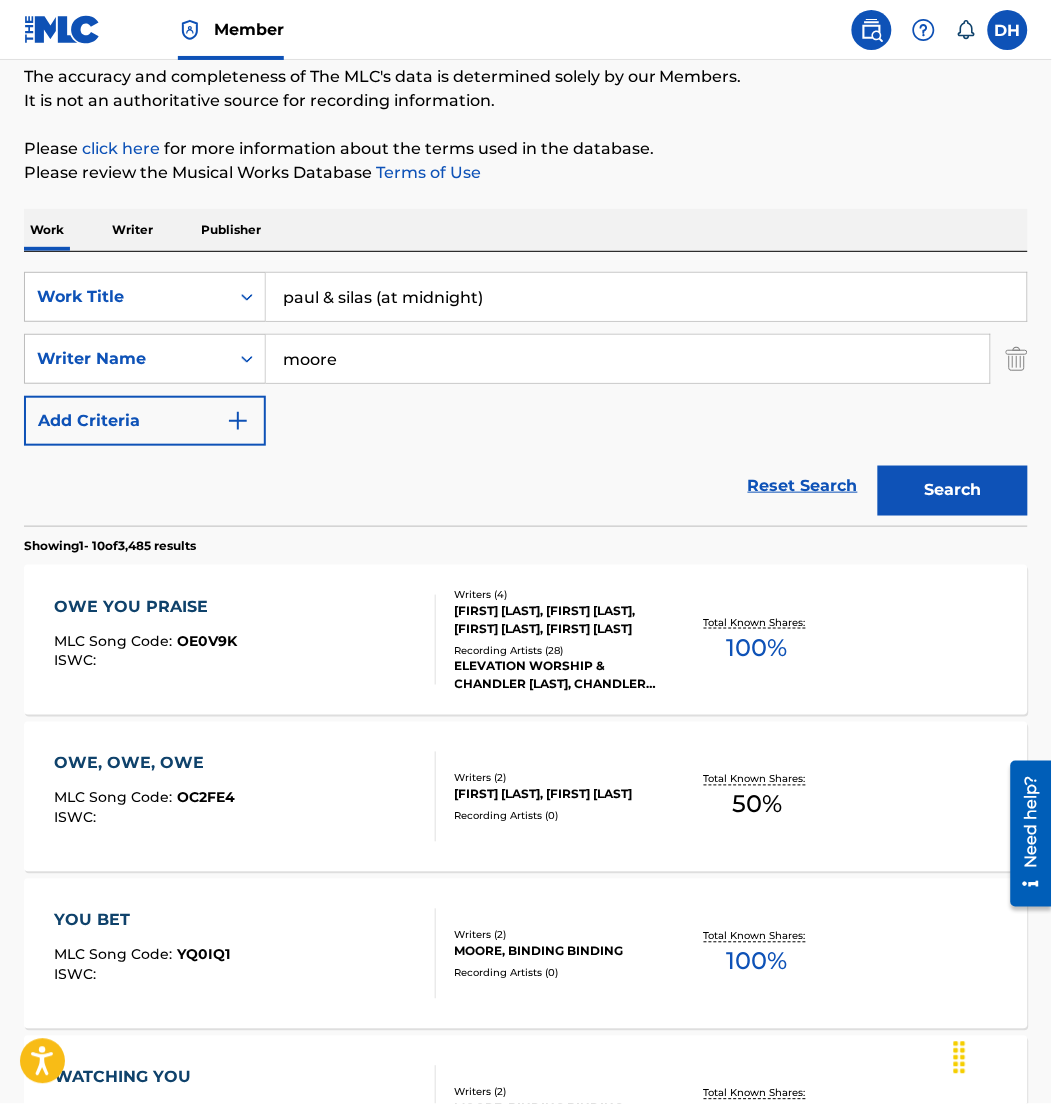 type on "paul & silas (at midnight)" 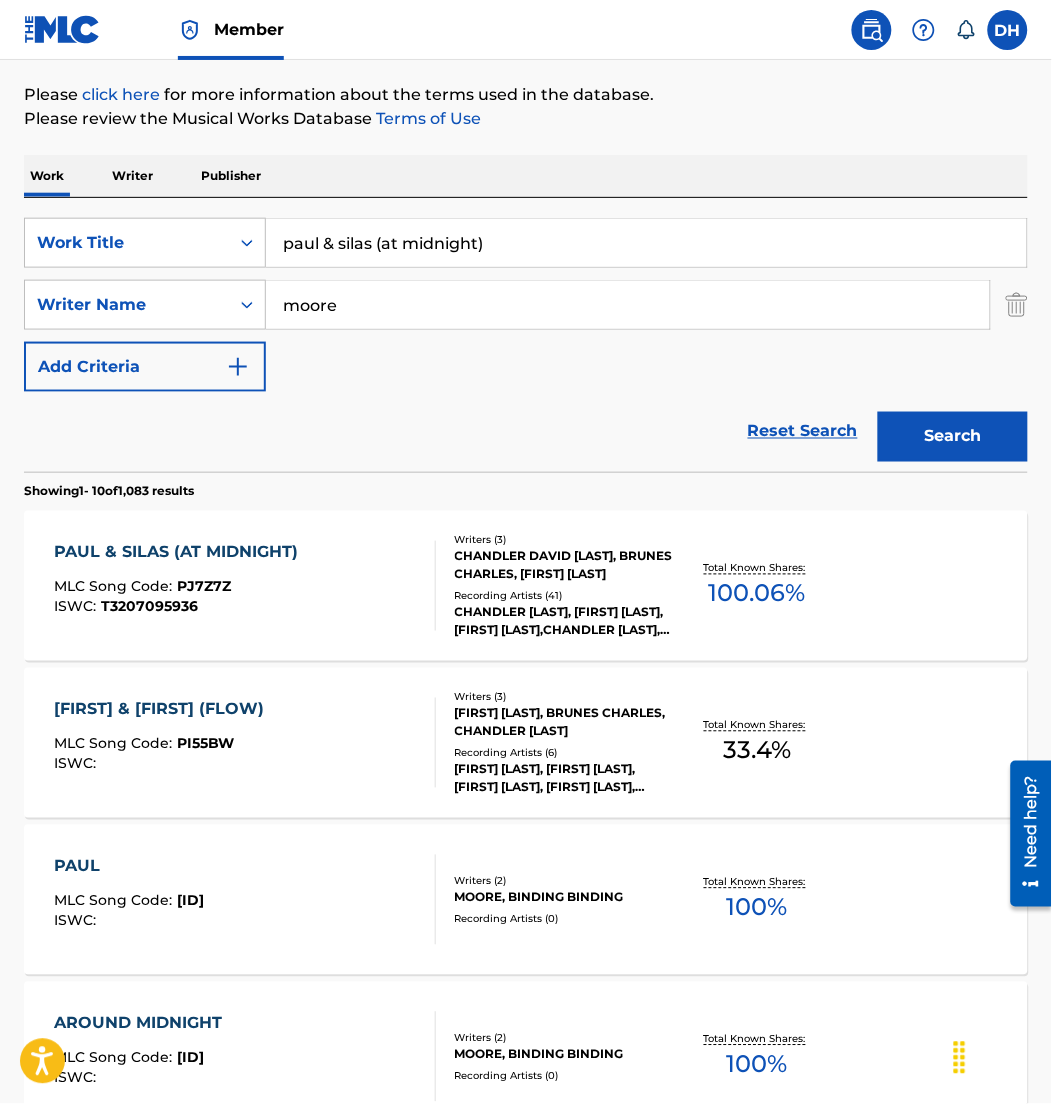 scroll, scrollTop: 232, scrollLeft: 0, axis: vertical 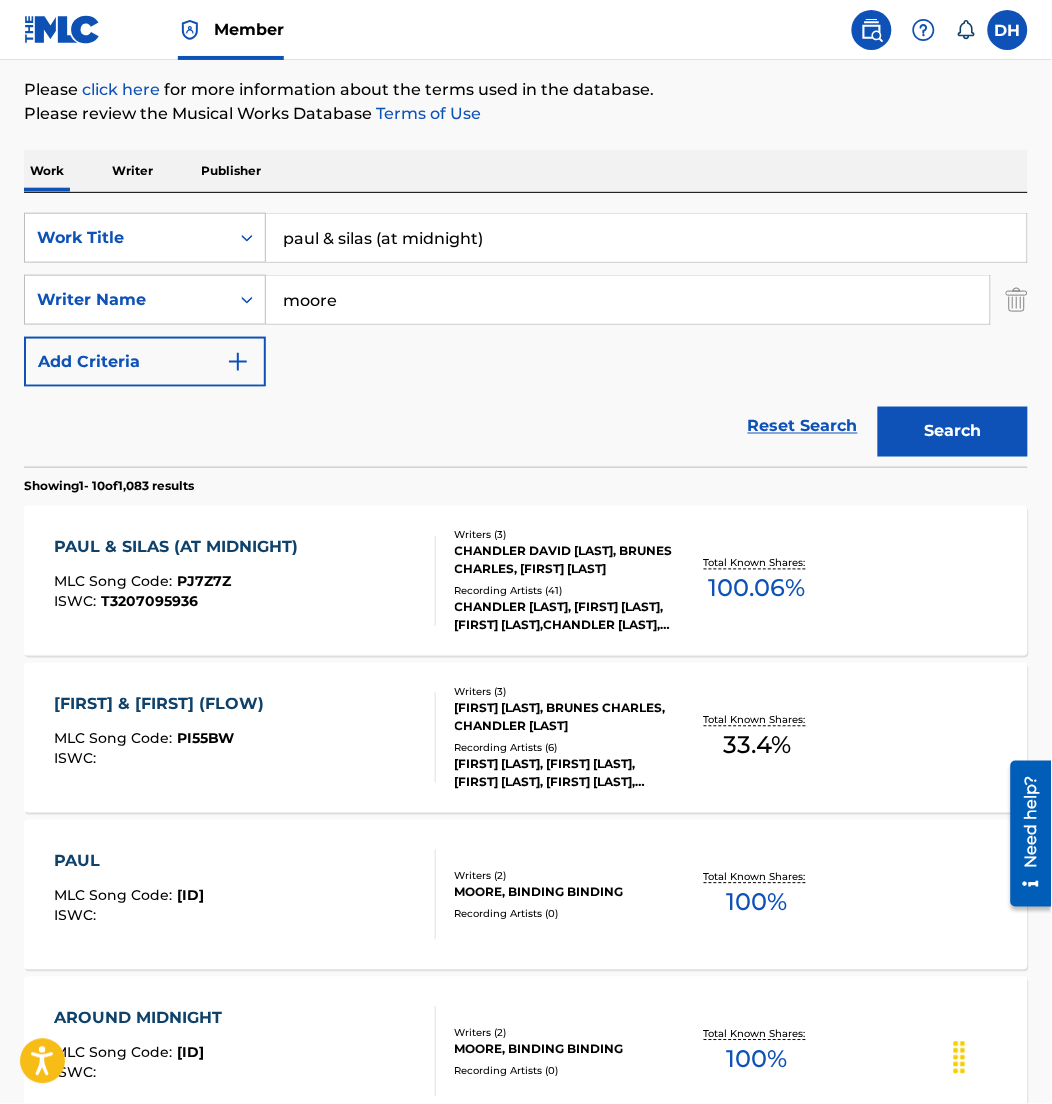 click on "PAUL & SILAS (AT MIDNIGHT)" at bounding box center [181, 548] 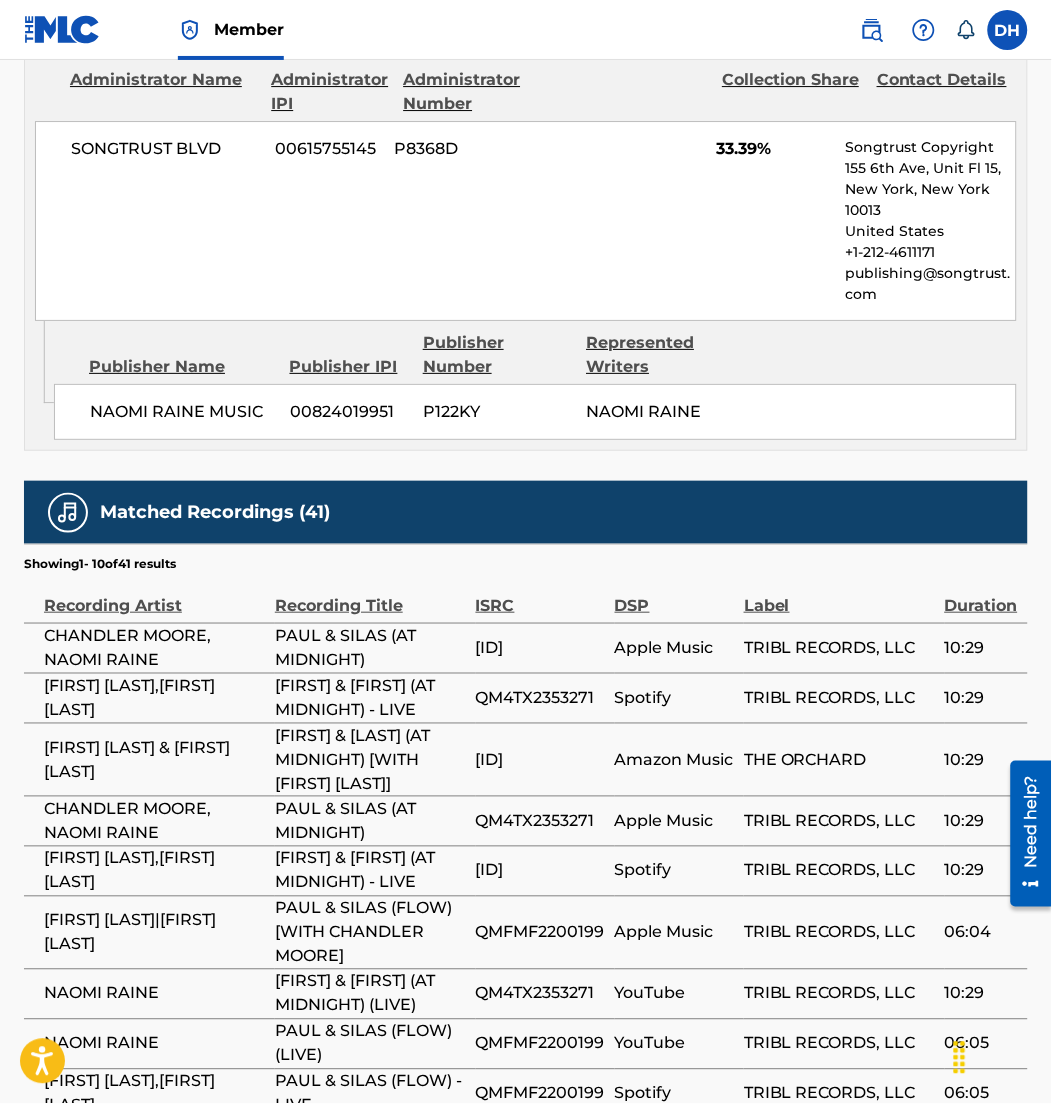 scroll, scrollTop: 2710, scrollLeft: 0, axis: vertical 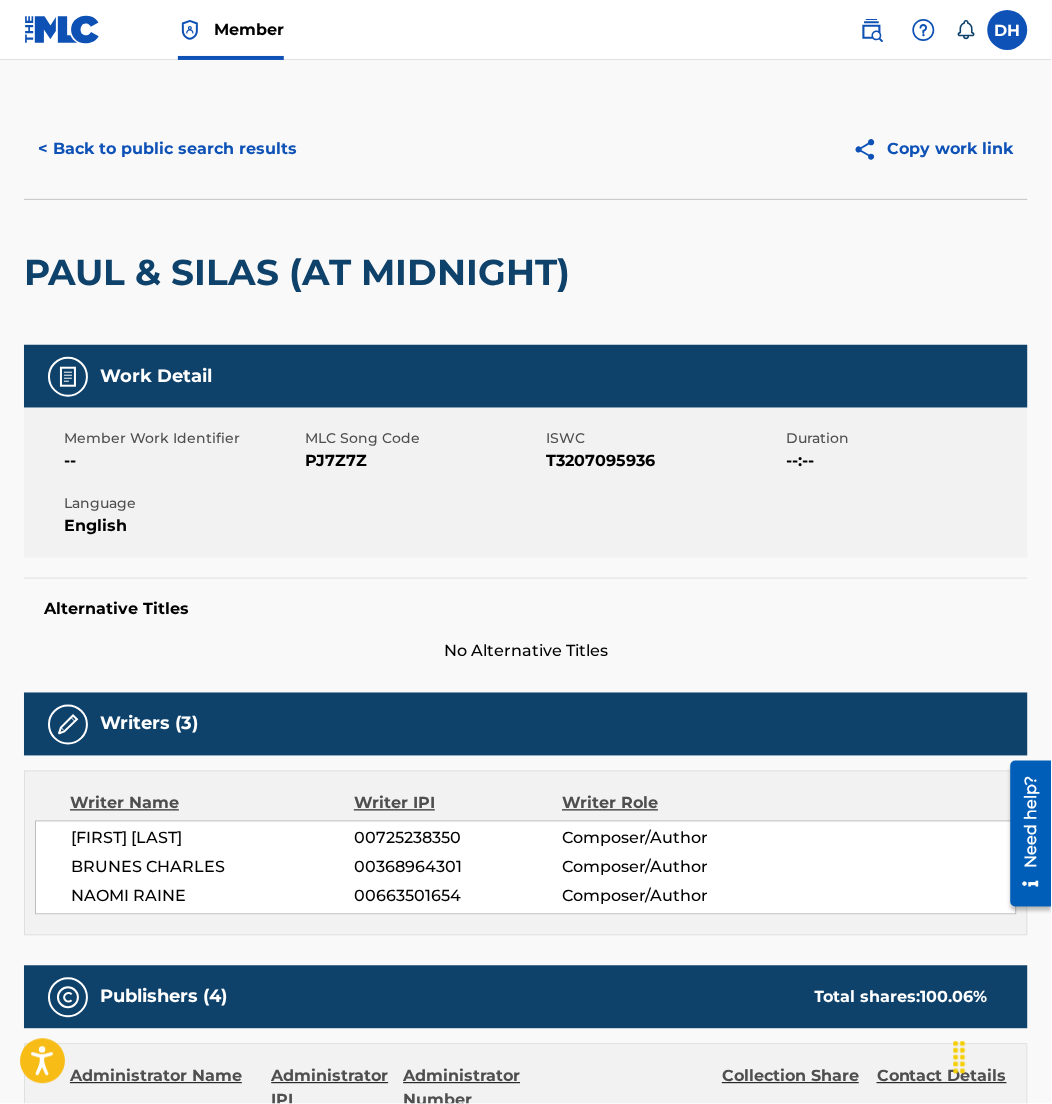 click on "< Back to public search results" at bounding box center [167, 149] 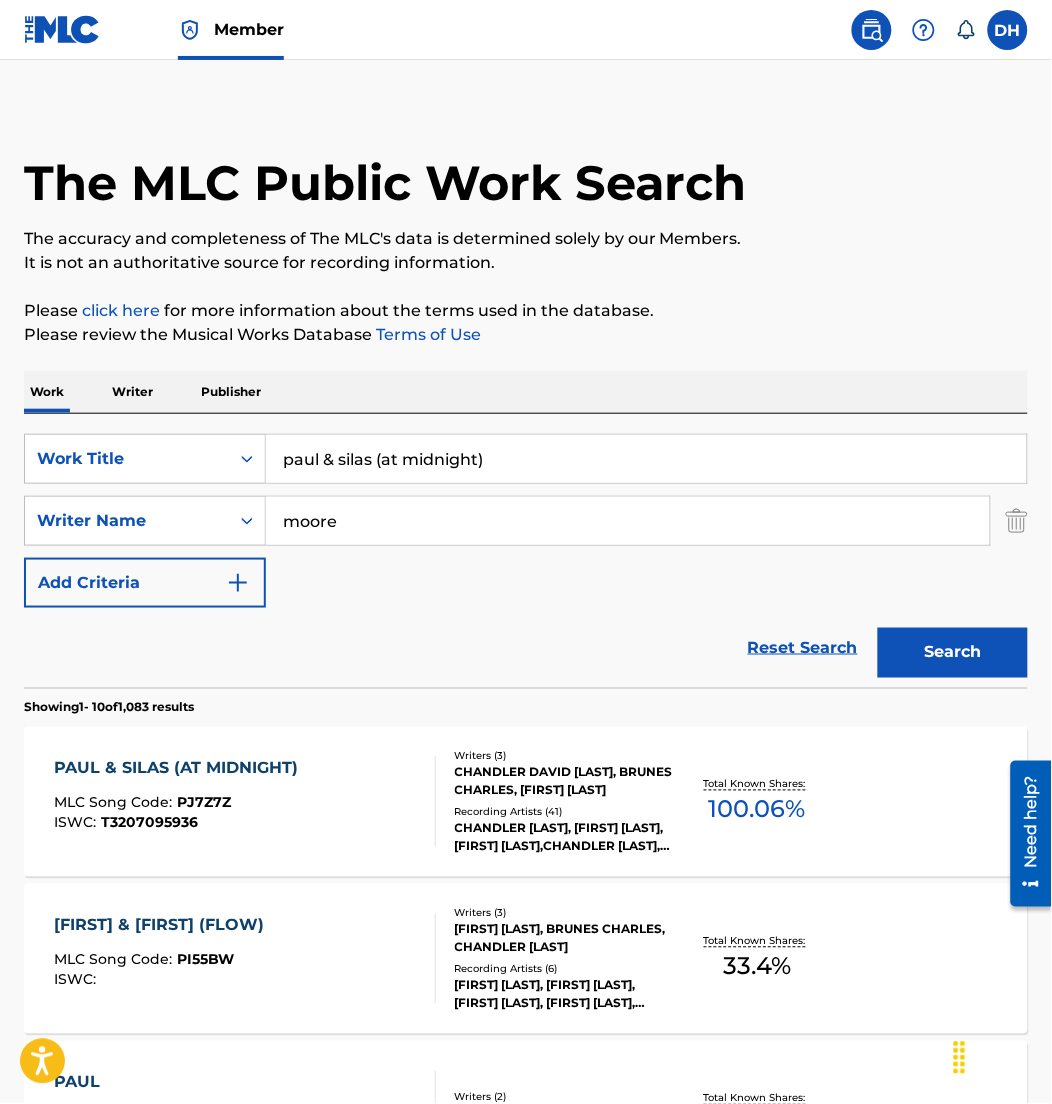 scroll, scrollTop: 232, scrollLeft: 0, axis: vertical 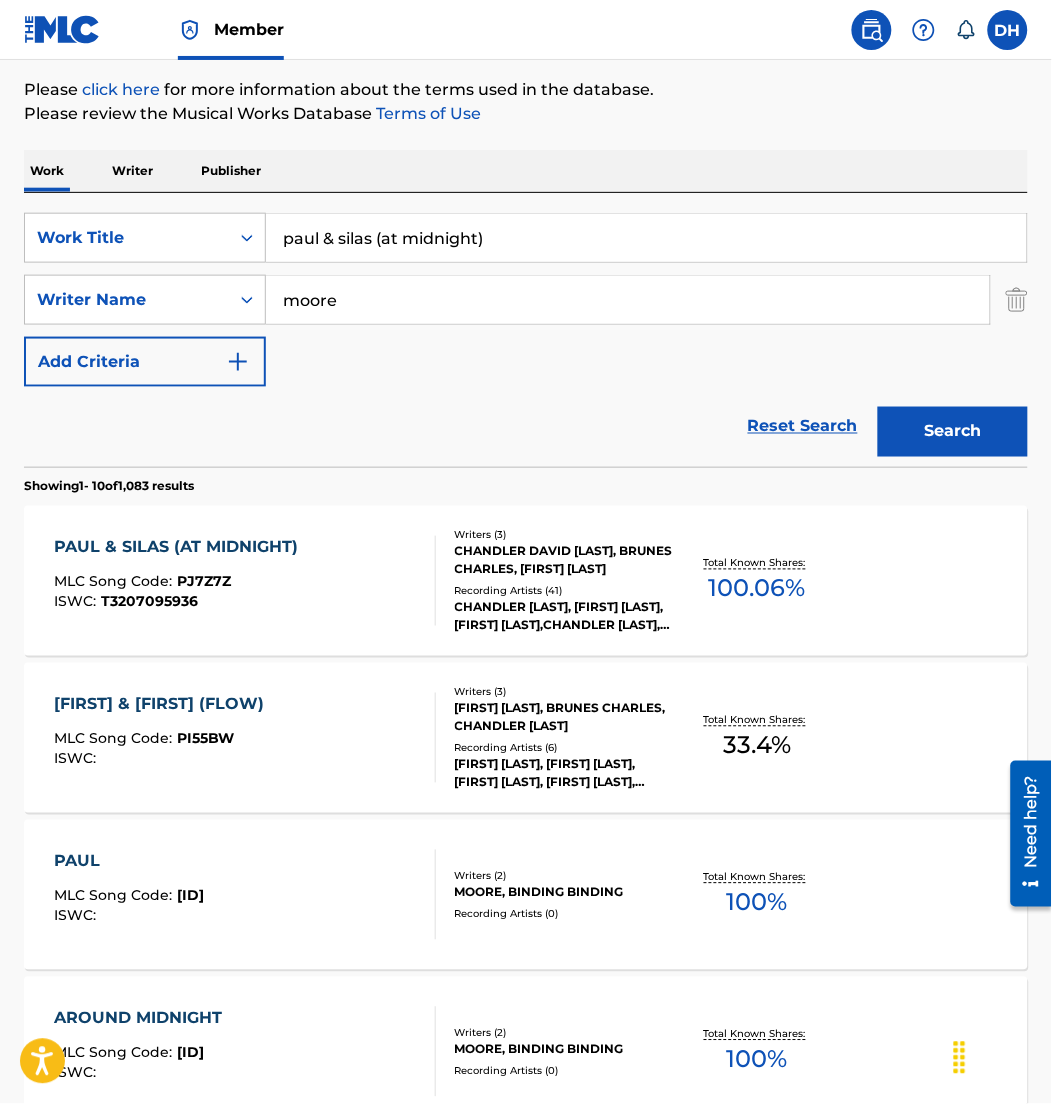 click on "Writers ( 3 ) [FIRST] [LAST], [FIRST] [LAST], [FIRST] [LAST] Recording Artists ( 6 ) [FIRST] [LAST], [FIRST] [LAST], [FIRST] [LAST], [FIRST] [LAST], [FIRST] [LAST], [FIRST] [LAST]" at bounding box center [555, 738] 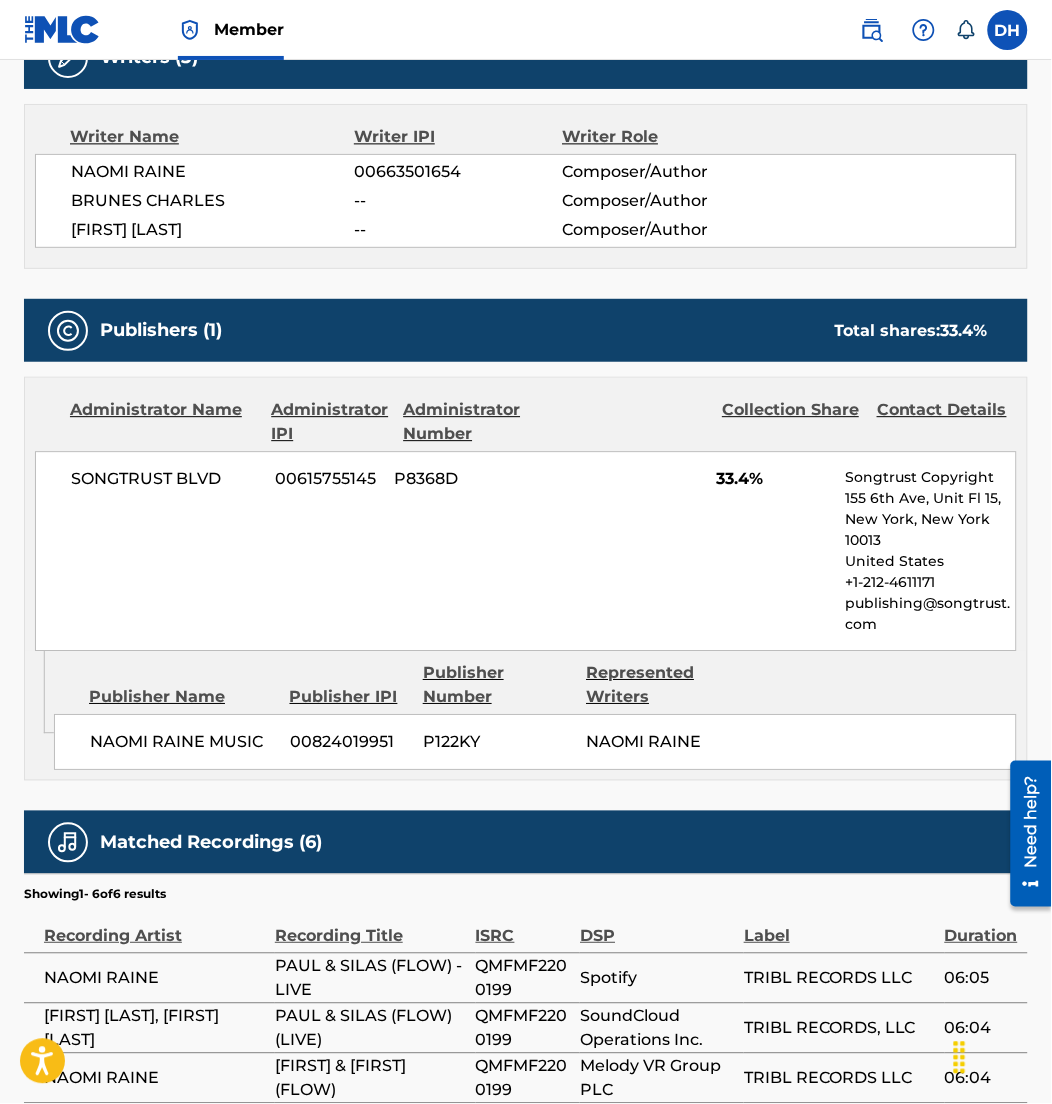 scroll, scrollTop: 0, scrollLeft: 0, axis: both 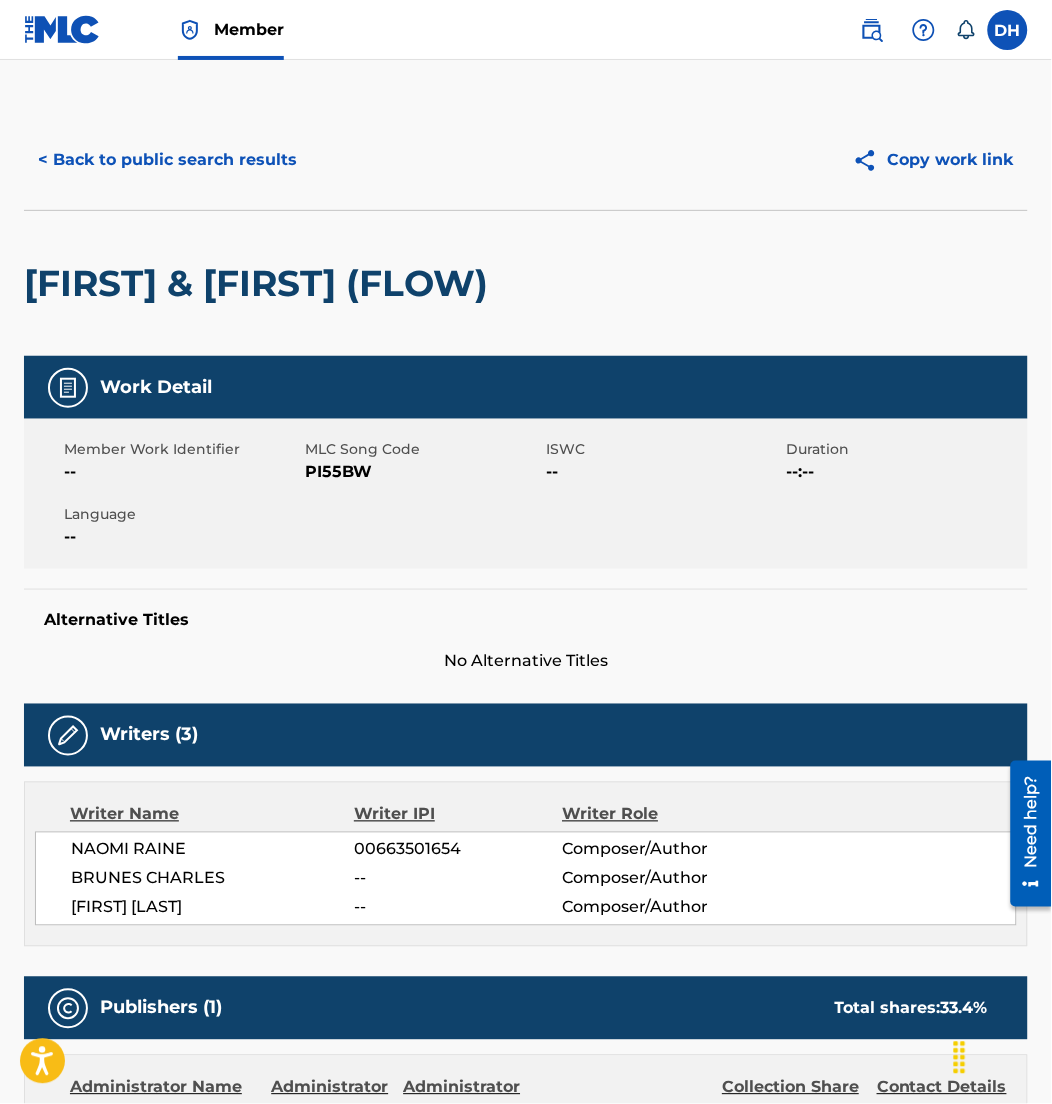 click on "< Back to public search results" at bounding box center (167, 160) 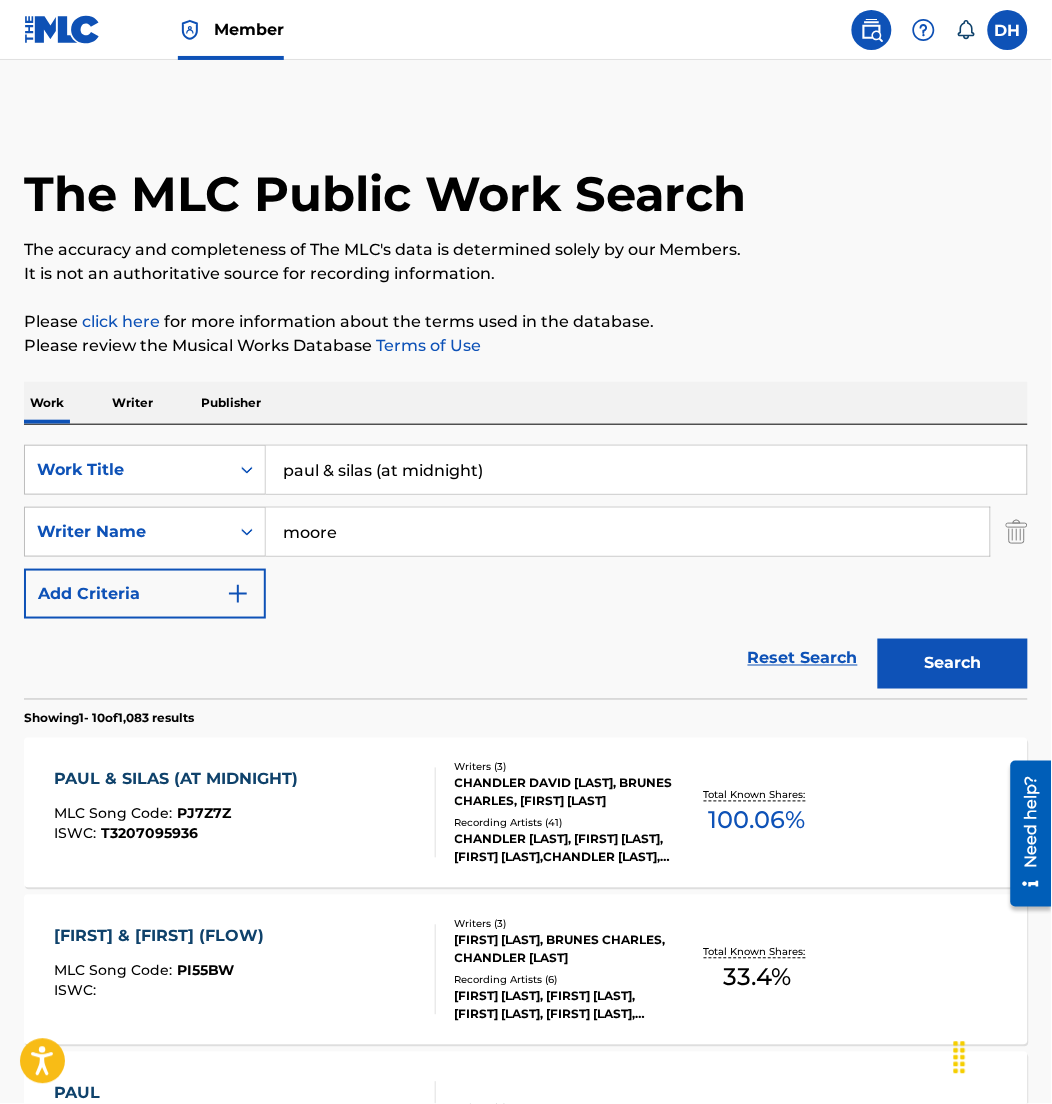 scroll, scrollTop: 232, scrollLeft: 0, axis: vertical 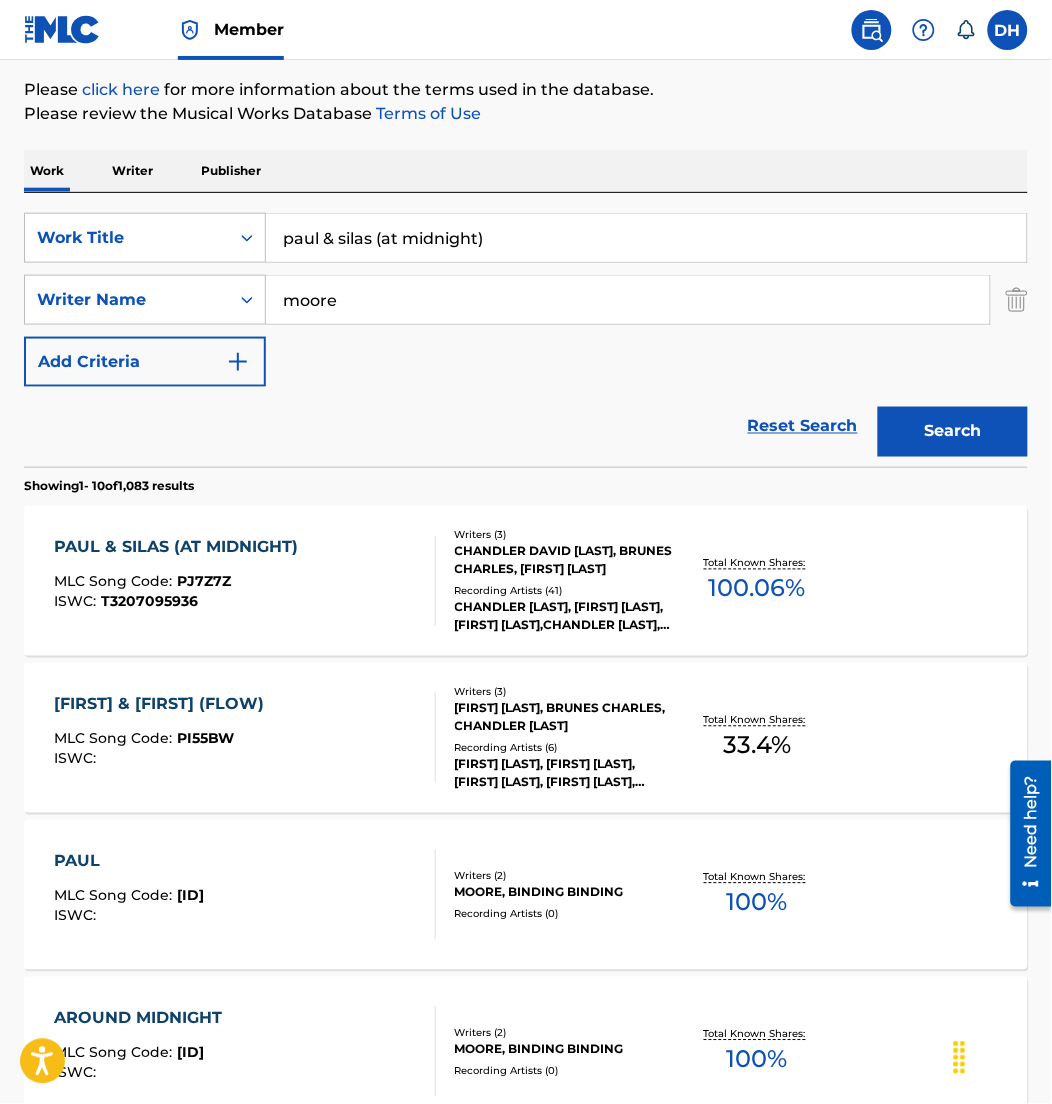 click on "[FIRST] & SILAS (AT MIDNIGHT) MLC Song Code : PJ7Z7Z ISWC : T3207095936 Writers ( 3 ) CHANDLER DAVID [LAST], BRUNES CHARLES, [FIRST] [LAST] Recording Artists ( 41 ) CHANDLER [LAST], [FIRST] [LAST], [FIRST] [LAST],CHANDLER [LAST], [FIRST] [LAST] & CHANDLER [LAST], CHANDLER [LAST], [FIRST] [LAST], [FIRST] [LAST],CHANDLER [LAST] Total Known Shares: 100.06 %" at bounding box center [526, 581] 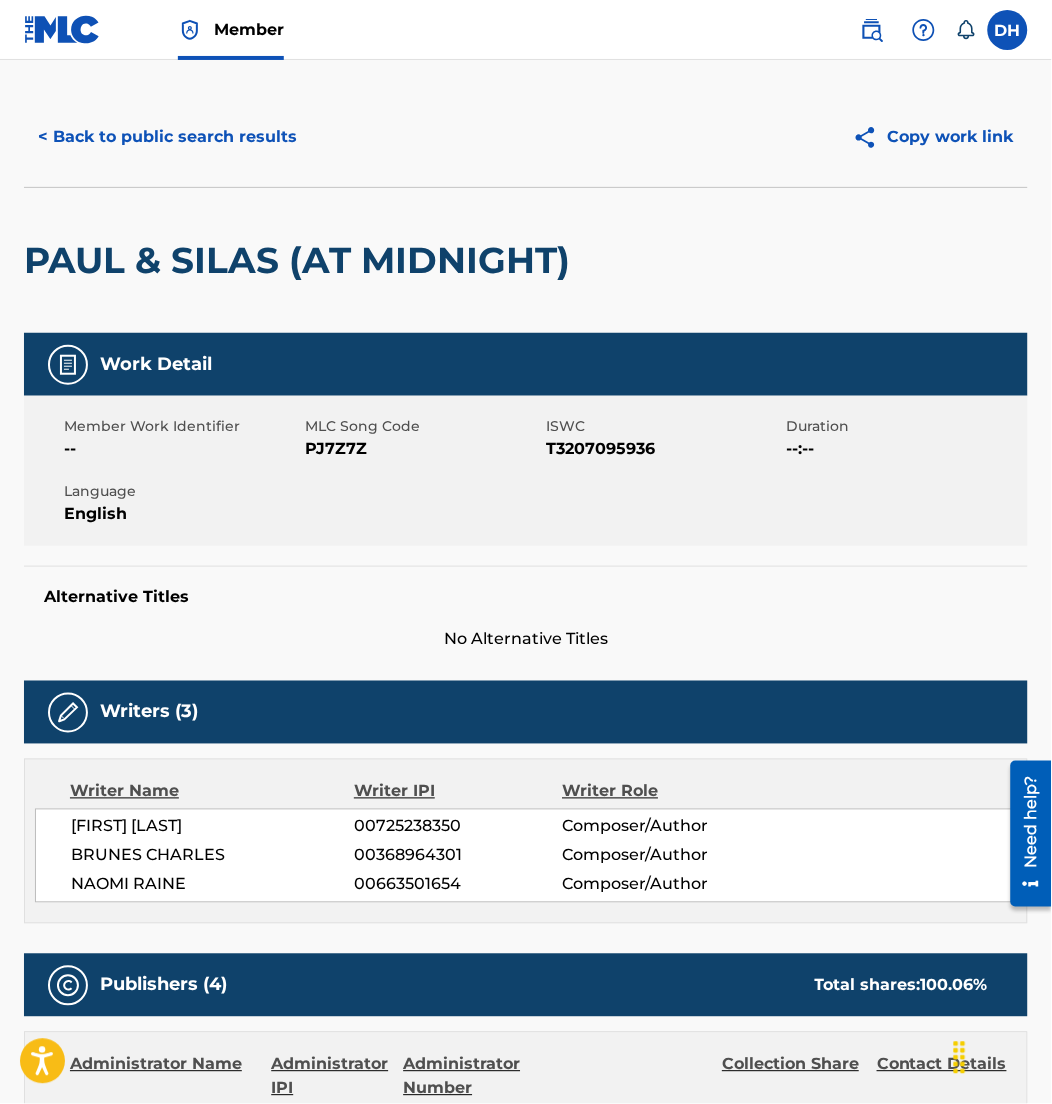 scroll, scrollTop: 0, scrollLeft: 0, axis: both 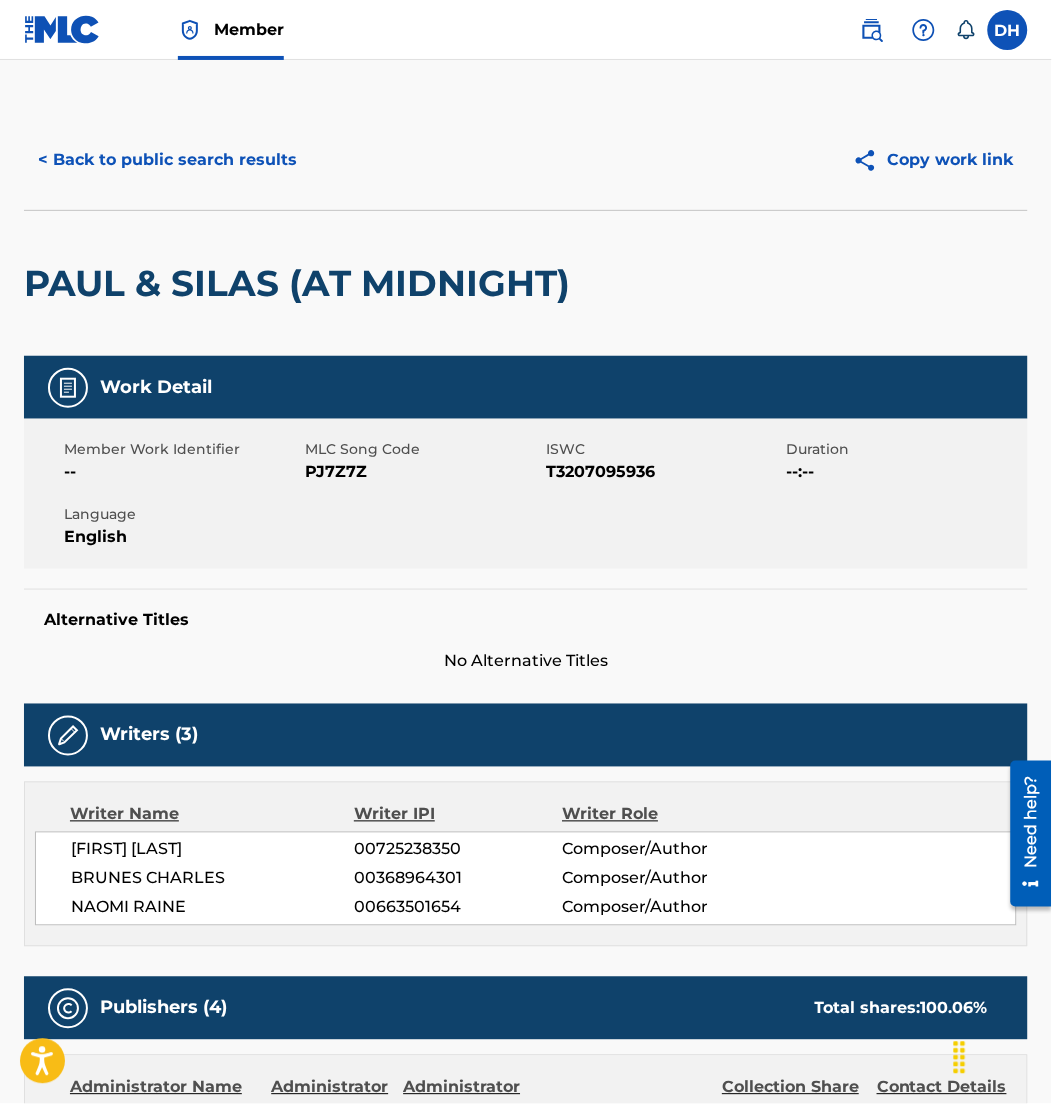 click on "< Back to public search results" at bounding box center (167, 160) 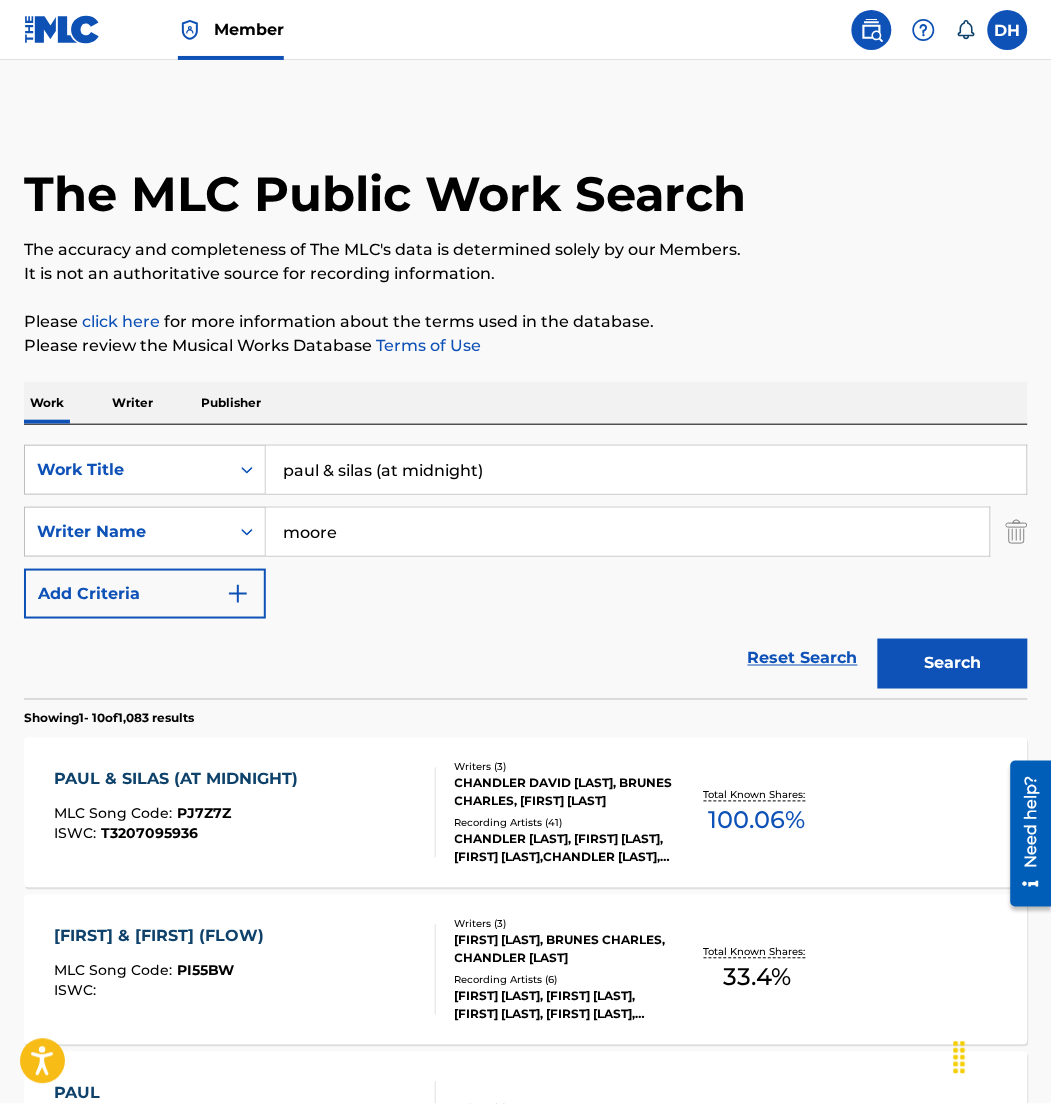 scroll, scrollTop: 232, scrollLeft: 0, axis: vertical 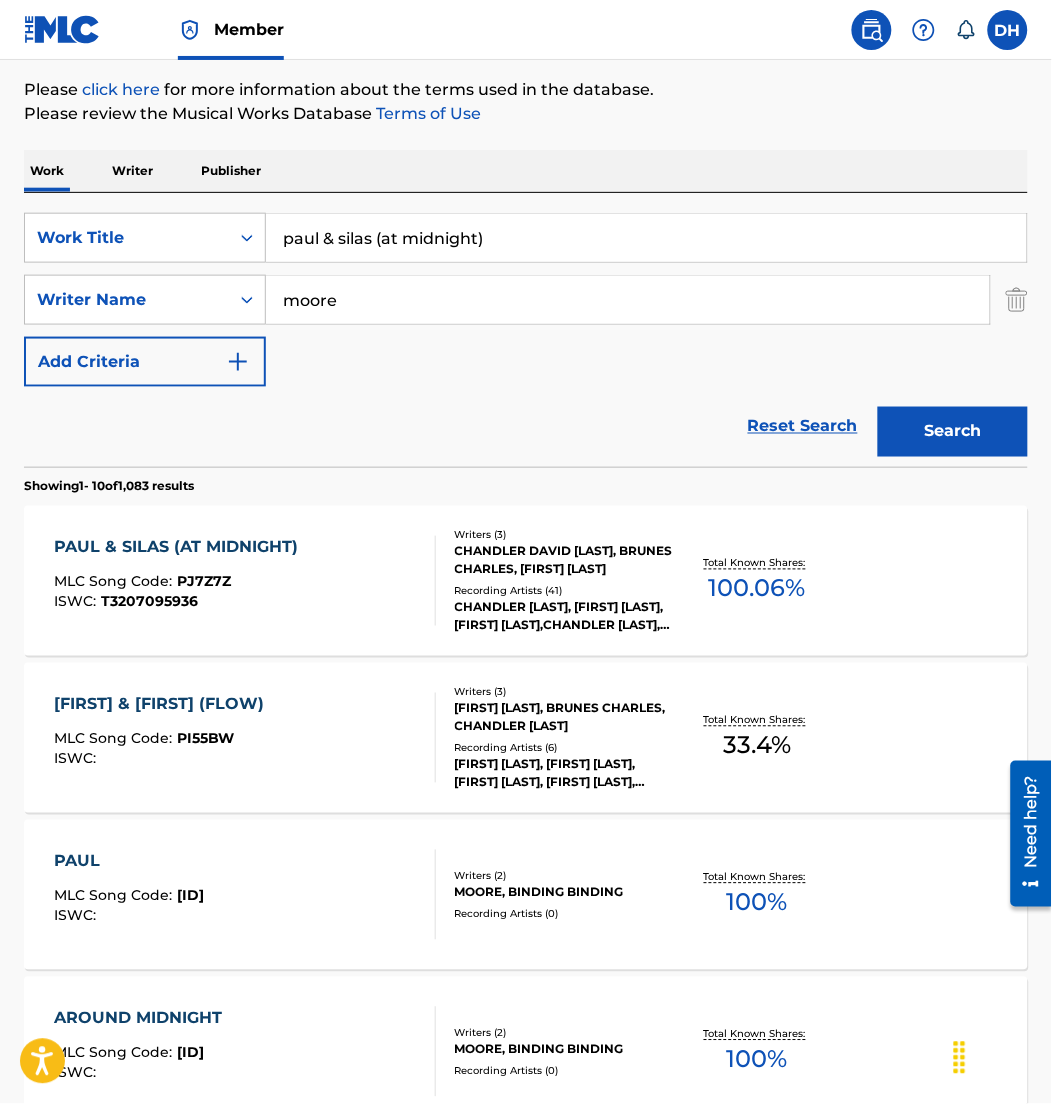 drag, startPoint x: 517, startPoint y: 245, endPoint x: 0, endPoint y: 230, distance: 517.2175 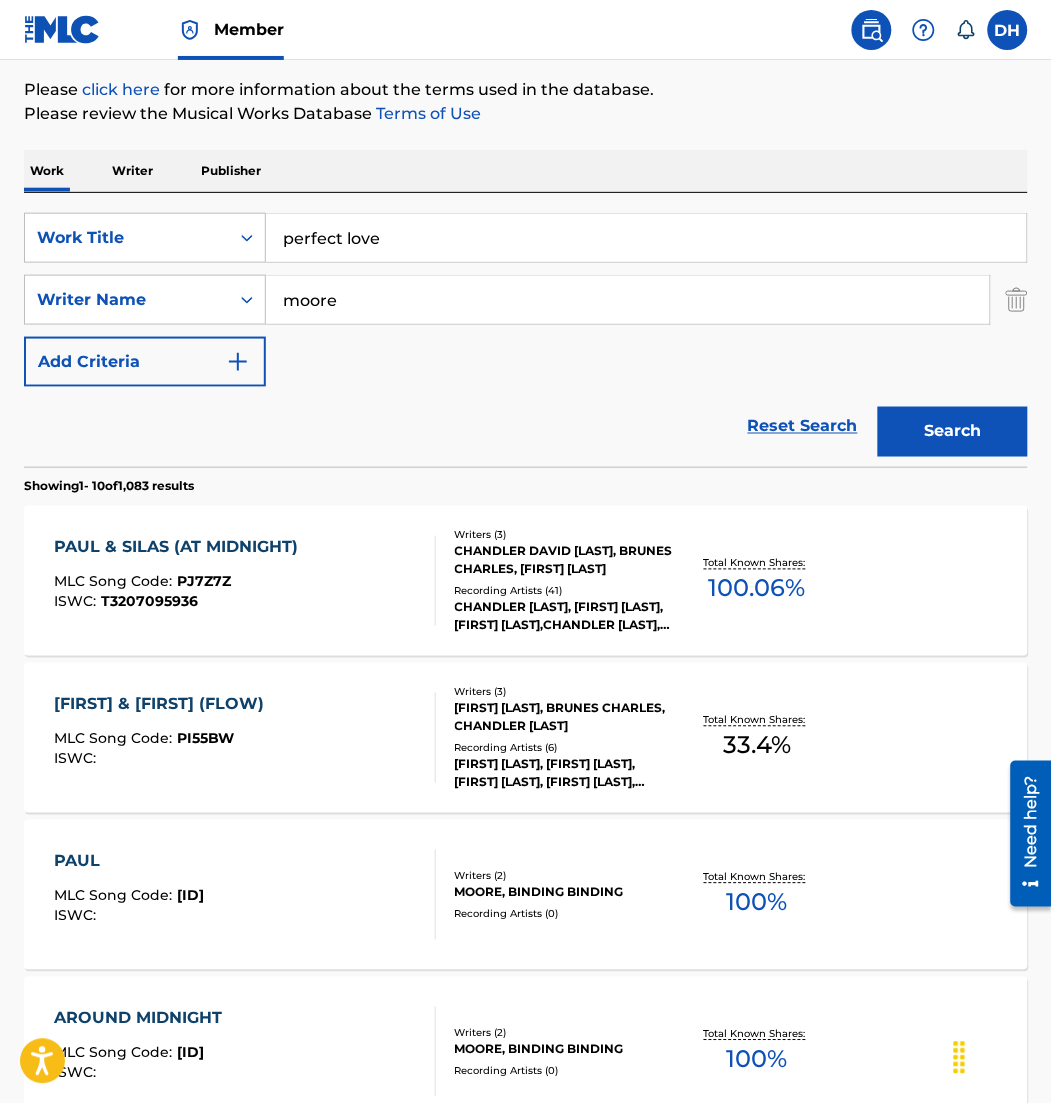type on "perfect love" 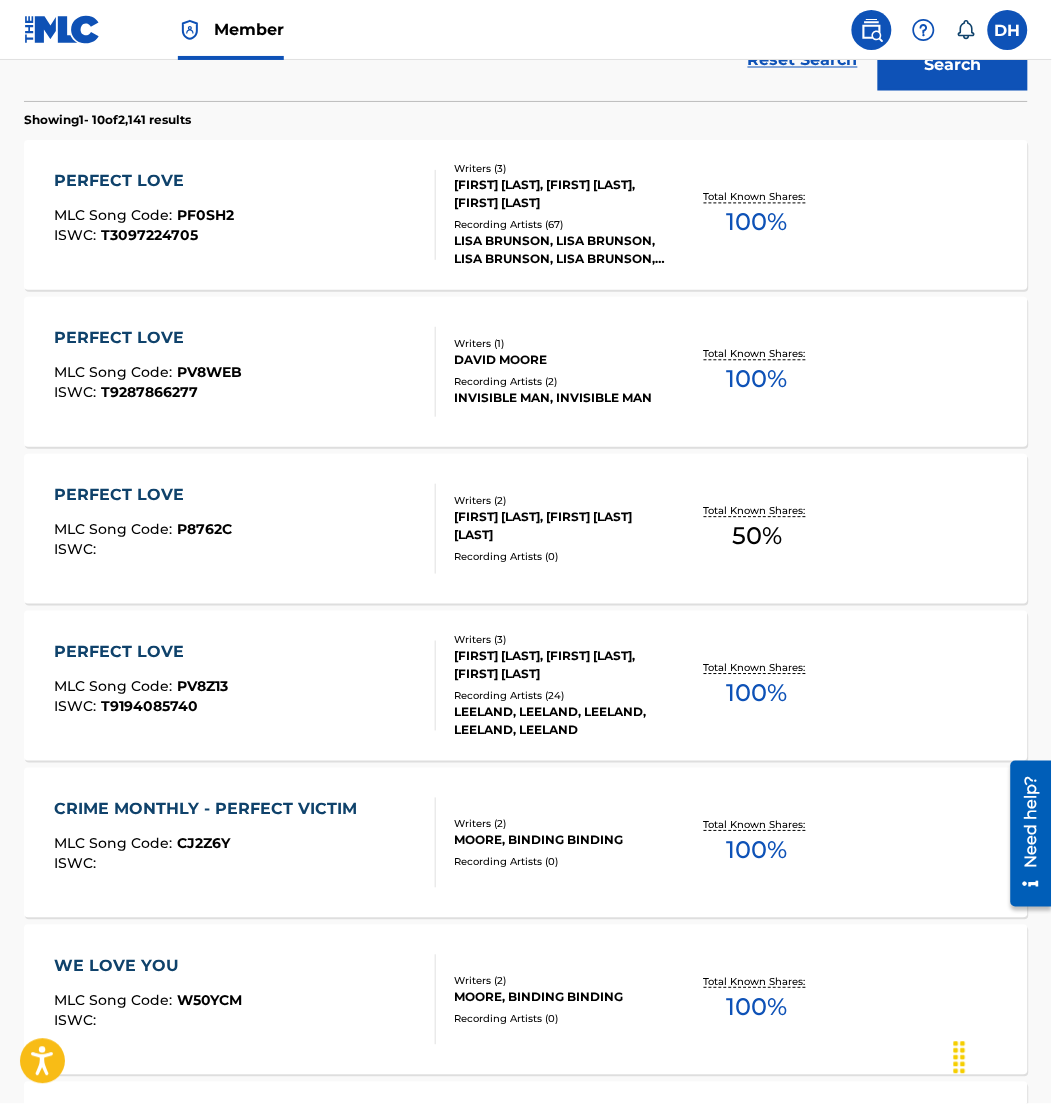 scroll, scrollTop: 584, scrollLeft: 0, axis: vertical 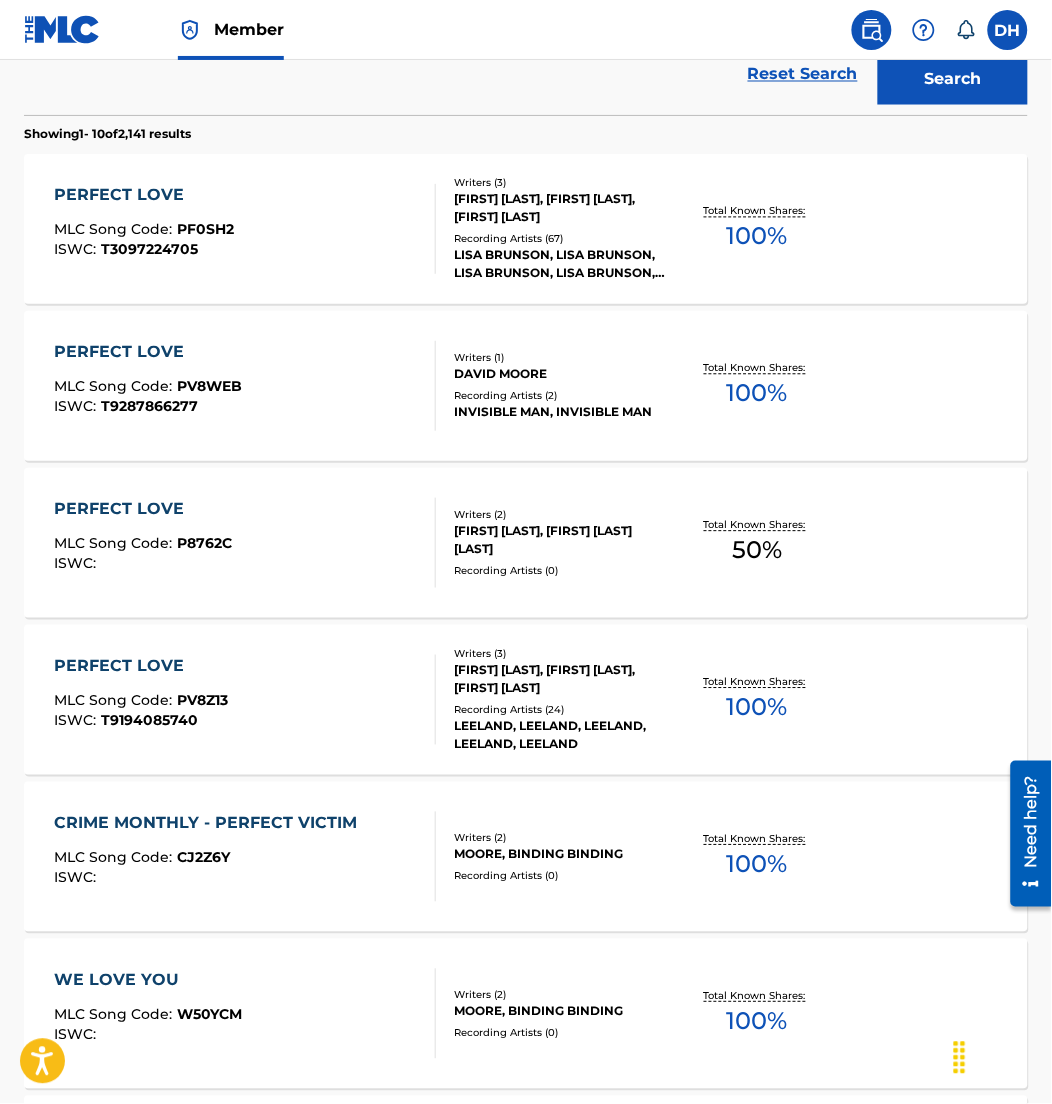 click on "PERFECT LOVE MLC Song Code : PF0SH2 ISWC : Writers ( 3 ) LISA BRUNSON, STEPHANIE HARRISON, CHANDLER DAVID MOORE Recording Artists ( 67 ) LISA BRUNSON, LISA BRUNSON, LISA BRUNSON, LISA BRUNSON, LISA BRUNSON Total Known Shares: 100 %" at bounding box center (526, 229) 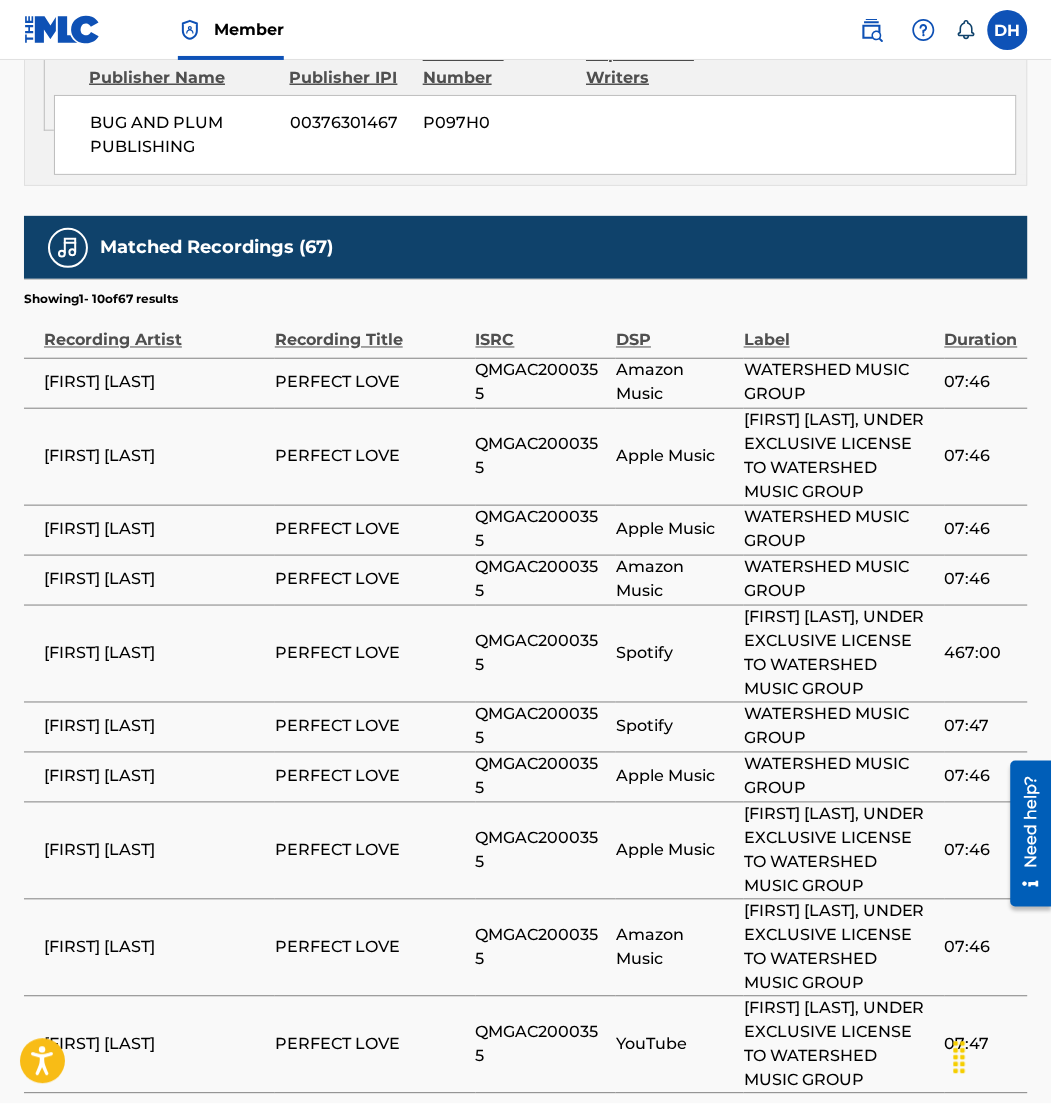 scroll, scrollTop: 3253, scrollLeft: 0, axis: vertical 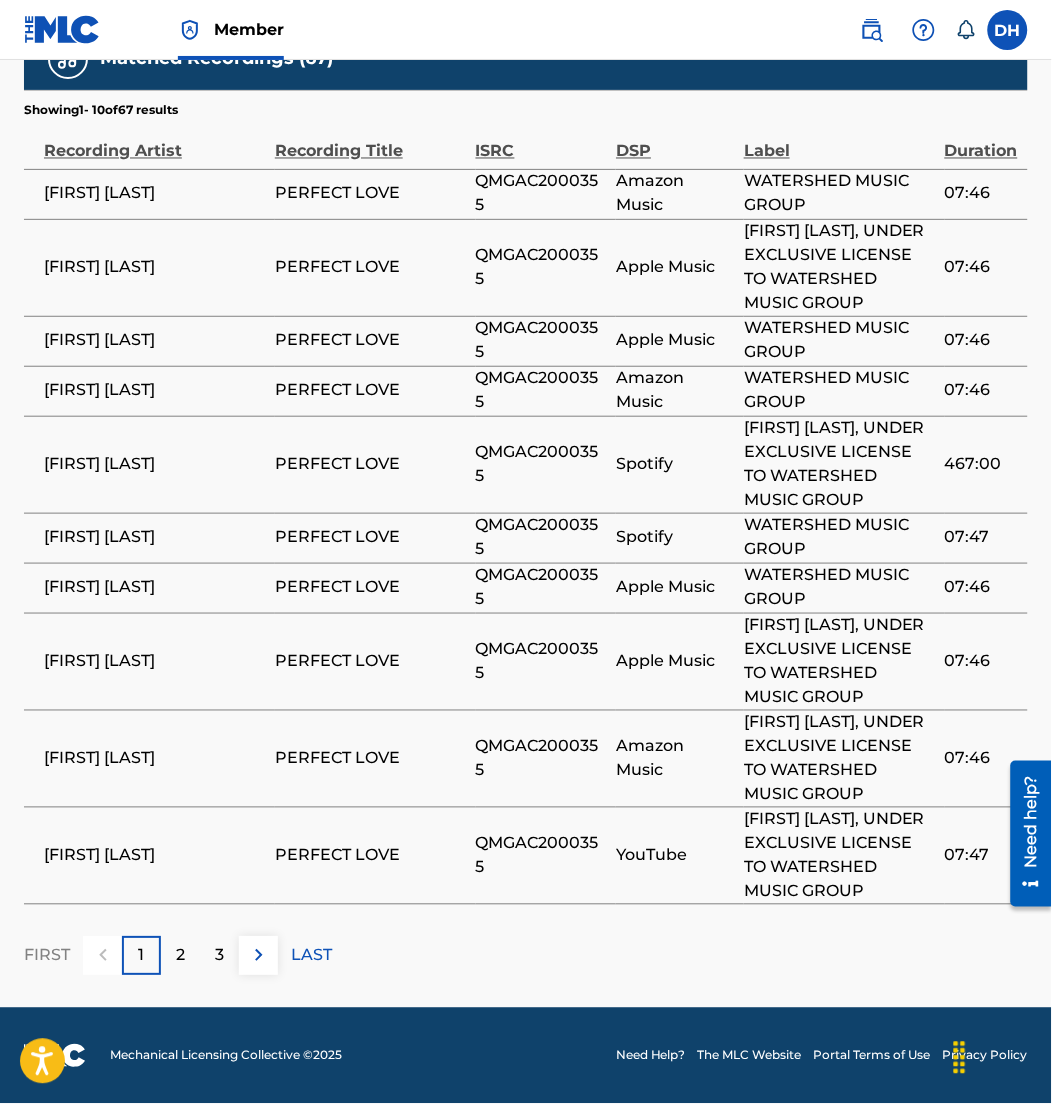 click at bounding box center [258, 956] 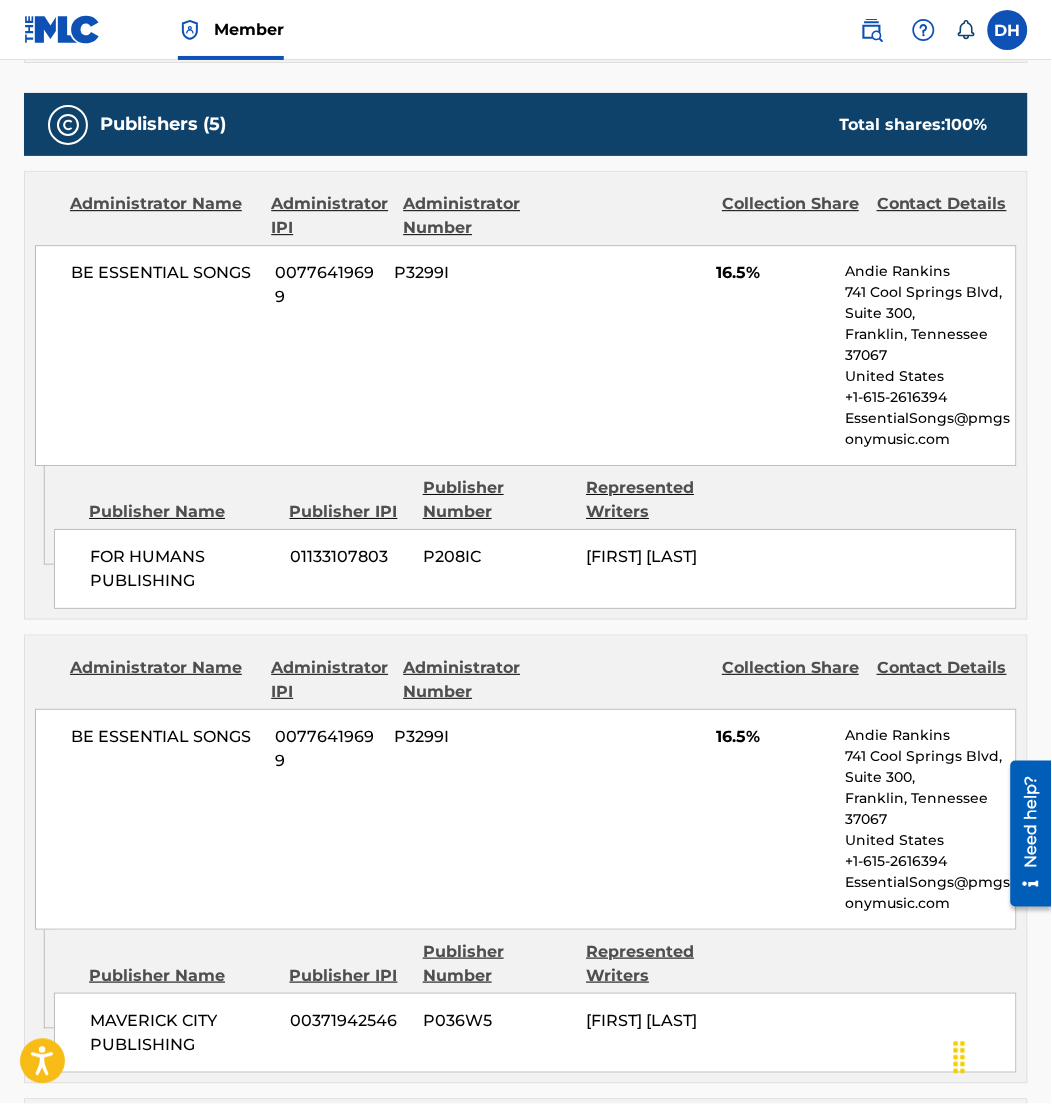 scroll, scrollTop: 814, scrollLeft: 0, axis: vertical 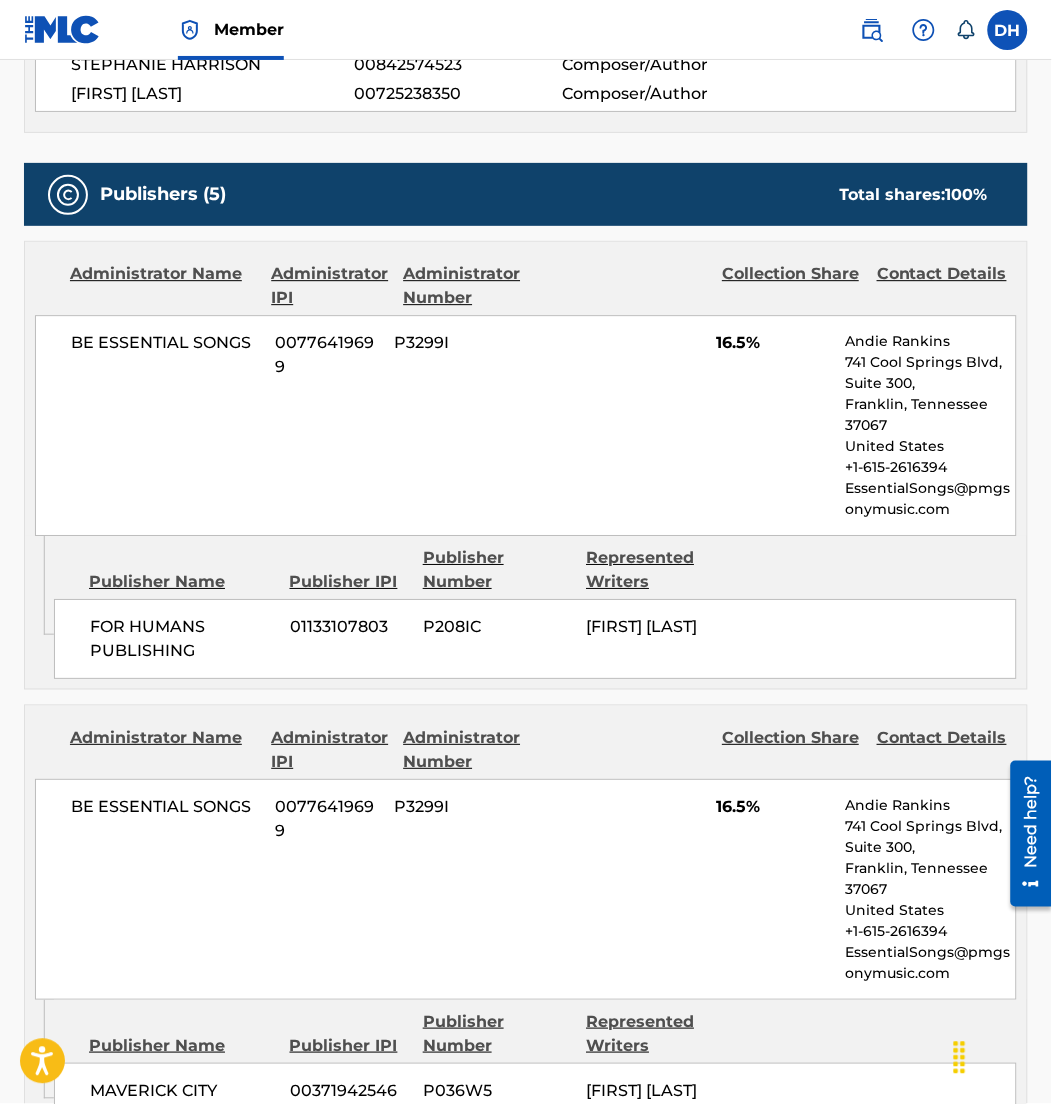 click on "Publishers   (5) Total shares:  100 % Administrator Name Administrator IPI Administrator Number Collection Share Contact Details BE ESSENTIAL SONGS 00776419699 P3299I 16.5% [FIRST] [LAST] 741 Cool Springs Blvd, Suite 300,  Franklin, [STATE] 37067 United States +1-615-2616394 EssentialSongs@pmgsonymusic.com Admin Original Publisher Connecting Line Publisher Name Publisher IPI Publisher Number Represented Writers FOR HUMANS PUBLISHING 01133107803 P208IC [FIRST] [LAST] Administrator Name Administrator IPI Administrator Number Collection Share Contact Details BE ESSENTIAL SONGS 00776419699 P3299I 16.5% [FIRST] [LAST] 741 Cool Springs Blvd, Suite 300,  Franklin, [STATE] 37067 United States +1-615-2616394 EssentialSongs@pmgsonymusic.com Admin Original Publisher Connecting Line Publisher Name Publisher IPI Publisher Number Represented Writers MAVERICK CITY PUBLISHING 00371942546 P036W5 [FIRST] [LAST] Publisher Name Publisher IPI Publisher Number Represented Writers Collection Share Contact Details -- %" at bounding box center (526, 1259) 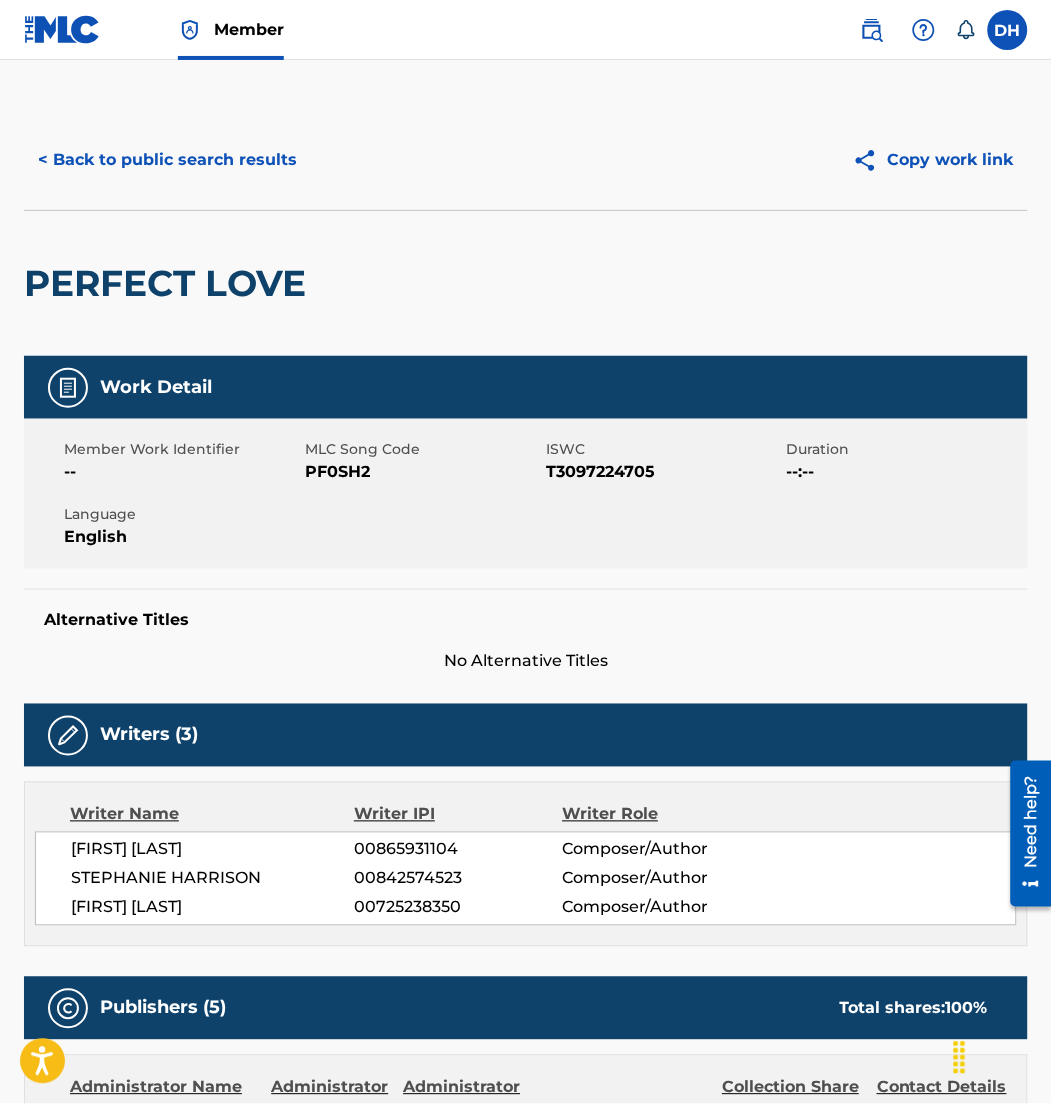 click on "< Back to public search results" at bounding box center [167, 160] 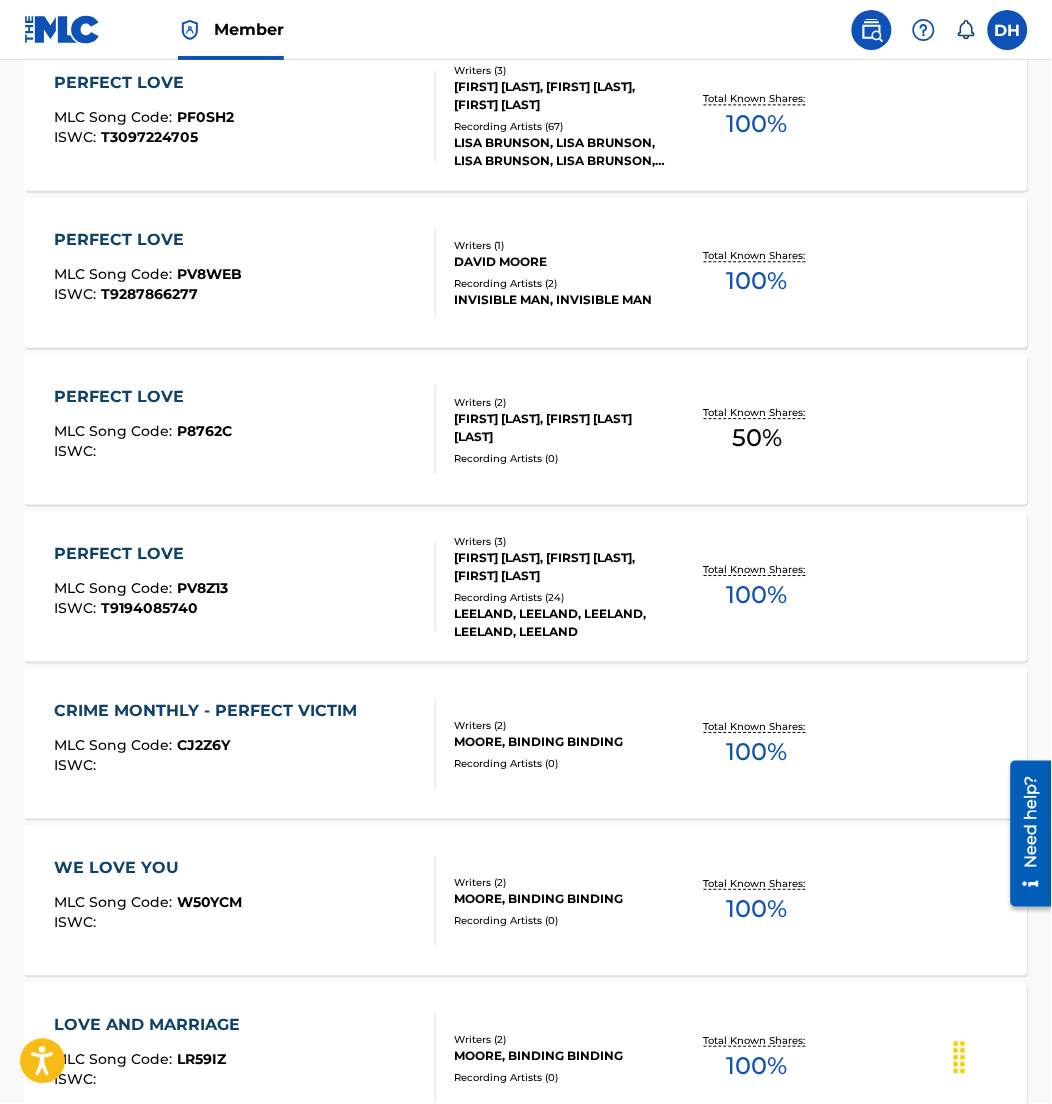 scroll, scrollTop: 0, scrollLeft: 0, axis: both 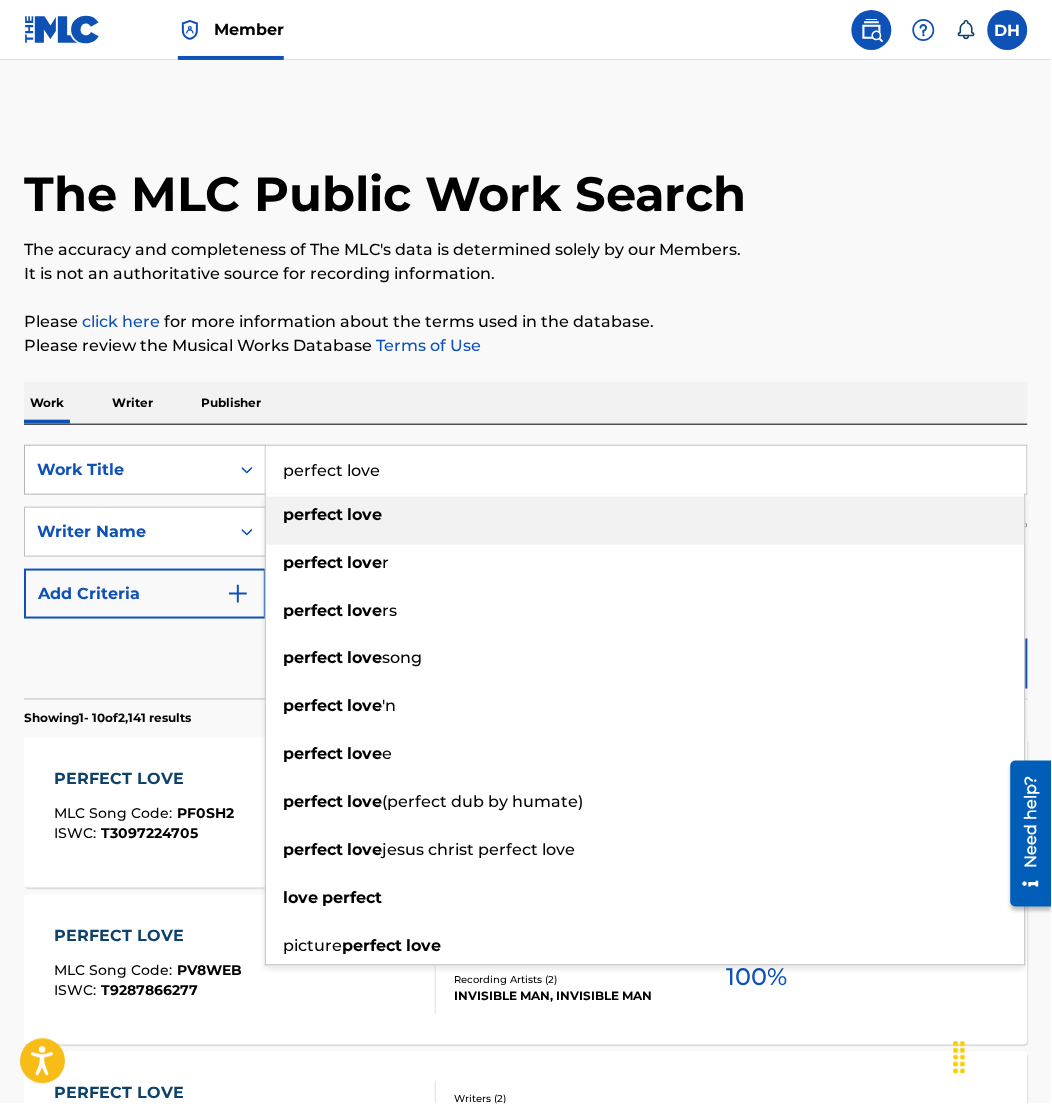drag, startPoint x: 414, startPoint y: 488, endPoint x: 251, endPoint y: 487, distance: 163.00307 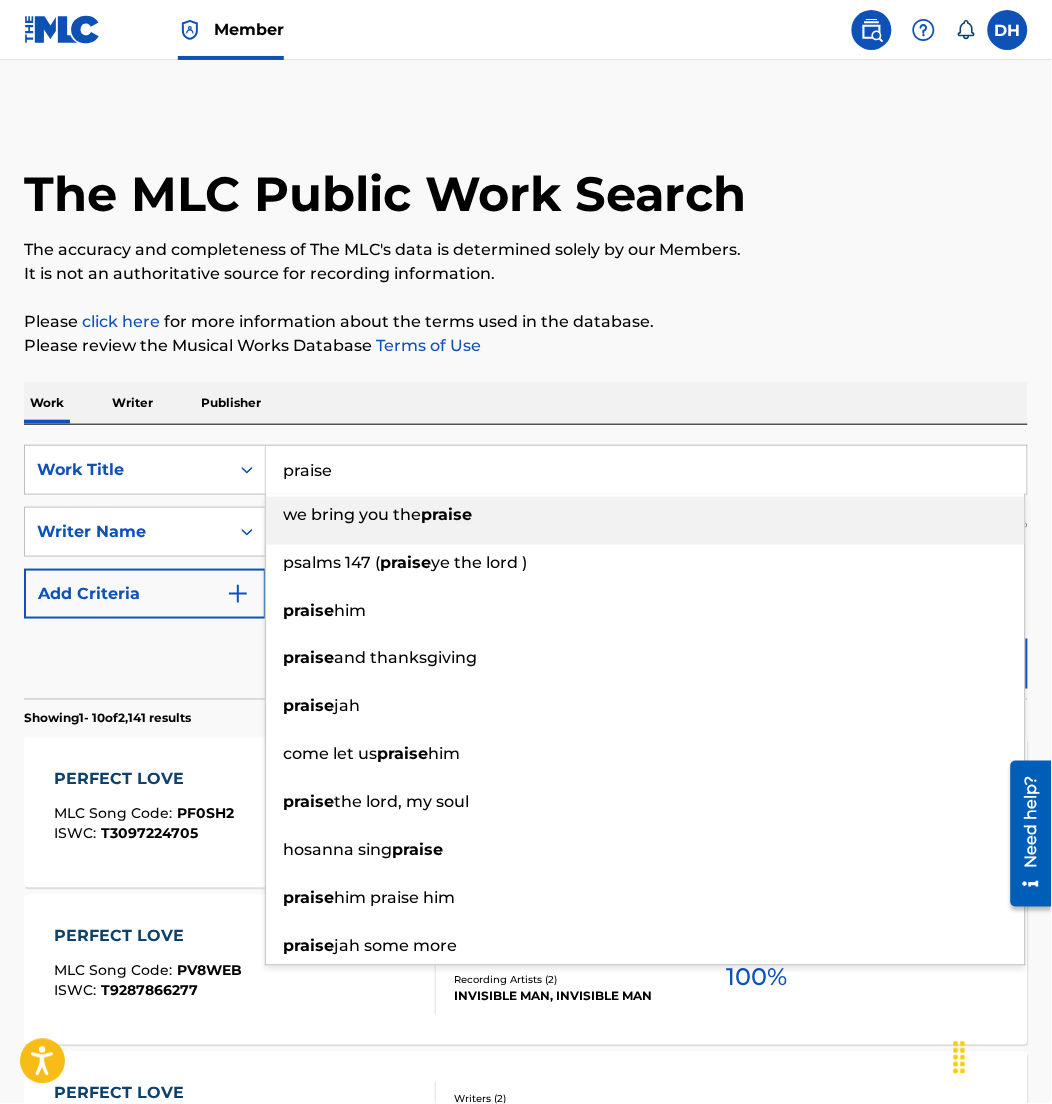 type on "praise" 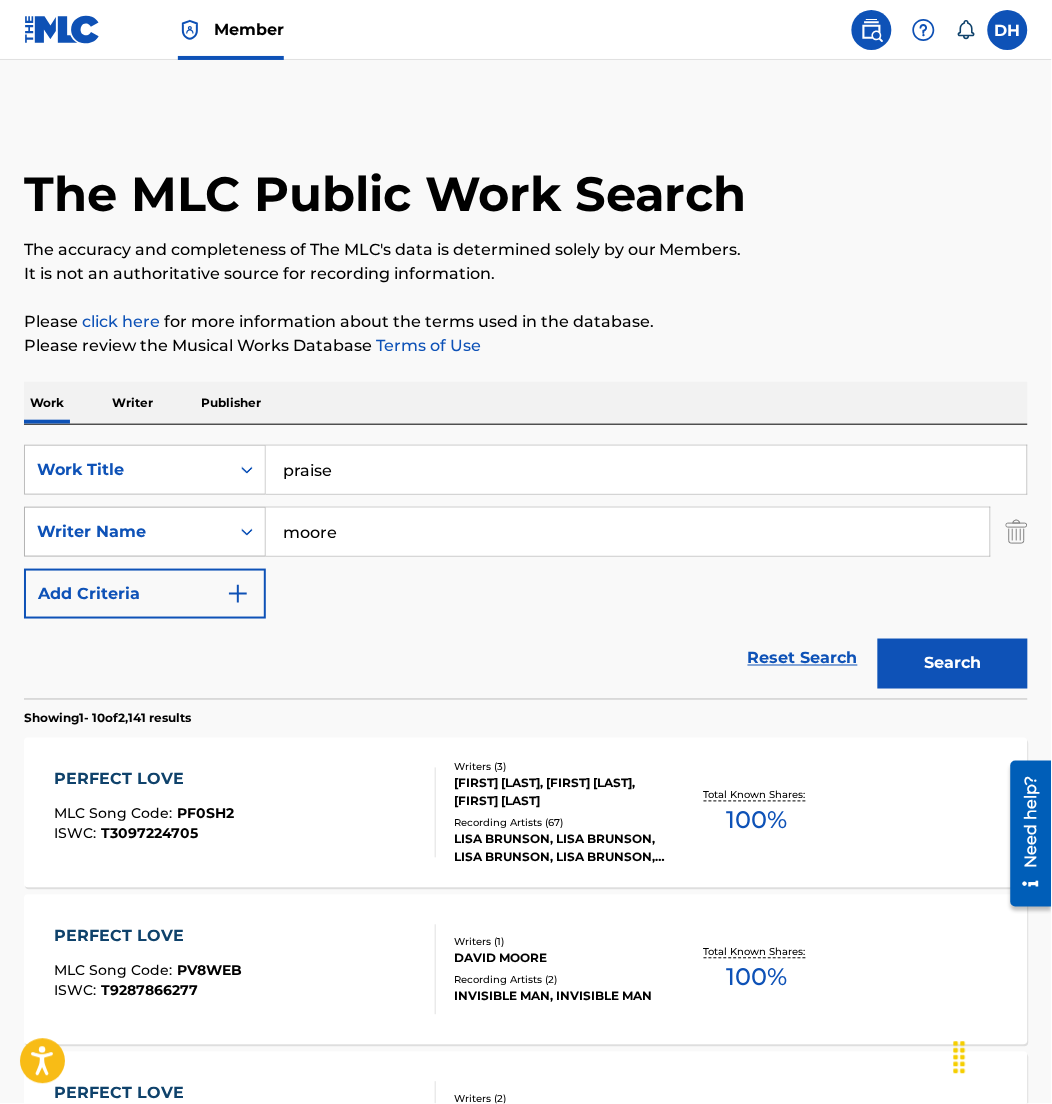 drag, startPoint x: 378, startPoint y: 543, endPoint x: 120, endPoint y: 553, distance: 258.19373 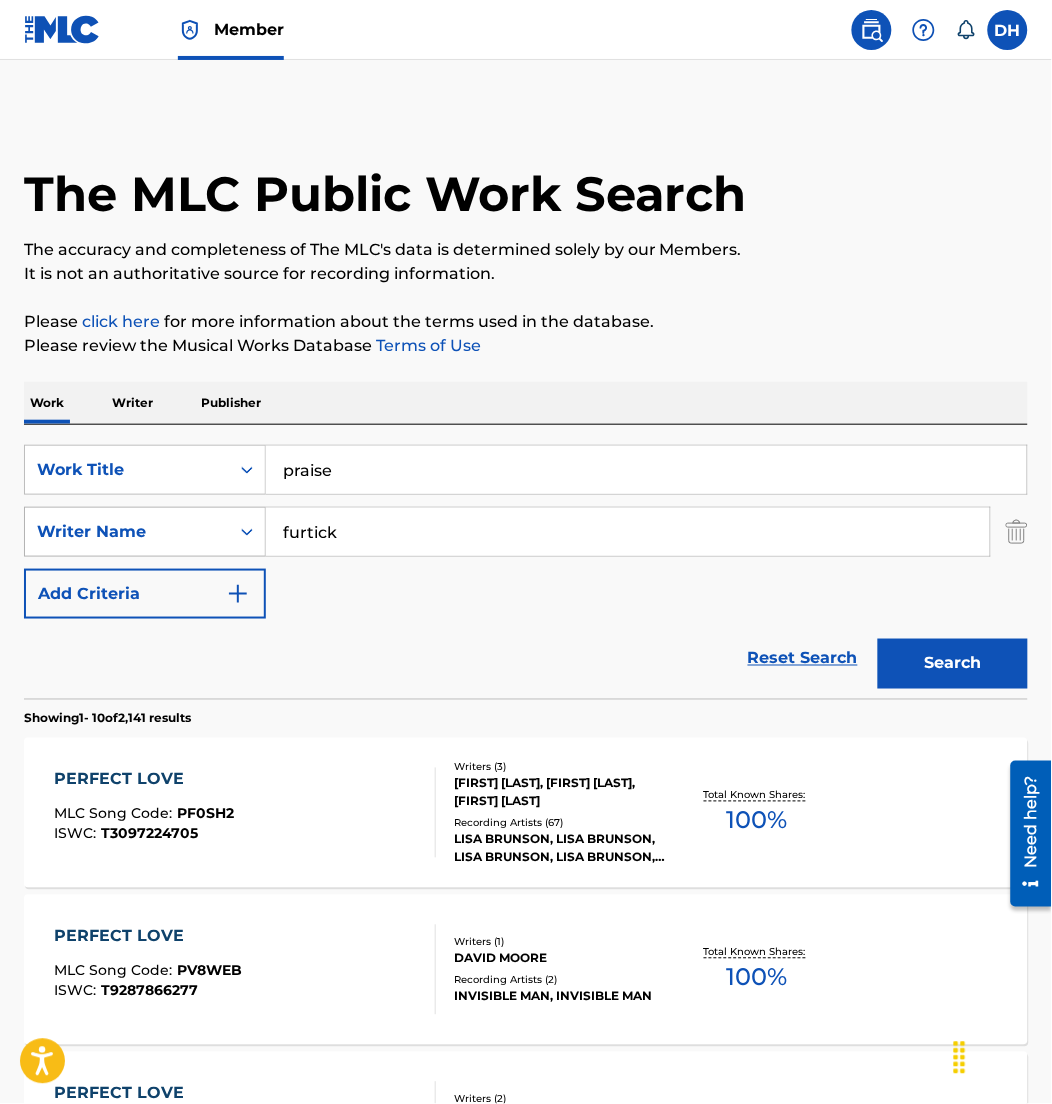 type on "furtick" 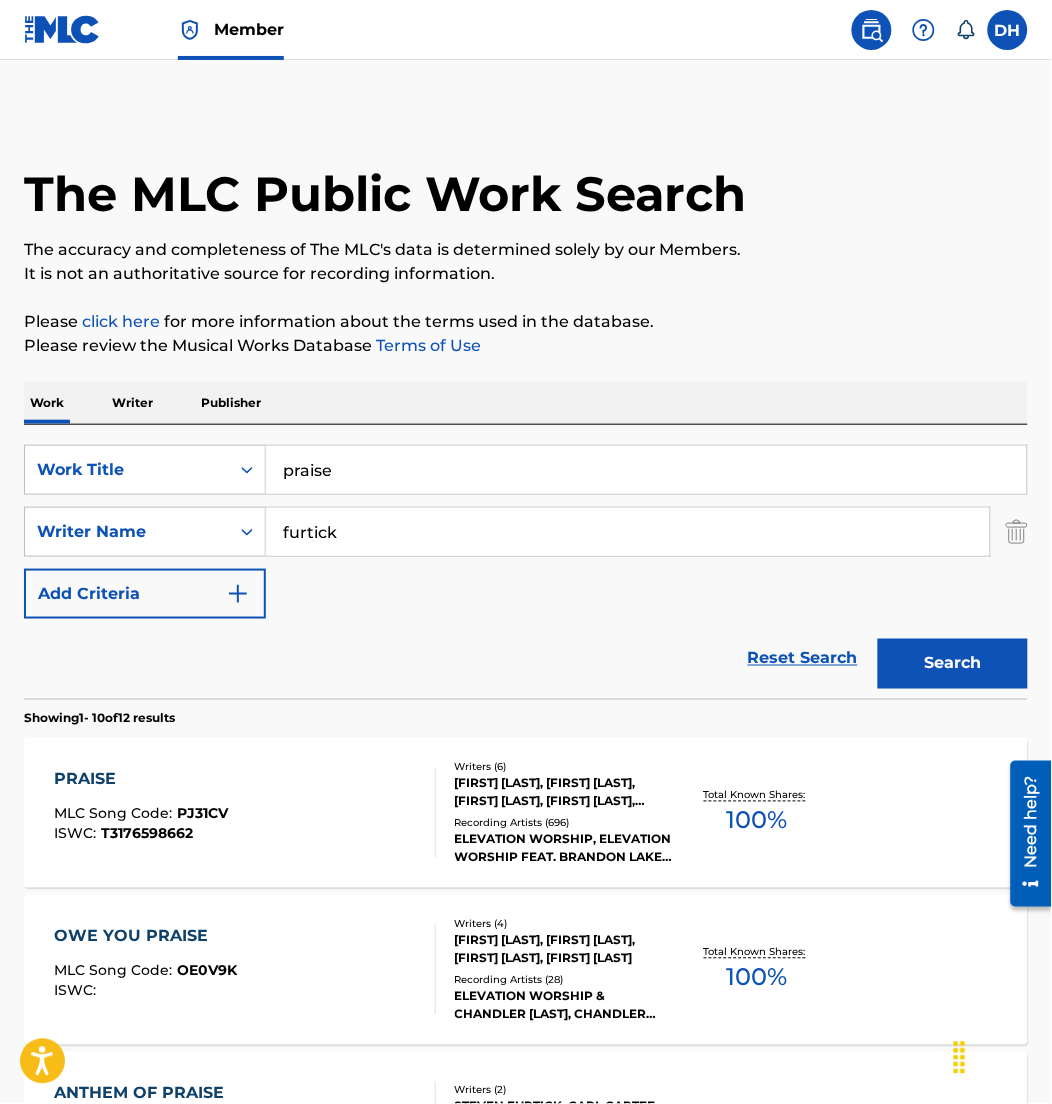 click on "T3176598662" at bounding box center (147, 834) 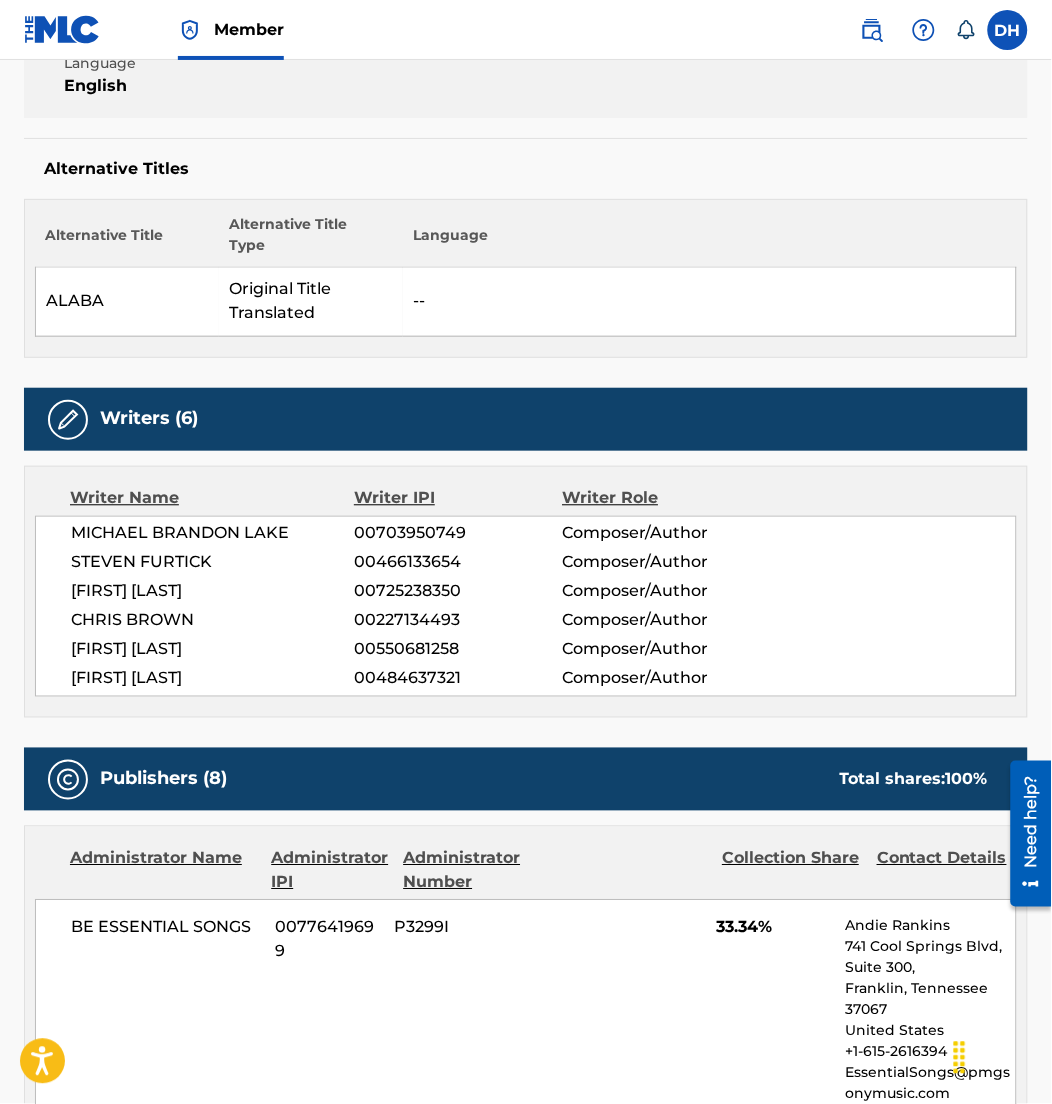 scroll, scrollTop: 101, scrollLeft: 0, axis: vertical 